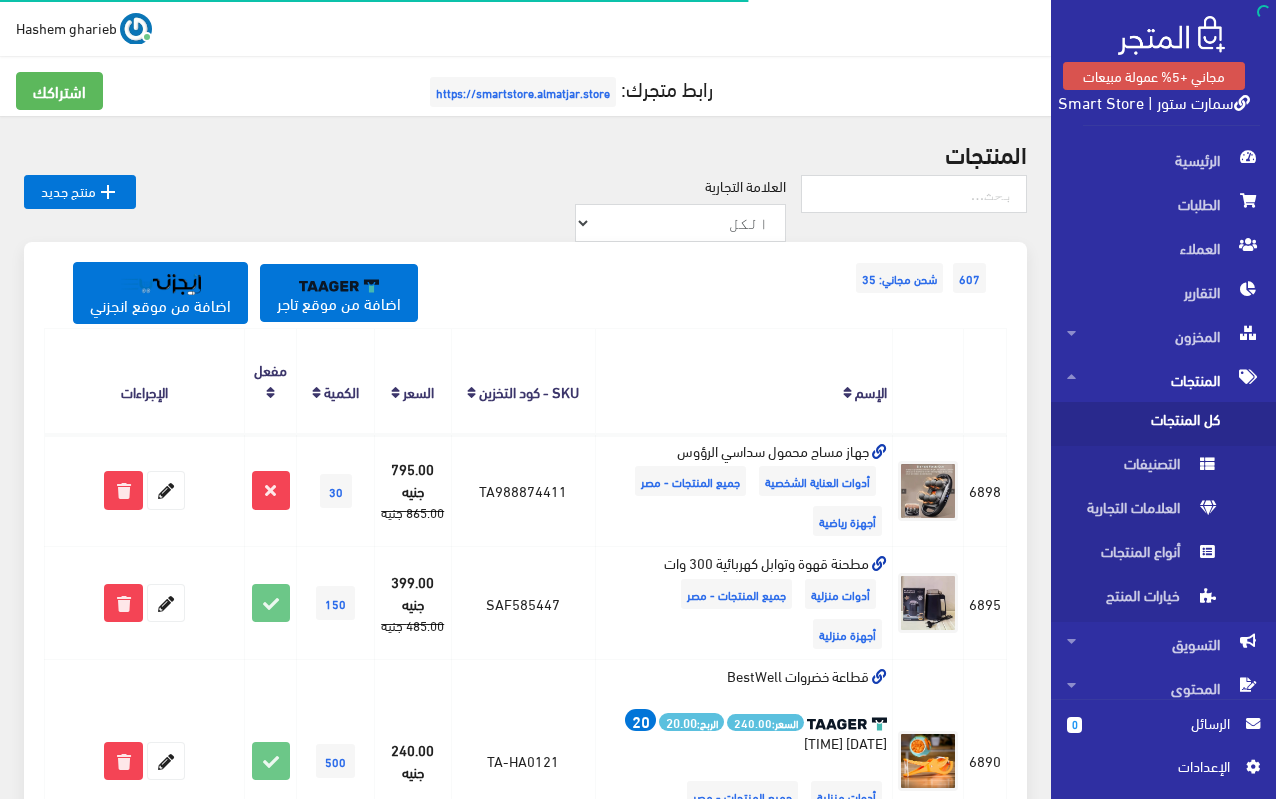 scroll, scrollTop: 0, scrollLeft: 0, axis: both 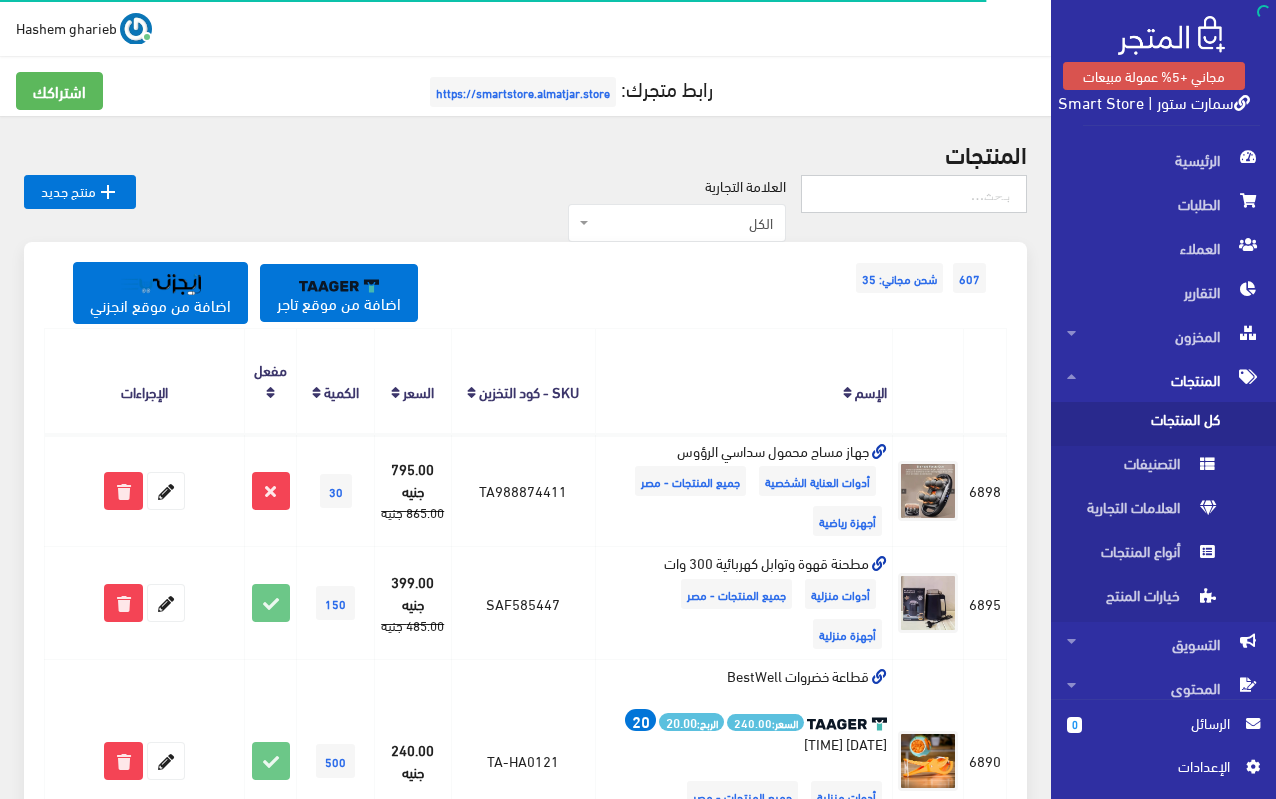 click at bounding box center [914, 194] 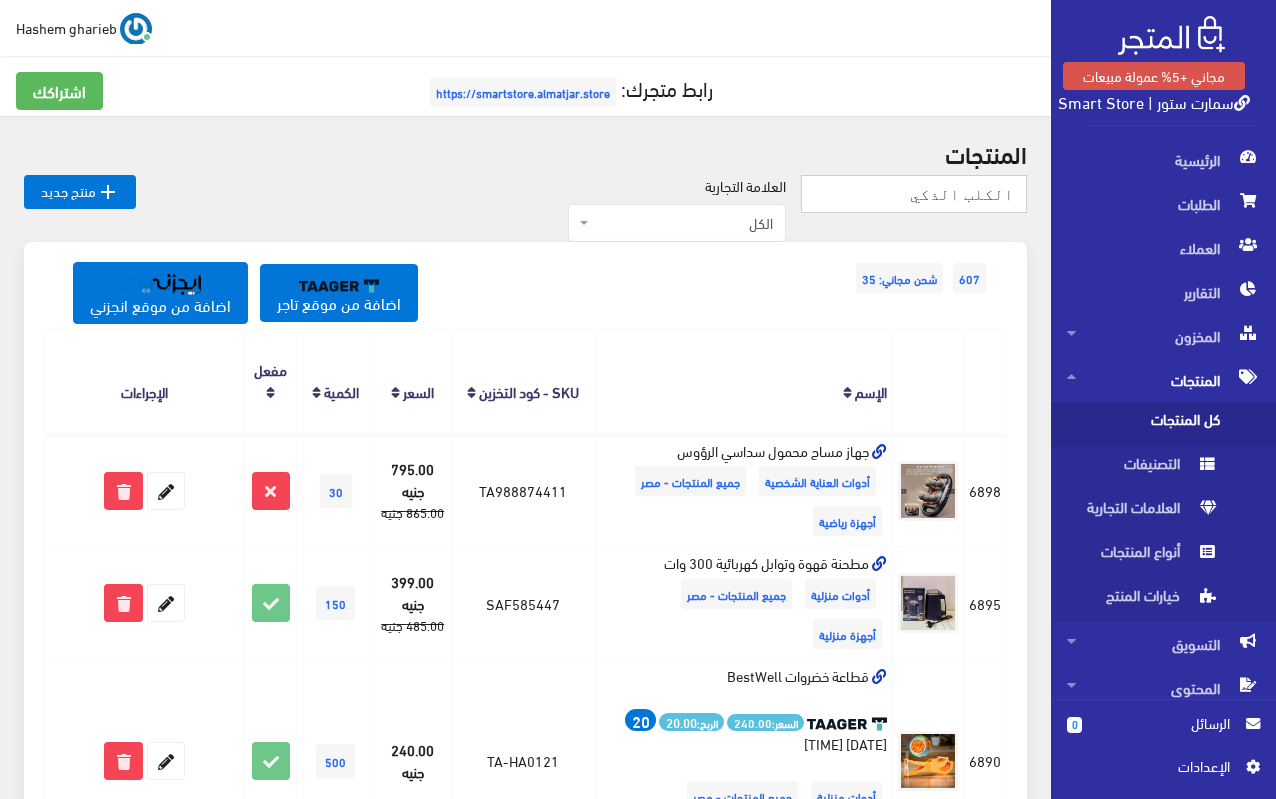 type on "الكلب الذكي" 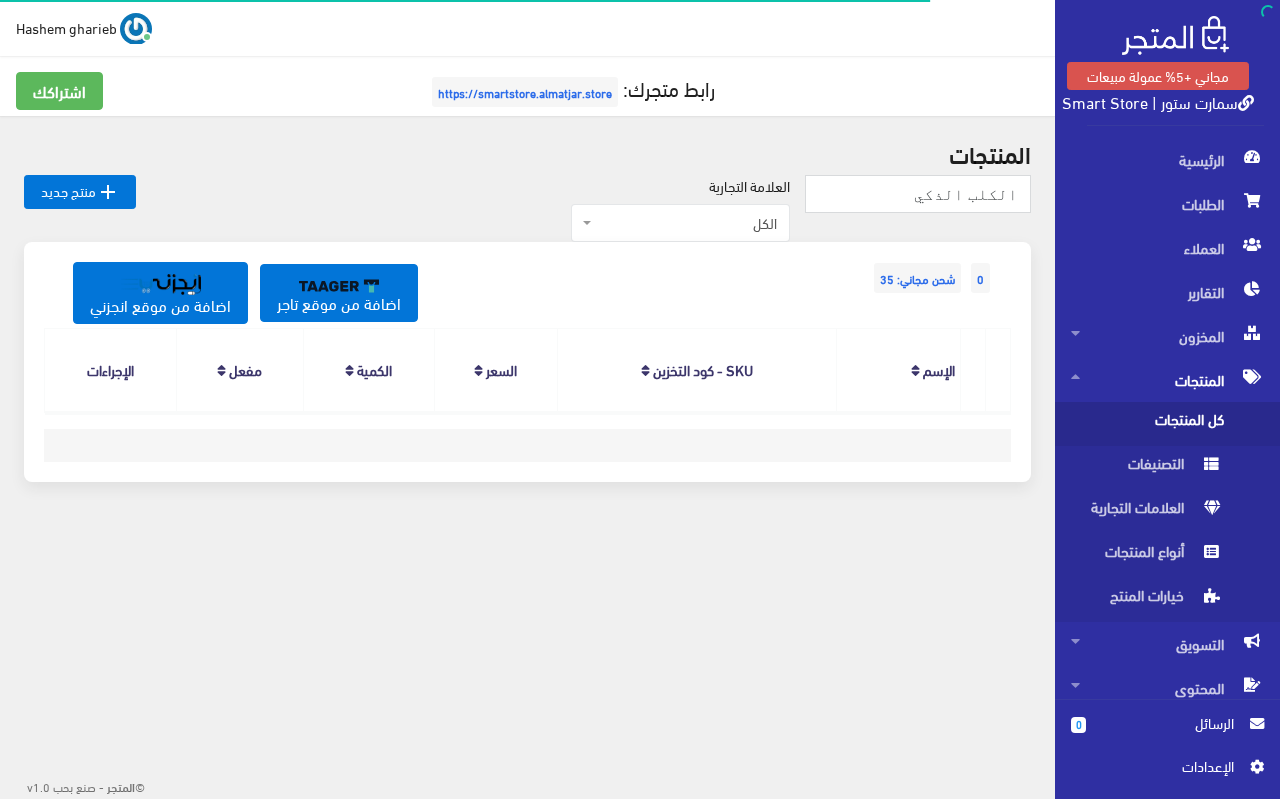 scroll, scrollTop: 0, scrollLeft: 0, axis: both 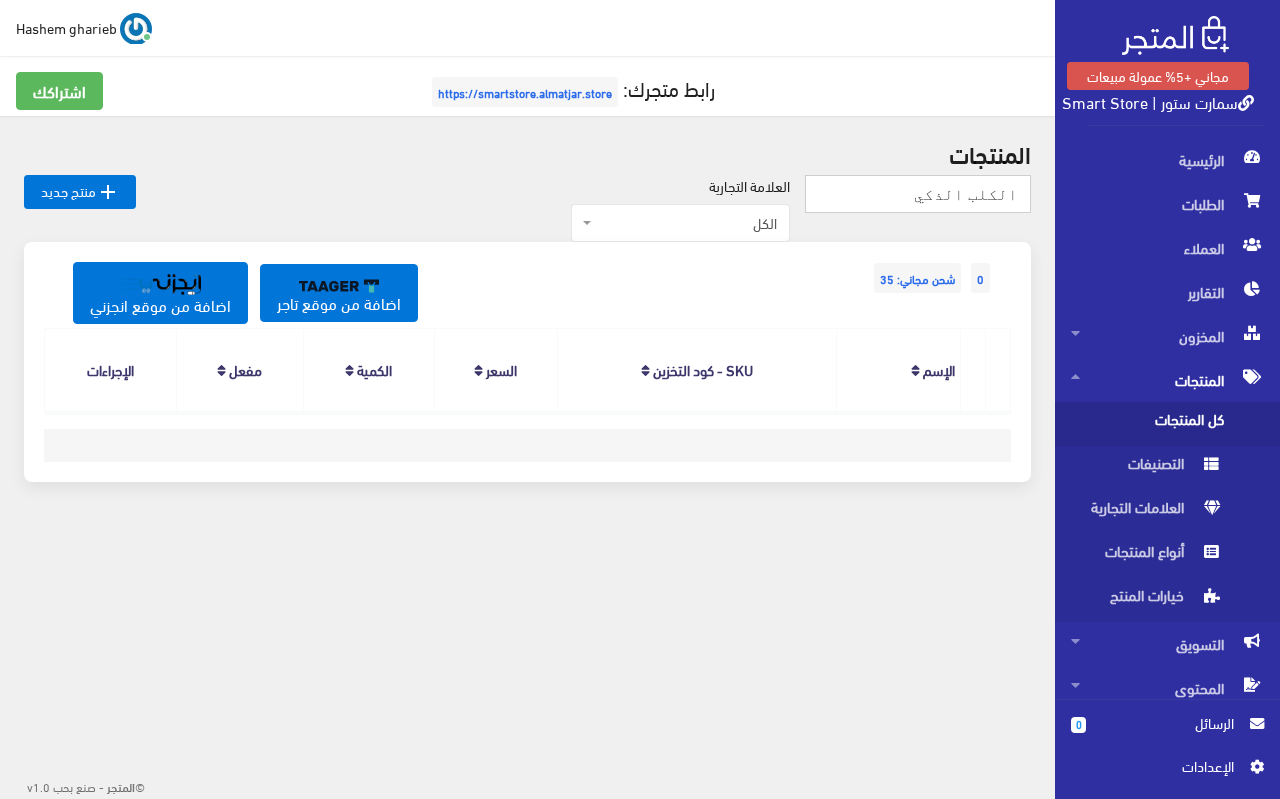 click on "الكلب الذكي" at bounding box center (918, 194) 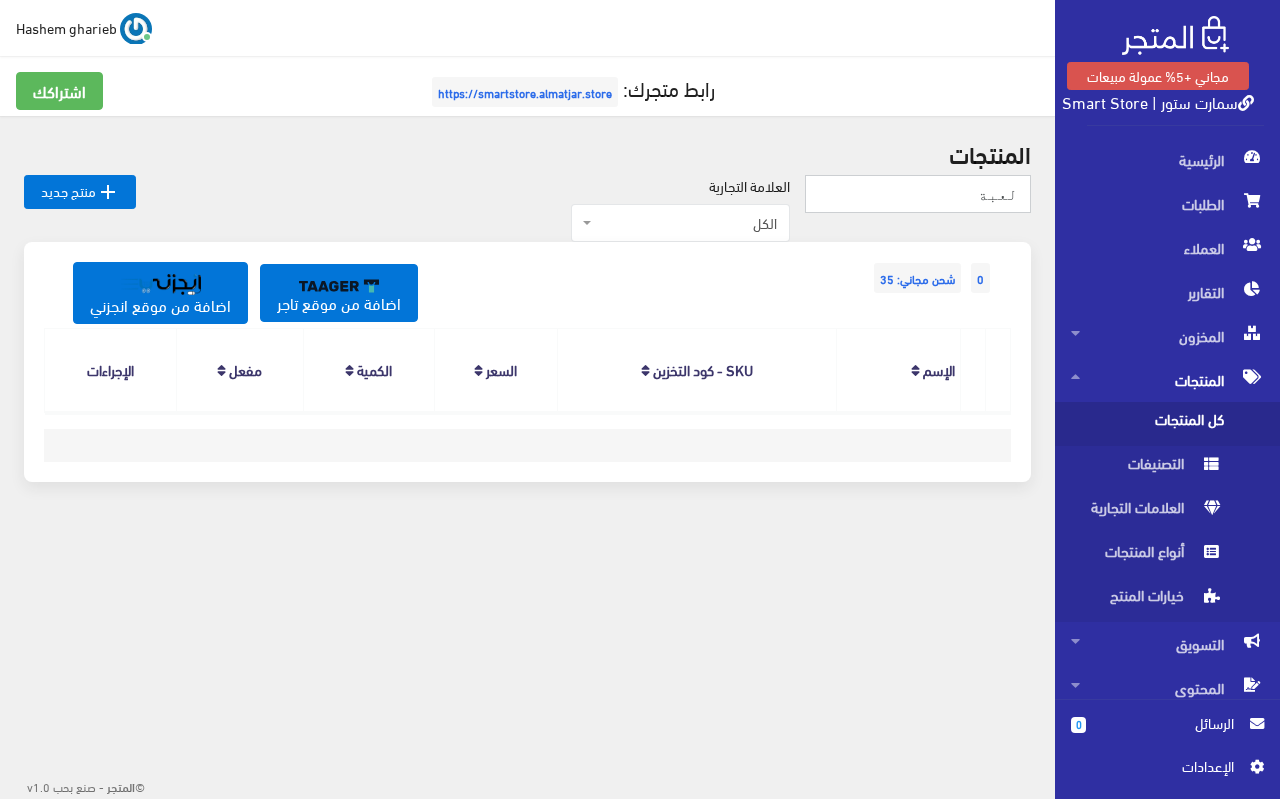 type on "لعبة" 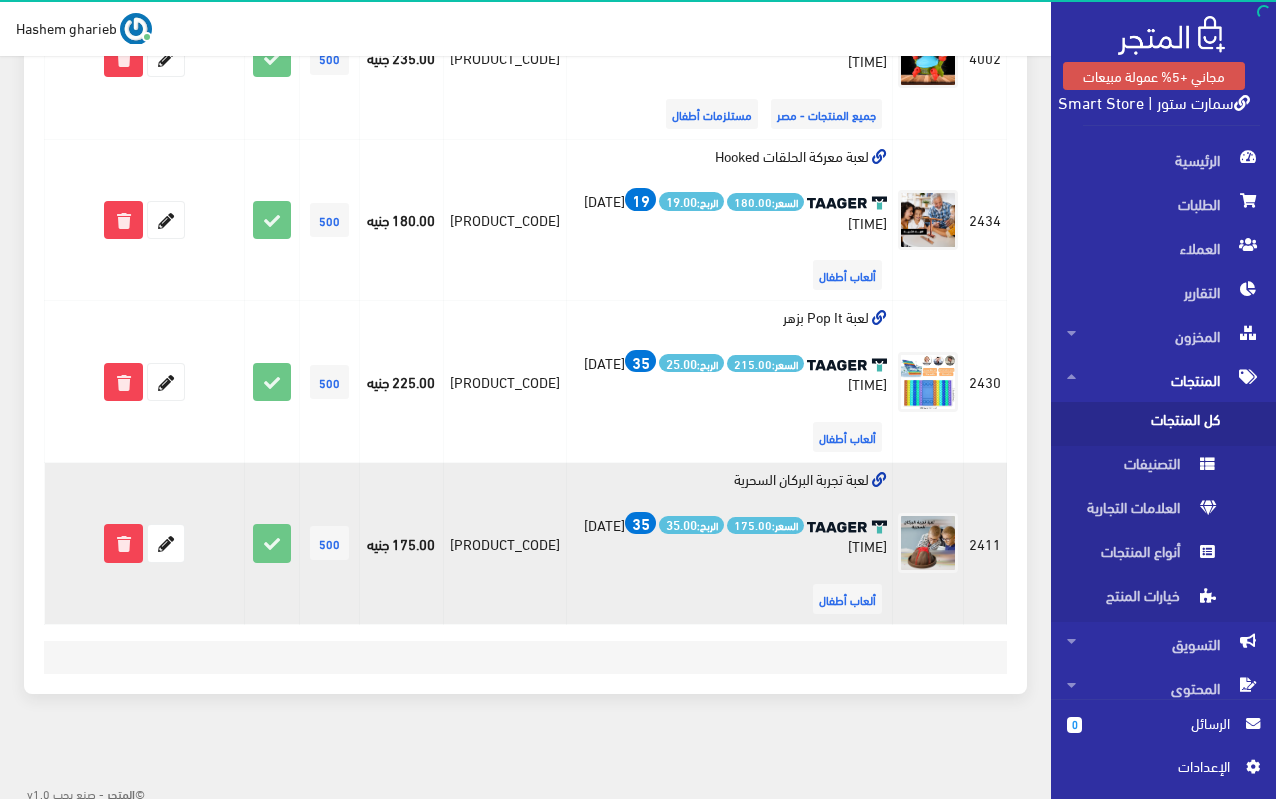 scroll, scrollTop: 965, scrollLeft: 0, axis: vertical 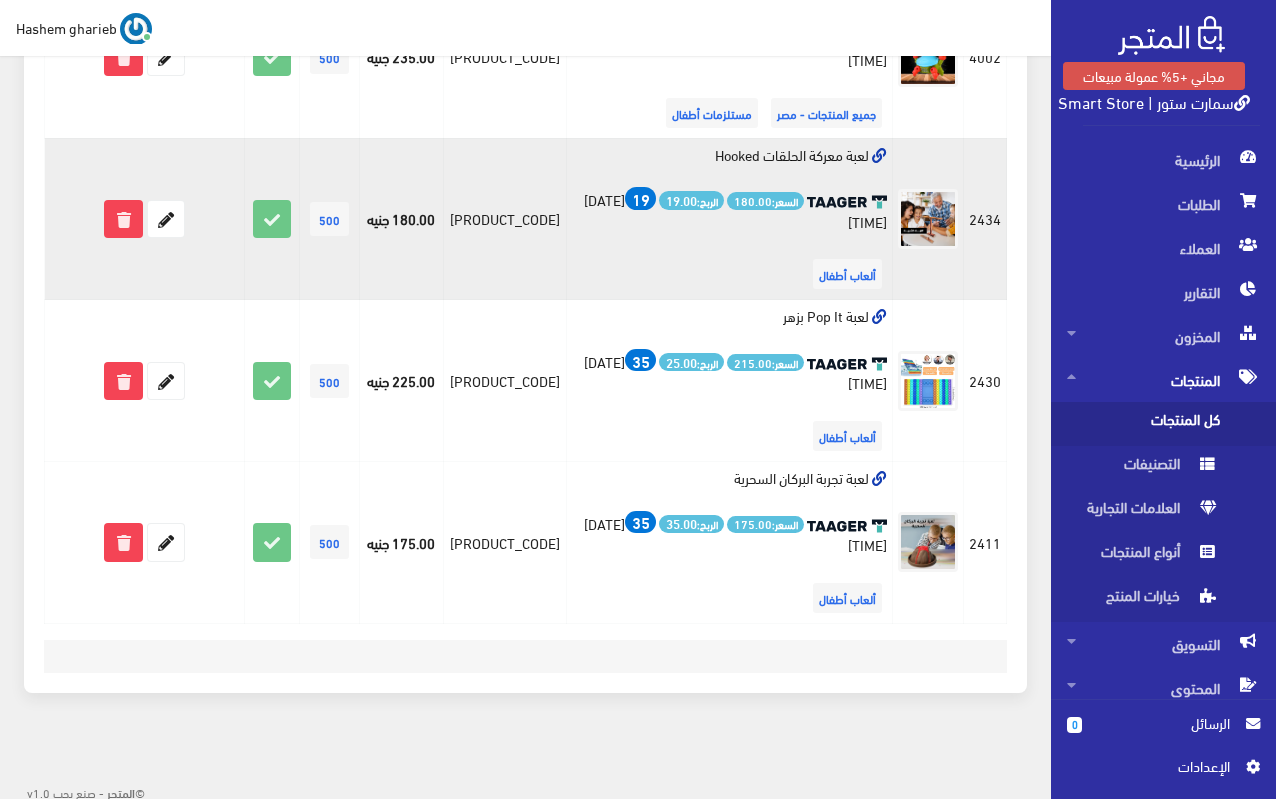 drag, startPoint x: 722, startPoint y: 158, endPoint x: 873, endPoint y: 156, distance: 151.01324 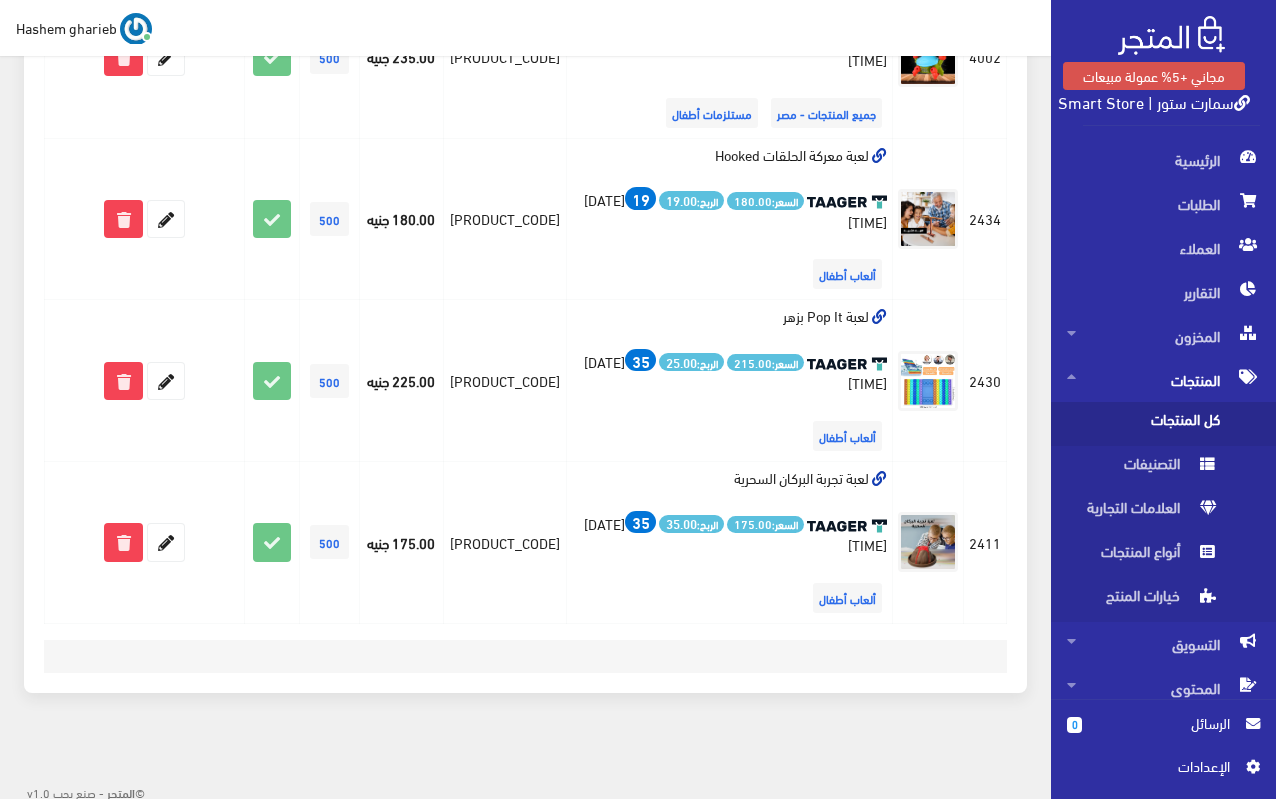 click on "7
شحن مجاني: 35
اضافة من موقع تاجر
اضافة من موقع انجزني
المنتج الإسم" at bounding box center [525, -3] 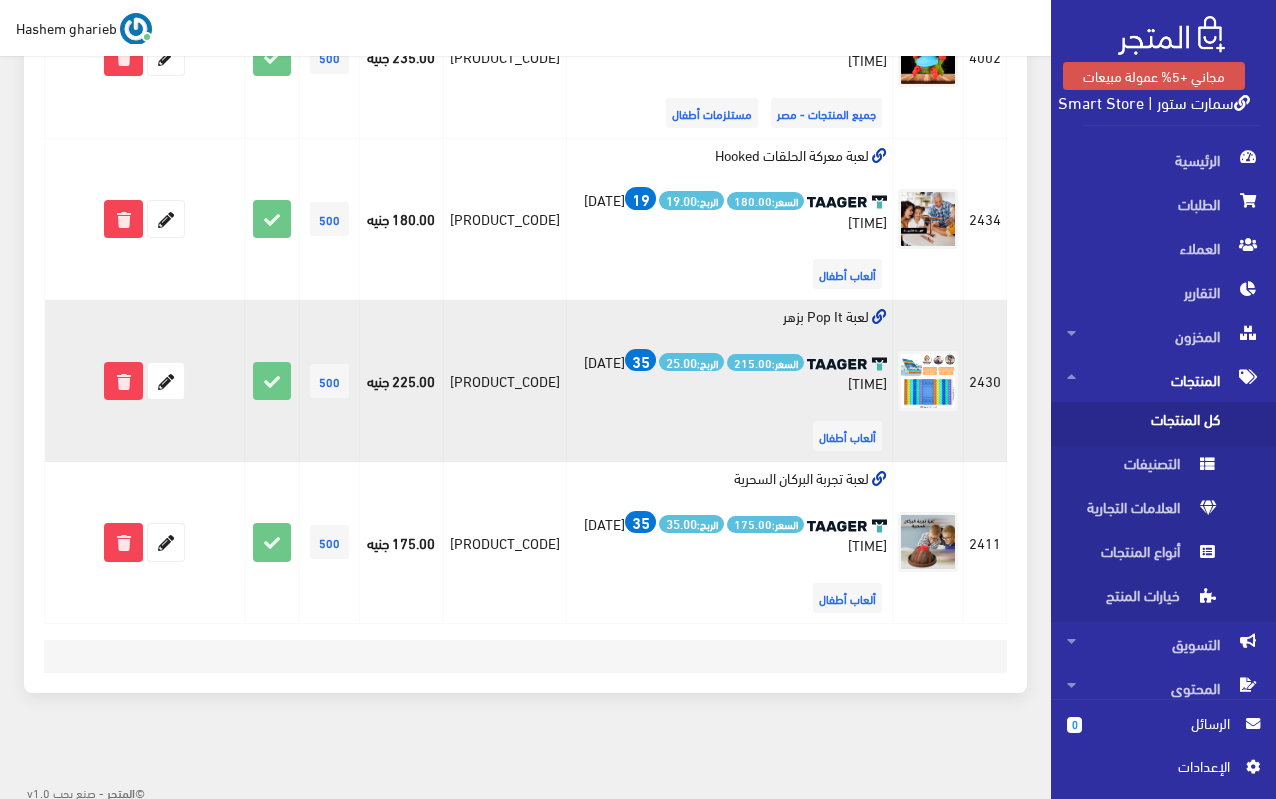 drag, startPoint x: 778, startPoint y: 322, endPoint x: 877, endPoint y: 325, distance: 99.04544 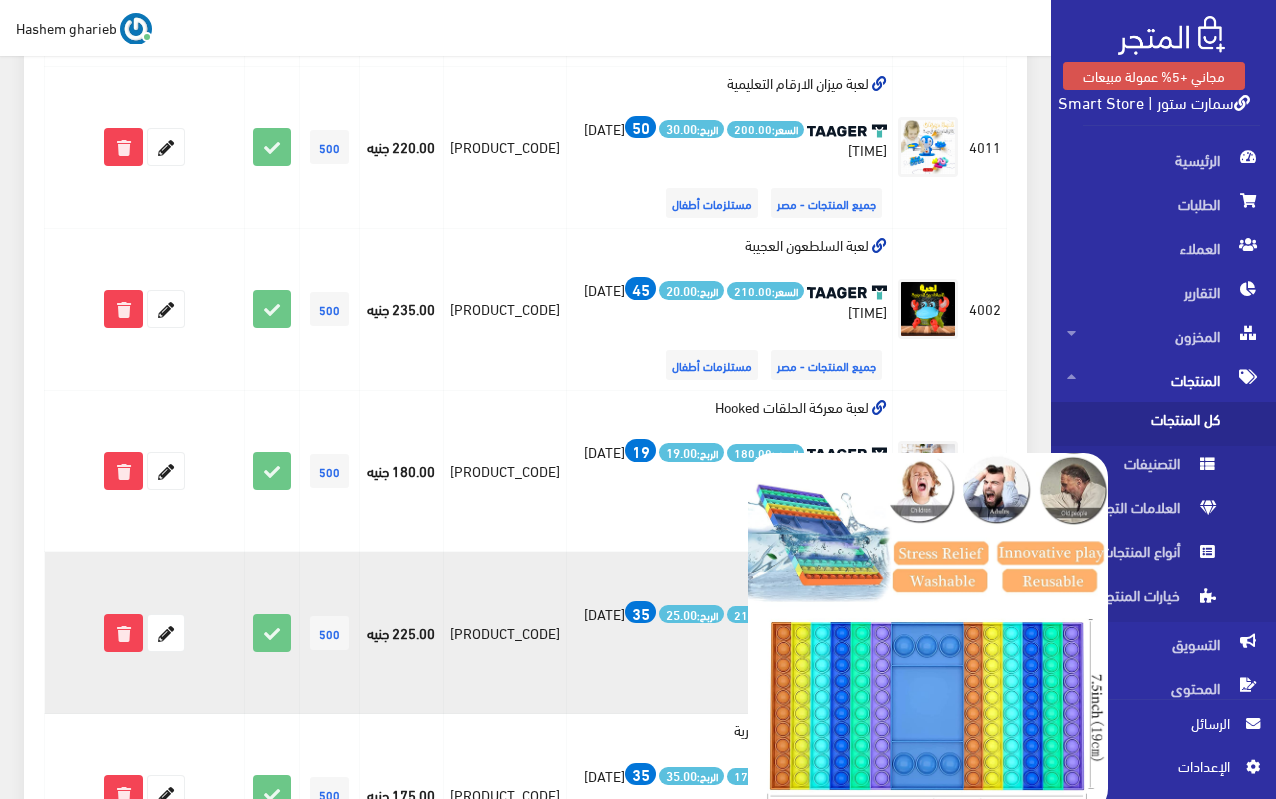 scroll, scrollTop: 665, scrollLeft: 0, axis: vertical 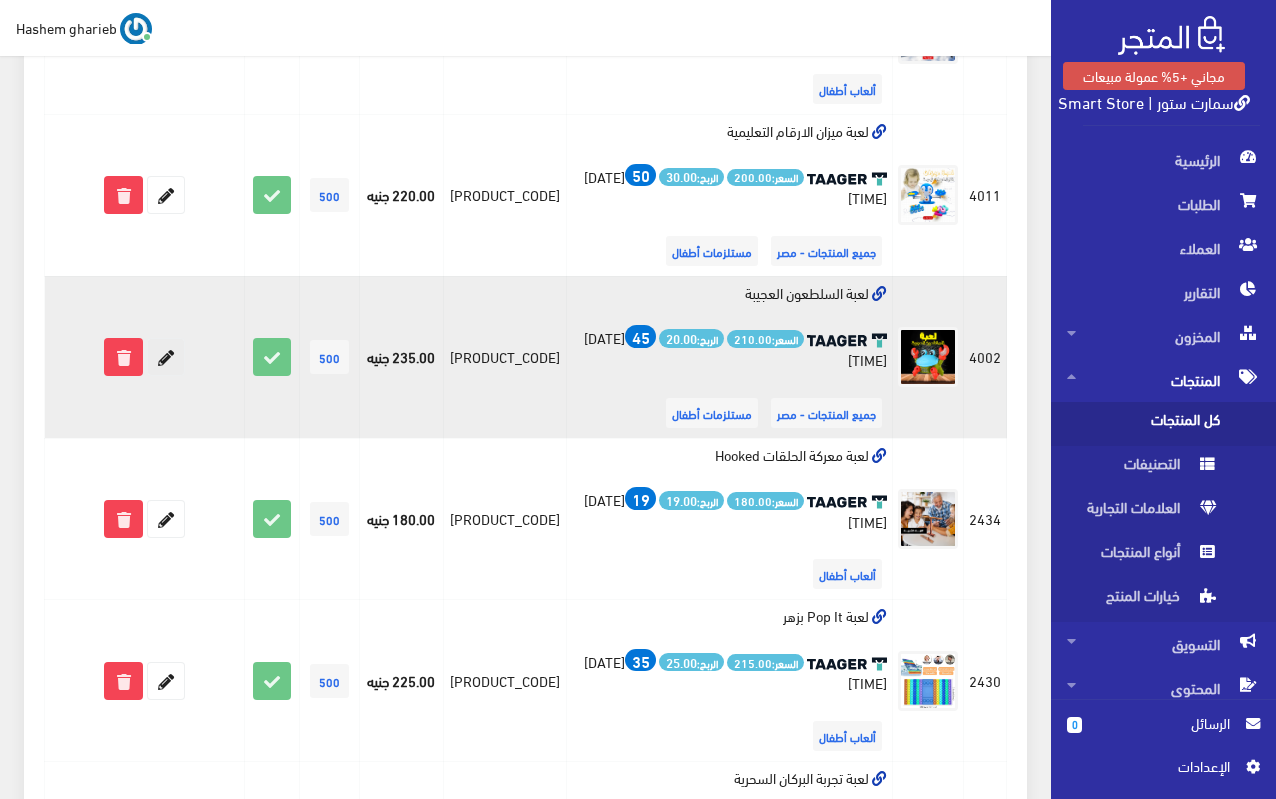 click at bounding box center [166, 357] 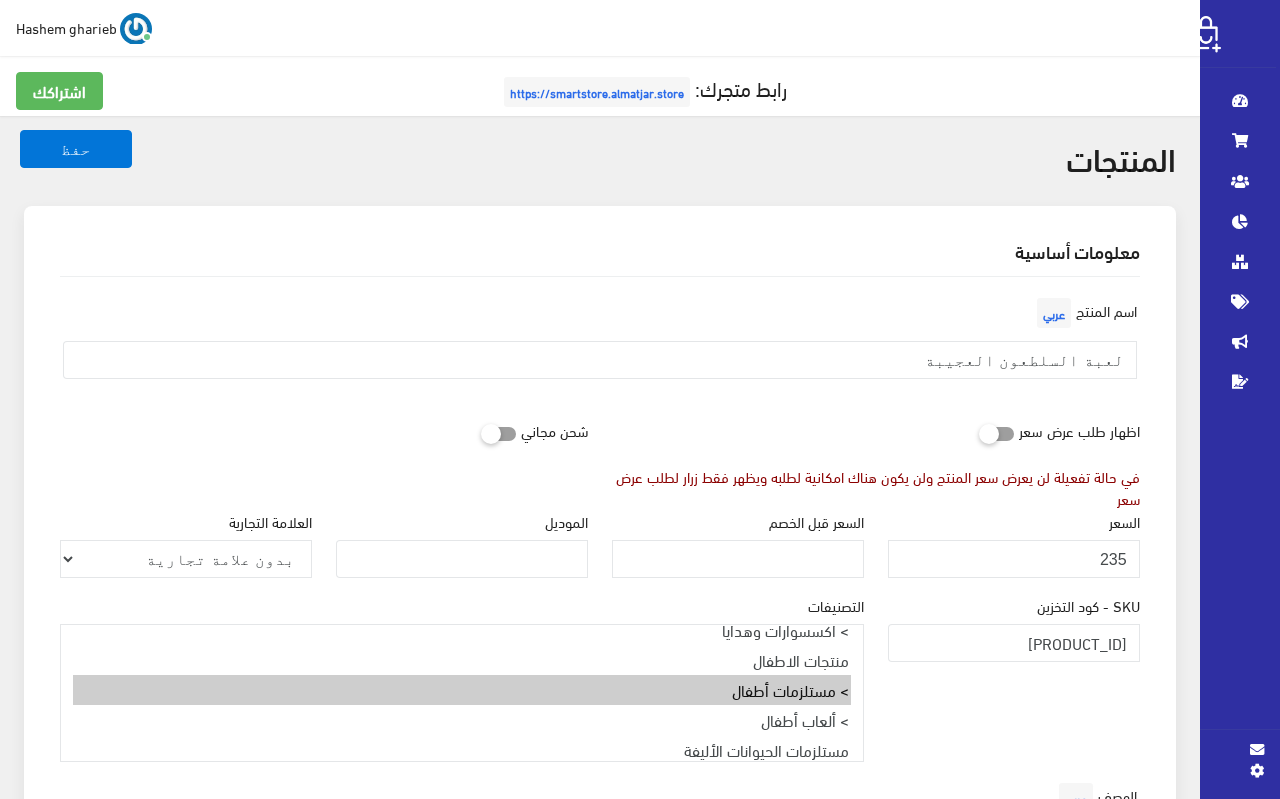select 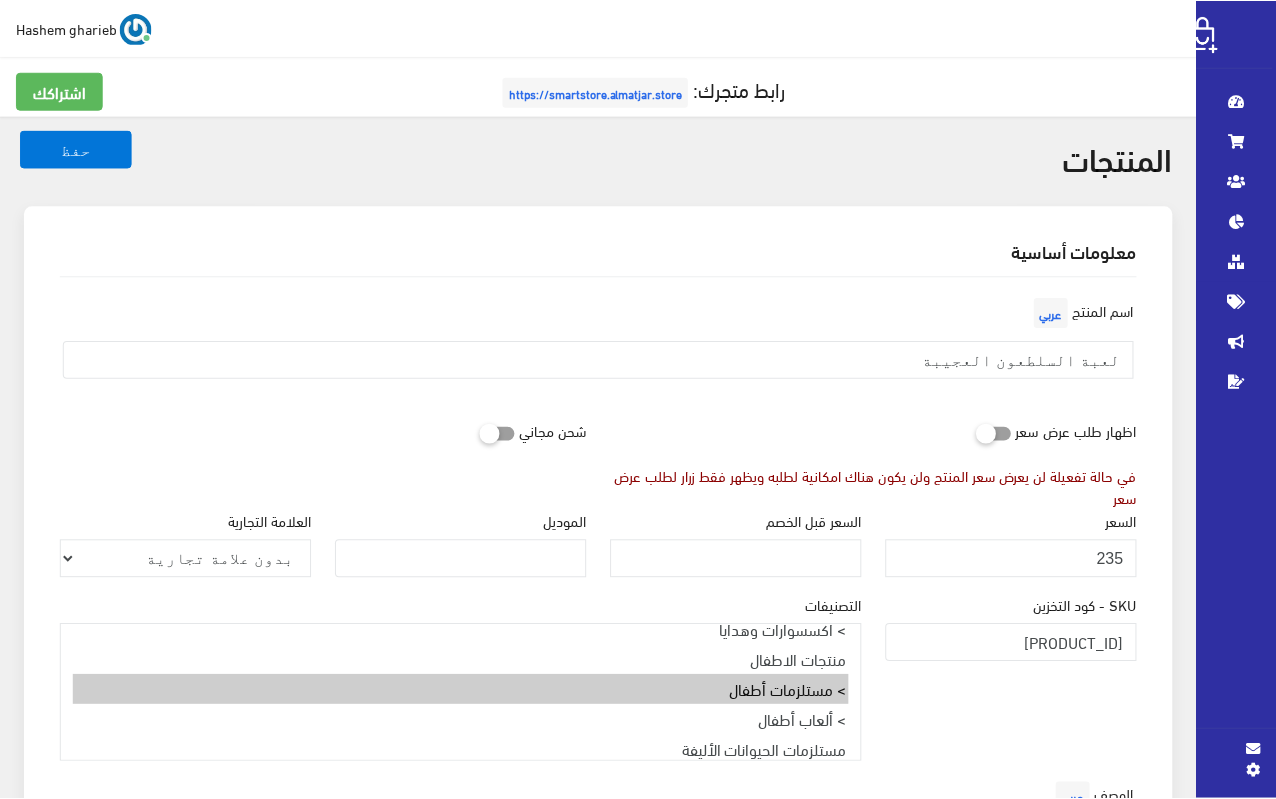 scroll, scrollTop: 0, scrollLeft: 0, axis: both 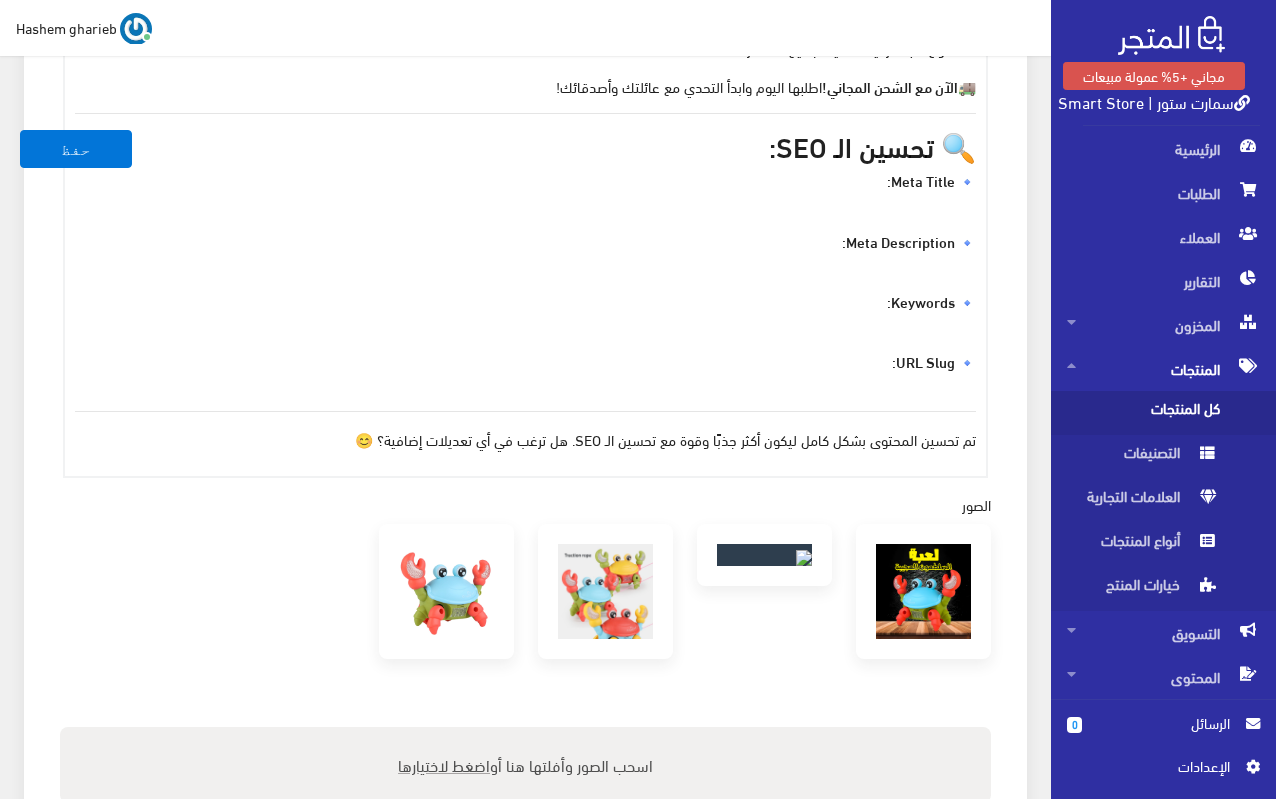click on "🔹 Meta Description:" at bounding box center [525, 252] 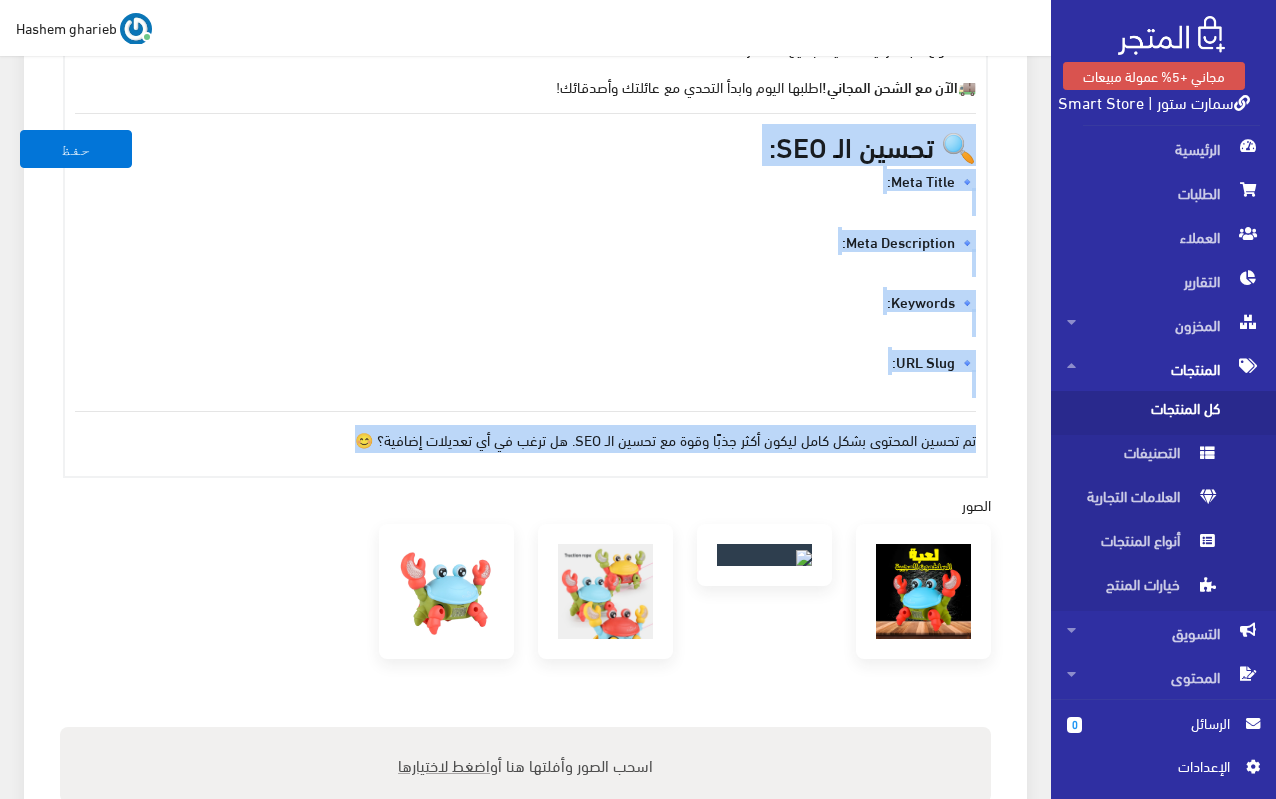 drag, startPoint x: 343, startPoint y: 439, endPoint x: 991, endPoint y: 130, distance: 717.9032 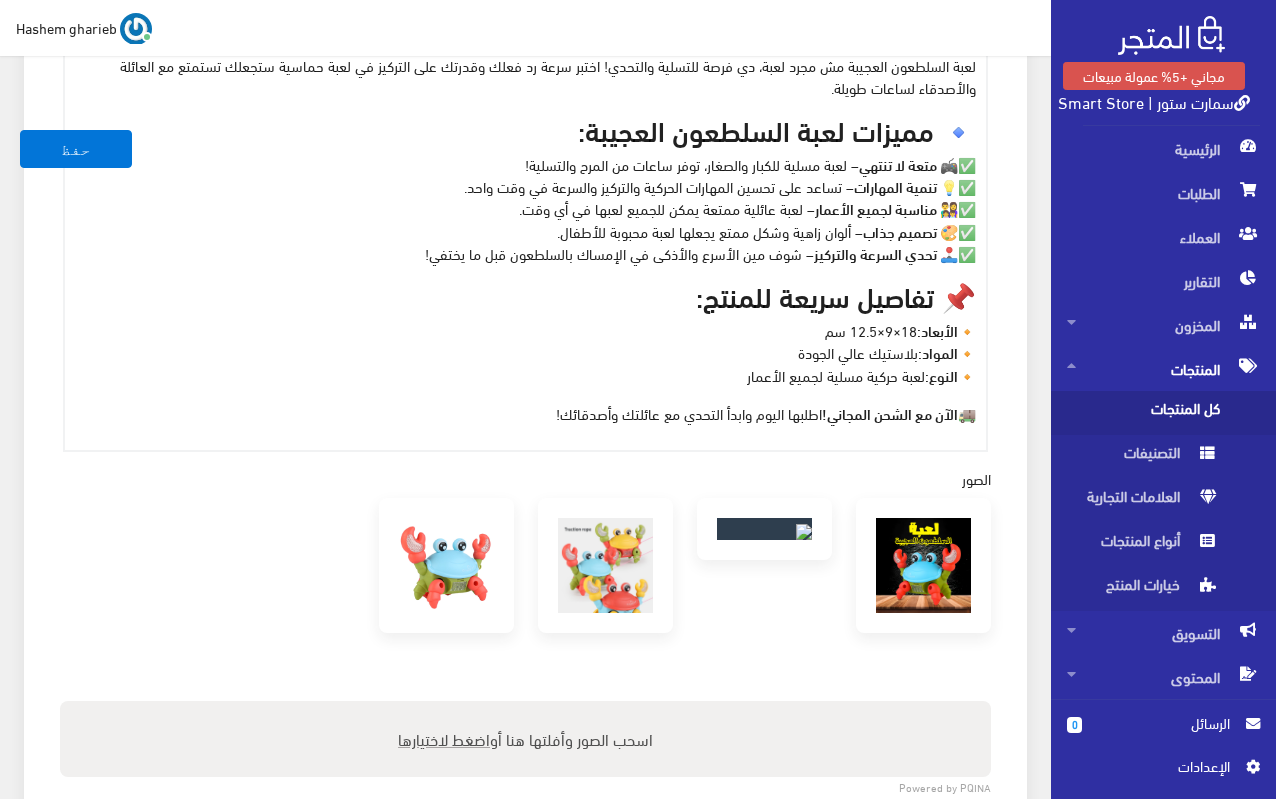 scroll, scrollTop: 800, scrollLeft: 0, axis: vertical 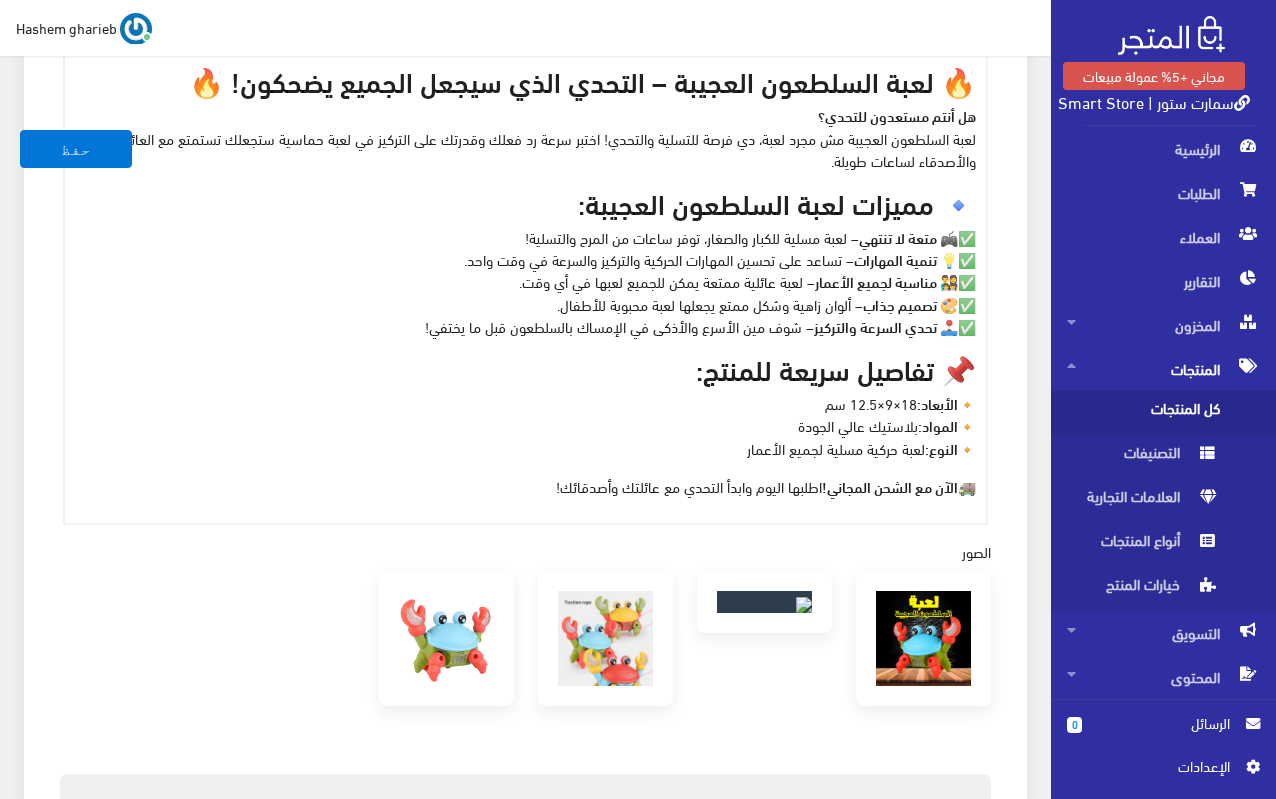 click on "🎮 متعة لا تنتهي" at bounding box center (908, 237) 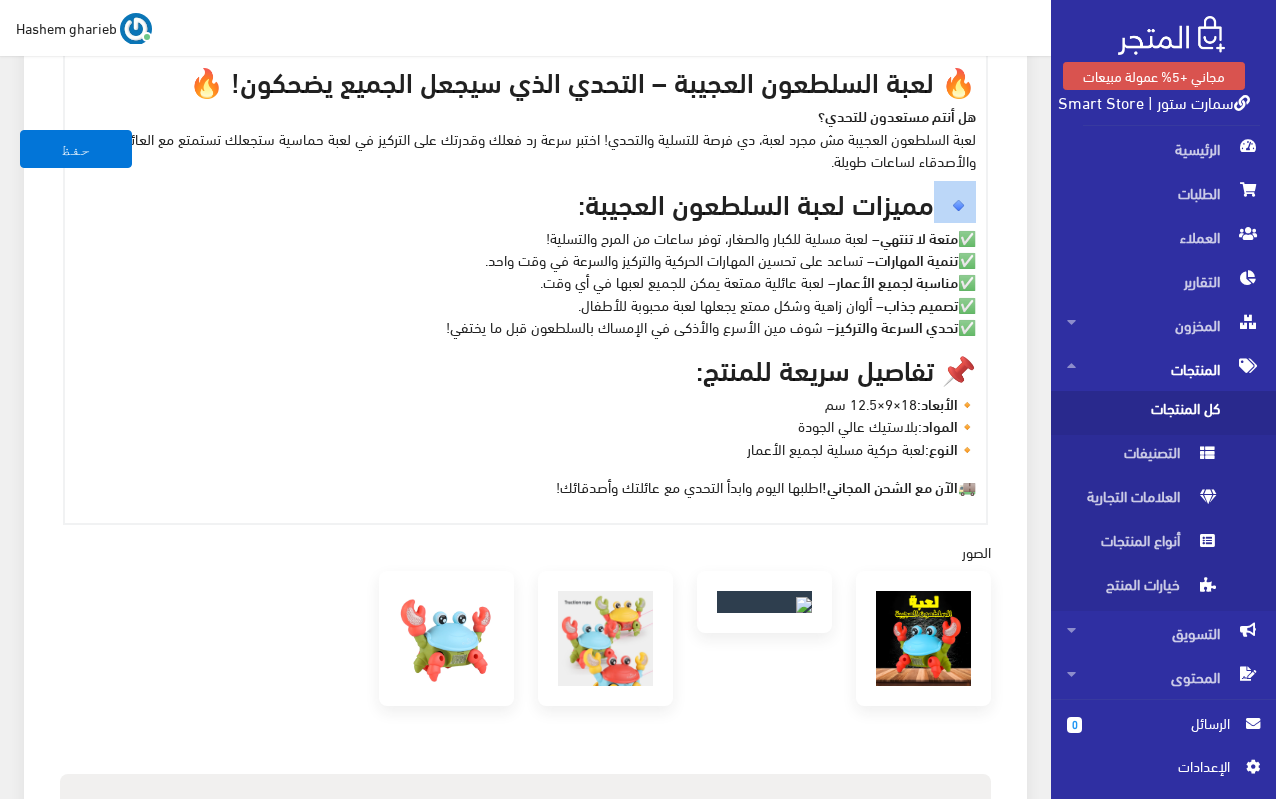 drag, startPoint x: 940, startPoint y: 201, endPoint x: 1016, endPoint y: 213, distance: 76.941536 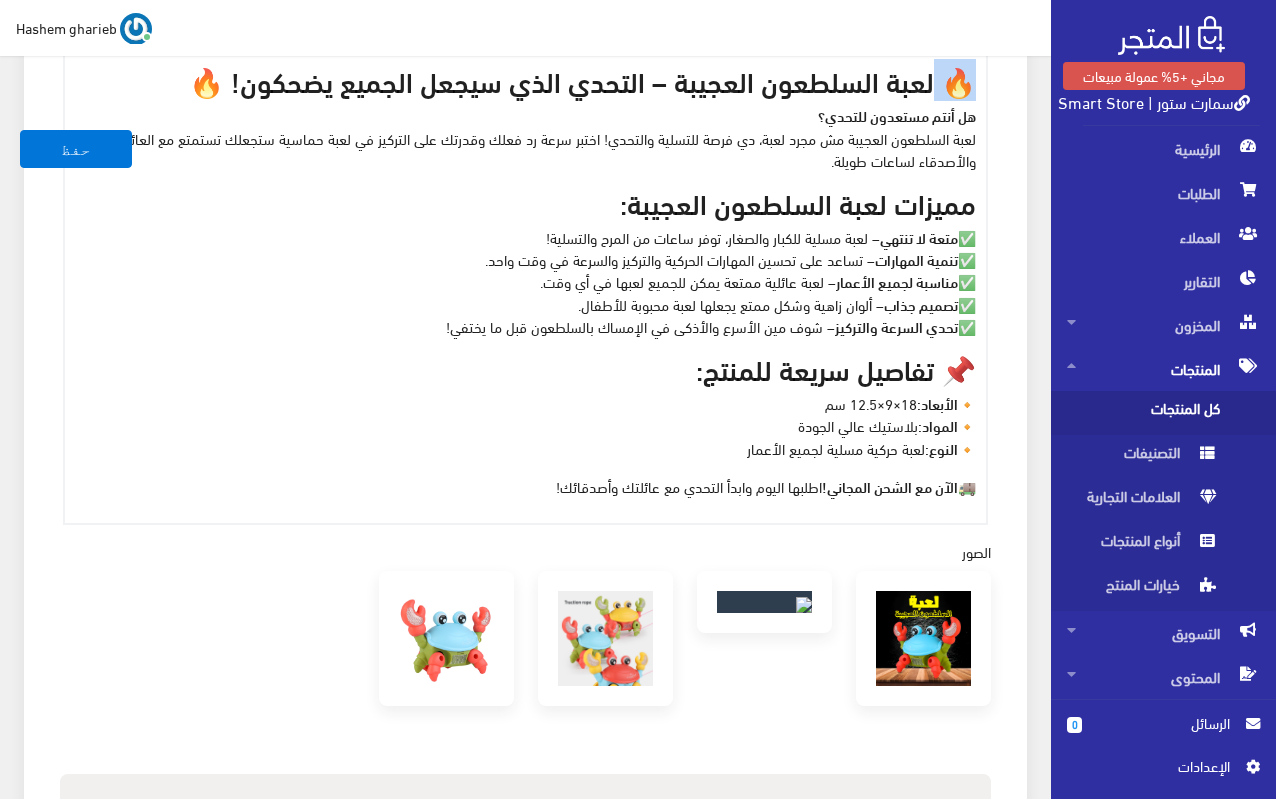 drag, startPoint x: 938, startPoint y: 74, endPoint x: 1020, endPoint y: 87, distance: 83.02409 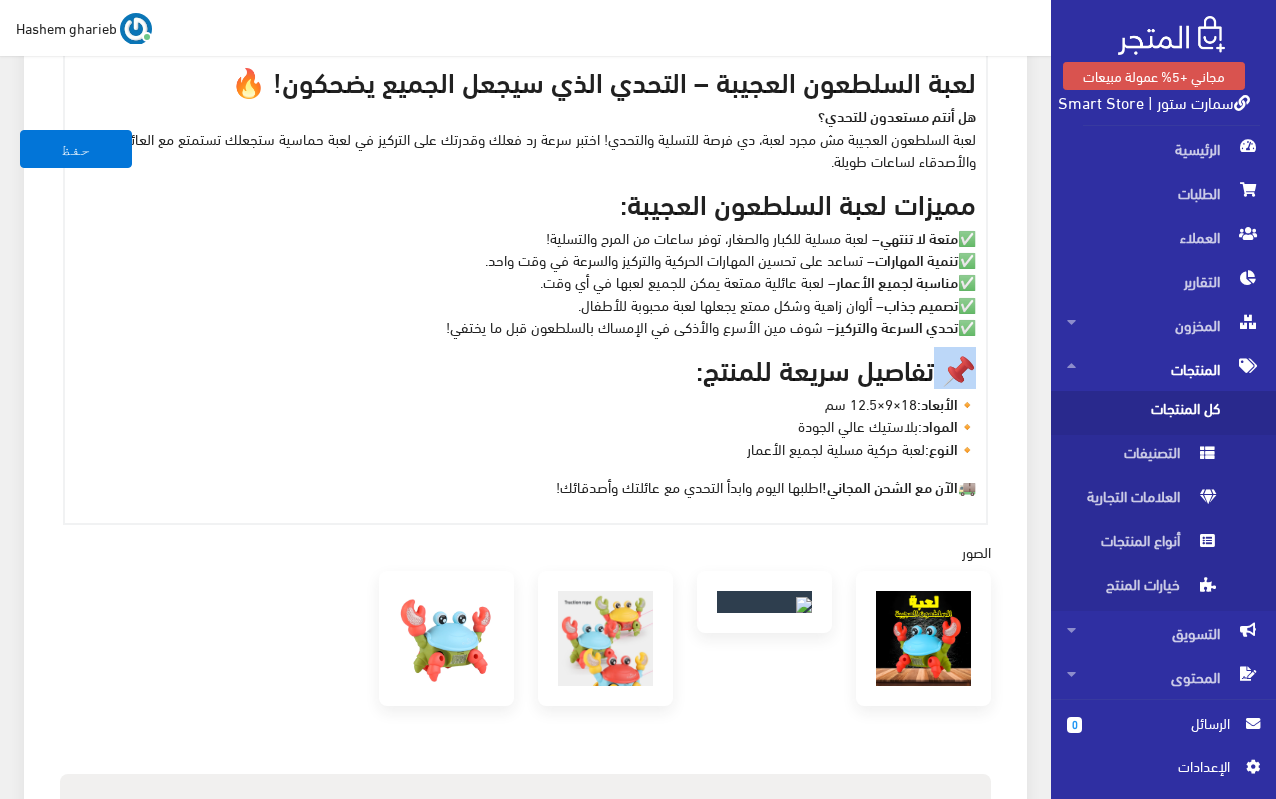 drag, startPoint x: 932, startPoint y: 363, endPoint x: 1004, endPoint y: 355, distance: 72.443085 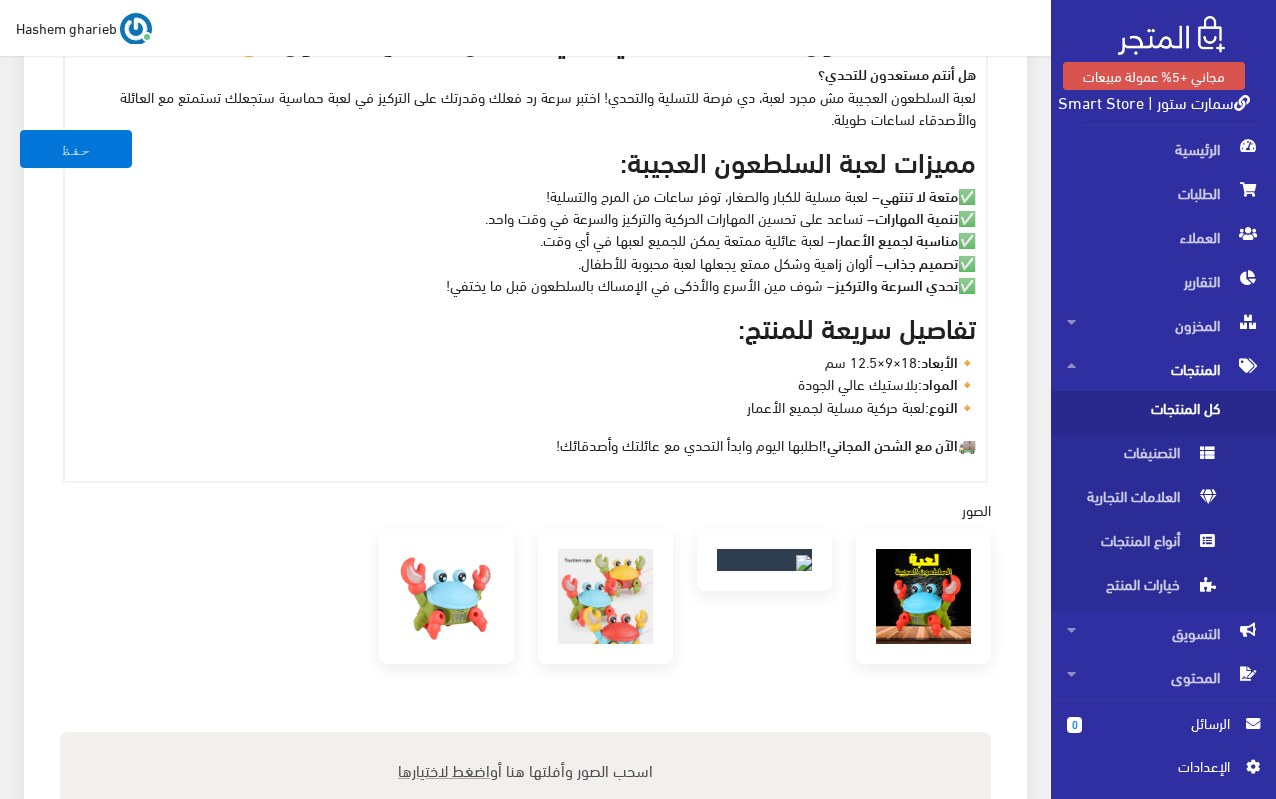 scroll, scrollTop: 900, scrollLeft: 0, axis: vertical 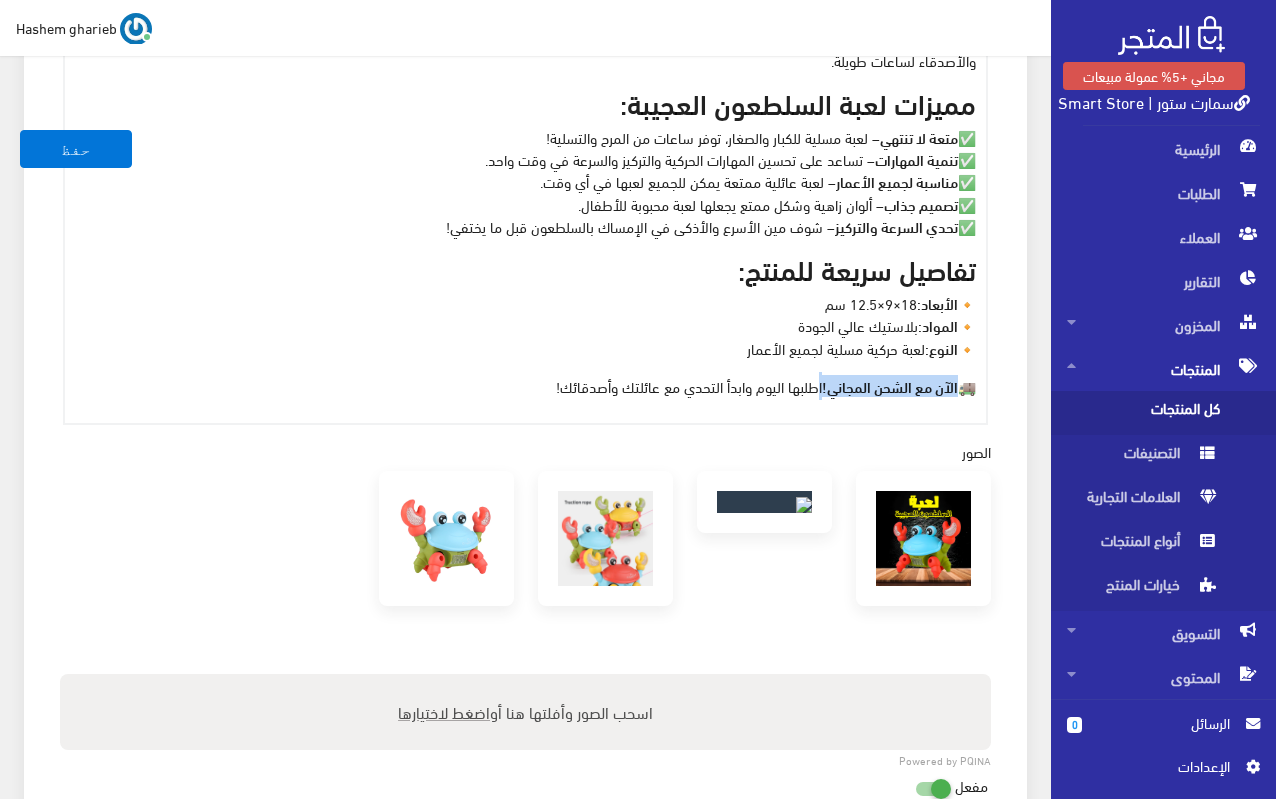 drag, startPoint x: 814, startPoint y: 384, endPoint x: 955, endPoint y: 391, distance: 141.17365 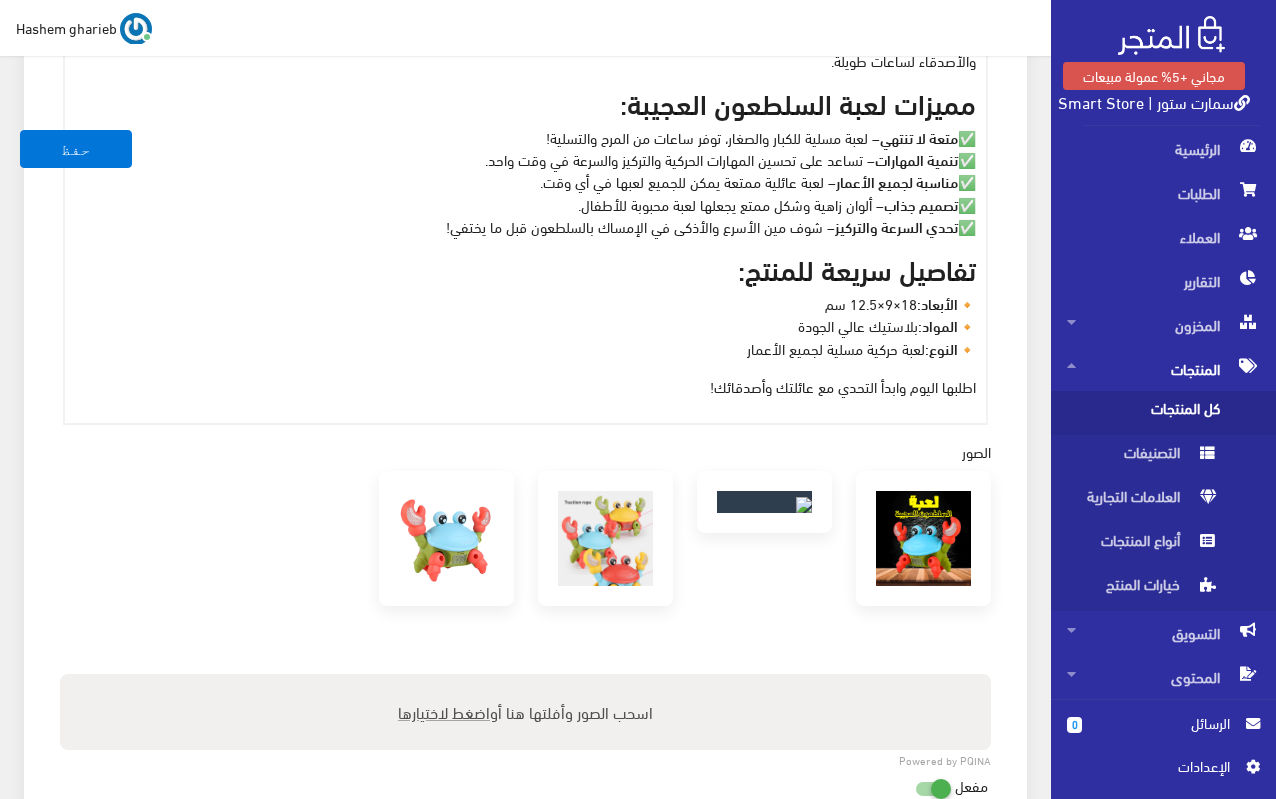 click on "اطلبها اليوم وابدأ التحدي مع عائلتك وأصدقائك!" at bounding box center [525, 386] 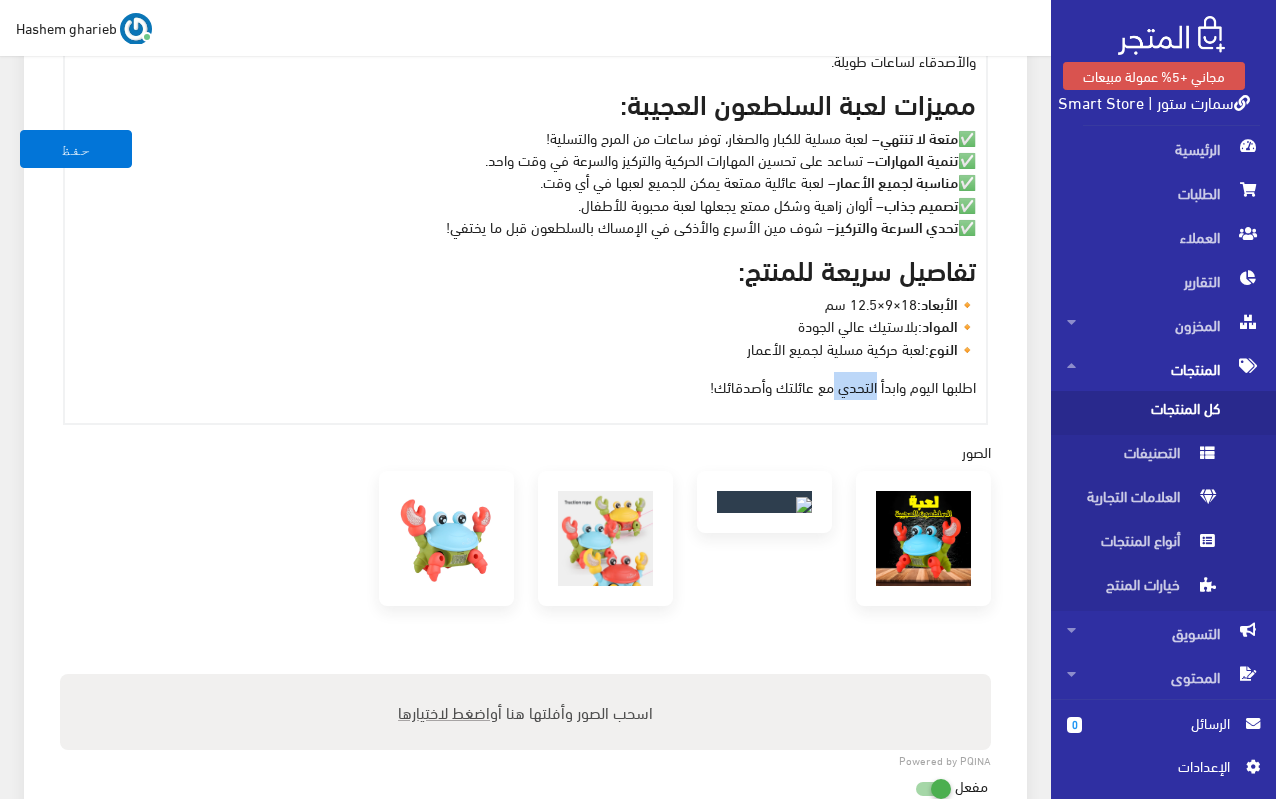 click on "اطلبها اليوم وابدأ التحدي مع عائلتك وأصدقائك!" at bounding box center (525, 386) 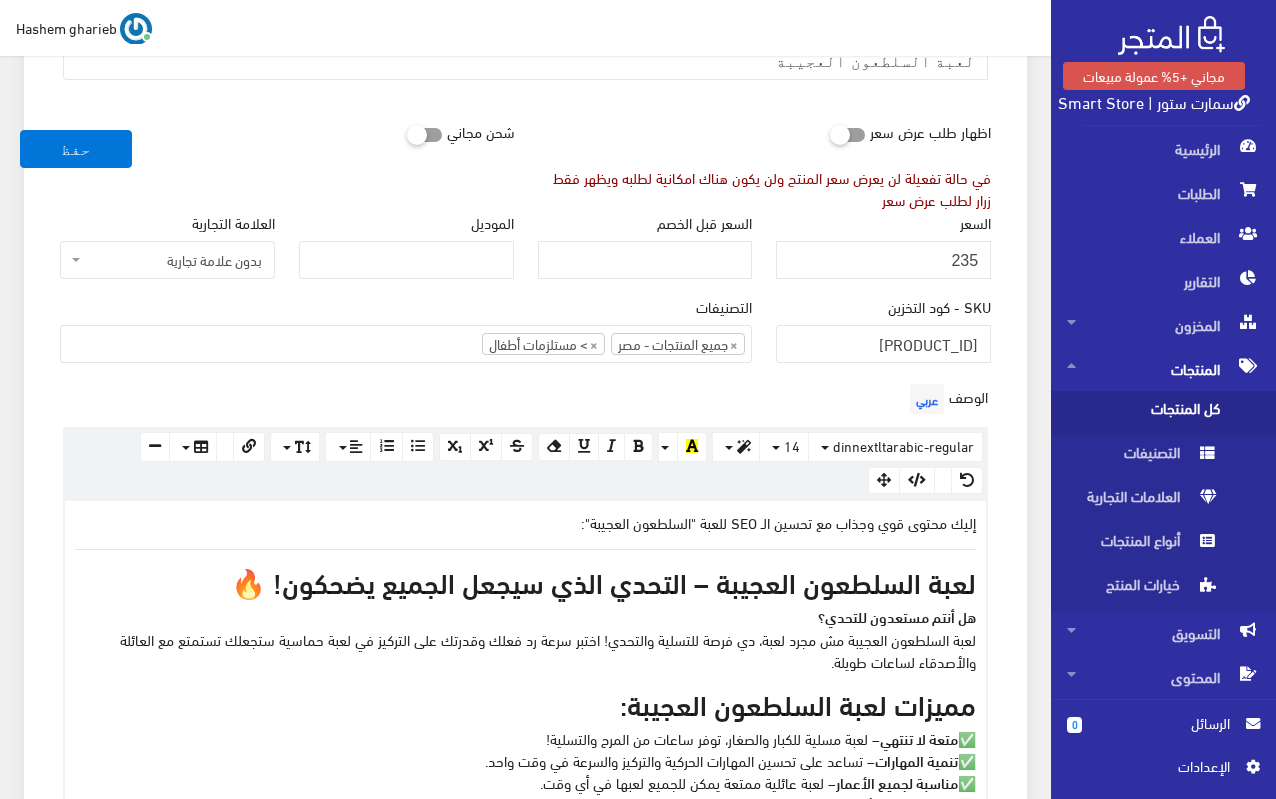 scroll, scrollTop: 200, scrollLeft: 0, axis: vertical 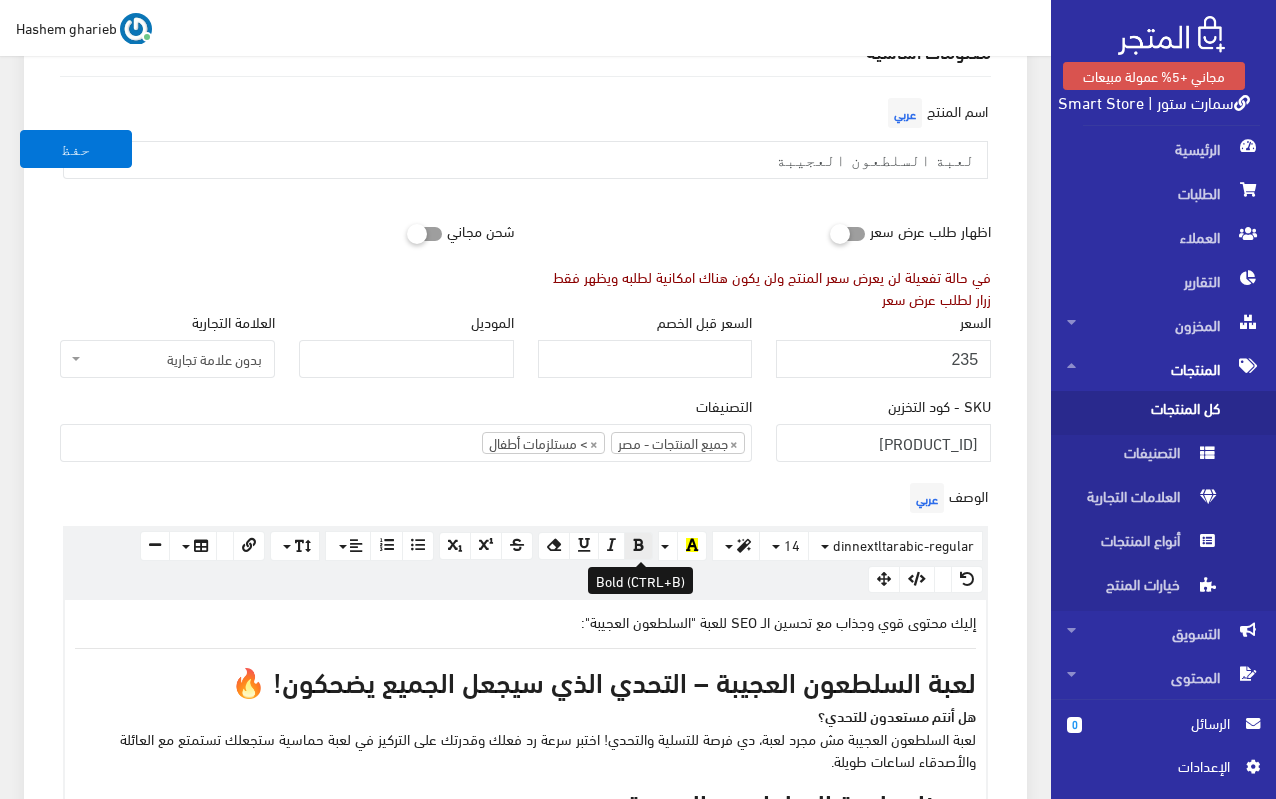 click at bounding box center (638, 545) 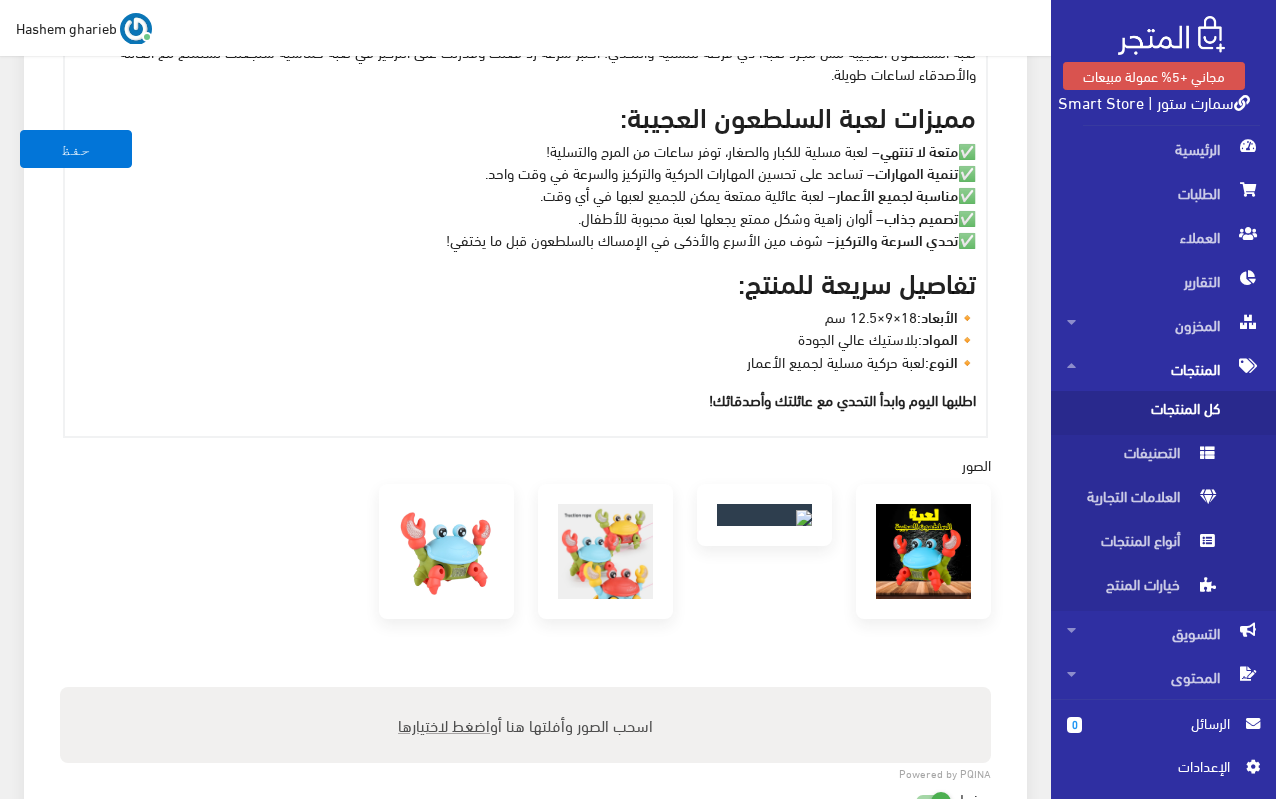 scroll, scrollTop: 900, scrollLeft: 0, axis: vertical 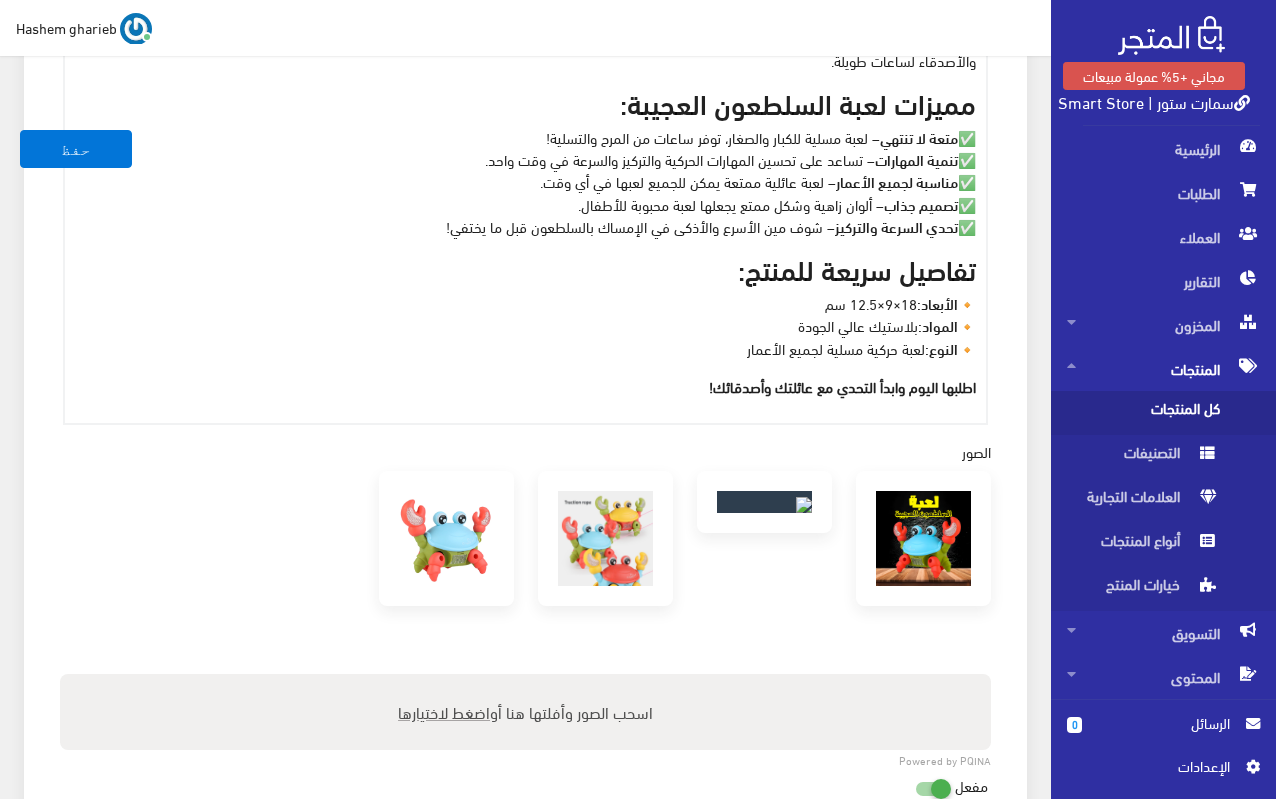click on "إليك محتوى قوي وجذاب مع تحسين الـ SEO للعبة "السلطعون العجيبة":
لعبة السلطعون العجيبة – التحدي الذي سيجعل الجميع يضحكون! 🔥
هل أنتم مستعدون للتحدي؟
لعبة السلطعون العجيبة مش مجرد لعبة، دي فرصة للتسلية والتحدي! اختبر سرعة رد فعلك وقدرتك على التركيز في لعبة حماسية ستجعلك تستمتع مع العائلة والأصدقاء لساعات طويلة.
مميزات لعبة السلطعون العجيبة:
✅   متعة لا تنتهي  – لعبة مسلية للكبار والصغار، توفر ساعات من المرح والتسلية!
✅   تنمية المهارات  – تساعد على تحسين المهارات الحركية والتركيز والسرعة في وقت واحد.
✅   مناسبة لجميع الأعمار
✅   تصميم جذاب
✅
🔸
🔸" at bounding box center [525, 161] 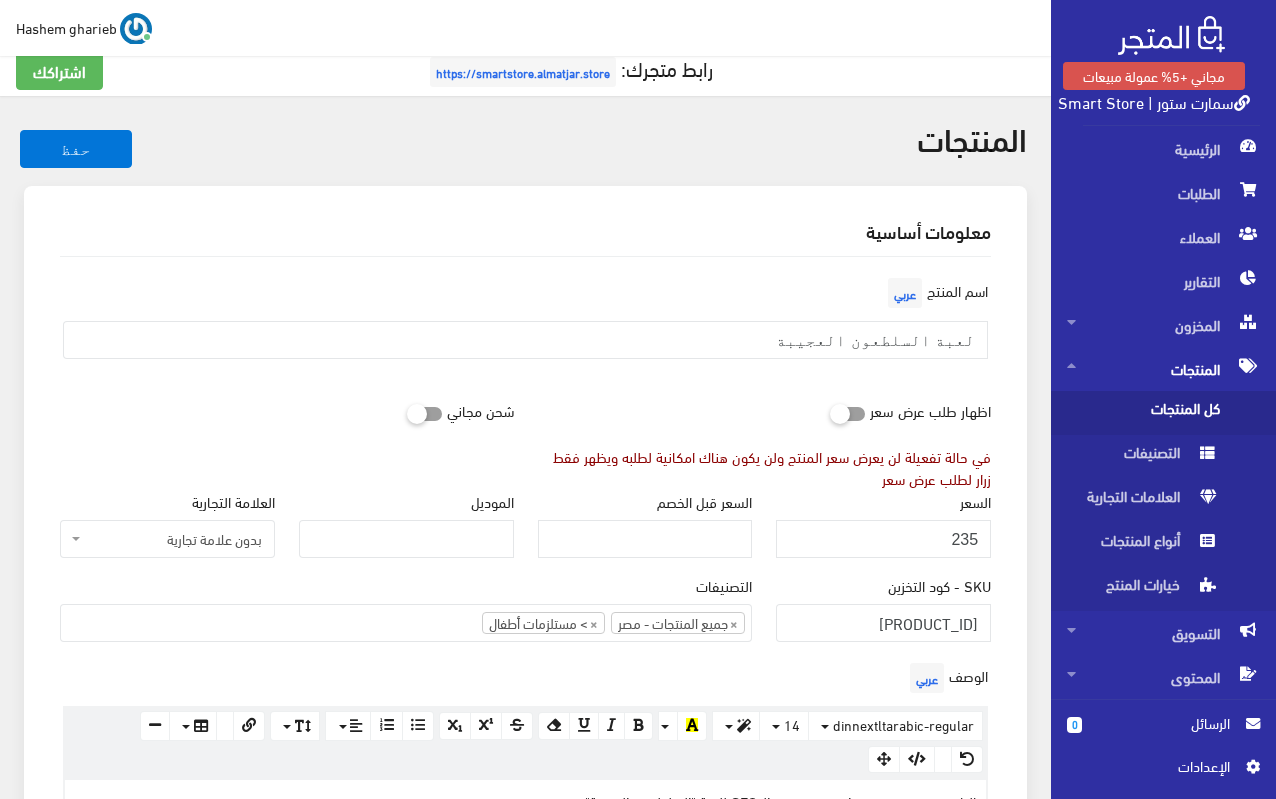 scroll, scrollTop: 0, scrollLeft: 0, axis: both 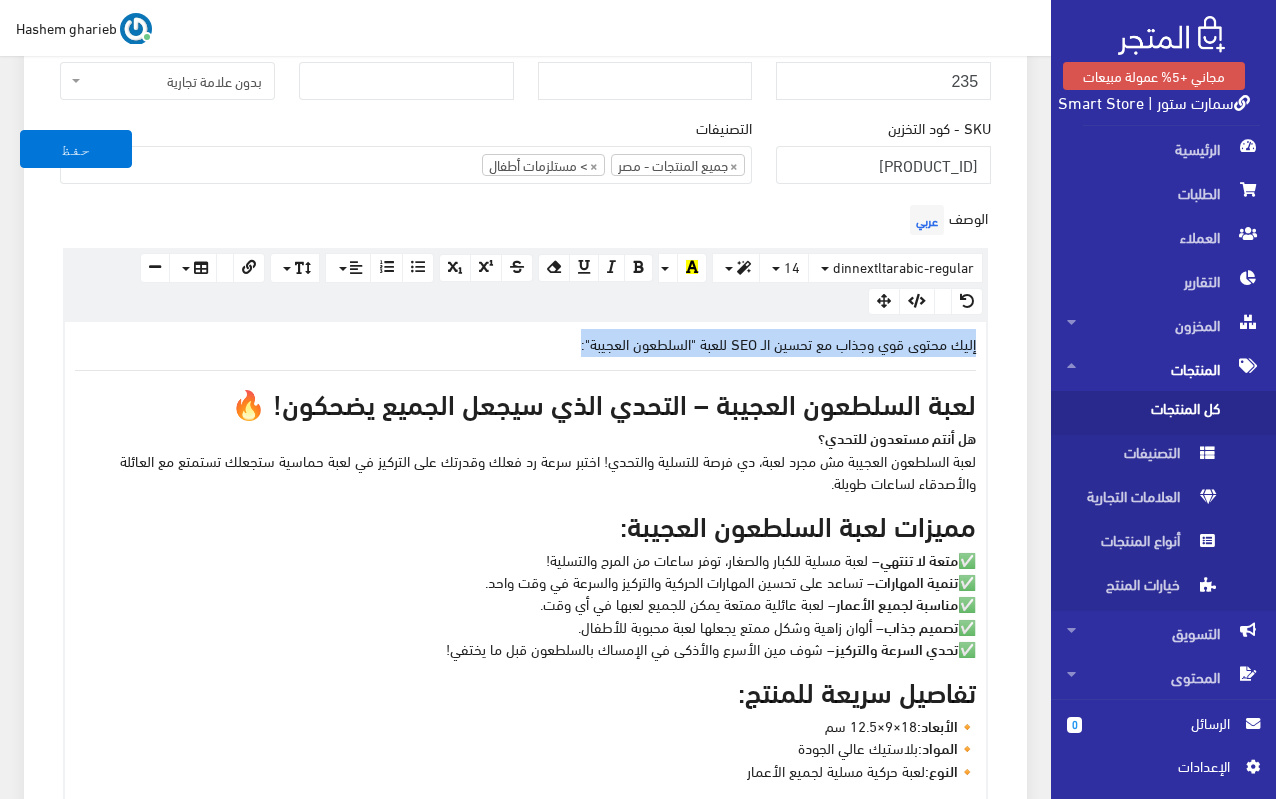 drag, startPoint x: 980, startPoint y: 399, endPoint x: 993, endPoint y: 273, distance: 126.66886 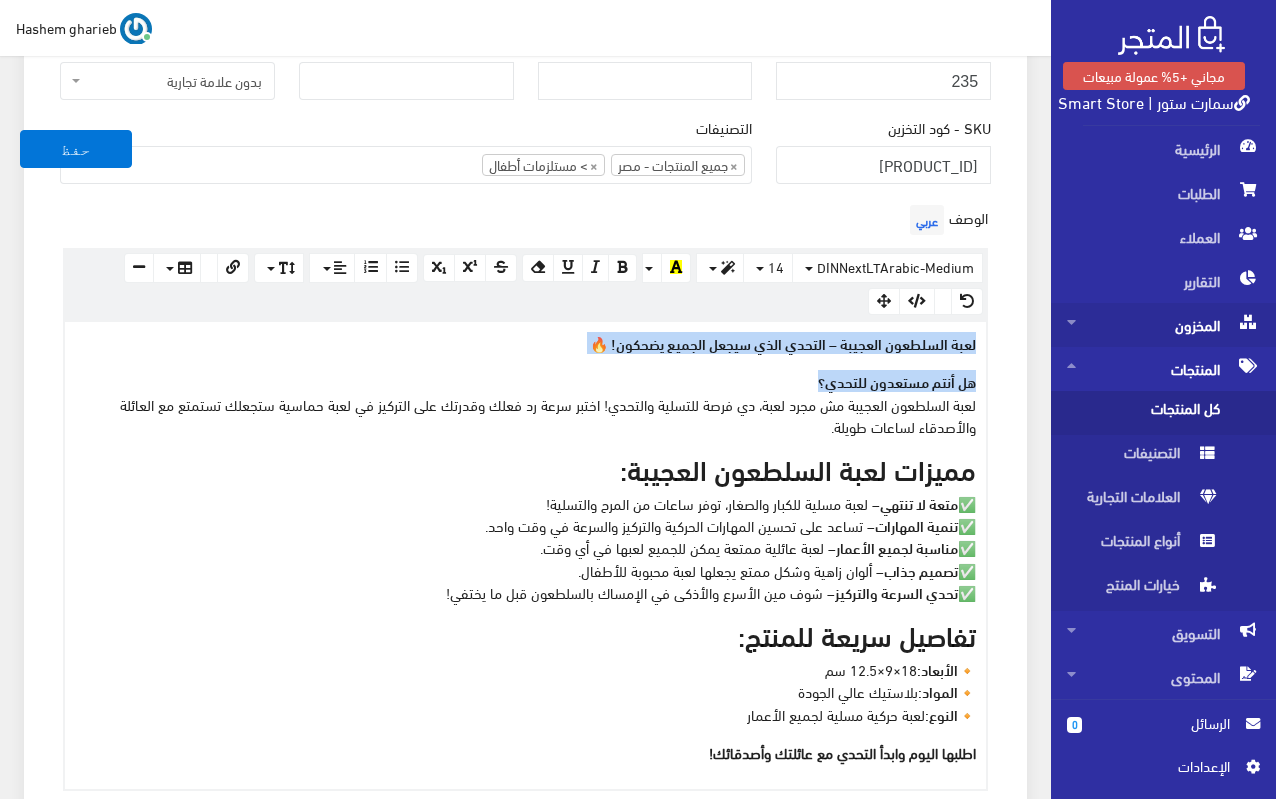 drag, startPoint x: 668, startPoint y: 353, endPoint x: 1068, endPoint y: 341, distance: 400.17996 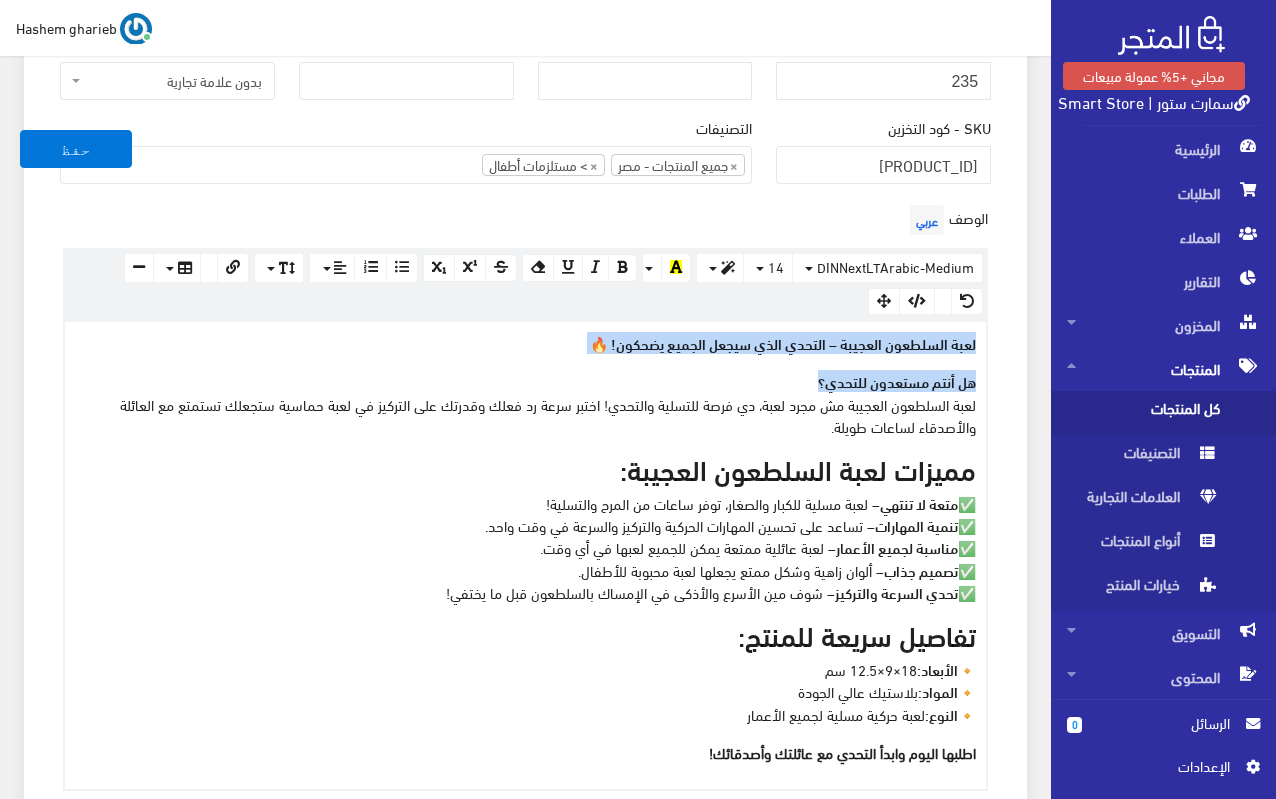 click on "لعبة السلطعون العجيبة – التحدي الذي سيجعل الجميع يضحكون! 🔥
هل أنتم مستعدون للتحدي؟
لعبة السلطعون العجيبة مش مجرد لعبة، دي فرصة للتسلية والتحدي! اختبر سرعة رد فعلك وقدرتك على التركيز في لعبة حماسية ستجعلك تستمتع مع العائلة والأصدقاء لساعات طويلة.
مميزات لعبة السلطعون العجيبة:
✅   متعة لا تنتهي  – لعبة مسلية للكبار والصغار، توفر ساعات من المرح والتسلية!
✅   تنمية المهارات  – تساعد على تحسين المهارات الحركية والتركيز والسرعة في وقت واحد.
✅   مناسبة لجميع الأعمار  – لعبة عائلية ممتعة يمكن للجميع لعبها في أي وقت.
✅   تصميم جذاب
✅   تحدي السرعة والتركيز" at bounding box center (525, 555) 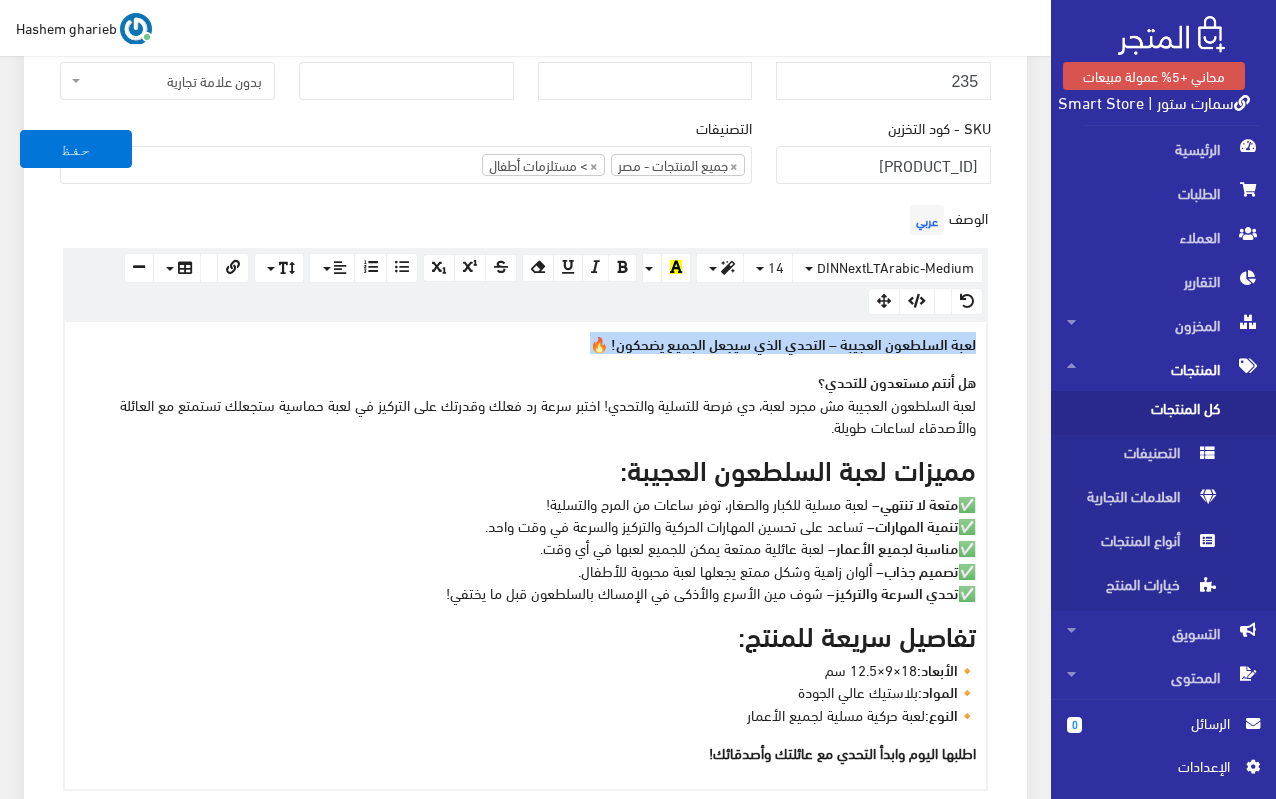 drag, startPoint x: 577, startPoint y: 339, endPoint x: 1001, endPoint y: 333, distance: 424.04245 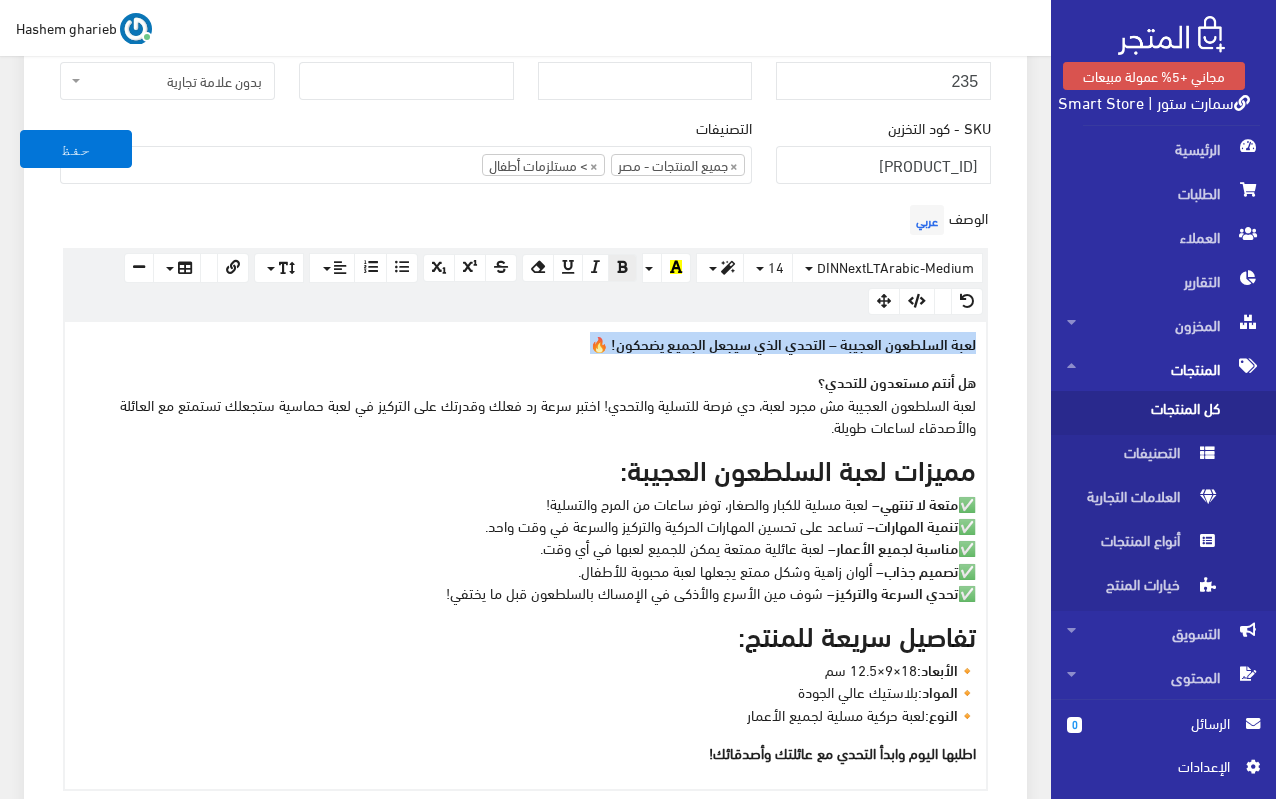 click at bounding box center (622, 267) 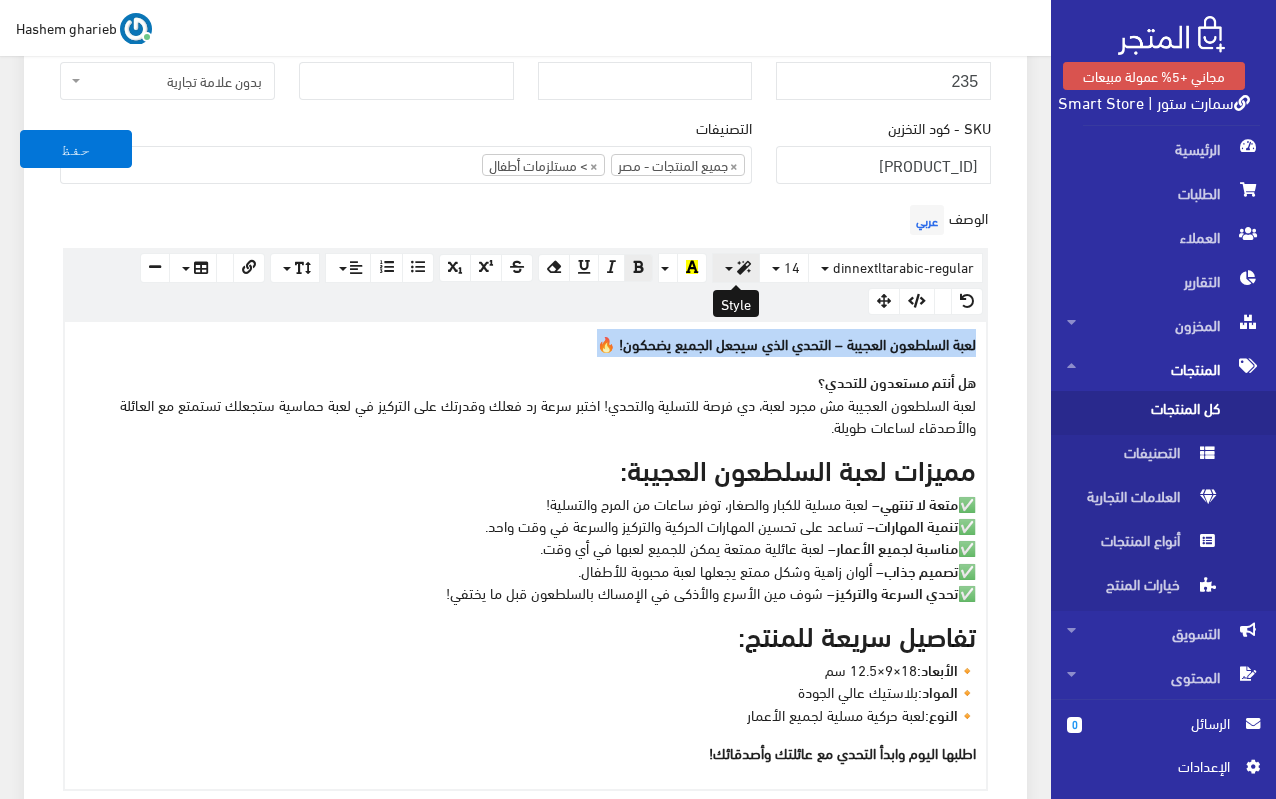 click at bounding box center (744, 268) 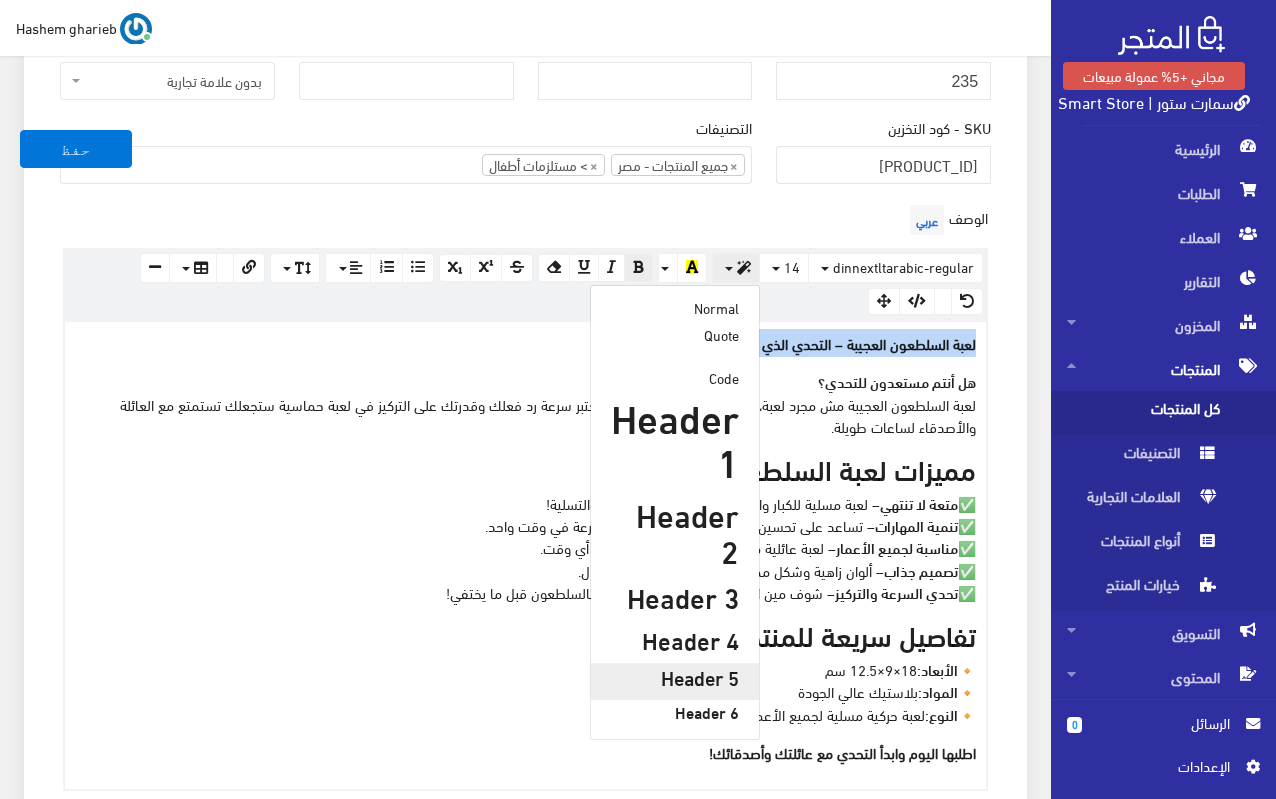 click on "Header 5" at bounding box center [675, 677] 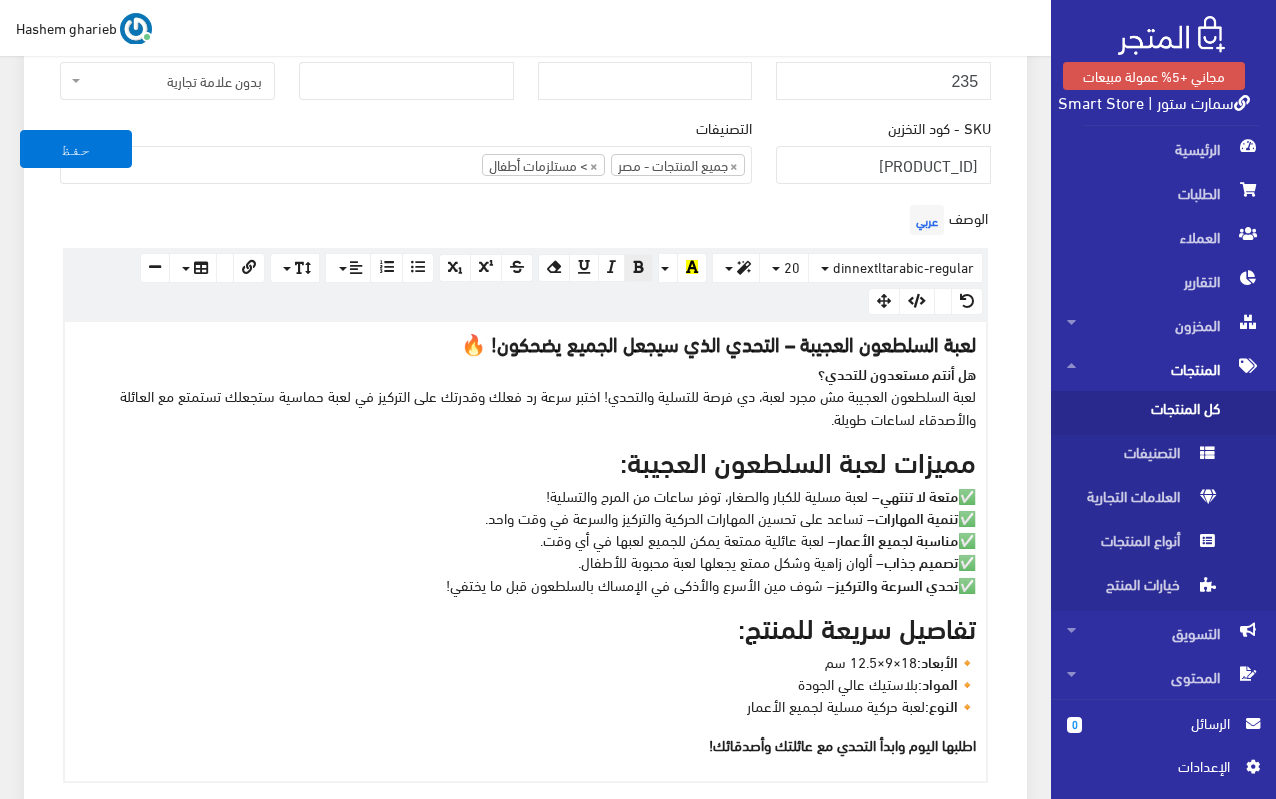 click on "✅   متعة لا تنتهي  – لعبة مسلية للكبار والصغار، توفر ساعات من المرح والتسلية!
✅   تنمية المهارات  – تساعد على تحسين المهارات الحركية والتركيز والسرعة في وقت واحد.
✅   مناسبة لجميع الأعمار  – لعبة عائلية ممتعة يمكن للجميع لعبها في أي وقت.
✅   تصميم جذاب  – ألوان زاهية وشكل ممتع يجعلها لعبة محبوبة للأطفال.
✅   تحدي السرعة والتركيز  – شوف مين الأسرع والأذكى في الإمساك بالسلطعون قبل ما يختفي!" at bounding box center [525, 539] 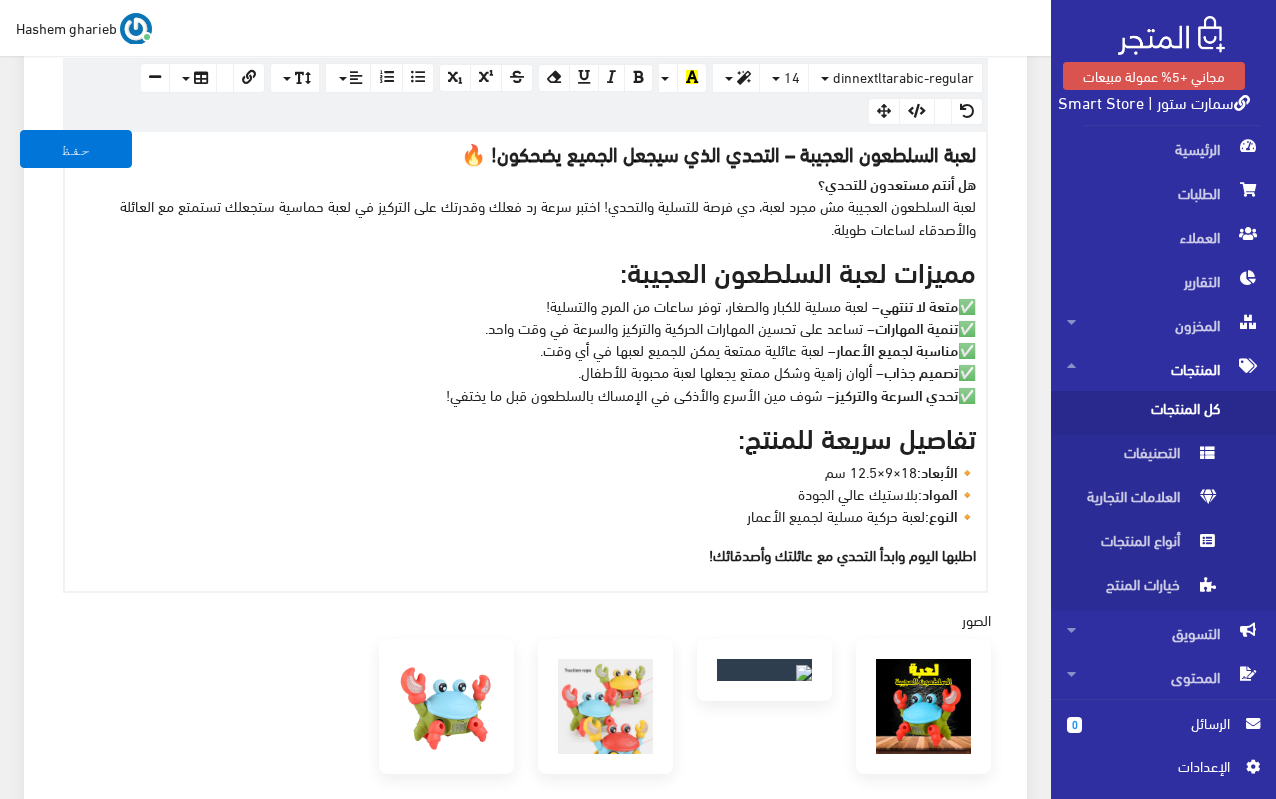 scroll, scrollTop: 578, scrollLeft: 0, axis: vertical 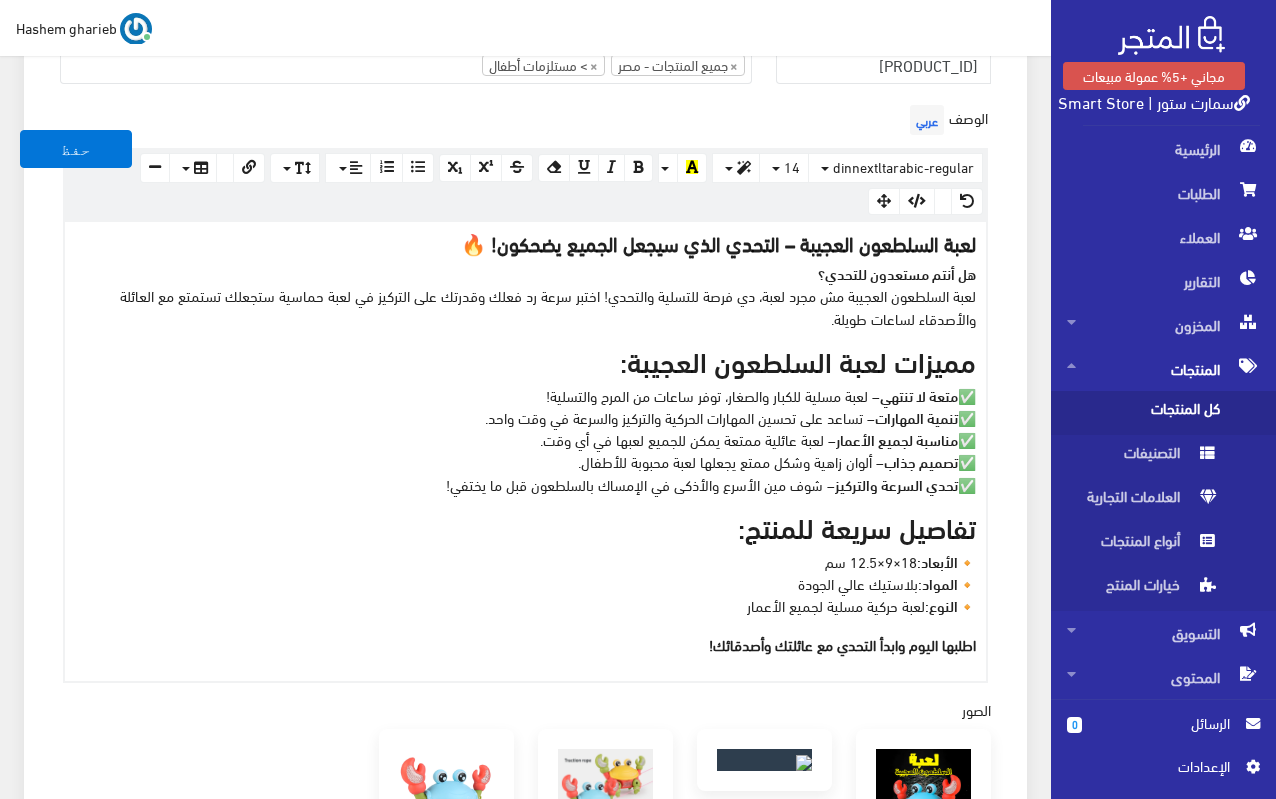 click on "لعبة السلطعون العجيبة – التحدي الذي سيجعل الجميع يضحكون! 🔥" at bounding box center [718, 242] 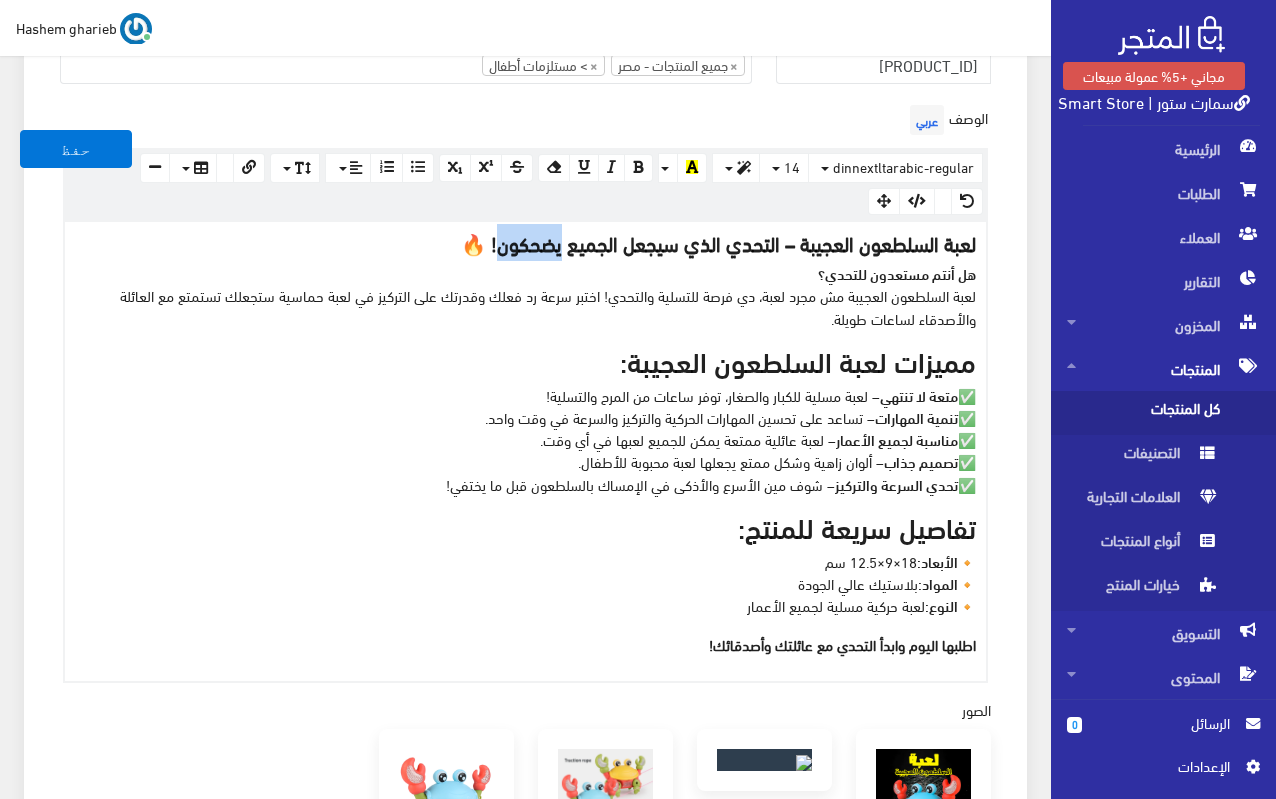 click on "لعبة السلطعون العجيبة – التحدي الذي سيجعل الجميع يضحكون! 🔥" at bounding box center [718, 242] 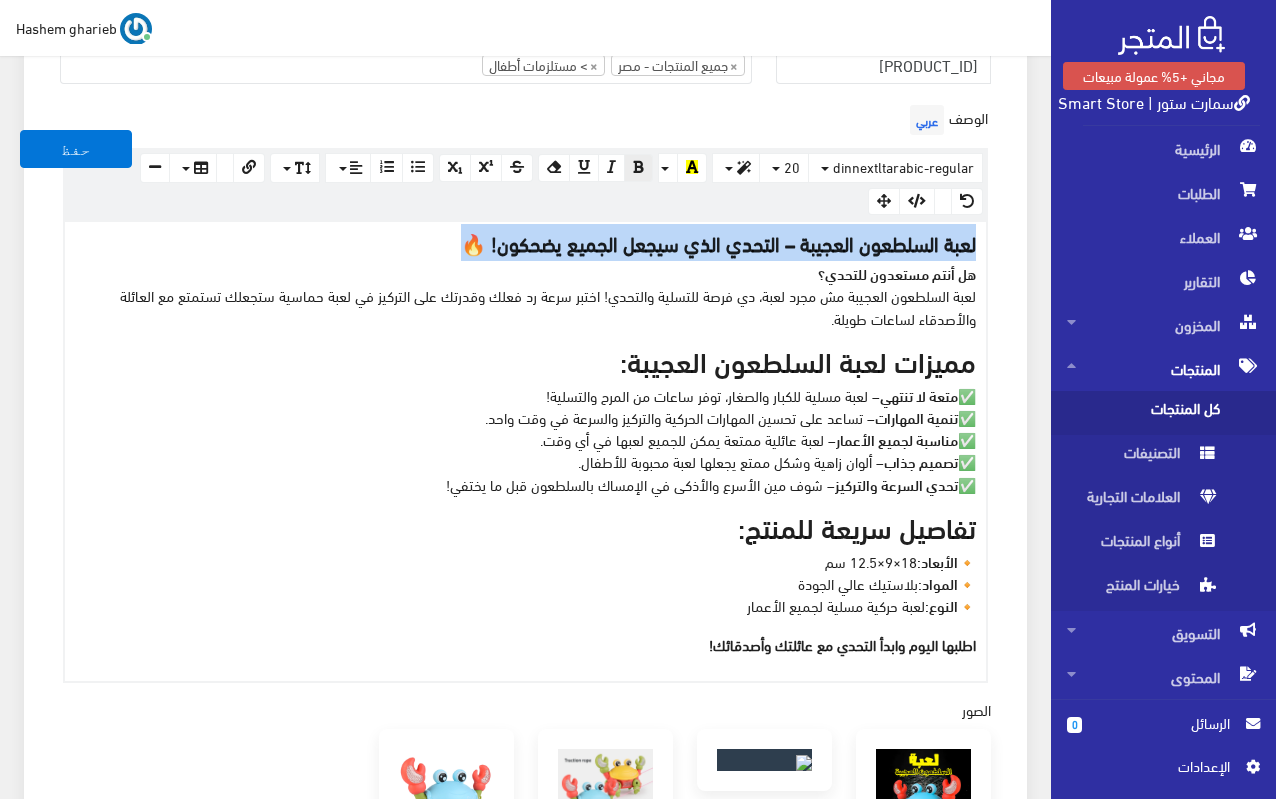 click on "لعبة السلطعون العجيبة – التحدي الذي سيجعل الجميع يضحكون! 🔥" at bounding box center [718, 242] 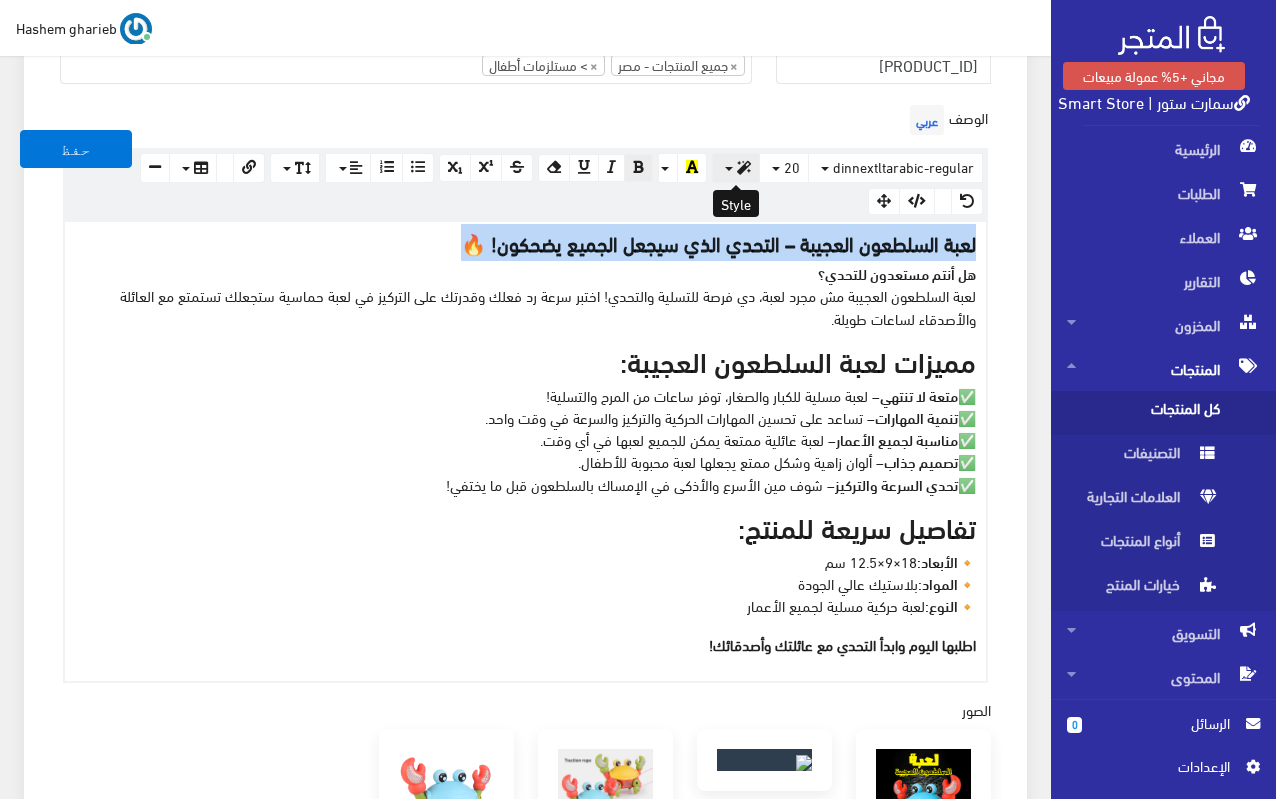 click at bounding box center (736, 168) 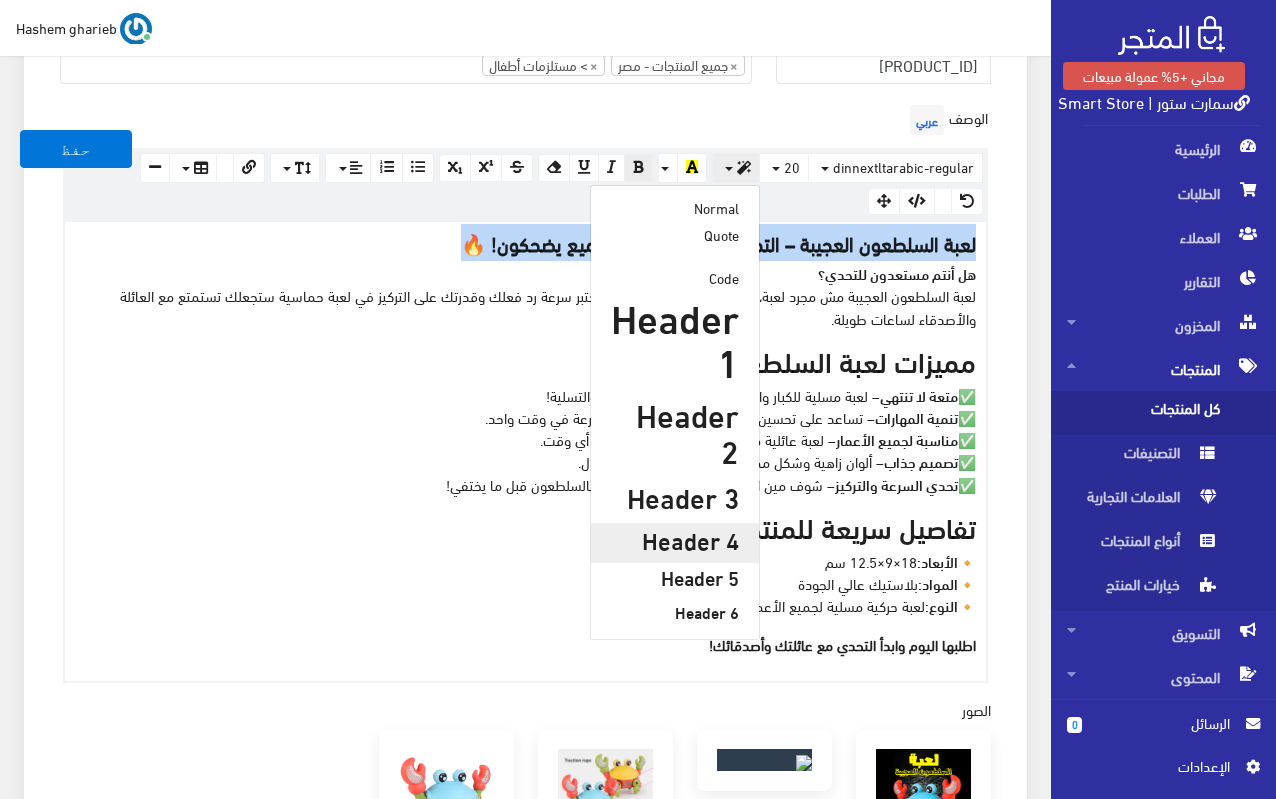 click on "Header 4" at bounding box center [675, 539] 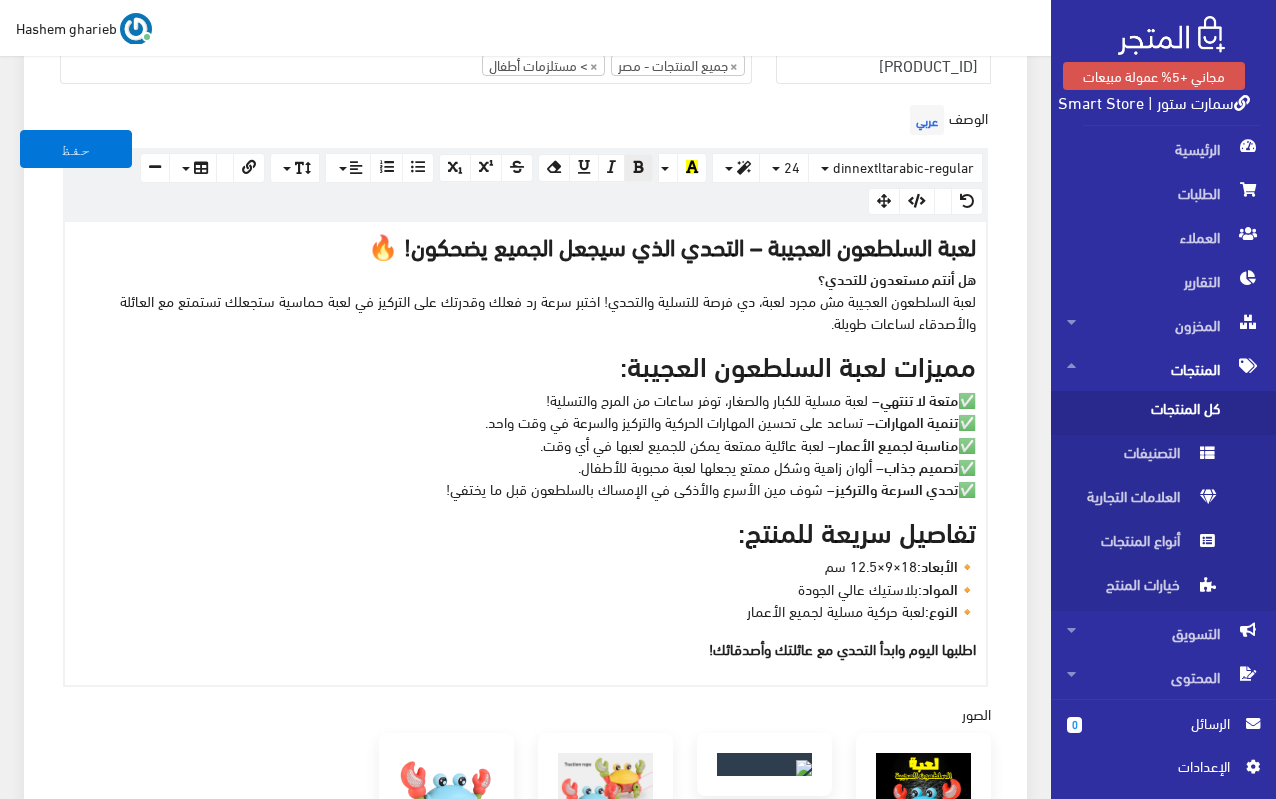 click on "هل أنتم مستعدون للتحدي؟
لعبة السلطعون العجيبة مش مجرد لعبة، دي فرصة للتسلية والتحدي! اختبر سرعة رد فعلك وقدرتك على التركيز في لعبة حماسية ستجعلك تستمتع مع العائلة والأصدقاء لساعات طويلة." at bounding box center [525, 300] 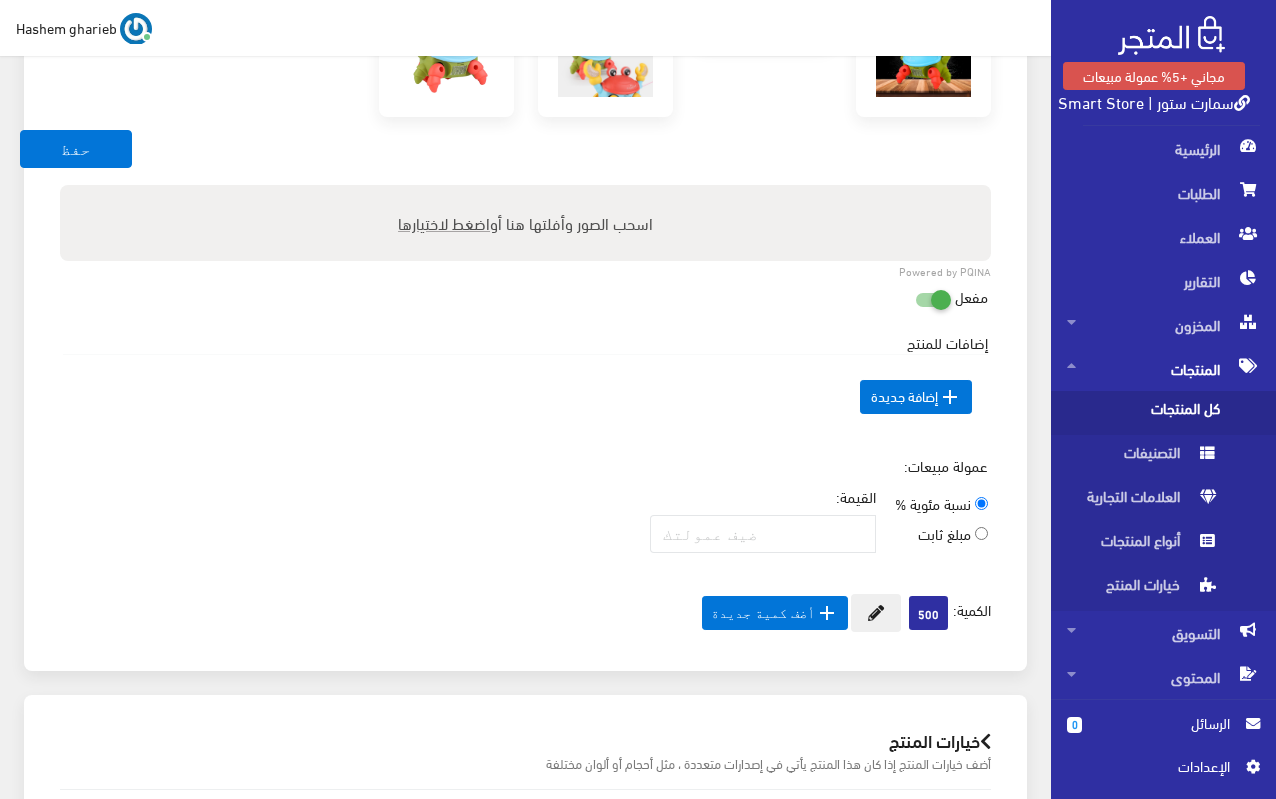 scroll, scrollTop: 1378, scrollLeft: 0, axis: vertical 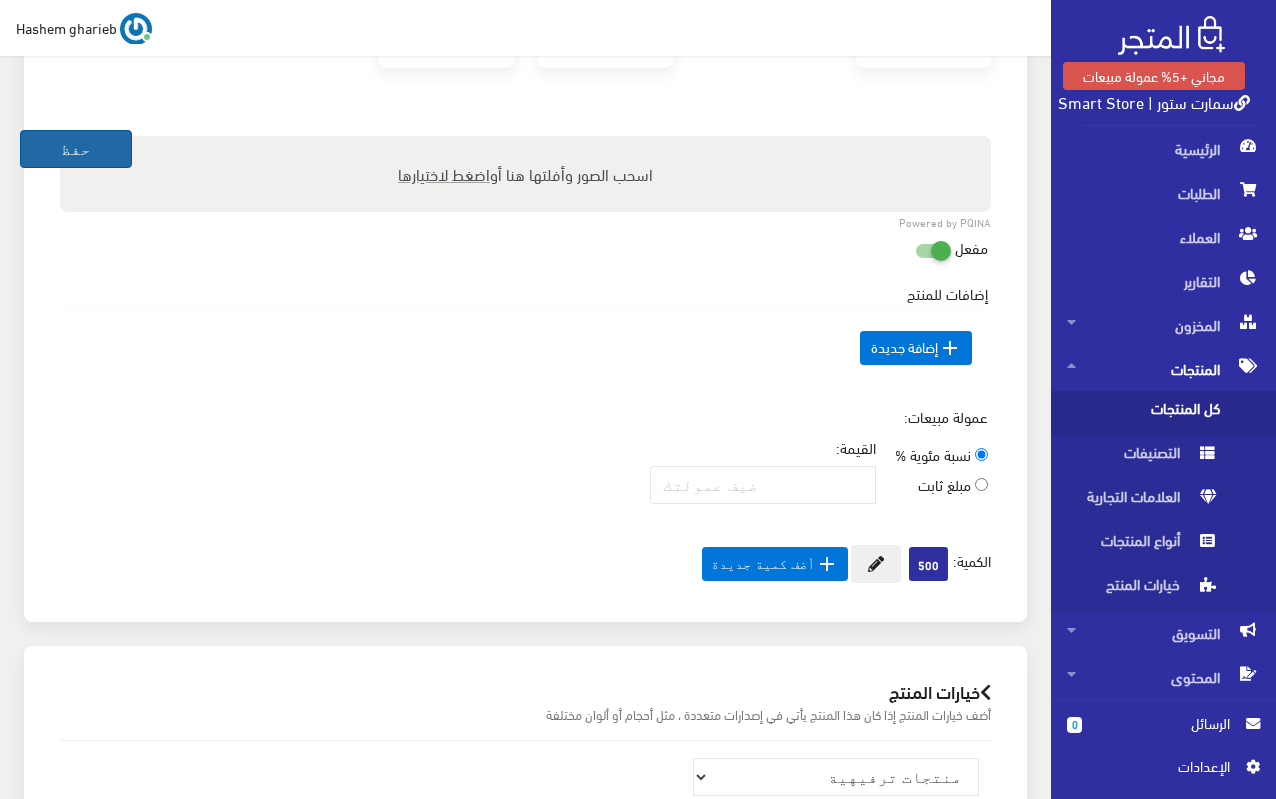 click on "حفظ" at bounding box center [76, 149] 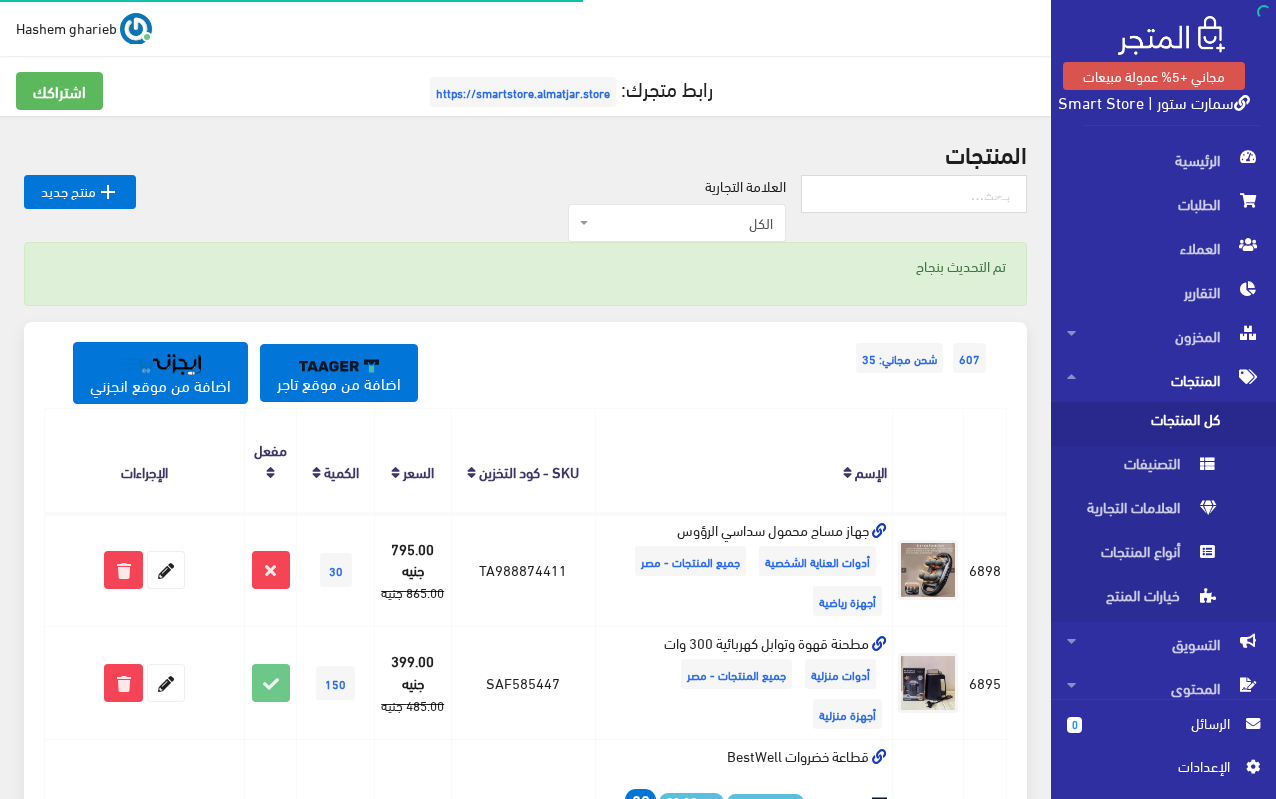 scroll, scrollTop: 0, scrollLeft: 0, axis: both 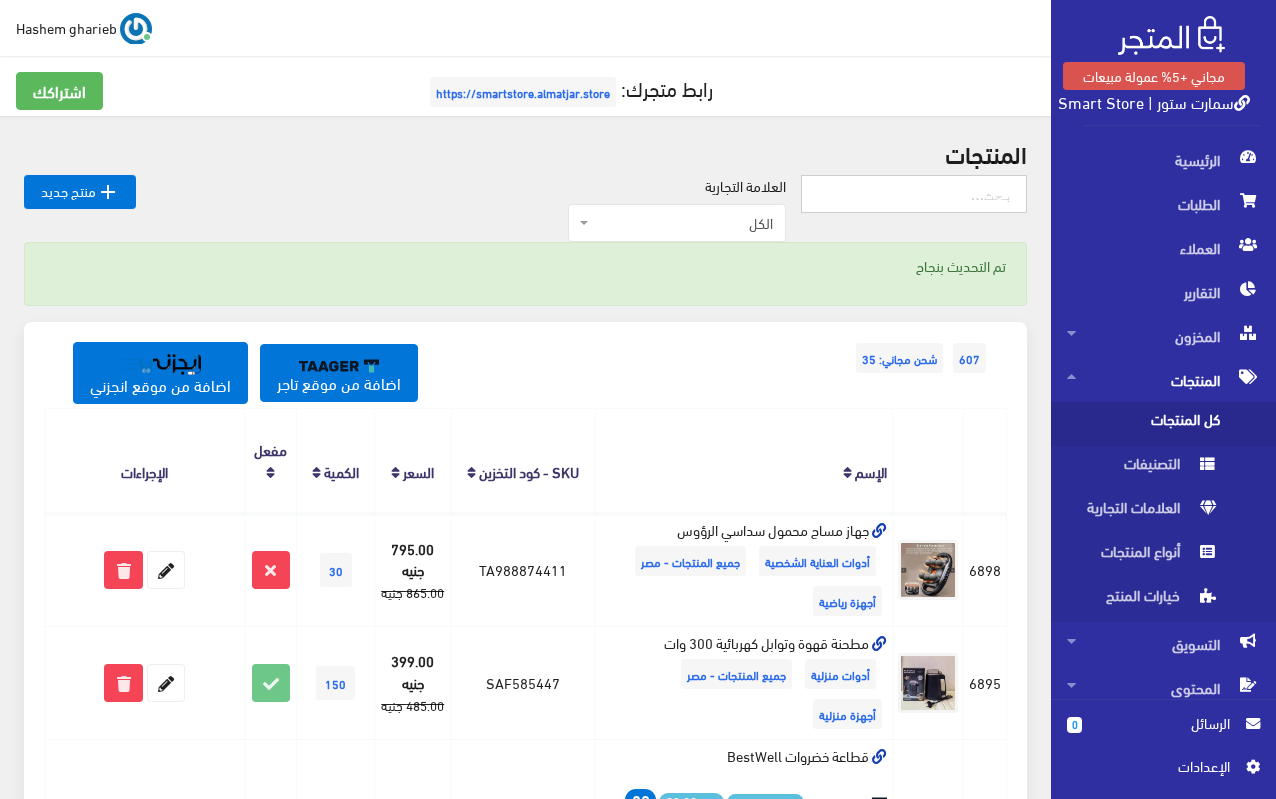 click at bounding box center [914, 194] 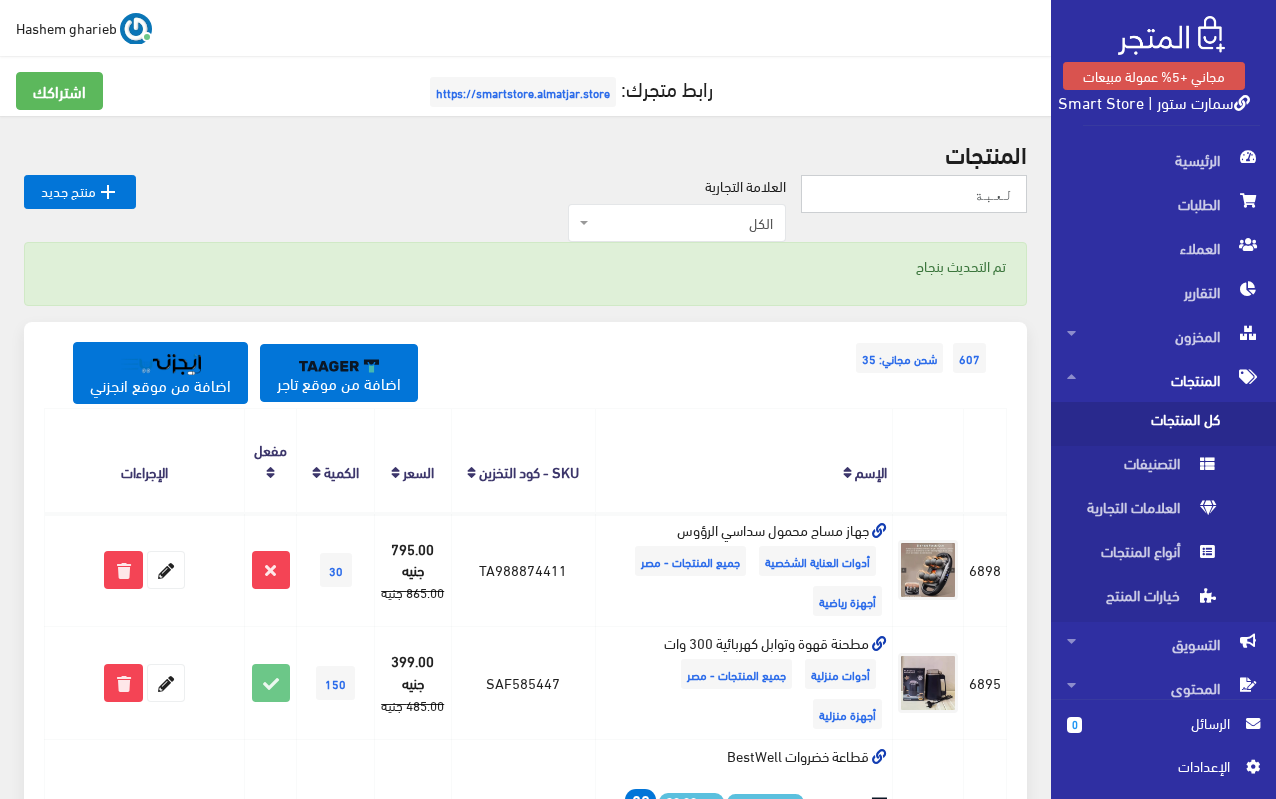 type on "لعبة" 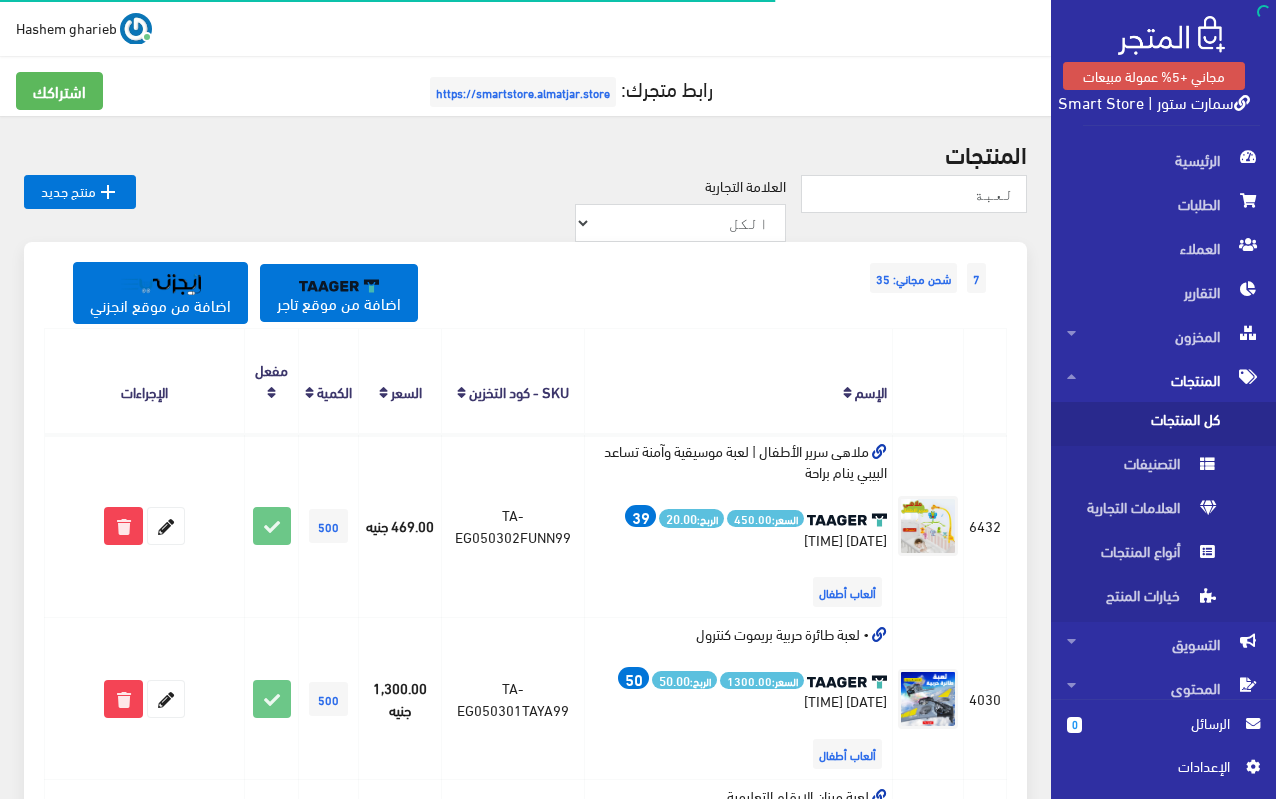 scroll, scrollTop: 0, scrollLeft: 0, axis: both 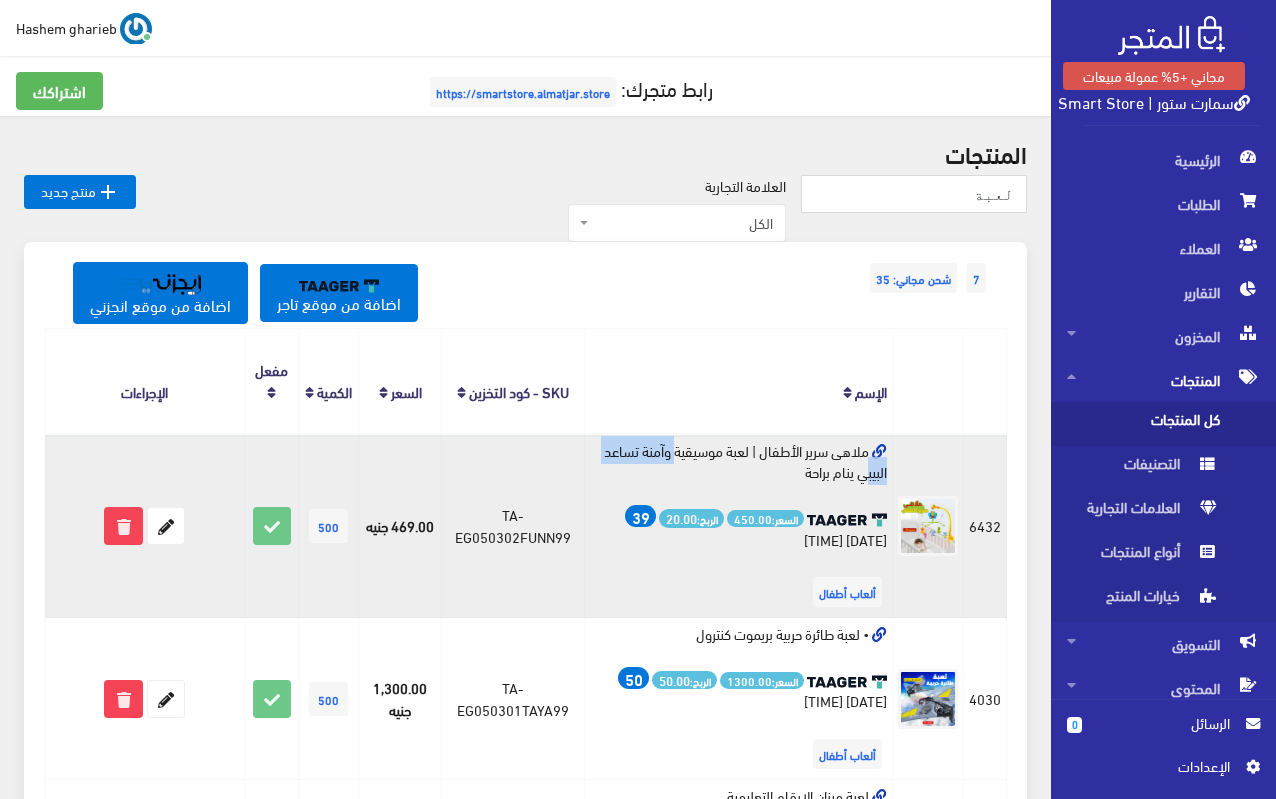 drag, startPoint x: 757, startPoint y: 448, endPoint x: 866, endPoint y: 450, distance: 109.01835 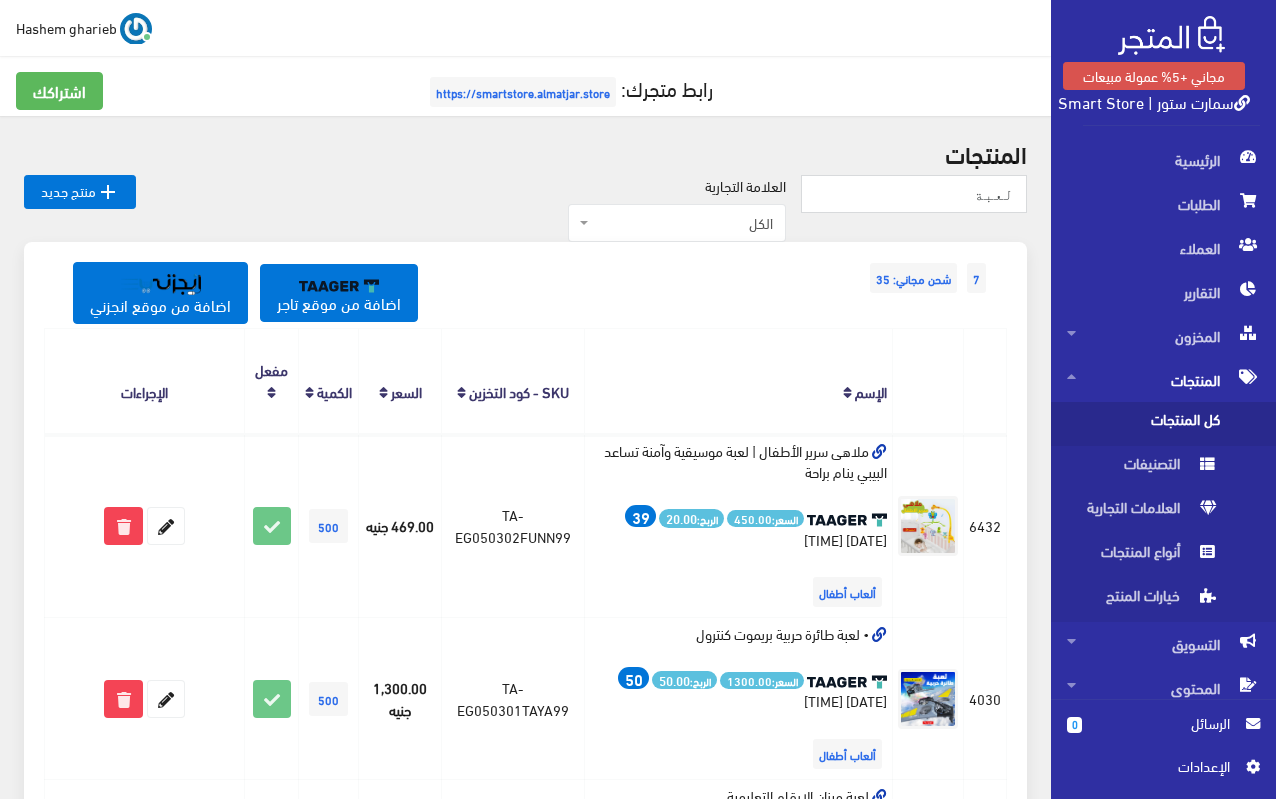 click on "لعبة" at bounding box center [914, 202] 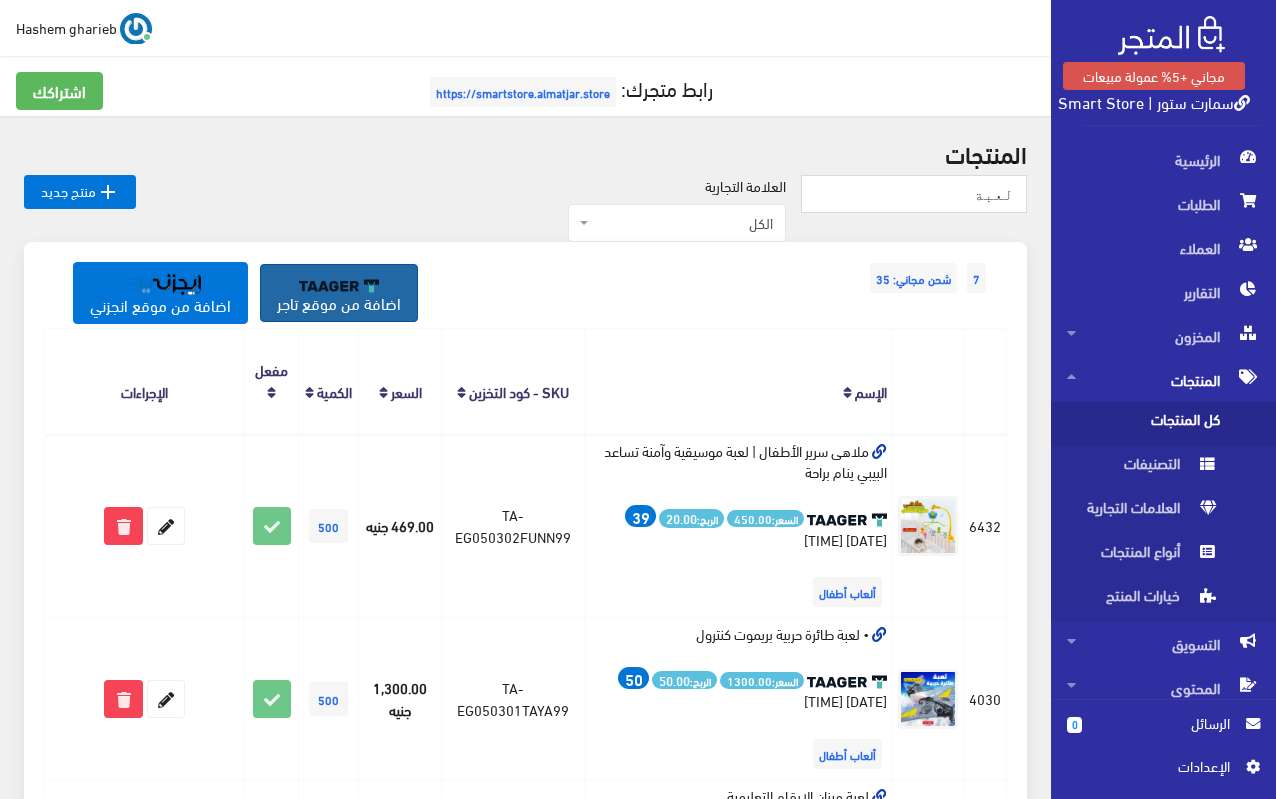 click on "اضافة من موقع تاجر" at bounding box center [339, 293] 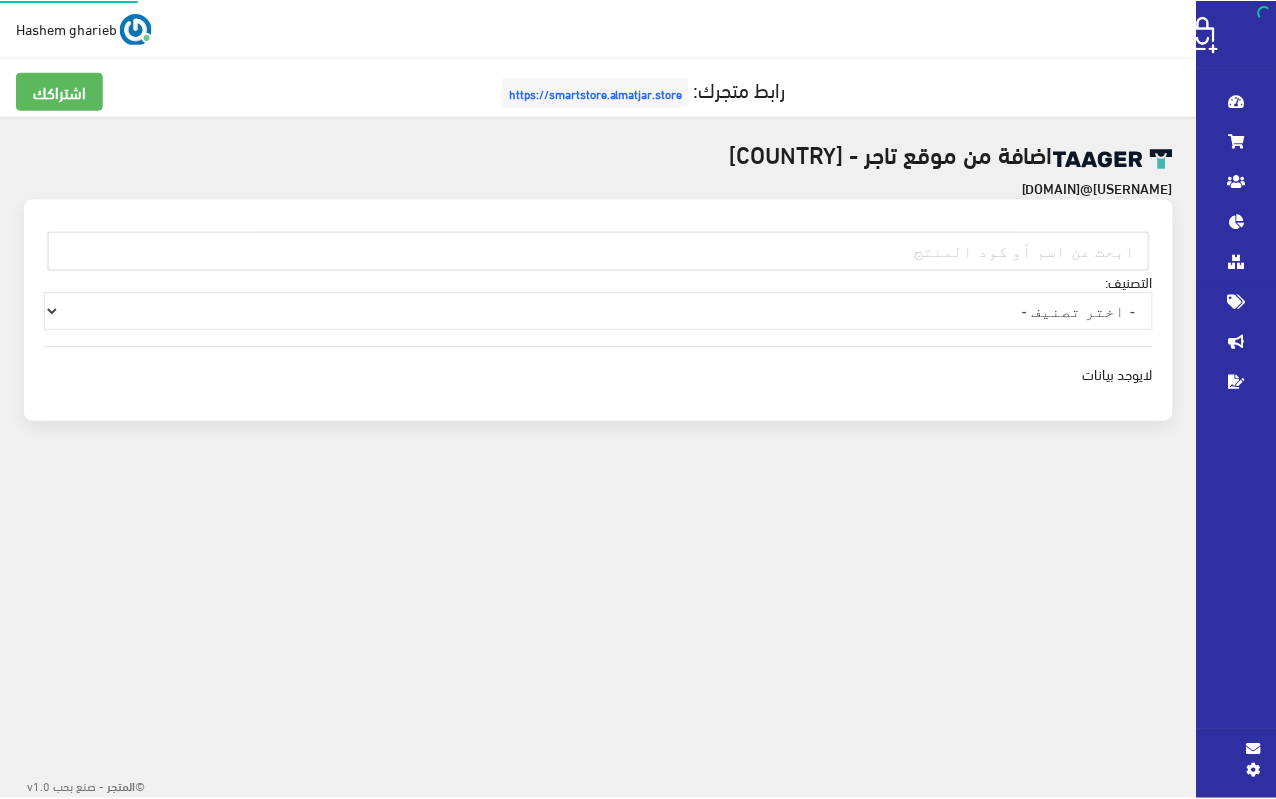 scroll, scrollTop: 0, scrollLeft: 0, axis: both 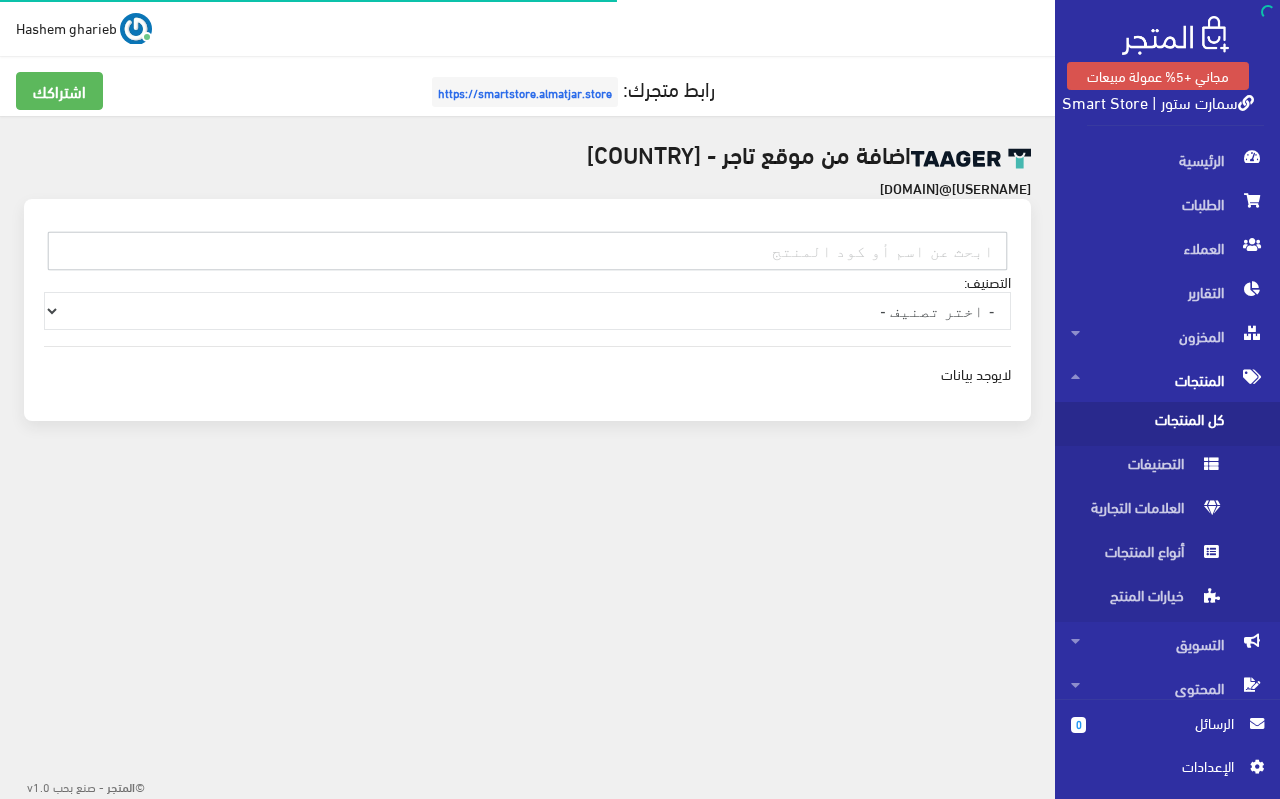 click at bounding box center [527, 251] 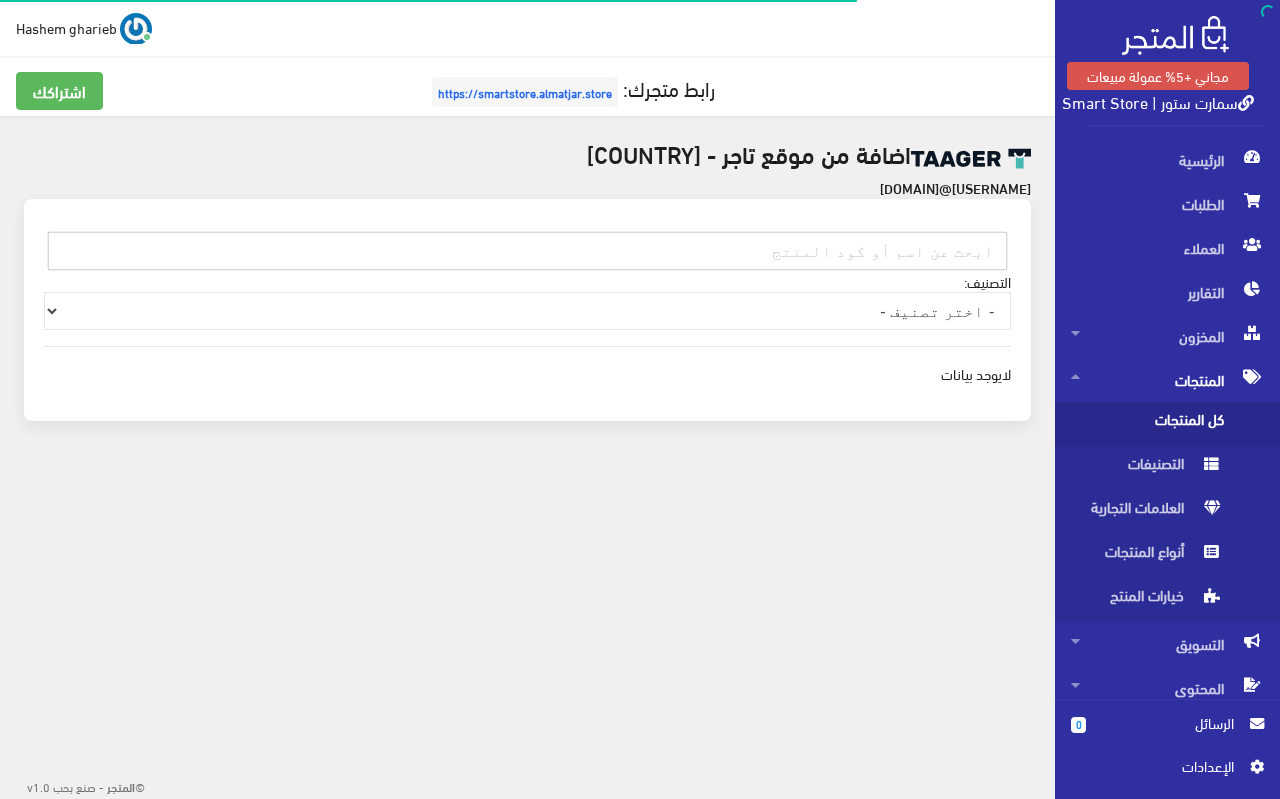 paste on "[NUMBER]" 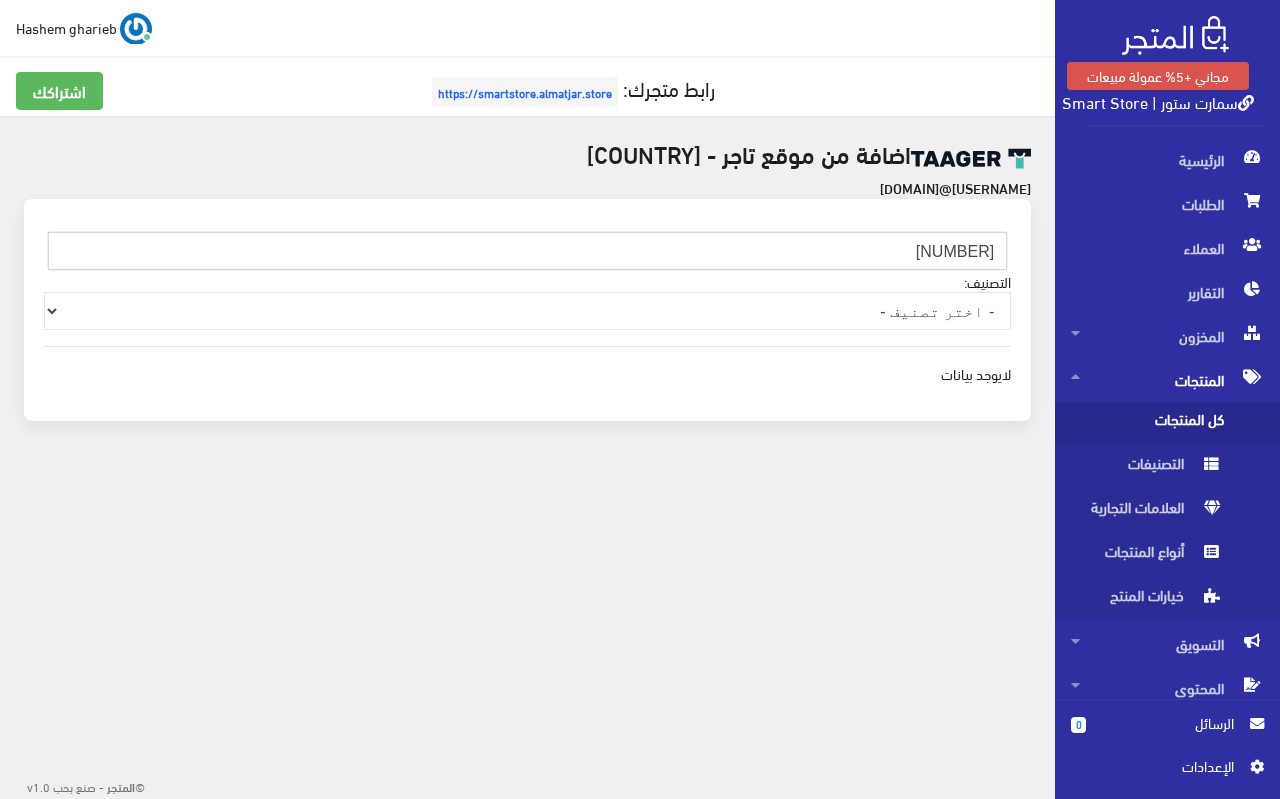 click on "[NUMBER]" at bounding box center [527, 251] 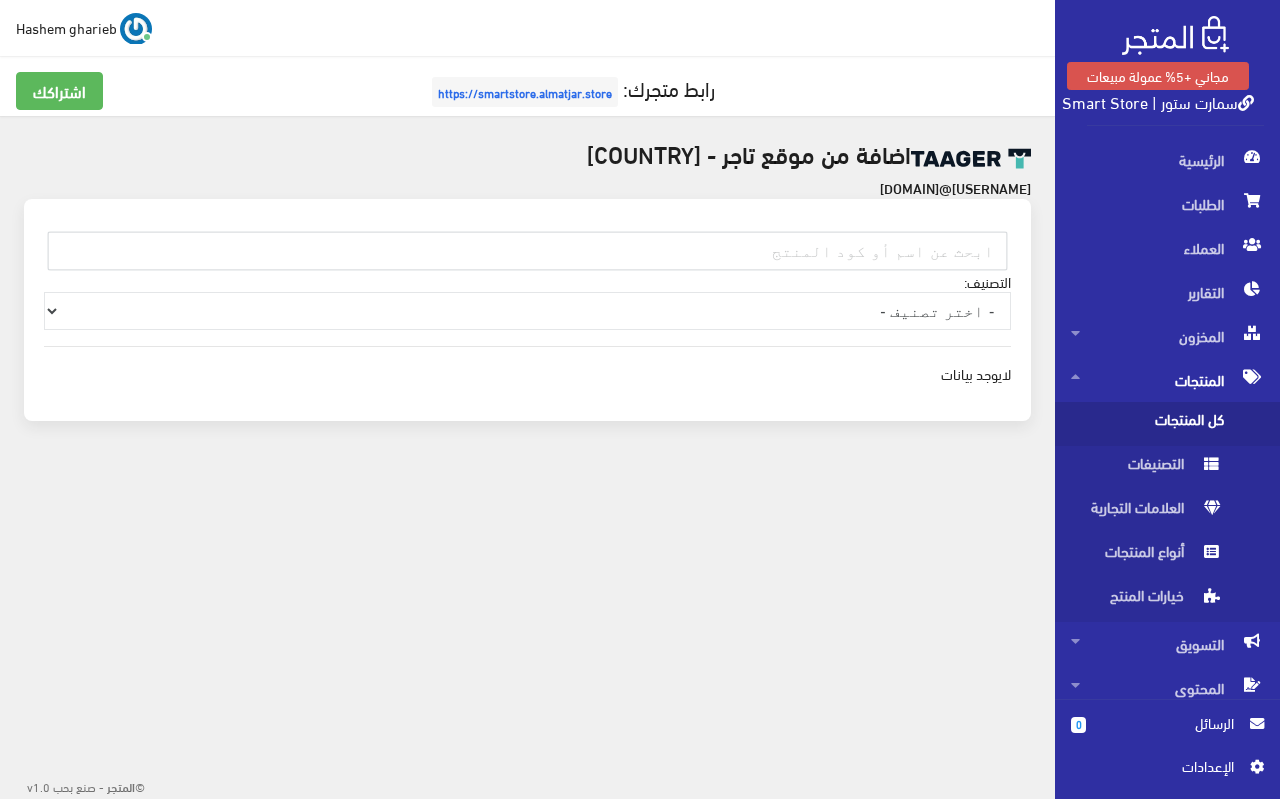 click on "كل المنتجات" at bounding box center (1147, 424) 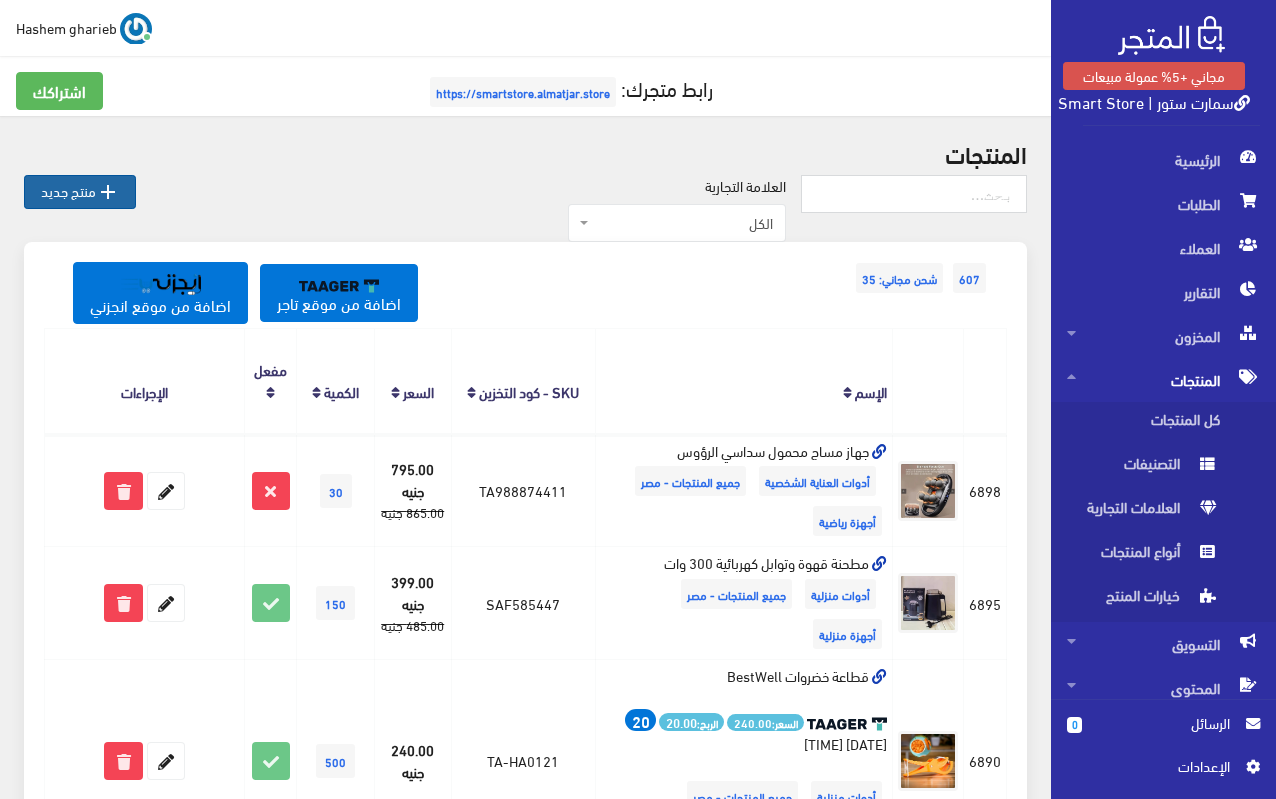 click on "" at bounding box center [108, 192] 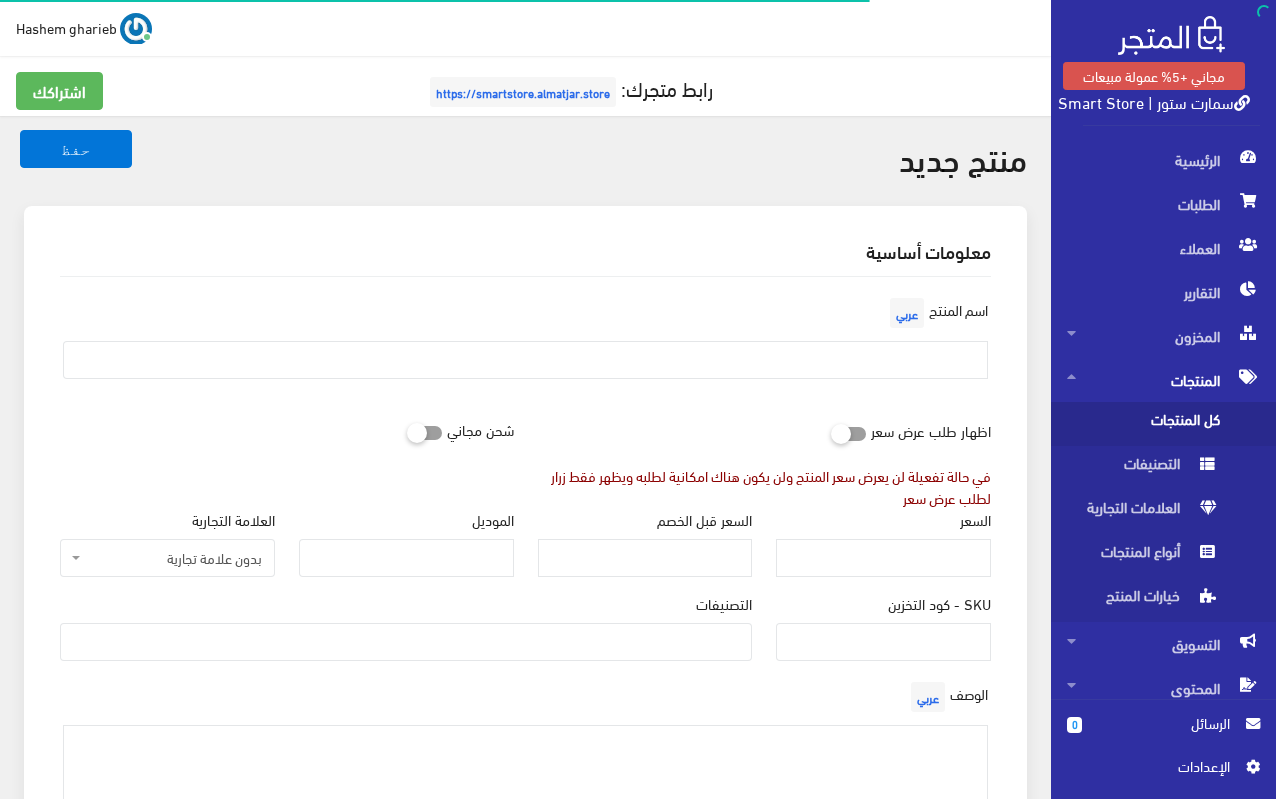 select 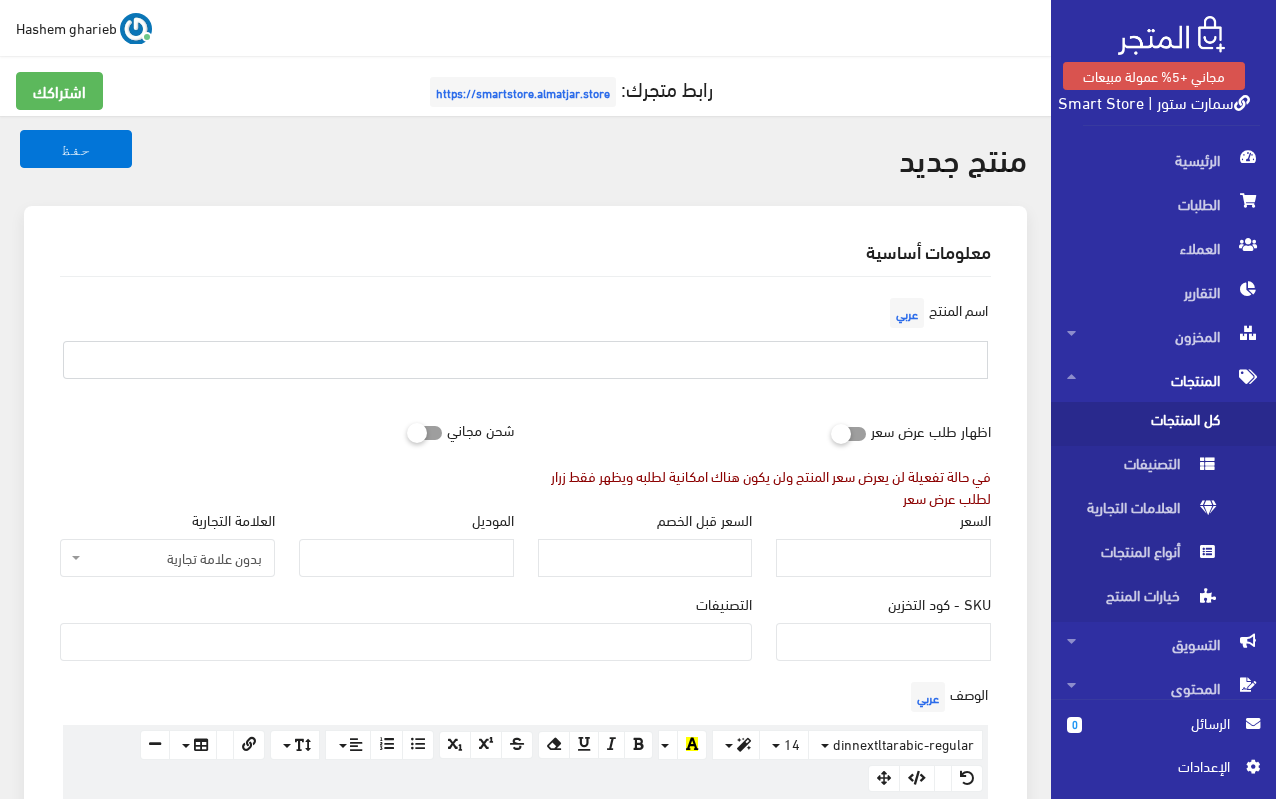 click at bounding box center (525, 360) 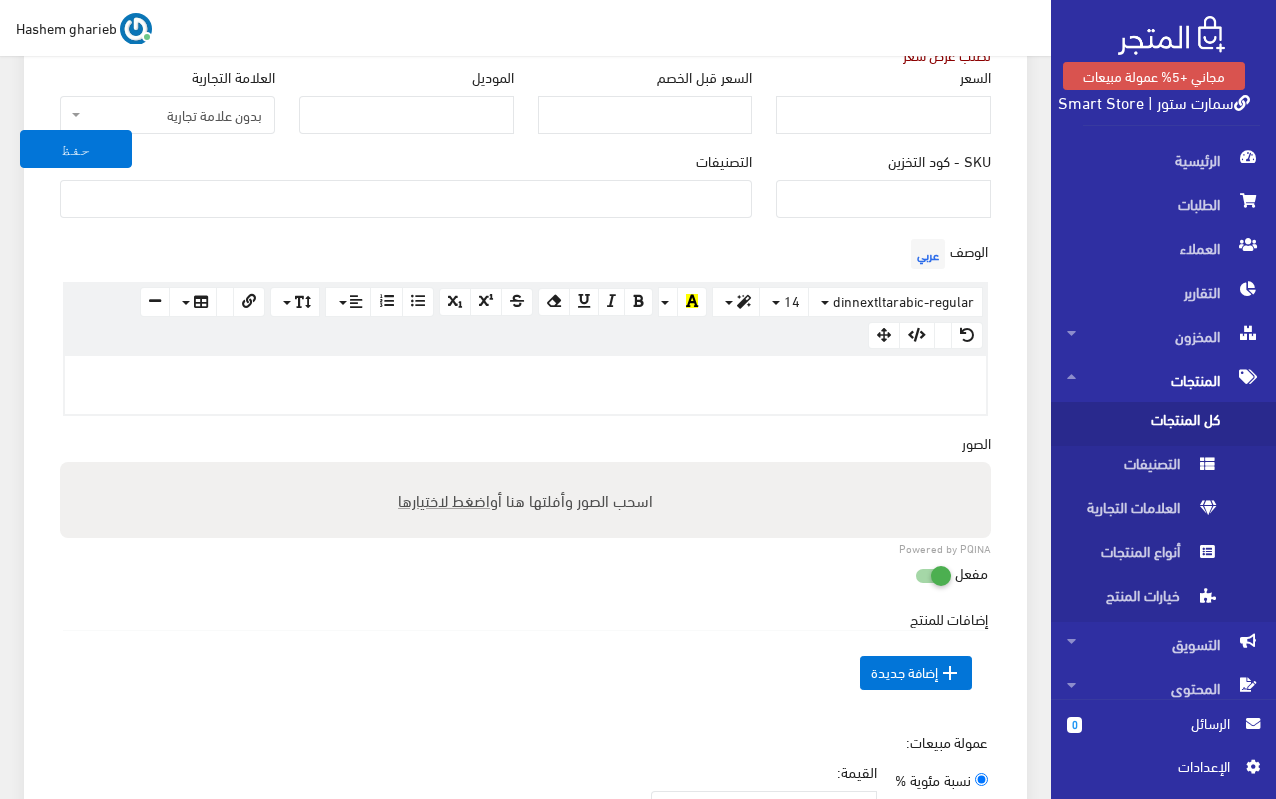 scroll, scrollTop: 348, scrollLeft: 0, axis: vertical 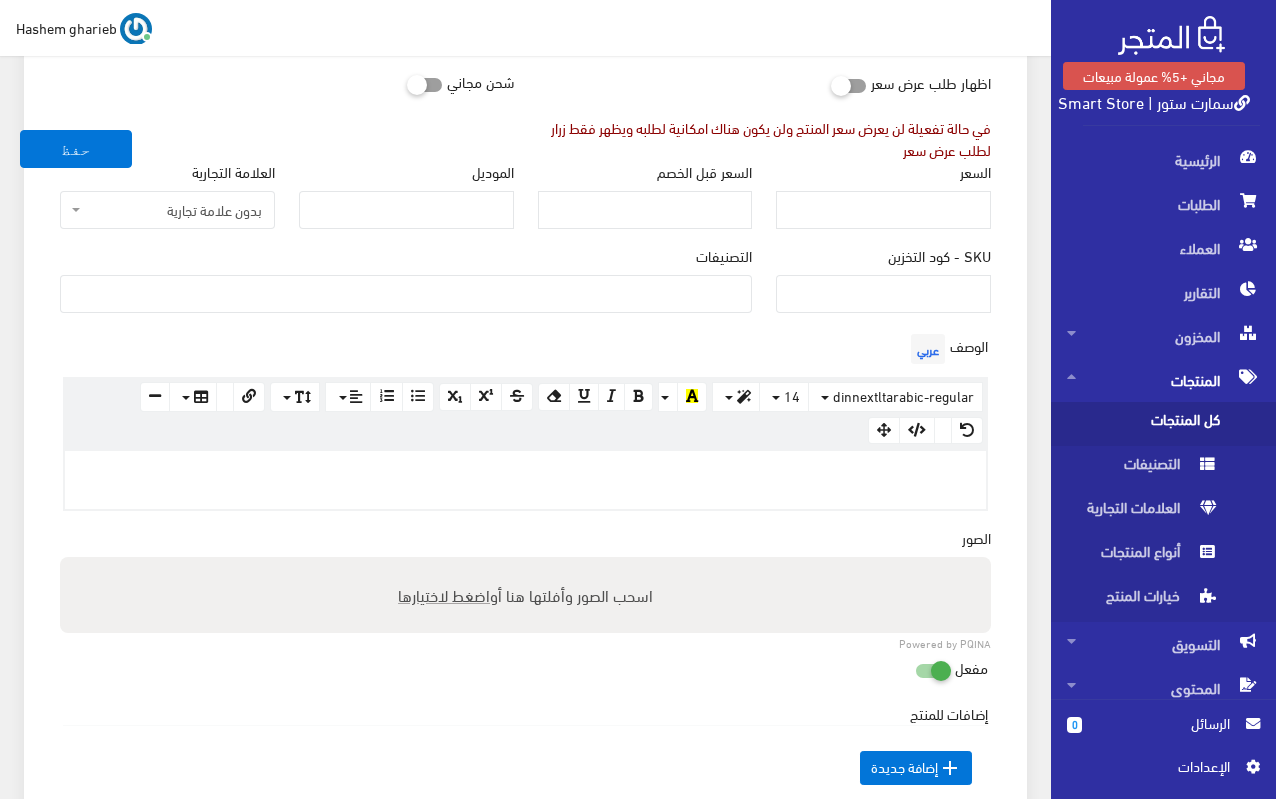 click at bounding box center (525, 472) 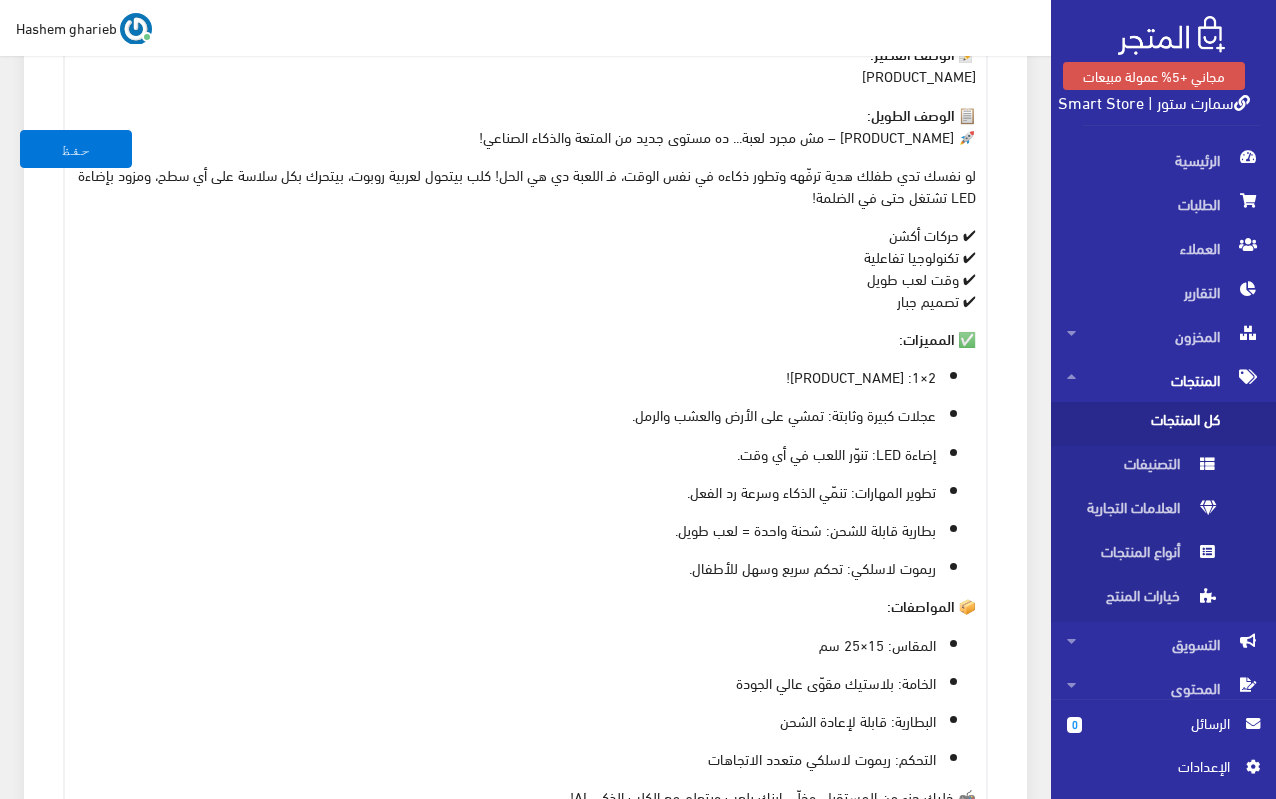 scroll, scrollTop: 607, scrollLeft: 0, axis: vertical 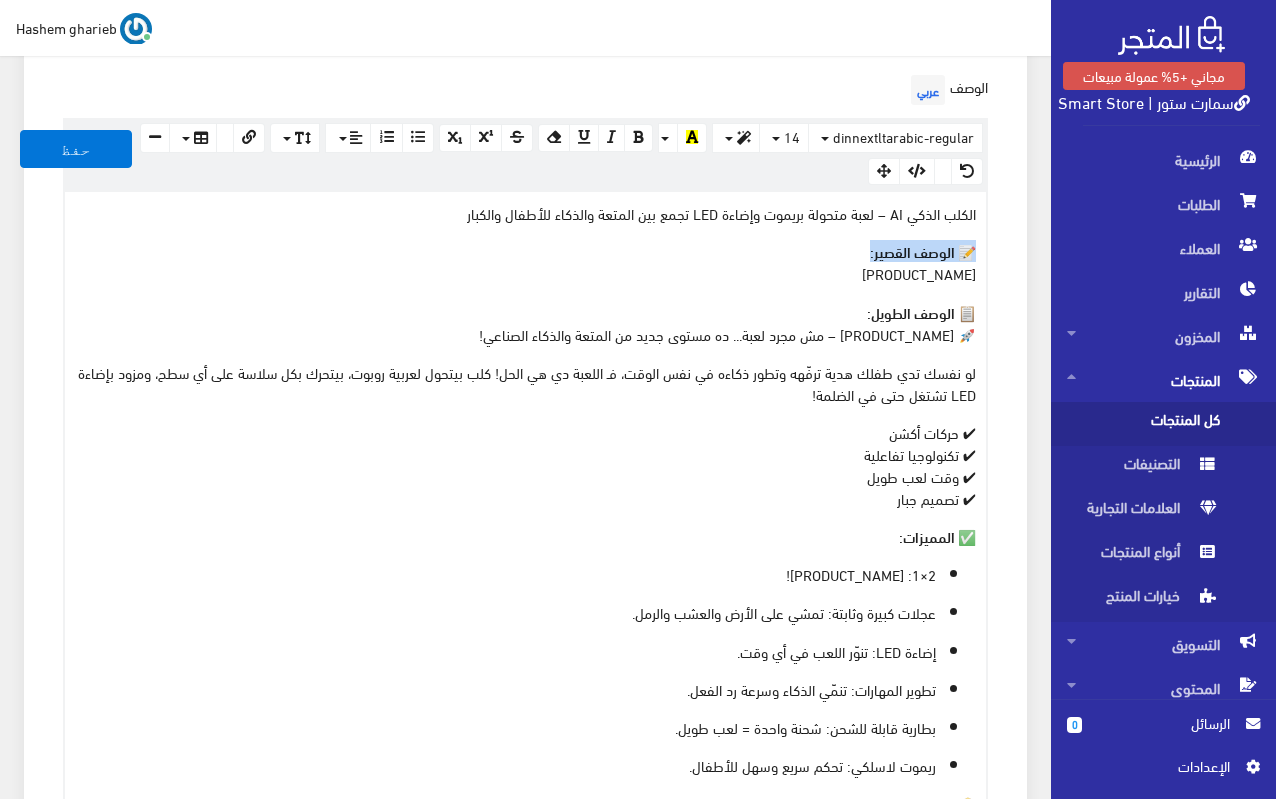 drag, startPoint x: 841, startPoint y: 244, endPoint x: 1025, endPoint y: 258, distance: 184.53185 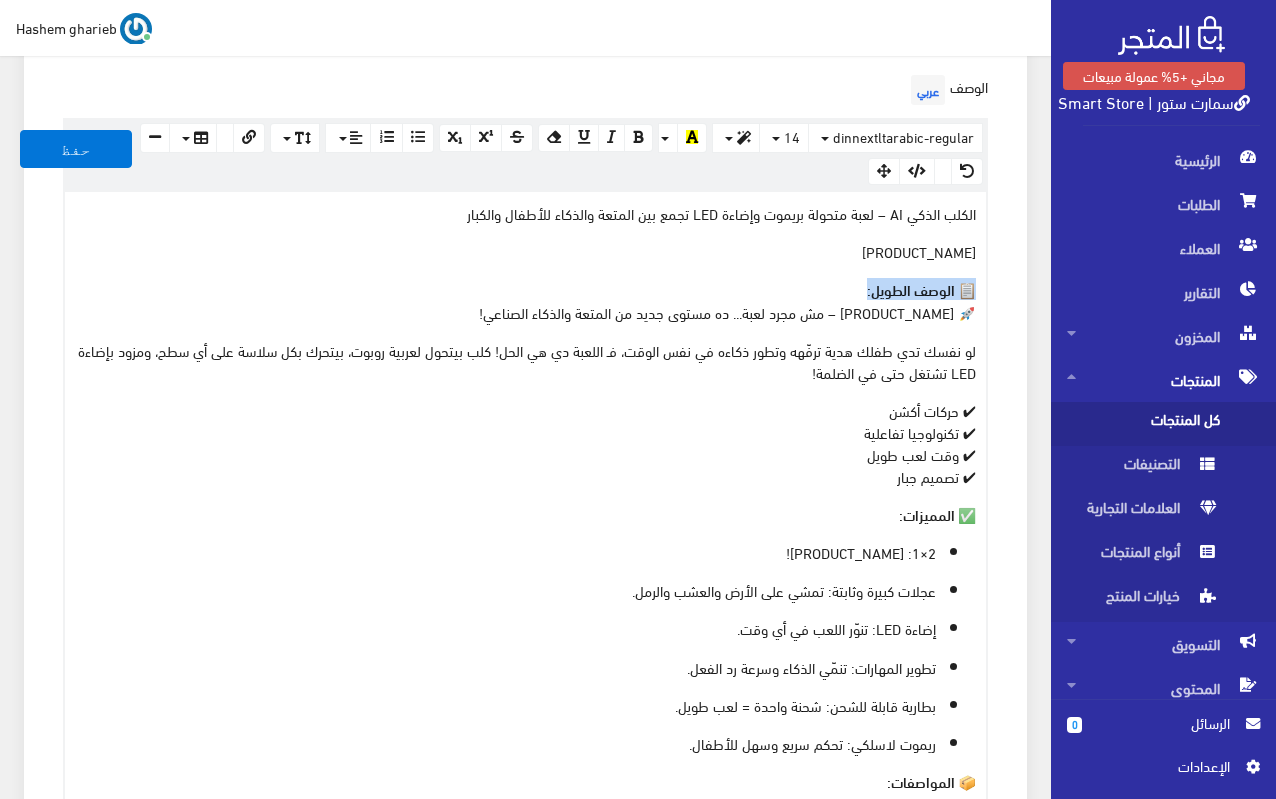 drag, startPoint x: 906, startPoint y: 288, endPoint x: 1012, endPoint y: 292, distance: 106.07545 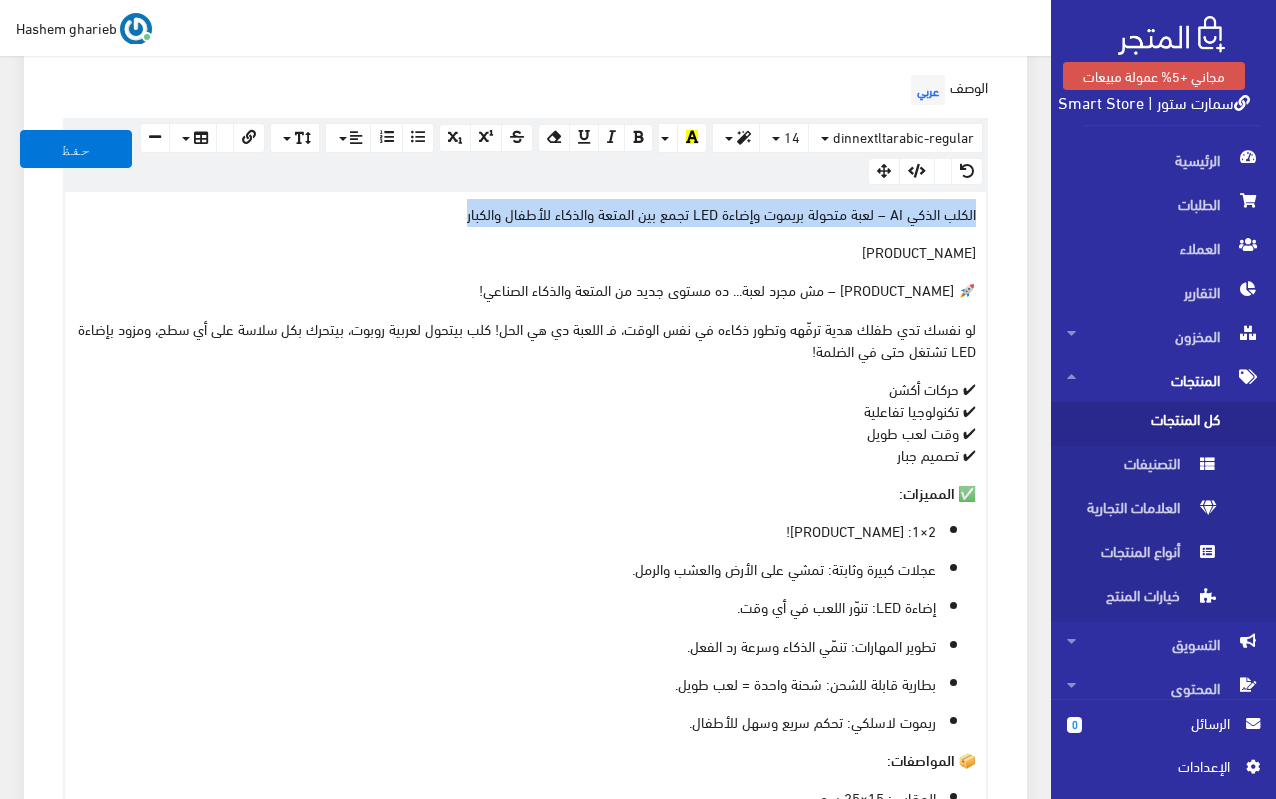 drag, startPoint x: 450, startPoint y: 217, endPoint x: 1005, endPoint y: 215, distance: 555.0036 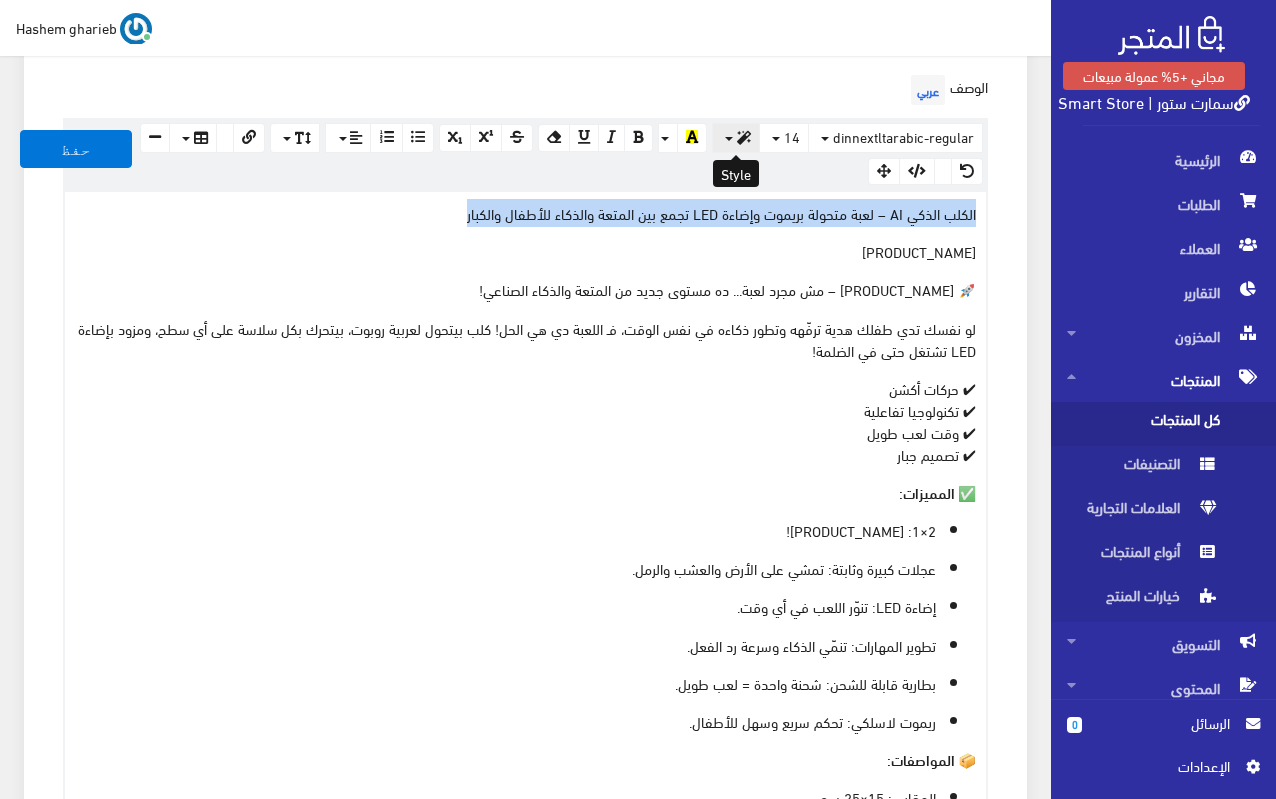click at bounding box center (744, 138) 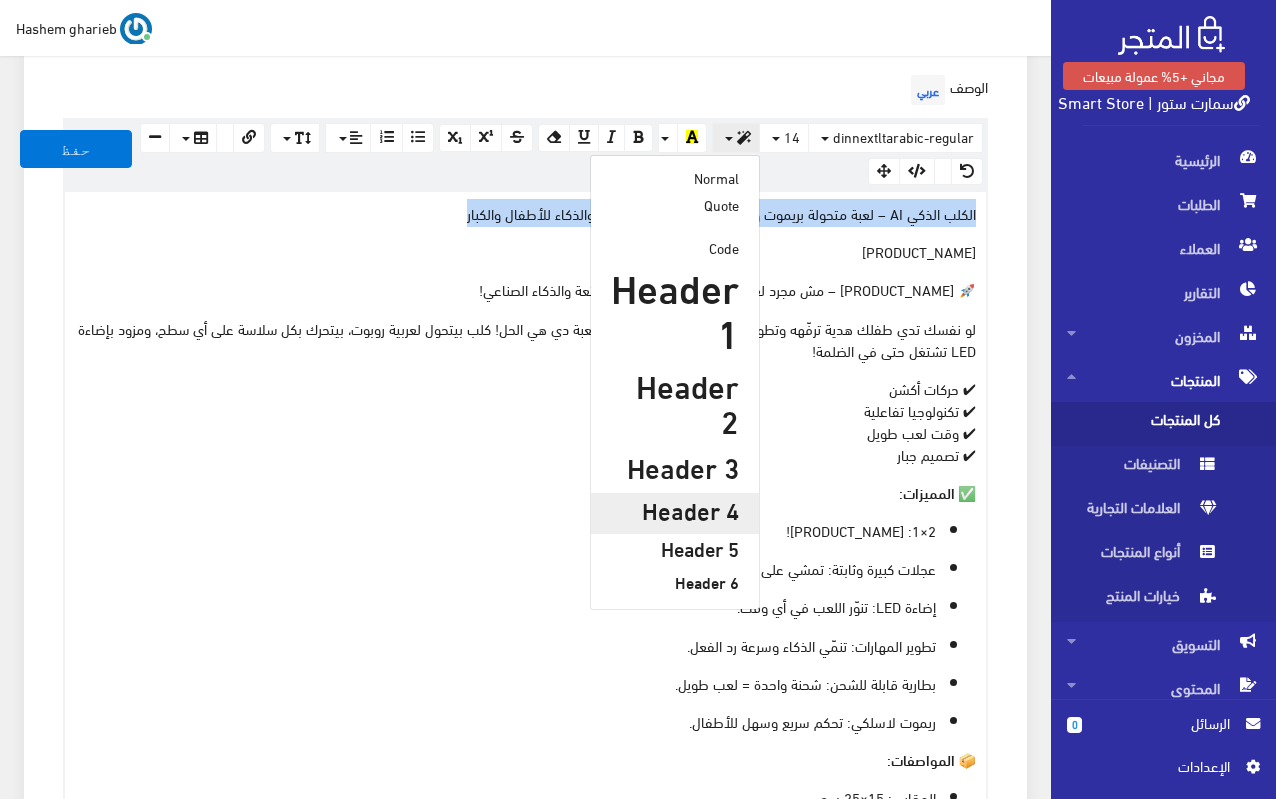 click on "Header 4" at bounding box center [675, 509] 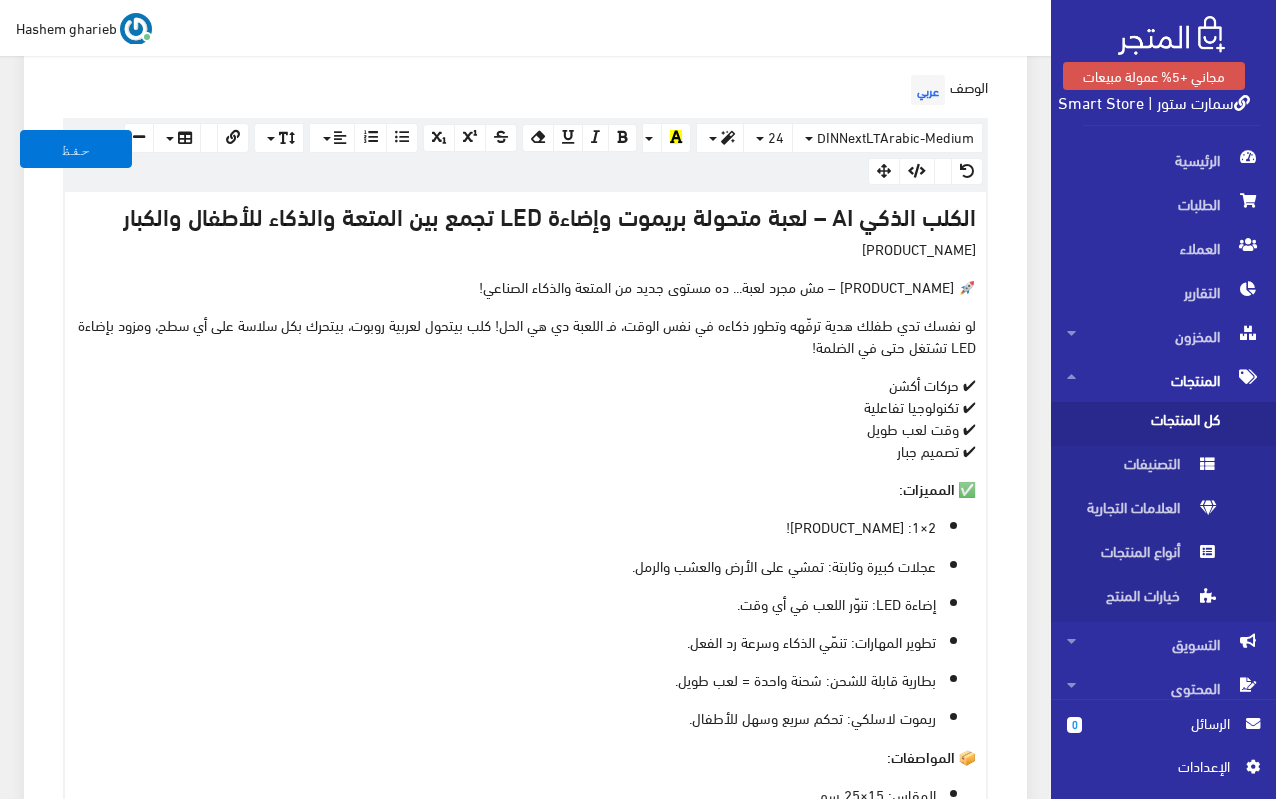 click on "لعبة تجمع بين الذكاء الصناعي والحركة والتسلية – كلب متحول لعربية، يتحرك بسرعة ويتفاعل بالريموت، مع إضاءة LED رهيبة! مناسب للأطفال والكبار." at bounding box center [525, 248] 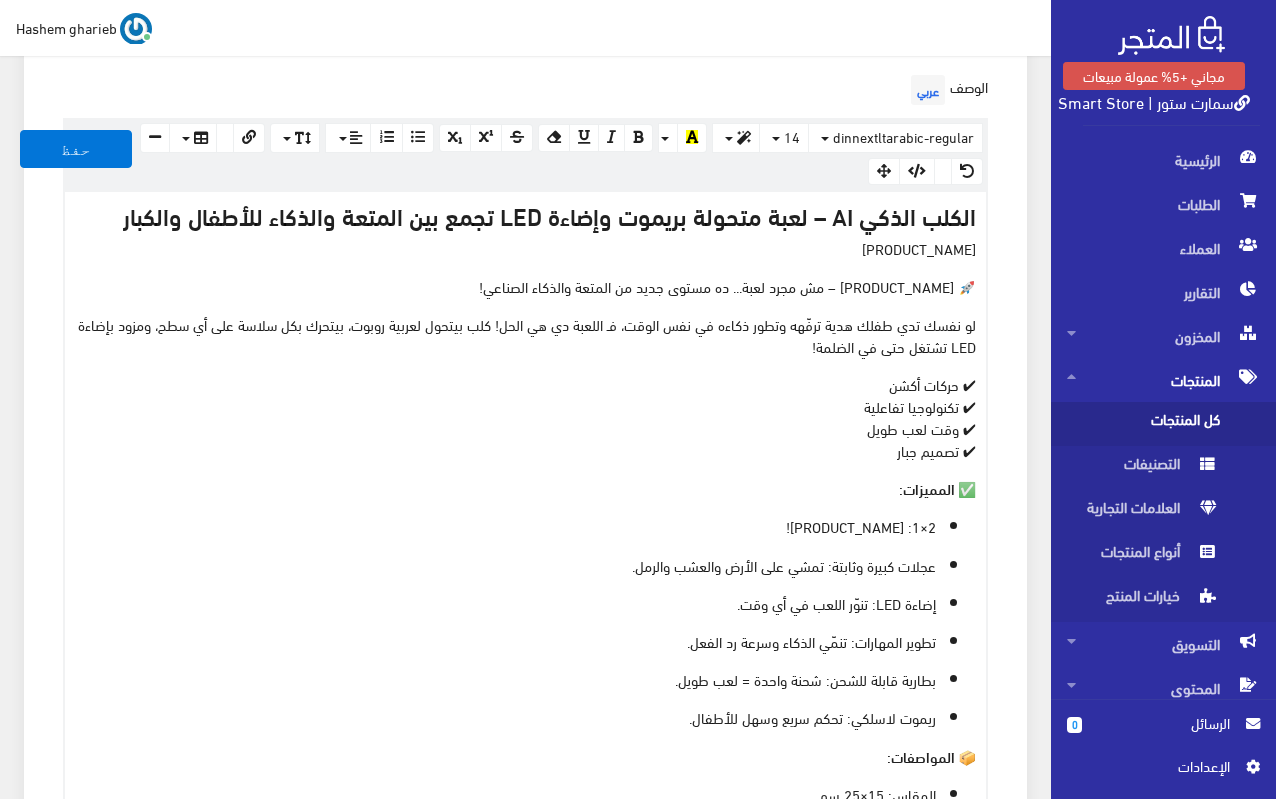click on "لعبة تجمع بين الذكاء الصناعي والحركة والتسلية – كلب متحول لعربية، يتحرك بسرعة ويتفاعل بالريموت، مع إضاءة LED رهيبة! مناسب للأطفال والكبار." at bounding box center (525, 248) 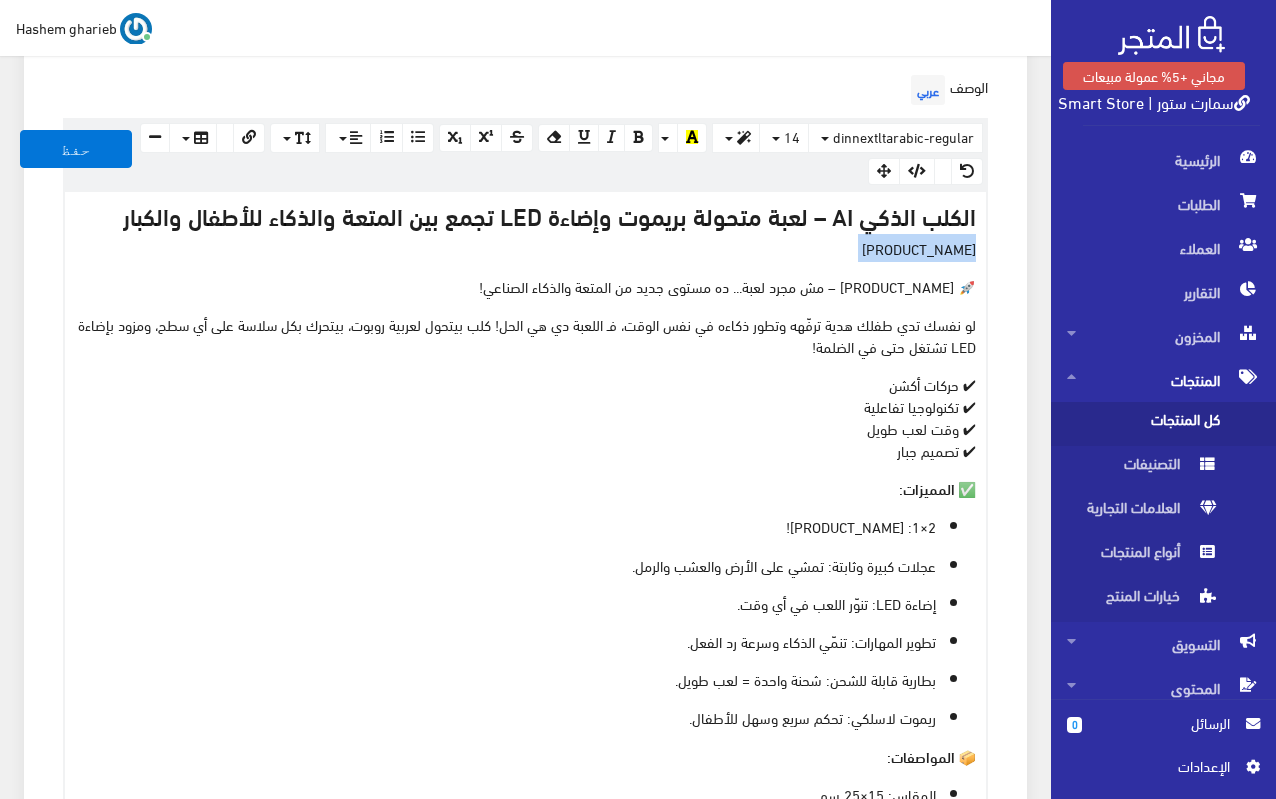 click on "لعبة تجمع بين الذكاء الصناعي والحركة والتسلية – كلب متحول لعربية، يتحرك بسرعة ويتفاعل بالريموت، مع إضاءة LED رهيبة! مناسب للأطفال والكبار." at bounding box center (525, 248) 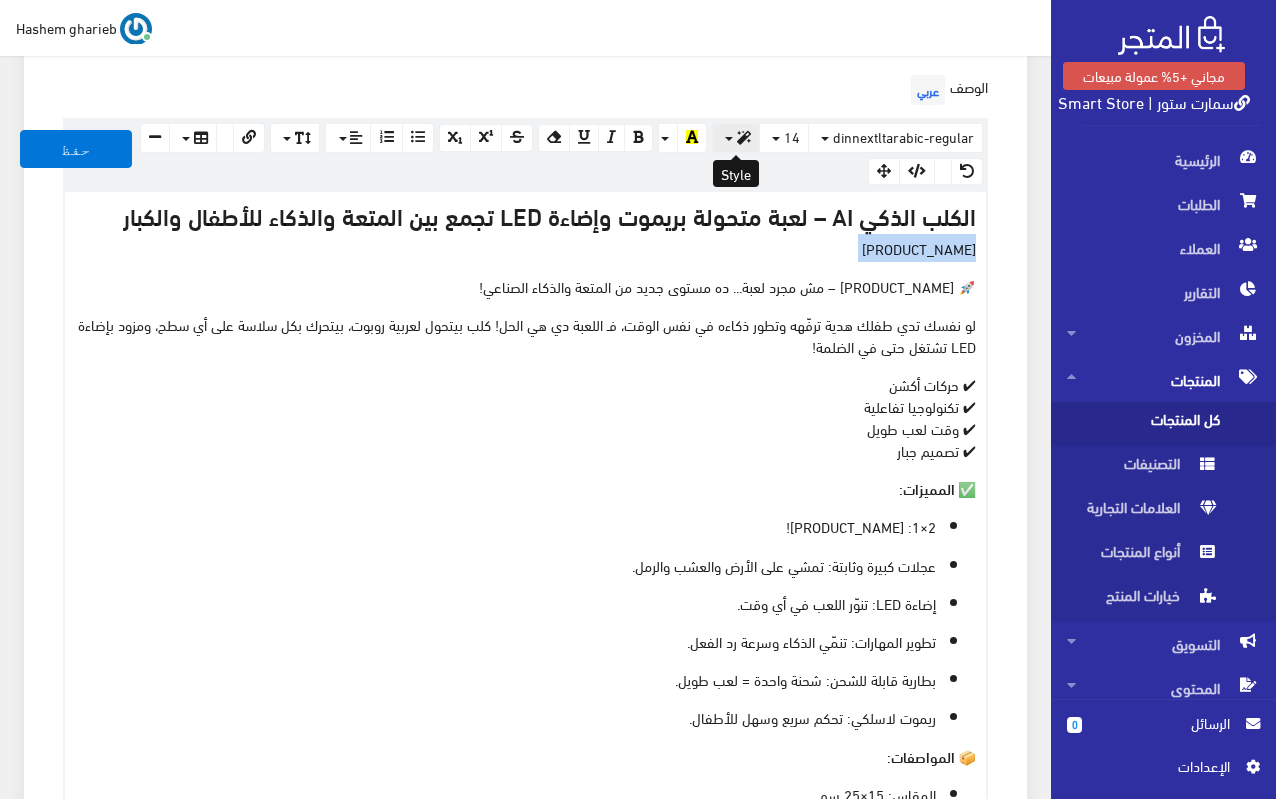 click at bounding box center (744, 138) 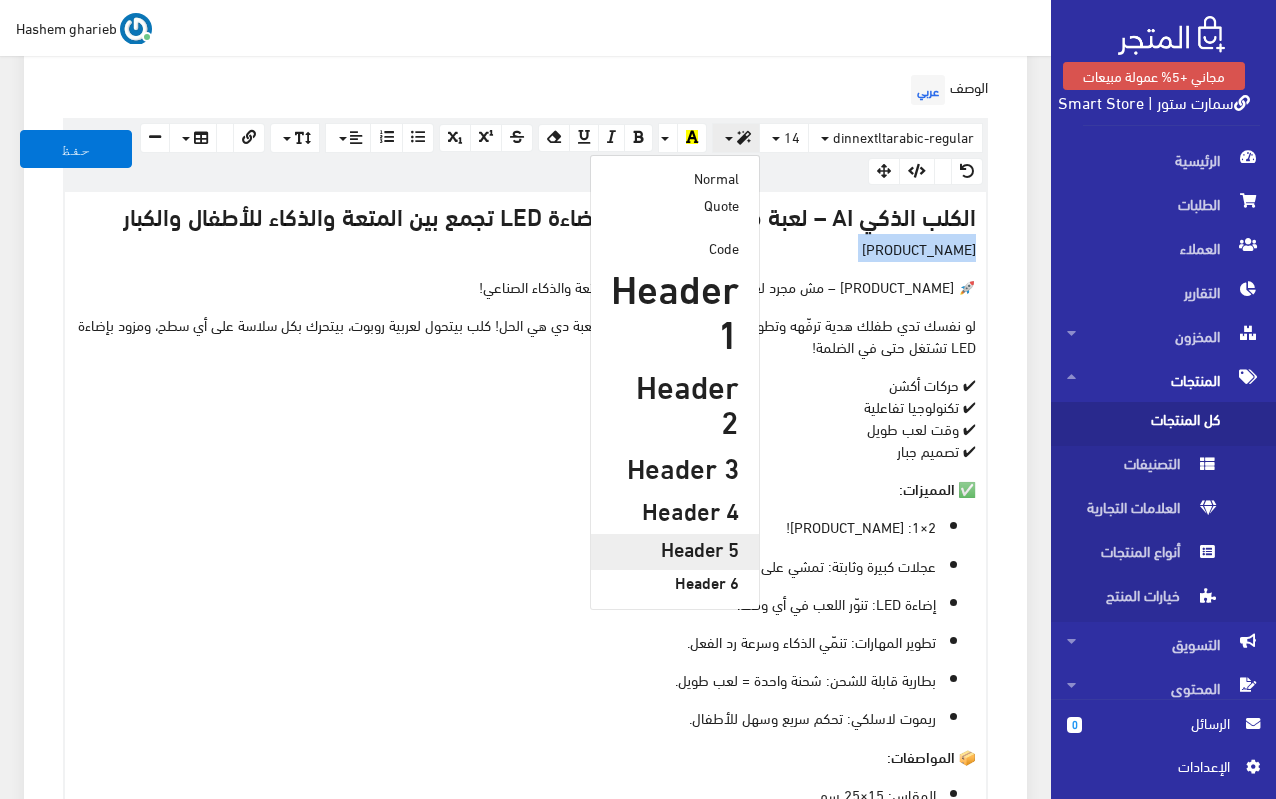 click on "Header 5" at bounding box center (675, 548) 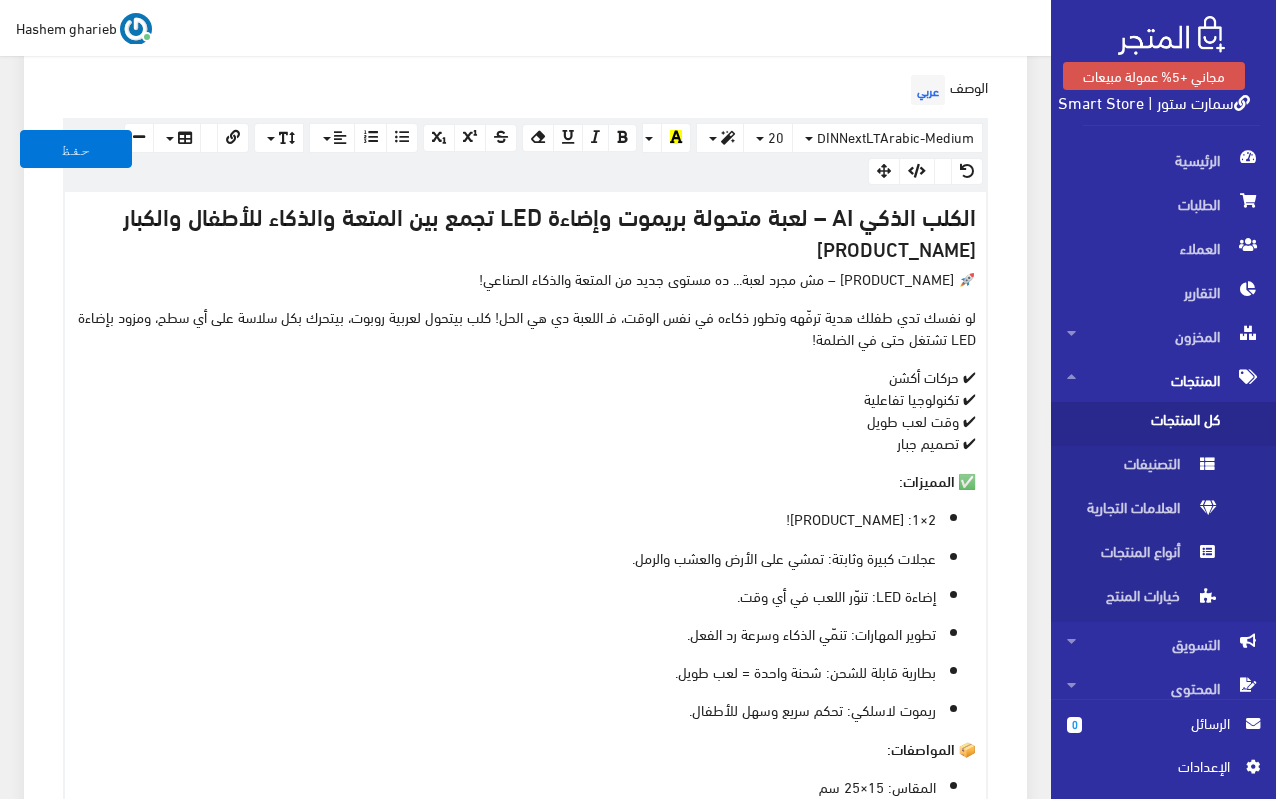 click on "لو نفسك تدي طفلك هدية ترفّهه وتطور ذكاءه في نفس الوقت، فـ اللعبة دي هي الحل! كلب بيتحول لعربية روبوت، بيتحرك بكل سلاسة على أي سطح، ومزود بإضاءة LED تشتغل حتى في الضلمة!" at bounding box center [525, 327] 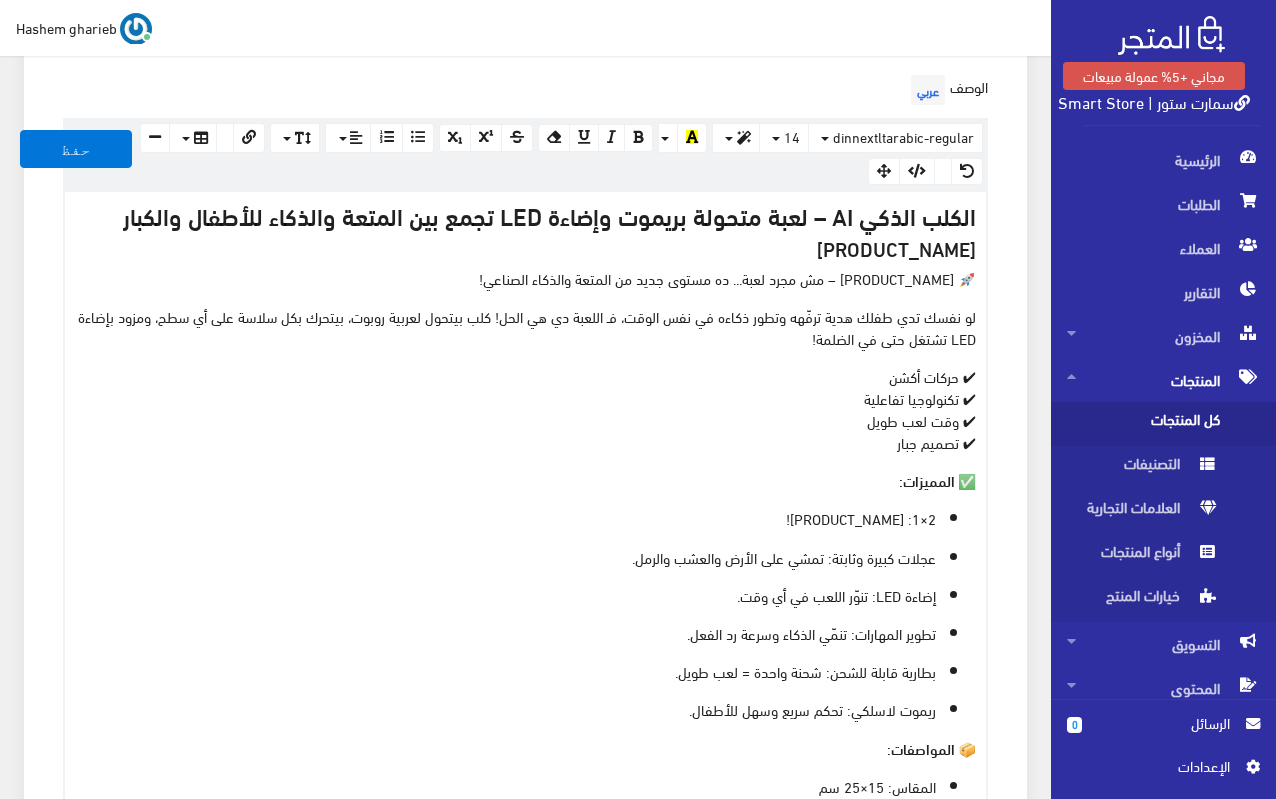click on "الكلب الذكي AI – لعبة متحولة بريموت وإضاءة LED تجمع بين المتعة والذكاء للأطفال والكبار
لعبة تجمع بين الذكاء الصناعي والحركة والتسلية – كلب متحول لعربية، يتحرك بسرعة ويتفاعل بالريموت، مع إضاءة LED رهيبة! مناسب للأطفال والكبار.
🚀 الكلب الذكي AI – مش مجرد لعبة... ده مستوى جديد من المتعة والذكاء الصناعي!
لو نفسك تدي طفلك هدية ترفّهه وتطور ذكاءه في نفس الوقت، فـ اللعبة دي هي الحل! كلب بيتحول لعربية روبوت، بيتحرك بكل سلاسة على أي سطح، ومزود بإضاءة LED تشتغل حتى في الضلمة!
✔ حركات أكشن
✔ تكنولوجيا تفاعلية
✔ وقت لعب طويل
✔ تصميم جبار
✅ المميزات:" at bounding box center [525, 631] 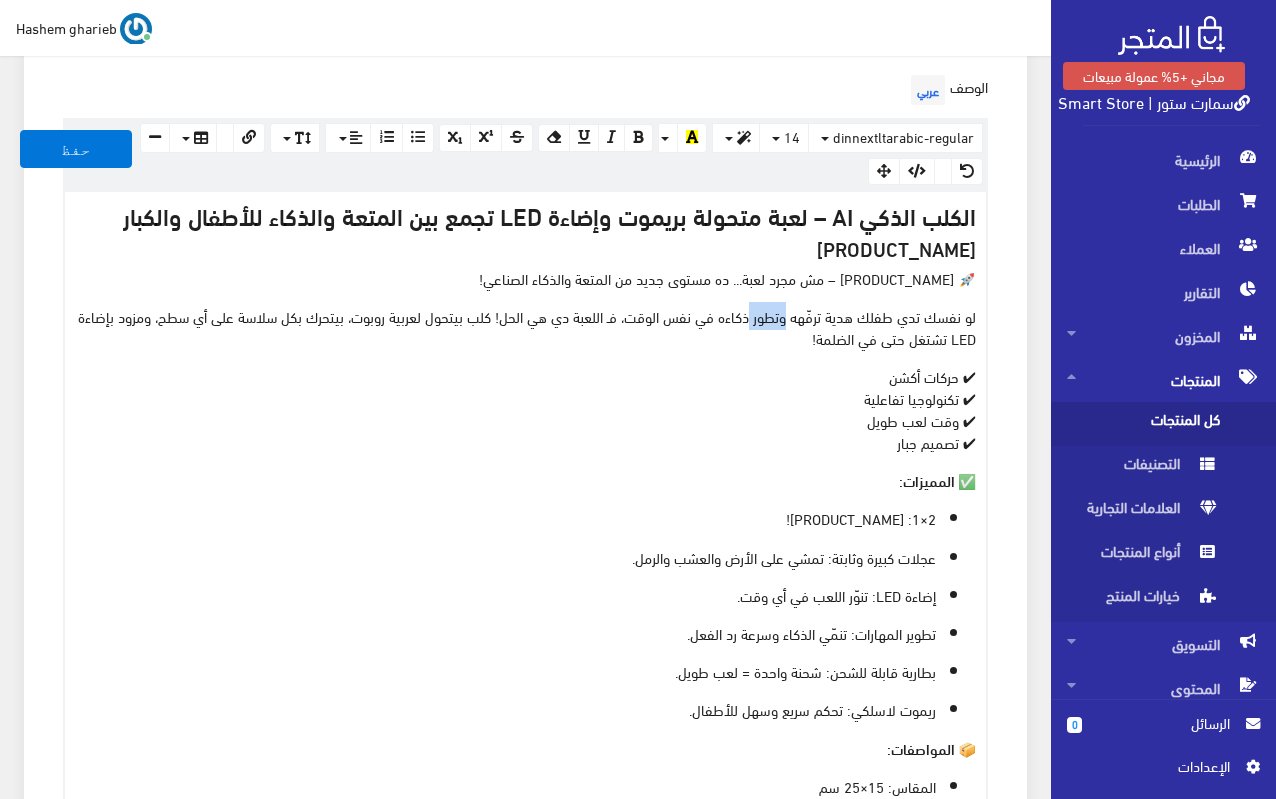 click on "الكلب الذكي AI – لعبة متحولة بريموت وإضاءة LED تجمع بين المتعة والذكاء للأطفال والكبار
لعبة تجمع بين الذكاء الصناعي والحركة والتسلية – كلب متحول لعربية، يتحرك بسرعة ويتفاعل بالريموت، مع إضاءة LED رهيبة! مناسب للأطفال والكبار.
🚀 الكلب الذكي AI – مش مجرد لعبة... ده مستوى جديد من المتعة والذكاء الصناعي!
لو نفسك تدي طفلك هدية ترفّهه وتطور ذكاءه في نفس الوقت، فـ اللعبة دي هي الحل! كلب بيتحول لعربية روبوت، بيتحرك بكل سلاسة على أي سطح، ومزود بإضاءة LED تشتغل حتى في الضلمة!
✔ حركات أكشن
✔ تكنولوجيا تفاعلية
✔ وقت لعب طويل
✔ تصميم جبار
✅ المميزات:" at bounding box center [525, 631] 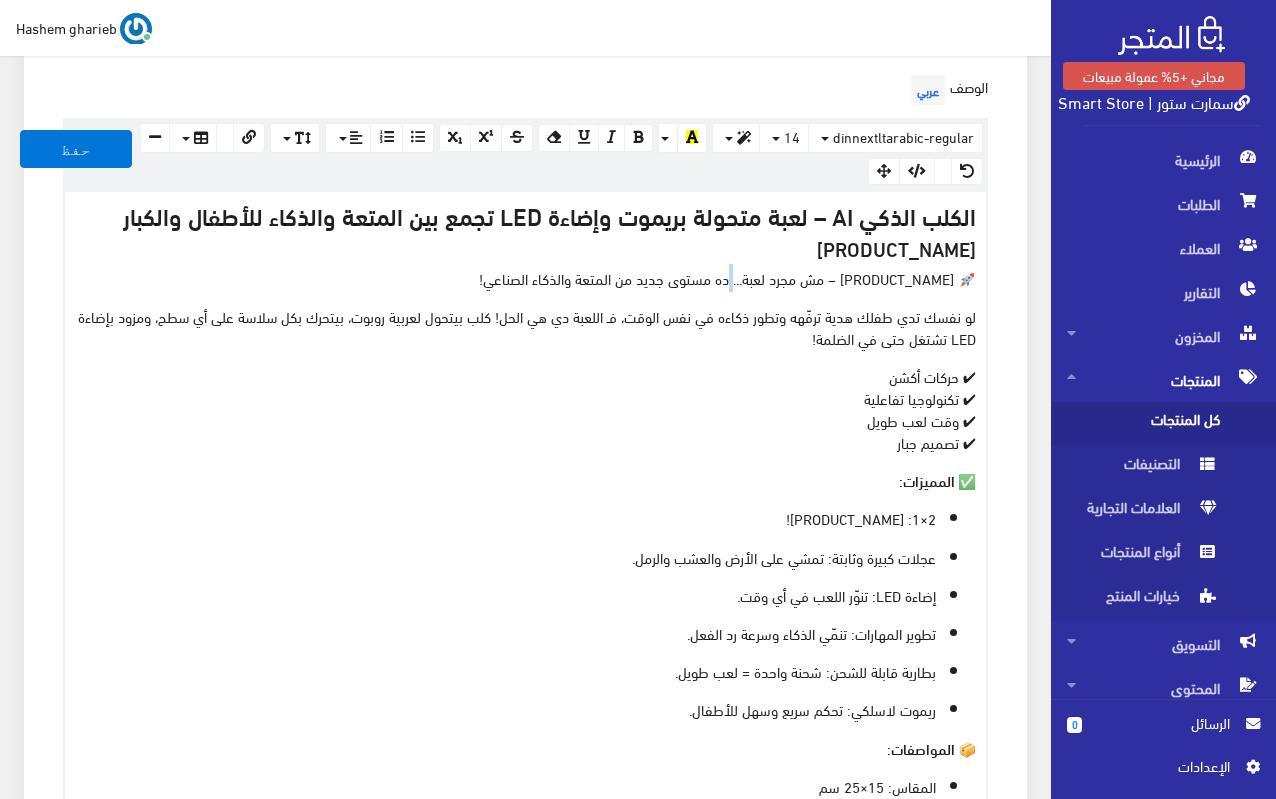 click on "🚀 الكلب الذكي AI – مش مجرد لعبة... ده مستوى جديد من المتعة والذكاء الصناعي!" at bounding box center (525, 278) 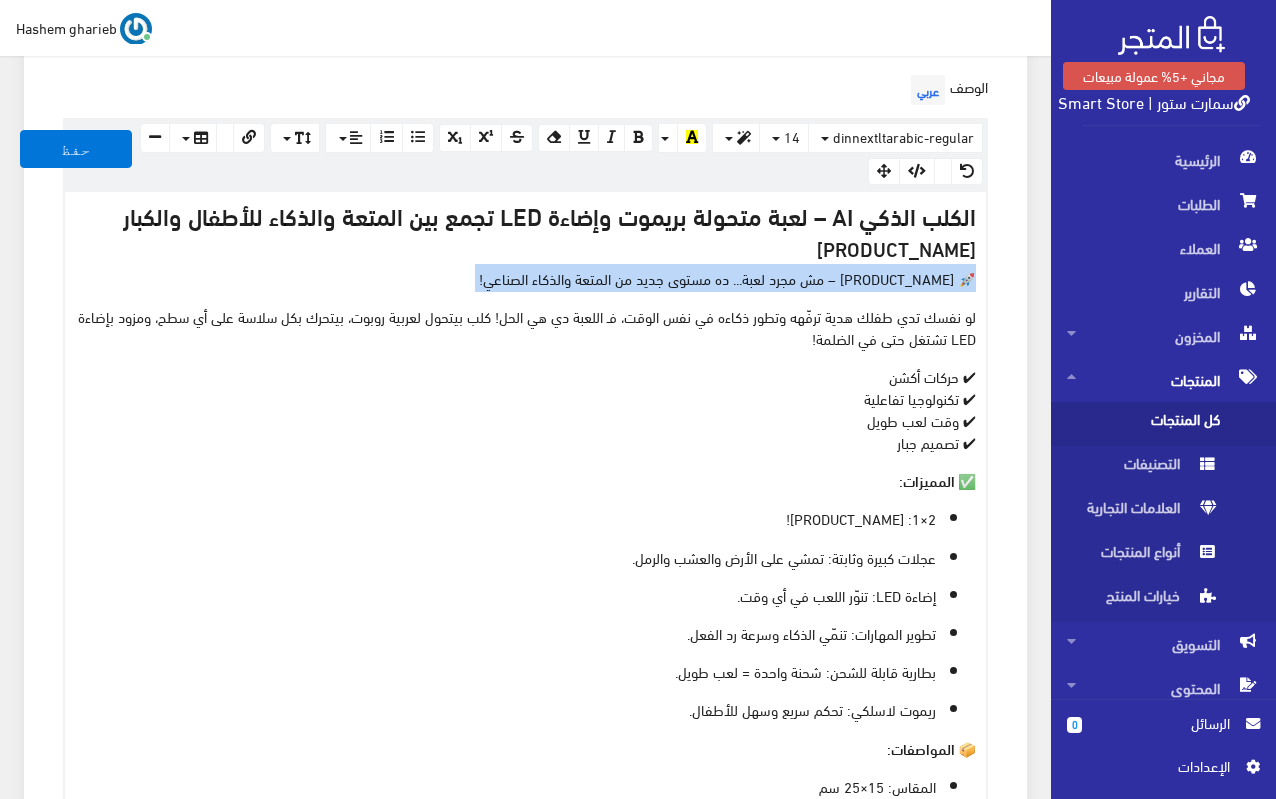 click on "🚀 الكلب الذكي AI – مش مجرد لعبة... ده مستوى جديد من المتعة والذكاء الصناعي!" at bounding box center [525, 278] 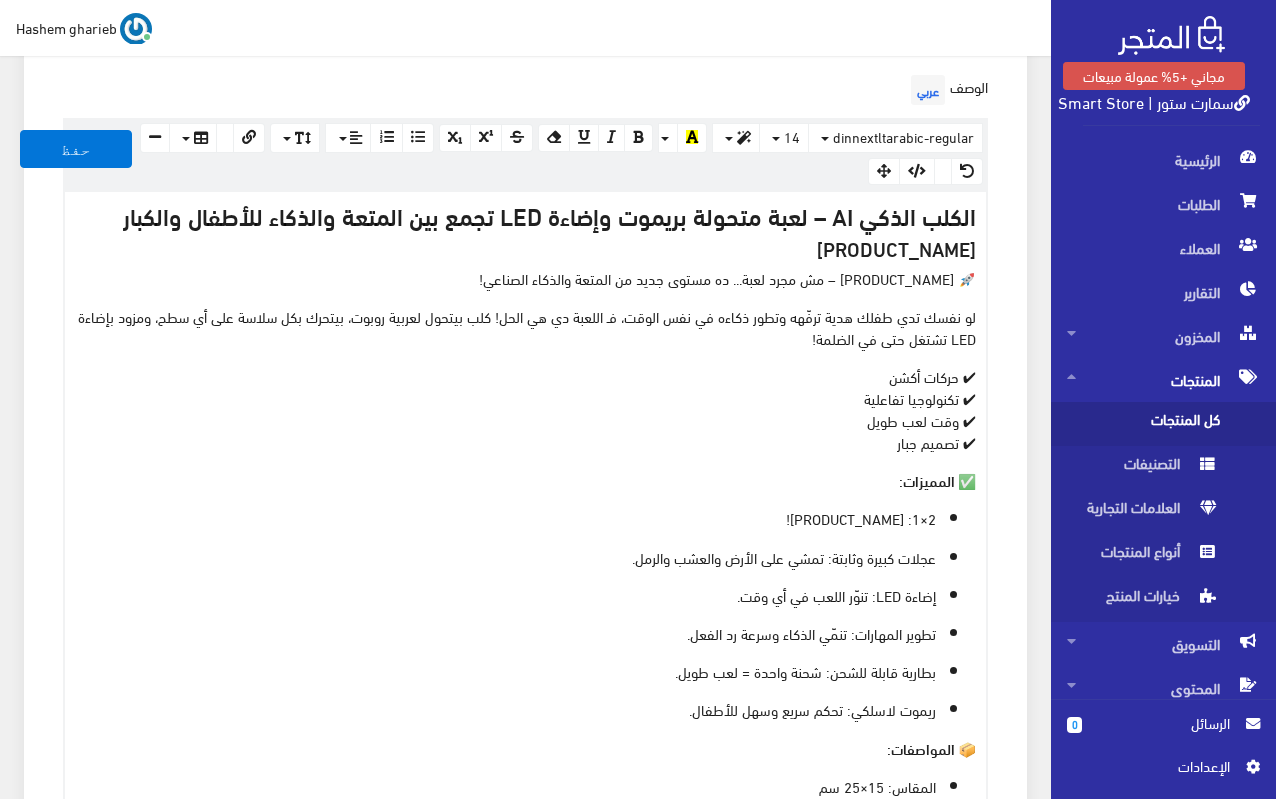 click on "dinnextltarabic-regular    Arial  Arial Black  Comic Sans MS  Courier New  Helvetica  Impact  Tahoma  Times New Roman  Verdana 14    8  9  10  11  12  14  18  24  36   Normal Quote Code Header 1 Header 2 Header 3 Header 4 Header 5 Header 6   Background Color Set transparent Foreground Color Reset to default      1.0  1.2  1.4  1.5  1.6  1.8  2.0  3.0    1 x 1" at bounding box center (525, 154) 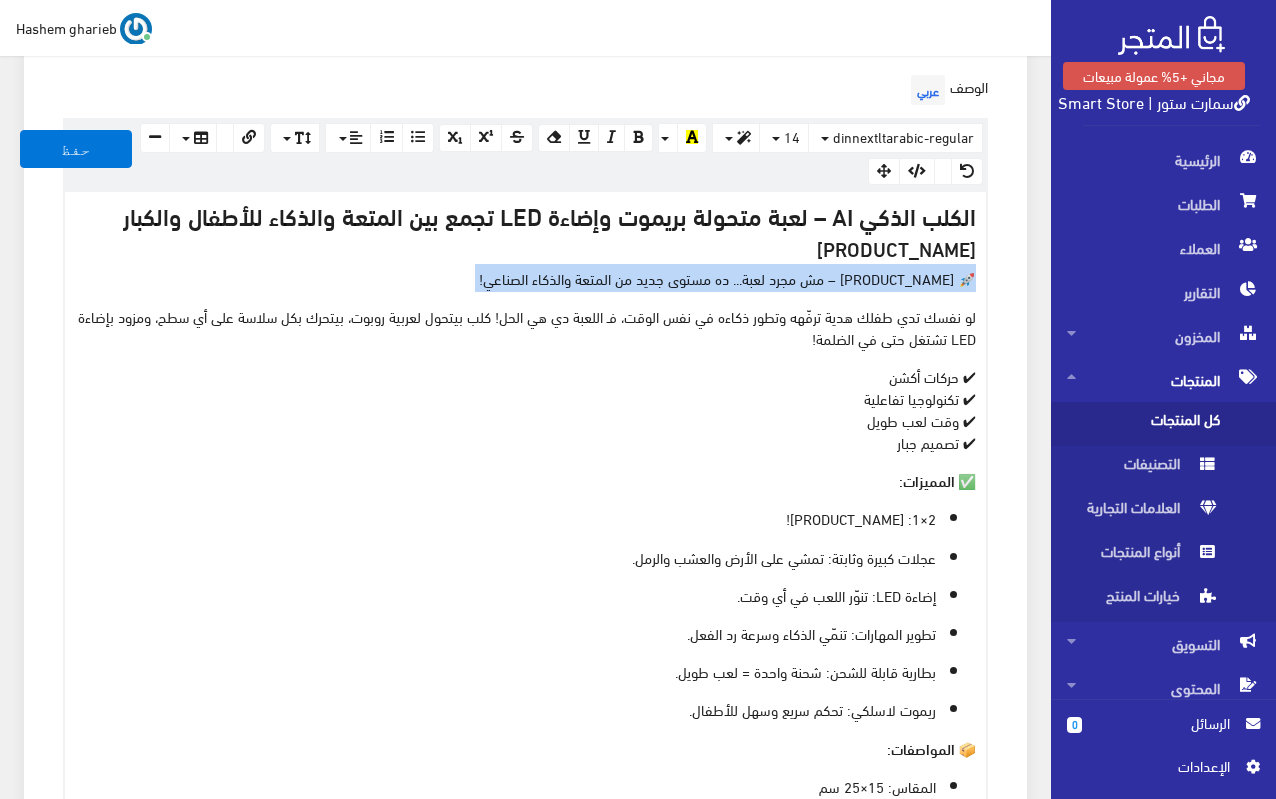 click on "🚀 الكلب الذكي AI – مش مجرد لعبة... ده مستوى جديد من المتعة والذكاء الصناعي!" at bounding box center (525, 278) 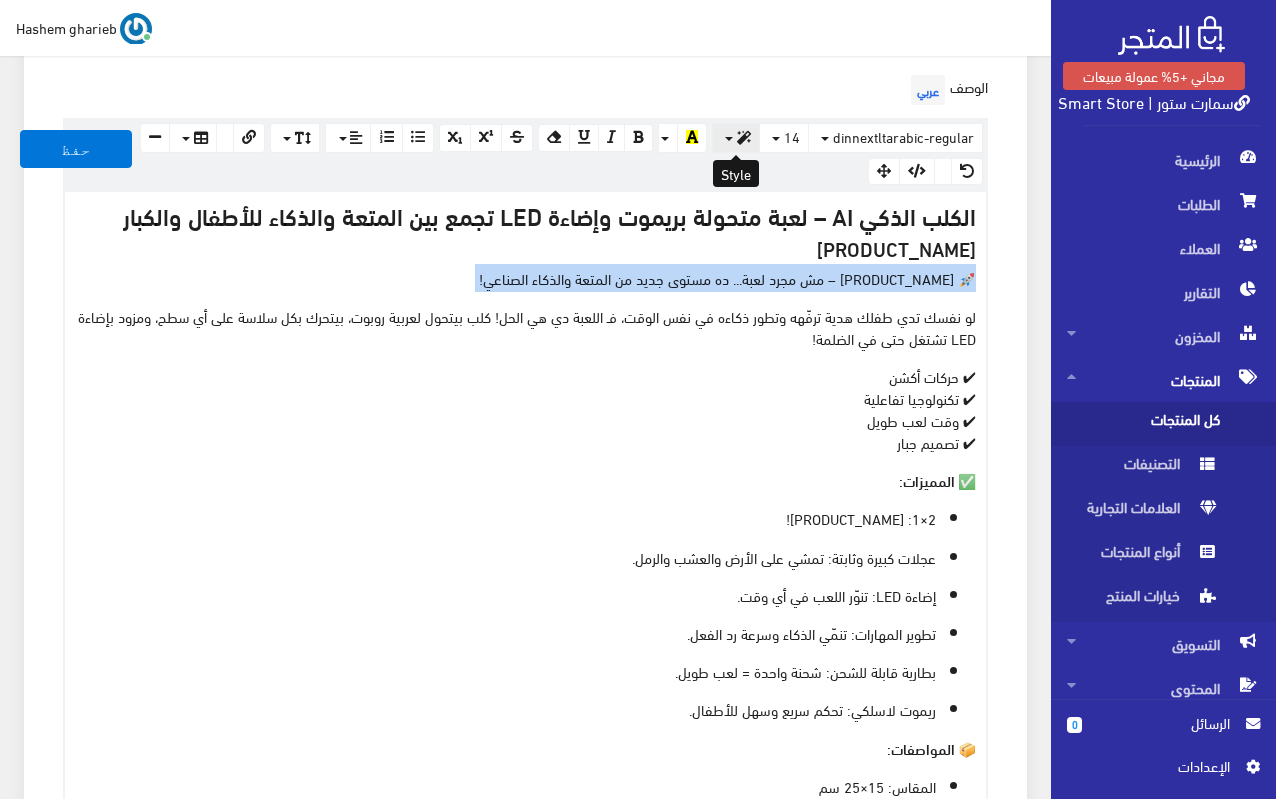 click at bounding box center (744, 138) 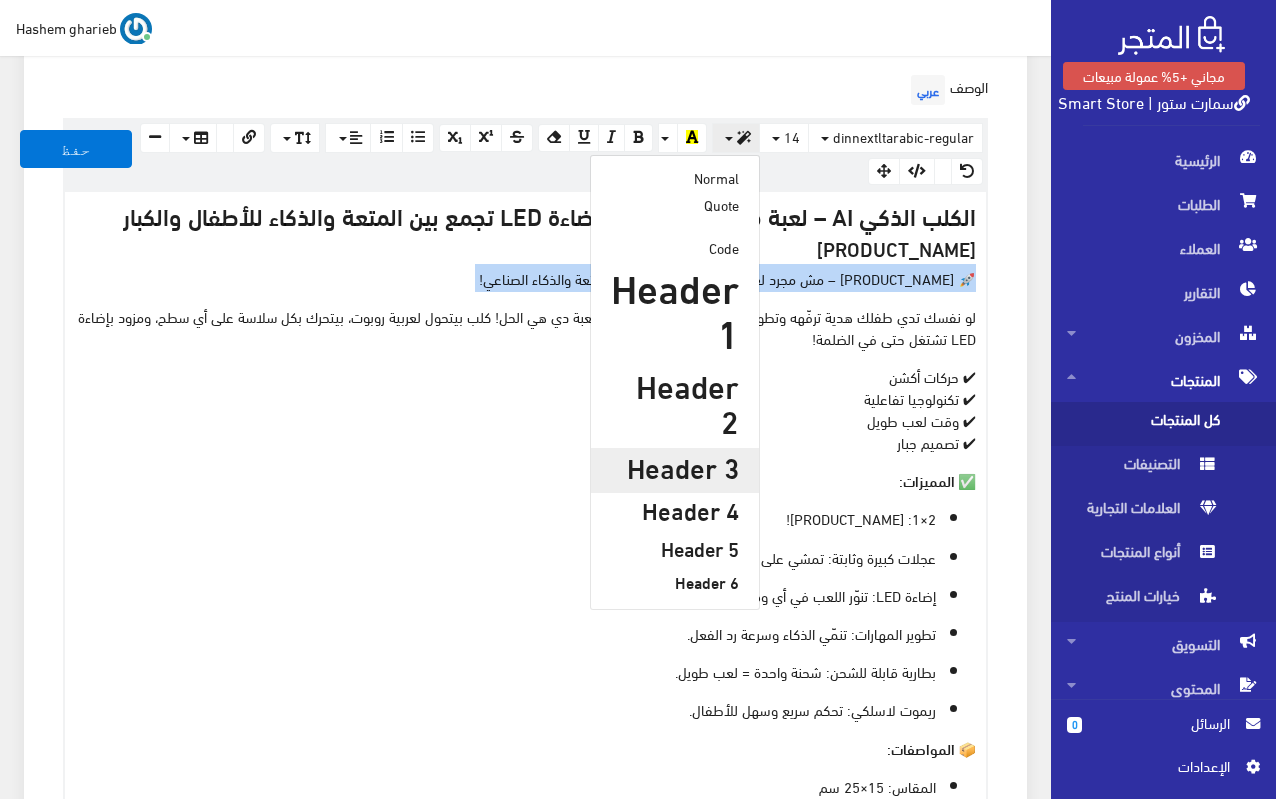 scroll, scrollTop: 707, scrollLeft: 0, axis: vertical 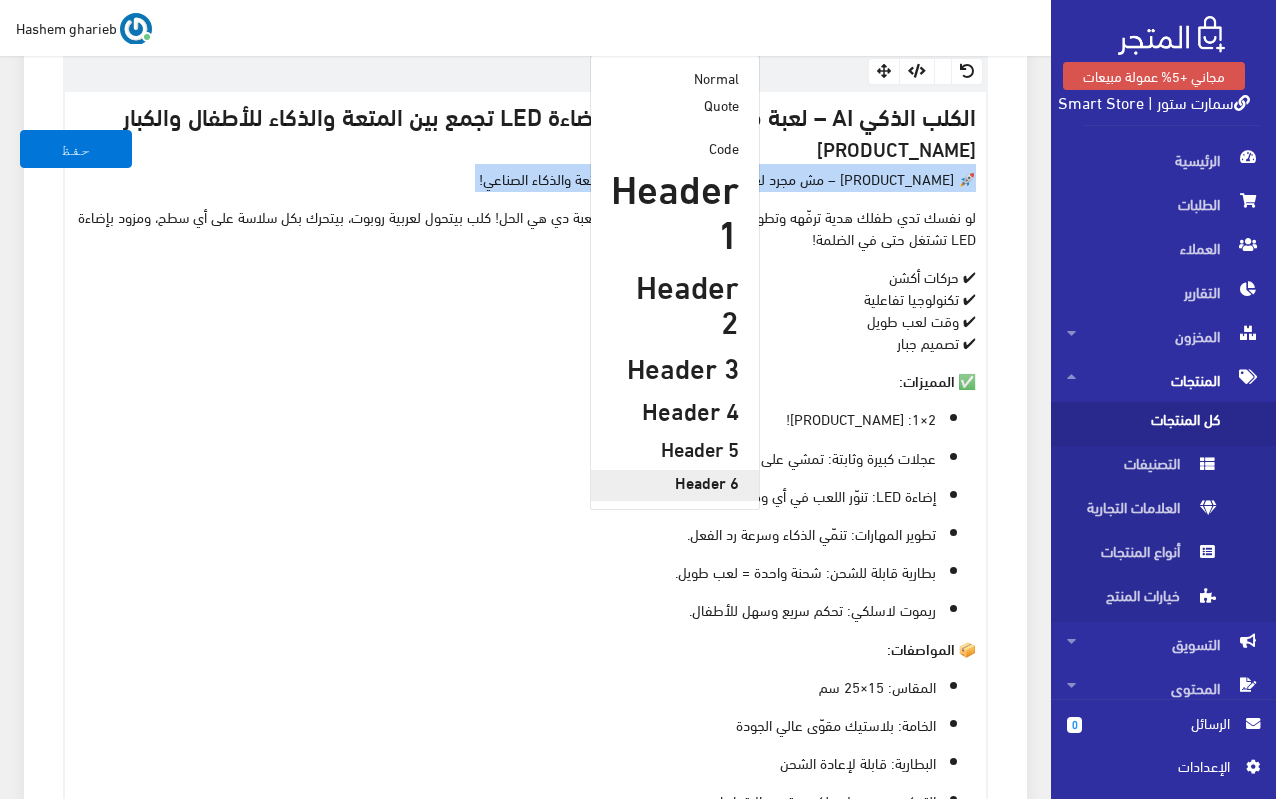 click on "Header 6" at bounding box center [675, 482] 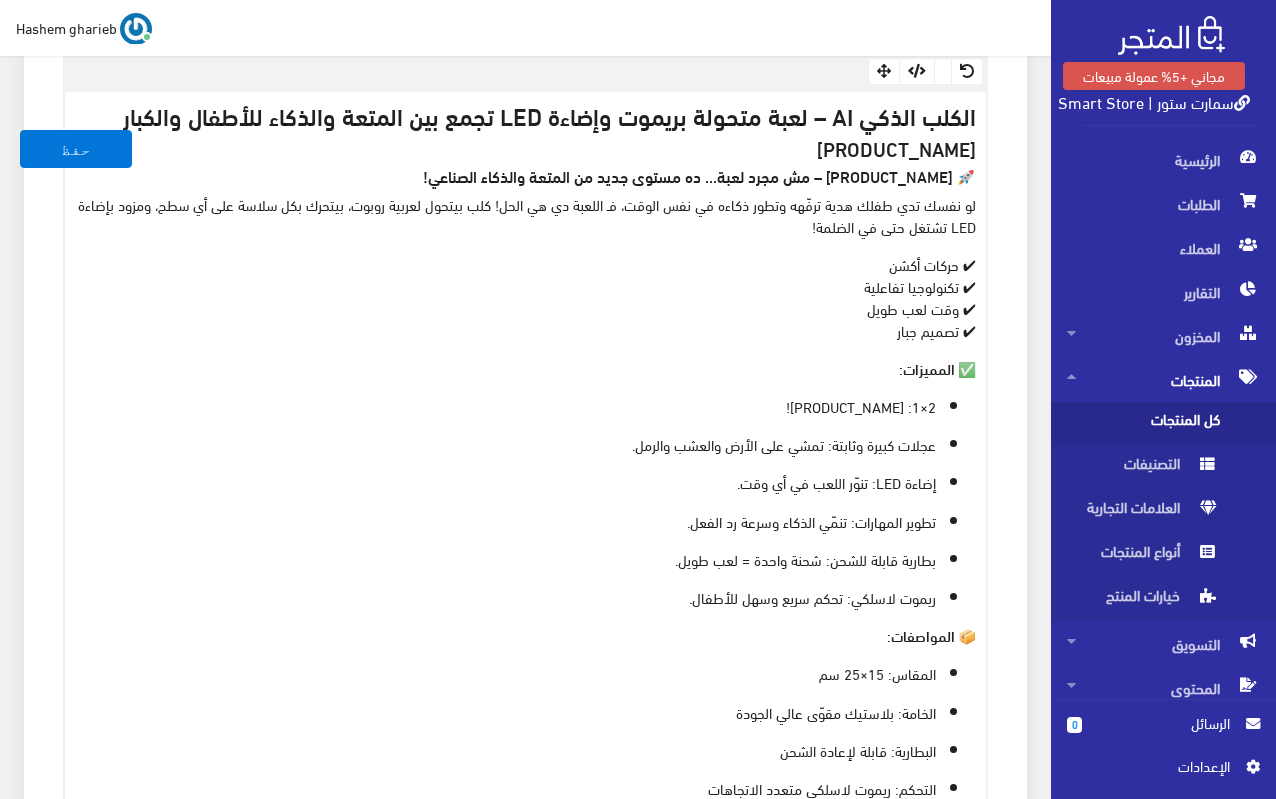 click on "✔ حركات أكشن
✔ تكنولوجيا تفاعلية
✔ وقت لعب طويل
✔ تصميم جبار" at bounding box center [525, 297] 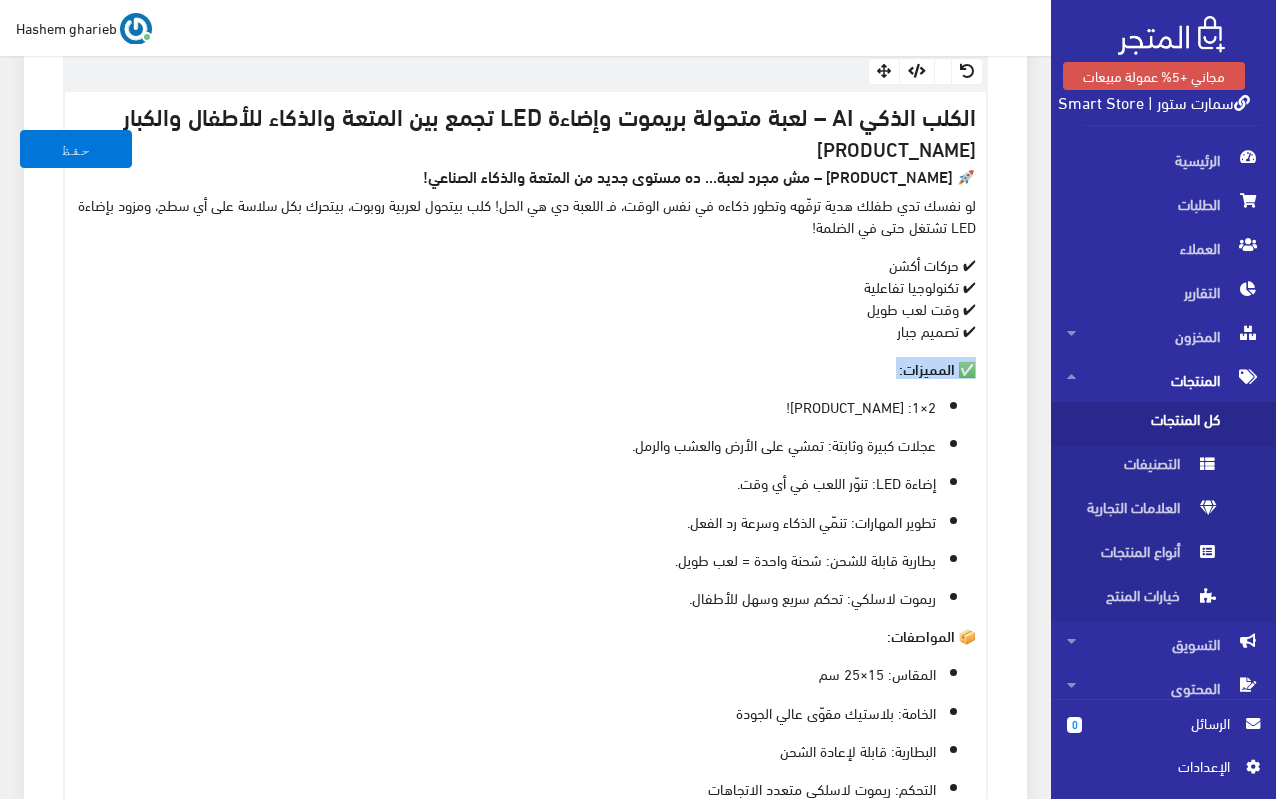 click on "✅ المميزات:" at bounding box center [525, 368] 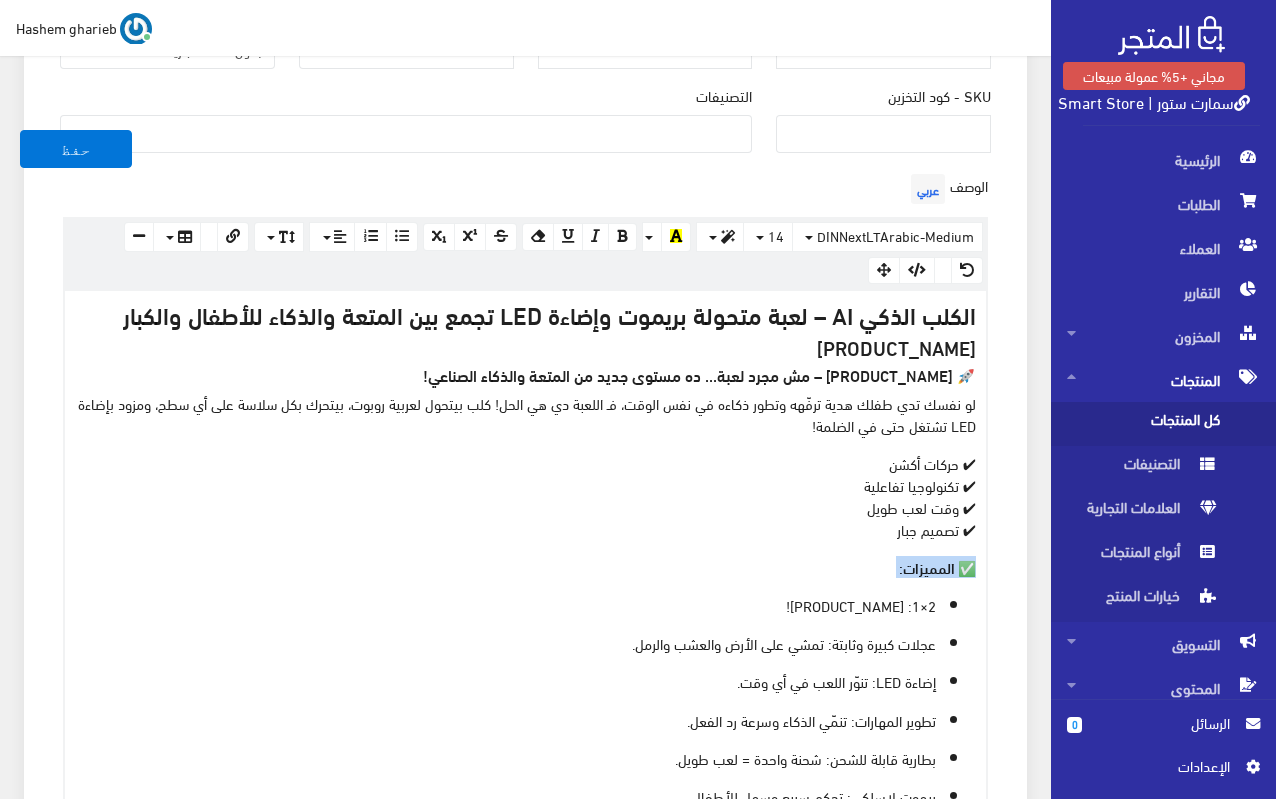scroll, scrollTop: 507, scrollLeft: 0, axis: vertical 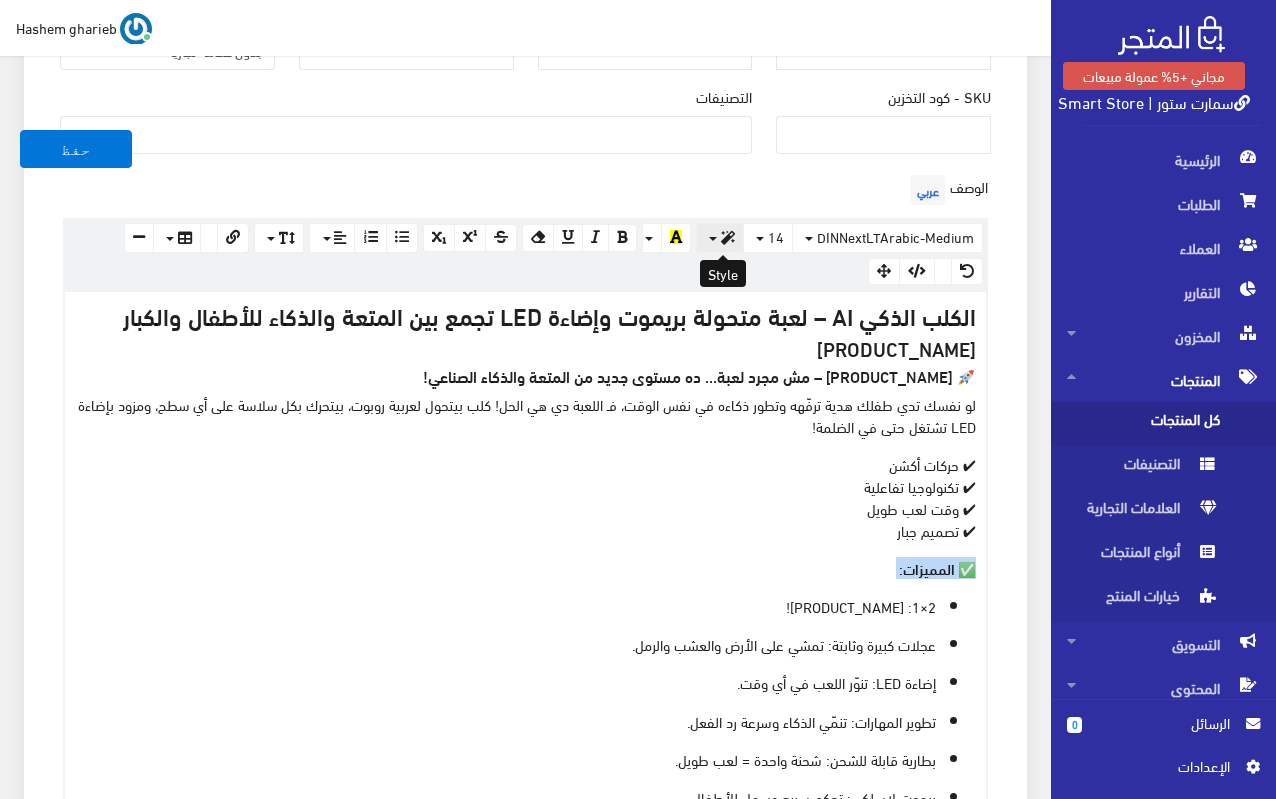 click at bounding box center (720, 238) 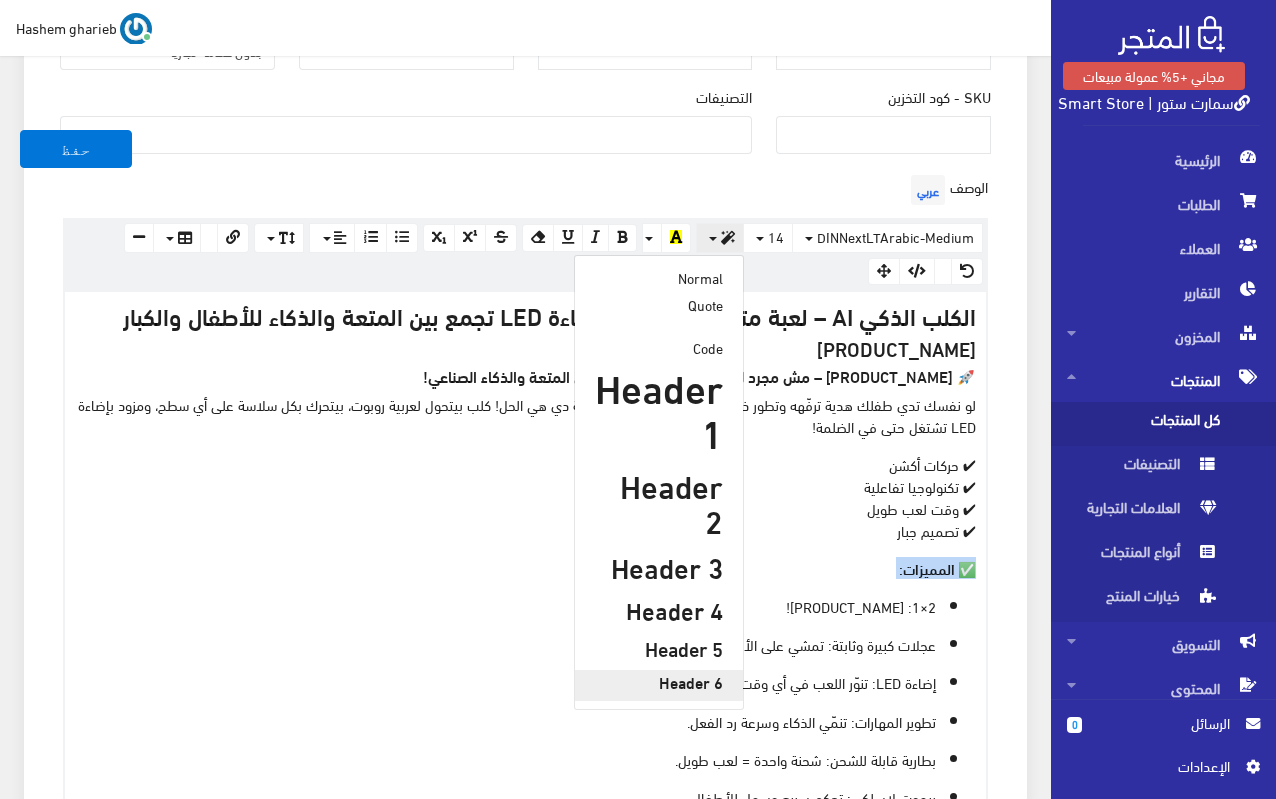 click on "Header 6" at bounding box center (659, 682) 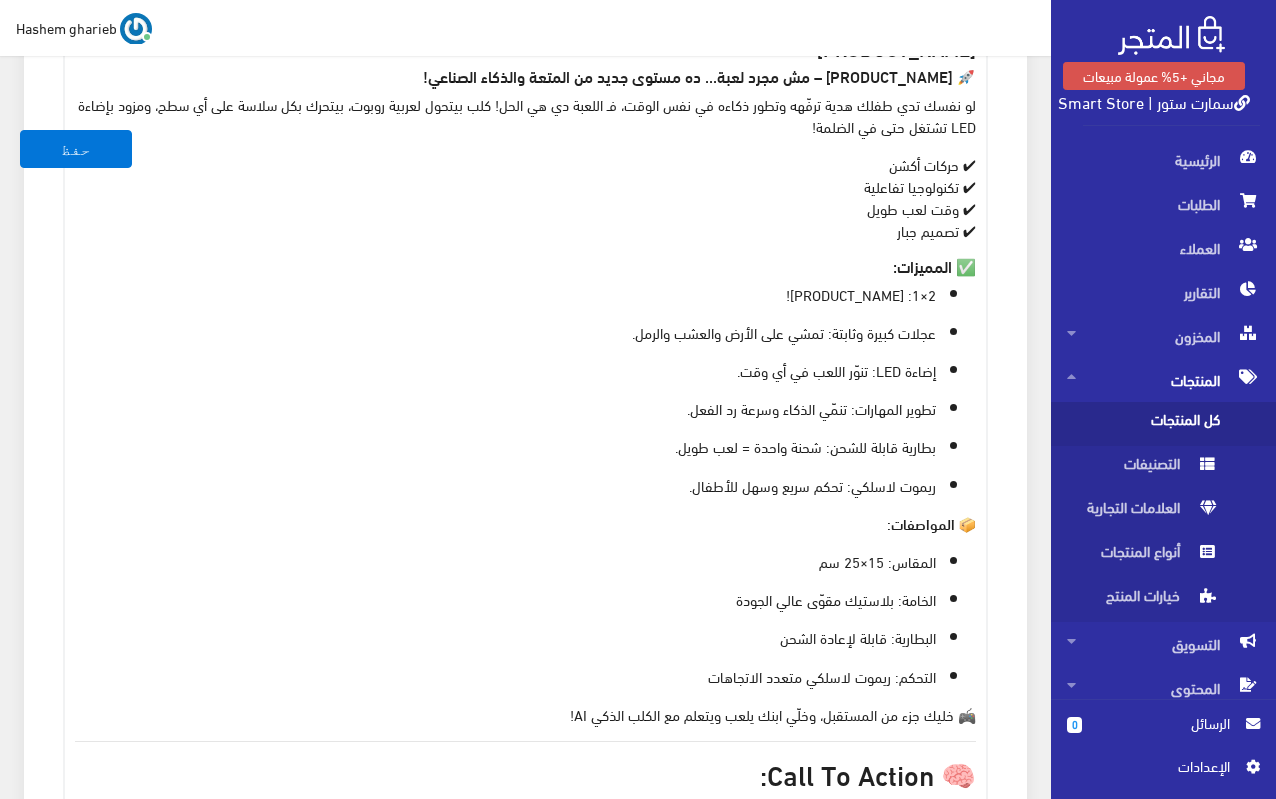 click on "إضاءة LED: تنوّر اللعب في أي وقت." at bounding box center [505, 370] 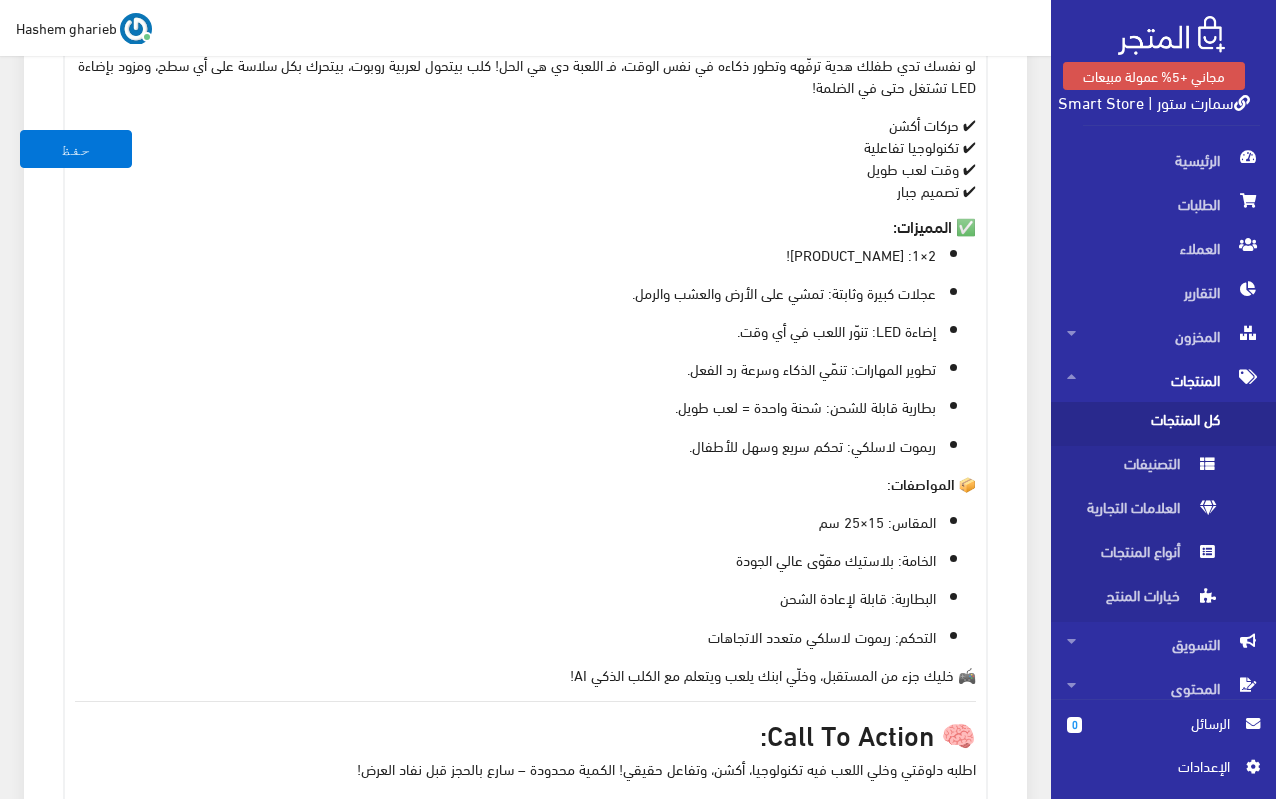 scroll, scrollTop: 907, scrollLeft: 0, axis: vertical 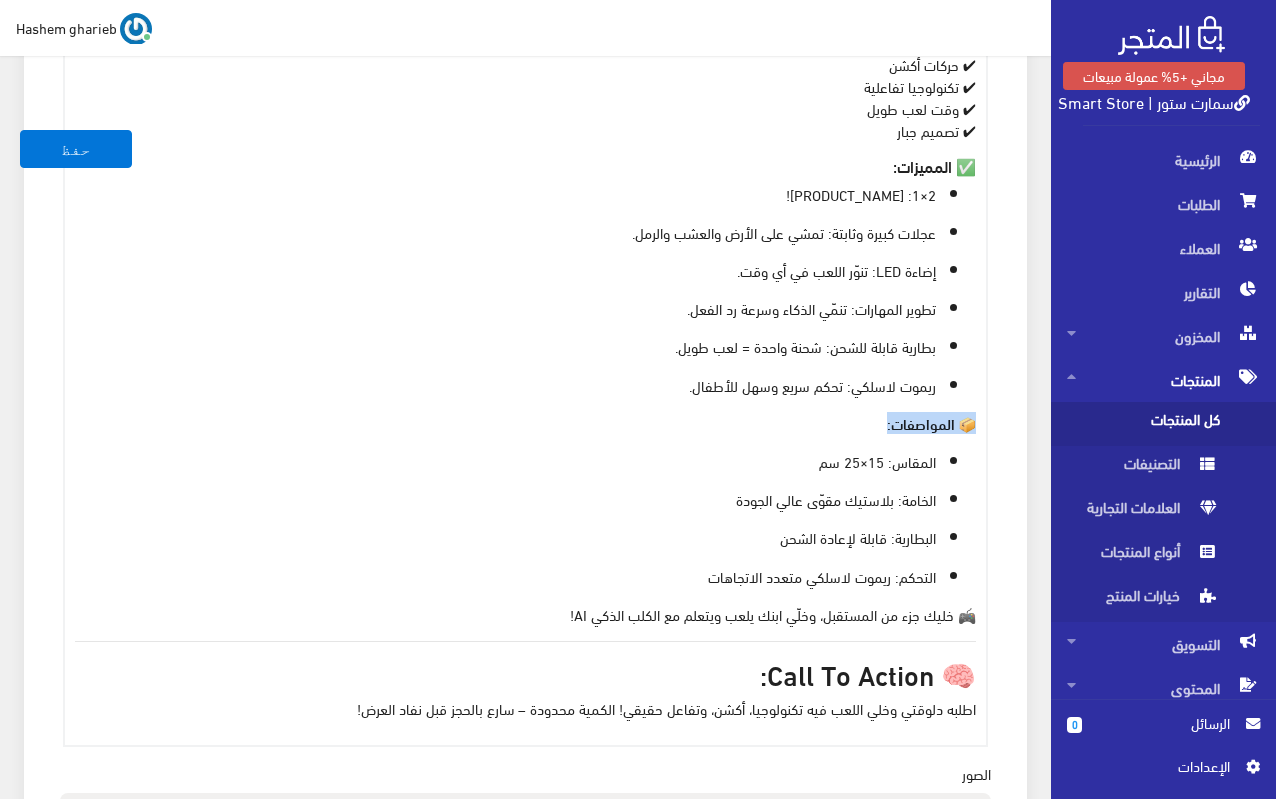 drag, startPoint x: 864, startPoint y: 447, endPoint x: 997, endPoint y: 441, distance: 133.13527 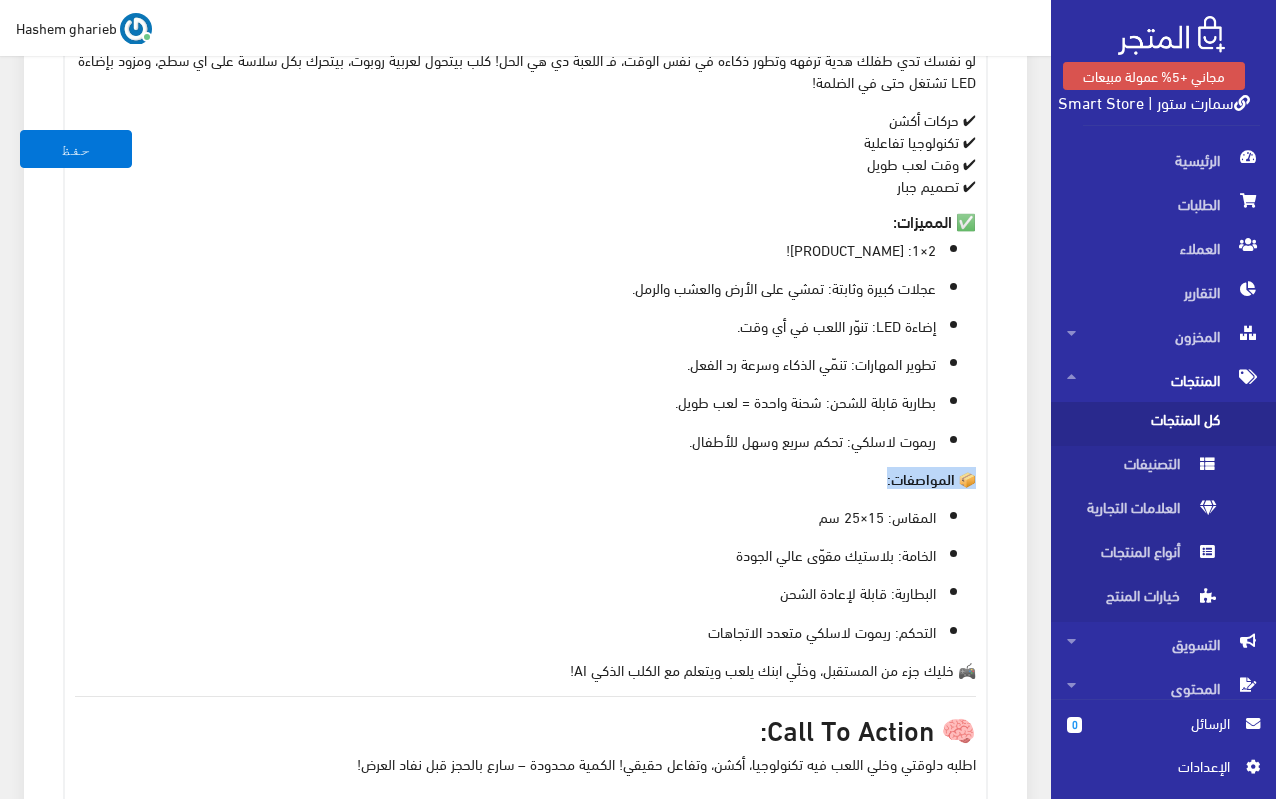 scroll, scrollTop: 507, scrollLeft: 0, axis: vertical 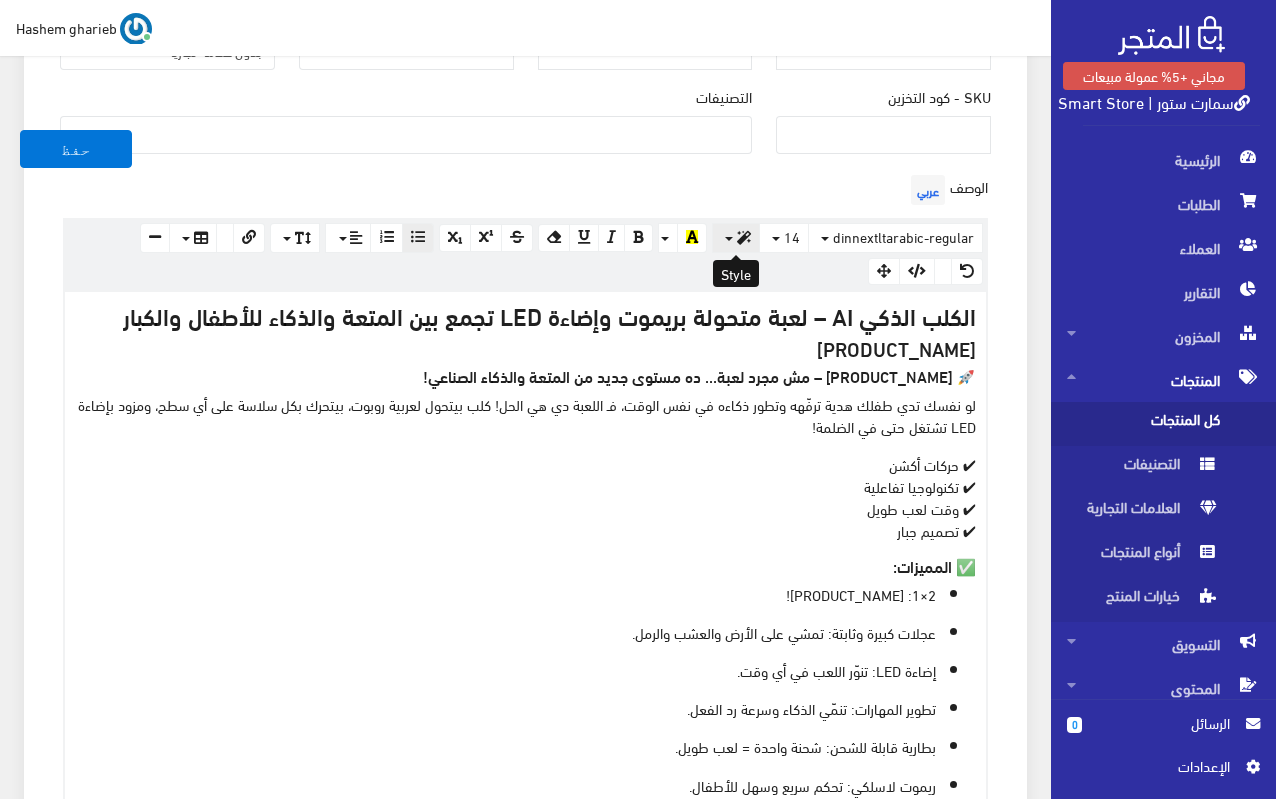 click at bounding box center (736, 238) 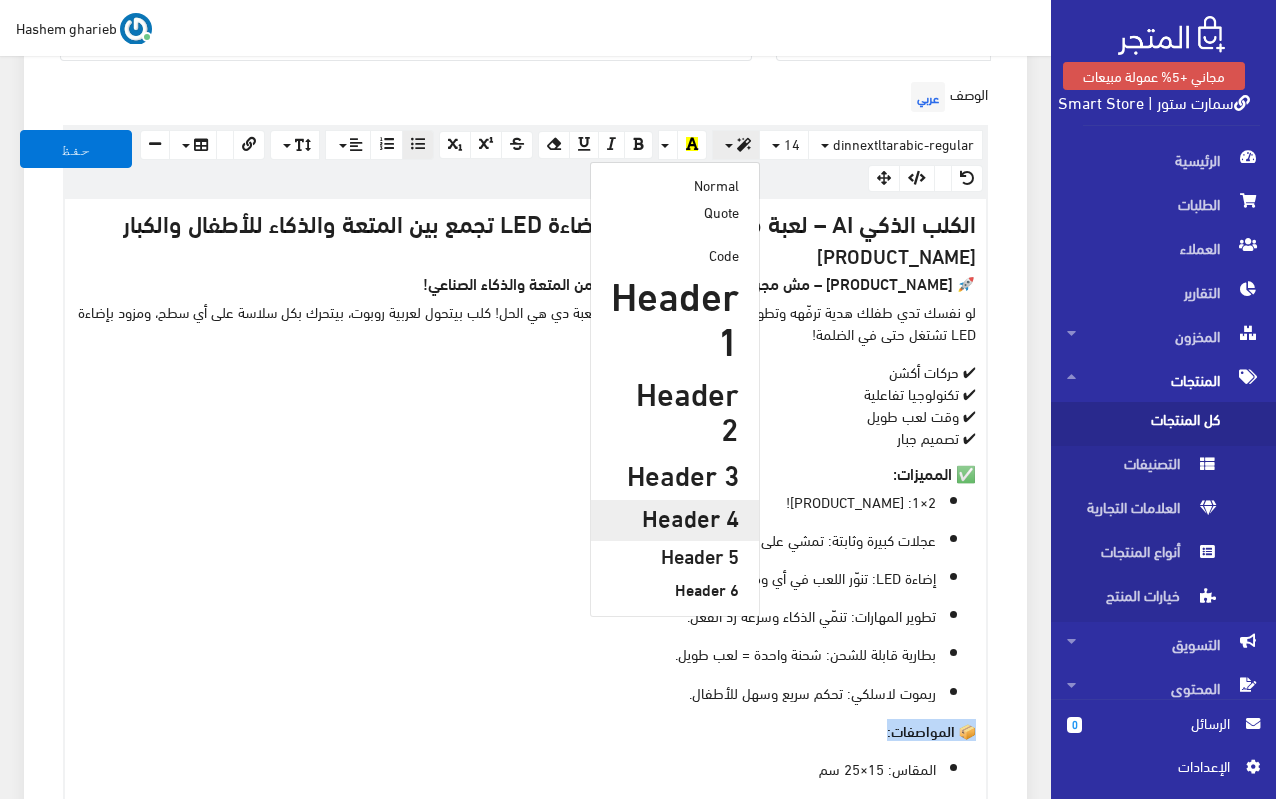 scroll, scrollTop: 707, scrollLeft: 0, axis: vertical 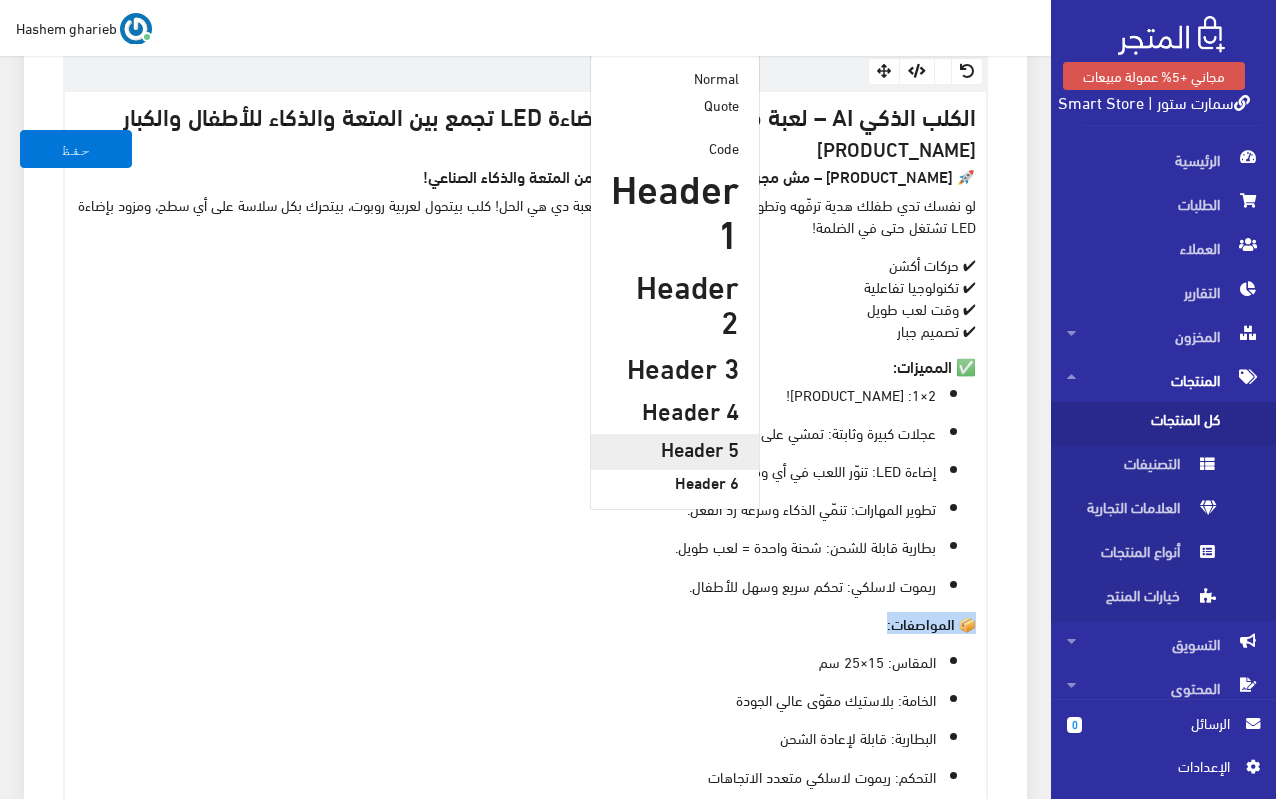 click on "Header 5" at bounding box center (675, 448) 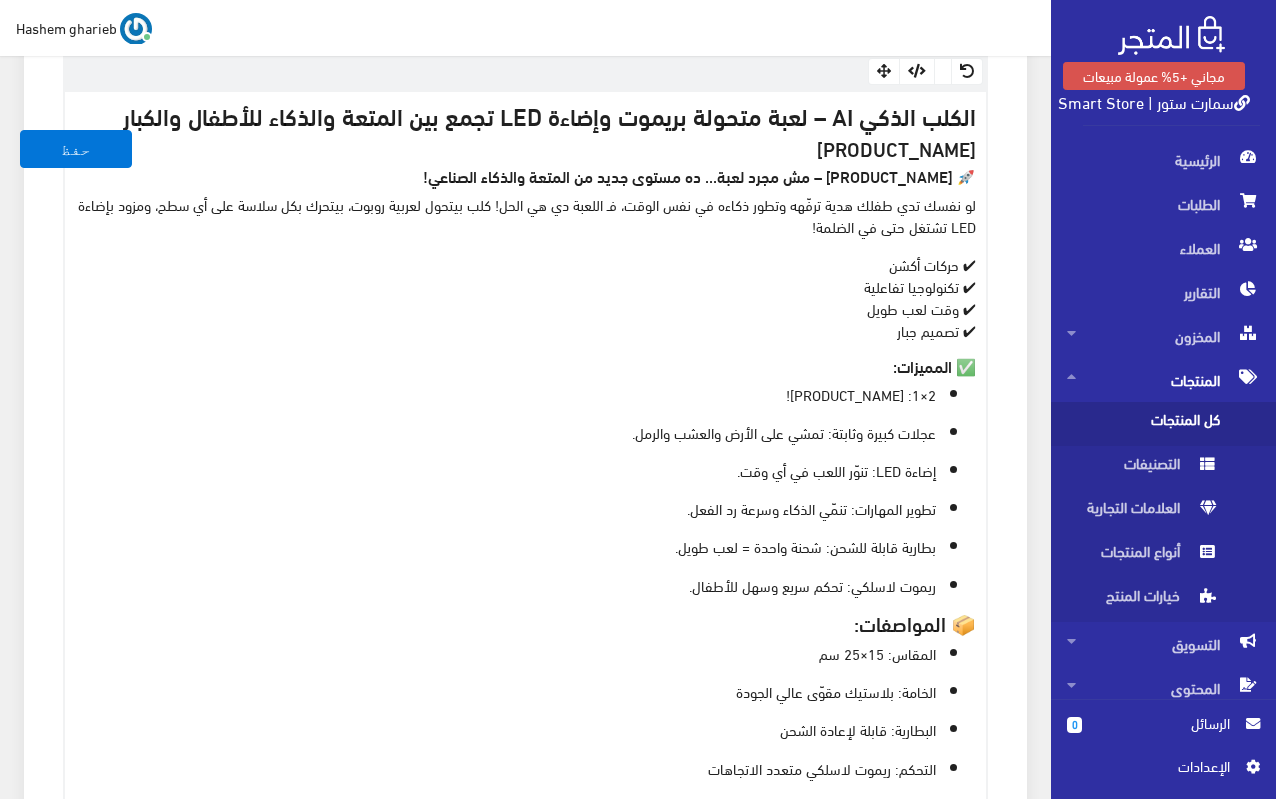 click on "عجلات كبيرة وثابتة: تمشي على الأرض والعشب والرمل." at bounding box center [505, 432] 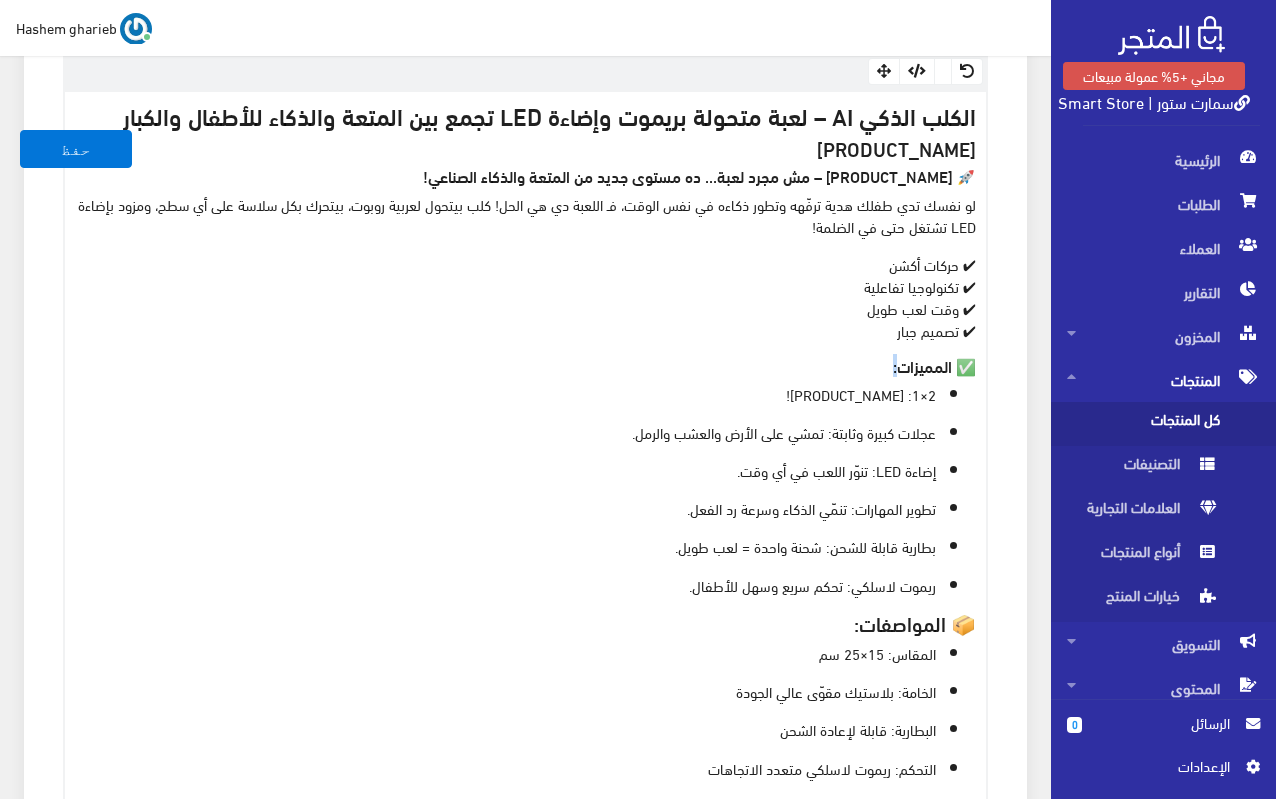 click on "✅ المميزات:" at bounding box center (934, 365) 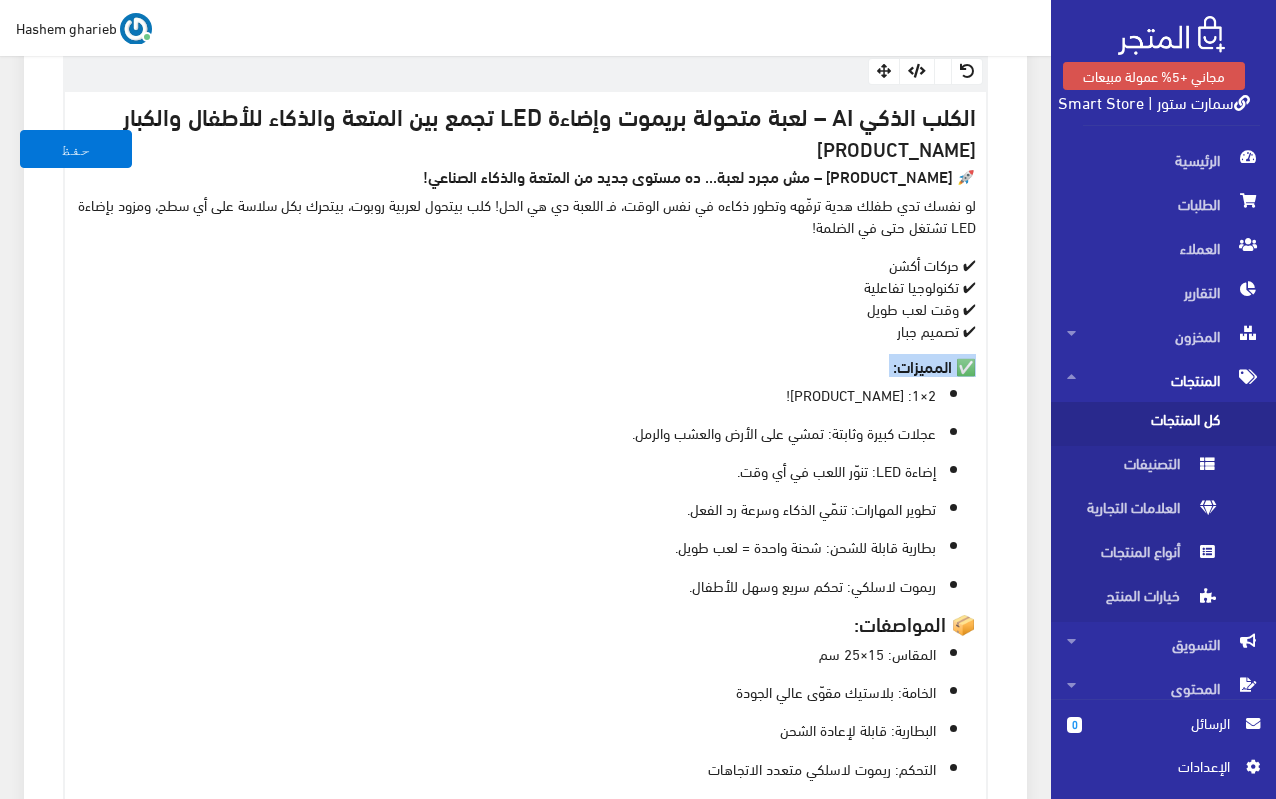 click on "✅ المميزات:" at bounding box center (934, 365) 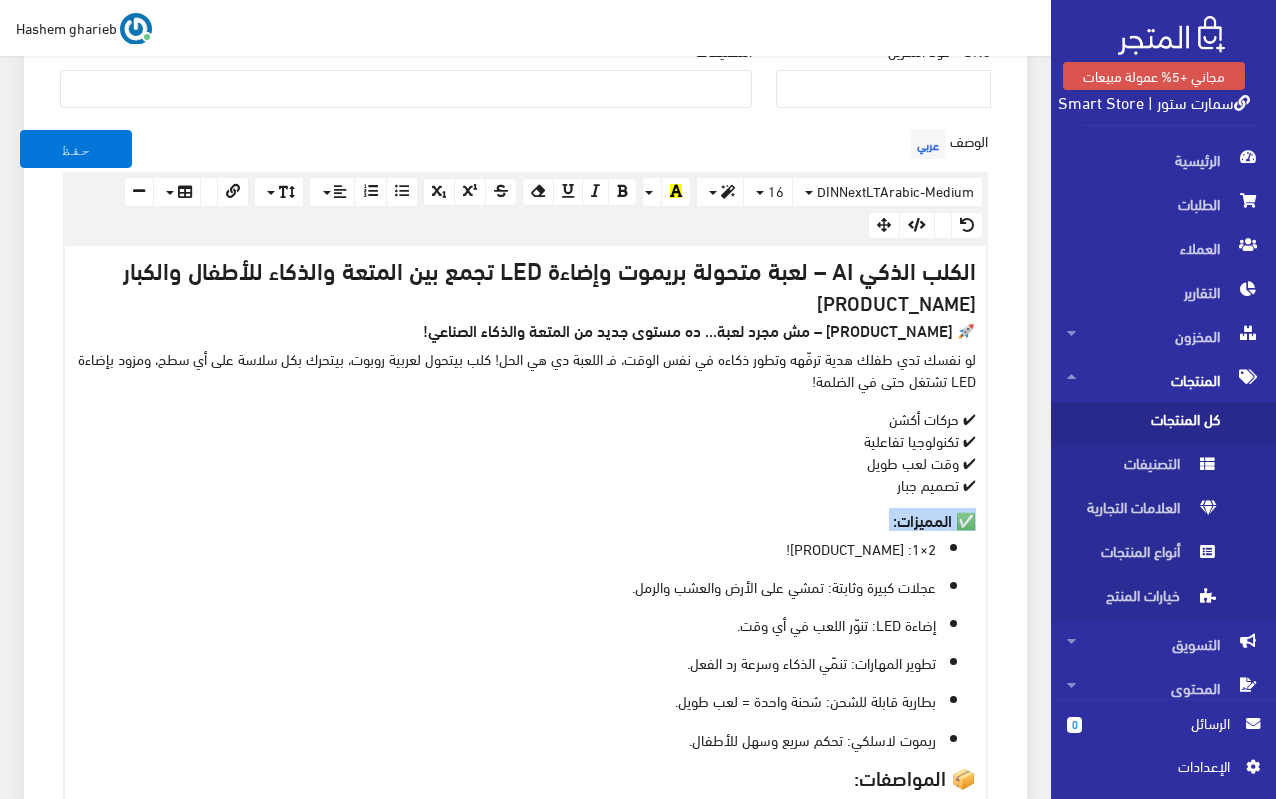 scroll, scrollTop: 507, scrollLeft: 0, axis: vertical 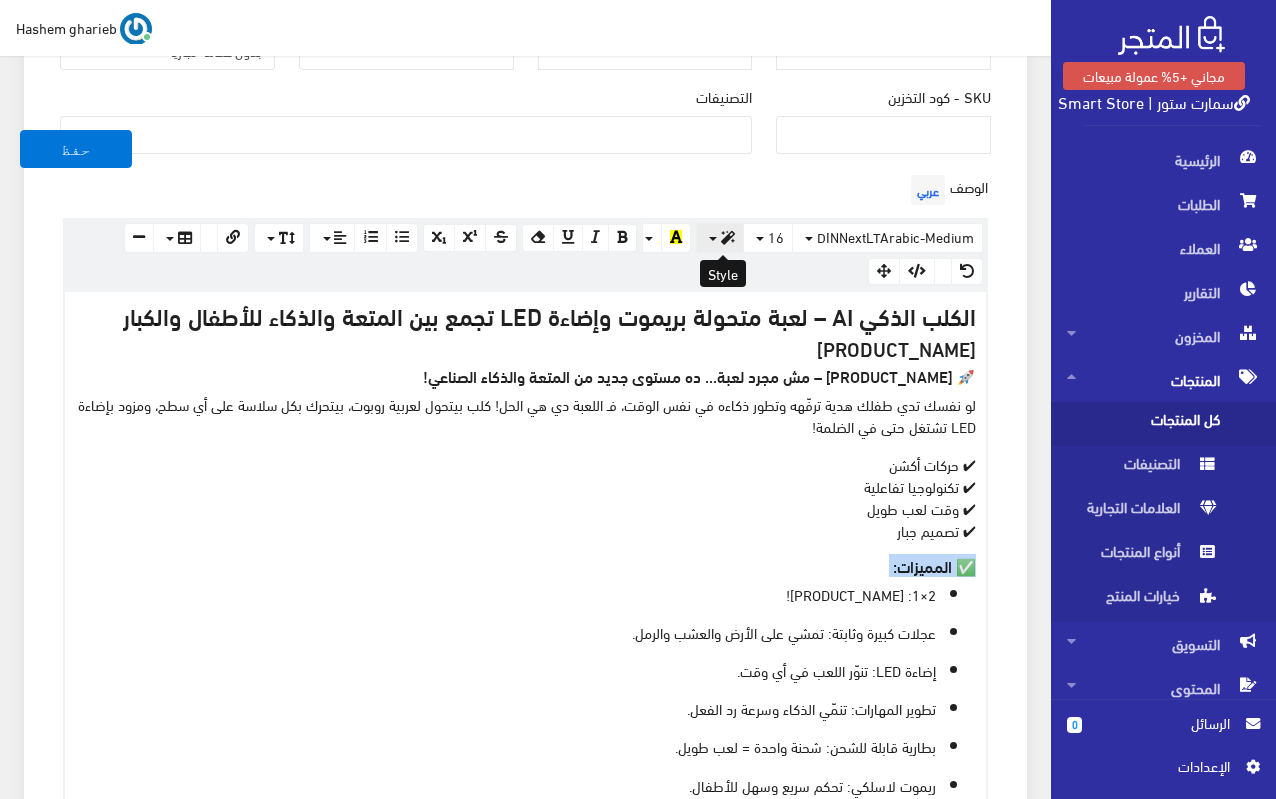 click at bounding box center [720, 238] 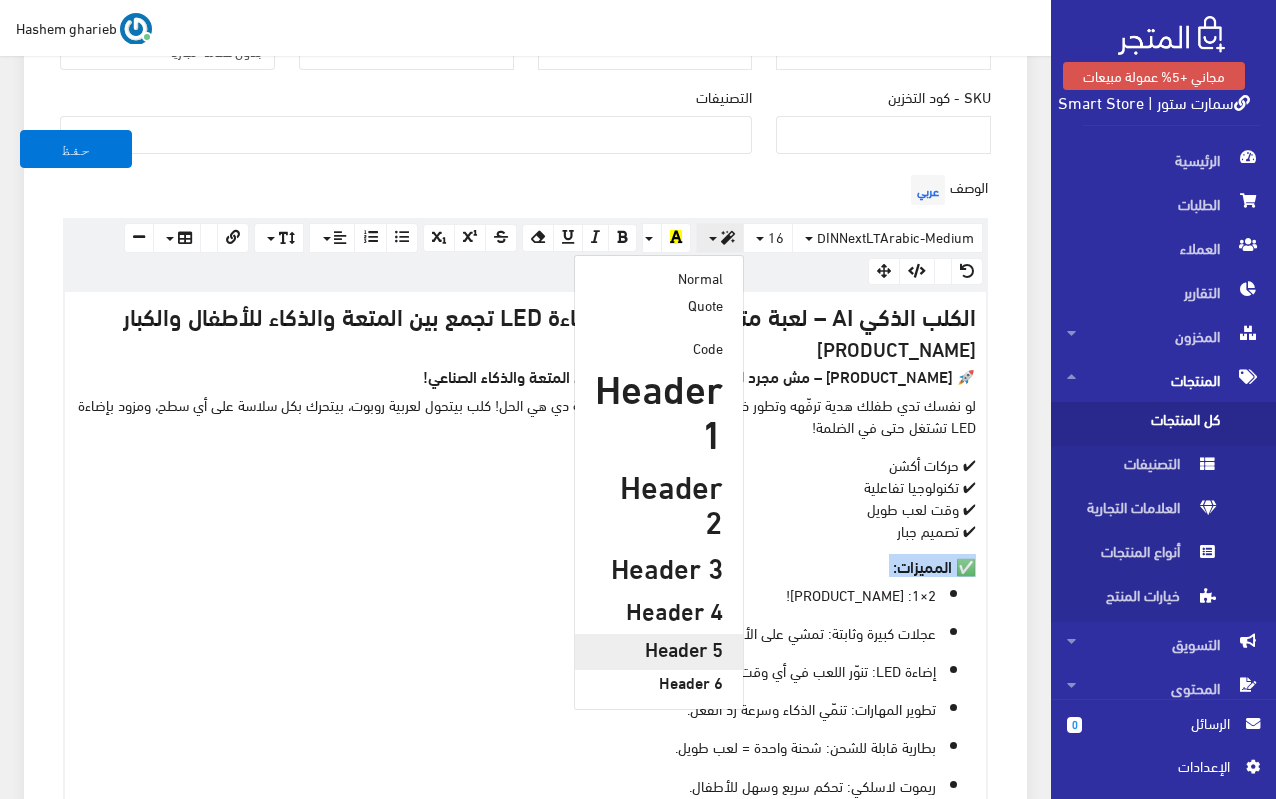 click on "Header 5" at bounding box center (659, 648) 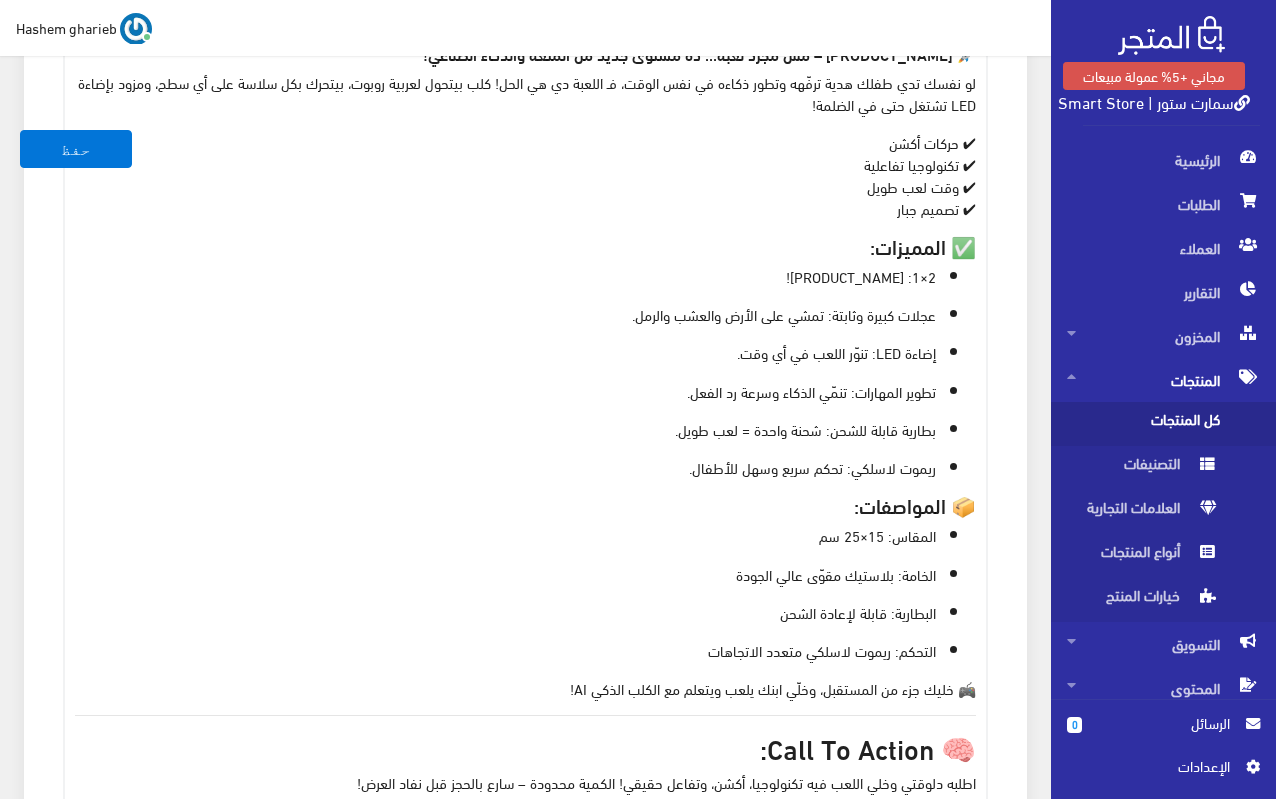 scroll, scrollTop: 1107, scrollLeft: 0, axis: vertical 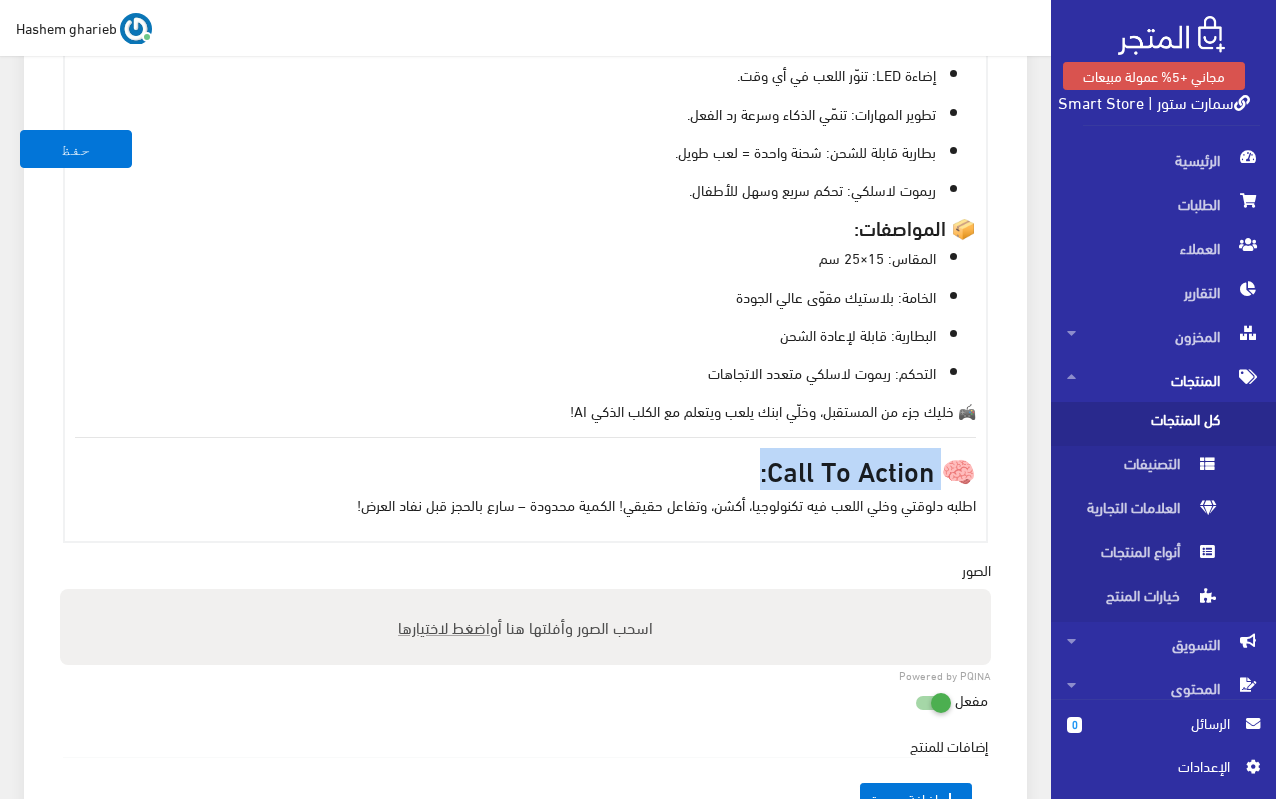 drag, startPoint x: 727, startPoint y: 488, endPoint x: 960, endPoint y: 483, distance: 233.05363 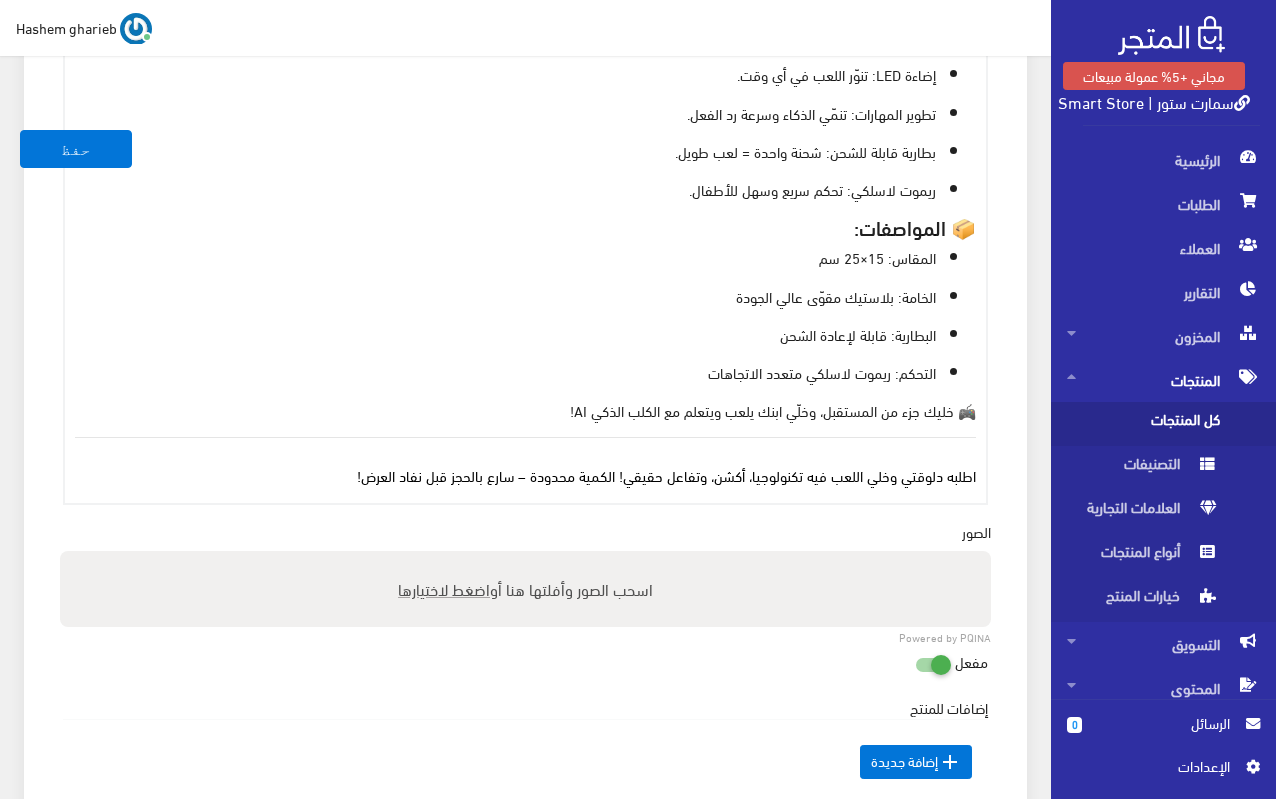 click on "اطلبه دلوقتي وخلي اللعب فيه تكنولوجيا، أكشن، وتفاعل حقيقي! الكمية محدودة – سارع بالحجز قبل نفاد العرض!" at bounding box center (666, 475) 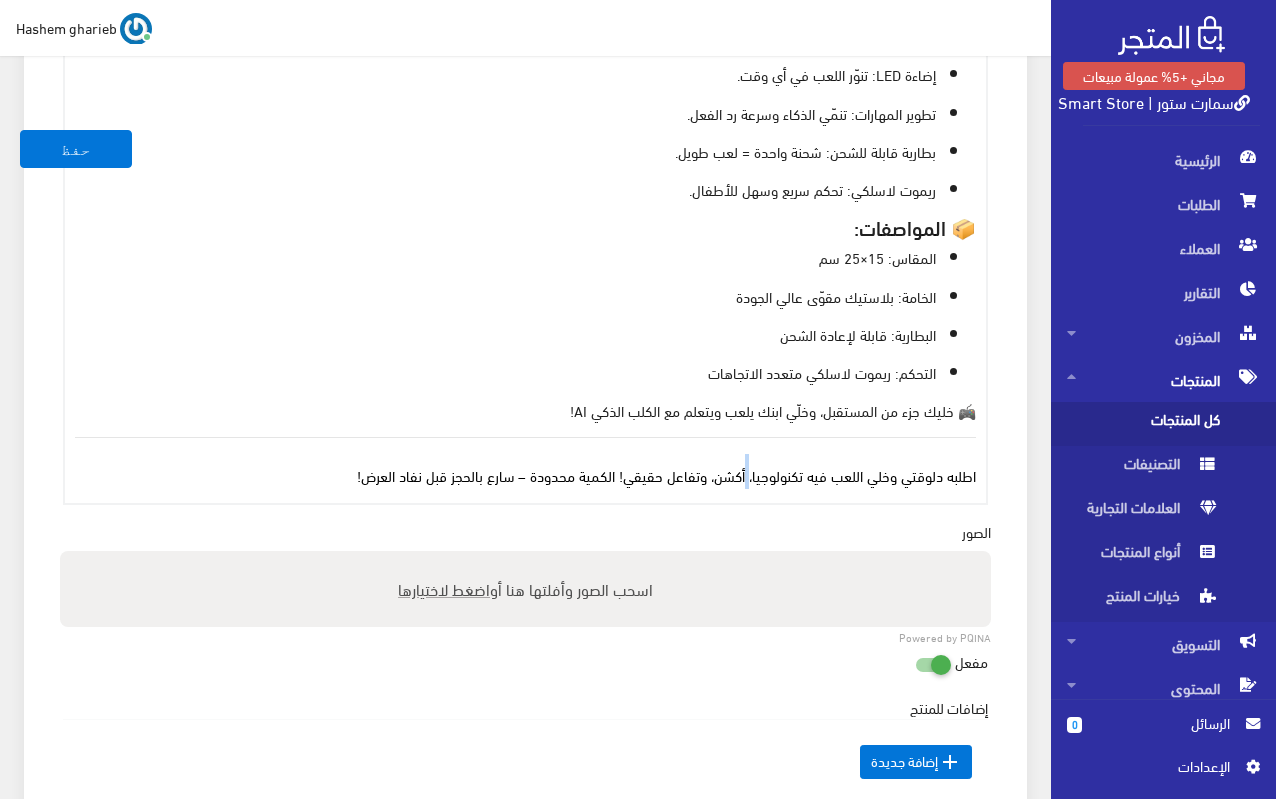 click on "اطلبه دلوقتي وخلي اللعب فيه تكنولوجيا، أكشن، وتفاعل حقيقي! الكمية محدودة – سارع بالحجز قبل نفاد العرض!" at bounding box center [666, 475] 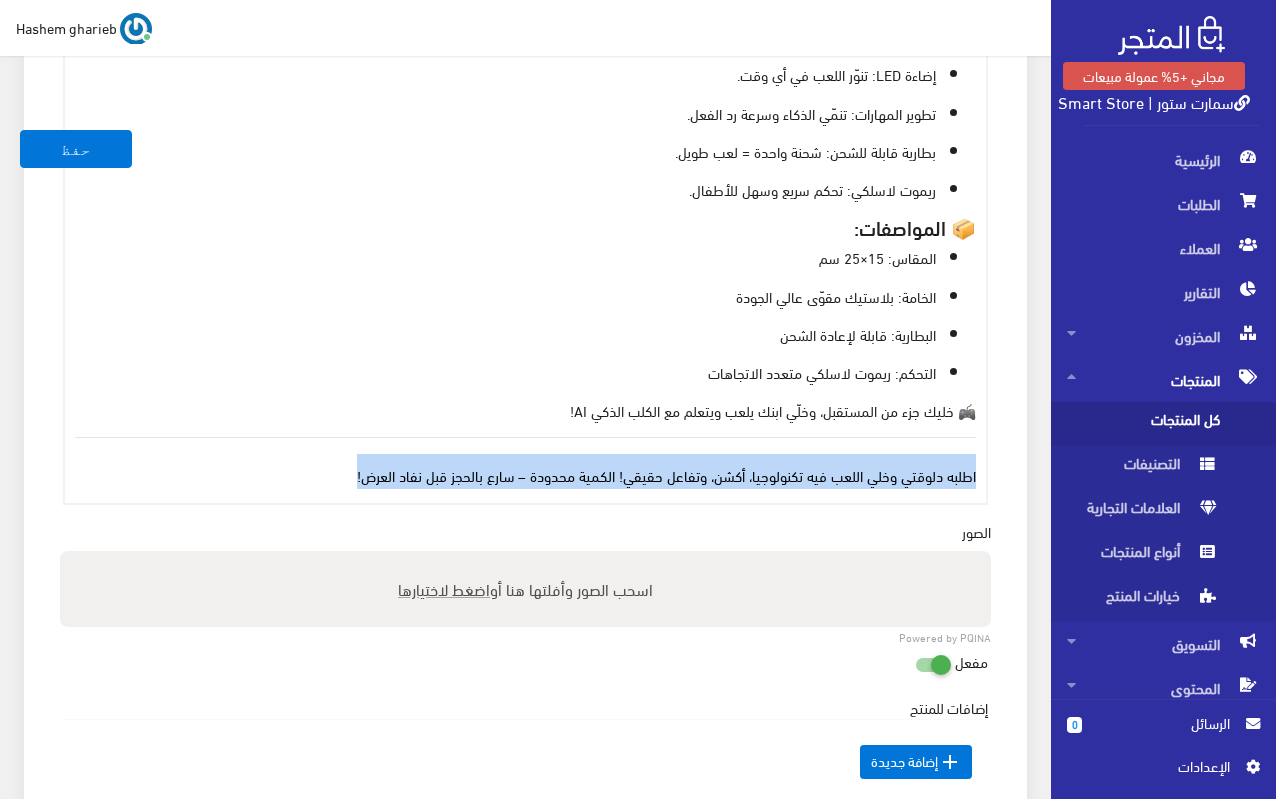 click on "اطلبه دلوقتي وخلي اللعب فيه تكنولوجيا، أكشن، وتفاعل حقيقي! الكمية محدودة – سارع بالحجز قبل نفاد العرض!" at bounding box center [666, 475] 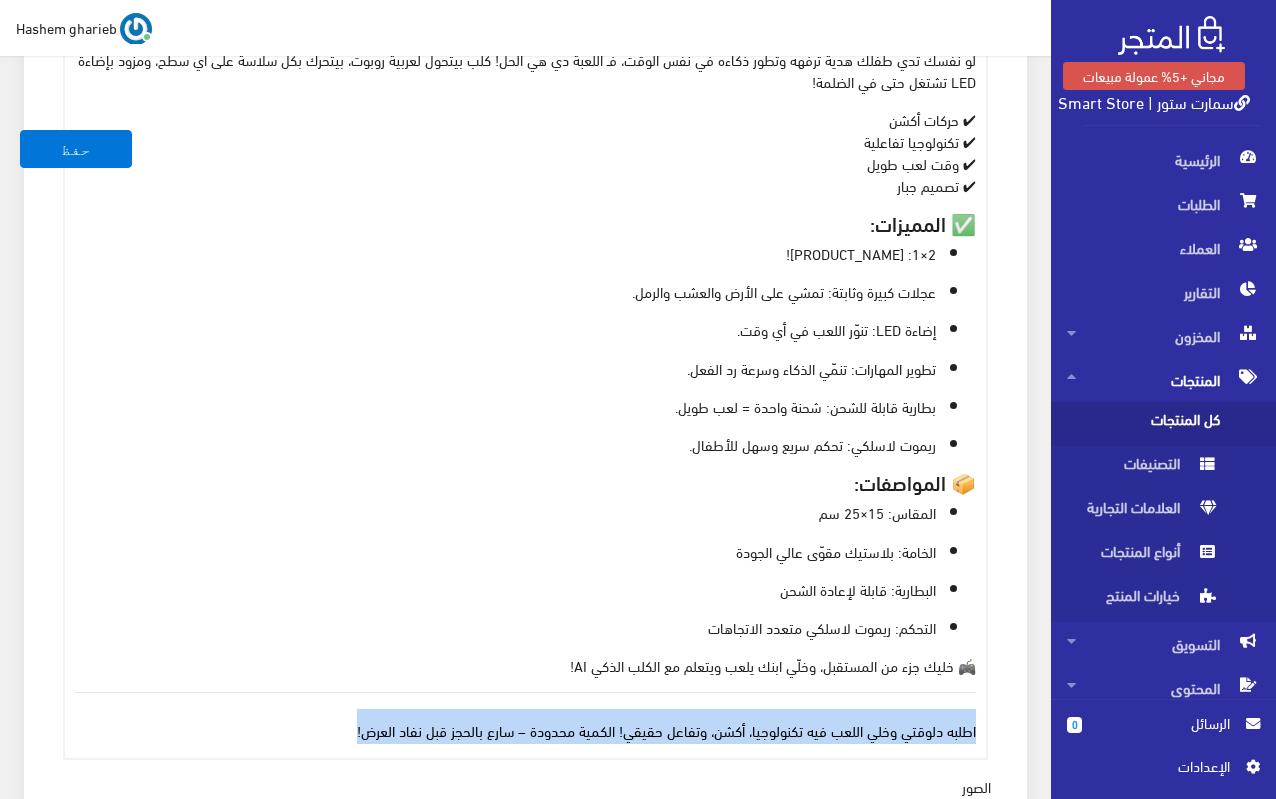 scroll, scrollTop: 507, scrollLeft: 0, axis: vertical 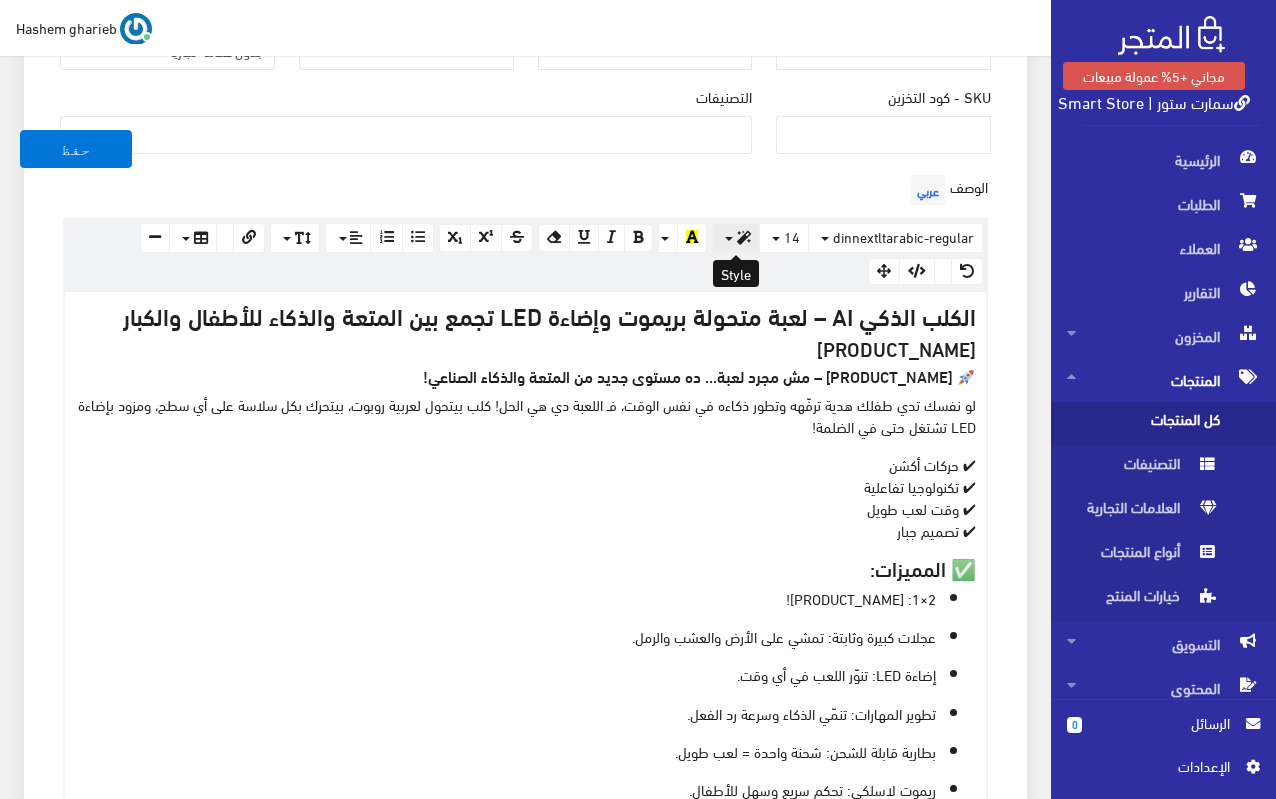 click at bounding box center [736, 238] 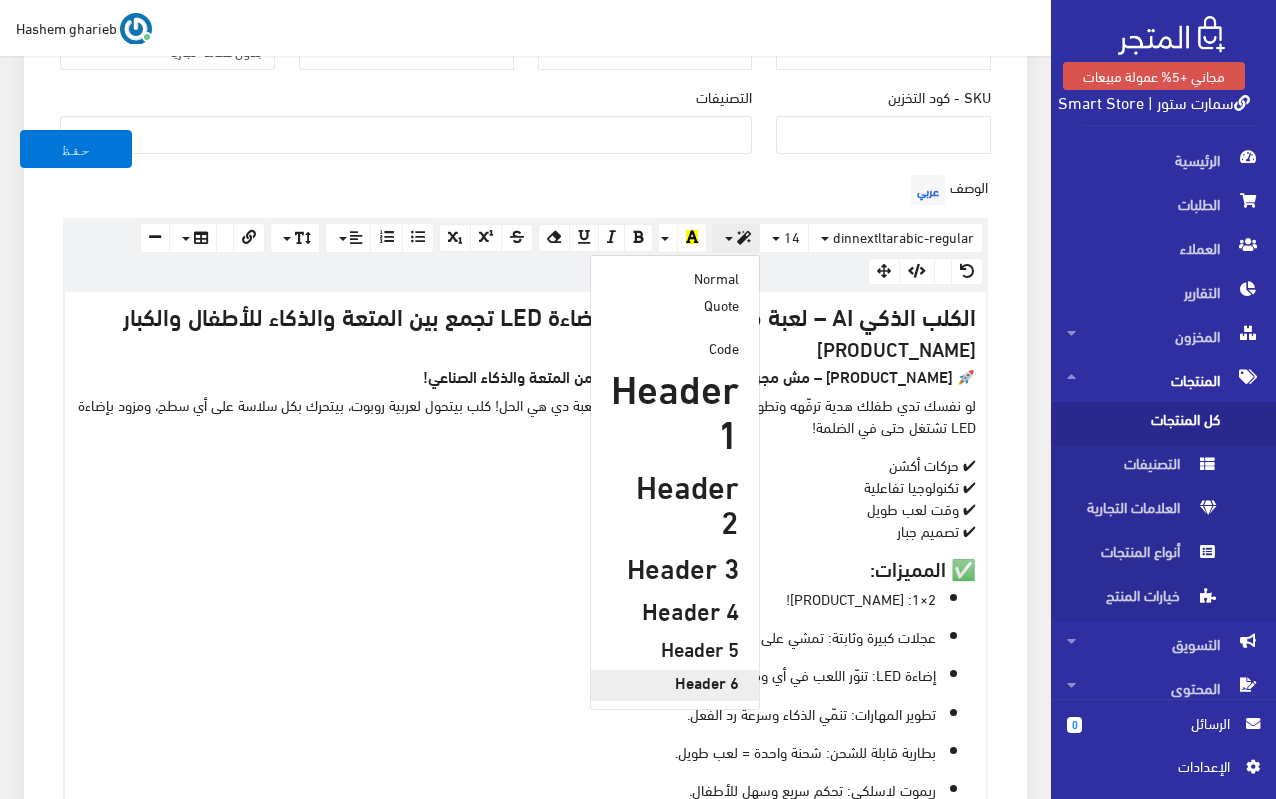 click on "Header 6" at bounding box center (675, 682) 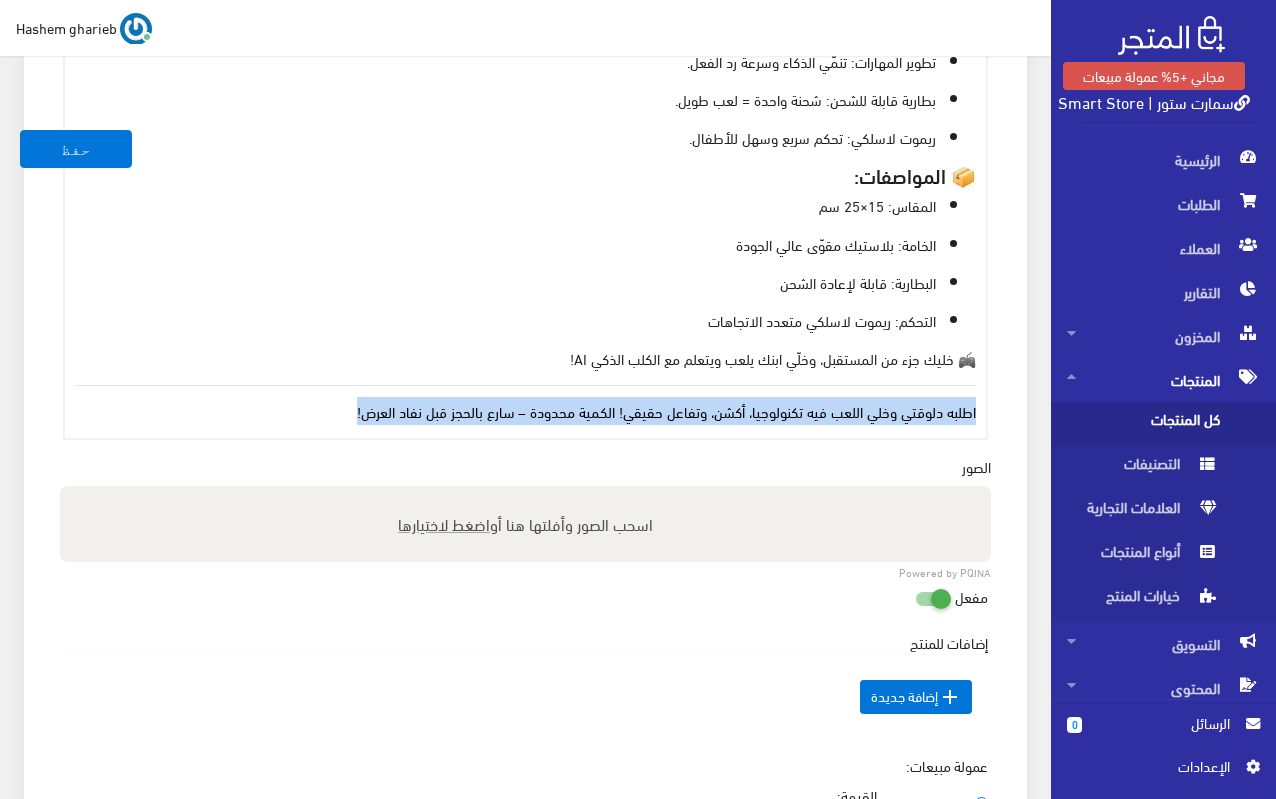 scroll, scrollTop: 907, scrollLeft: 0, axis: vertical 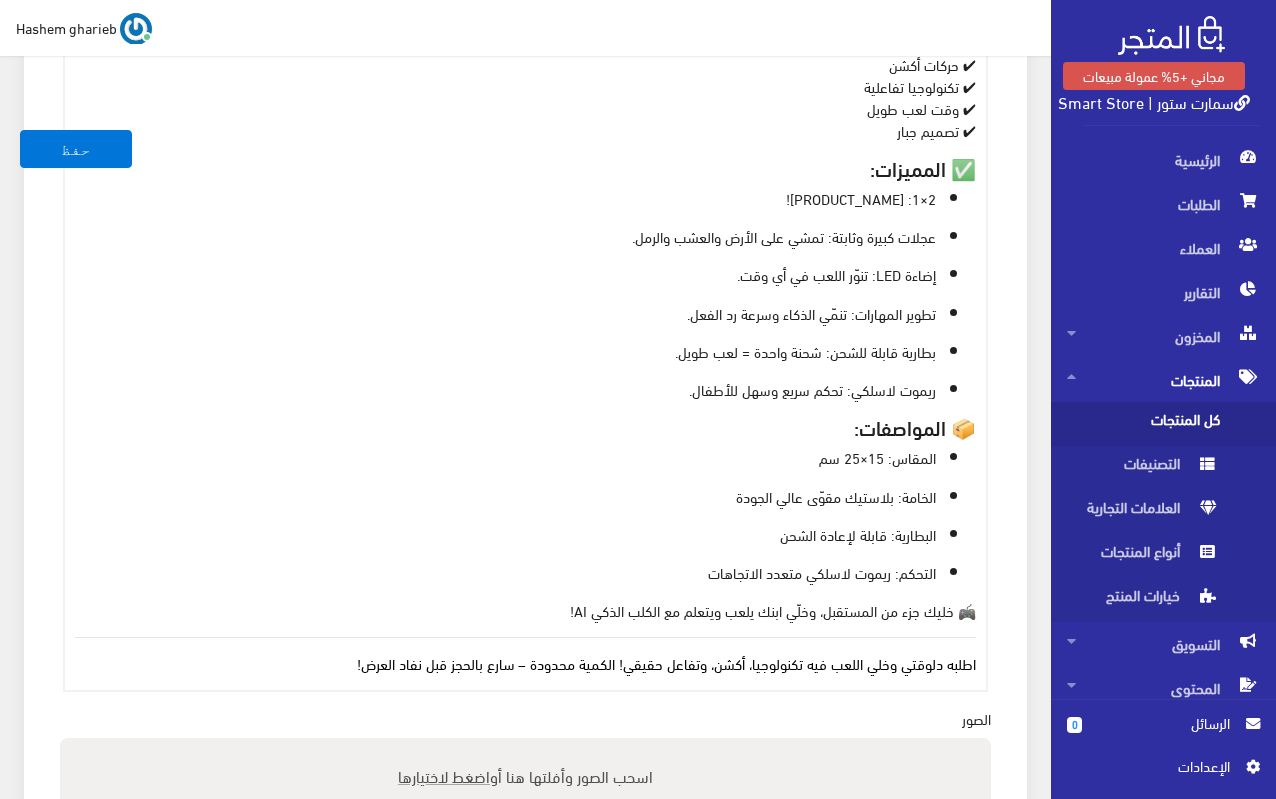 click on "2×1: كلب متحول لعربية – روبوت ولعبة في نفس الوقت!
عجلات كبيرة وثابتة: تمشي على الأرض والعشب والرمل.
إضاءة LED: تنوّر اللعب في أي وقت.
تطوير المهارات: تنمّي الذكاء وسرعة رد الفعل.
بطارية قابلة للشحن: شحنة واحدة = لعب طويل.
ريموت لاسلكي: تحكم سريع وسهل للأطفال." at bounding box center [525, 293] 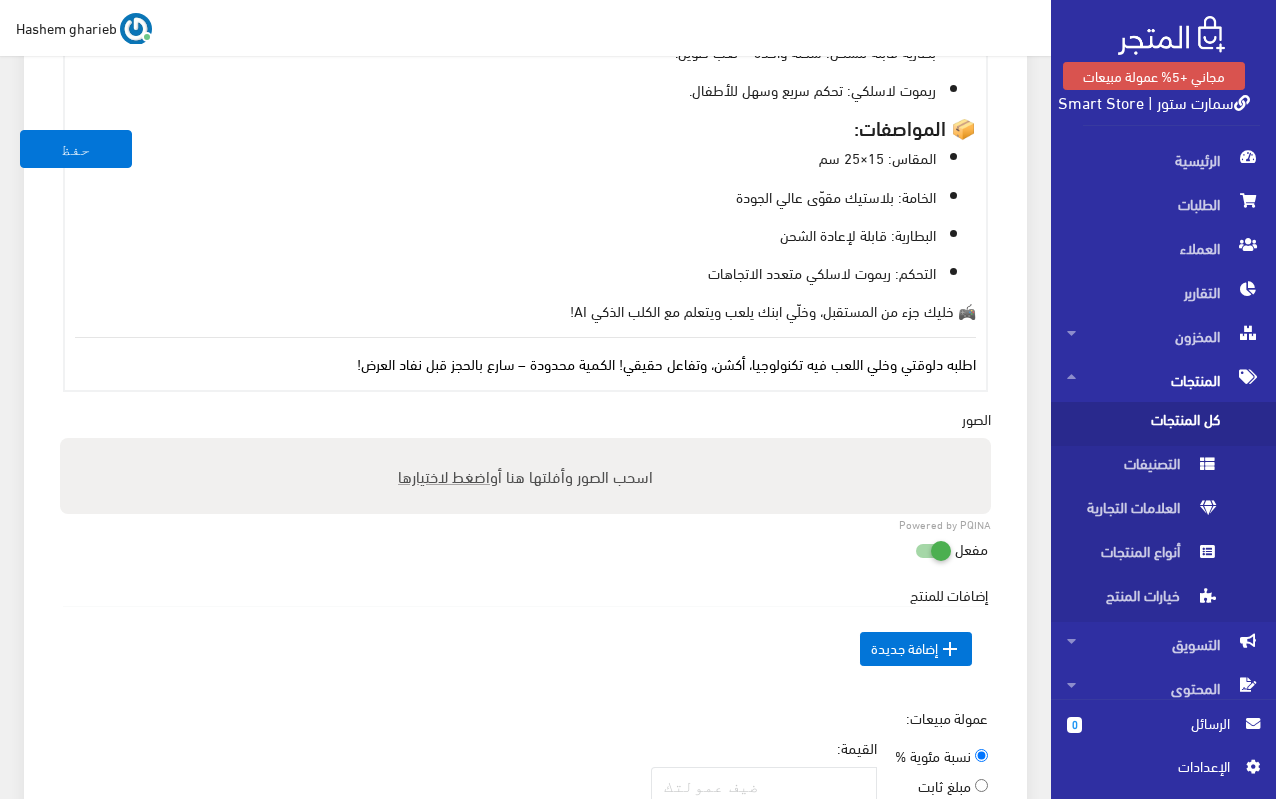 click on "اطلبه دلوقتي وخلي اللعب فيه تكنولوجيا، أكشن، وتفاعل حقيقي! الكمية محدودة – سارع بالحجز قبل نفاد العرض!" at bounding box center (666, 363) 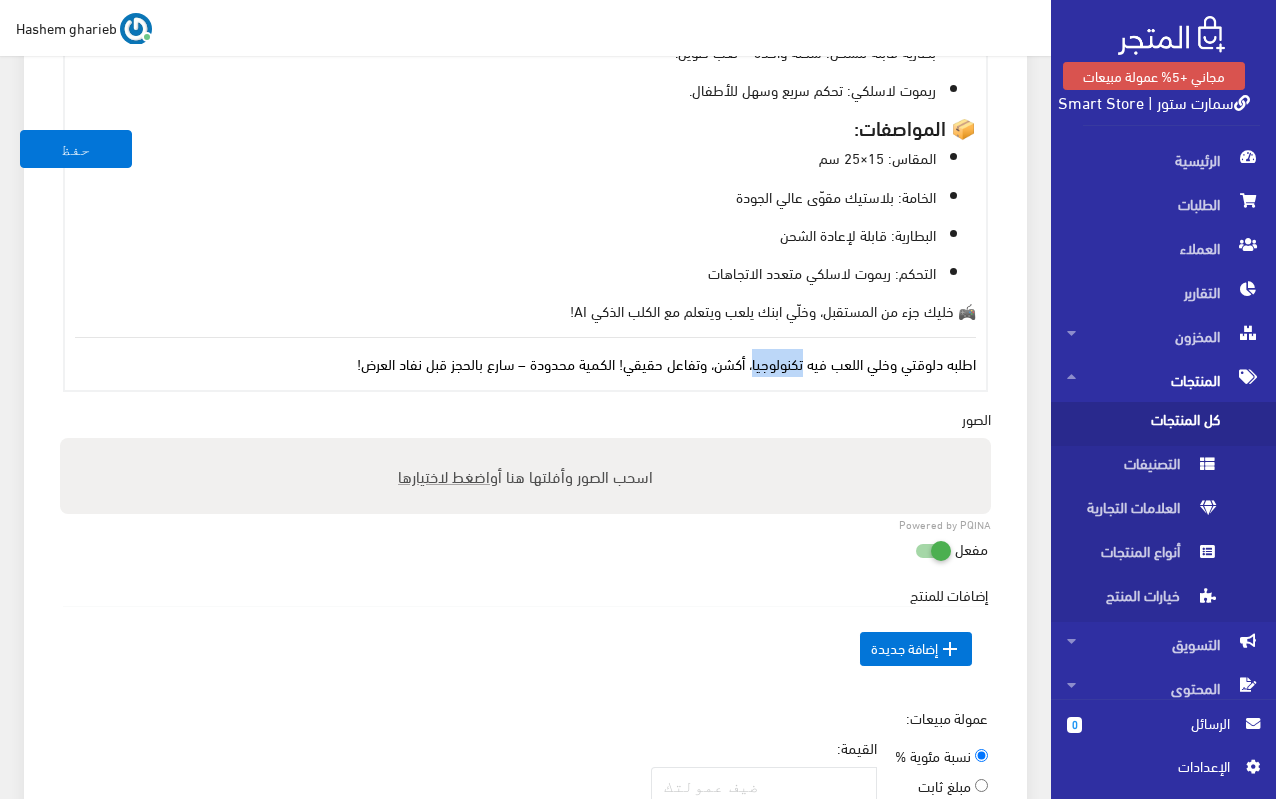 click on "اطلبه دلوقتي وخلي اللعب فيه تكنولوجيا، أكشن، وتفاعل حقيقي! الكمية محدودة – سارع بالحجز قبل نفاد العرض!" at bounding box center (666, 363) 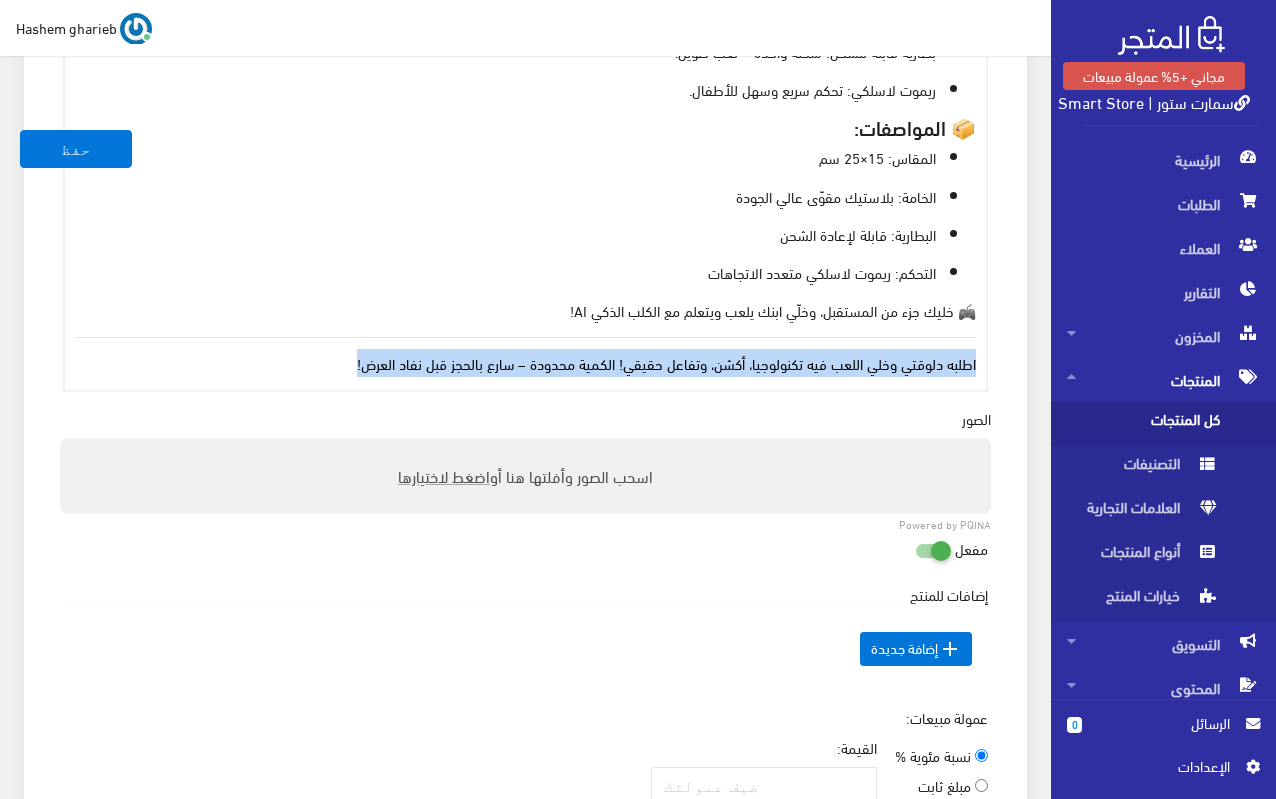 click on "اطلبه دلوقتي وخلي اللعب فيه تكنولوجيا، أكشن، وتفاعل حقيقي! الكمية محدودة – سارع بالحجز قبل نفاد العرض!" at bounding box center [666, 363] 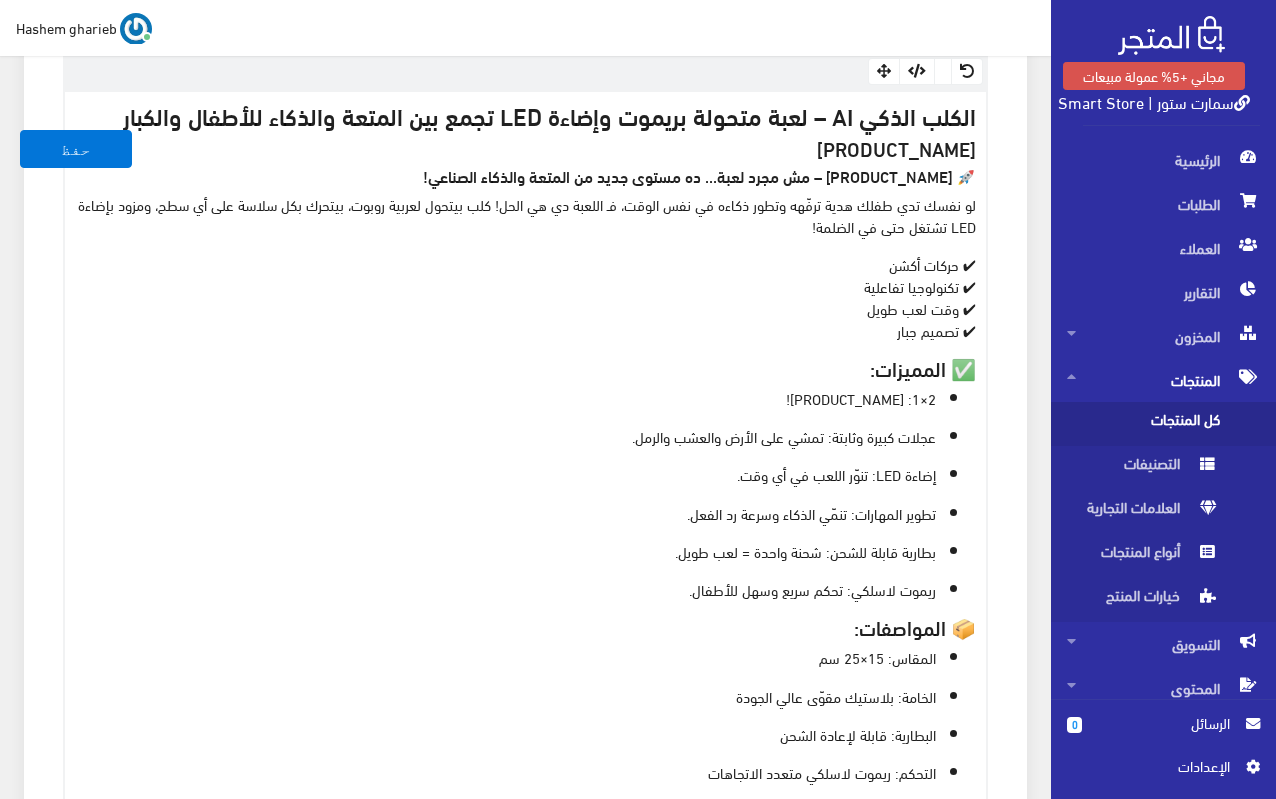 scroll, scrollTop: 507, scrollLeft: 0, axis: vertical 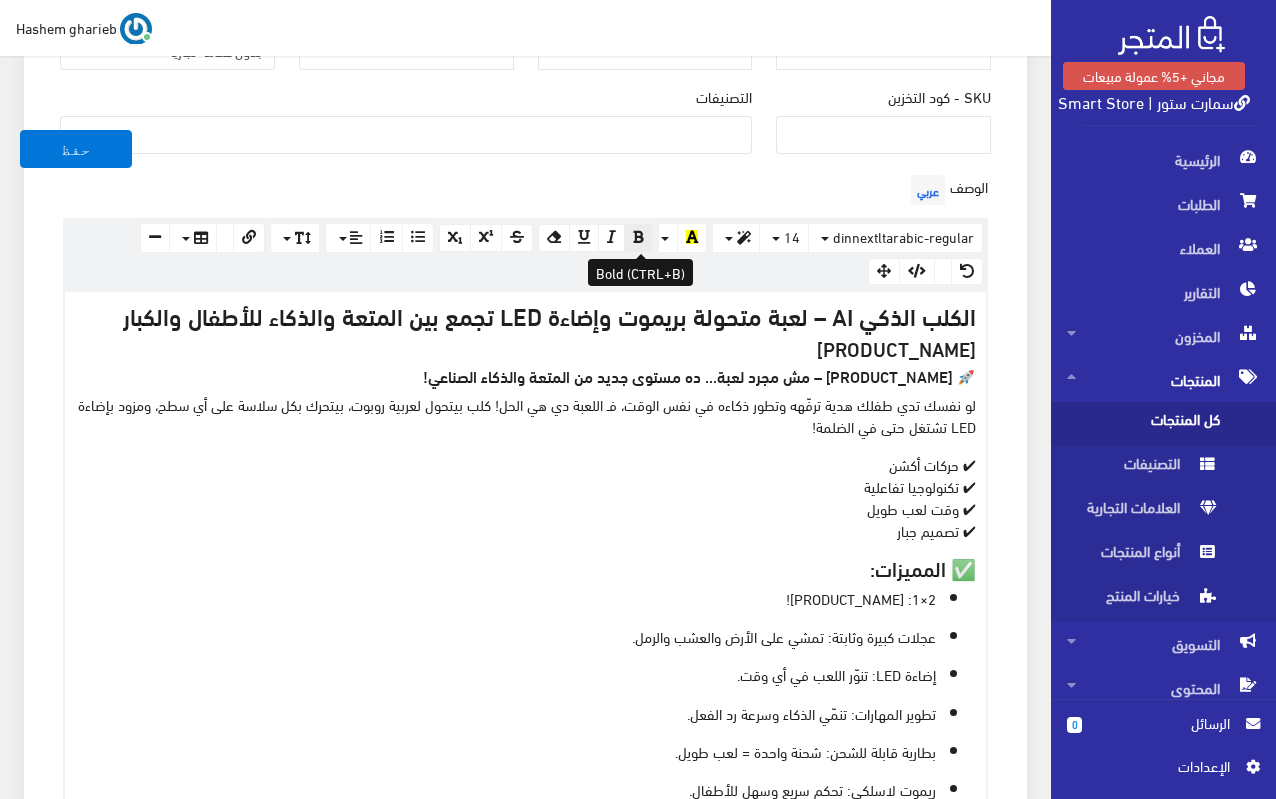 click at bounding box center [638, 238] 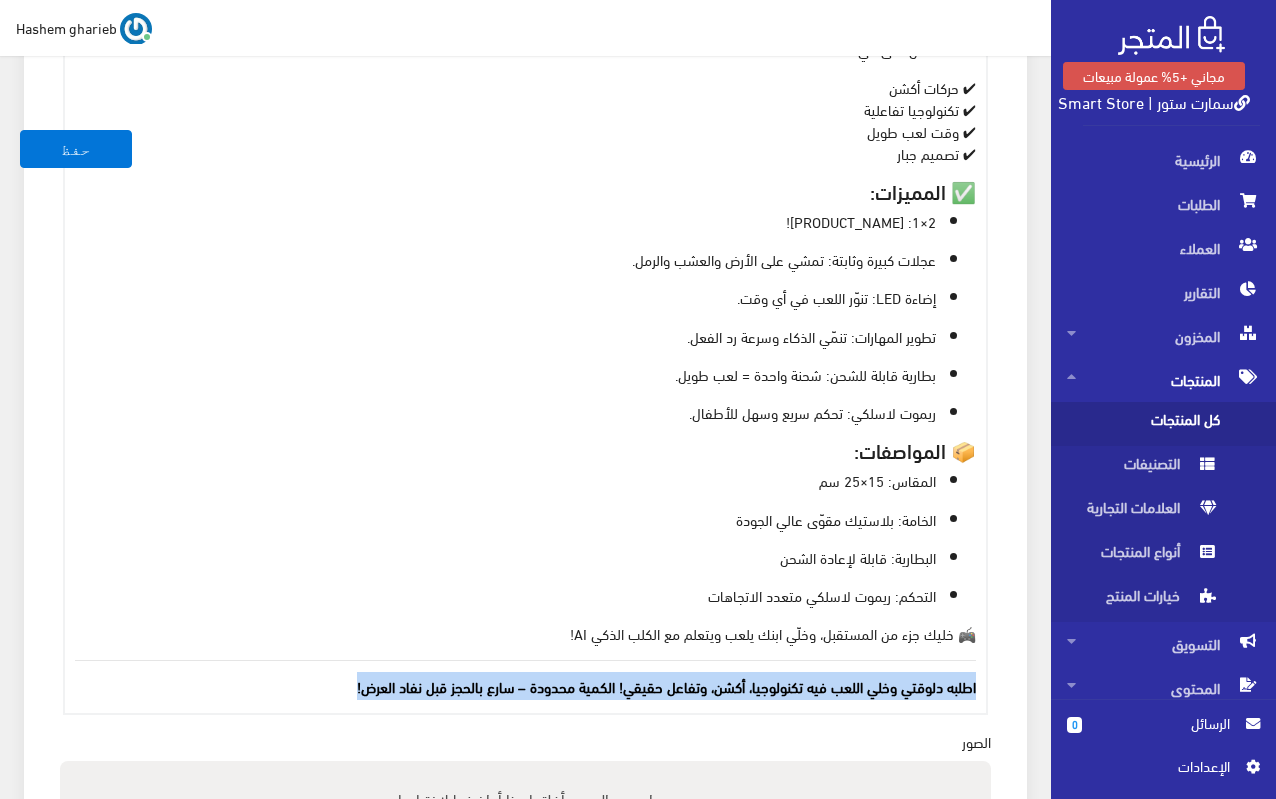 scroll, scrollTop: 1007, scrollLeft: 0, axis: vertical 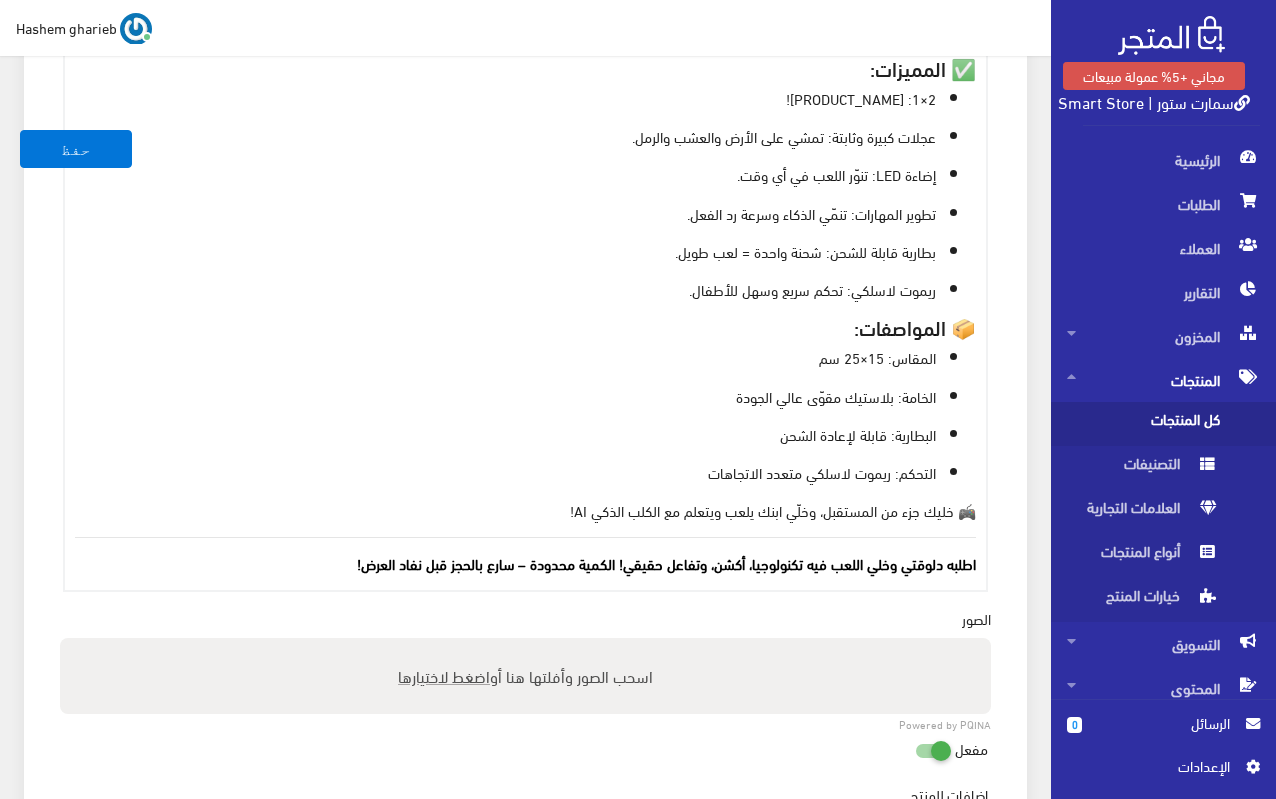 click on "المقاس: ‎25×15 سم" at bounding box center (505, 357) 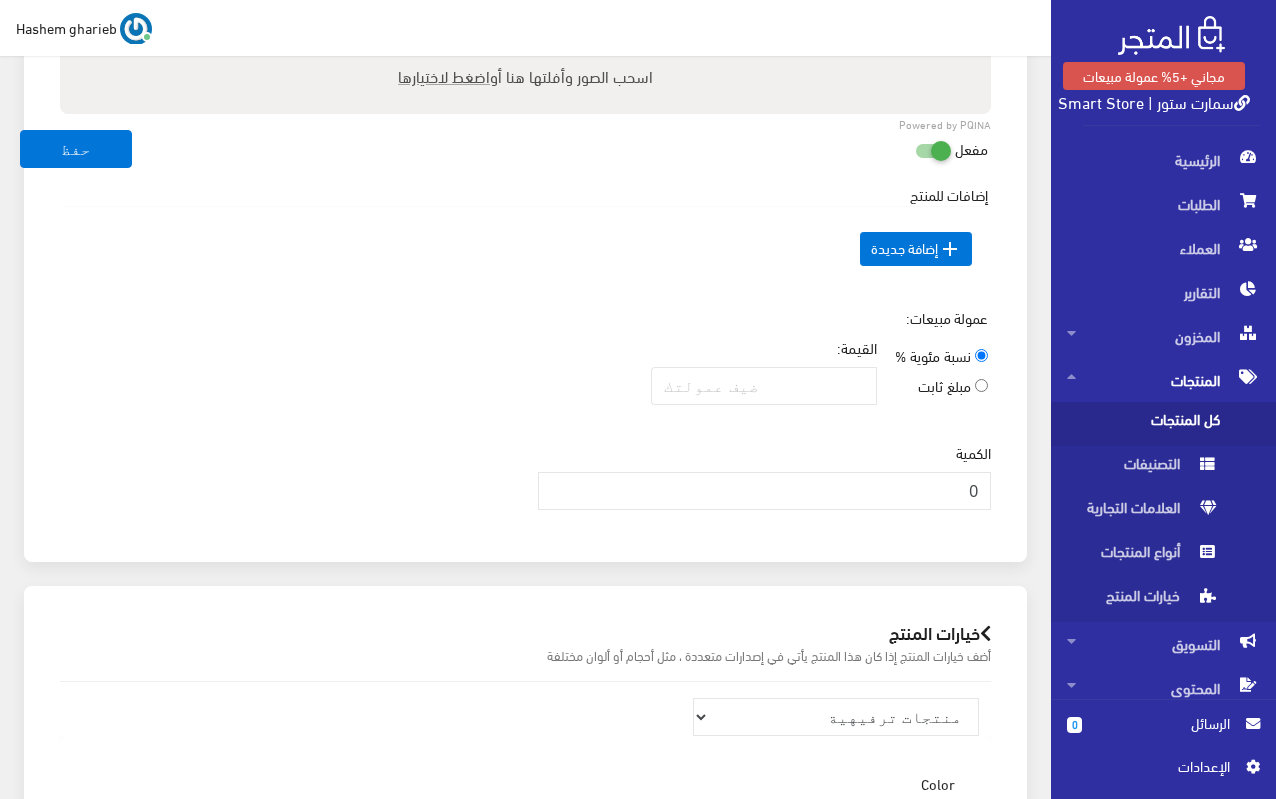 scroll, scrollTop: 1307, scrollLeft: 0, axis: vertical 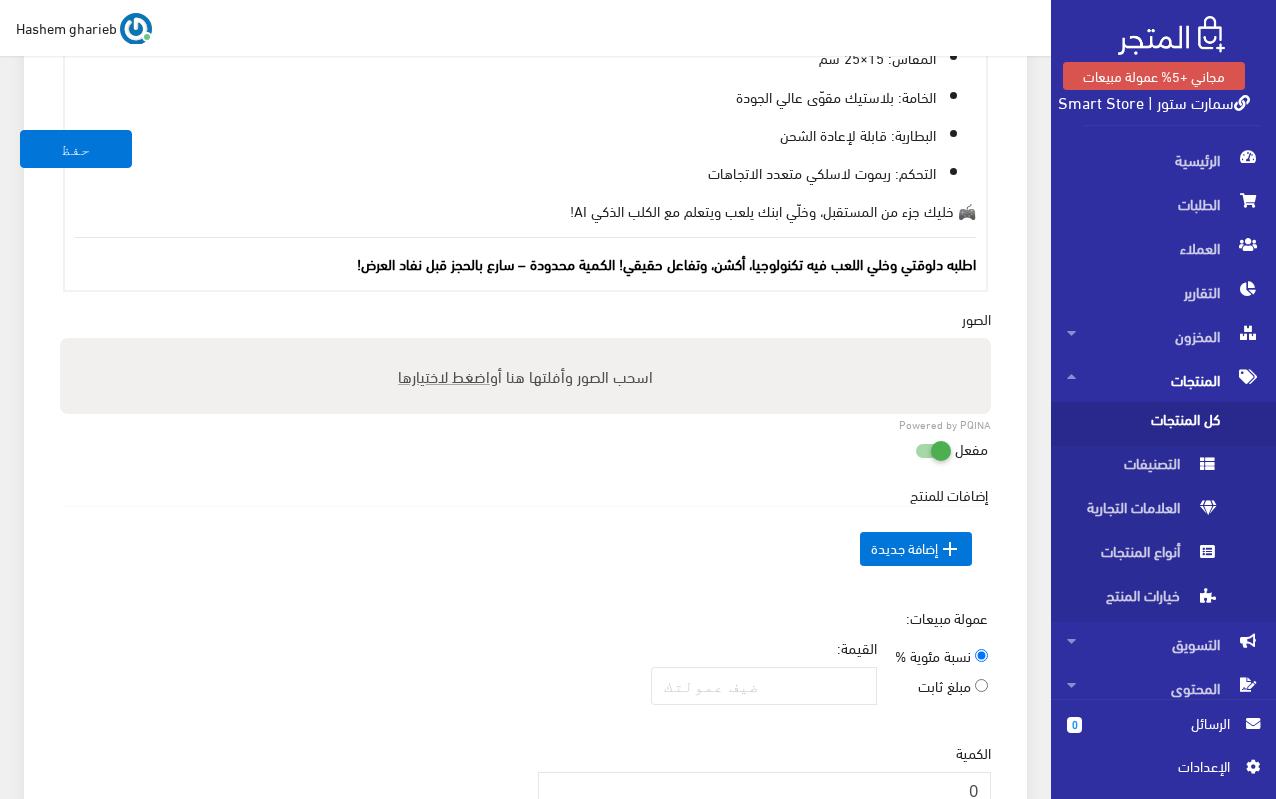 click on "اضغط لاختيارها" at bounding box center [444, 375] 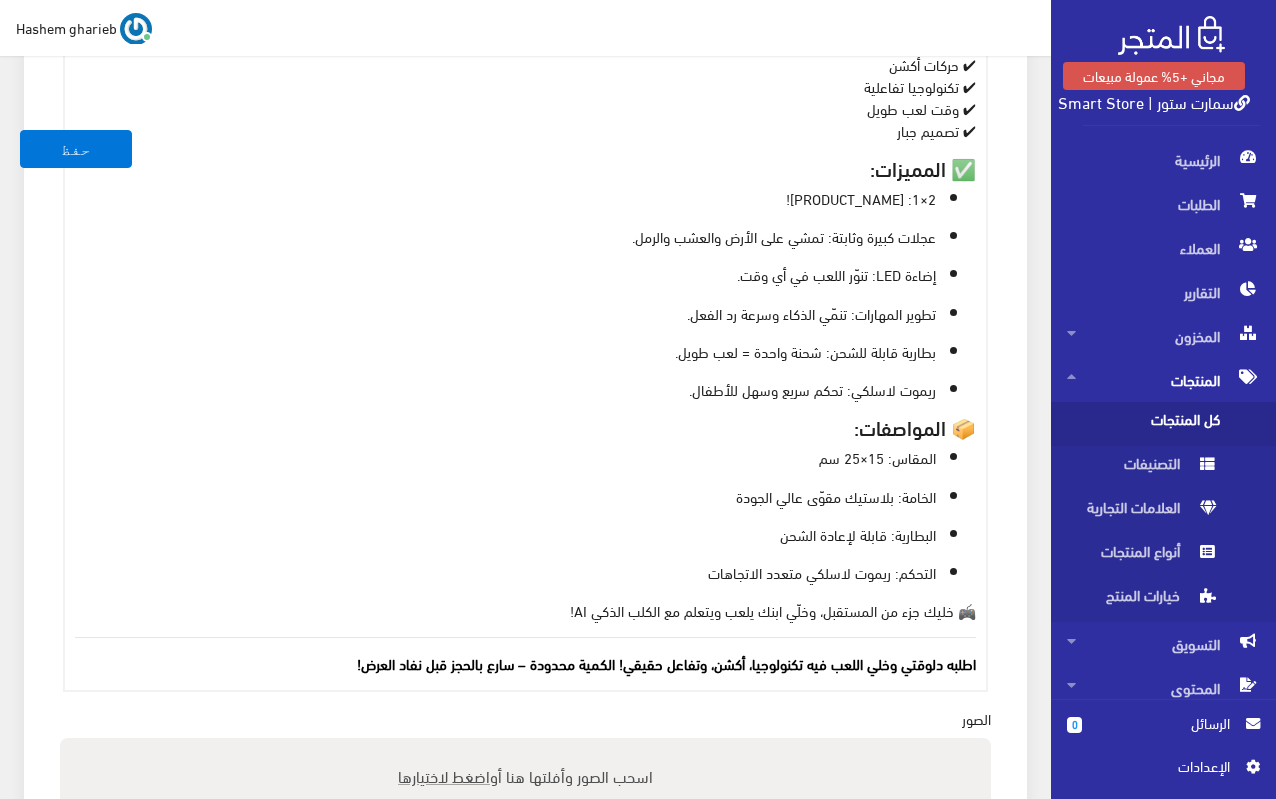 scroll, scrollTop: 807, scrollLeft: 0, axis: vertical 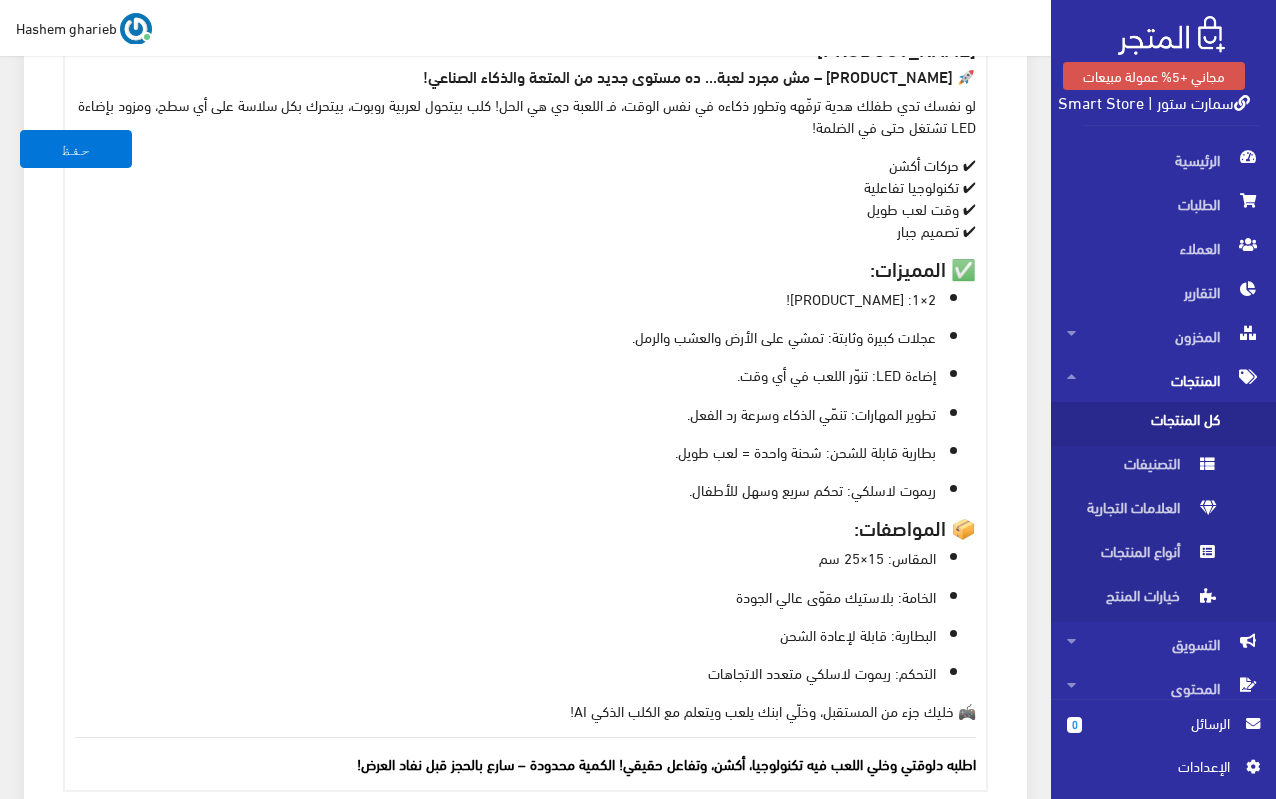 click on "✔ حركات أكشن
✔ تكنولوجيا تفاعلية
✔ وقت لعب طويل
✔ تصميم جبار" at bounding box center (525, 197) 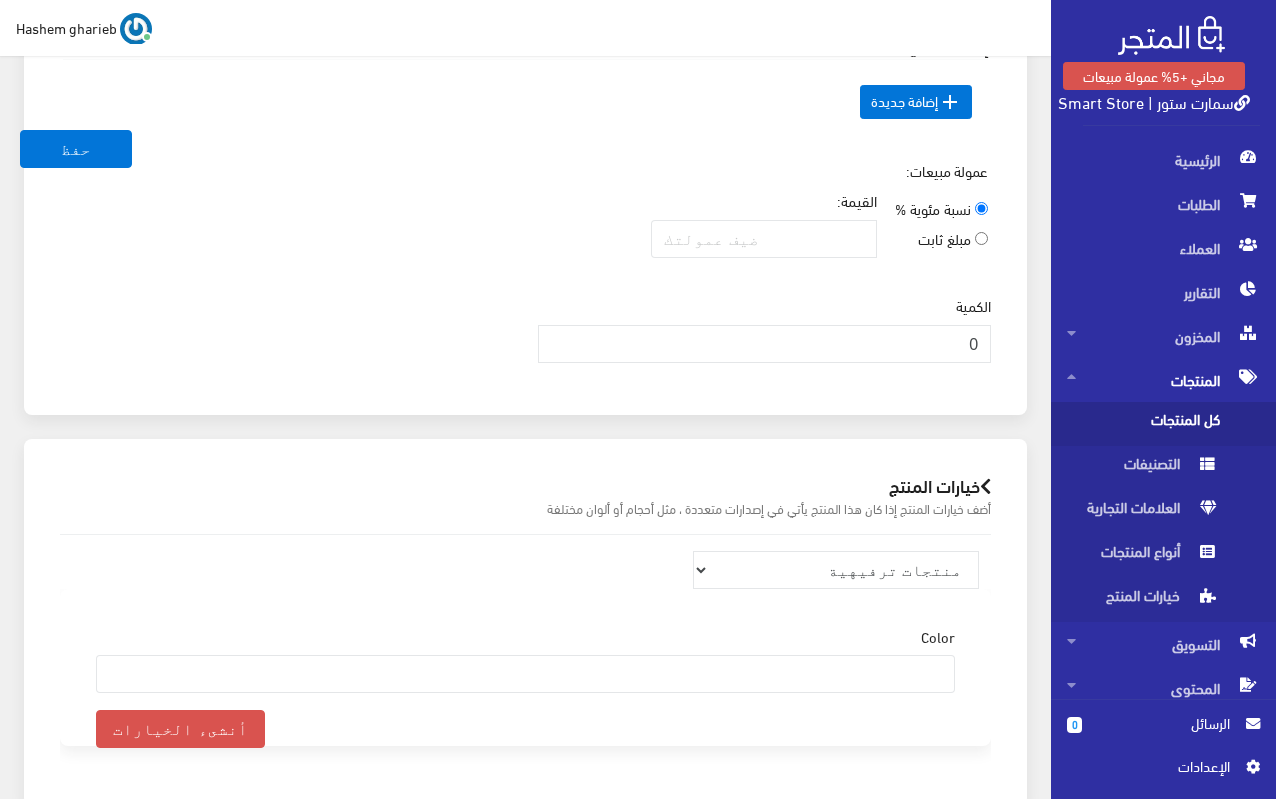 scroll, scrollTop: 2007, scrollLeft: 0, axis: vertical 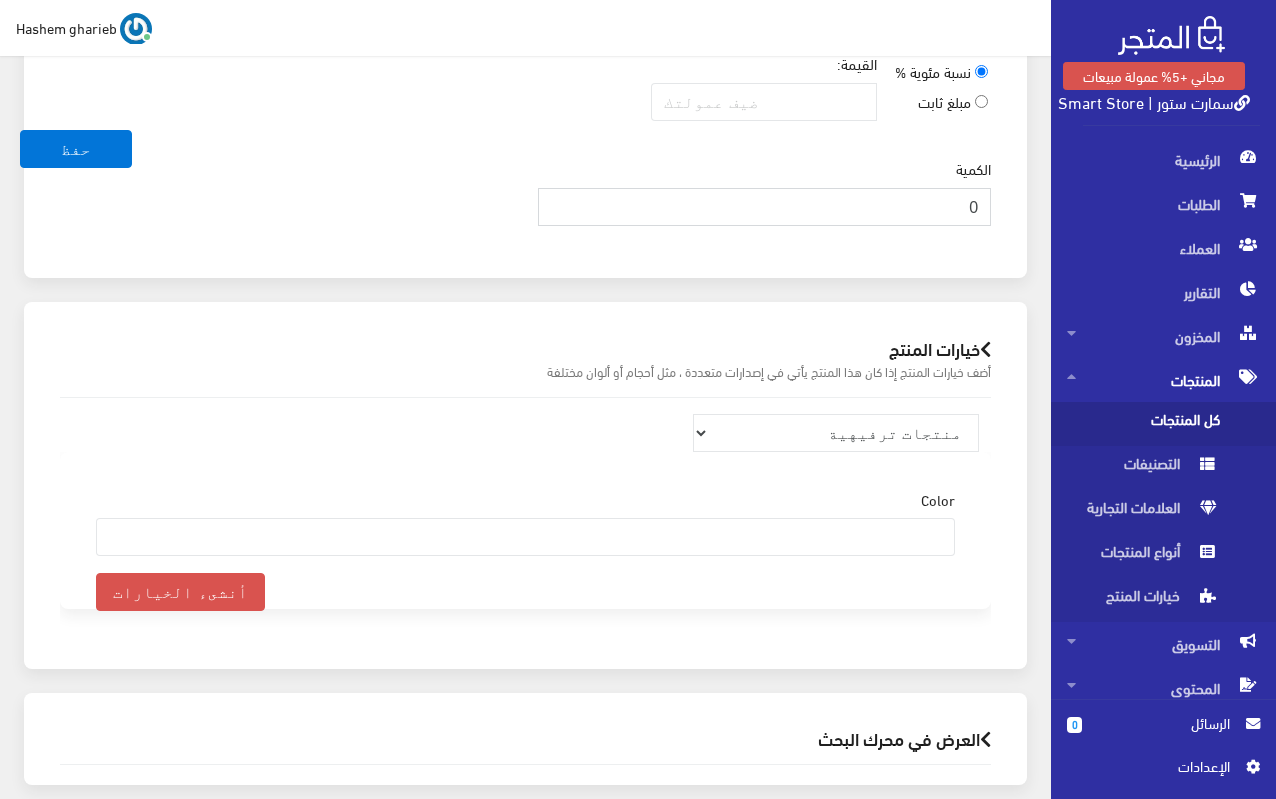 drag, startPoint x: 983, startPoint y: 229, endPoint x: 1021, endPoint y: 224, distance: 38.327538 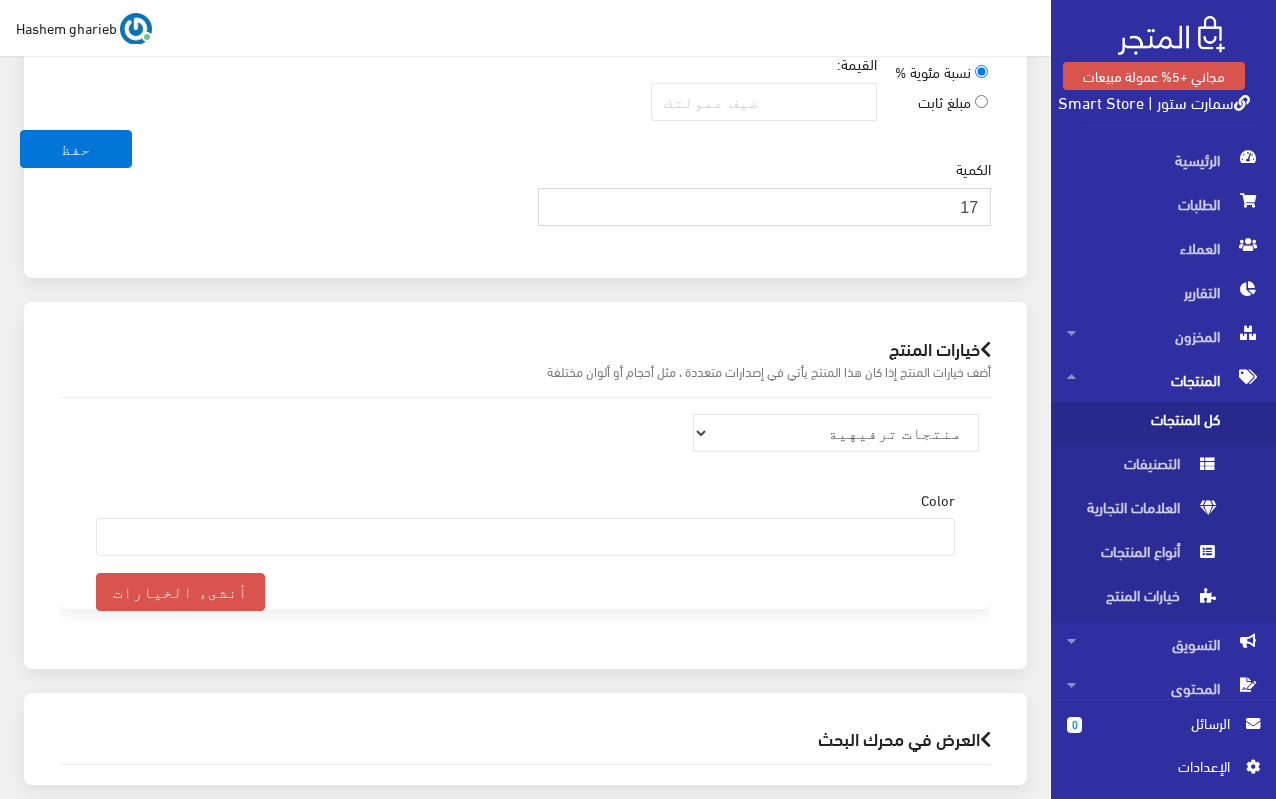 type on "17" 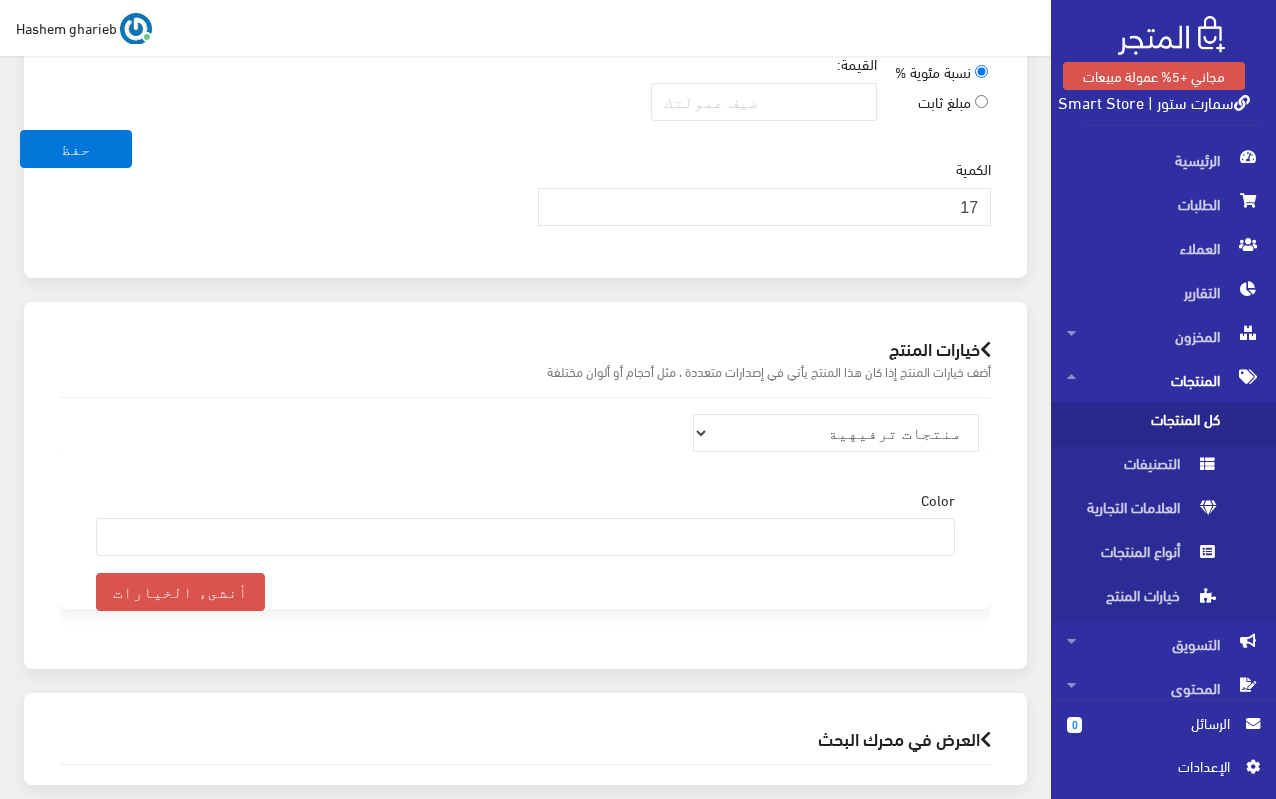 click on "خيارات المنتج
أضف خيارات المنتج إذا كان هذا المنتج يأتي في إصدارات متعددة ، مثل أحجام أو ألوان مختلفة
منتجات ترفيهية
الكترونيات
اكسسوارات الهواتف
الصحة والجمال
تحف ومقتنيات
موضة وأزياء مستلزمات السيارات إضاءة وديكور" at bounding box center (525, 485) 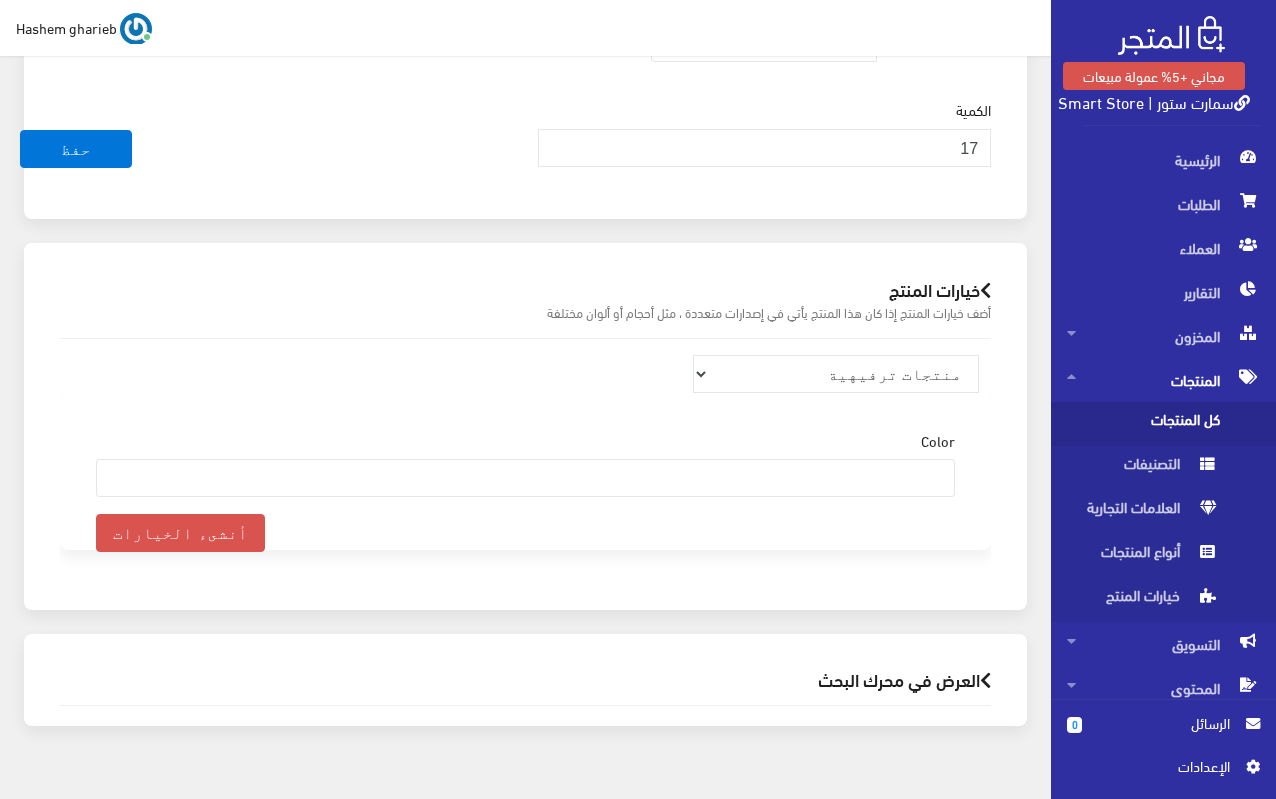 scroll, scrollTop: 2126, scrollLeft: 0, axis: vertical 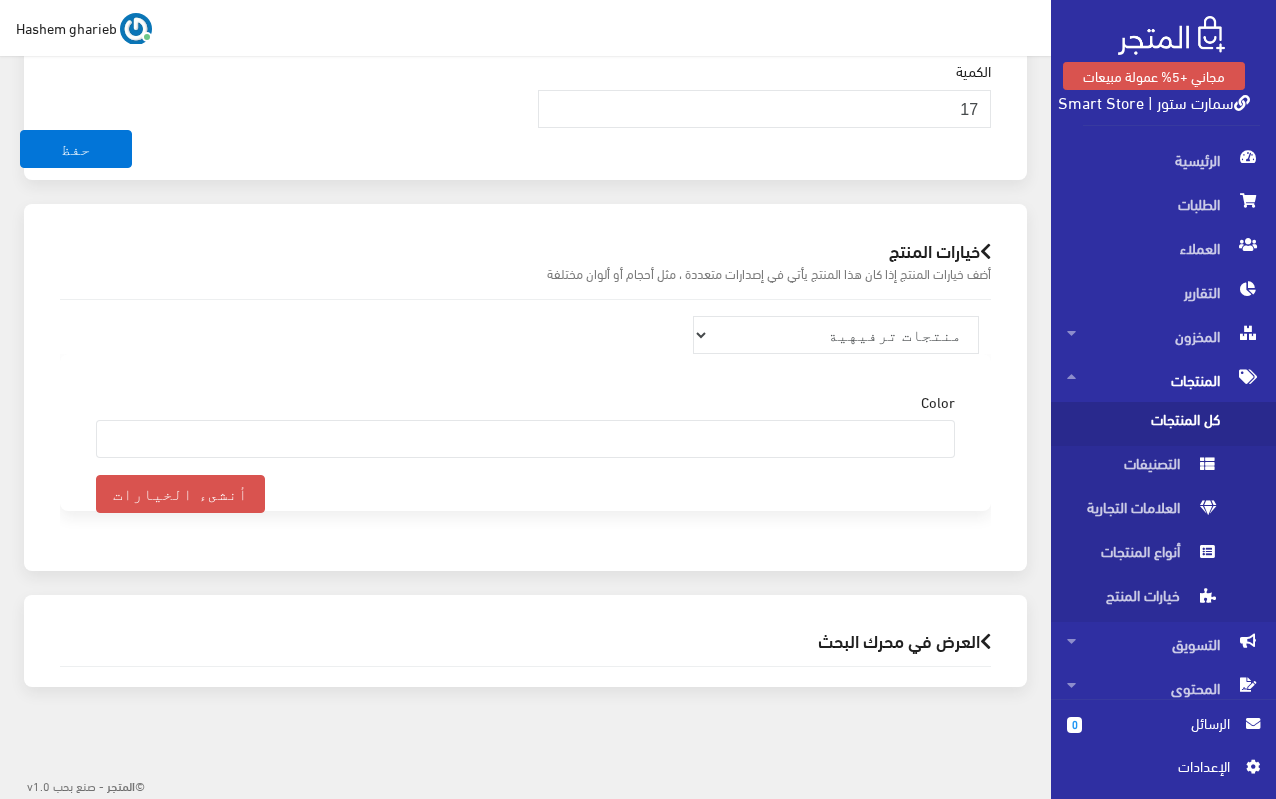 click on "العرض في محرك البحث" at bounding box center [525, 640] 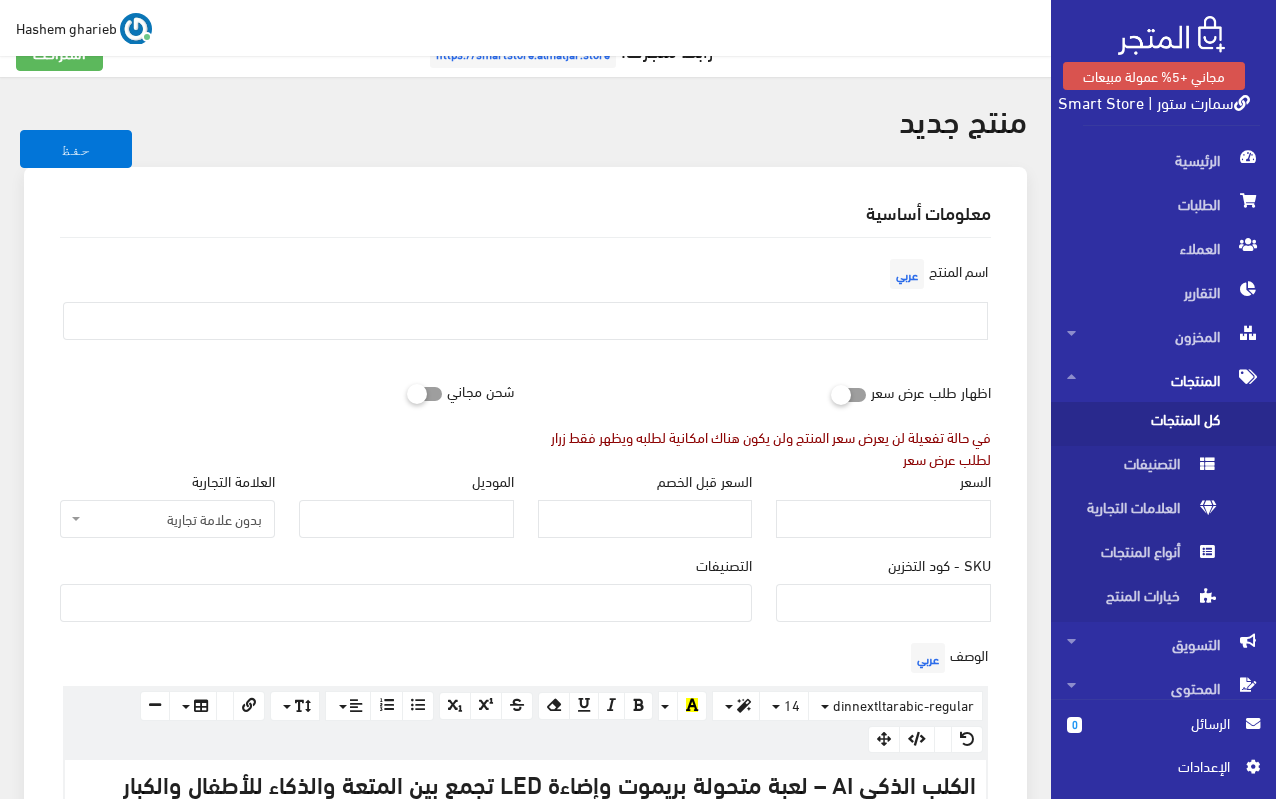 scroll, scrollTop: 0, scrollLeft: 0, axis: both 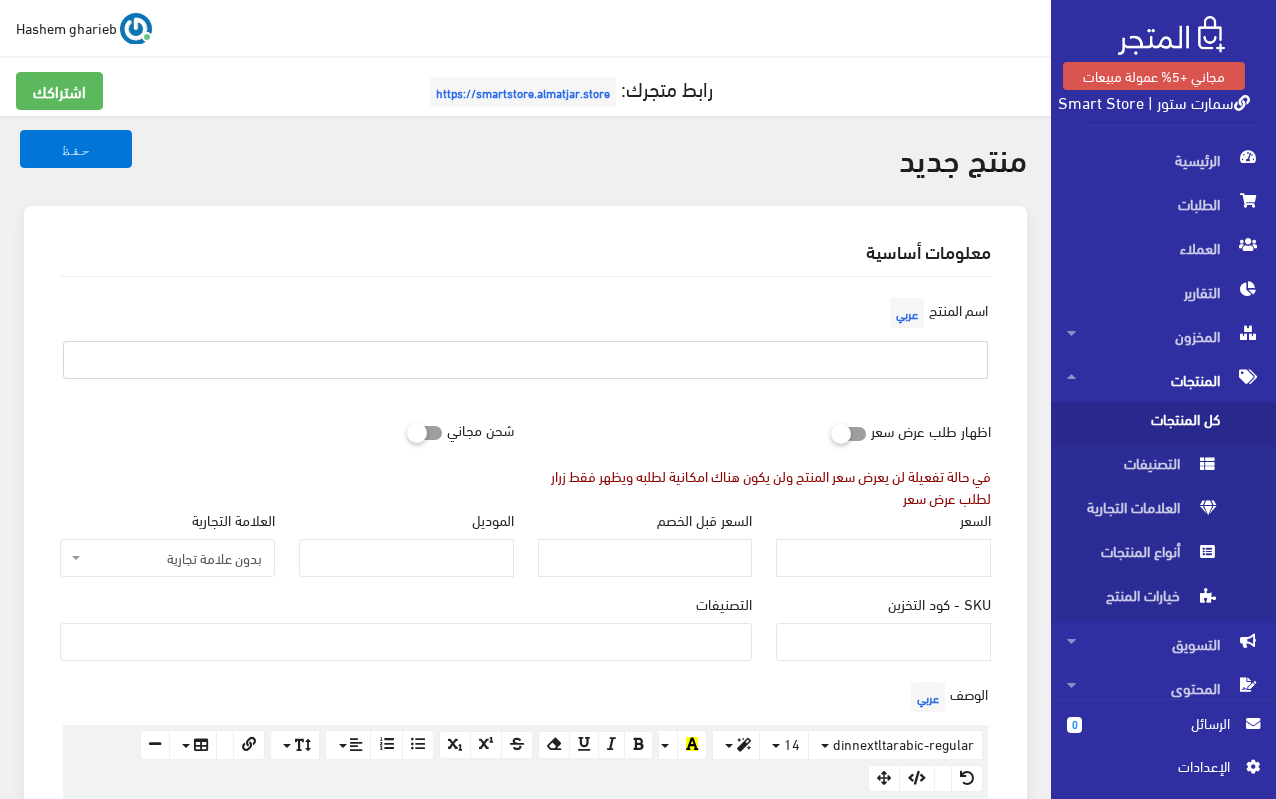 click at bounding box center (525, 360) 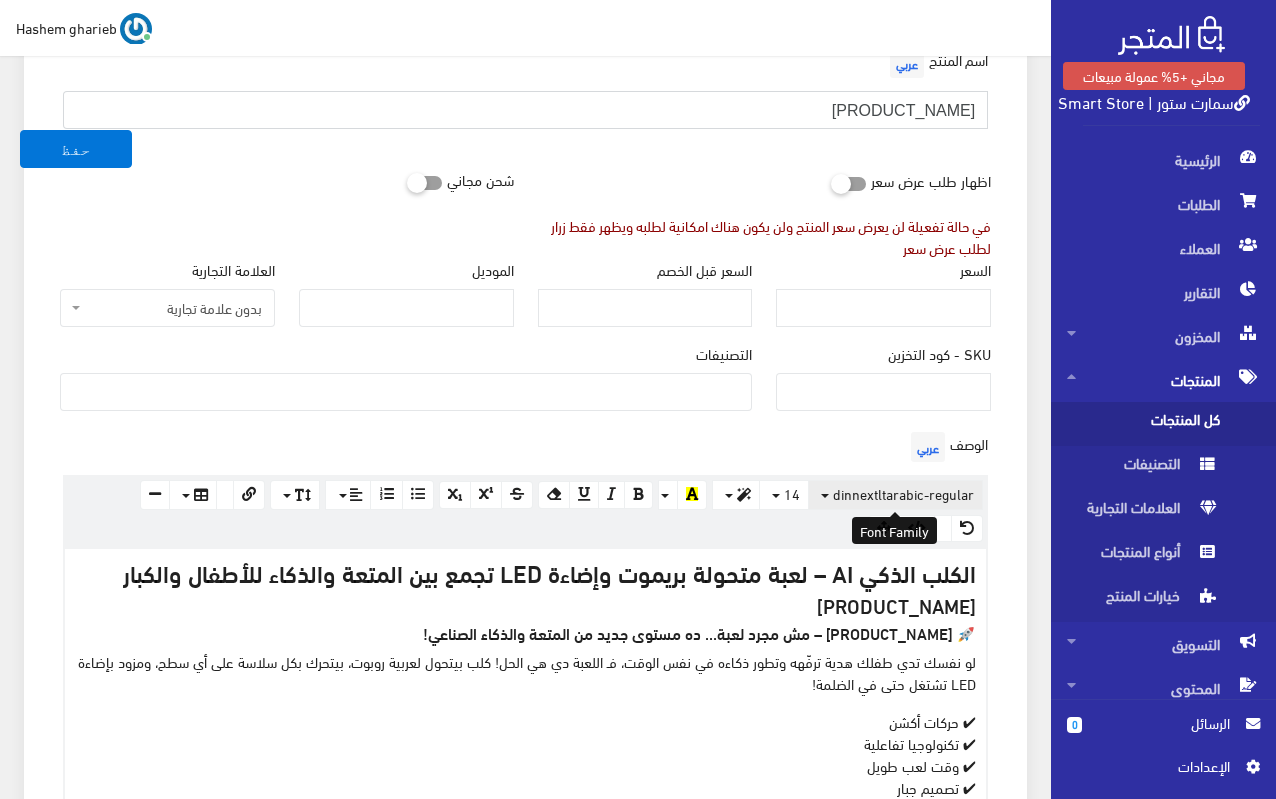scroll, scrollTop: 300, scrollLeft: 0, axis: vertical 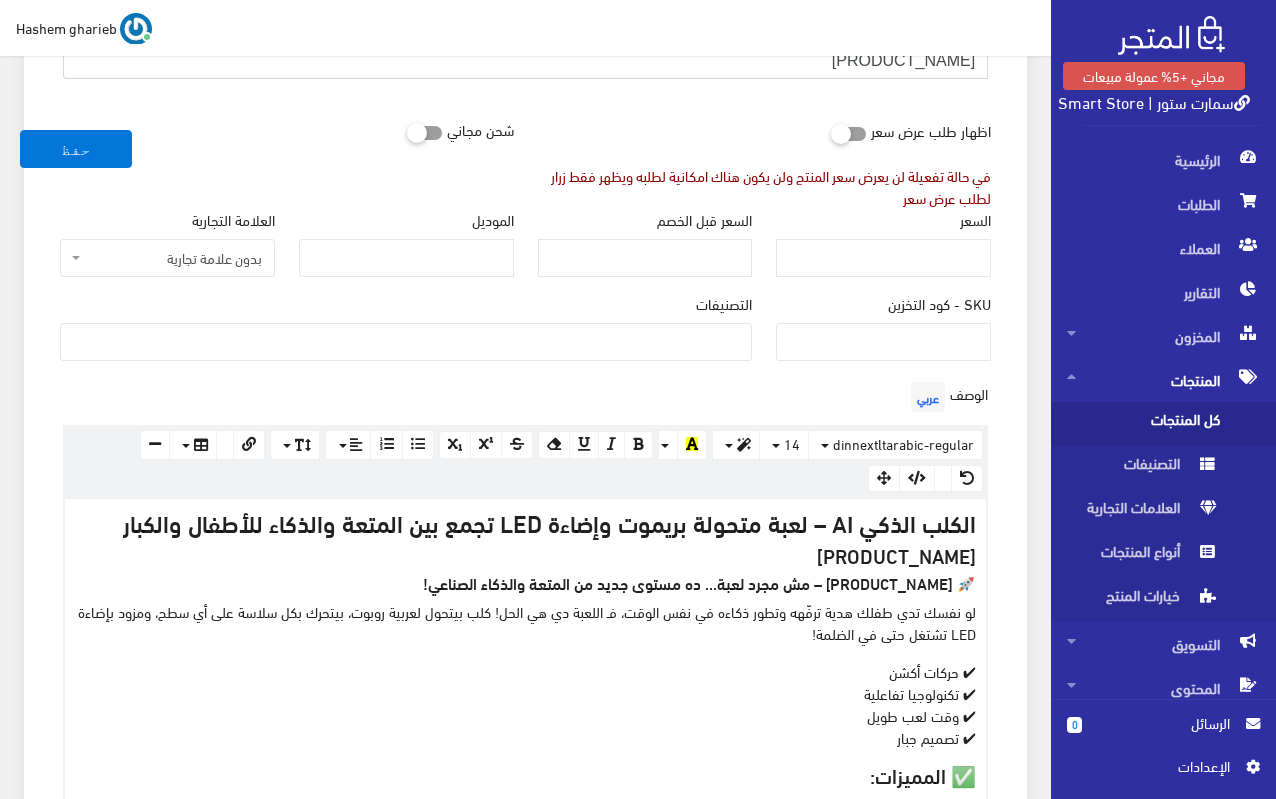 type on "الكلب الذكي AI – لعبة متحولة بريموت وإضاءة LED" 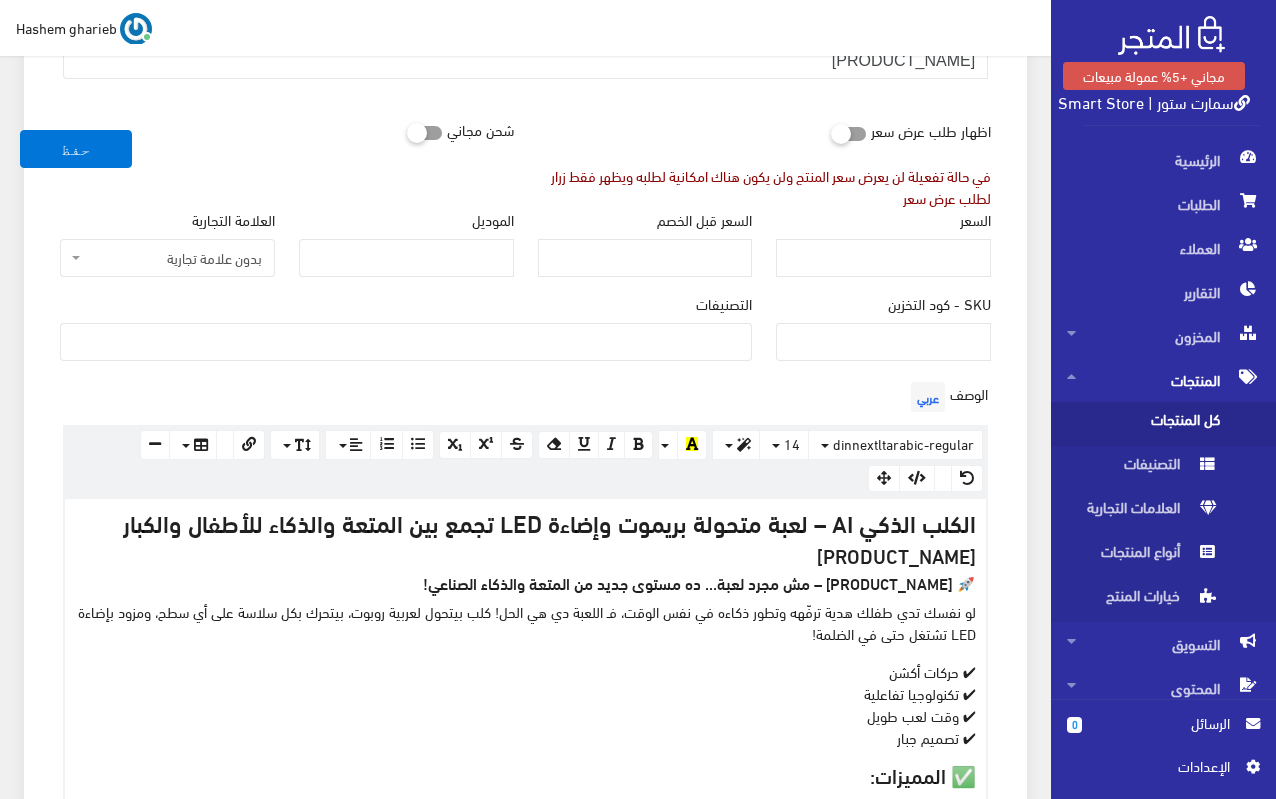 click on "SKU - كود التخزين" at bounding box center (883, 327) 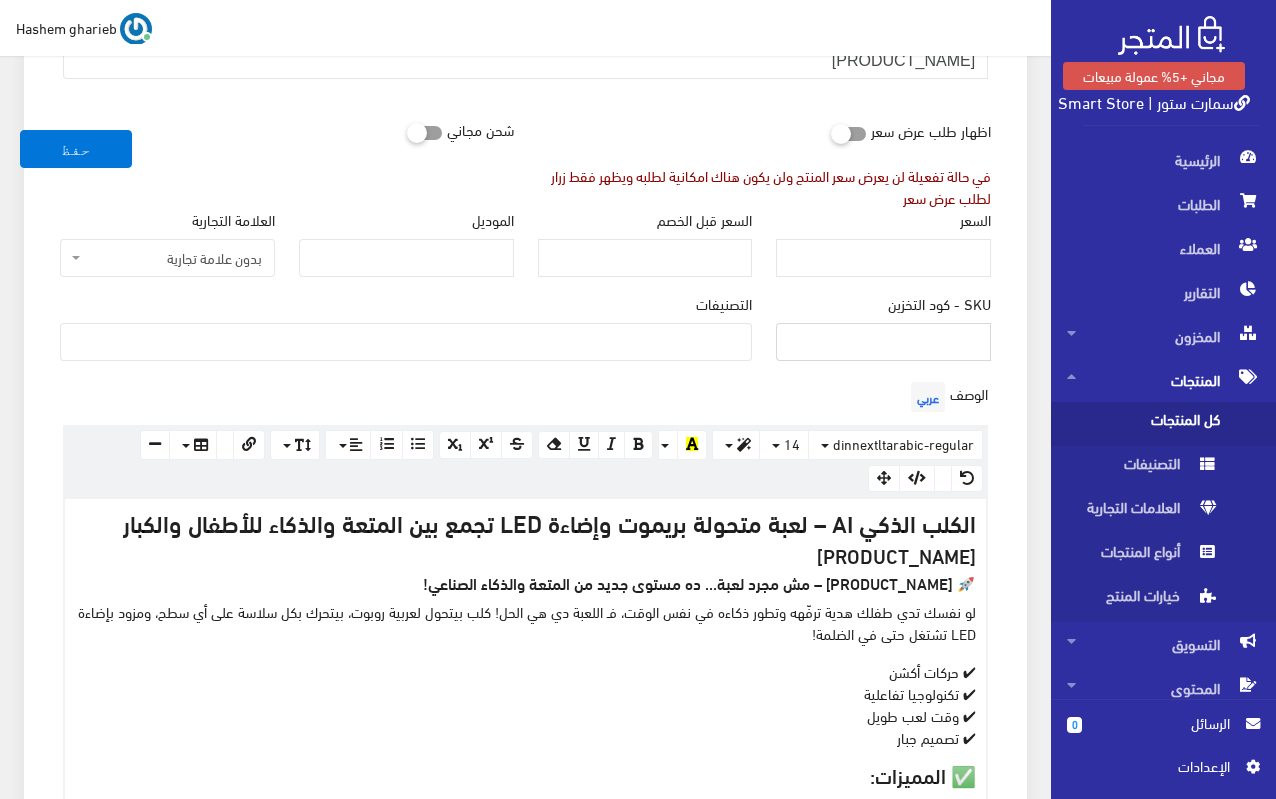 click on "SKU - كود التخزين" at bounding box center [883, 342] 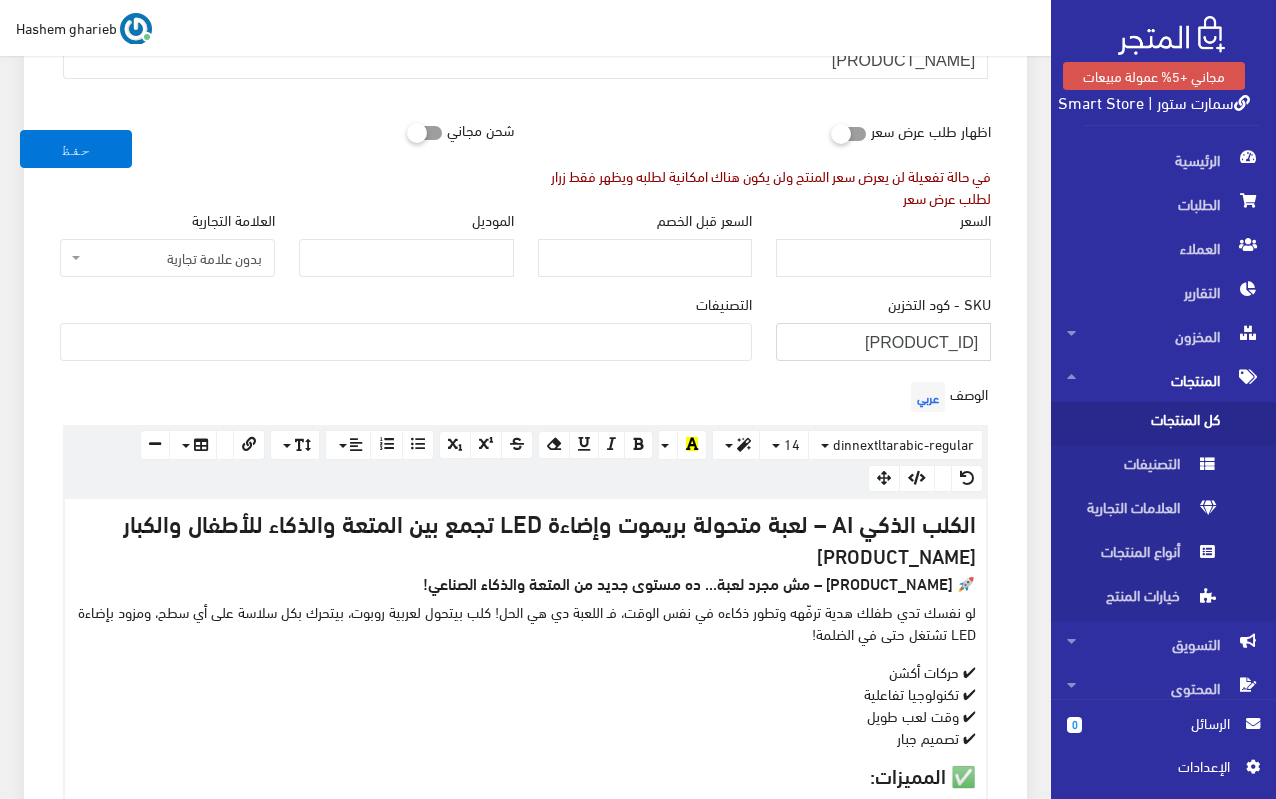 click on "EAR20014" at bounding box center (883, 342) 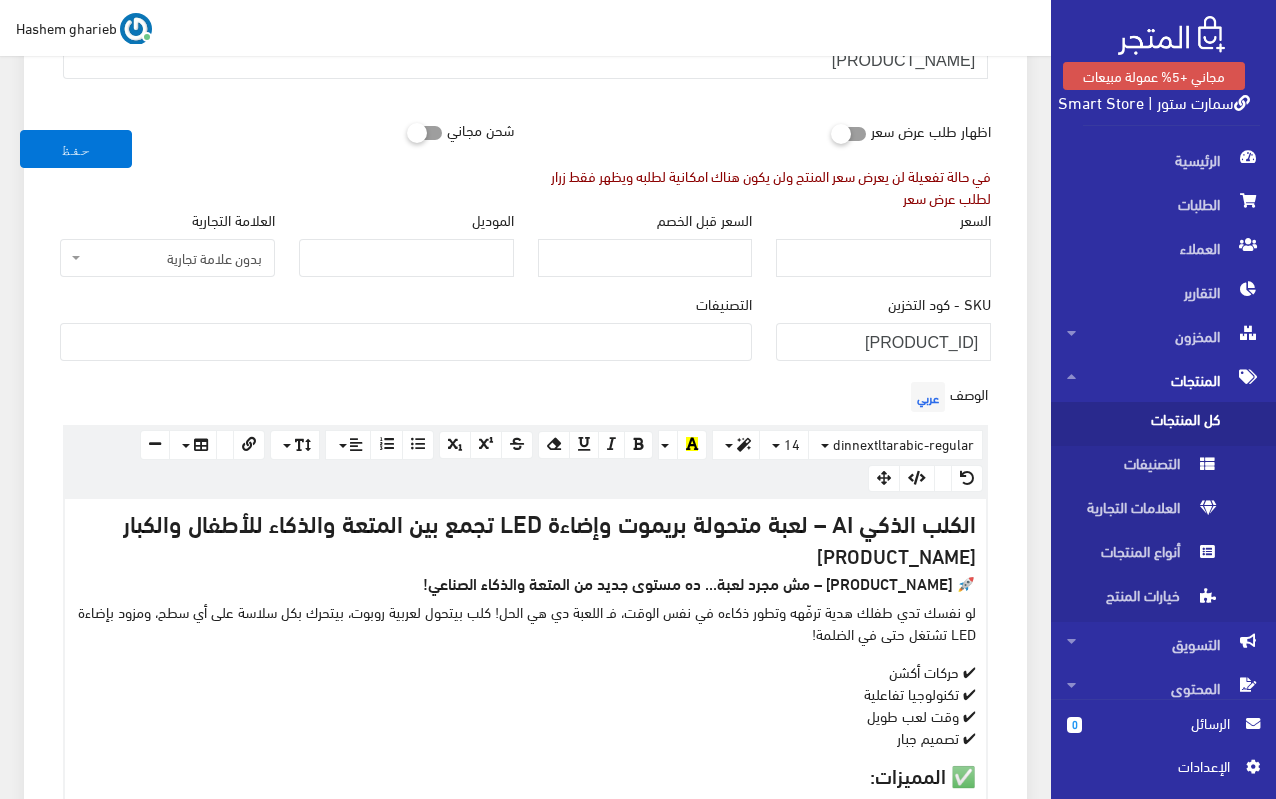 click on "معلومات أساسية
اسم المنتج  عربي
الكلب الذكي AI – لعبة متحولة بريموت وإضاءة LED
اظهار طلب عرض سعر
في حالة تفعيلة لن يعرض سعر المنتج ولن يكون هناك امكانية لطلبه ويظهر فقط زرار لطلب عرض سعر" at bounding box center (525, 946) 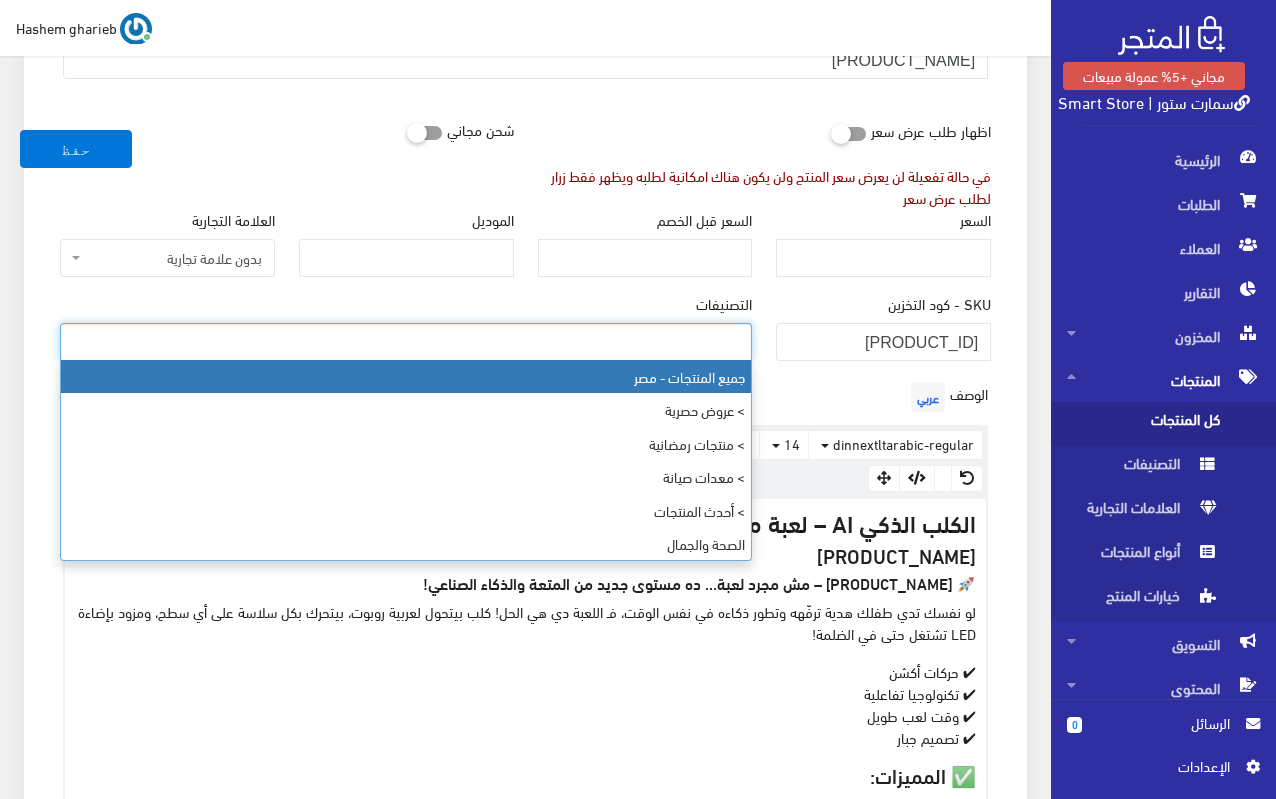 select on "403" 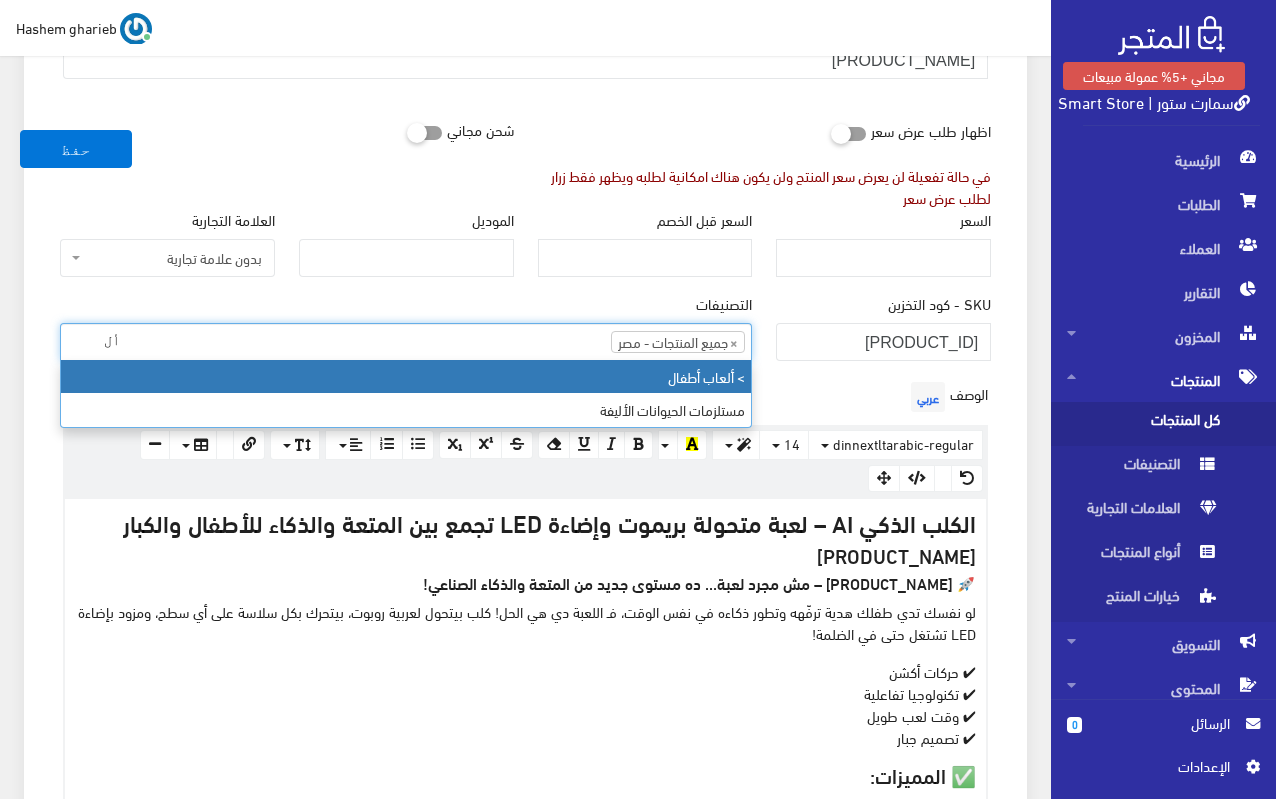 type on "أل" 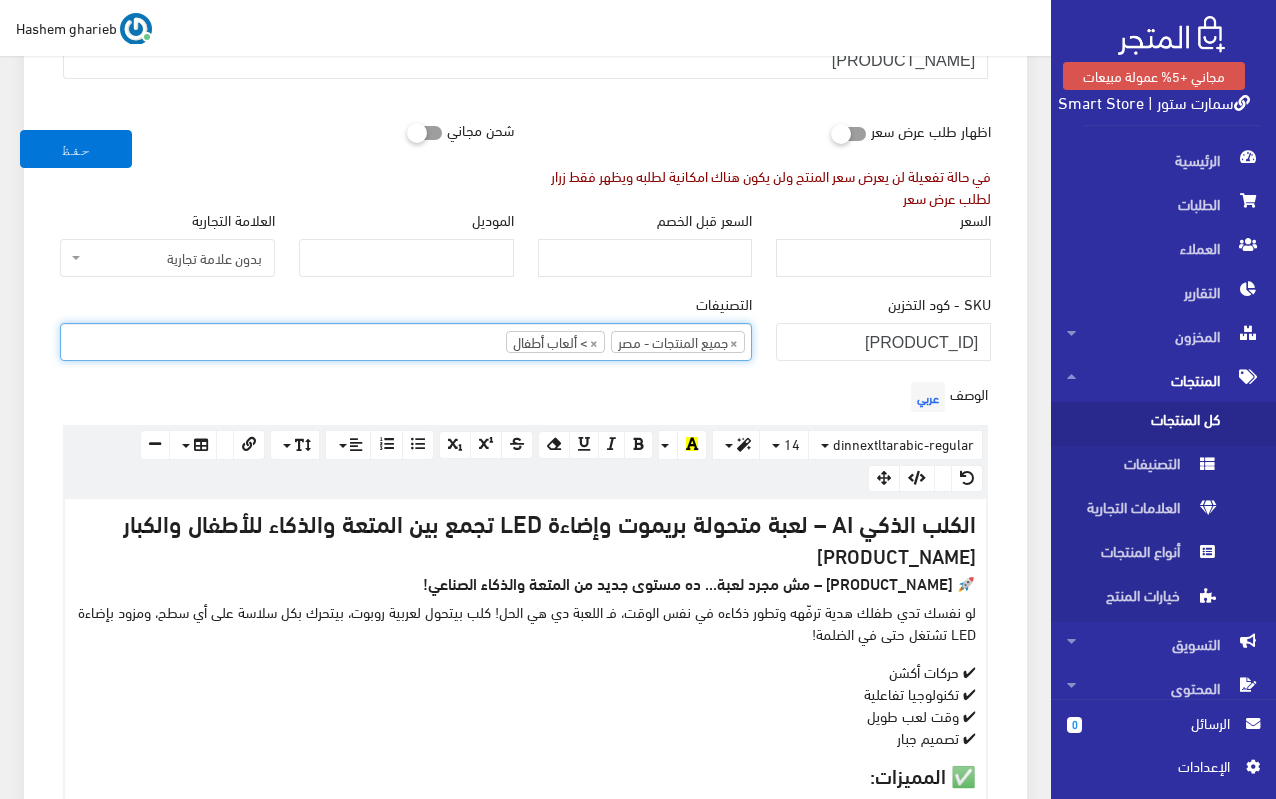 click on "معلومات أساسية
اسم المنتج  عربي
الكلب الذكي AI – لعبة متحولة بريموت وإضاءة LED
اظهار طلب عرض سعر
في حالة تفعيلة لن يعرض سعر المنتج ولن يكون هناك امكانية لطلبه ويظهر فقط زرار لطلب عرض سعر" at bounding box center (525, 946) 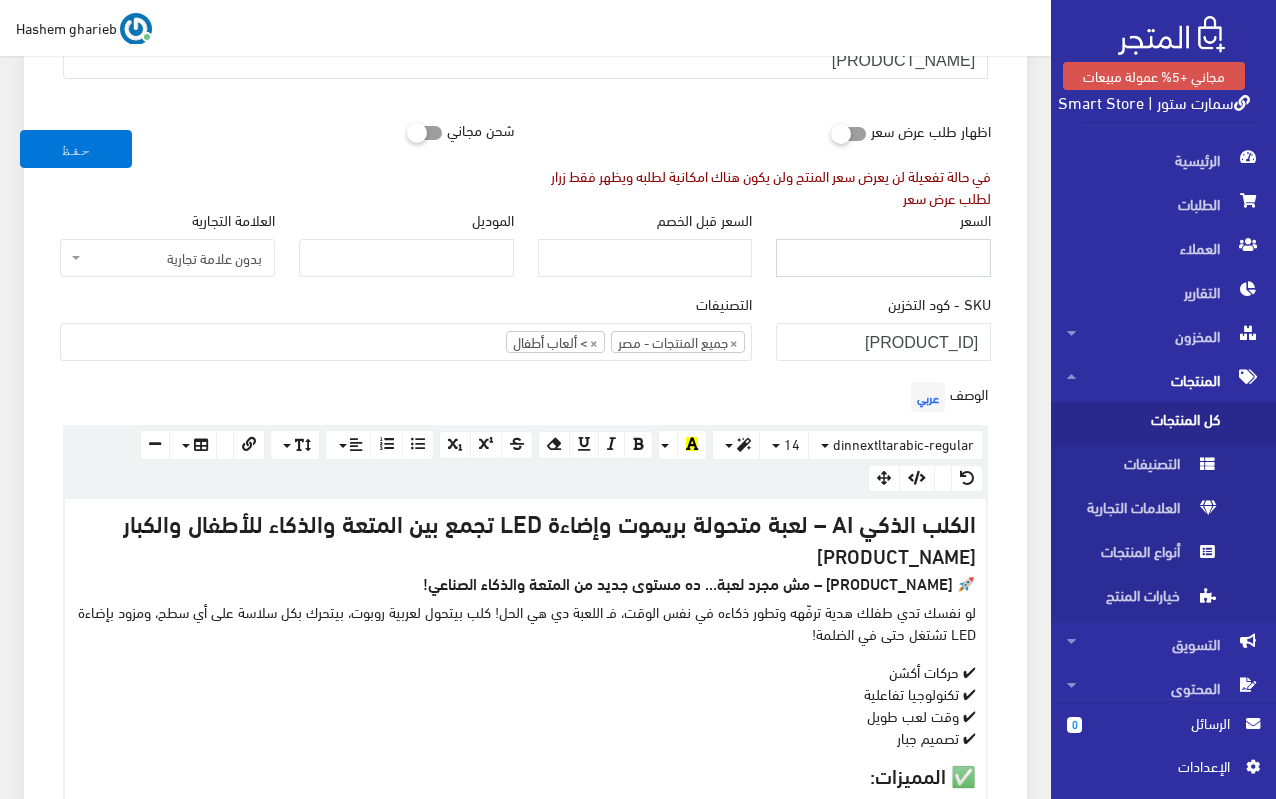 click on "السعر" at bounding box center (883, 258) 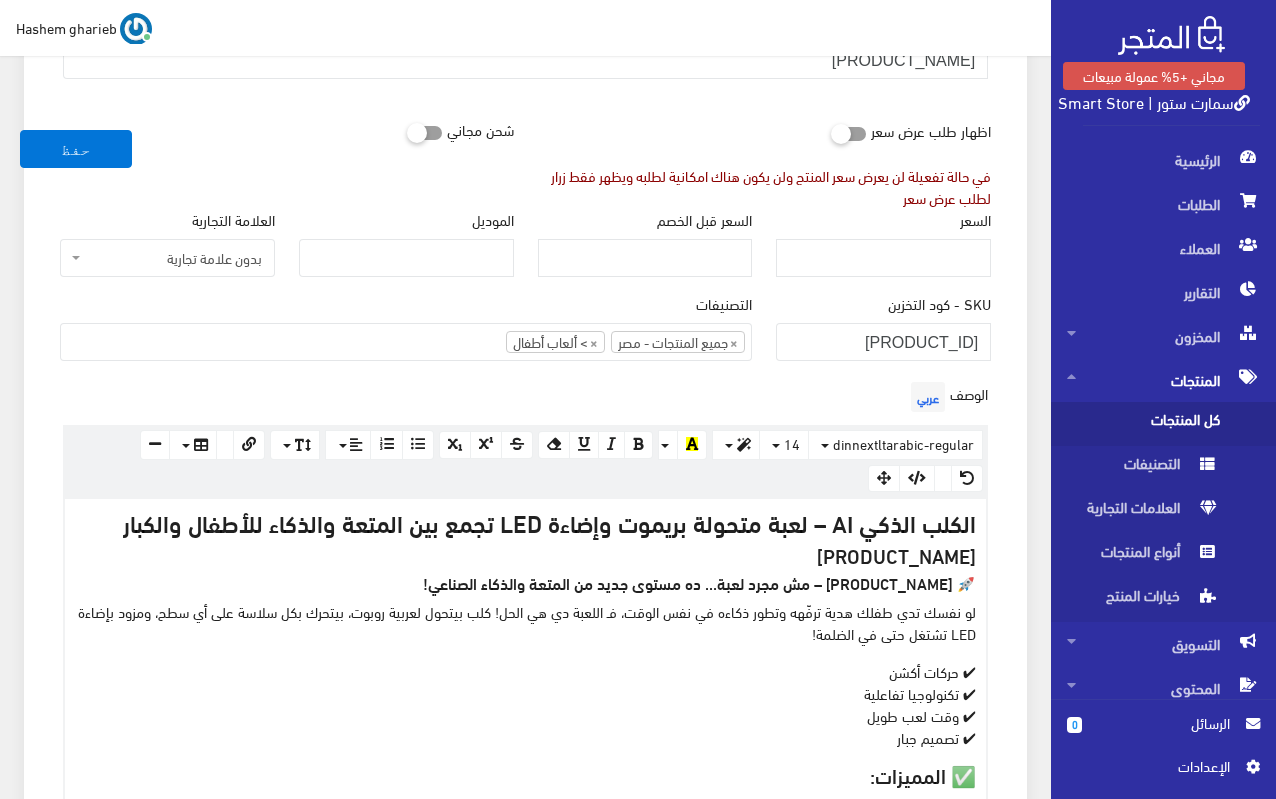 click on "معلومات أساسية
اسم المنتج  عربي
الكلب الذكي AI – لعبة متحولة بريموت وإضاءة LED
اظهار طلب عرض سعر
شحن مجاني" at bounding box center [525, 958] 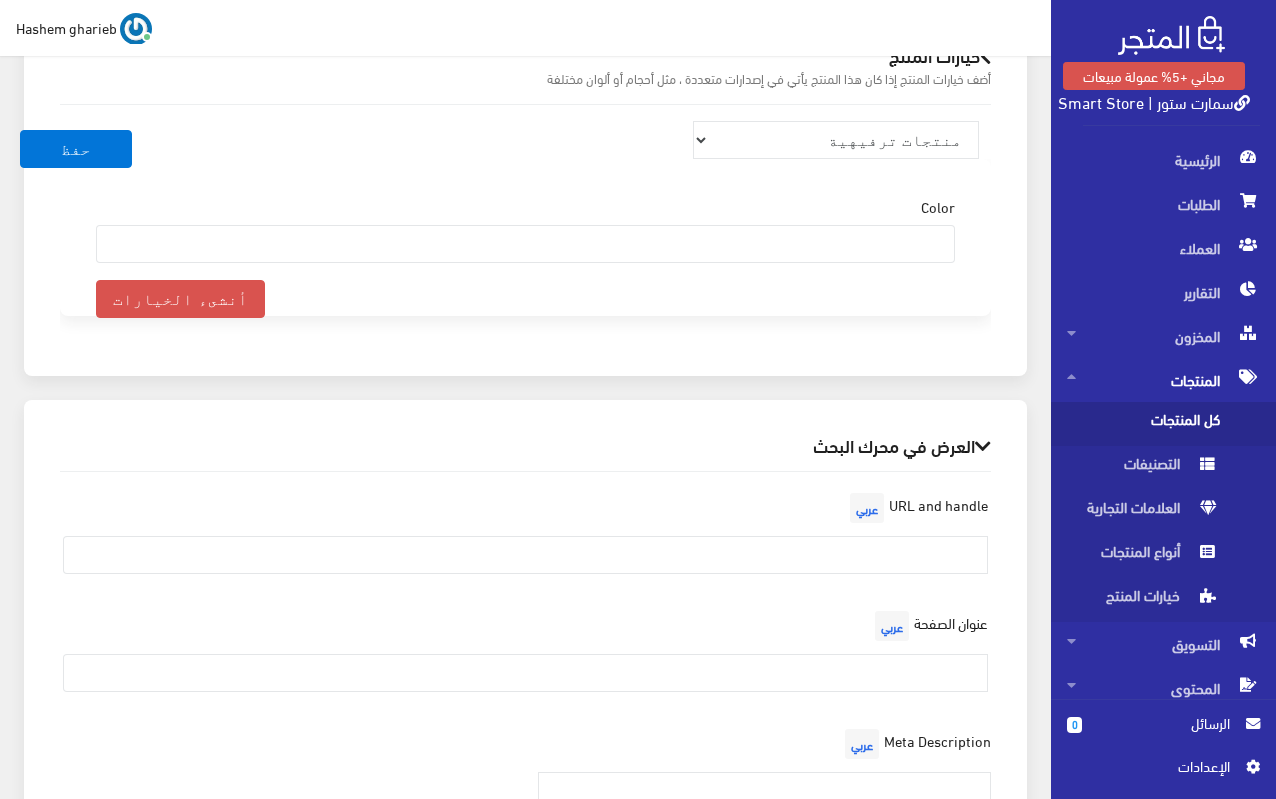 scroll, scrollTop: 2200, scrollLeft: 0, axis: vertical 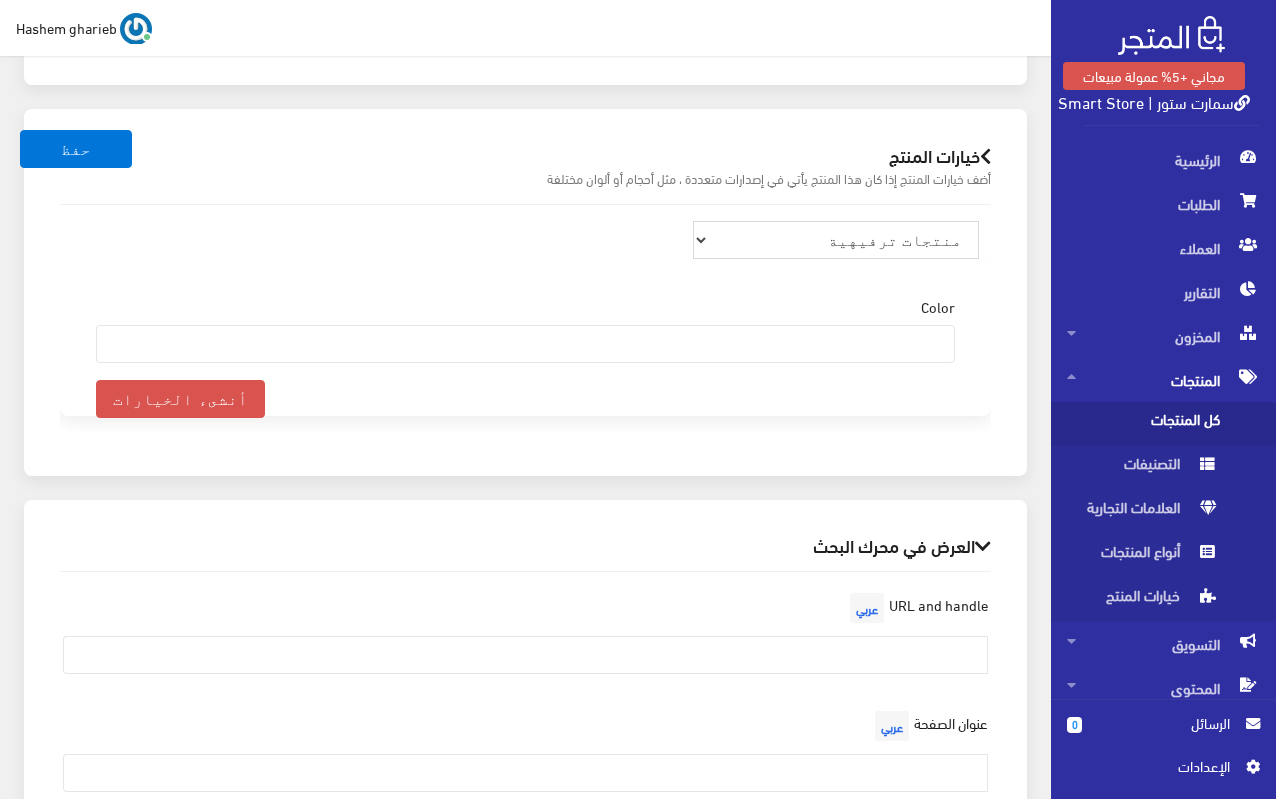 click on "منتجات ترفيهية
الكترونيات
اكسسوارات الهواتف
الصحة والجمال
تحف ومقتنيات
موضة وأزياء
مستلزمات السيارات
إضاءة وديكور
المنزل والمطبخ
الطاقة الشمسية
مستلزمات أطفال منتجات رياضية" at bounding box center (836, 240) 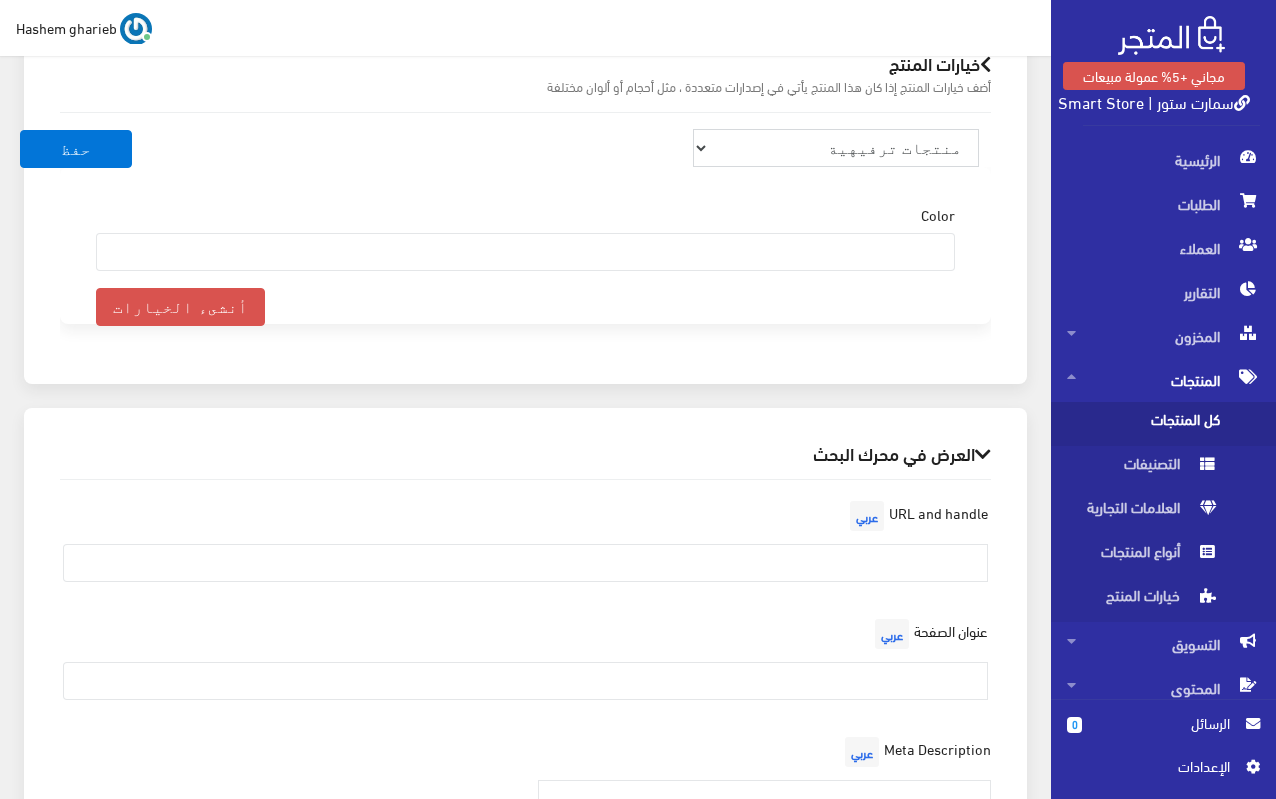 scroll, scrollTop: 2600, scrollLeft: 0, axis: vertical 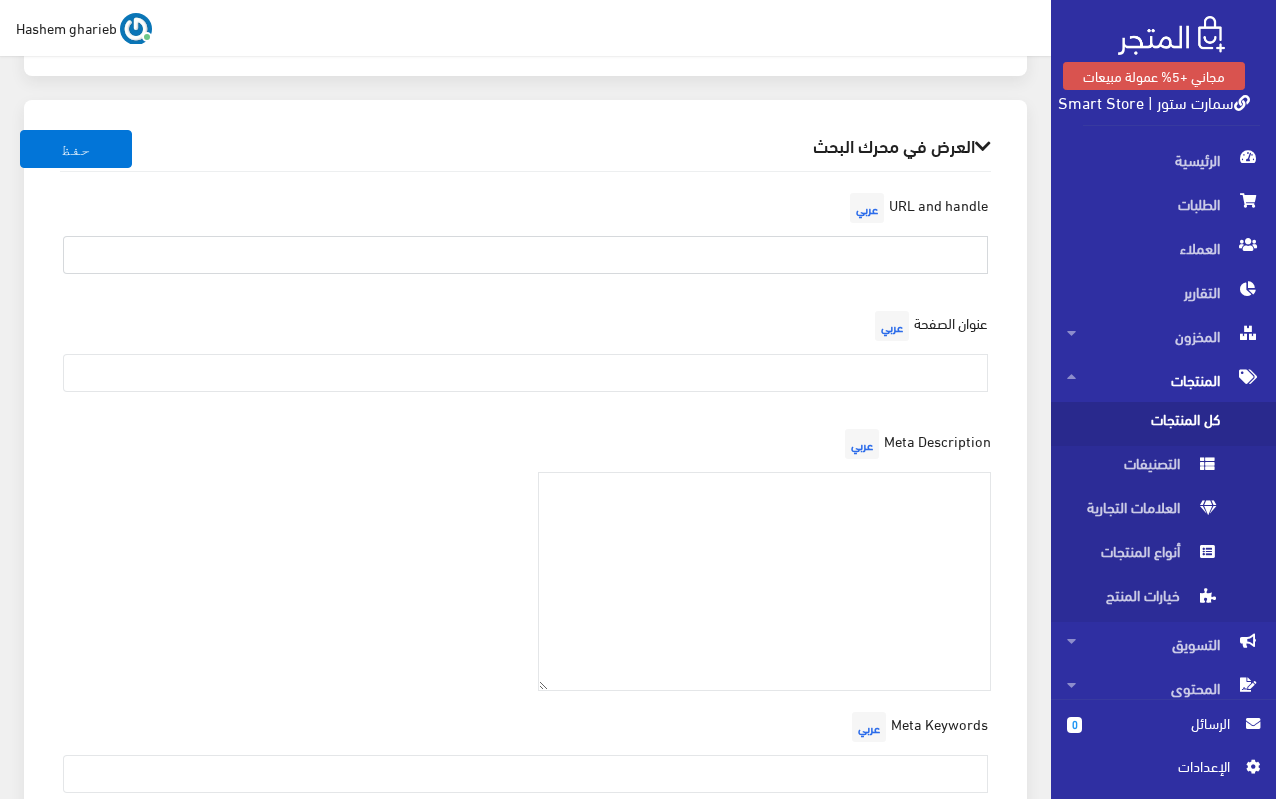 click at bounding box center [525, 255] 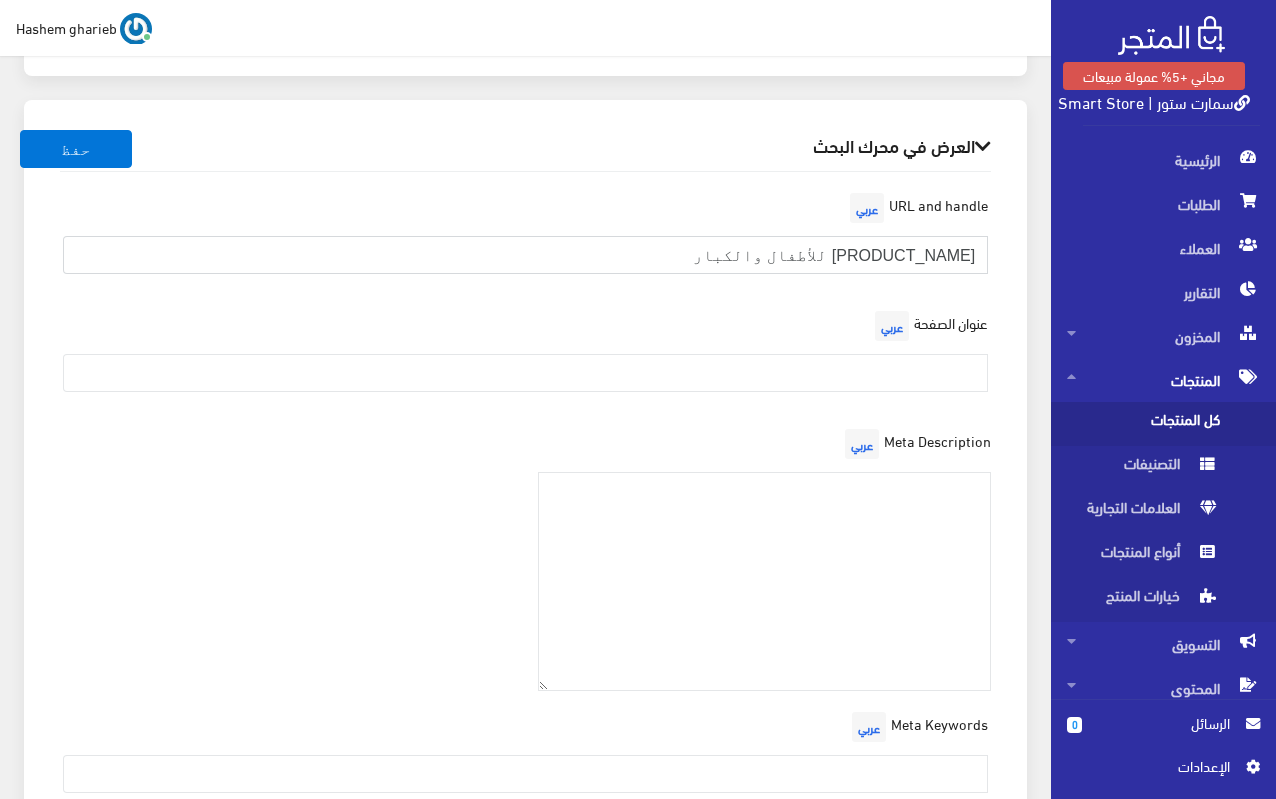 type on "الكلب الذكي AI – لعبة متحولة بريموت وإضاءة LED للأطفال والكبار" 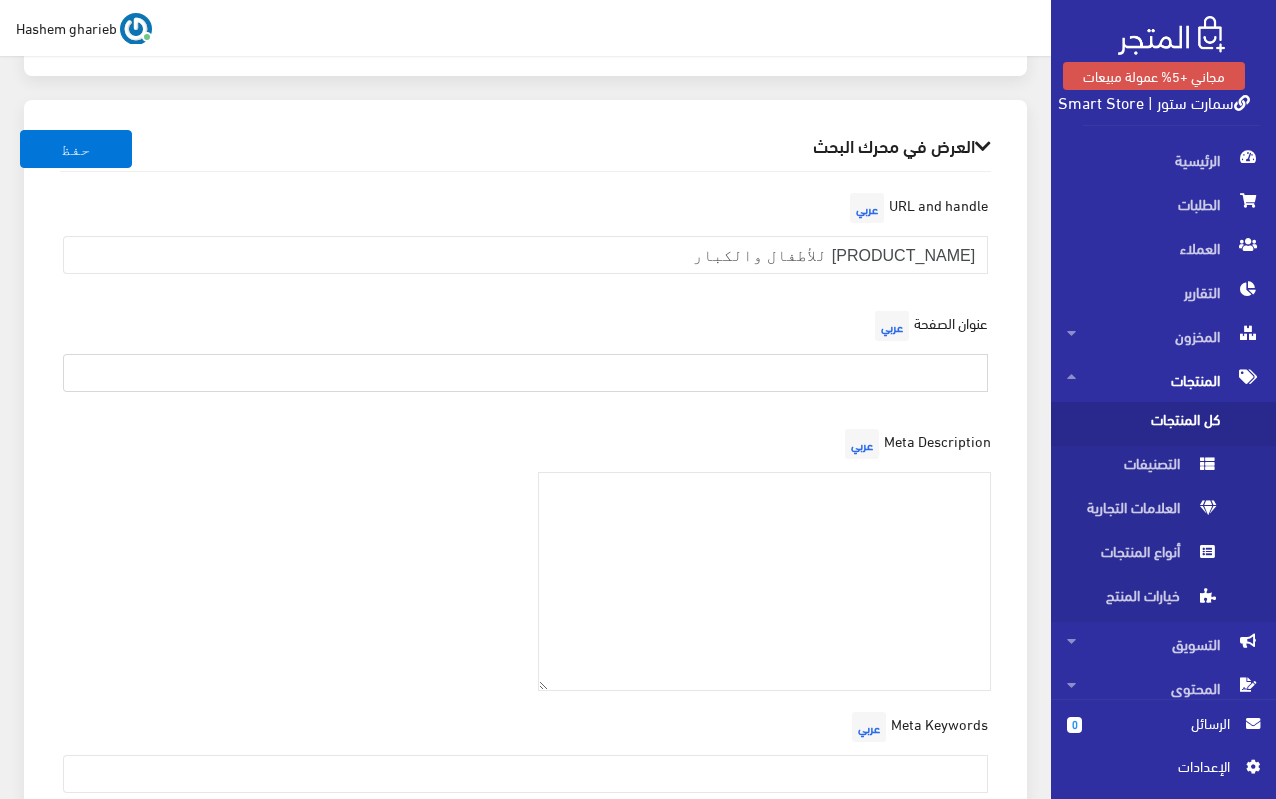 click at bounding box center [525, 373] 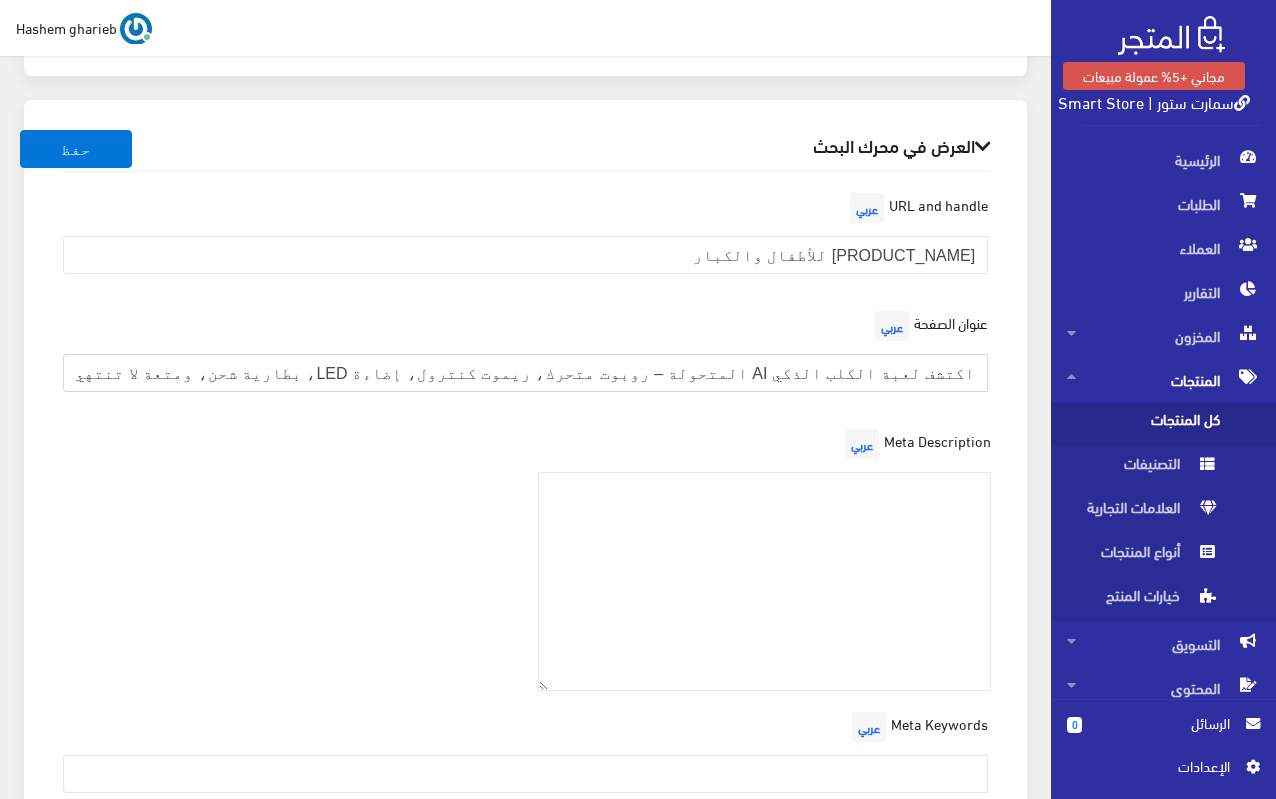 scroll, scrollTop: 0, scrollLeft: -68, axis: horizontal 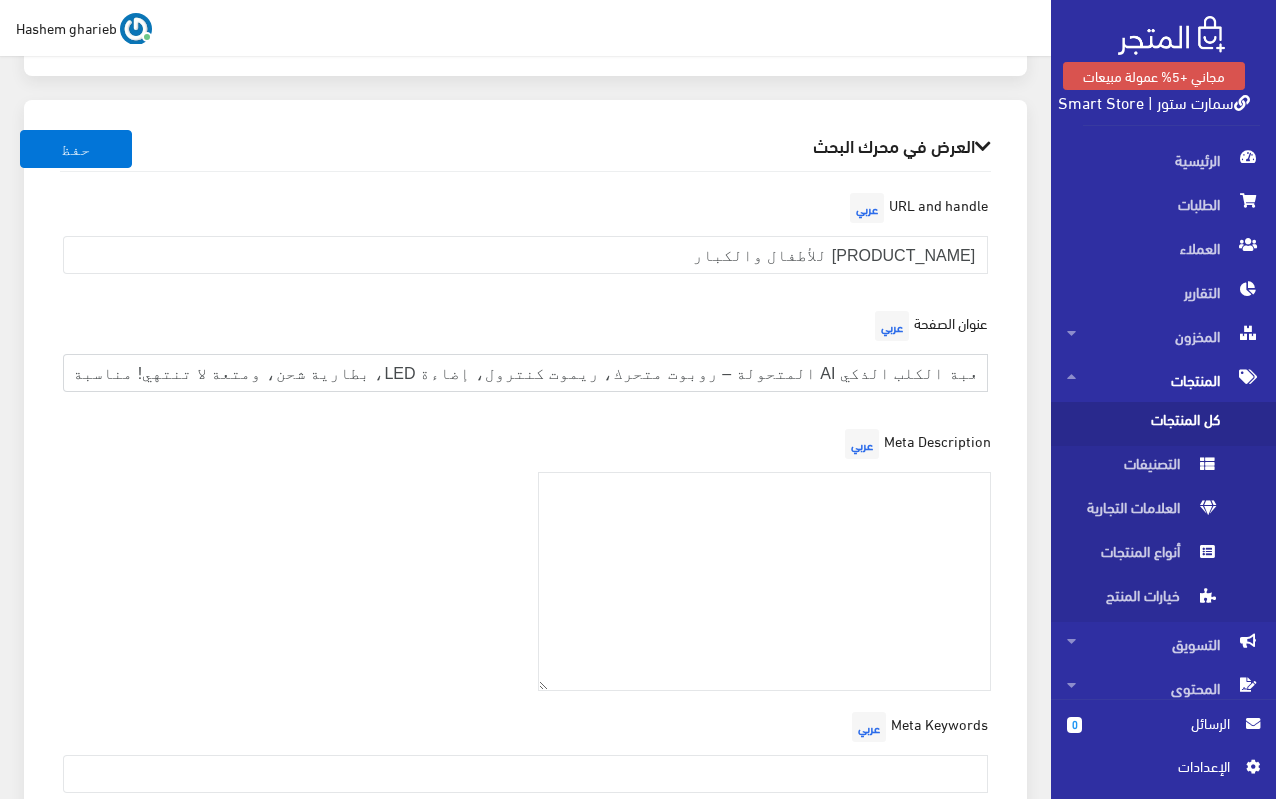 type on "اكتشف لعبة الكلب الذكي AI المتحولة – روبوت متحرك، ريموت كنترول، إضاءة LED، بطارية شحن، ومتعة لا تنتهي! مناسبة للأطفال والكبار – اطلبها الآن." 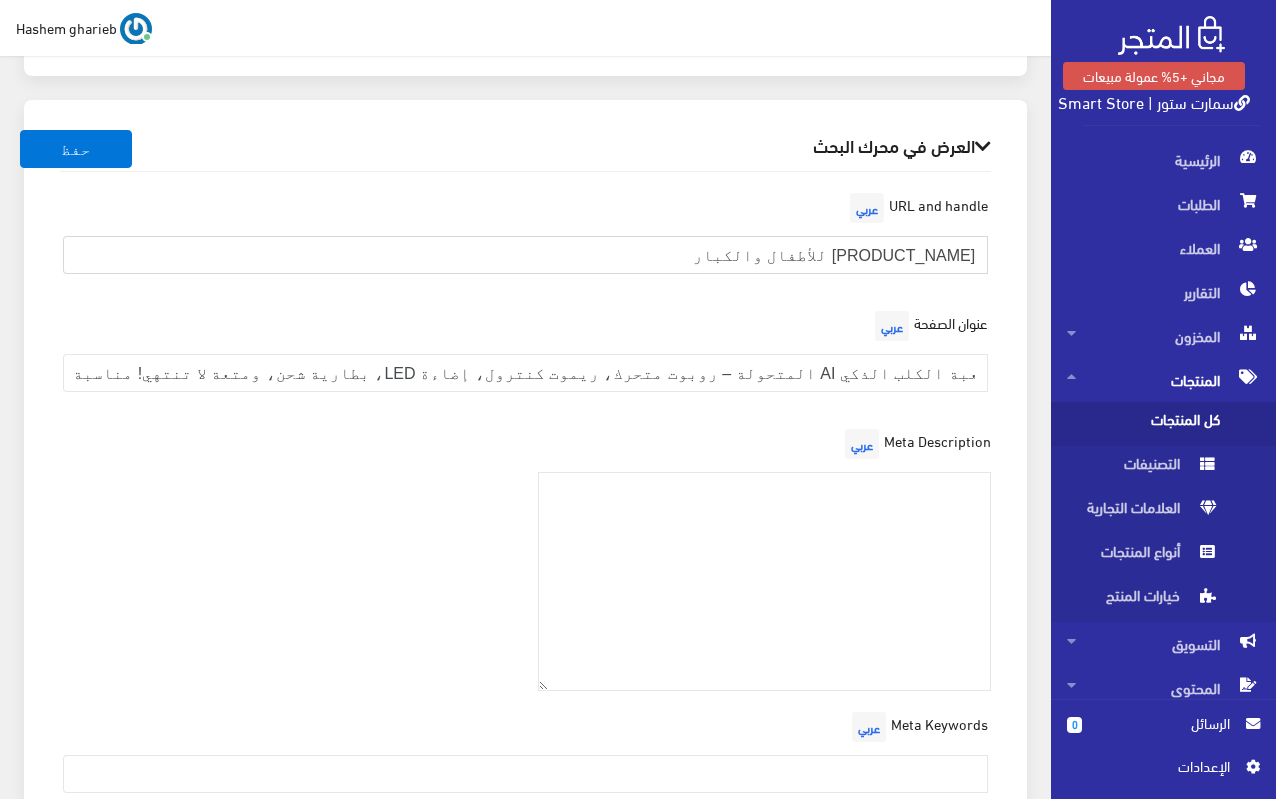 scroll, scrollTop: 0, scrollLeft: 0, axis: both 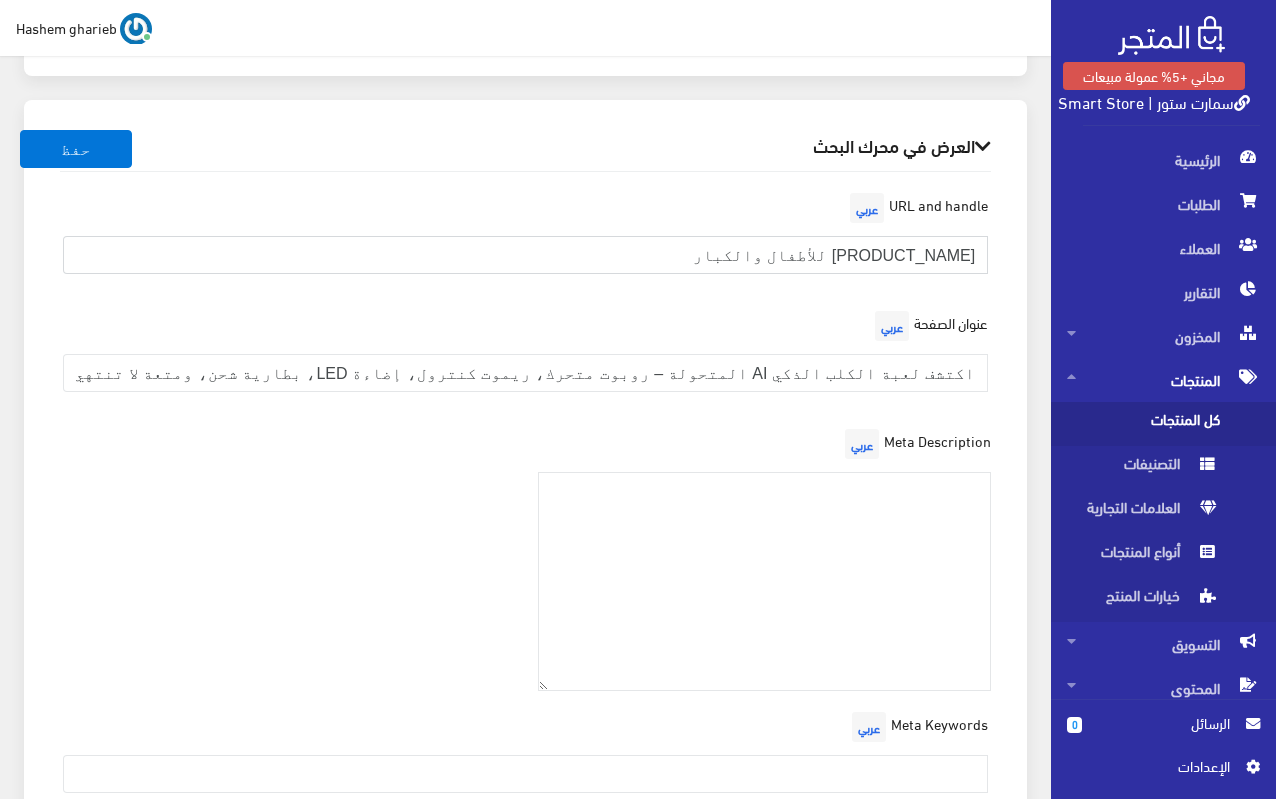 drag, startPoint x: 510, startPoint y: 278, endPoint x: 1031, endPoint y: 262, distance: 521.2456 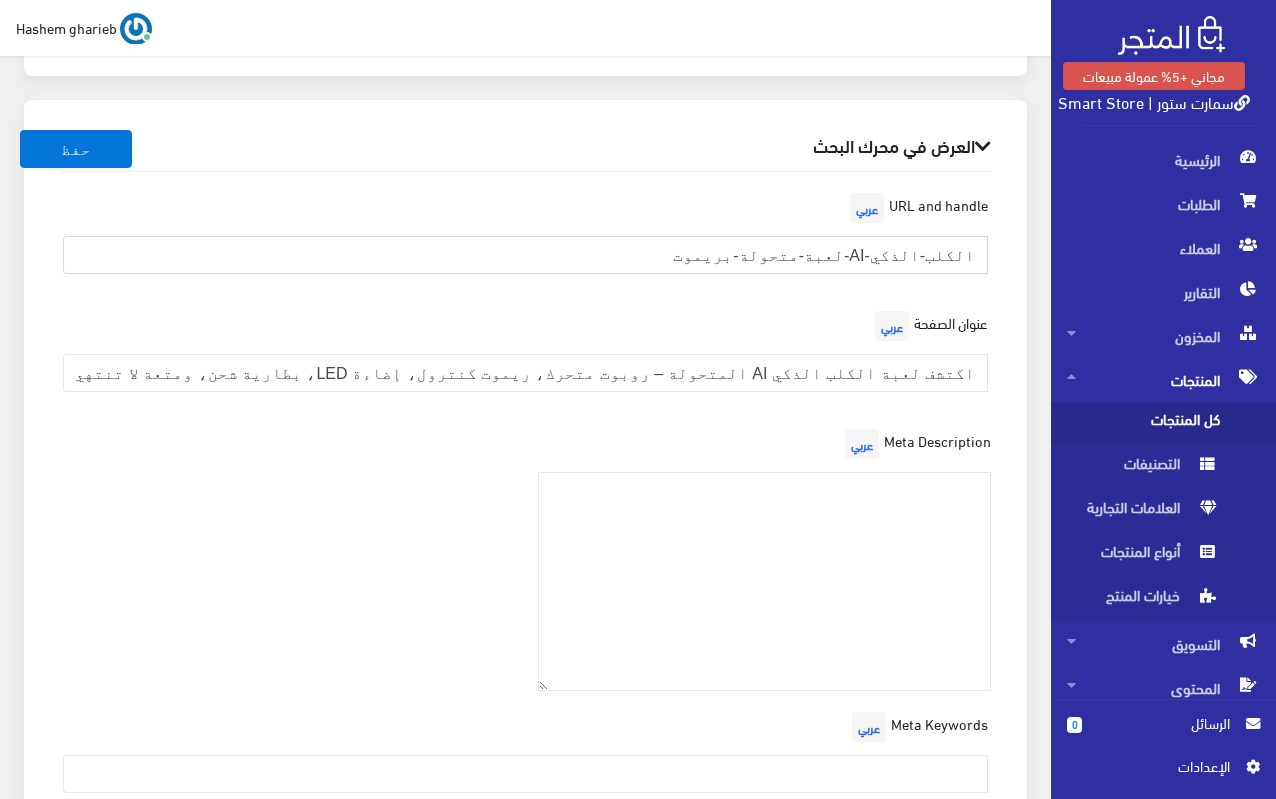 type on "الكلب-الذكي-AI-لعبة-متحولة-بريموت" 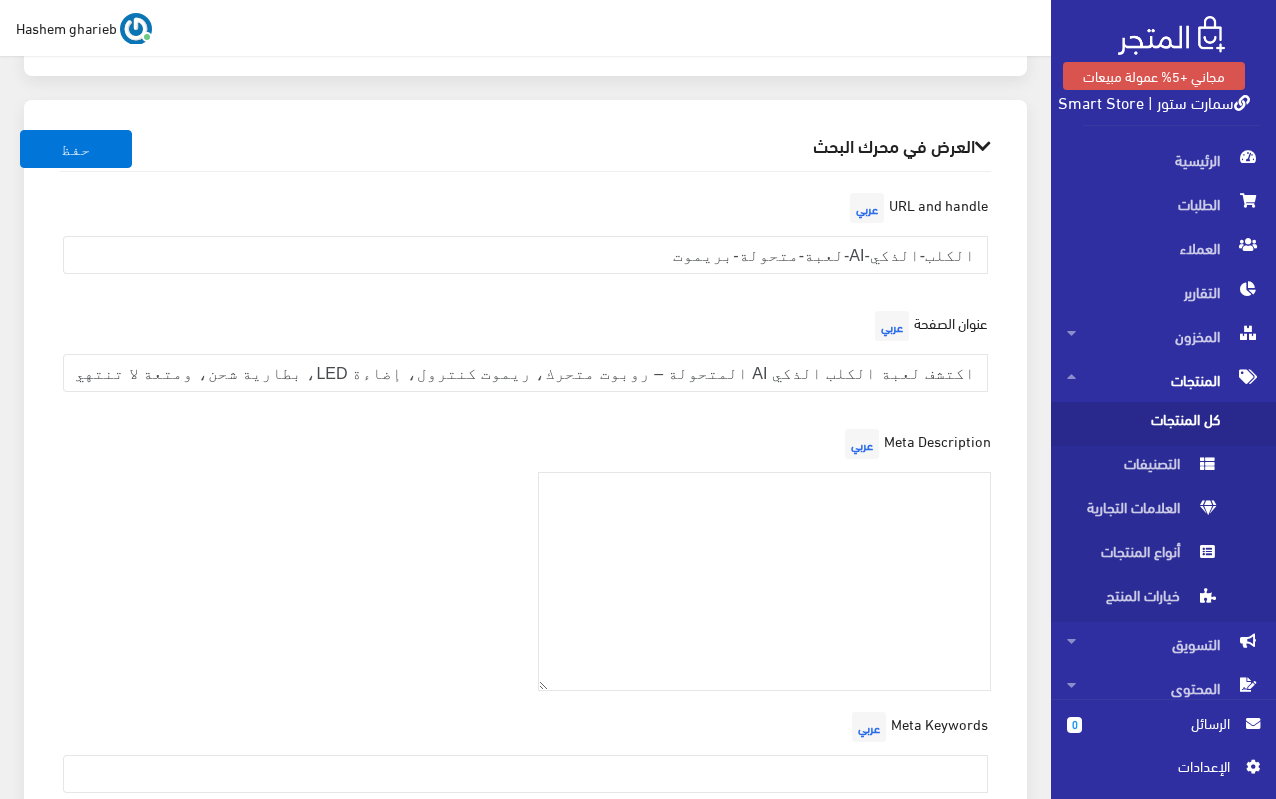 click on "URL and handle  عربي
الكلب-الذكي-AI-لعبة-متحولة-بريموت
عنوان الصفحة  عربي
اكتشف لعبة الكلب الذكي AI المتحولة – روبوت متحرك، ريموت كنترول، إضاءة LED، بطارية شحن، ومتعة لا تنتهي! مناسبة للأطفال والكبار – اطلبها الآن.
Meta Description  عربي
Meta Keywords  عربي" at bounding box center (525, 506) 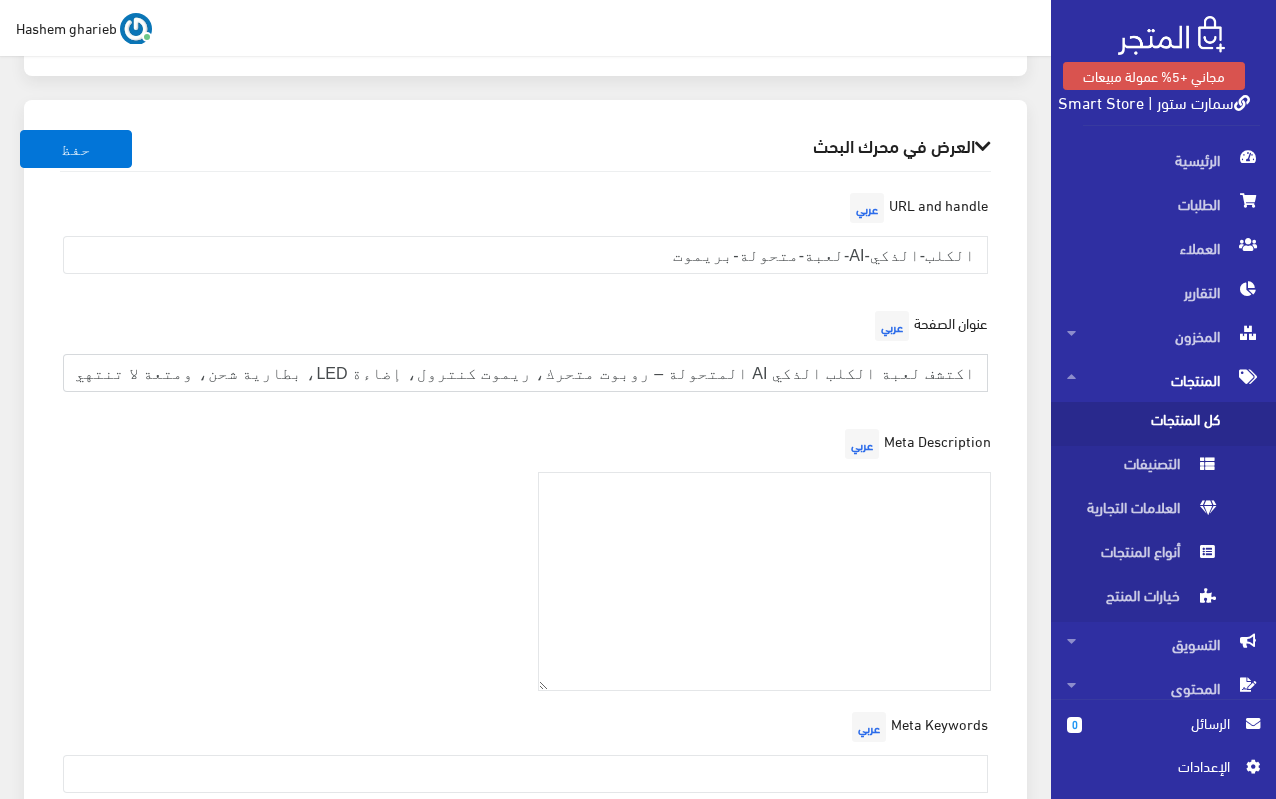 click on "اكتشف لعبة الكلب الذكي AI المتحولة – روبوت متحرك، ريموت كنترول، إضاءة LED، بطارية شحن، ومتعة لا تنتهي! مناسبة للأطفال والكبار – اطلبها الآن." at bounding box center (525, 373) 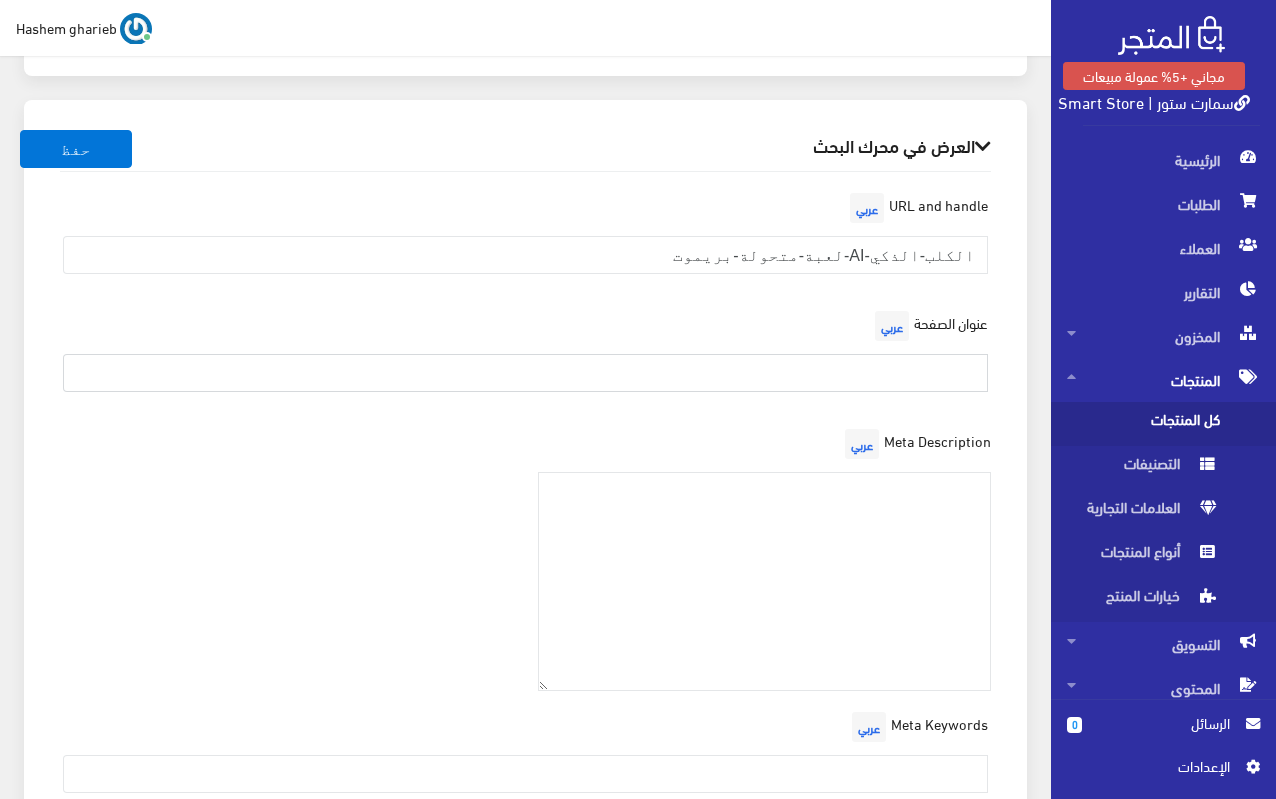 type 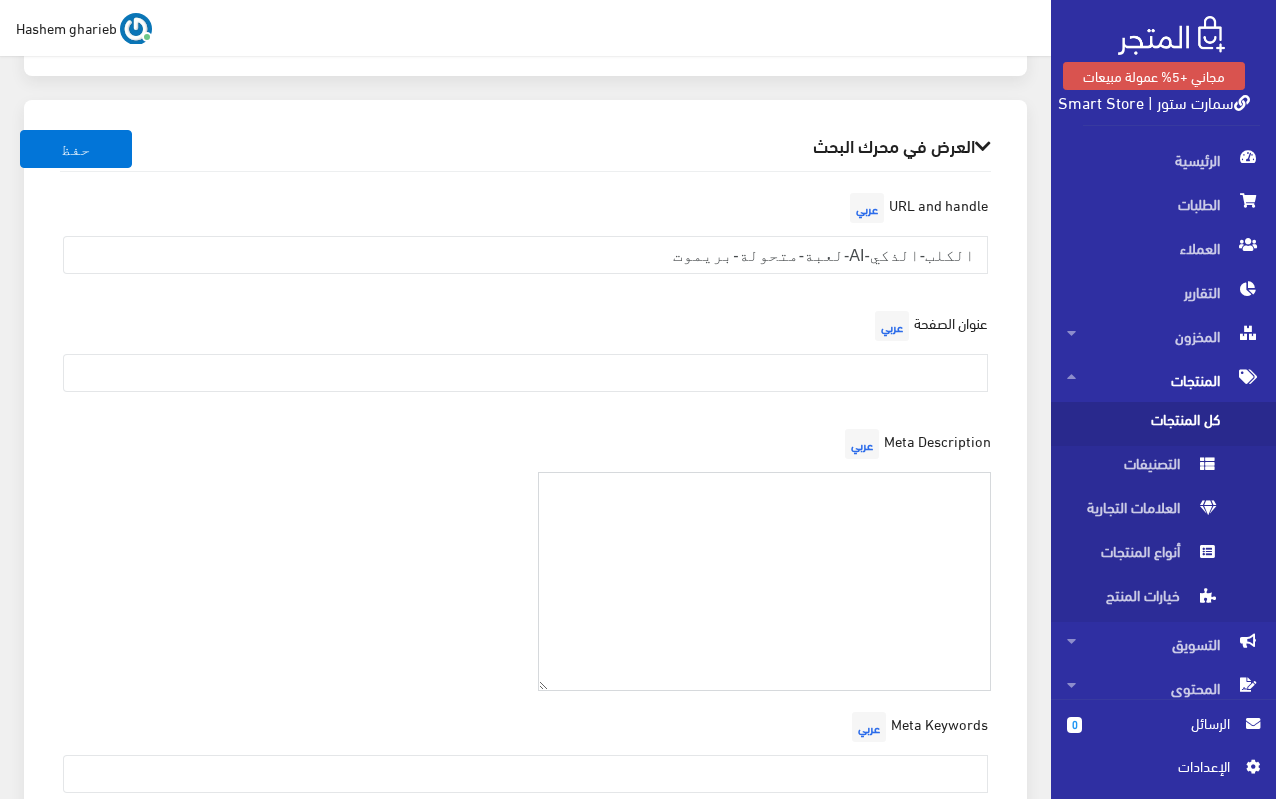 click at bounding box center (765, 581) 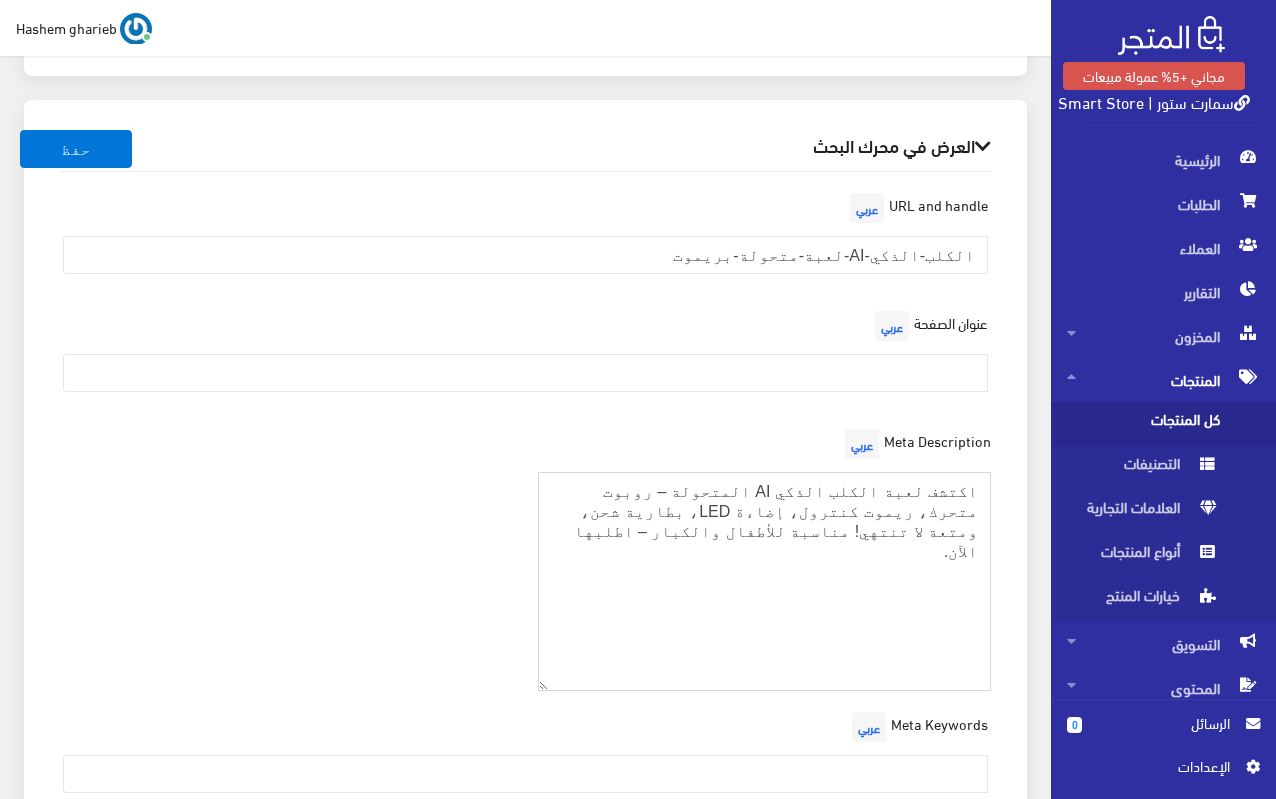 type on "اكتشف لعبة الكلب الذكي AI المتحولة – روبوت متحرك، ريموت كنترول، إضاءة LED، بطارية شحن، ومتعة لا تنتهي! مناسبة للأطفال والكبار – اطلبها الآن." 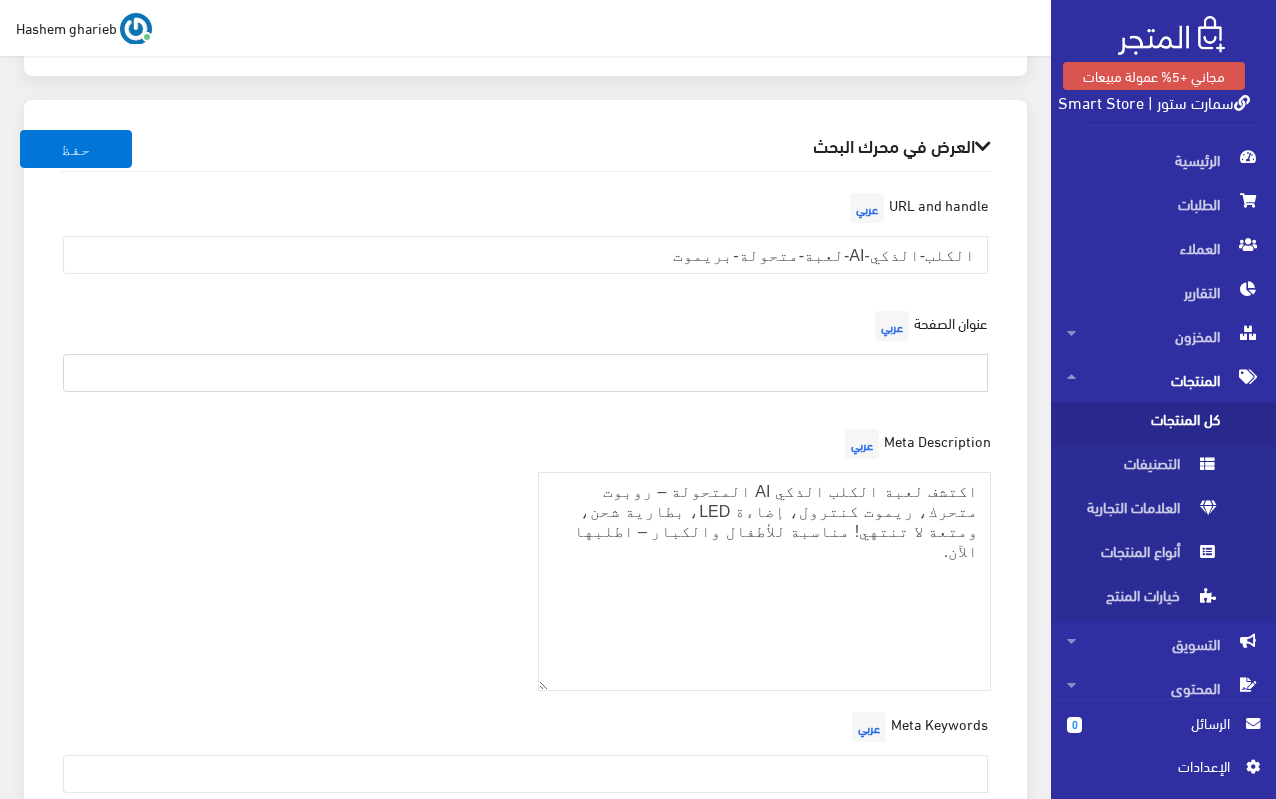 click at bounding box center [525, 373] 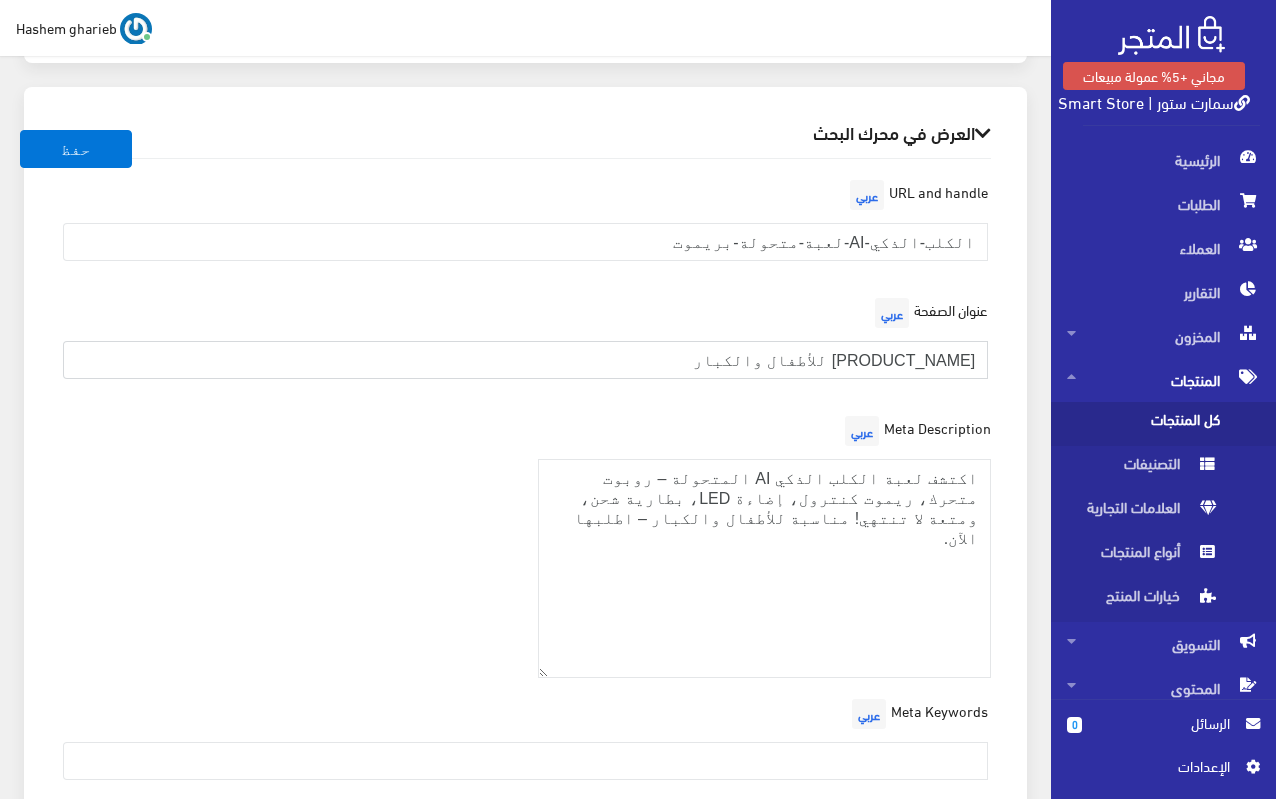 scroll, scrollTop: 2795, scrollLeft: 0, axis: vertical 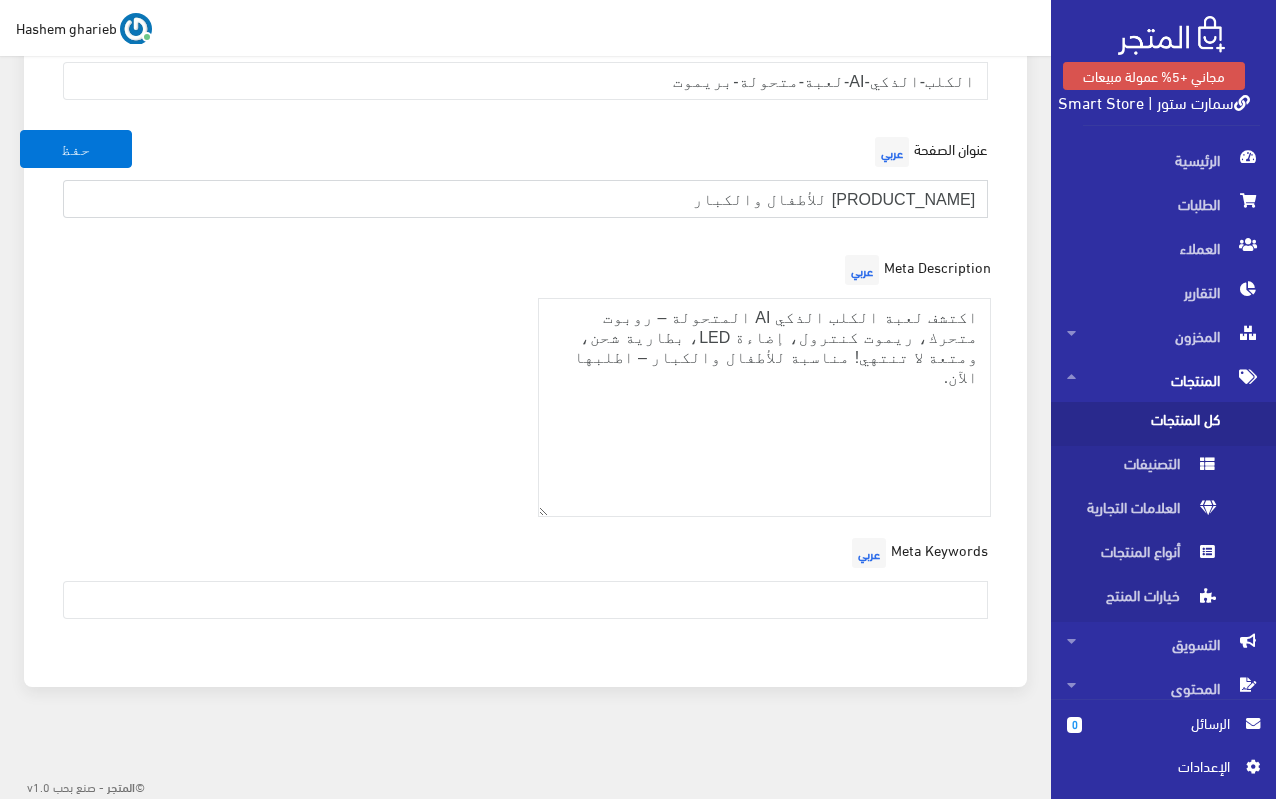type on "الكلب الذكي AI – لعبة متحولة بريموت وإضاءة LED للأطفال والكبار" 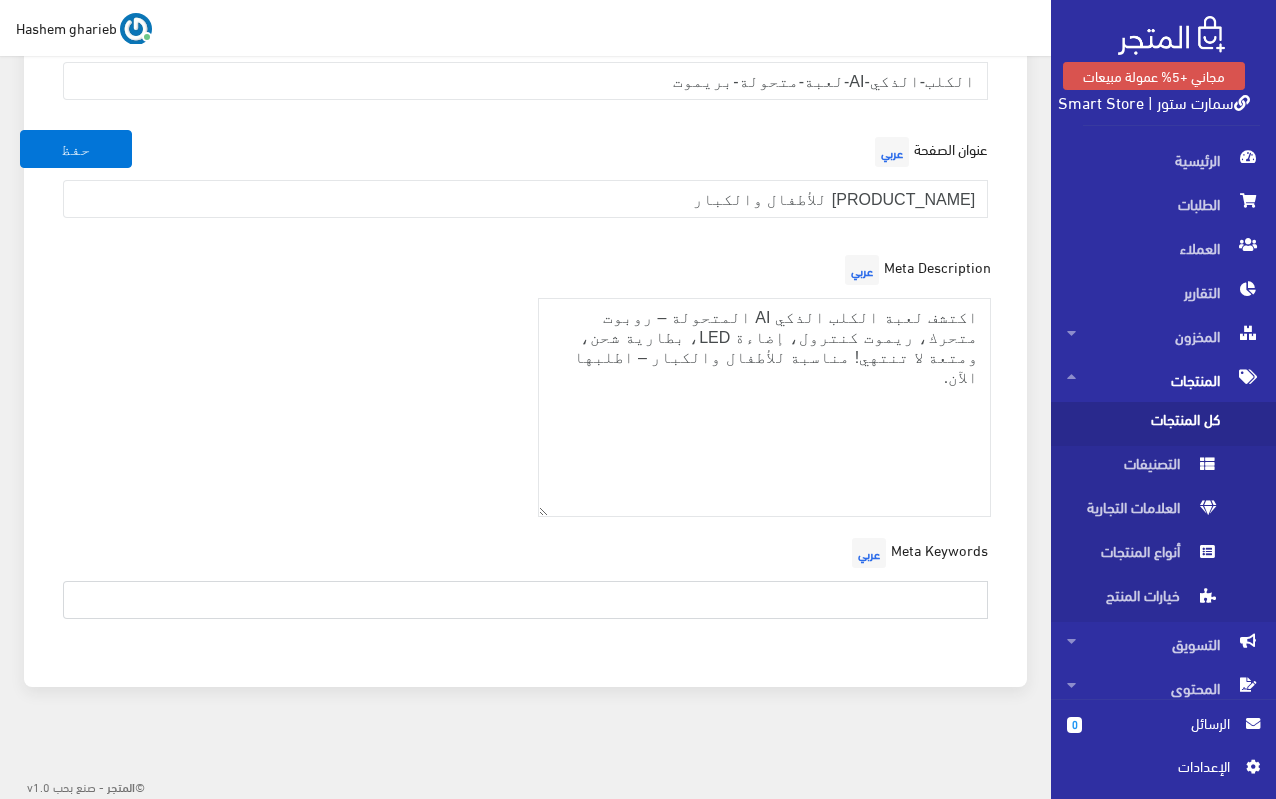 click at bounding box center [525, 600] 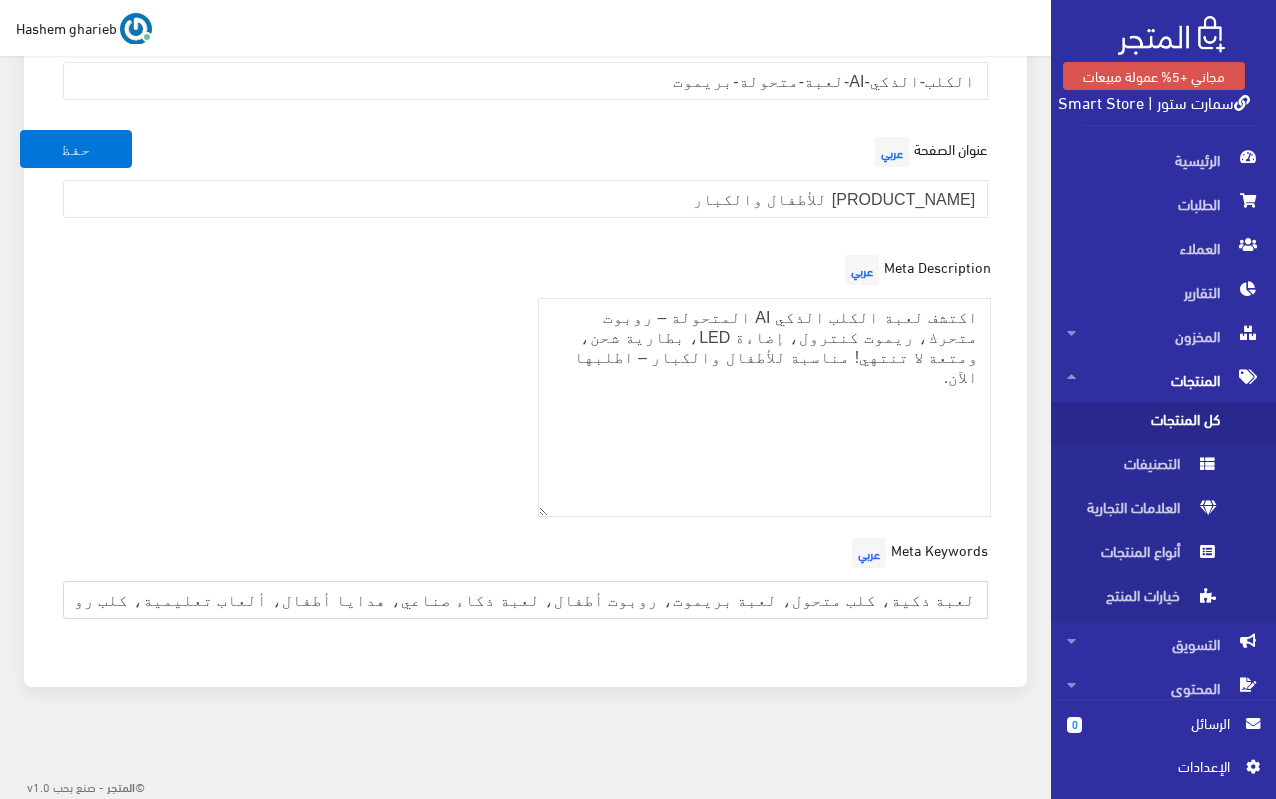 scroll, scrollTop: 0, scrollLeft: -26, axis: horizontal 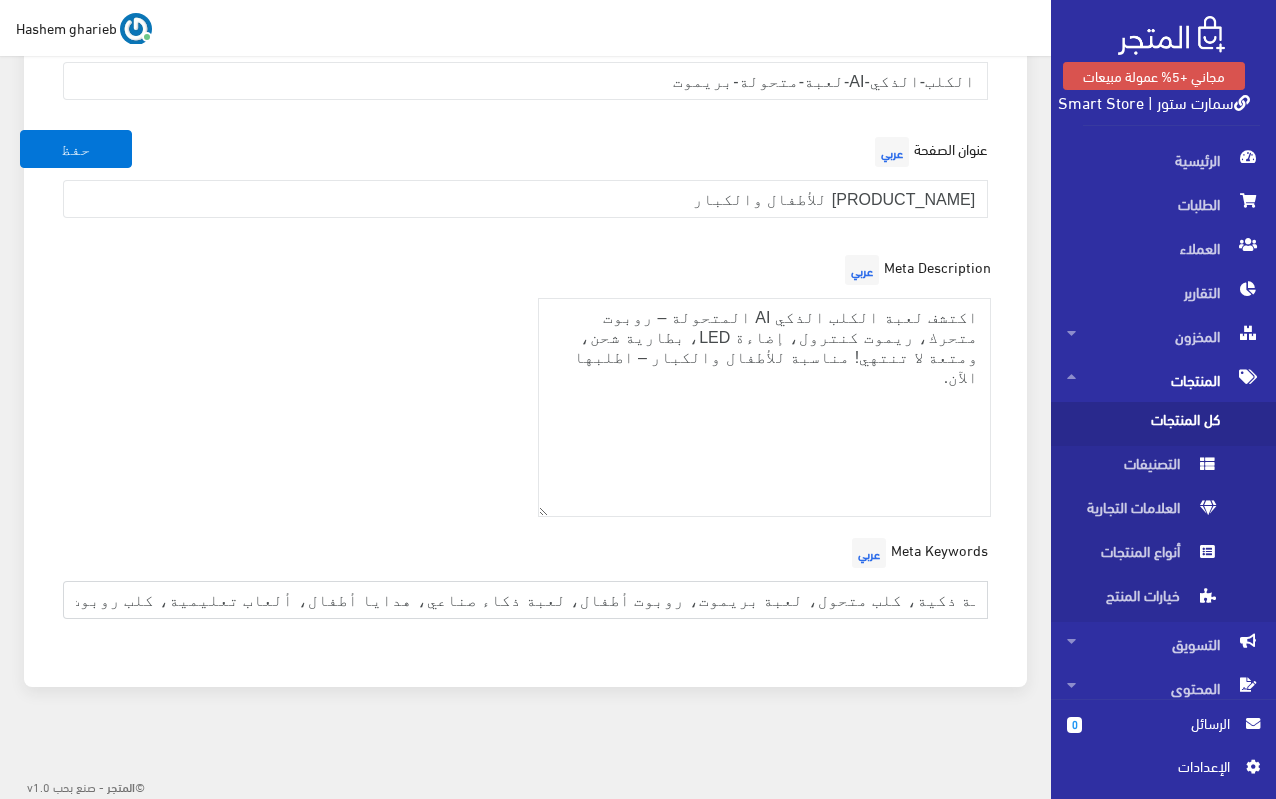 type on "لعبة ذكية، كلب متحول، لعبة بريموت، روبوت أطفال، لعبة ذكاء صناعي، هدايا أطفال، ألعاب تعليمية، كلب روبوت، لعبة إضاءة LED، ألعاب تفاعلية" 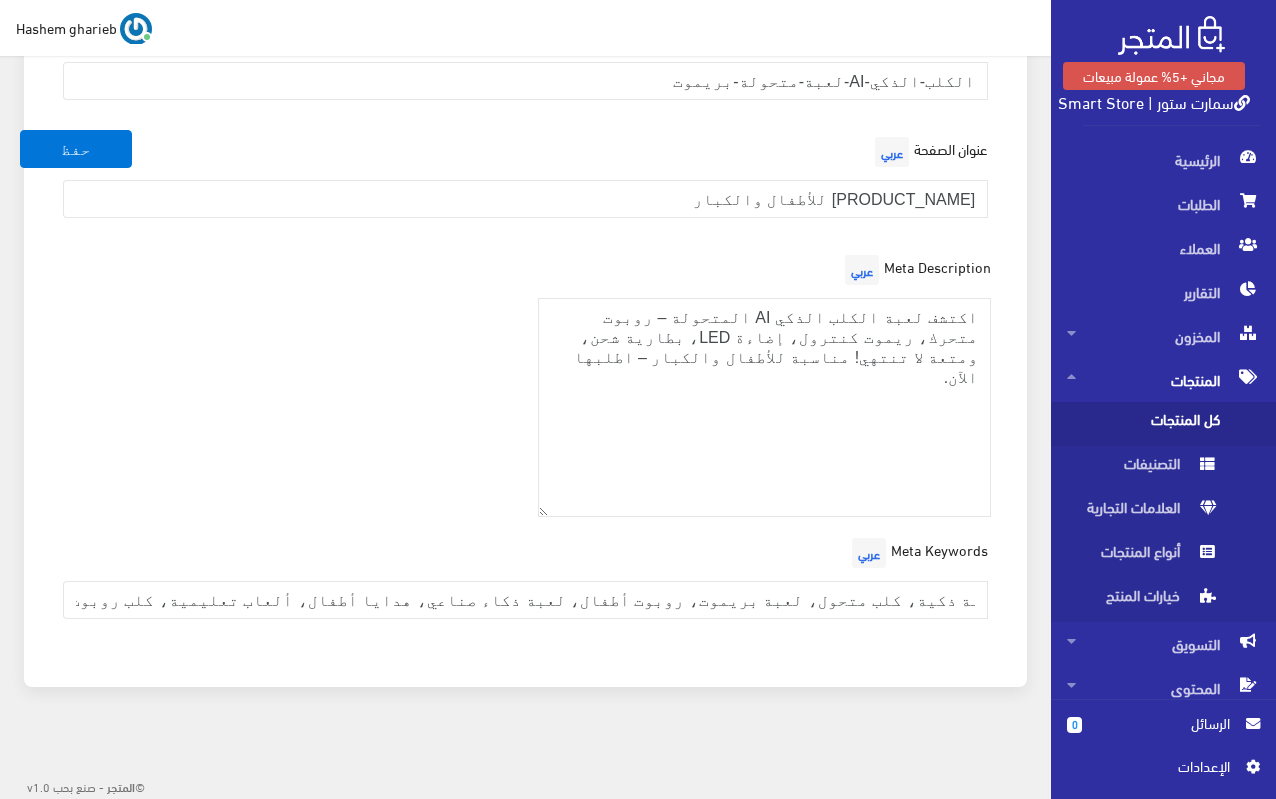 click on "Meta Description  عربي
اكتشف لعبة الكلب الذكي AI المتحولة – روبوت متحرك، ريموت كنترول، إضاءة LED، بطارية شحن، ومتعة لا تنتهي! مناسبة للأطفال والكبار – اطلبها الآن." at bounding box center [525, 391] 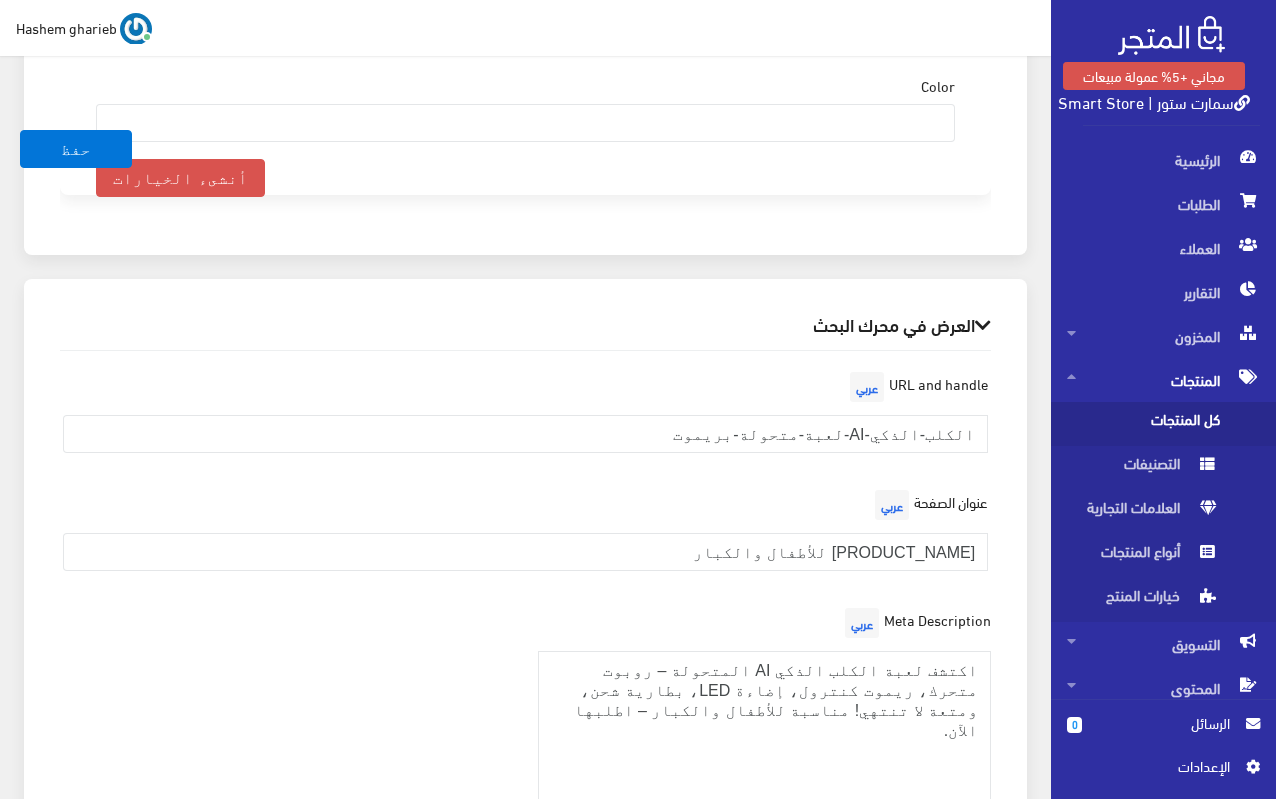 scroll, scrollTop: 2195, scrollLeft: 0, axis: vertical 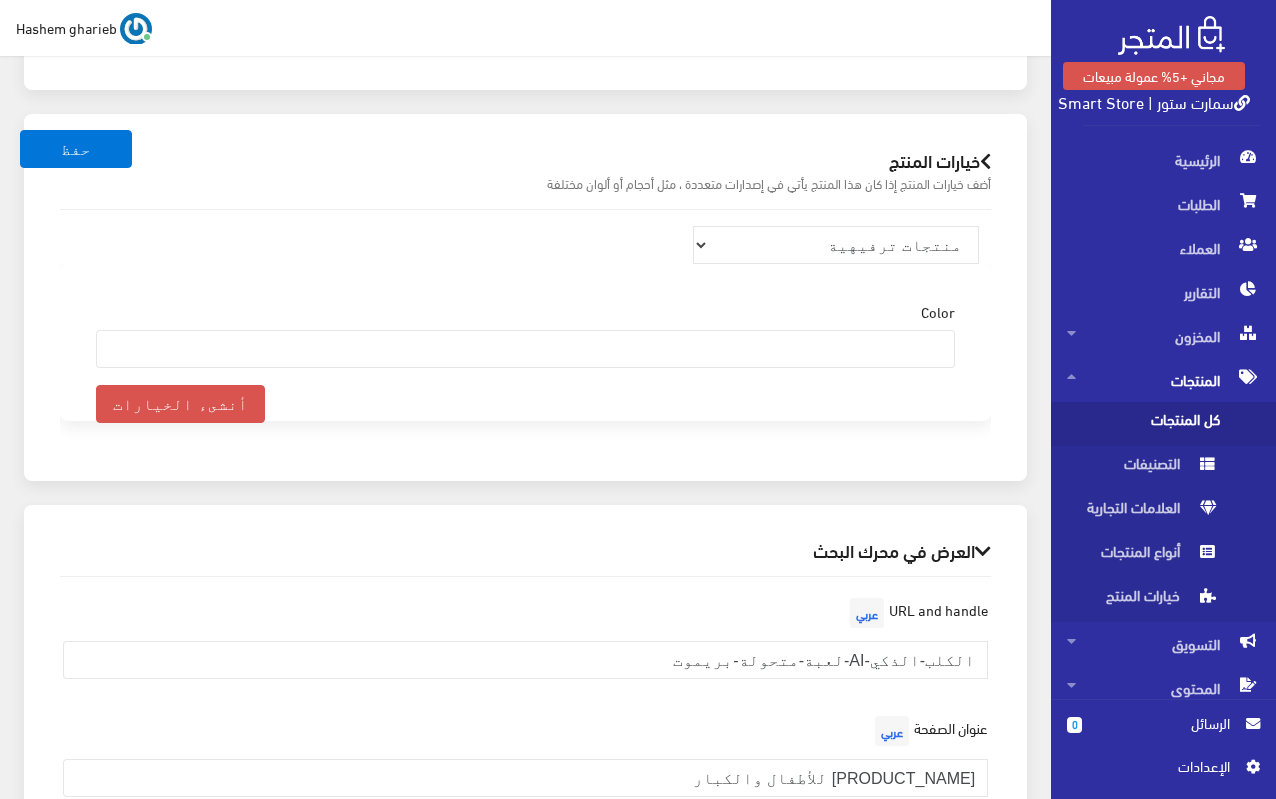 click at bounding box center (525, 347) 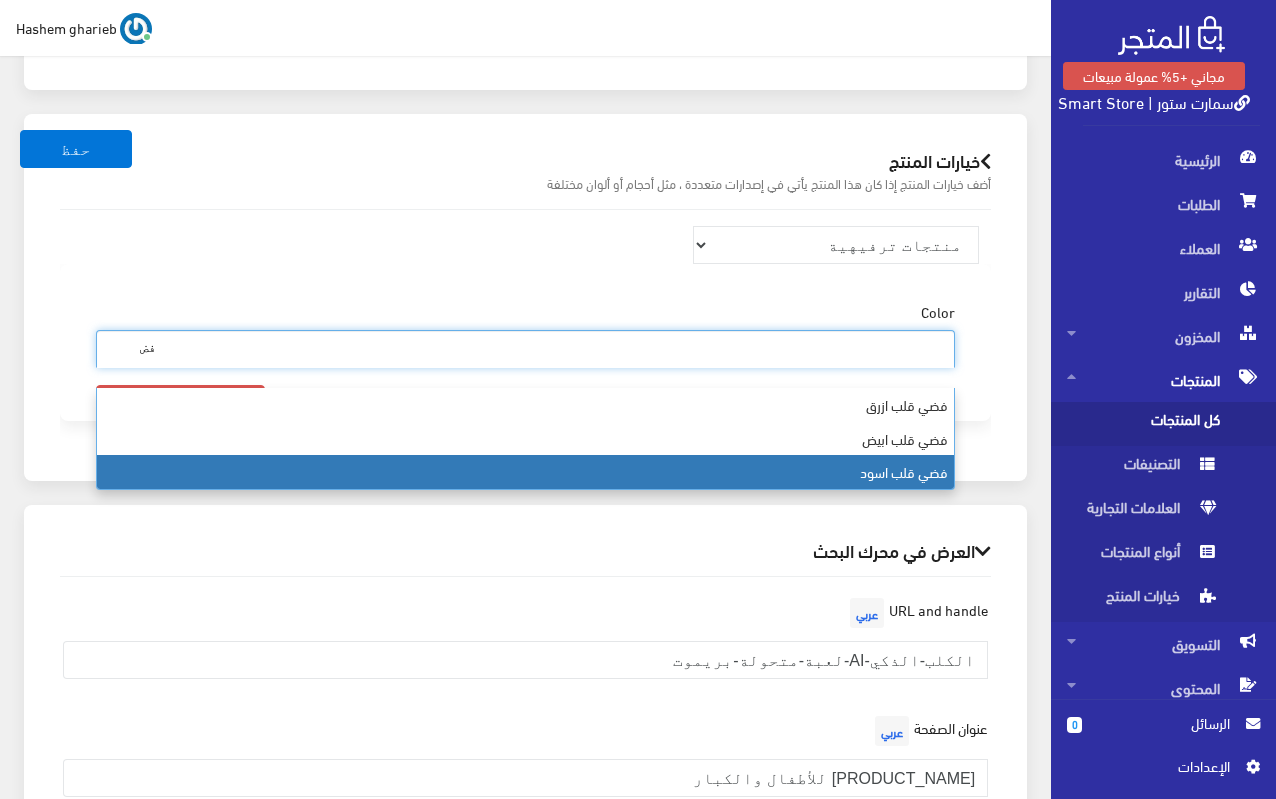 type on "فض" 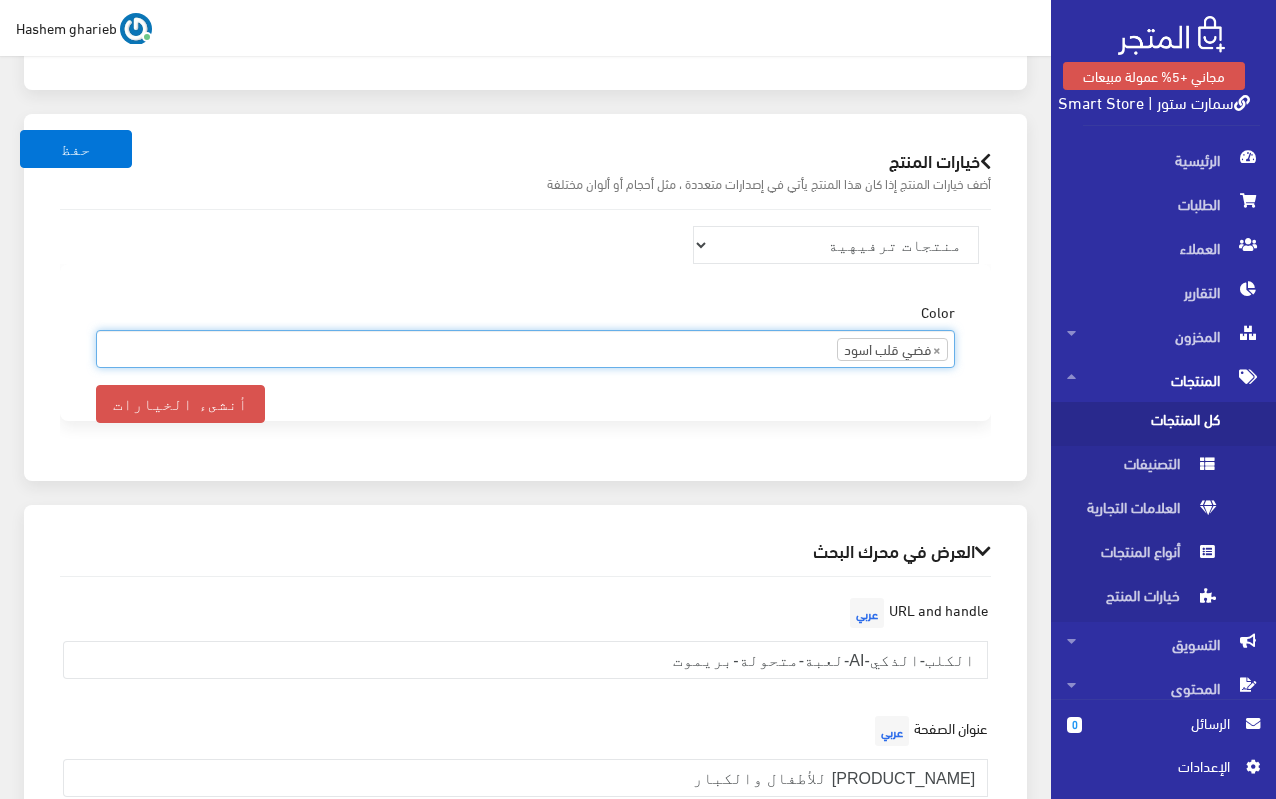 scroll, scrollTop: 240, scrollLeft: 0, axis: vertical 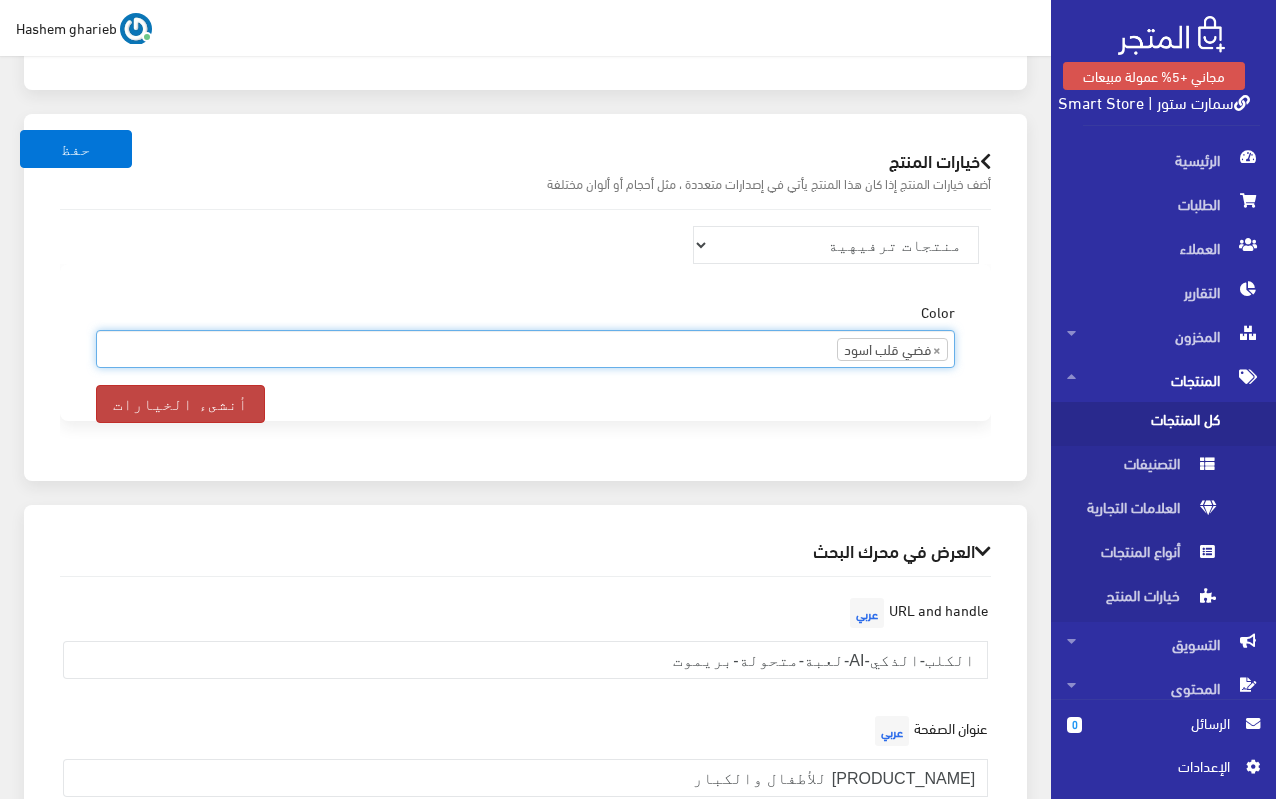 click on "أنشىء الخيارات" at bounding box center (180, 404) 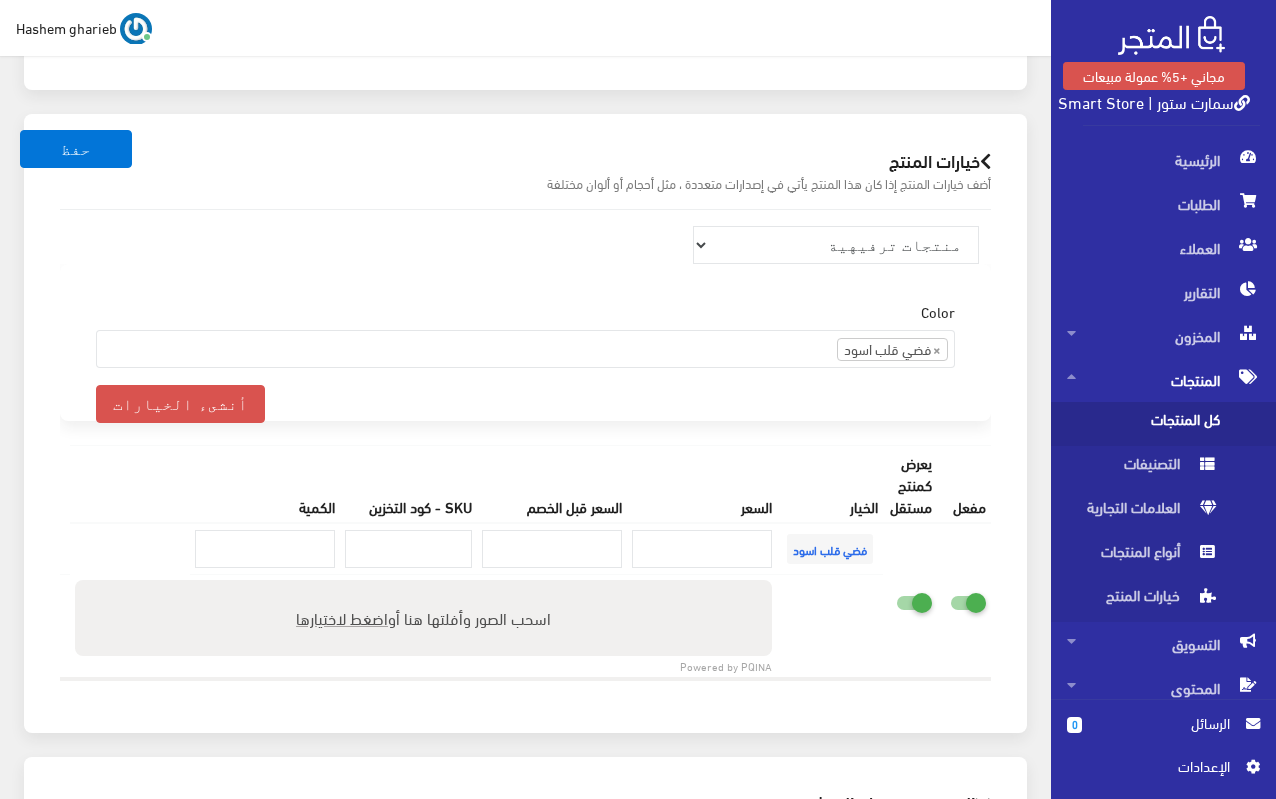 click at bounding box center (830, 626) 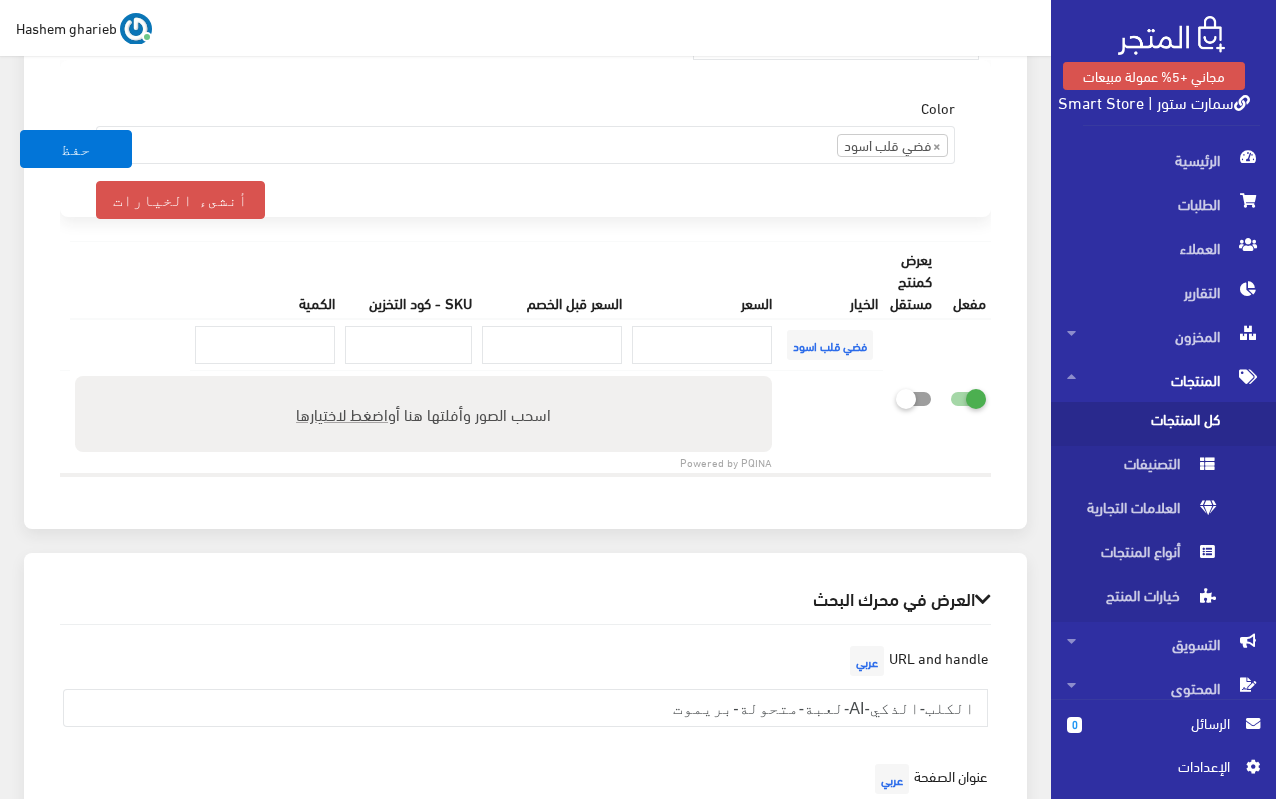 scroll, scrollTop: 2495, scrollLeft: 0, axis: vertical 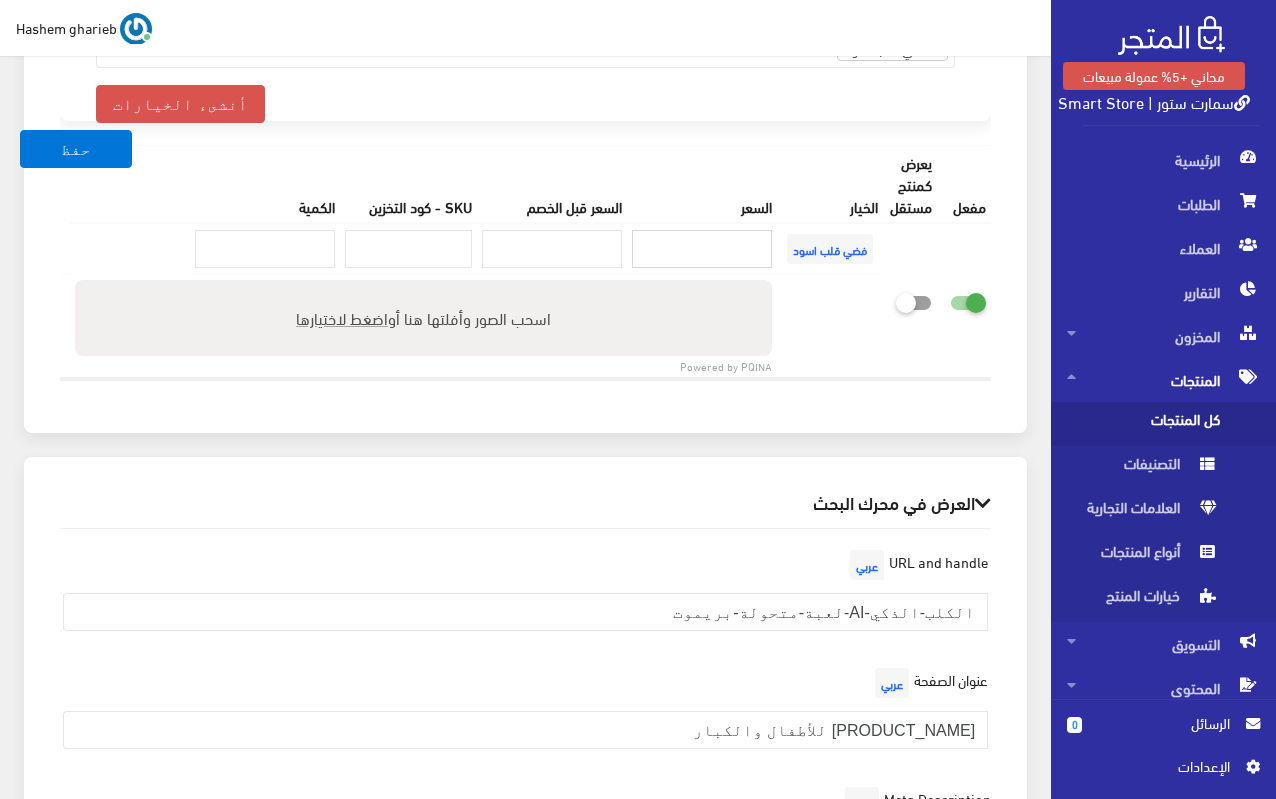 click at bounding box center (702, 249) 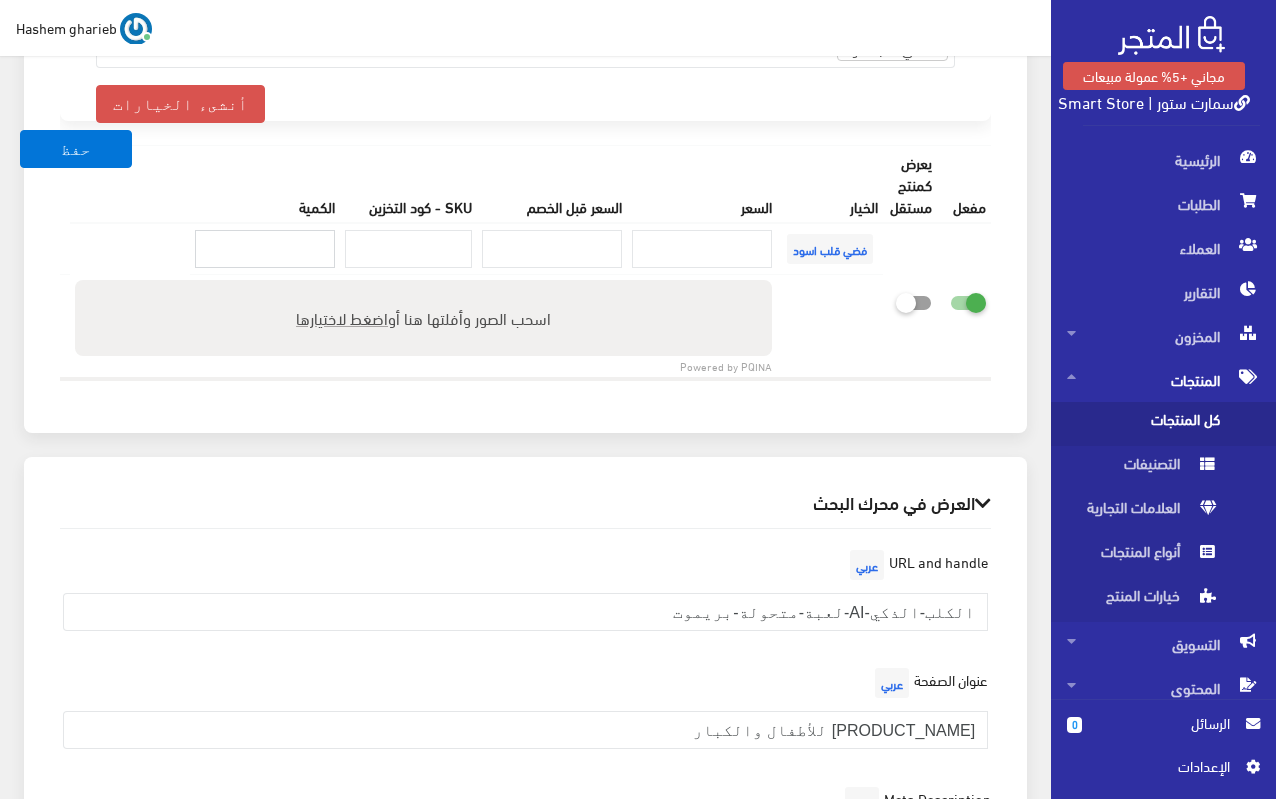 click at bounding box center (265, 249) 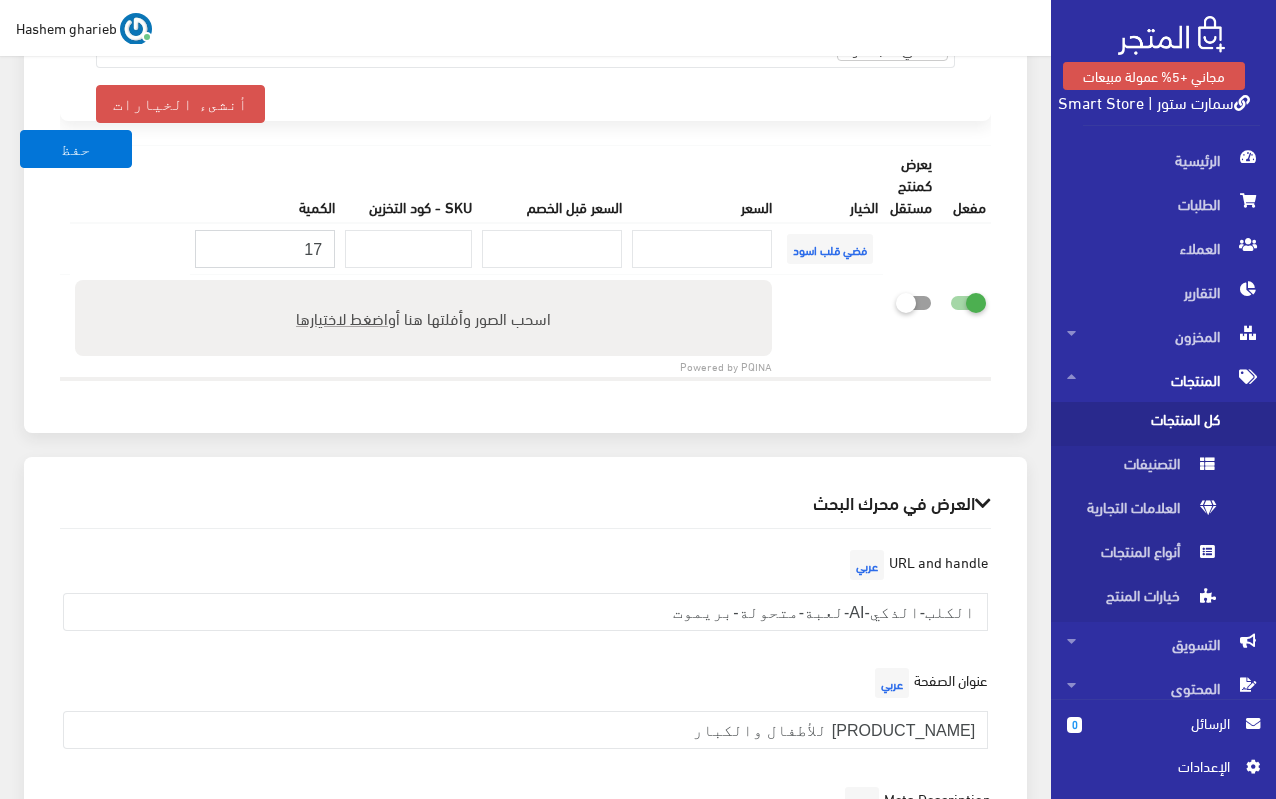 type on "1" 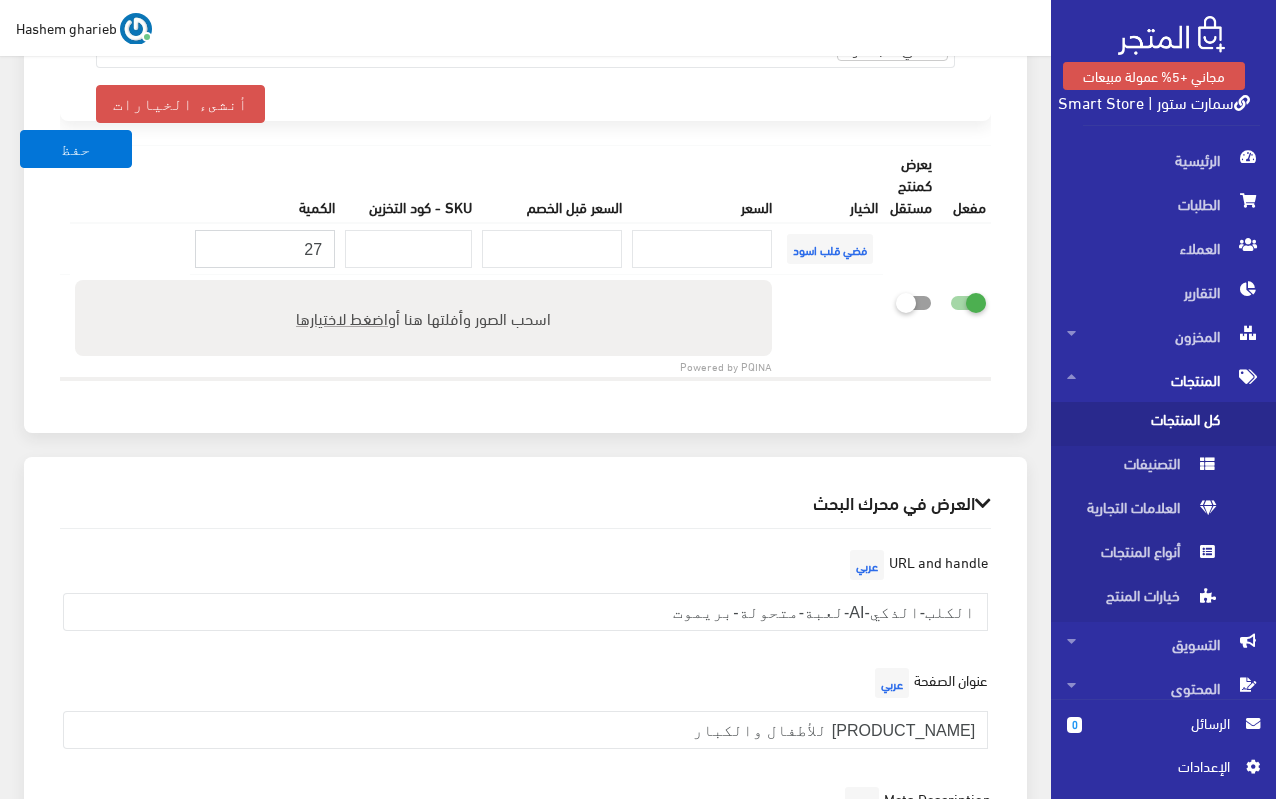type on "27" 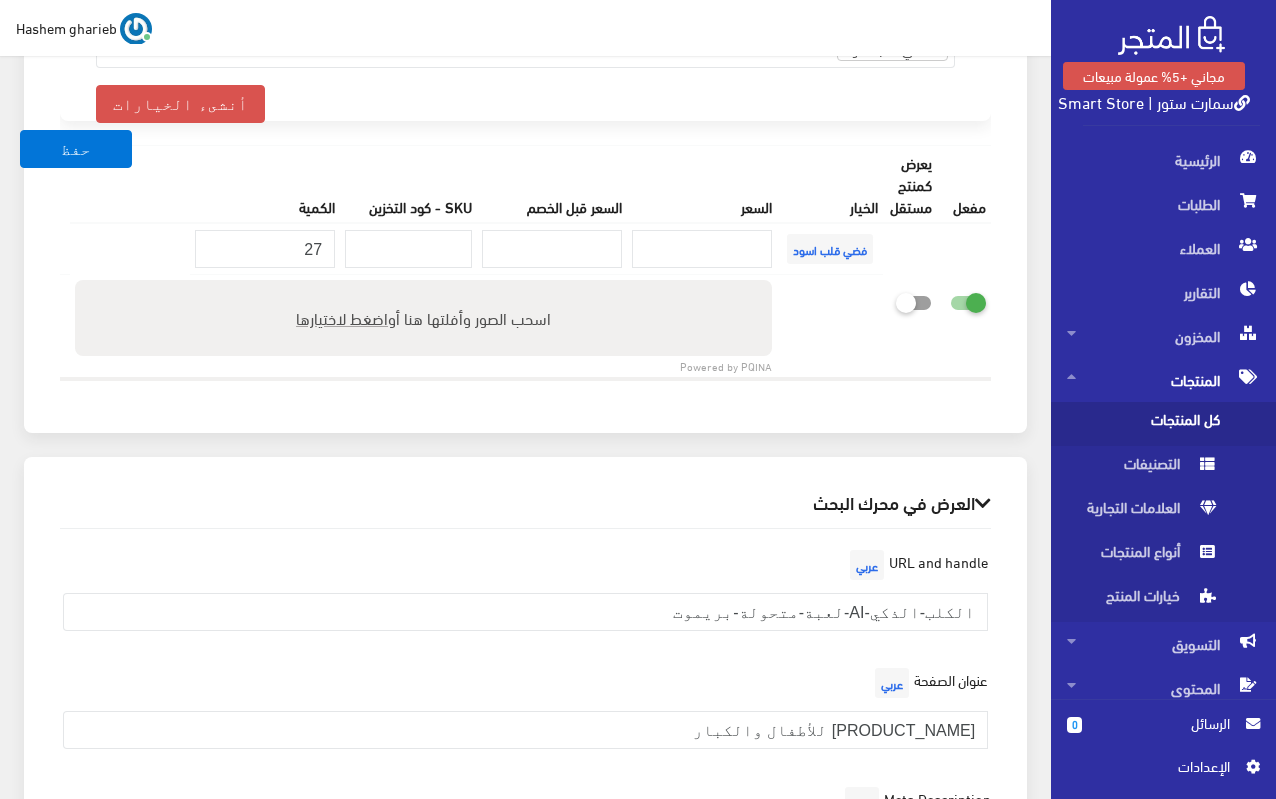 click on "خيارات المنتج
أضف خيارات المنتج إذا كان هذا المنتج يأتي في إصدارات متعددة ، مثل أحجام أو ألوان مختلفة
منتجات ترفيهية
الكترونيات
اكسسوارات الهواتف
الصحة والجمال
تحف ومقتنيات
موضة وأزياء مستلزمات السيارات إضاءة وديكور ×" at bounding box center [525, 123] 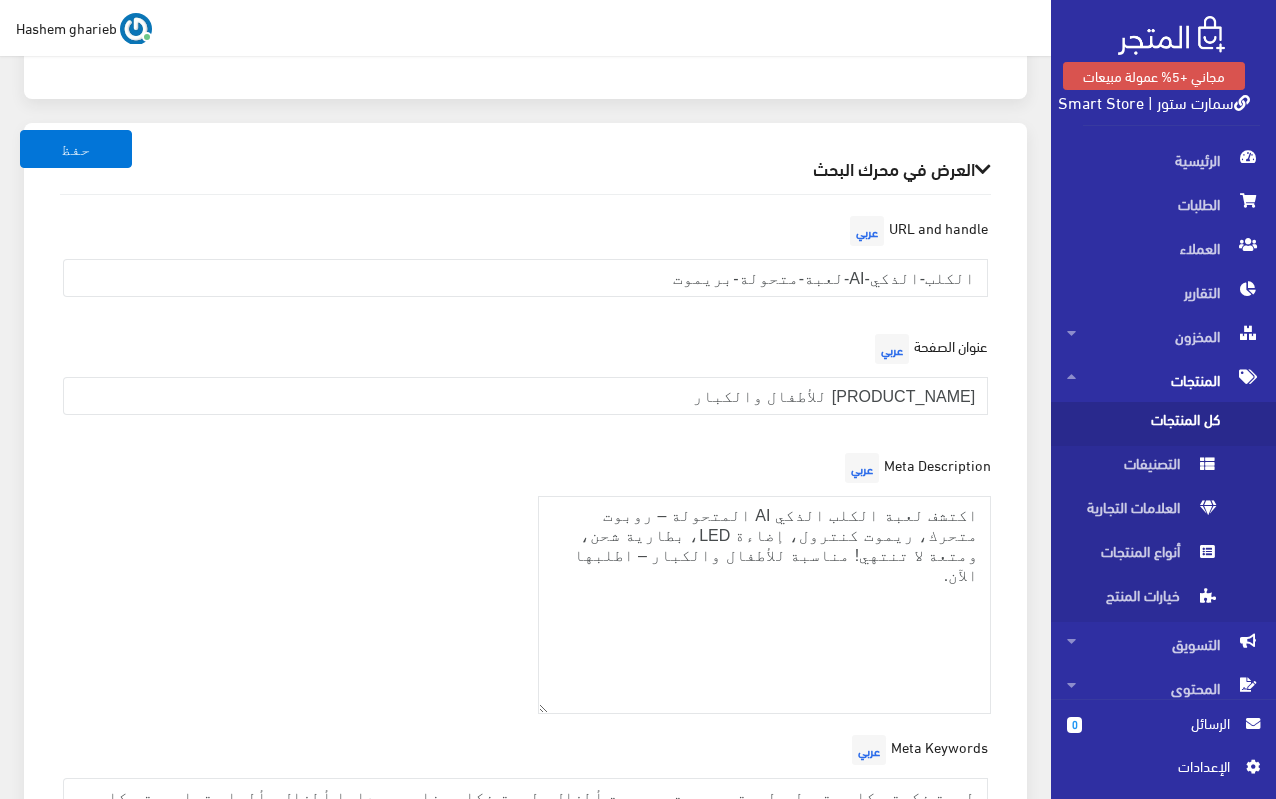 scroll, scrollTop: 2895, scrollLeft: 0, axis: vertical 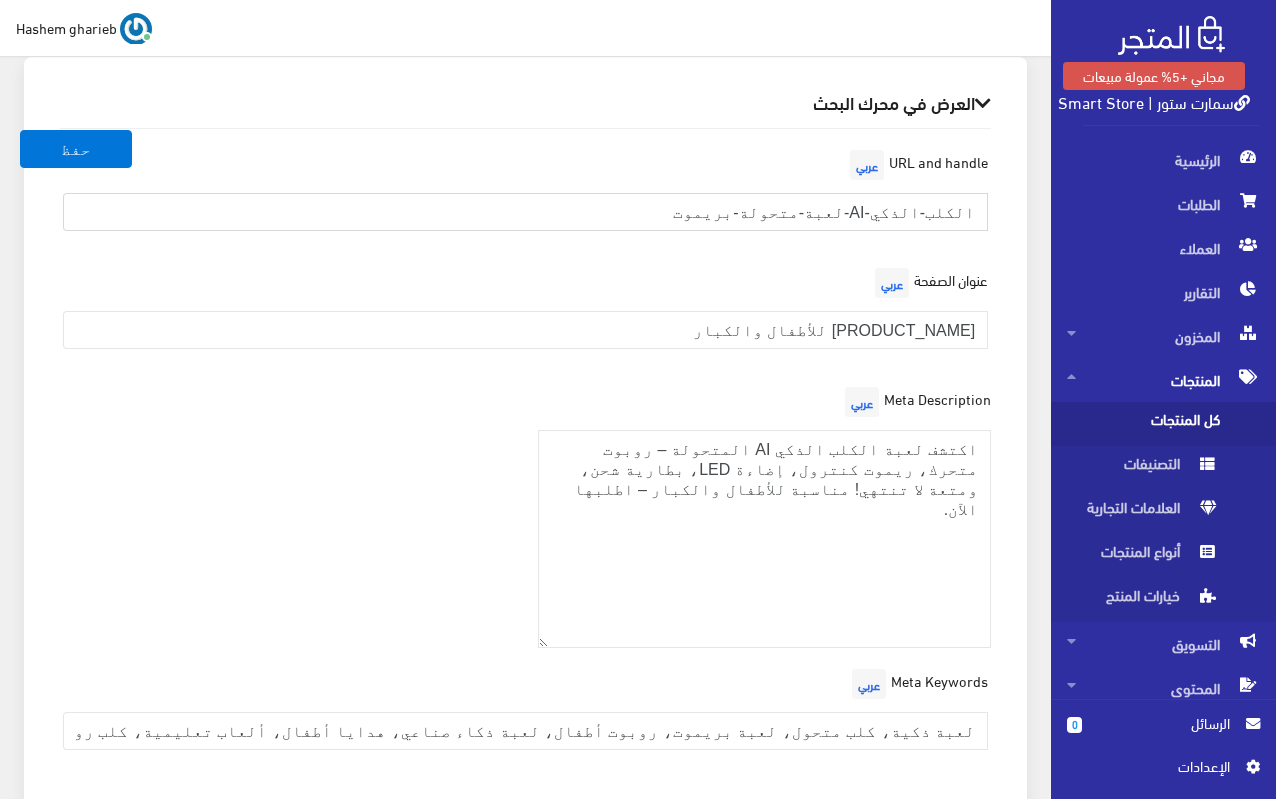 click on "الكلب-الذكي-AI-لعبة-متحولة-بريموت" at bounding box center [525, 212] 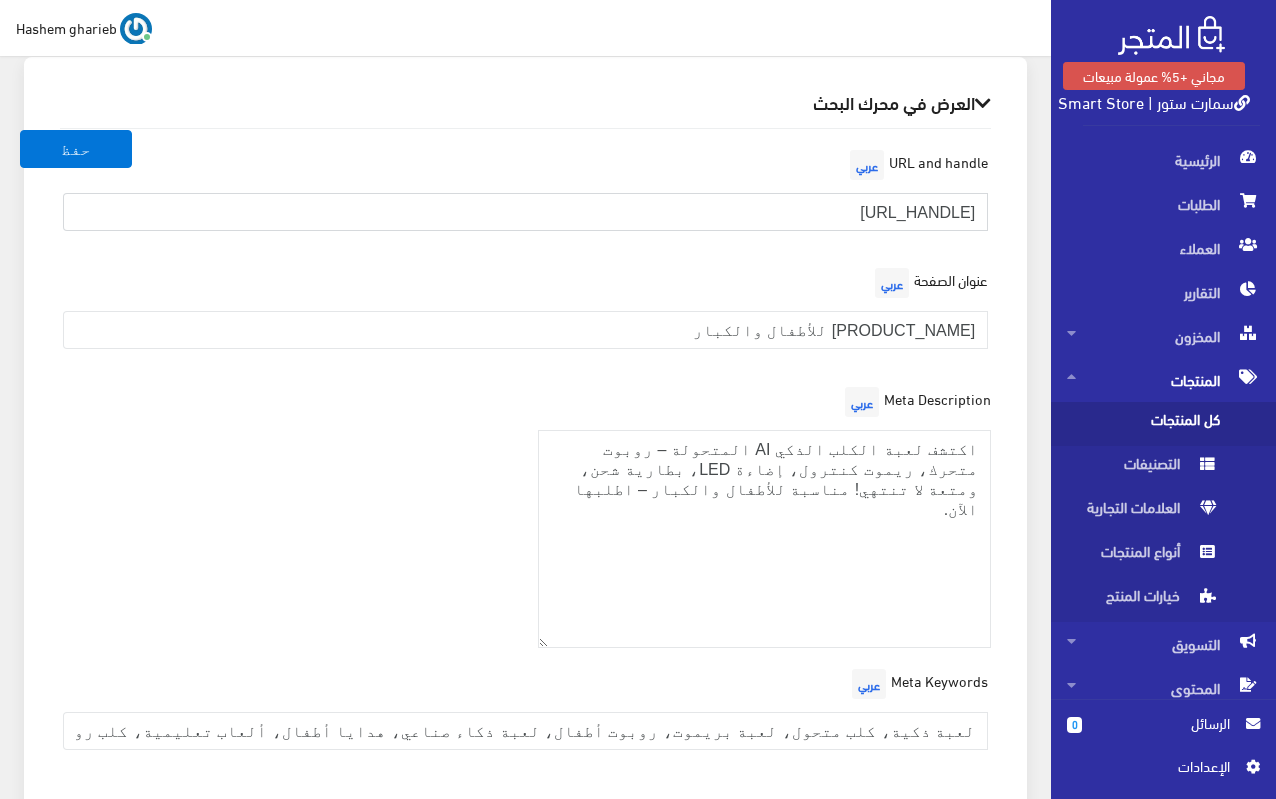 type on "الكلب-الذكي-aI-لعبة-متحولة-بريموت" 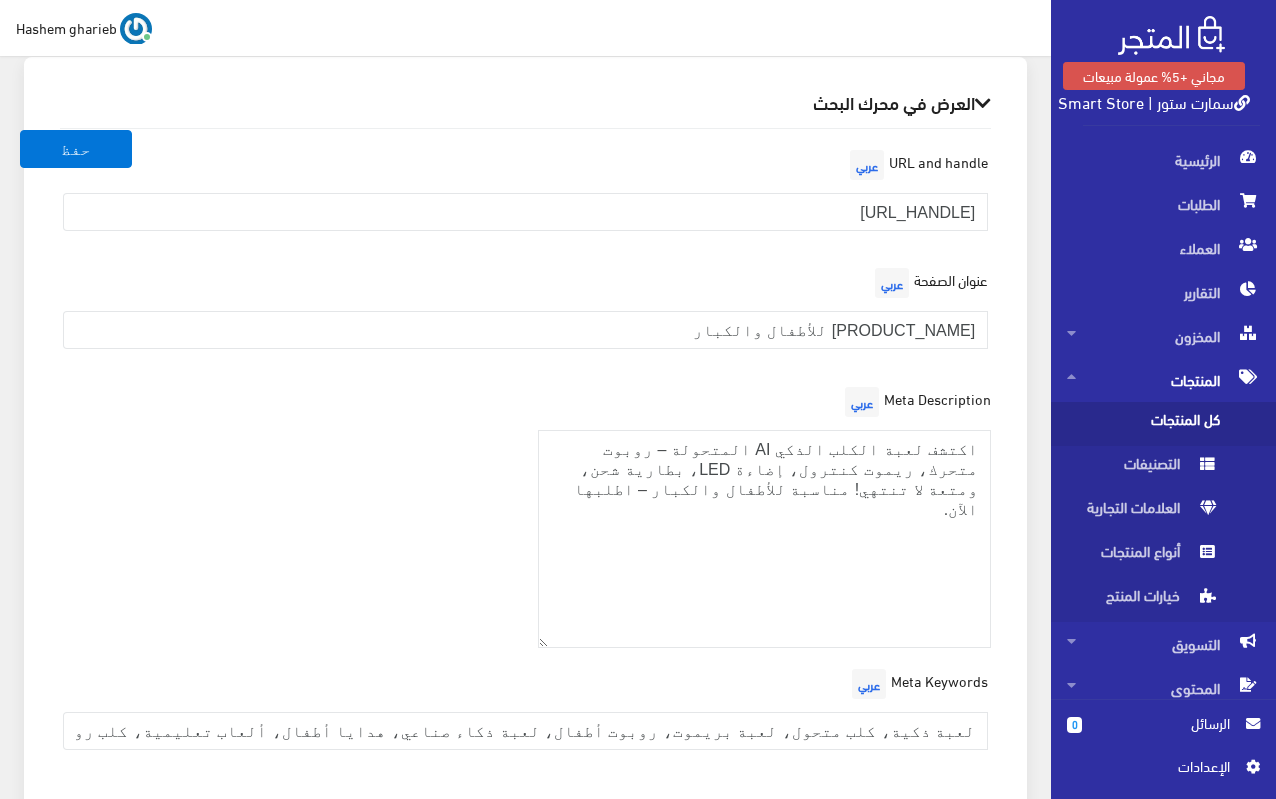 click on "العرض في محرك البحث
URL and handle  عربي
الكلب-الذكي-aI-لعبة-متحولة-بريموت
عنوان الصفحة  عربي
الكلب الذكي AI – لعبة متحولة بريموت وإضاءة LED للأطفال والكبار
Meta Description  عربي
Meta Keywords  عربي" at bounding box center (525, 449) 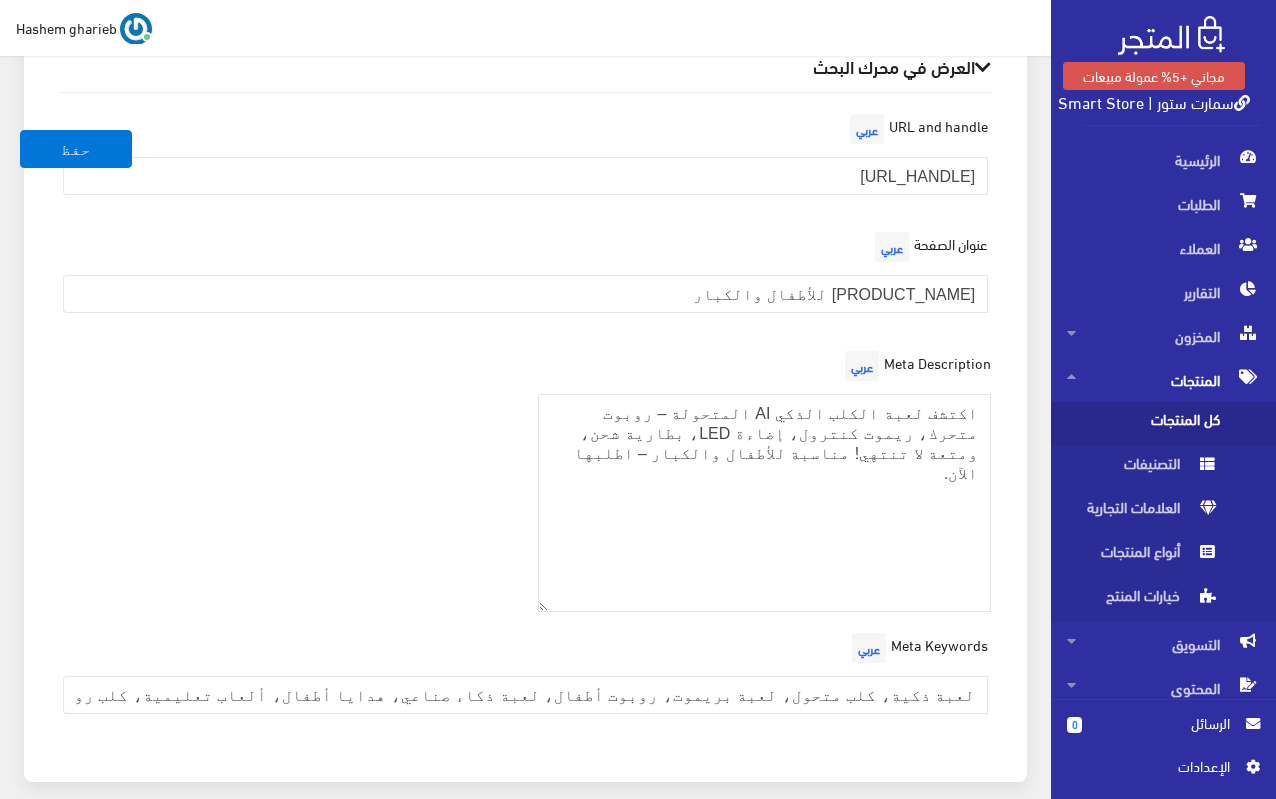 scroll, scrollTop: 3047, scrollLeft: 0, axis: vertical 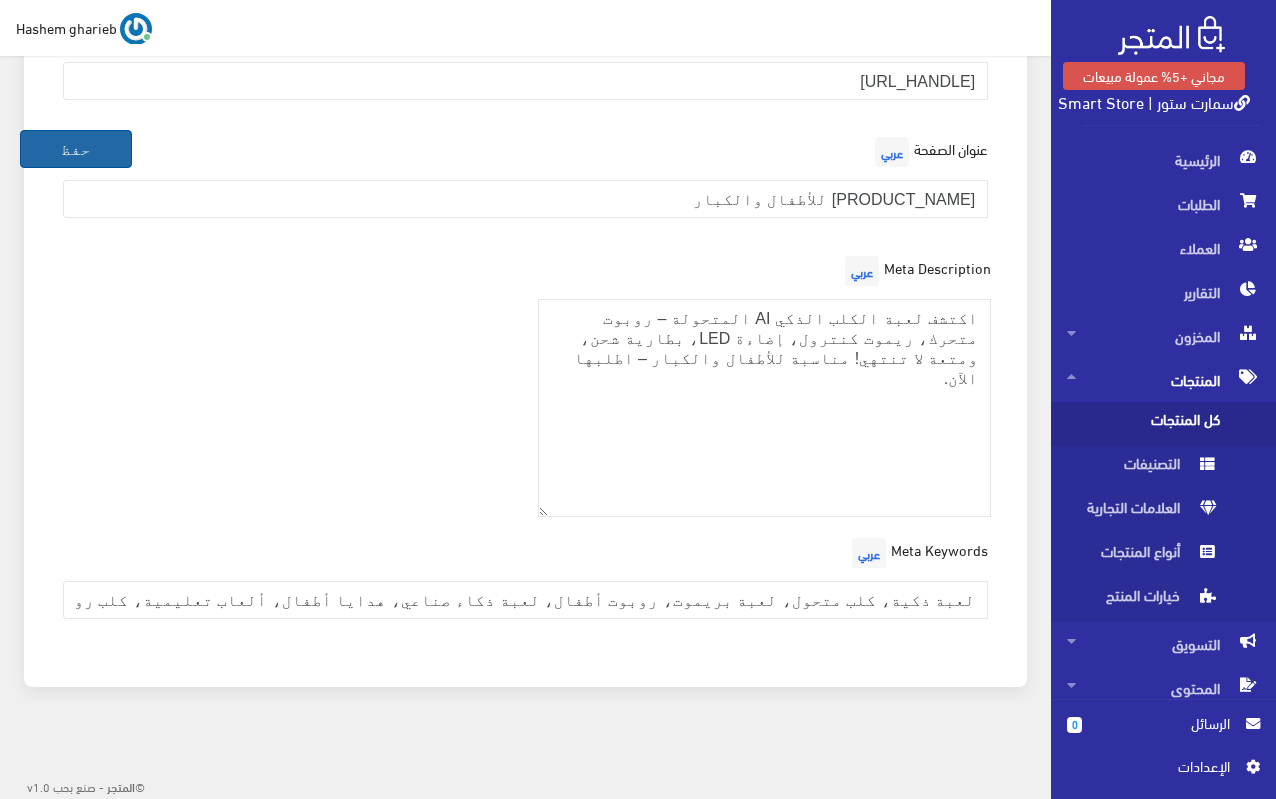 click on "حفظ" at bounding box center (76, 149) 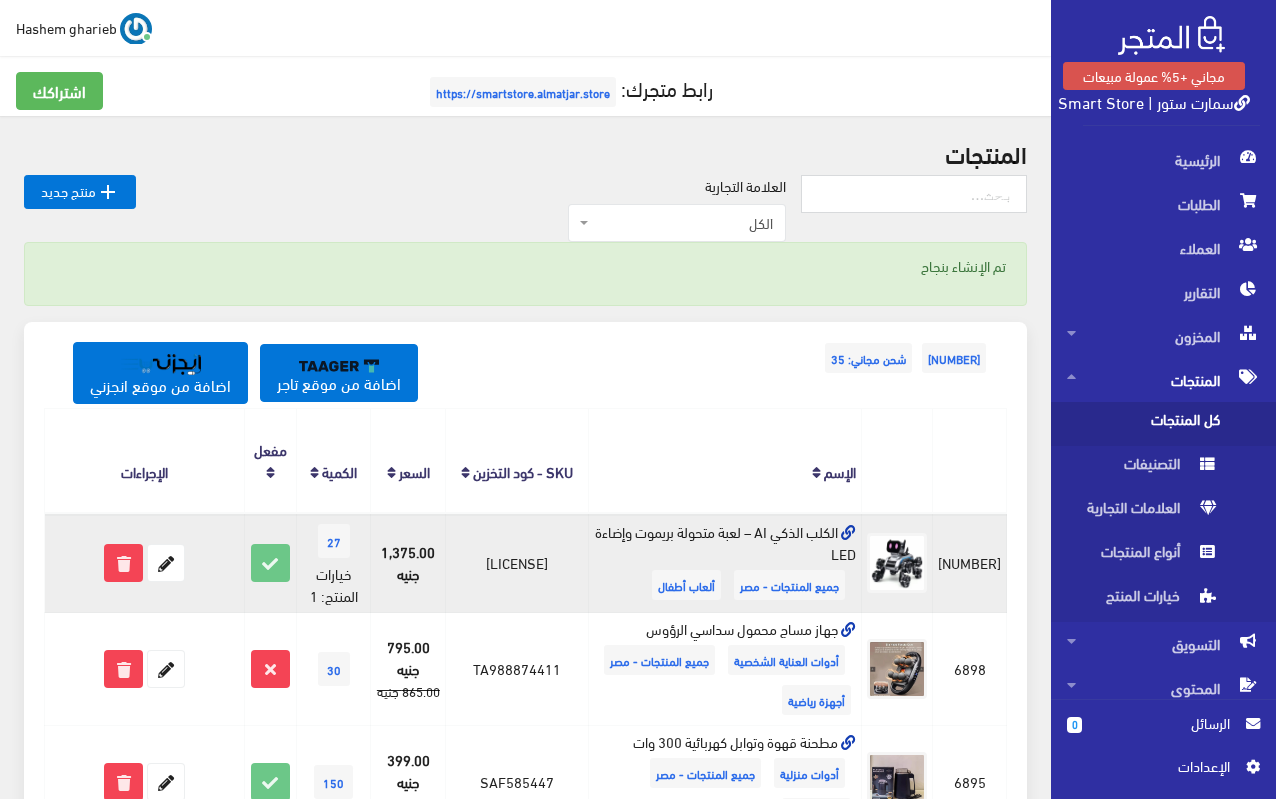 scroll, scrollTop: 300, scrollLeft: 0, axis: vertical 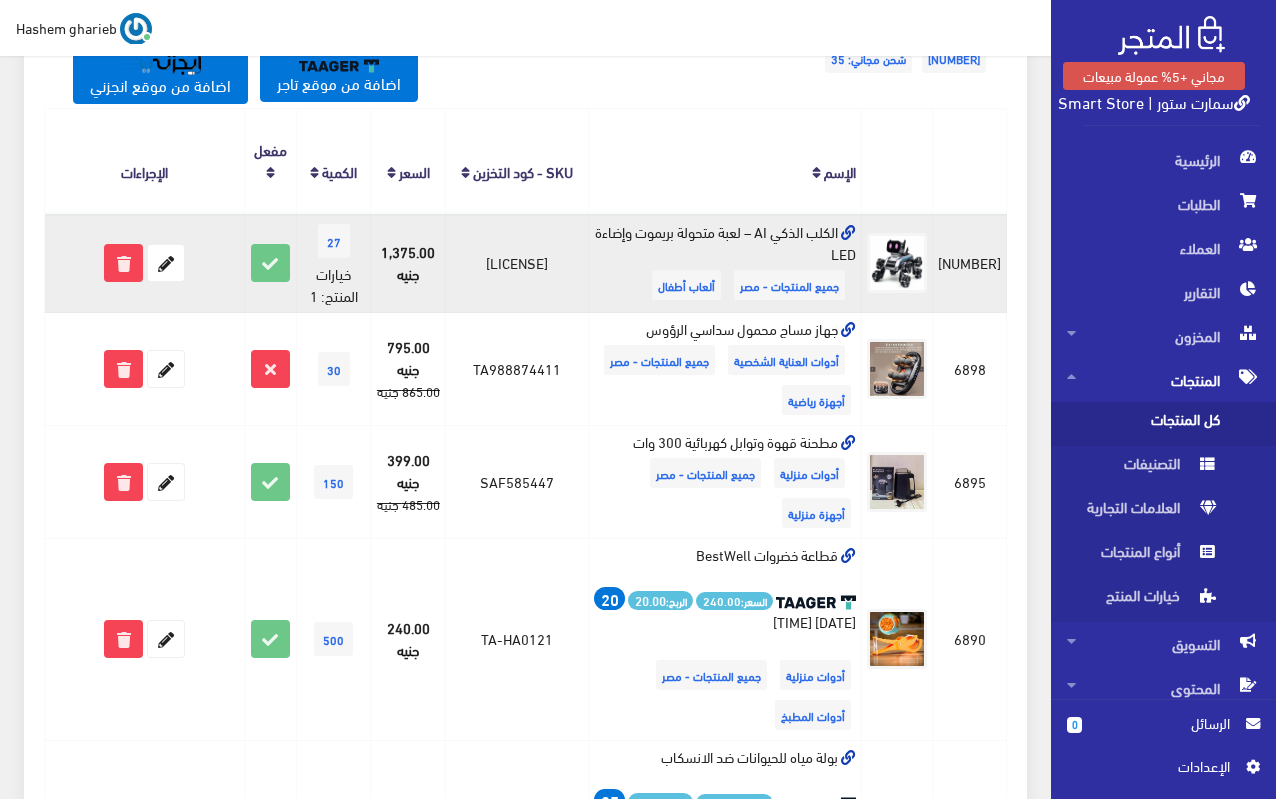 click at bounding box center (848, 233) 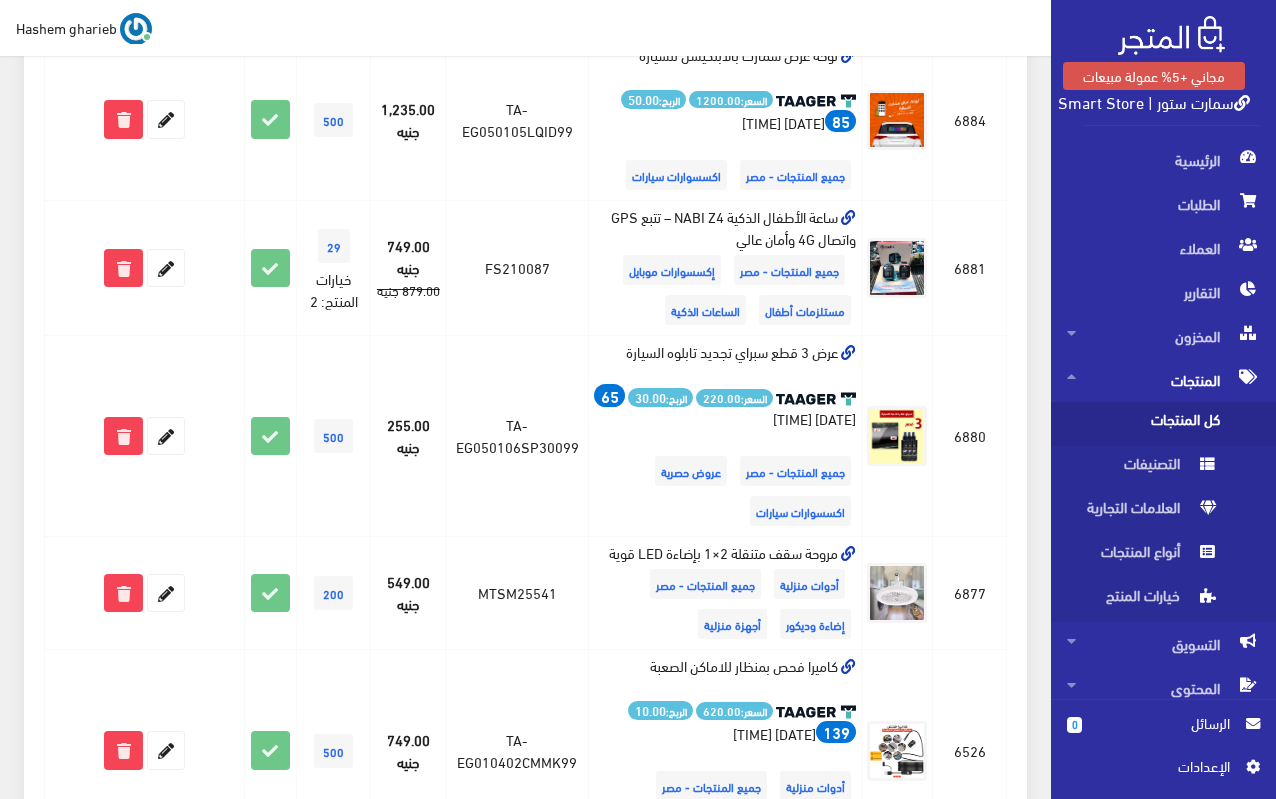 scroll, scrollTop: 1400, scrollLeft: 0, axis: vertical 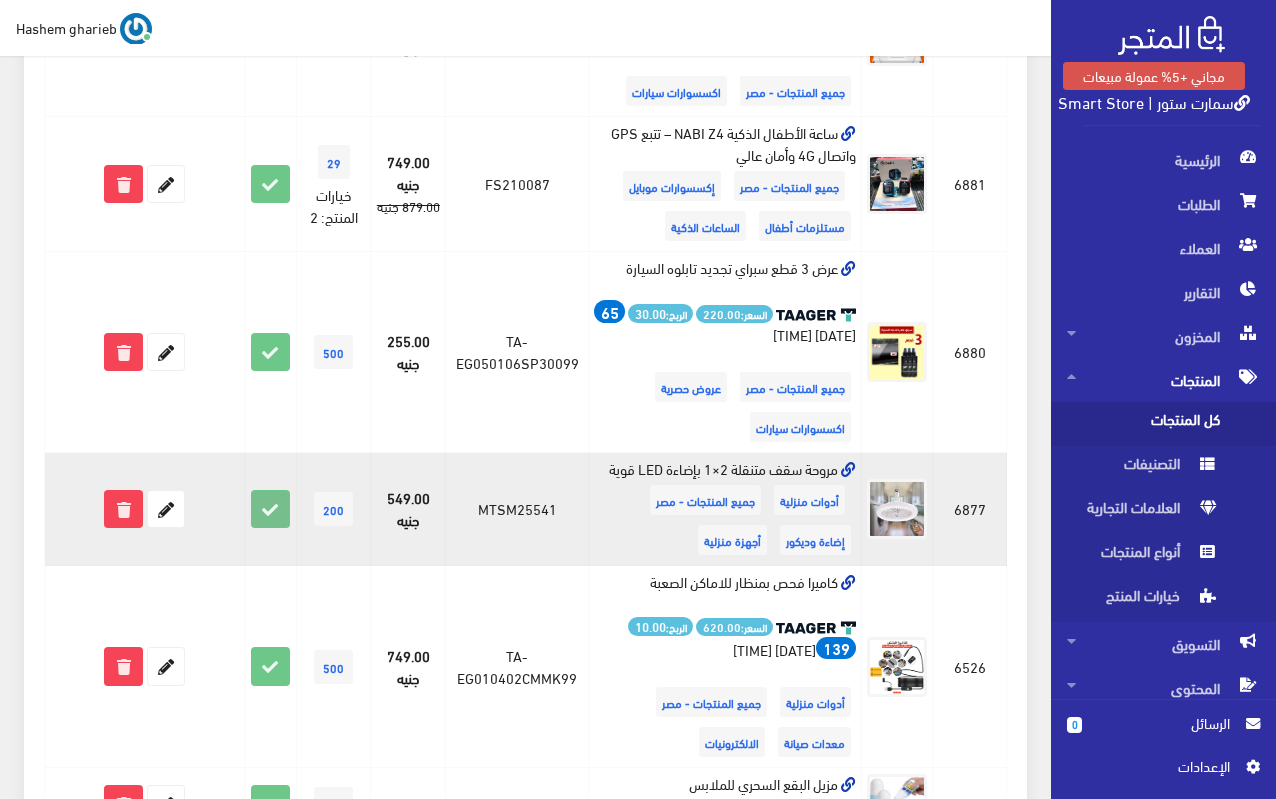 click at bounding box center [270, 509] 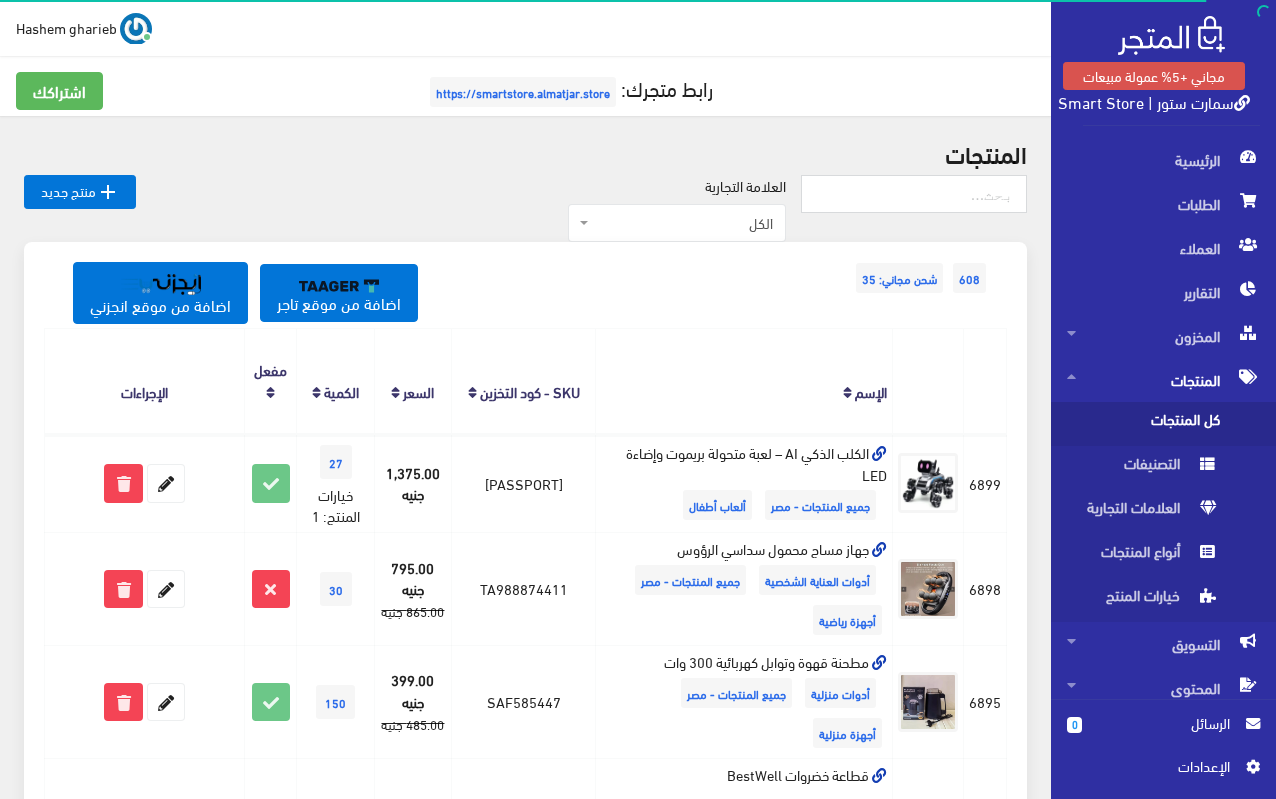 scroll, scrollTop: 0, scrollLeft: 0, axis: both 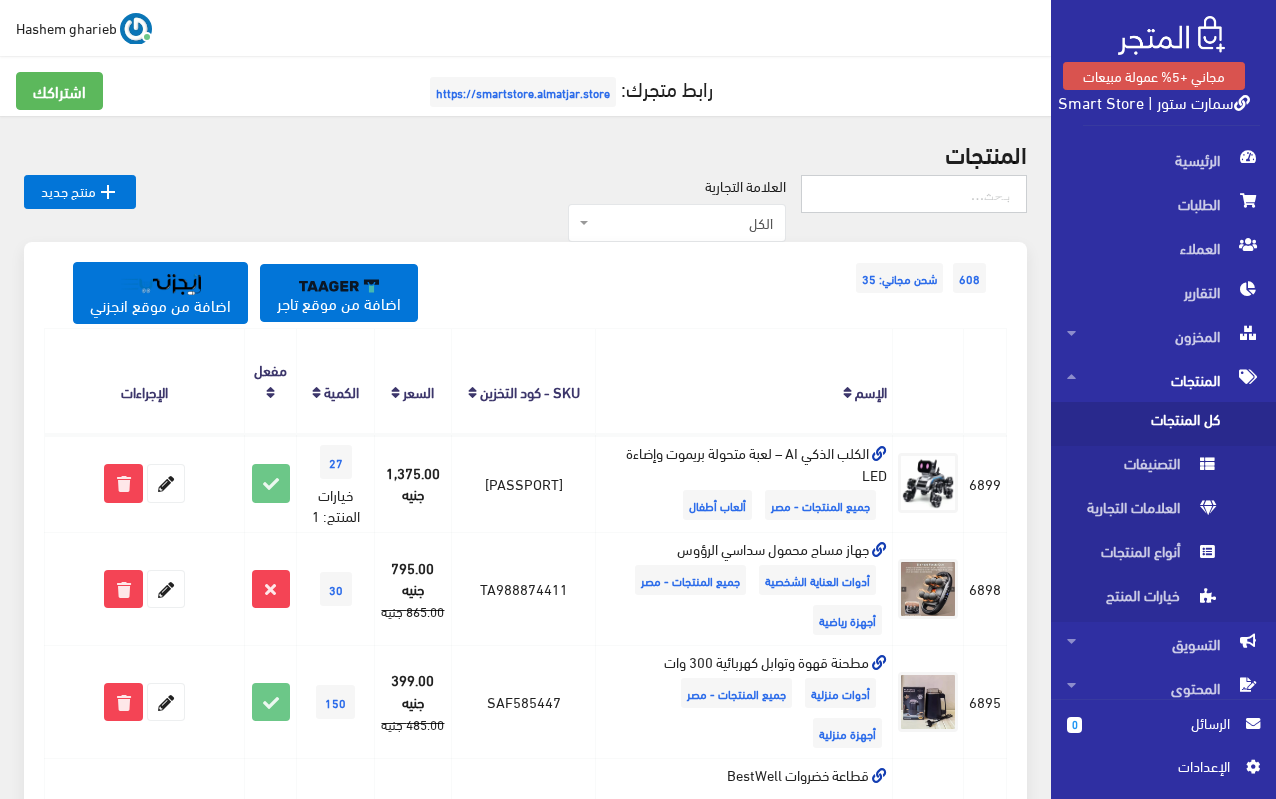 click at bounding box center (914, 194) 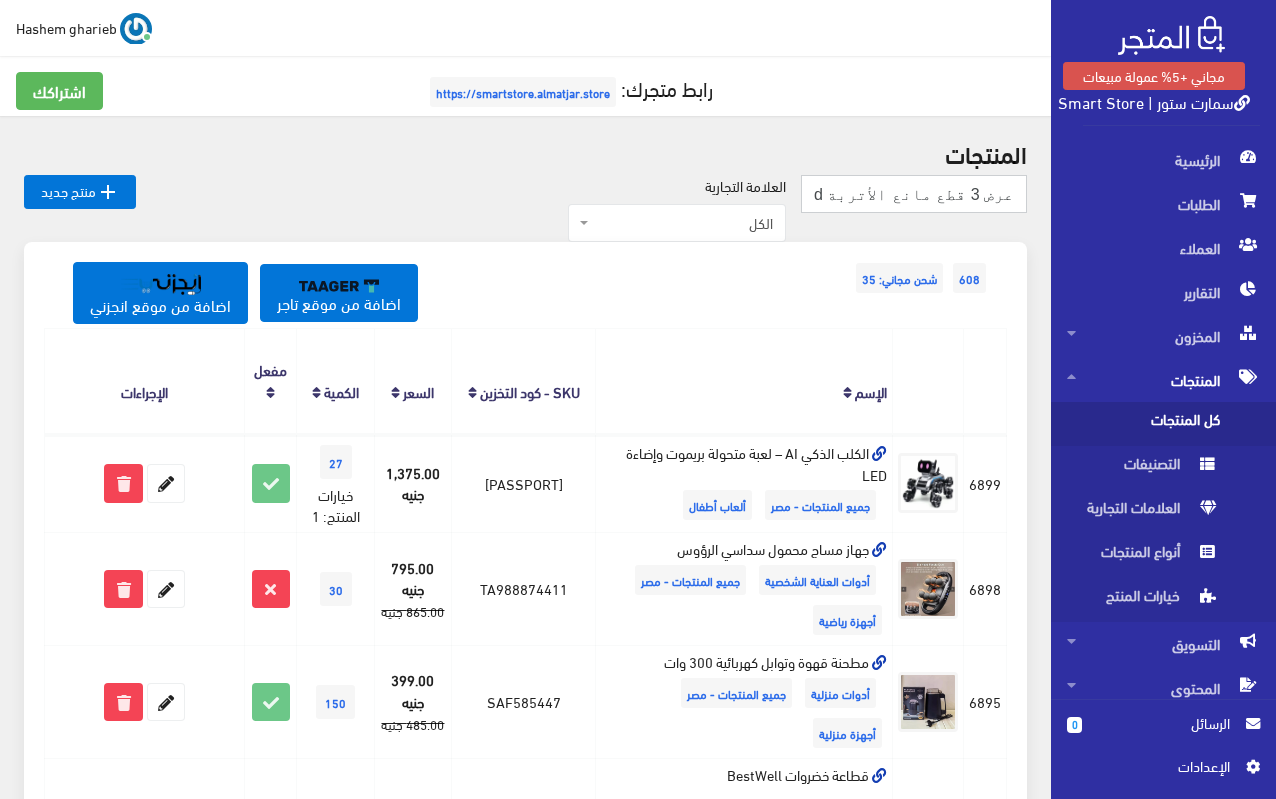 scroll, scrollTop: 0, scrollLeft: -103, axis: horizontal 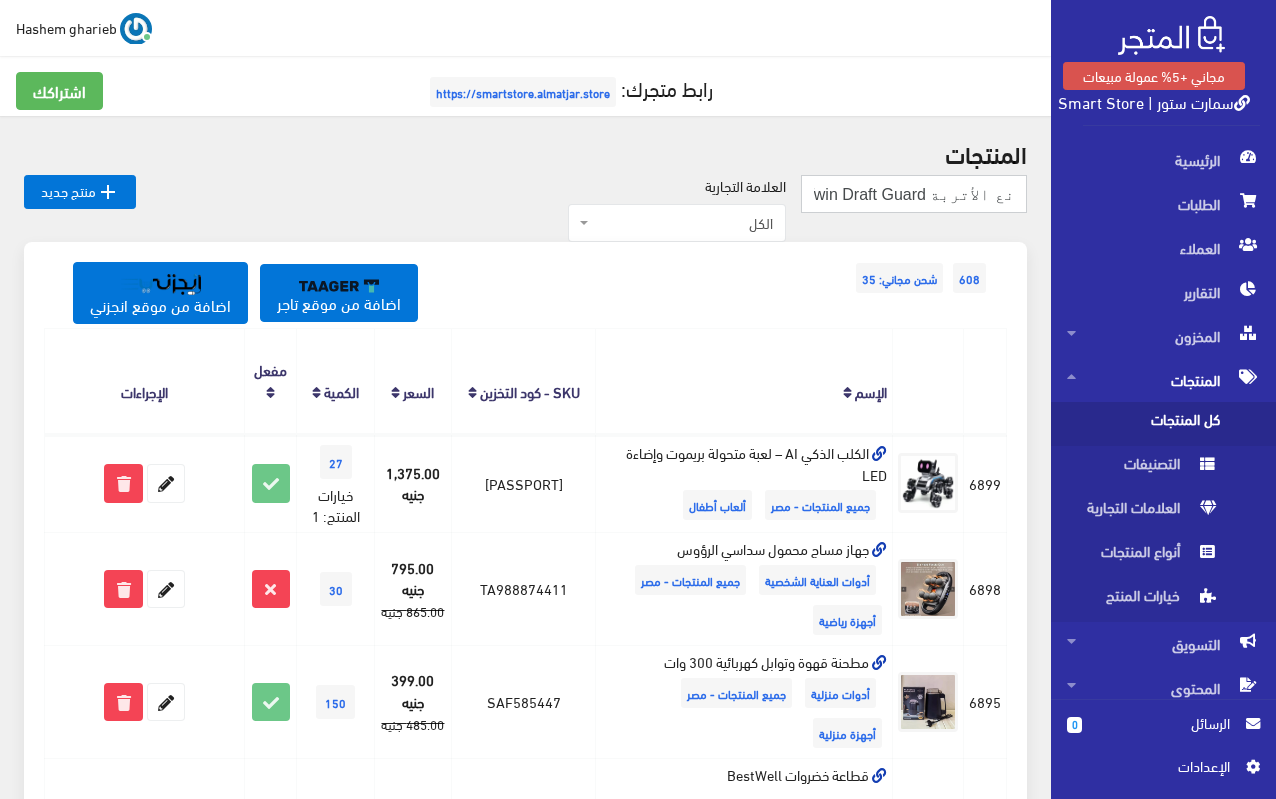 type on "عرض 3 قطع مانع الأتربة Twin Draft Guard" 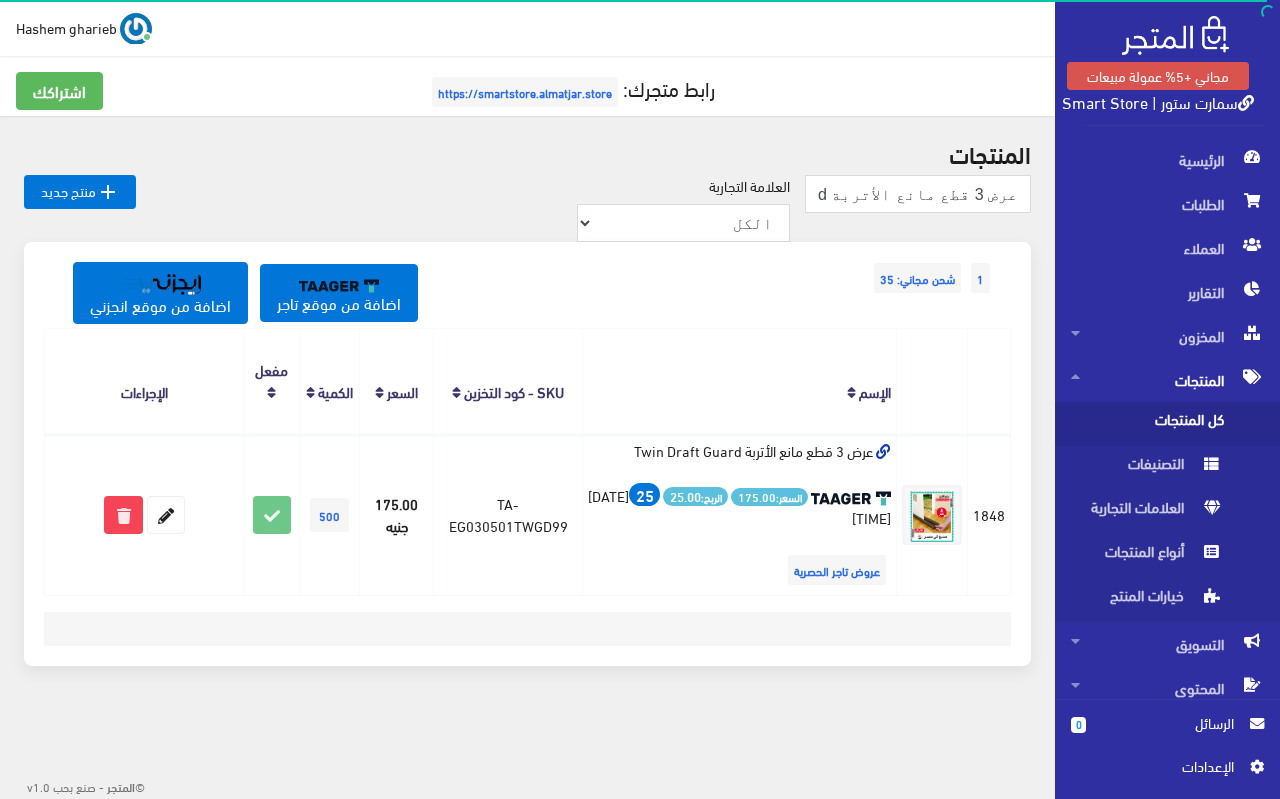 scroll, scrollTop: 0, scrollLeft: 0, axis: both 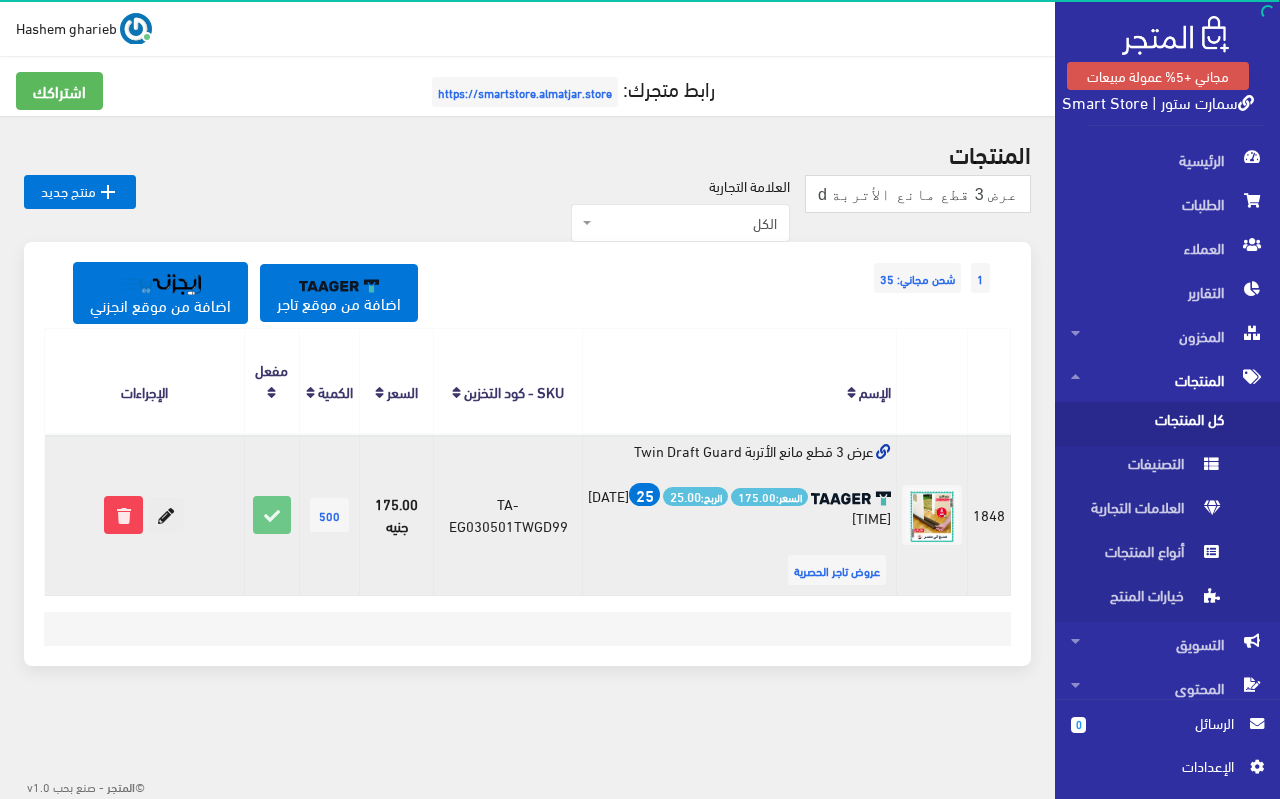 click at bounding box center [166, 515] 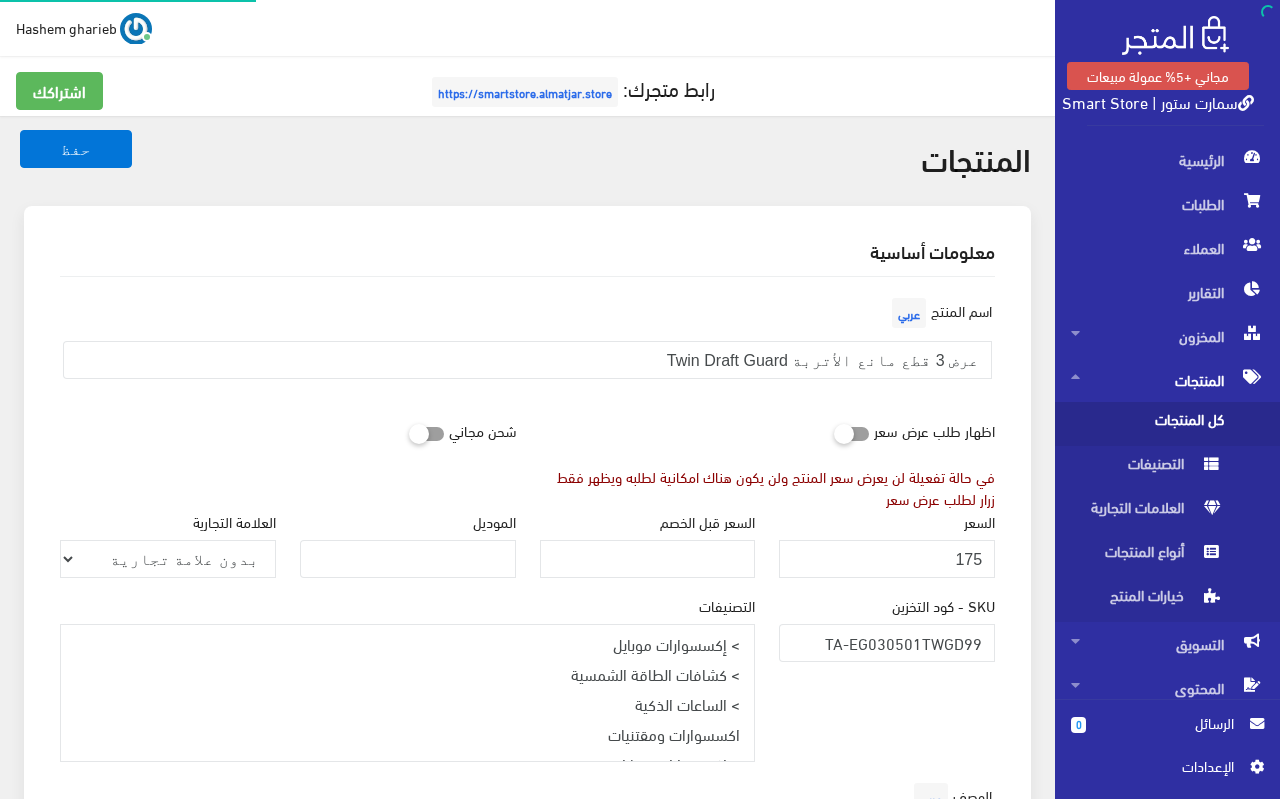 select 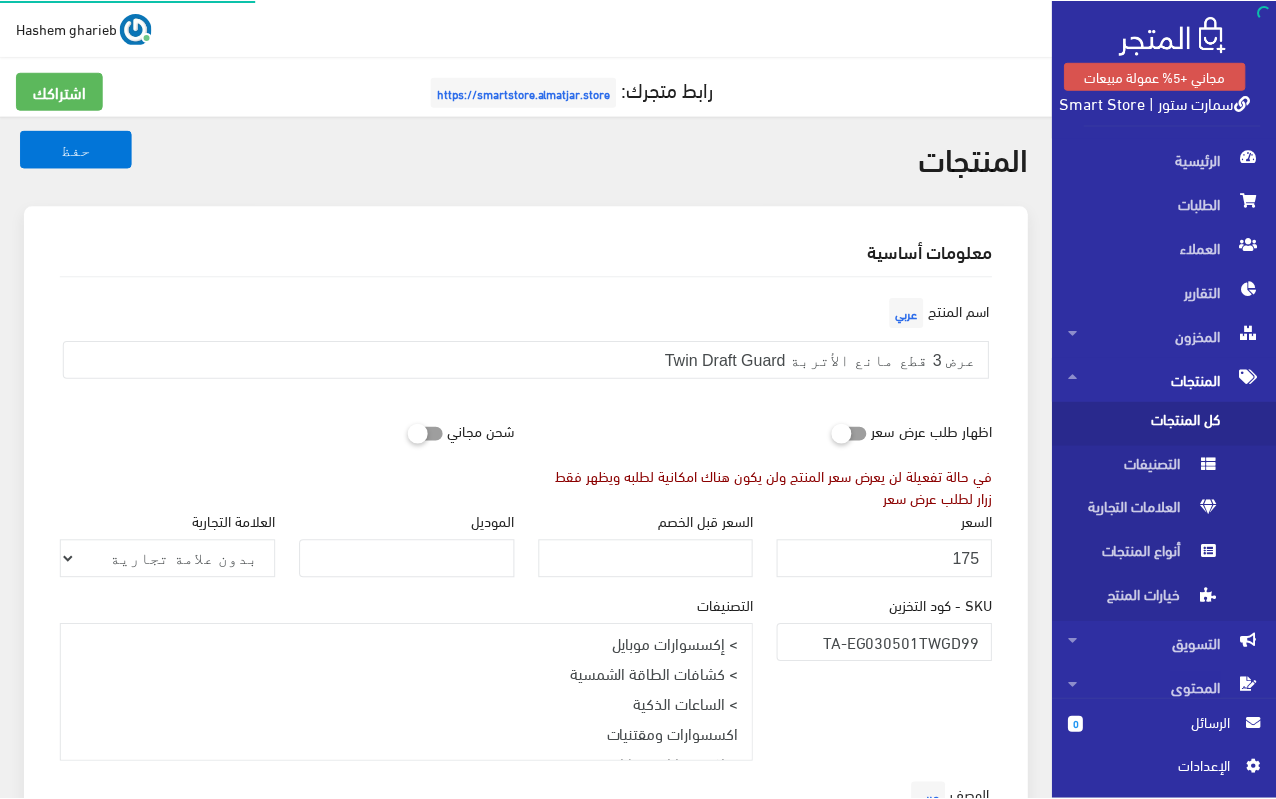 scroll, scrollTop: 0, scrollLeft: 0, axis: both 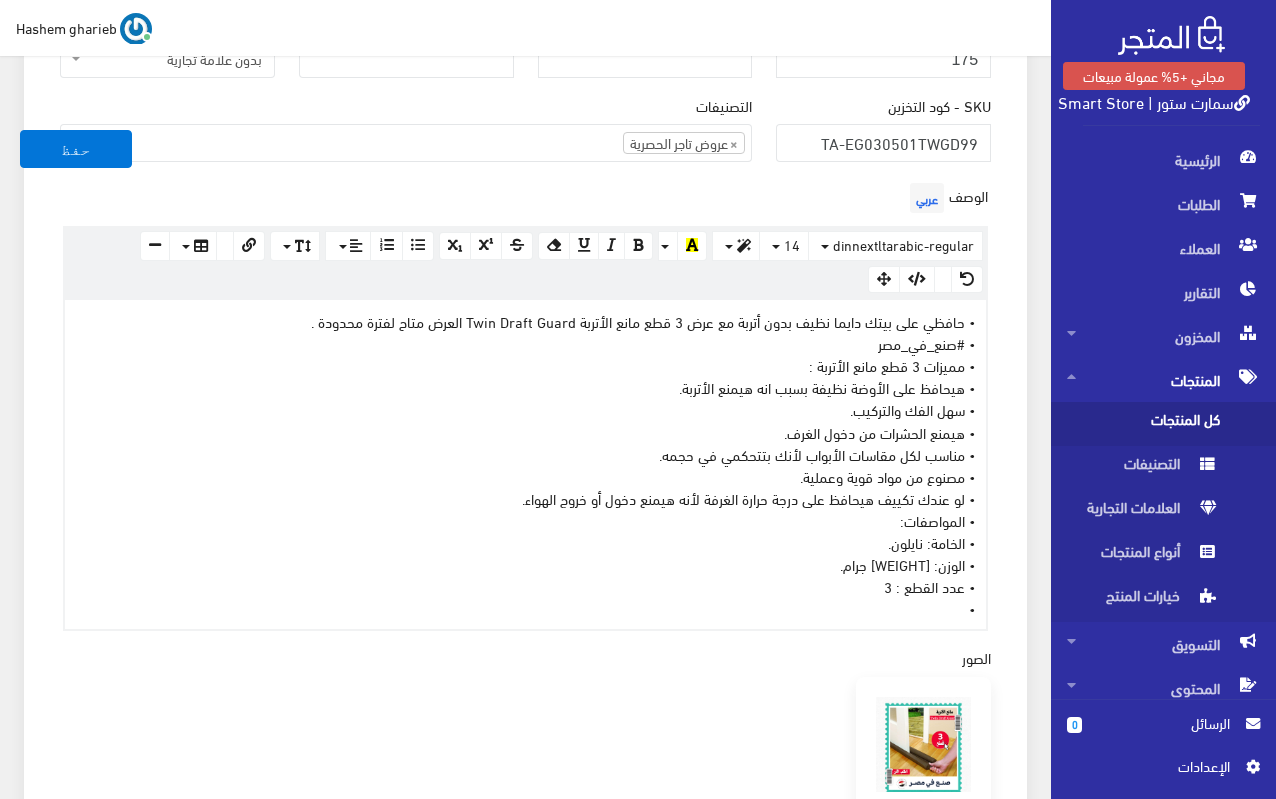 click on "×" at bounding box center [734, 143] 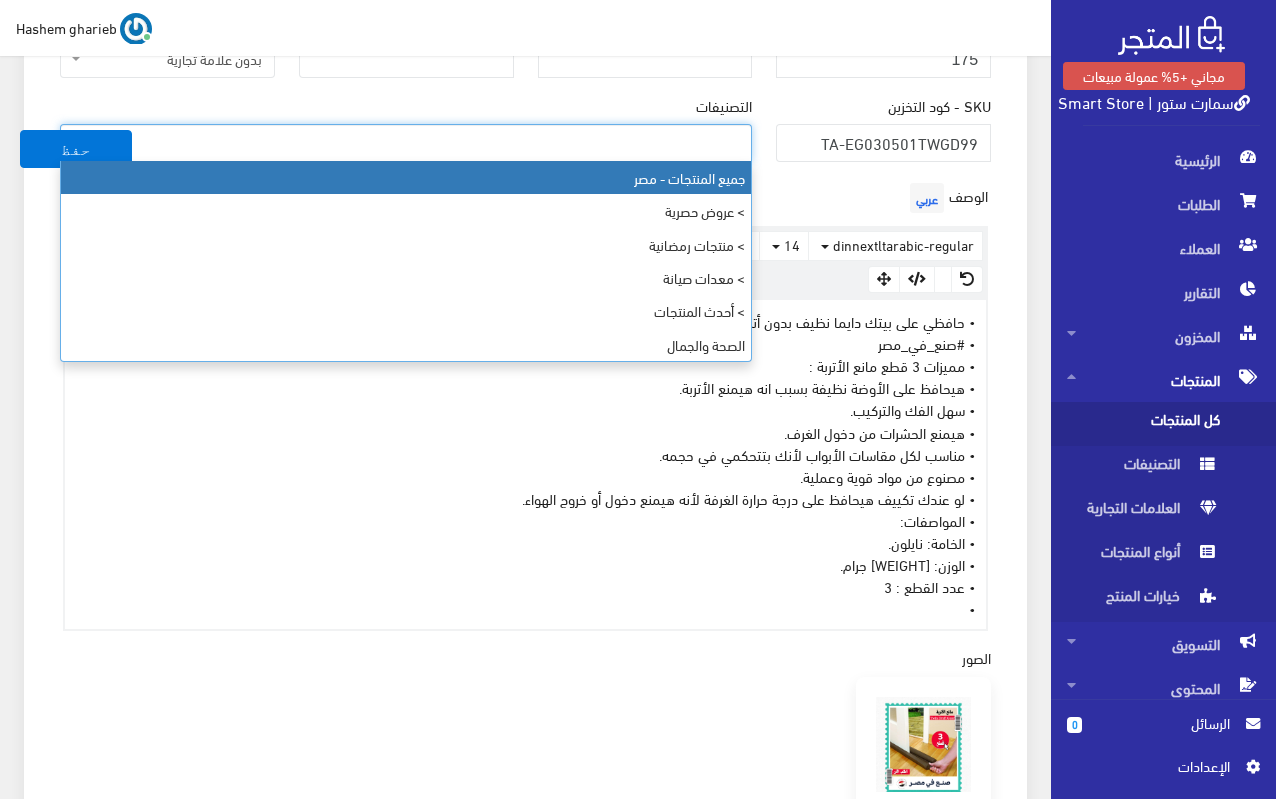 scroll, scrollTop: 720, scrollLeft: 0, axis: vertical 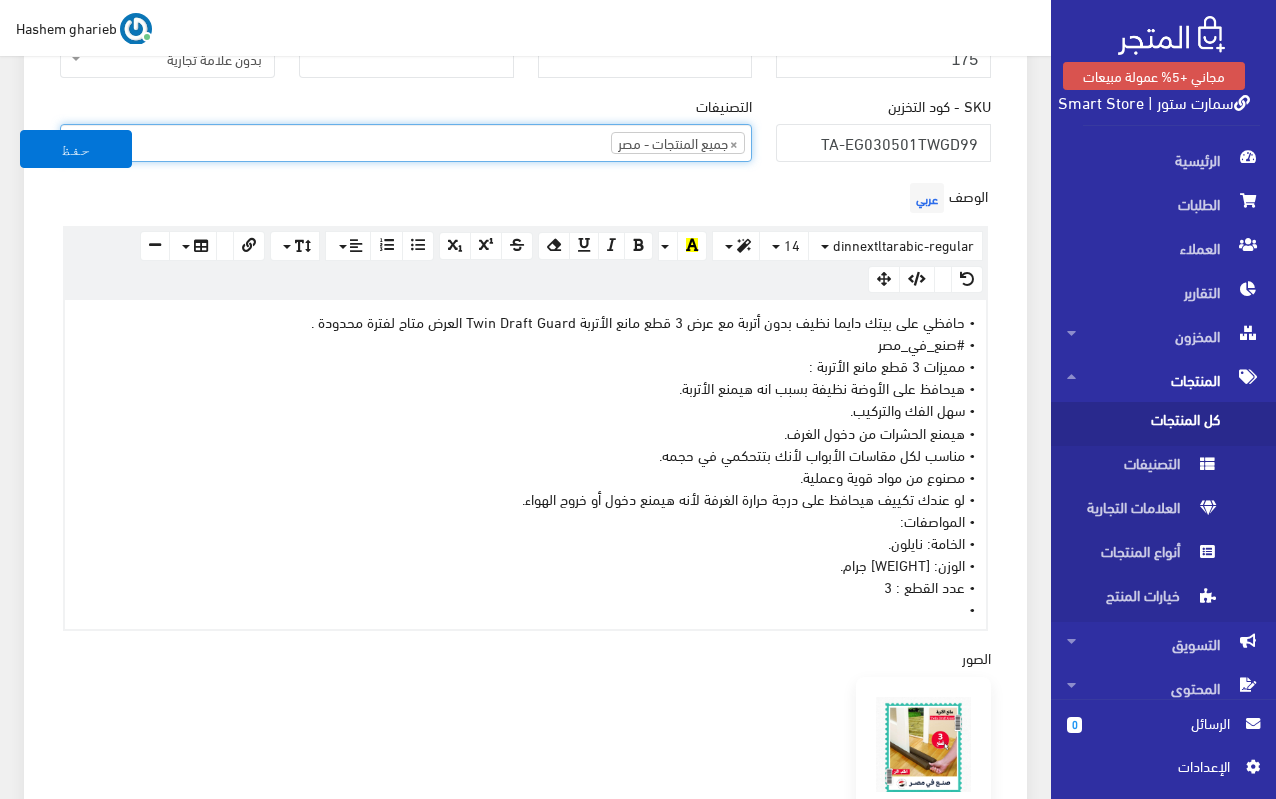 type on "إ" 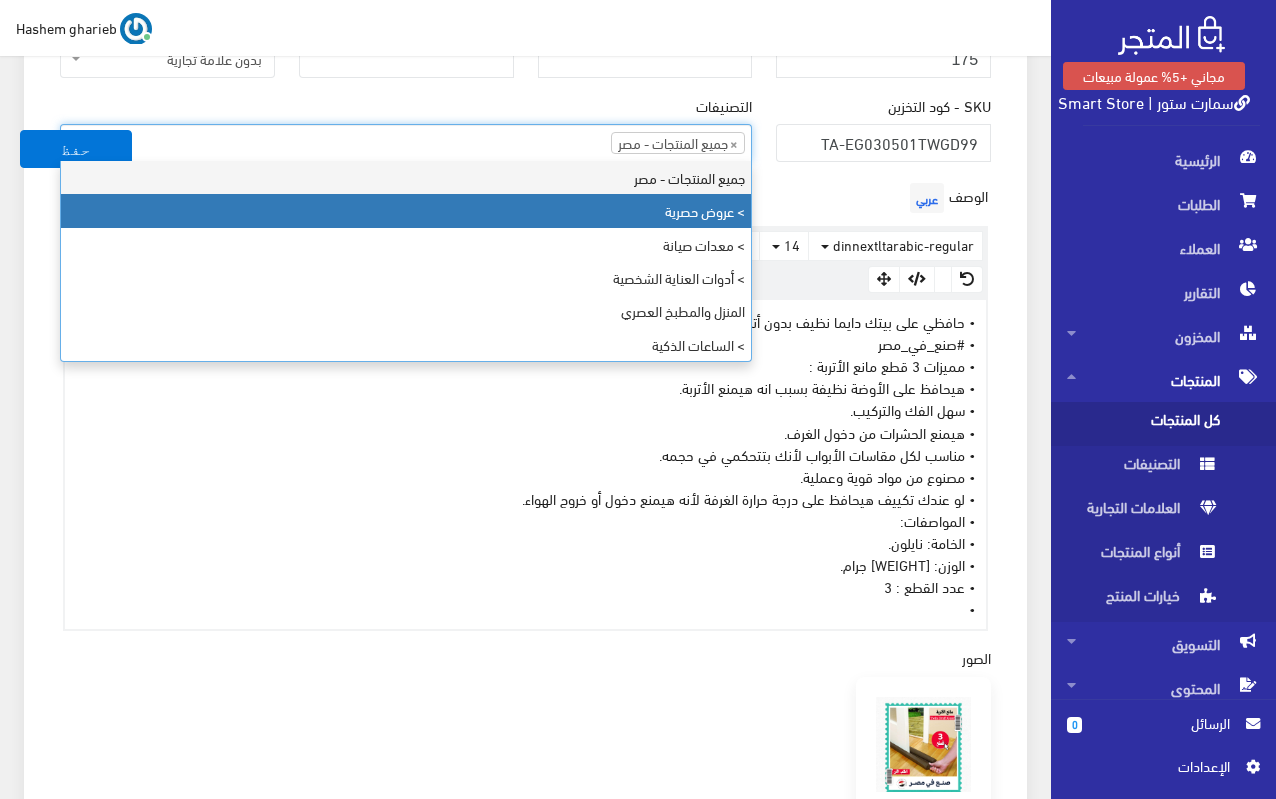type on "ع" 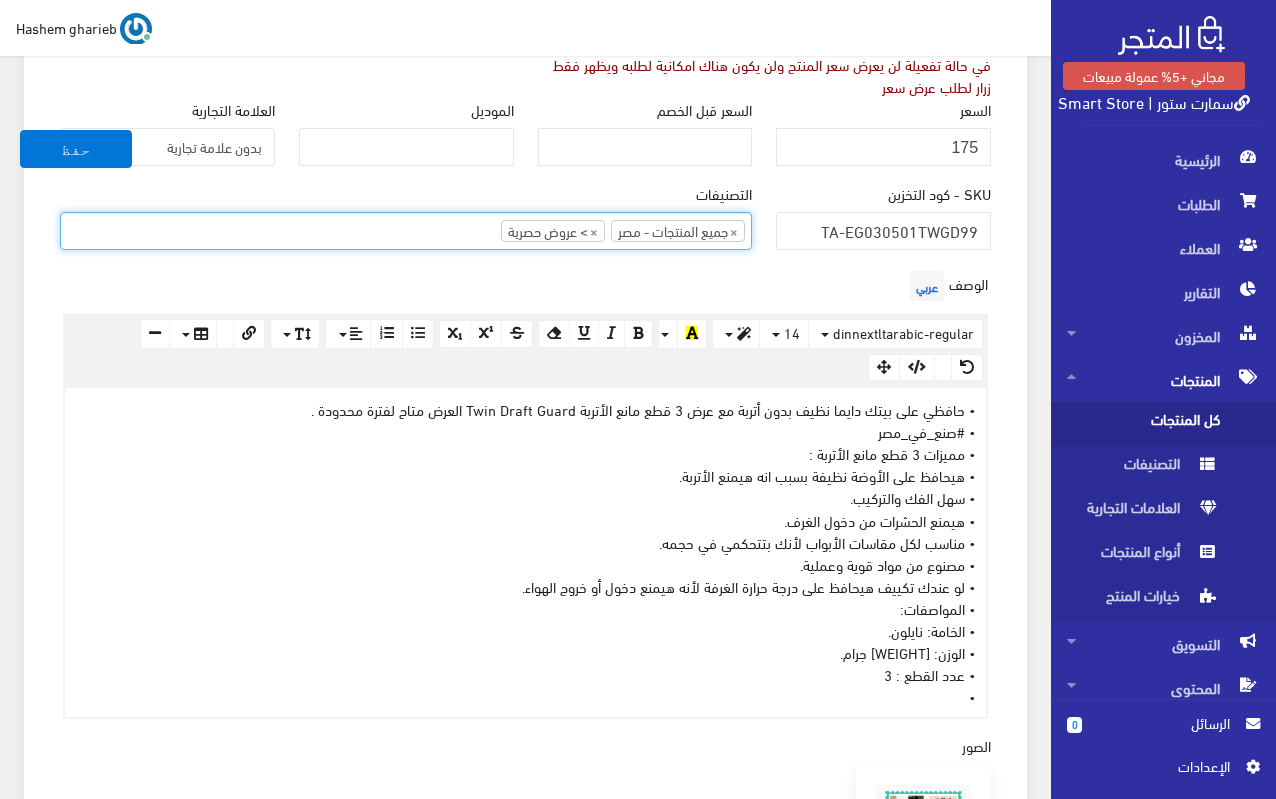 scroll, scrollTop: 400, scrollLeft: 0, axis: vertical 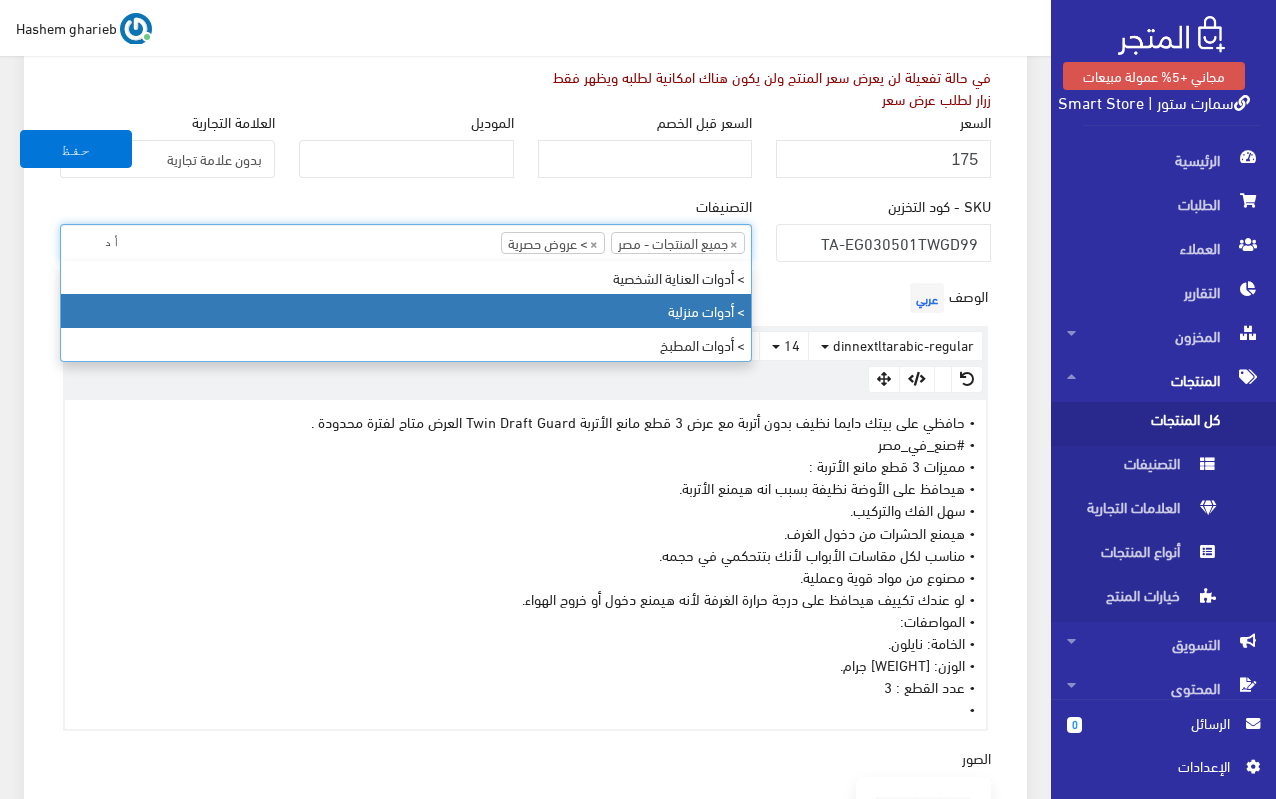 type on "أد" 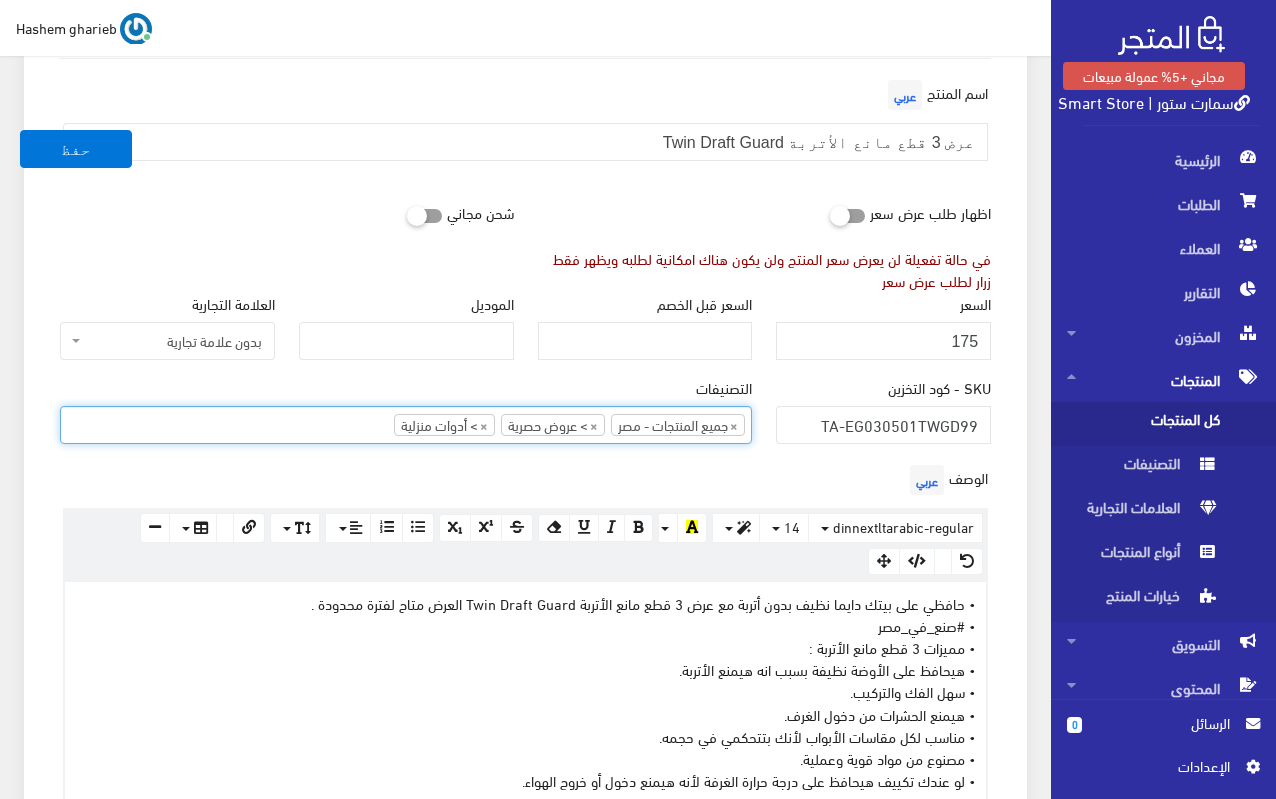 scroll, scrollTop: 0, scrollLeft: 0, axis: both 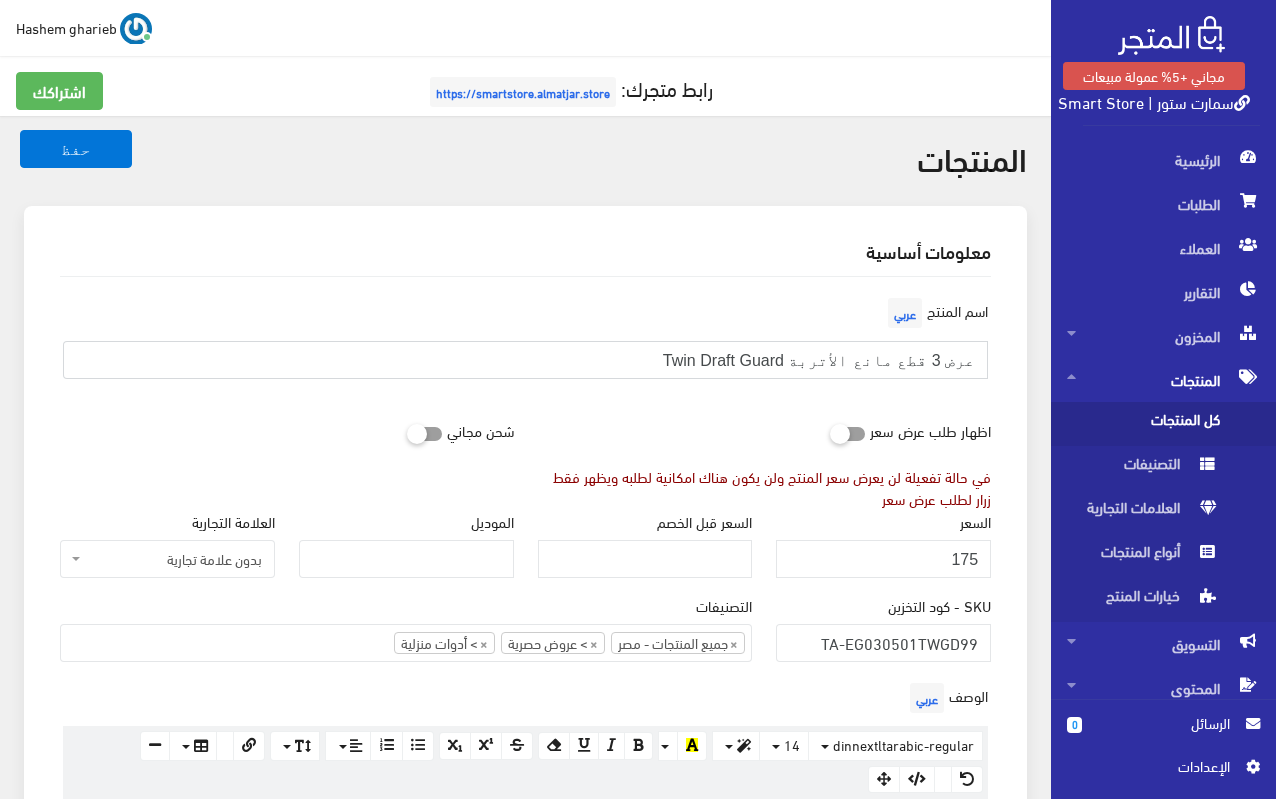drag, startPoint x: 621, startPoint y: 361, endPoint x: 989, endPoint y: 370, distance: 368.11005 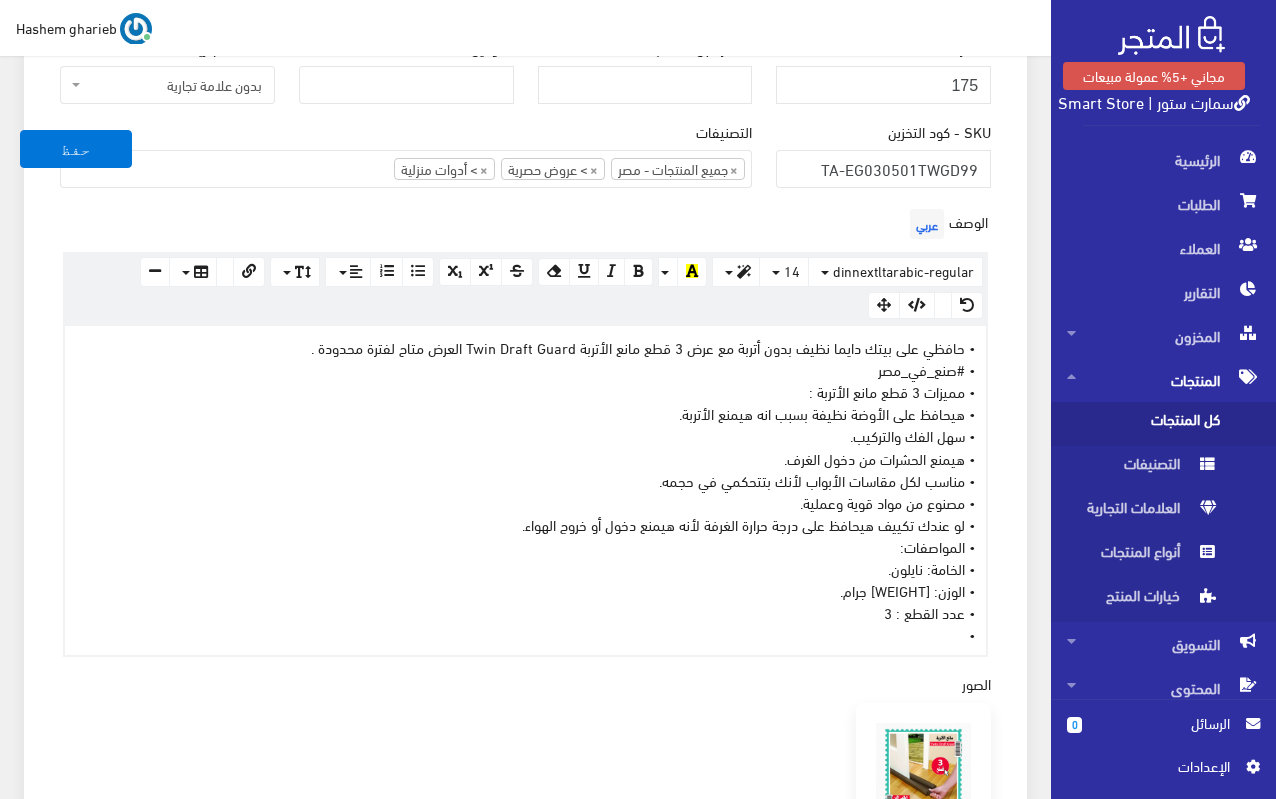 scroll, scrollTop: 800, scrollLeft: 0, axis: vertical 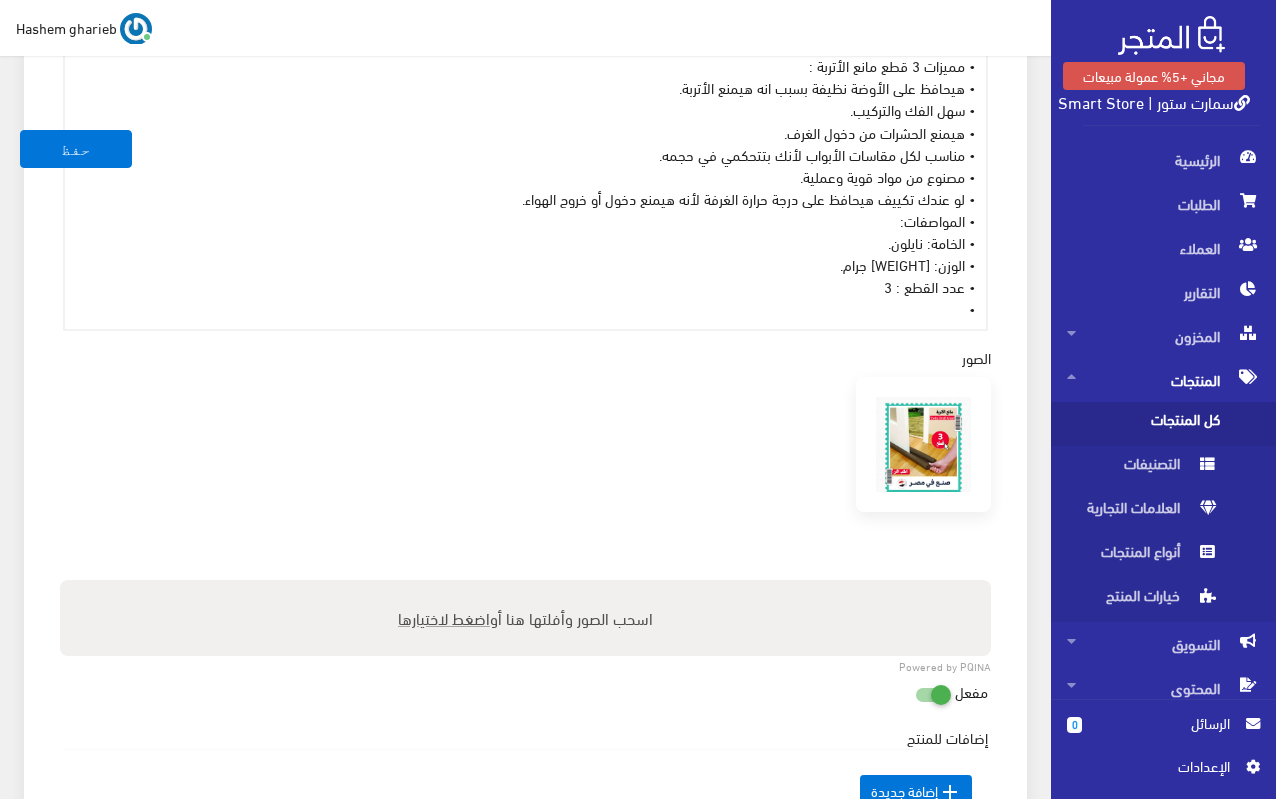 click on "معلومات أساسية
اسم المنتج  عربي
عرض 3 قطع مانع الأتربة Twin Draft Guard
اظهار طلب عرض سعر
في حالة تفعيلة لن يعرض سعر المنتج ولن يكون هناك امكانية لطلبه ويظهر فقط زرار لطلب عرض سعر" at bounding box center [525, 236] 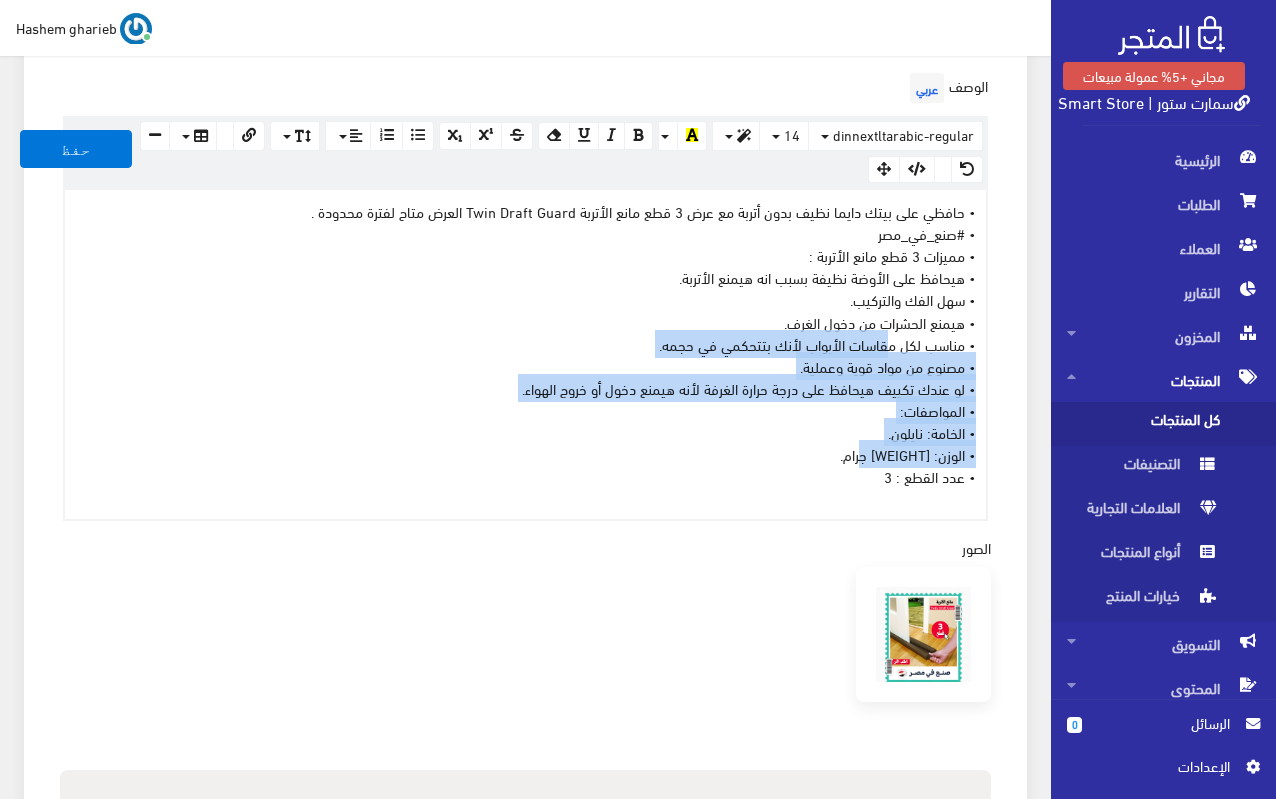 scroll, scrollTop: 600, scrollLeft: 0, axis: vertical 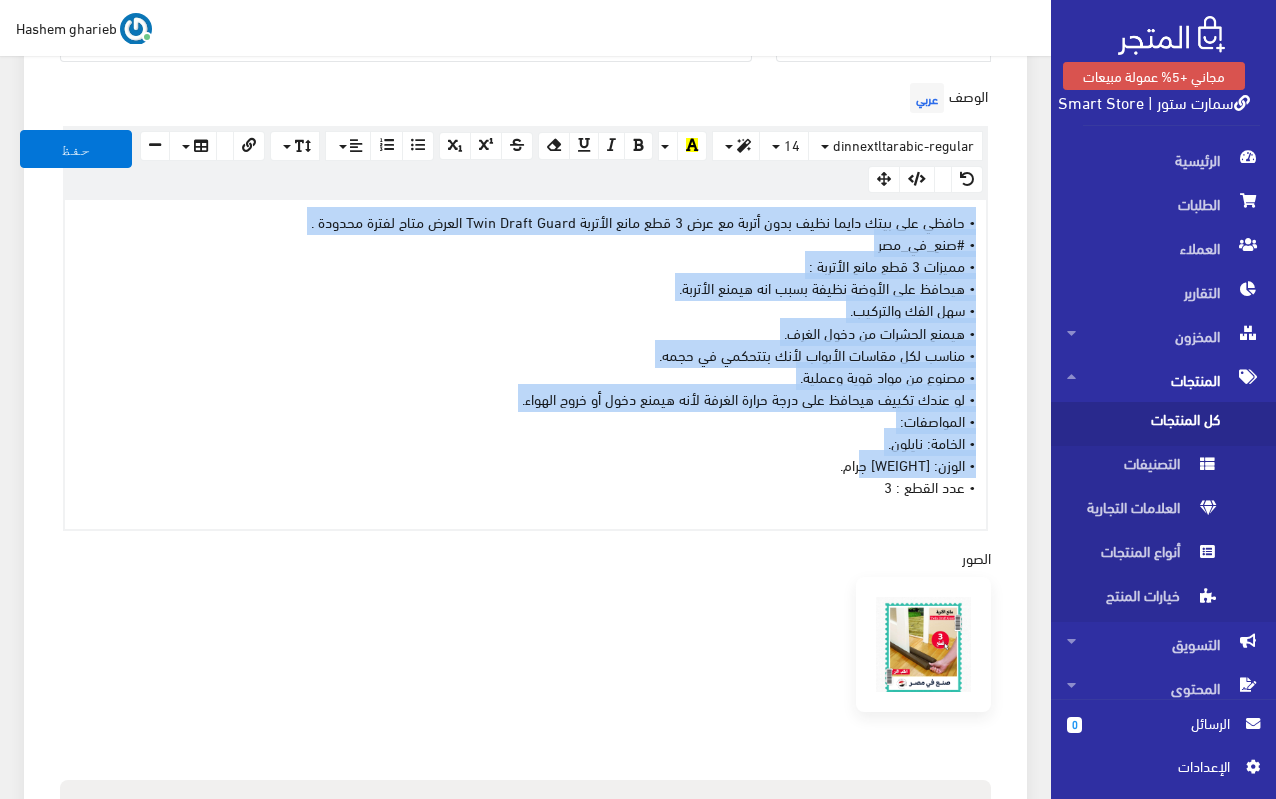 drag, startPoint x: 860, startPoint y: 388, endPoint x: 1010, endPoint y: 218, distance: 226.71568 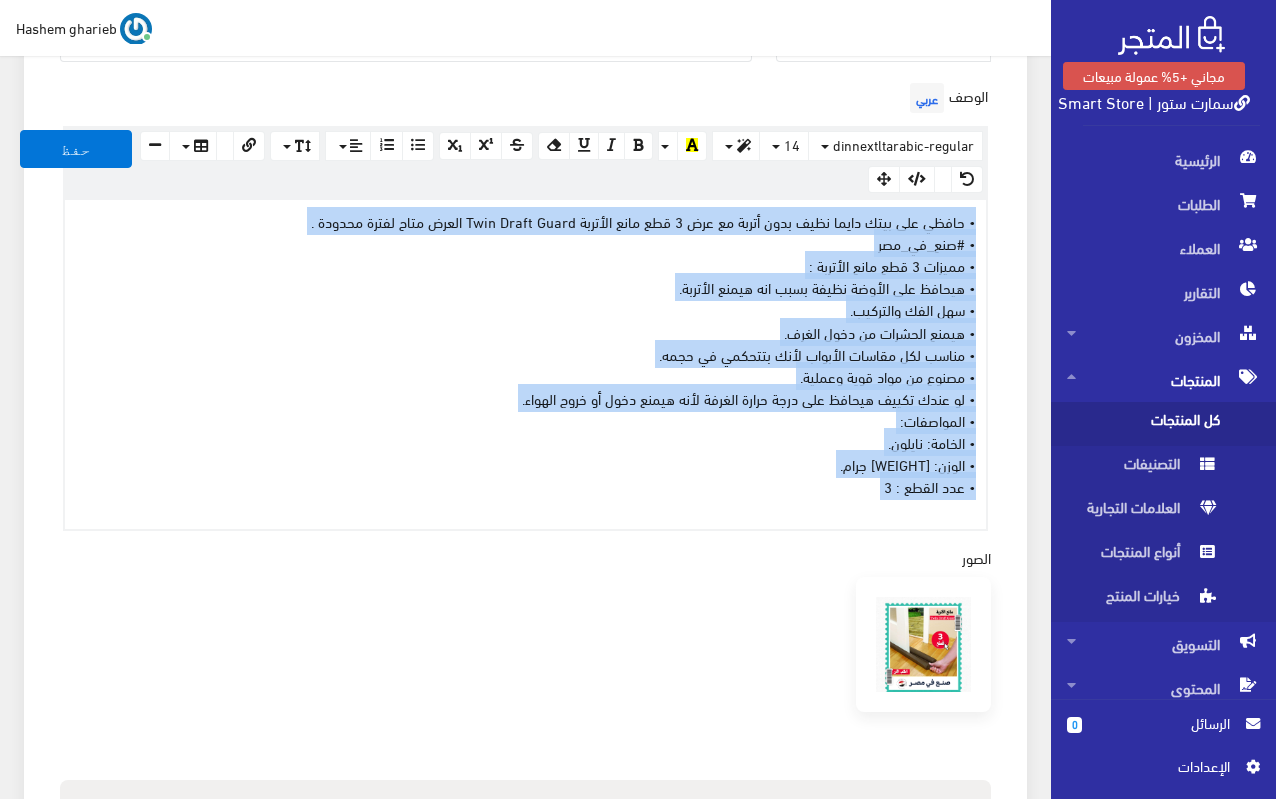 copy on "• حافظي على بيتك دايما نظيف بدون أتربة مع عرض 3 قطع مانع الأتربة Twin Draft Guard العرض متاح لفترة محدودة .
• #صنع_في_مصر • مميزات 3 قطع مانع الأتربة :
• هيحافظ على الأوضة نظيفة بسبب انه هيمنع الأتربة.
• سهل الفك والتركيب.
• هيمنع الحشرات من دخول الغرف.
• مناسب لكل مقاسات الأبواب لأنك بتتحكمي في حجمه.
• مصنوع من مواد قوية وعملية.
• لو عندك تكييف هيحافظ على درجة حرارة الغرفة لأنه هيمنع دخول أو خروج الهواء.
• المواصفات:
• الخامة: نايلون.
• الوزن: 172 جرام.
• عدد القطع : 3" 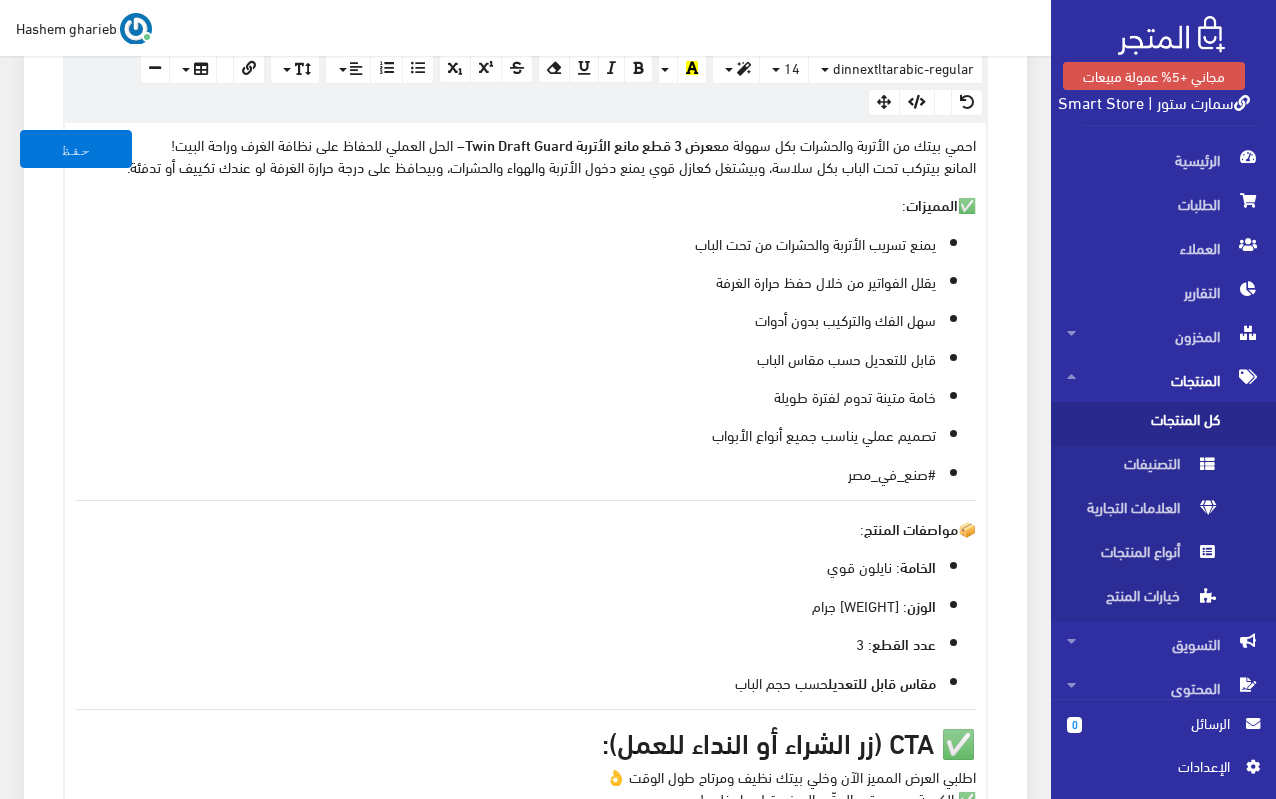 scroll, scrollTop: 687, scrollLeft: 0, axis: vertical 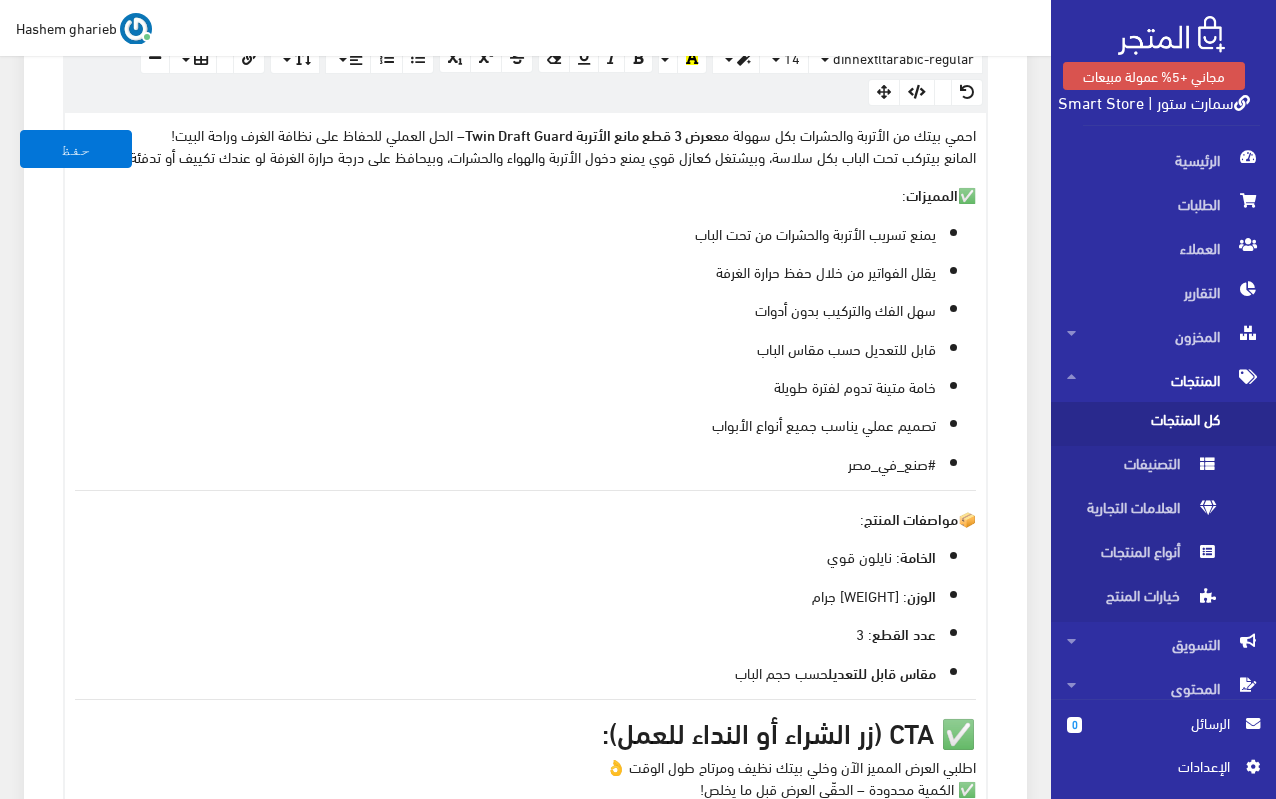 click on "احمي بيتك من الأتربة والحشرات بكل سهولة مع  عرض 3 قطع مانع الأتربة Twin Draft Guard  – الحل العملي للحفاظ على نظافة الغرف وراحة البيت!
المانع بيتركب تحت الباب بكل سلاسة، وبيشتغل كعازل قوي يمنع دخول الأتربة والهواء والحشرات، وبيحافظ على درجة حرارة الغرفة لو عندك تكييف أو تدفئة." at bounding box center (525, 145) 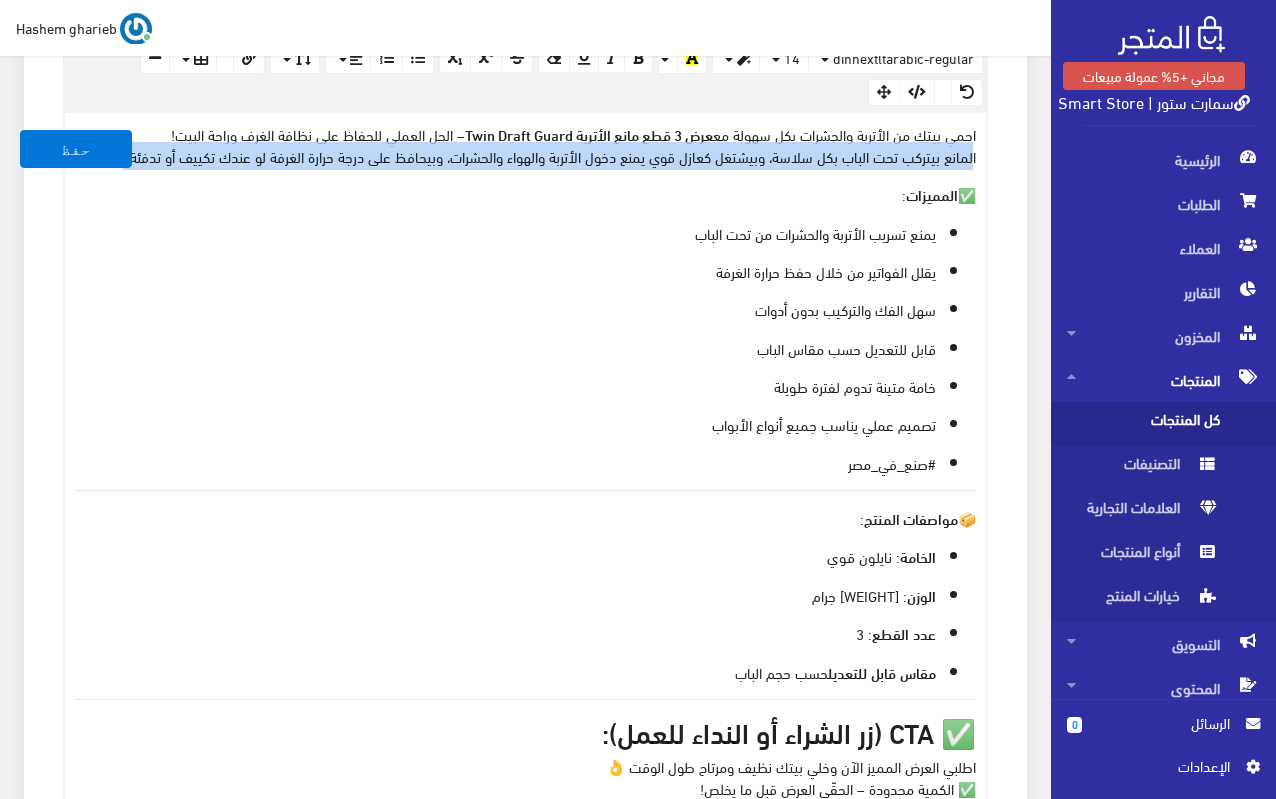 click on "احمي بيتك من الأتربة والحشرات بكل سهولة مع  عرض 3 قطع مانع الأتربة Twin Draft Guard  – الحل العملي للحفاظ على نظافة الغرف وراحة البيت!
المانع بيتركب تحت الباب بكل سلاسة، وبيشتغل كعازل قوي يمنع دخول الأتربة والهواء والحشرات، وبيحافظ على درجة حرارة الغرفة لو عندك تكييف أو تدفئة." at bounding box center [525, 145] 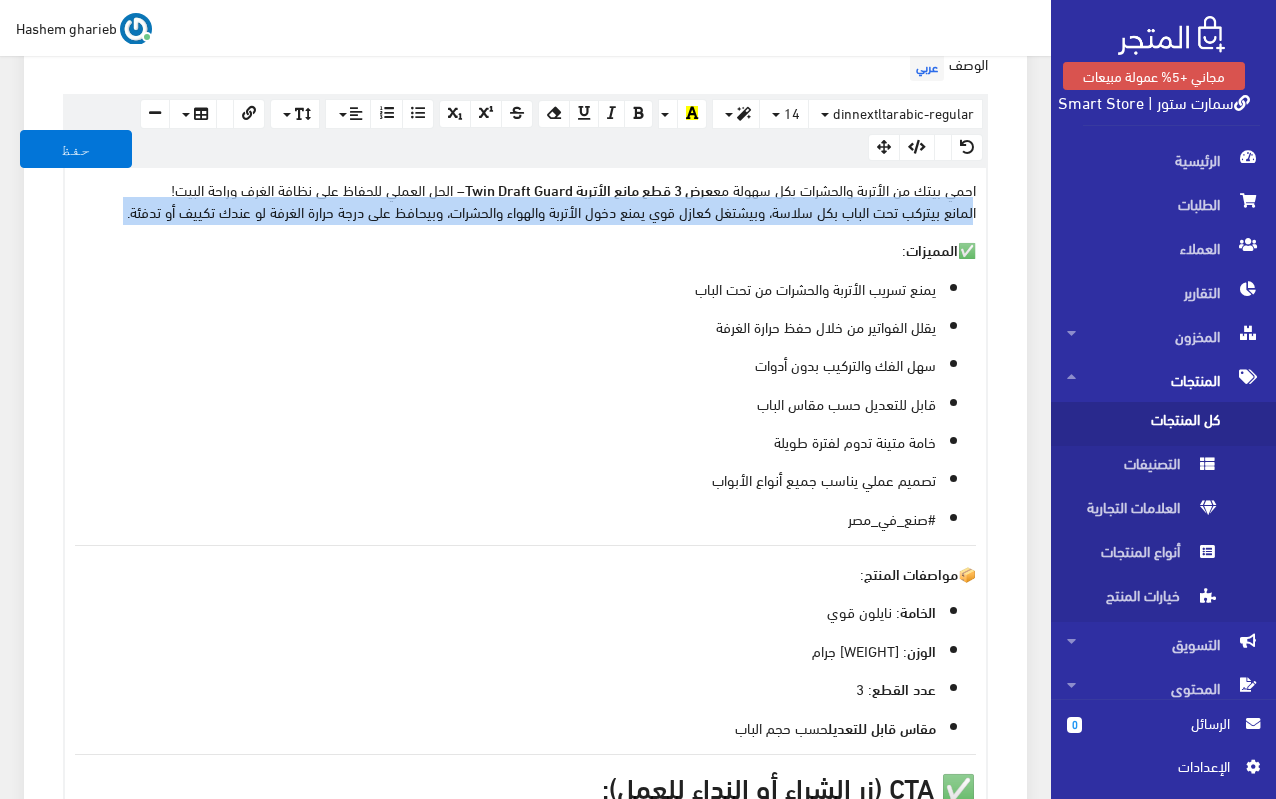 scroll, scrollTop: 587, scrollLeft: 0, axis: vertical 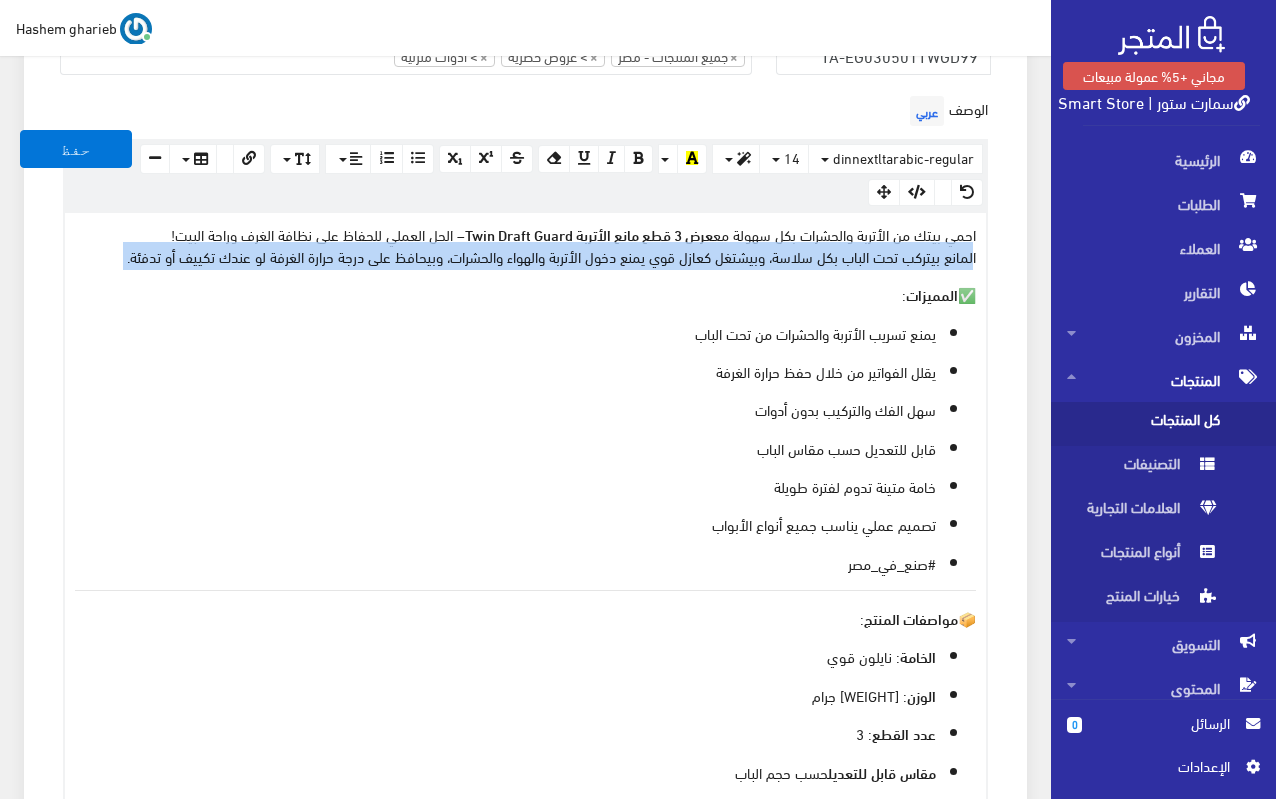 click on "احمي بيتك من الأتربة والحشرات بكل سهولة مع  عرض 3 قطع مانع الأتربة Twin Draft Guard  – الحل العملي للحفاظ على نظافة الغرف وراحة البيت!
المانع بيتركب تحت الباب بكل سلاسة، وبيشتغل كعازل قوي يمنع دخول الأتربة والهواء والحشرات، وبيحافظ على درجة حرارة الغرفة لو عندك تكييف أو تدفئة.
✅  المميزات :
يمنع تسريب الأتربة والحشرات من تحت الباب
يقلل الفواتير من خلال حفظ حرارة الغرفة
سهل الفك والتركيب بدون أدوات
قابل للتعديل حسب مقاس الباب
خامة متينة تدوم لفترة طويلة
تصميم عملي يناسب جميع أنواع الأبواب
#صنع_في_مصر
📦  مواصفات المنتج :
الخامة
الوزن" at bounding box center (525, 569) 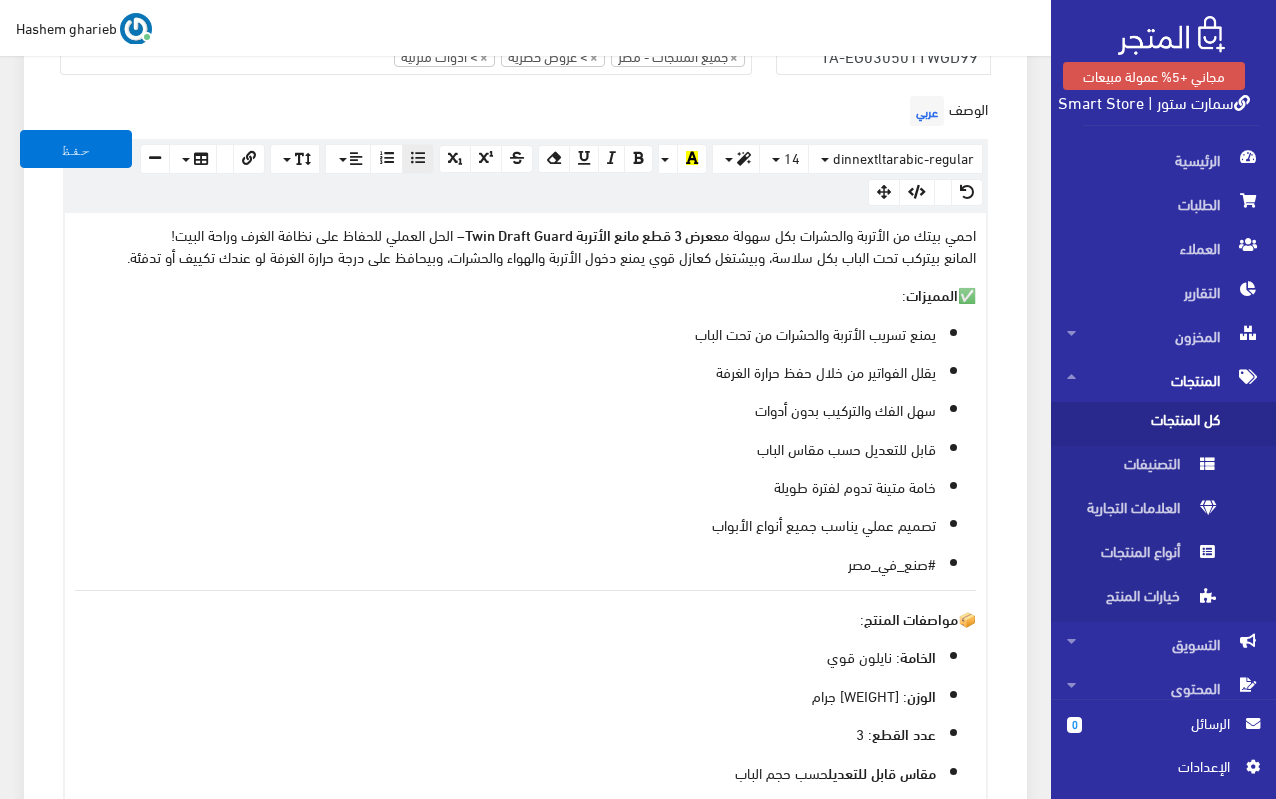 click on "عرض 3 قطع مانع الأتربة Twin Draft Guard" at bounding box center (589, 234) 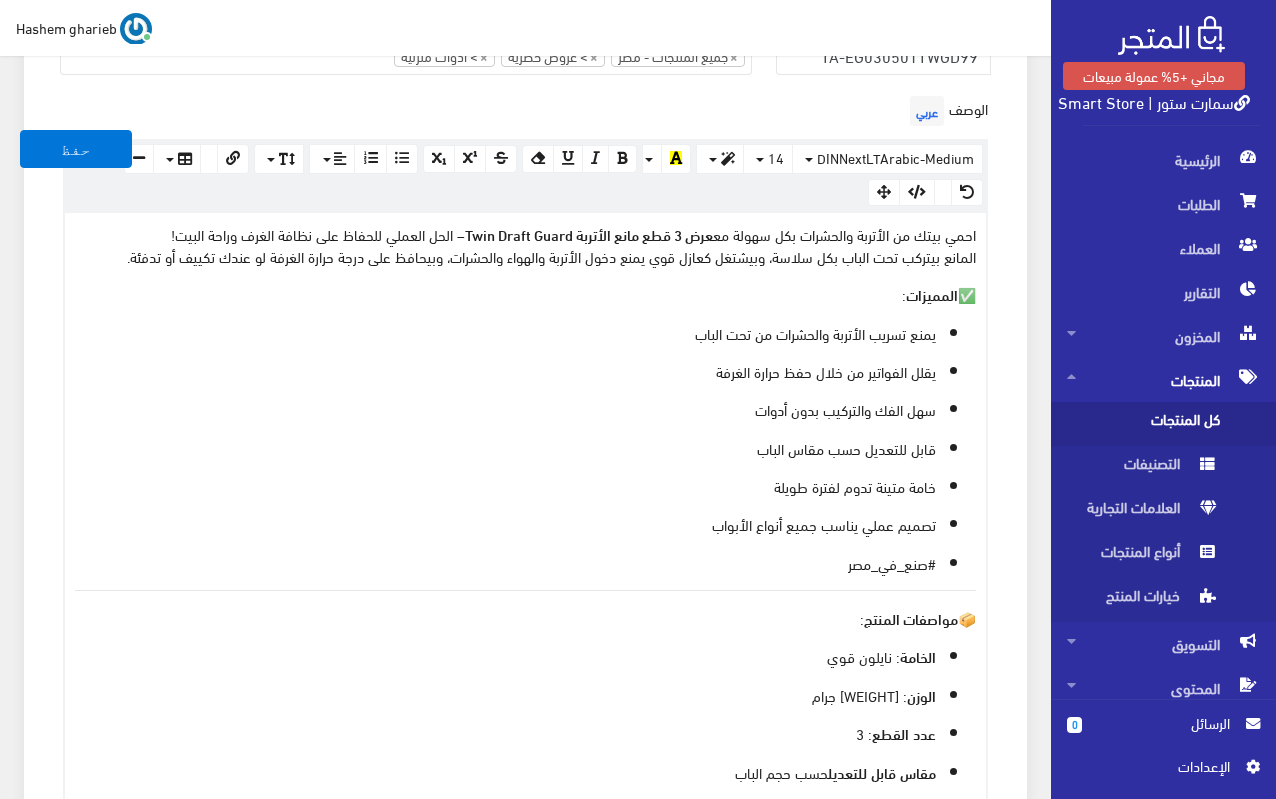 click on "عرض 3 قطع مانع الأتربة Twin Draft Guard" at bounding box center (589, 234) 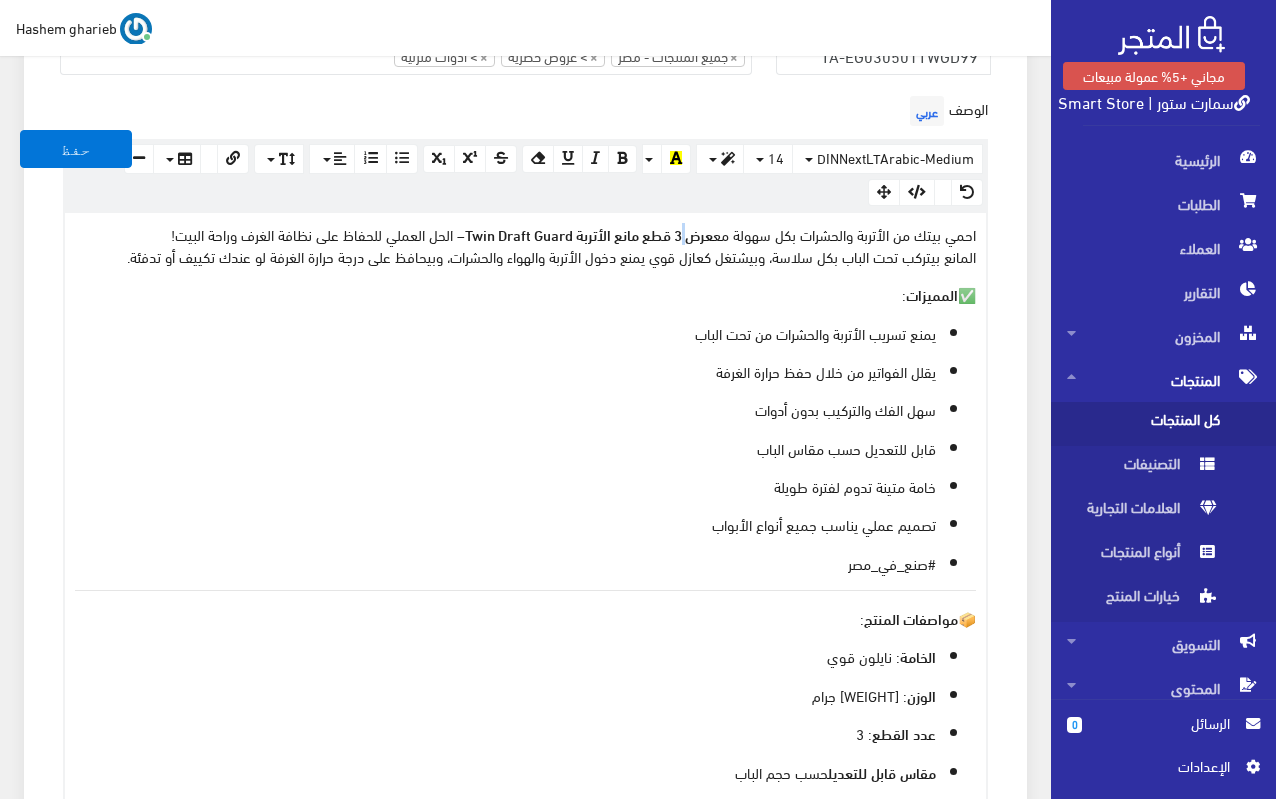 click on "عرض 3 قطع مانع الأتربة Twin Draft Guard" at bounding box center (589, 234) 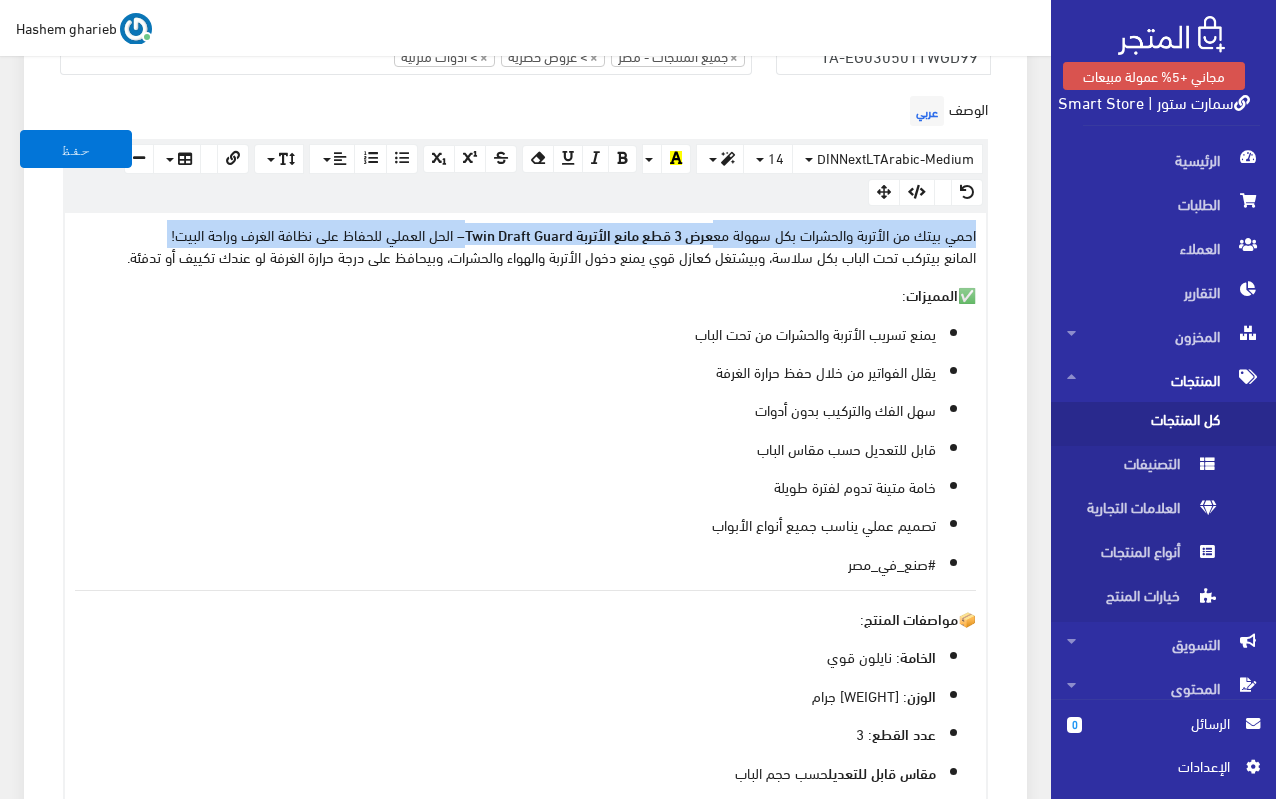 click on "عرض 3 قطع مانع الأتربة Twin Draft Guard" at bounding box center (589, 234) 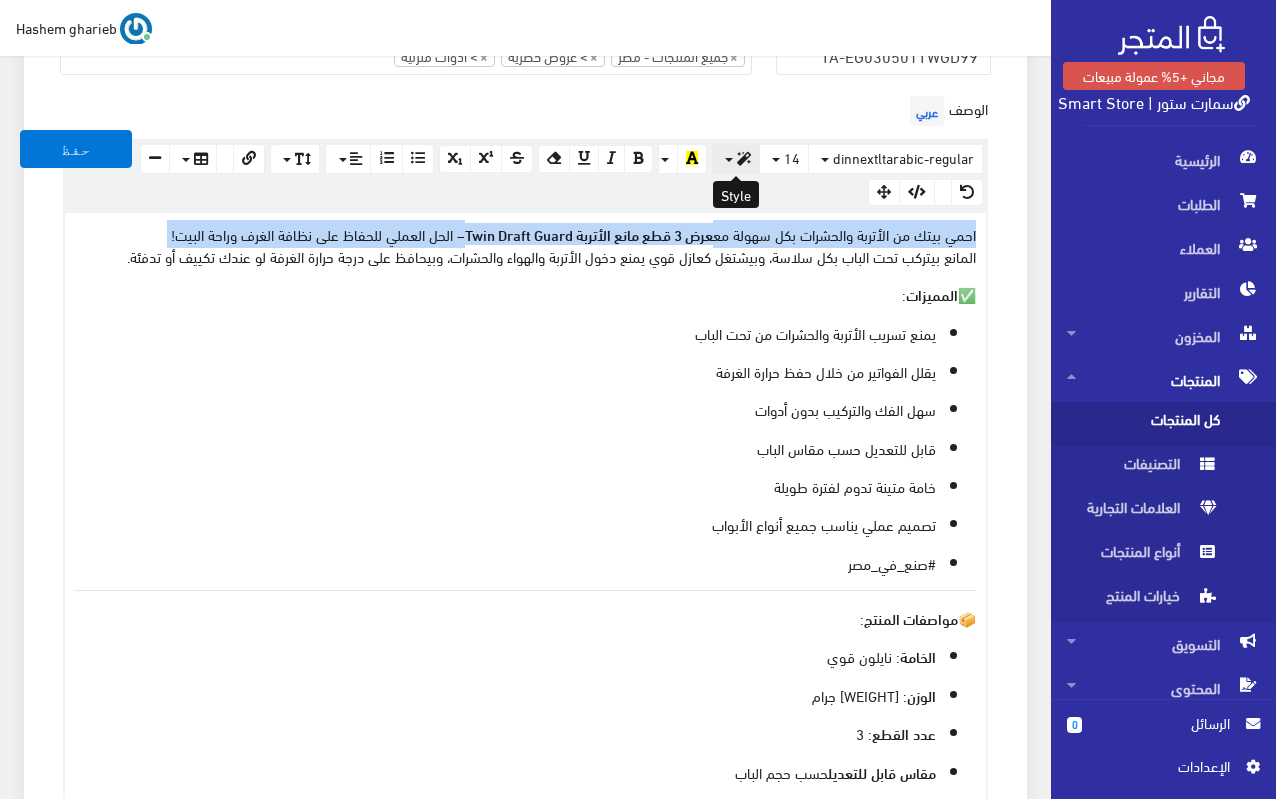 click at bounding box center [736, 159] 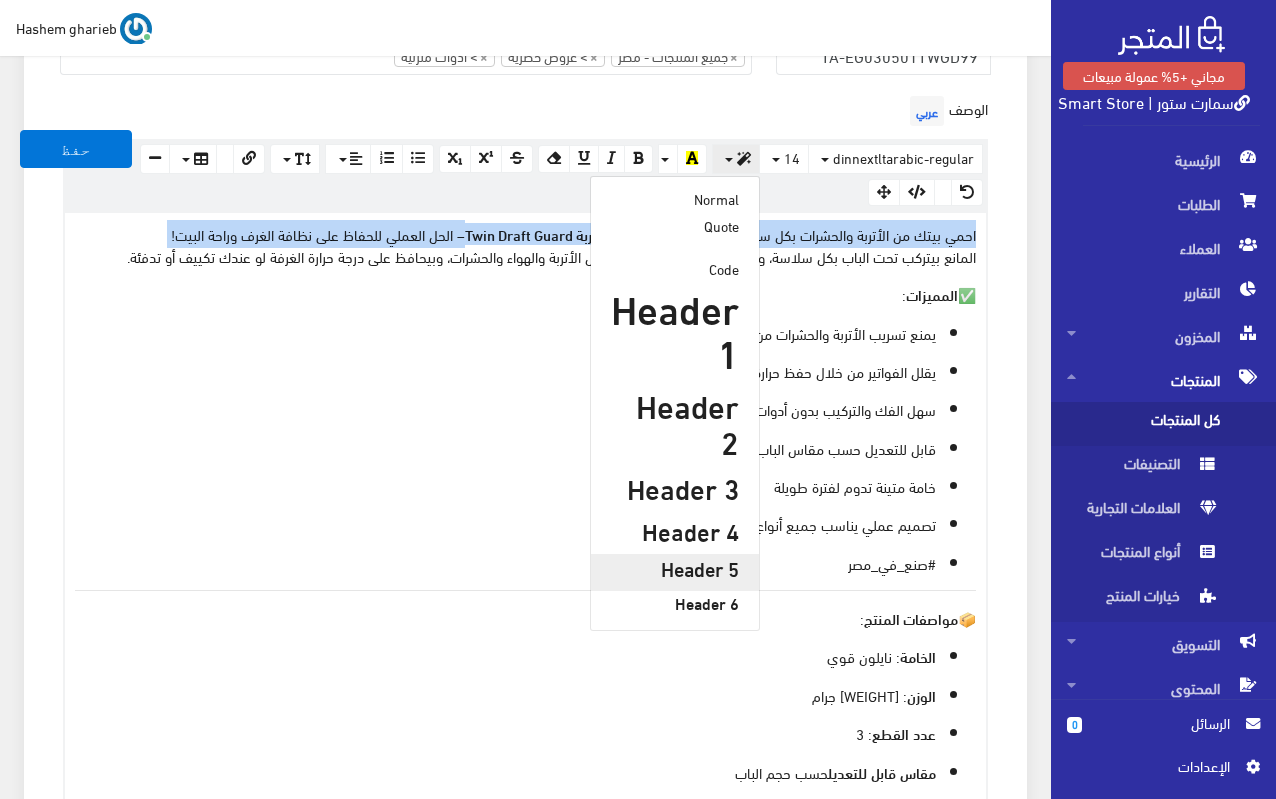 click on "Header 5" at bounding box center (675, 568) 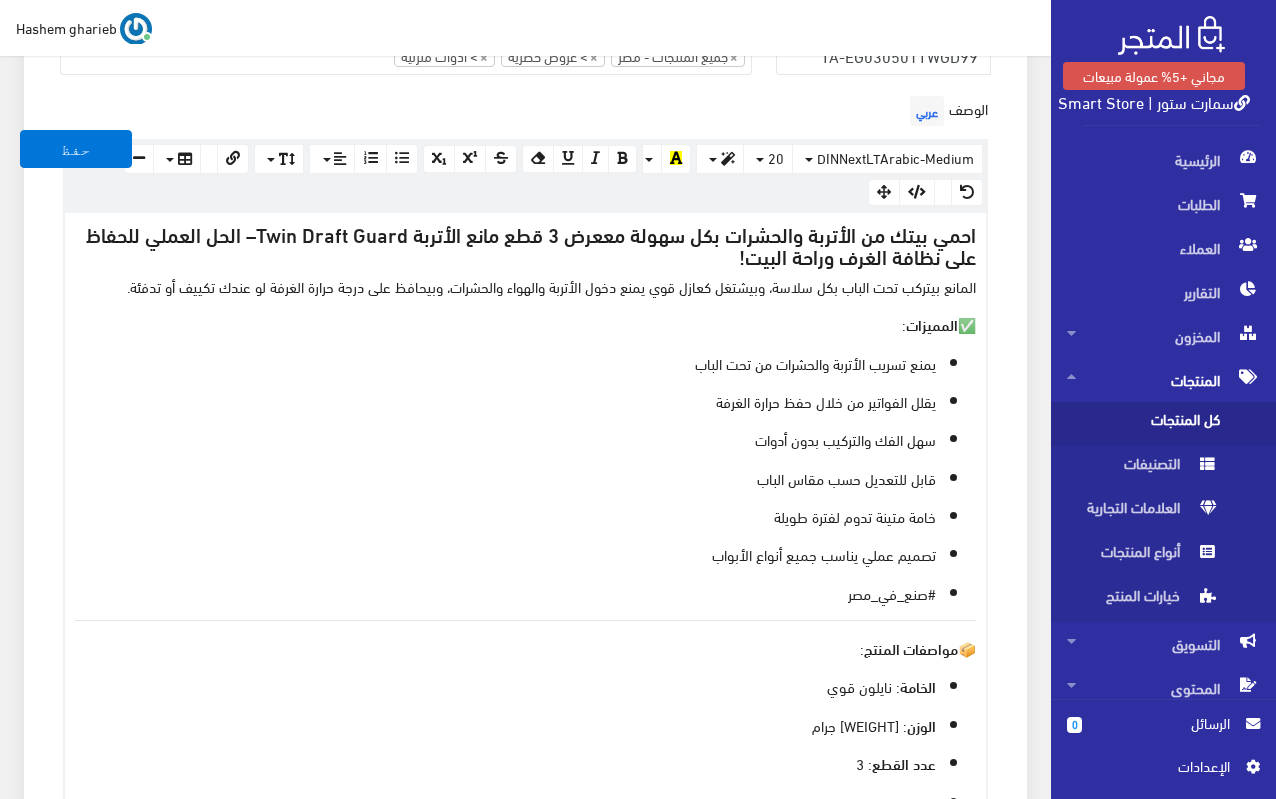 click on "احمي بيتك من الأتربة والحشرات بكل سهولة مع  عرض 3 قطع مانع الأتربة Twin Draft Guard  – الحل العملي للحفاظ على نظافة الغرف وراحة البيت!
المانع بيتركب تحت الباب بكل سلاسة، وبيشتغل كعازل قوي يمنع دخول الأتربة والهواء والحشرات، وبيحافظ على درجة حرارة الغرفة لو عندك تكييف أو تدفئة.
✅  المميزات :
يمنع تسريب الأتربة والحشرات من تحت الباب
يقلل الفواتير من خلال حفظ حرارة الغرفة
سهل الفك والتركيب بدون أدوات
قابل للتعديل حسب مقاس الباب
خامة متينة تدوم لفترة طويلة
تصميم عملي يناسب جميع أنواع الأبواب
#صنع_في_مصر
📦  مواصفات المنتج :
الخامة
الوزن" at bounding box center [525, 584] 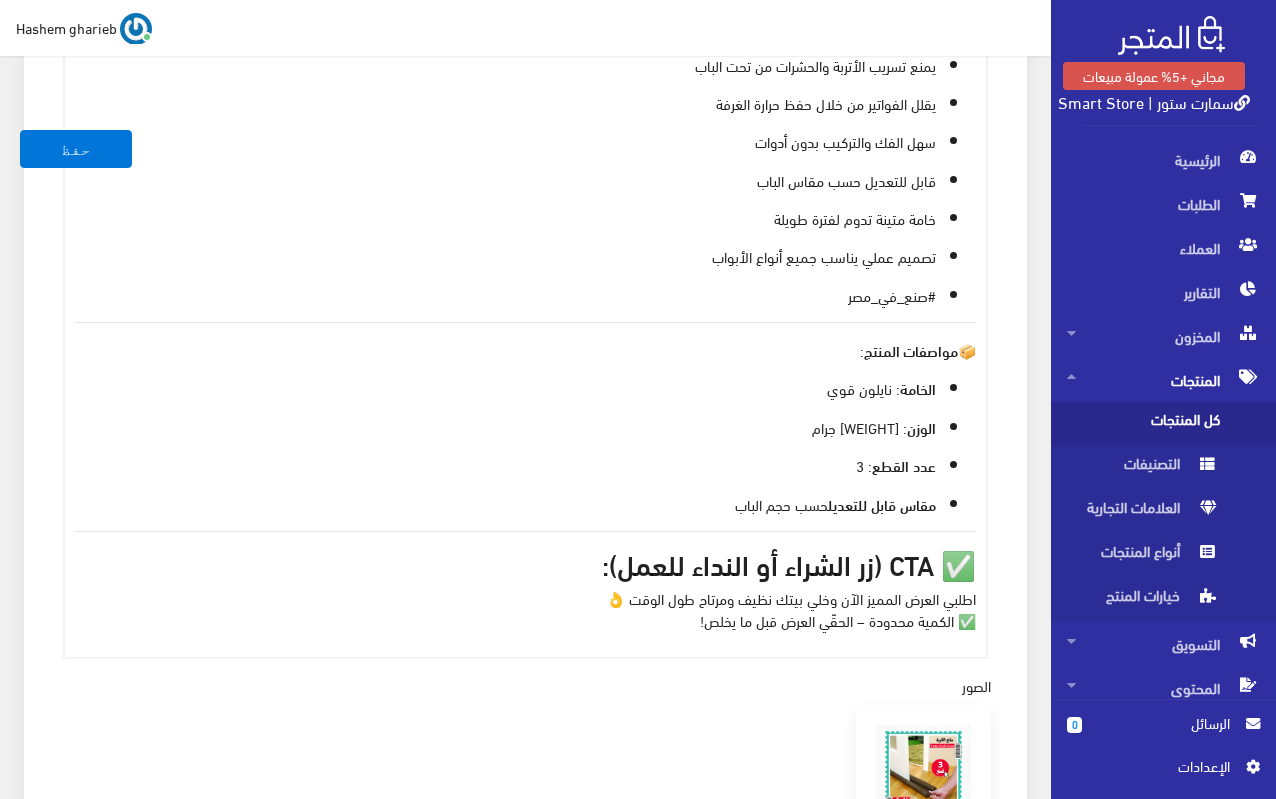 scroll, scrollTop: 787, scrollLeft: 0, axis: vertical 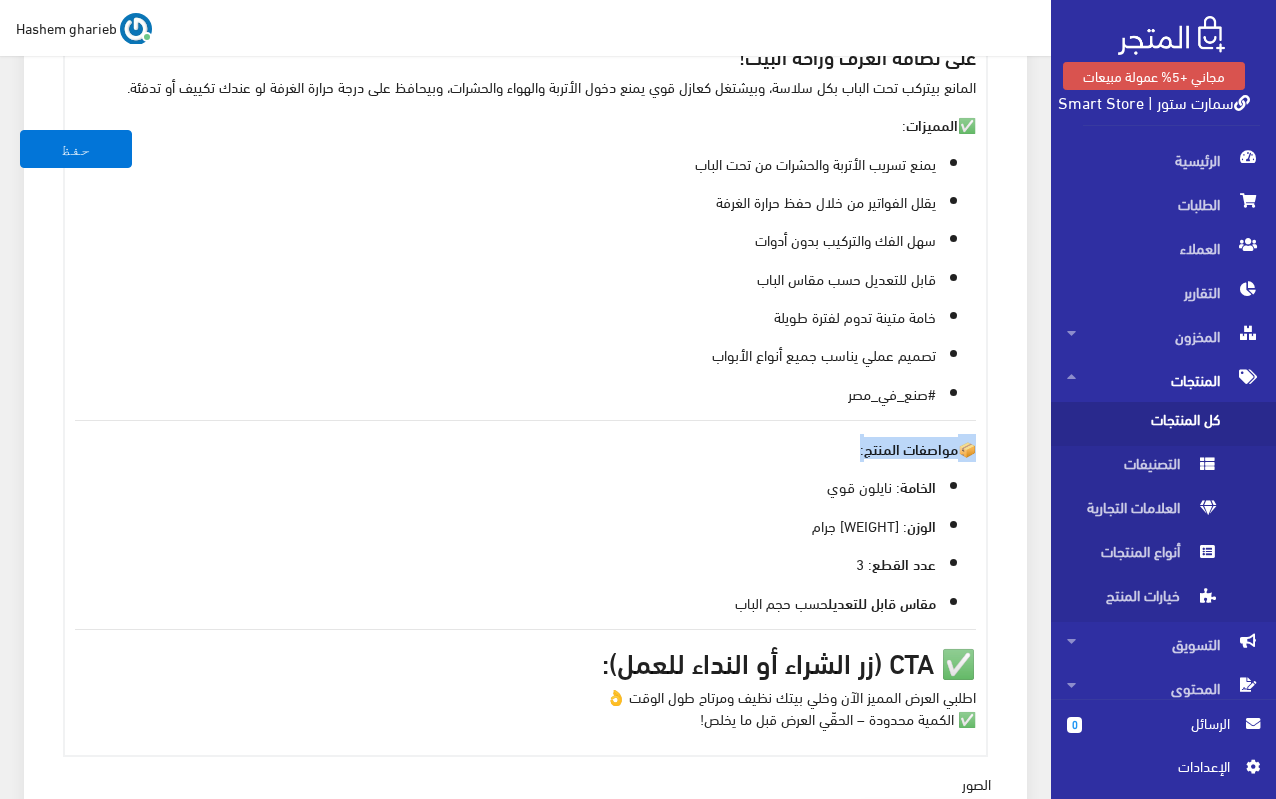 drag, startPoint x: 825, startPoint y: 452, endPoint x: 998, endPoint y: 438, distance: 173.56555 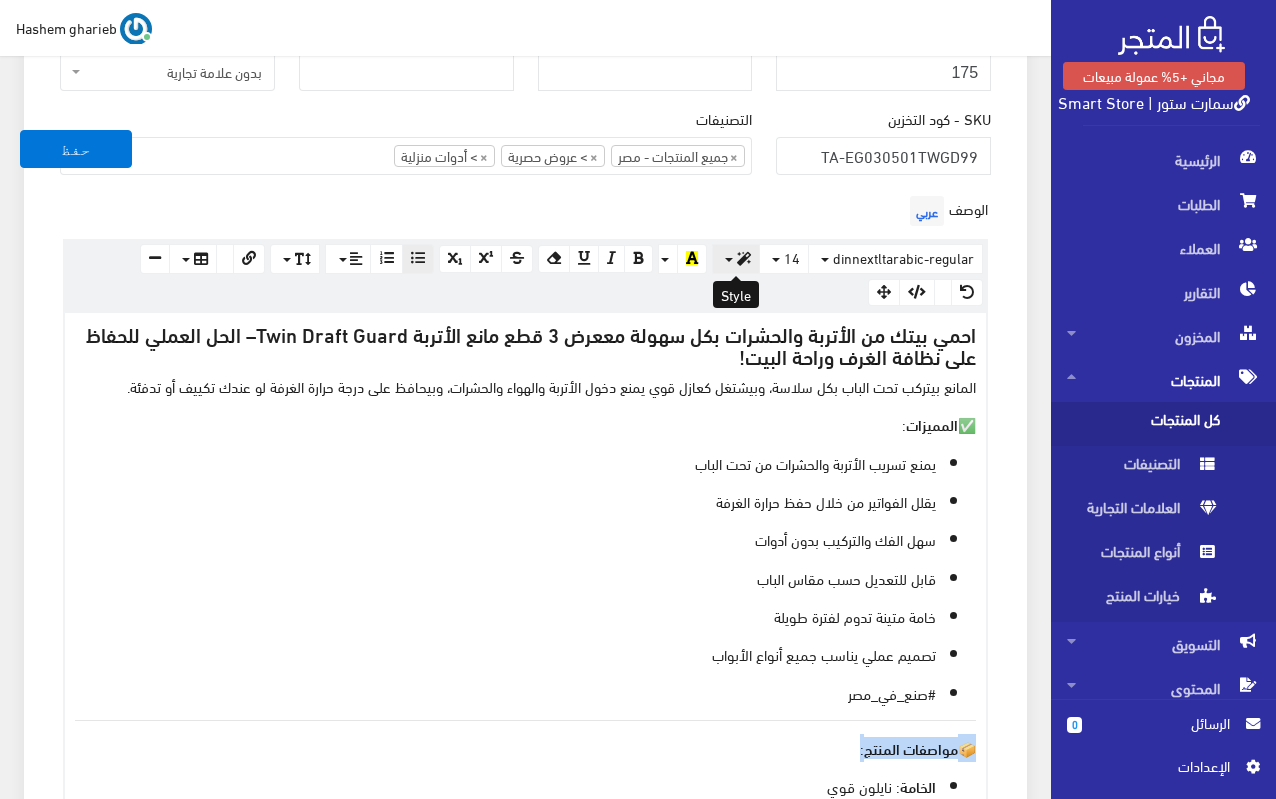 click at bounding box center (744, 259) 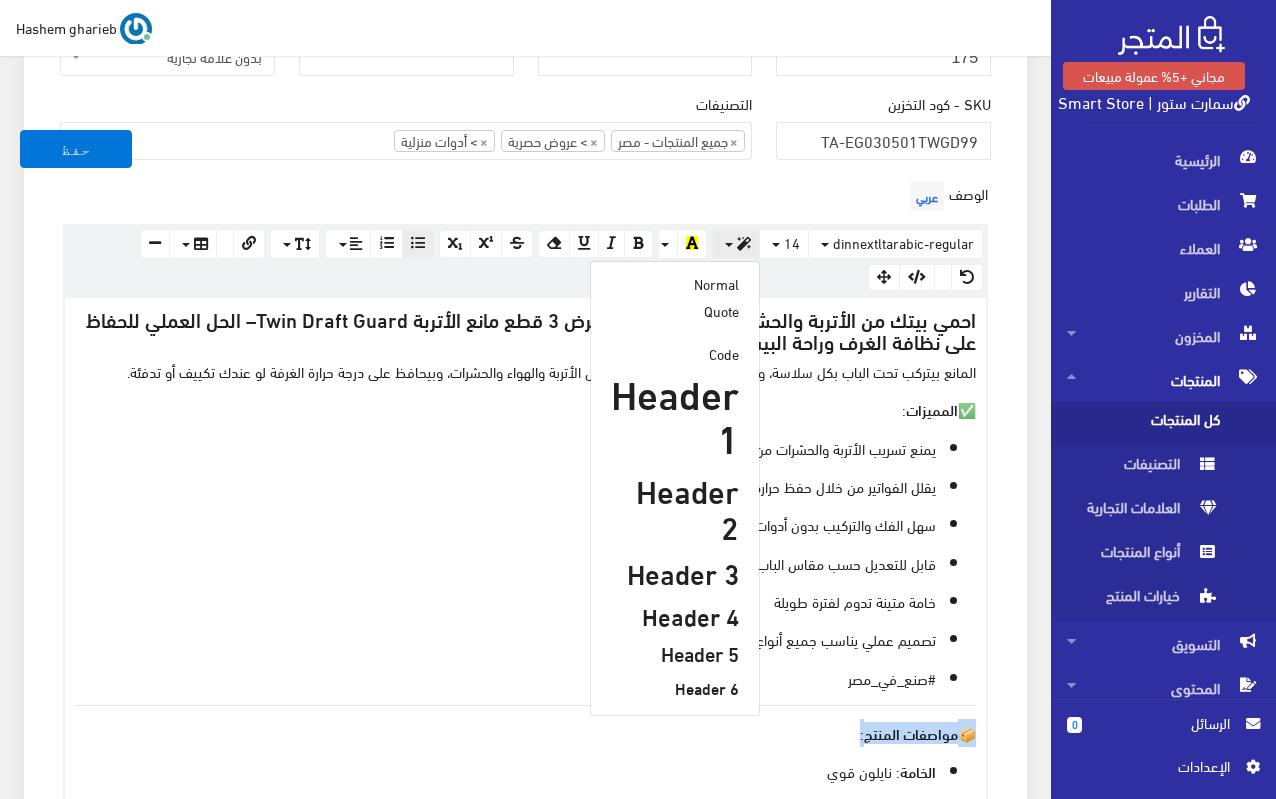 scroll, scrollTop: 587, scrollLeft: 0, axis: vertical 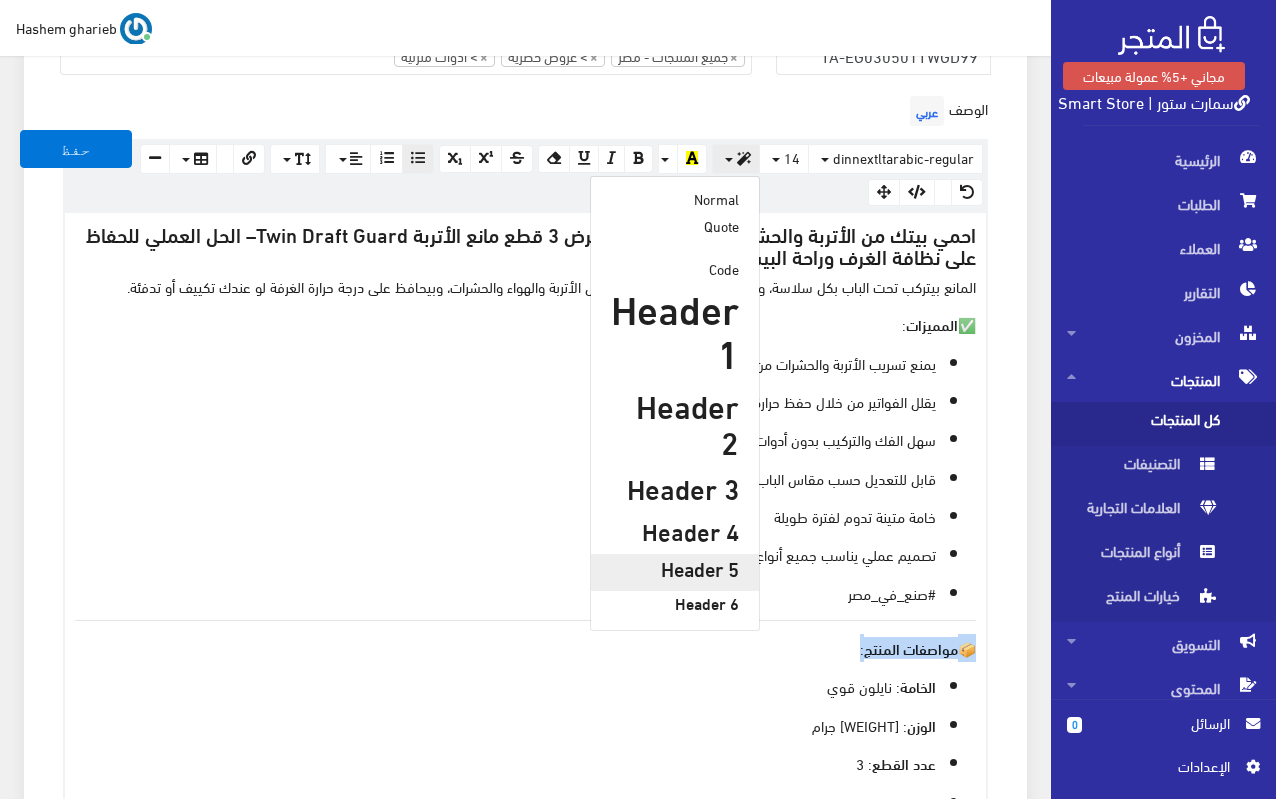 click on "Header 5" at bounding box center [675, 568] 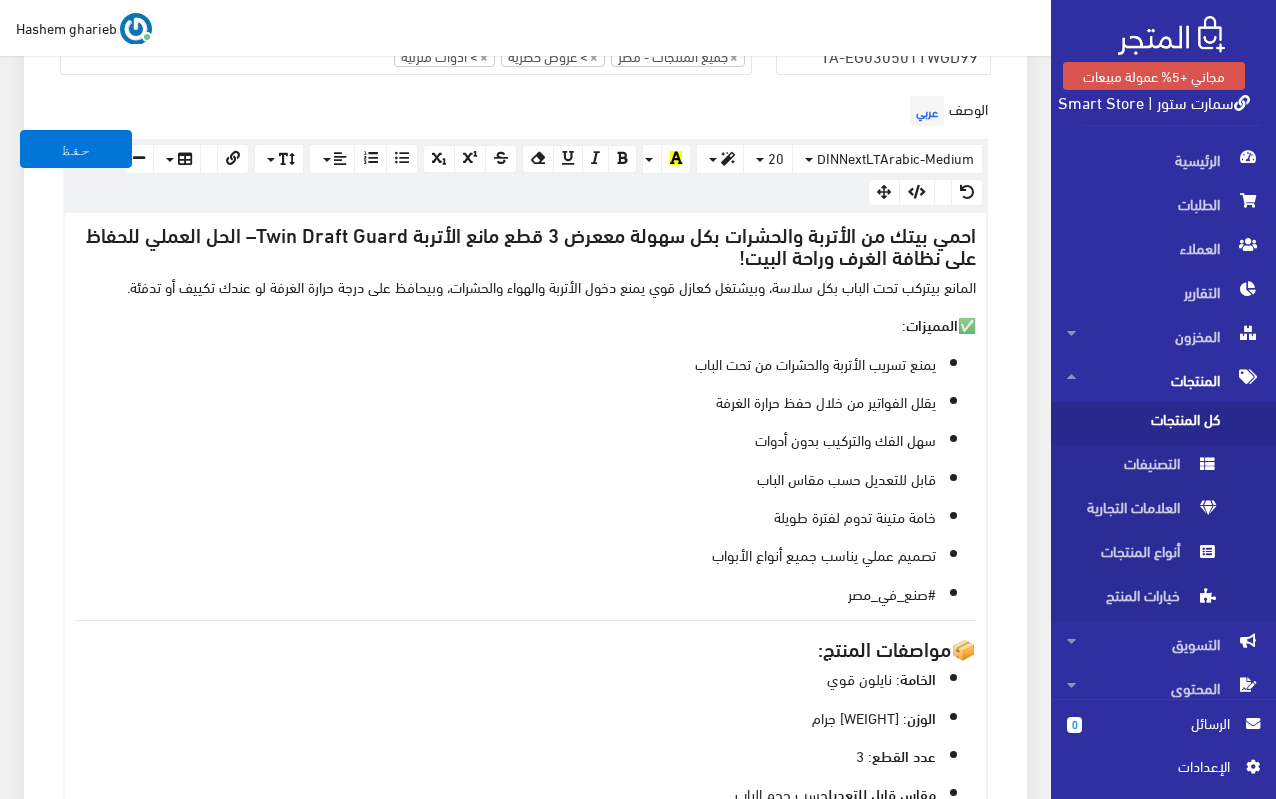 click on "✅  المميزات :" at bounding box center (525, 324) 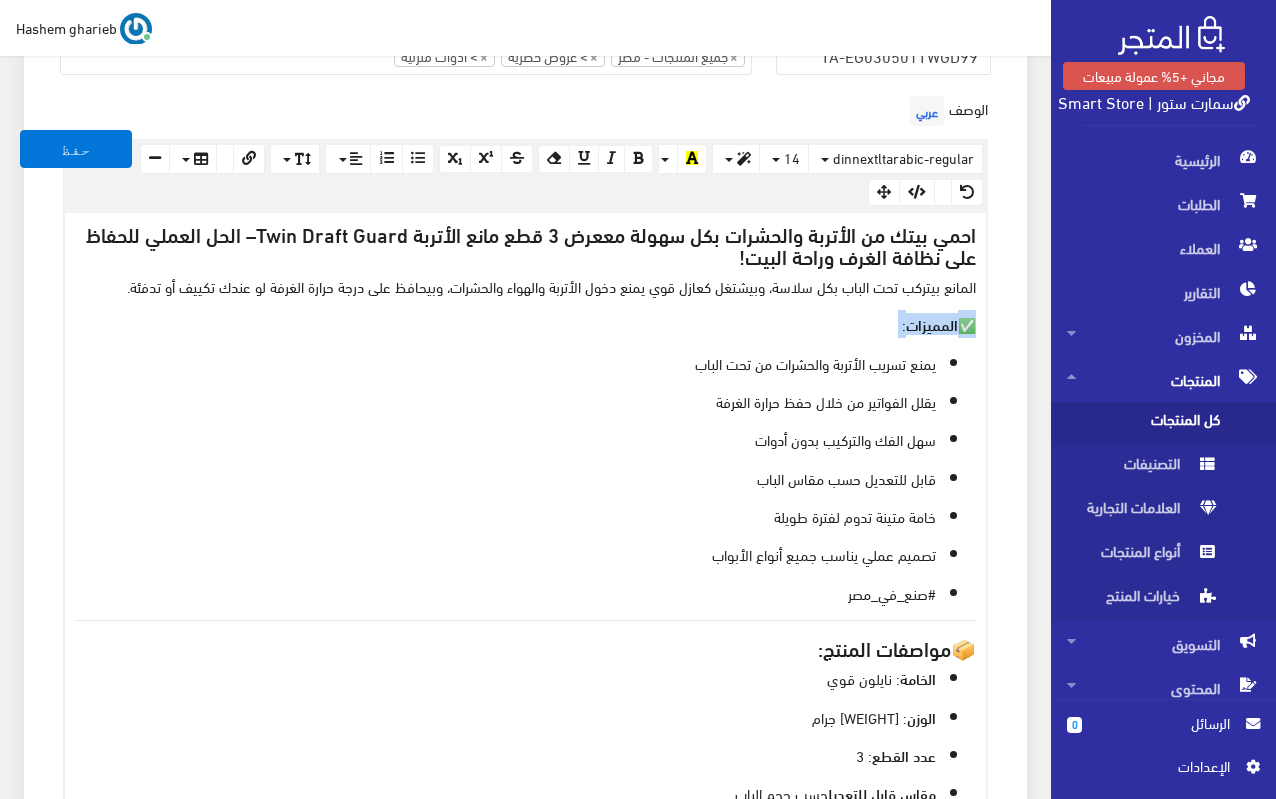 click on "✅  المميزات :" at bounding box center (525, 324) 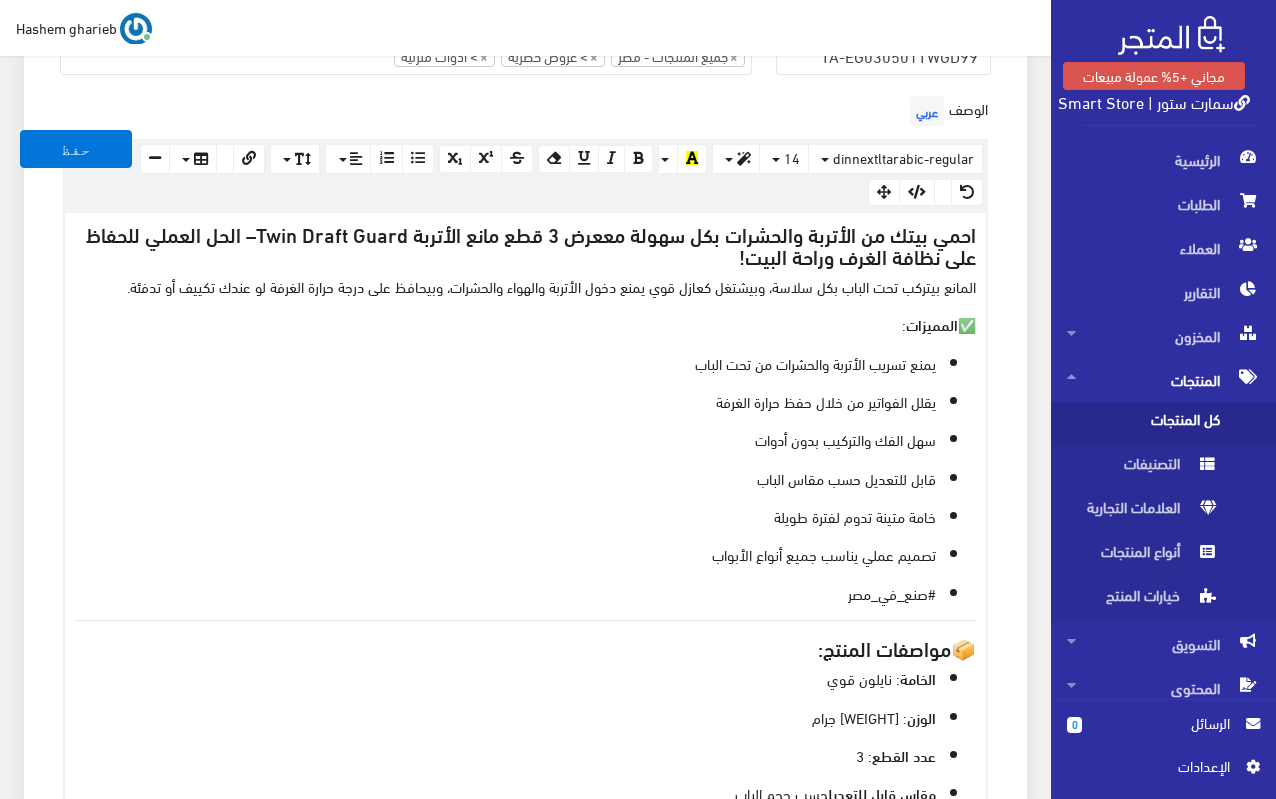 click on "dinnextltarabic-regular    Arial  Arial Black  Comic Sans MS  Courier New  Helvetica  Impact  Tahoma  Times New Roman  Verdana 14    8  9  10  11  12  14  18  24  36   Normal Quote Code Header 1 Header 2 Header 3 Header 4 Header 5 Header 6   Background Color Set transparent Foreground Color Reset to default      1.0  1.2  1.4  1.5  1.6  1.8  2.0  3.0    1 x 1" at bounding box center (525, 175) 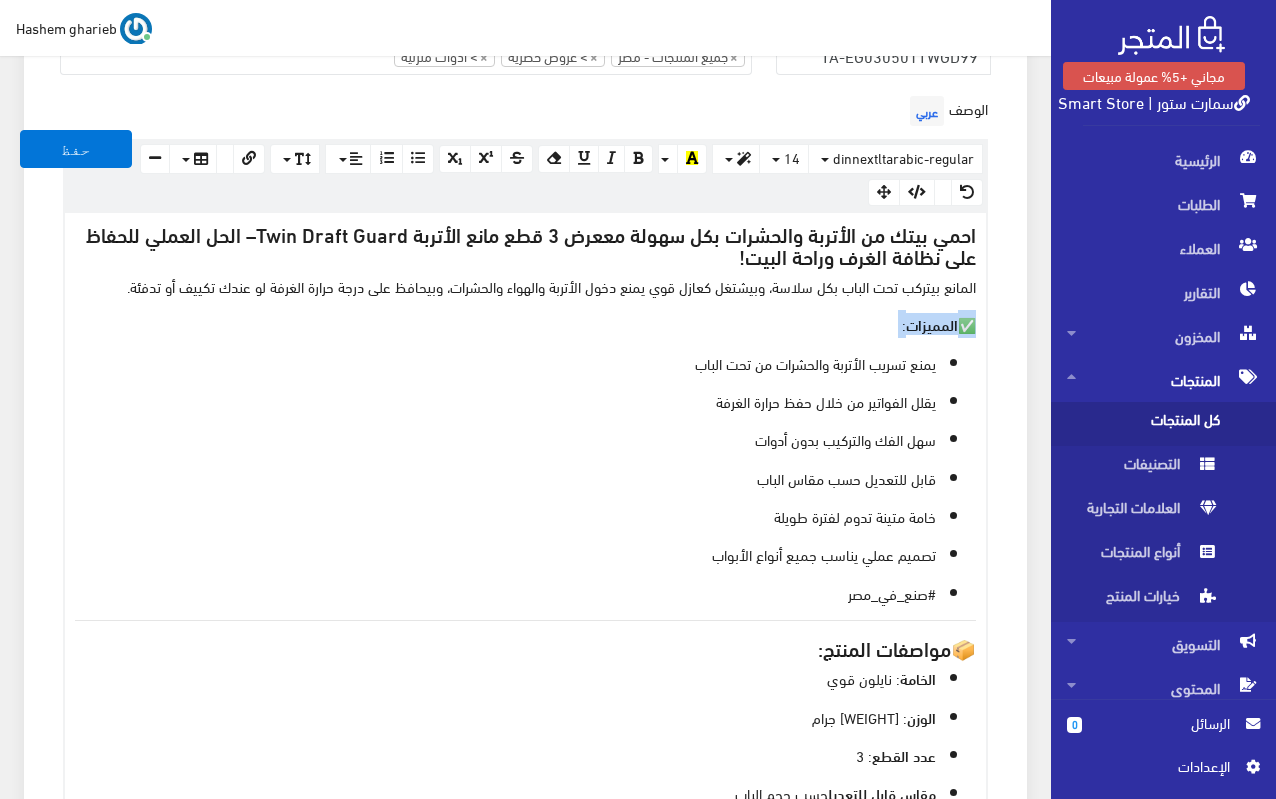 click on "✅  المميزات :" at bounding box center [525, 324] 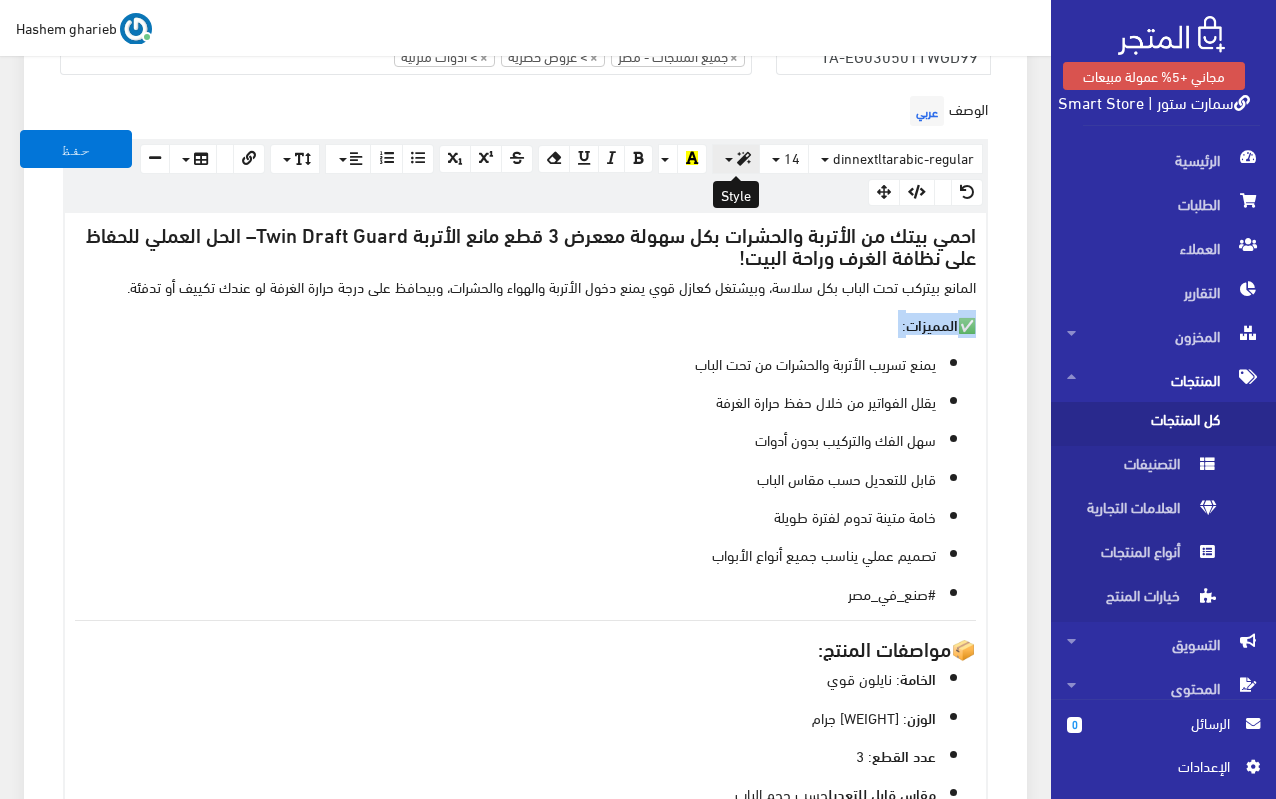 click at bounding box center [736, 159] 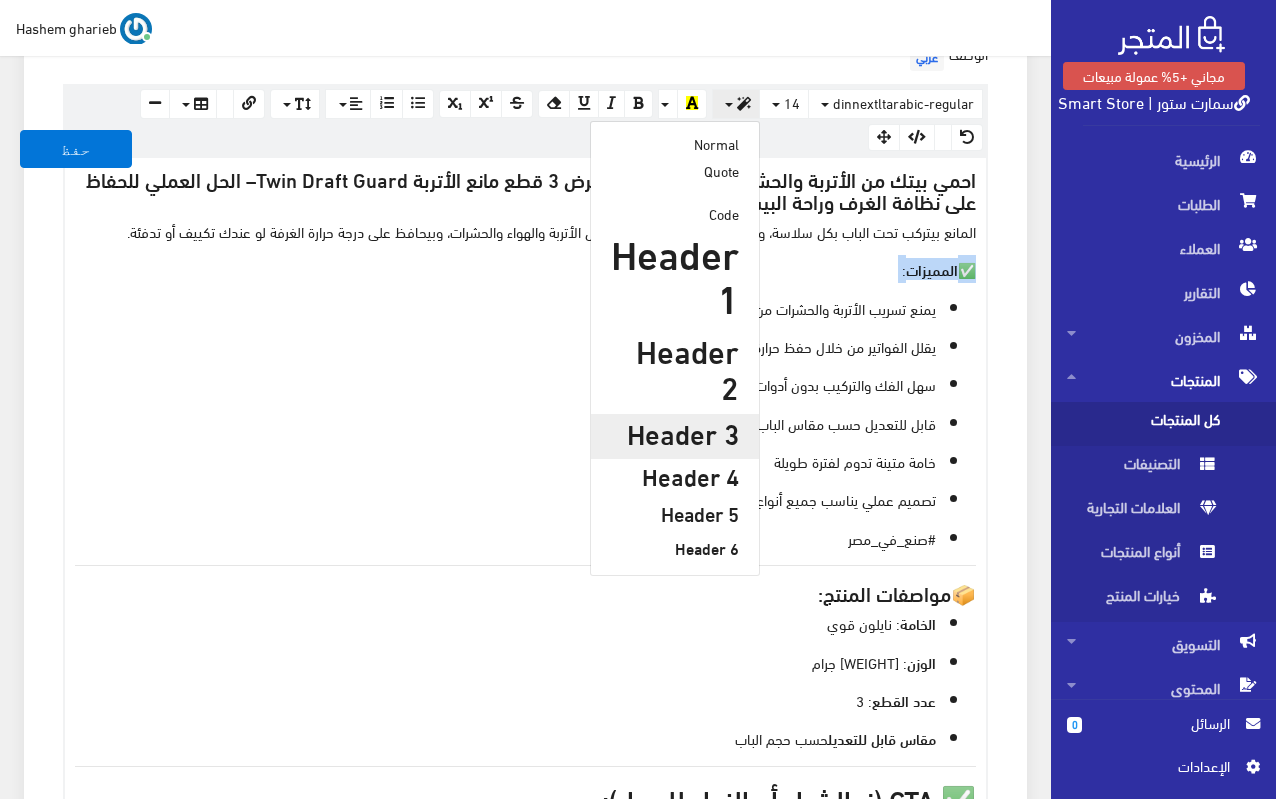 scroll, scrollTop: 687, scrollLeft: 0, axis: vertical 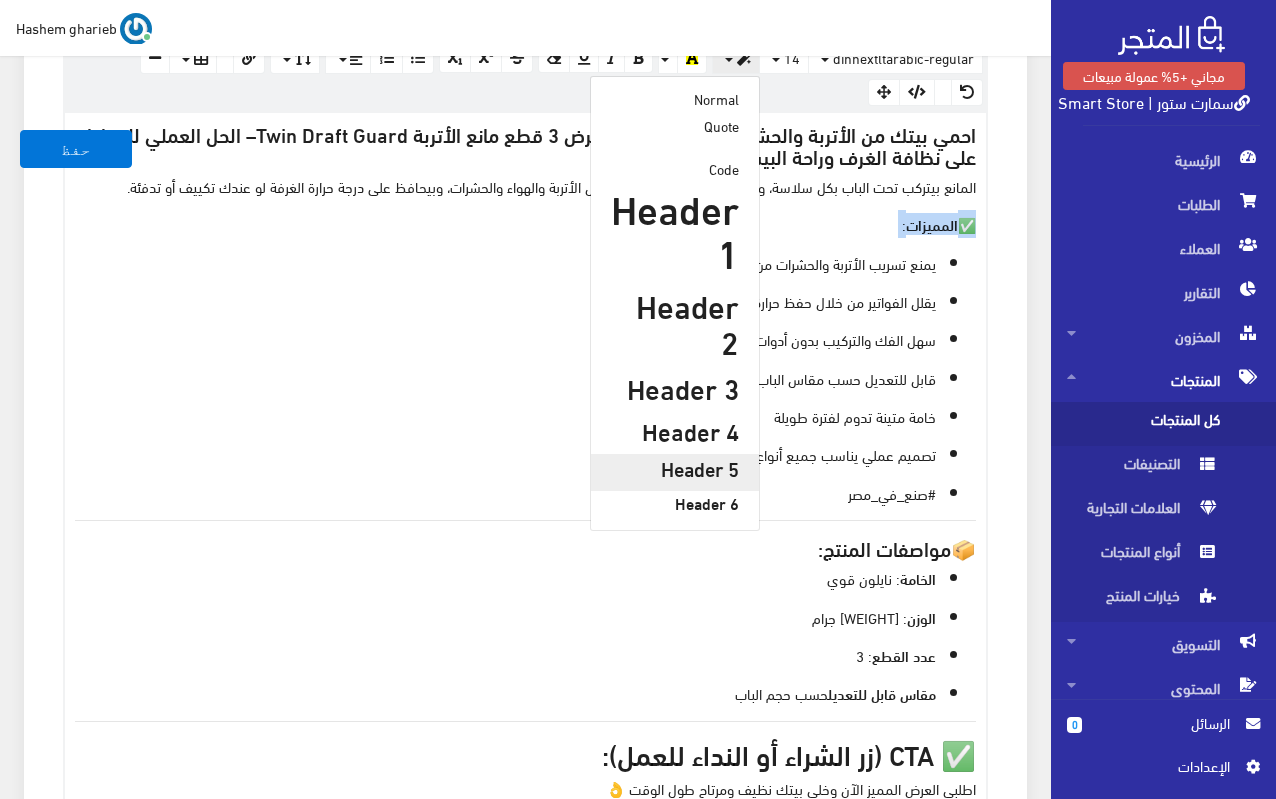 click on "Header 5" at bounding box center [675, 468] 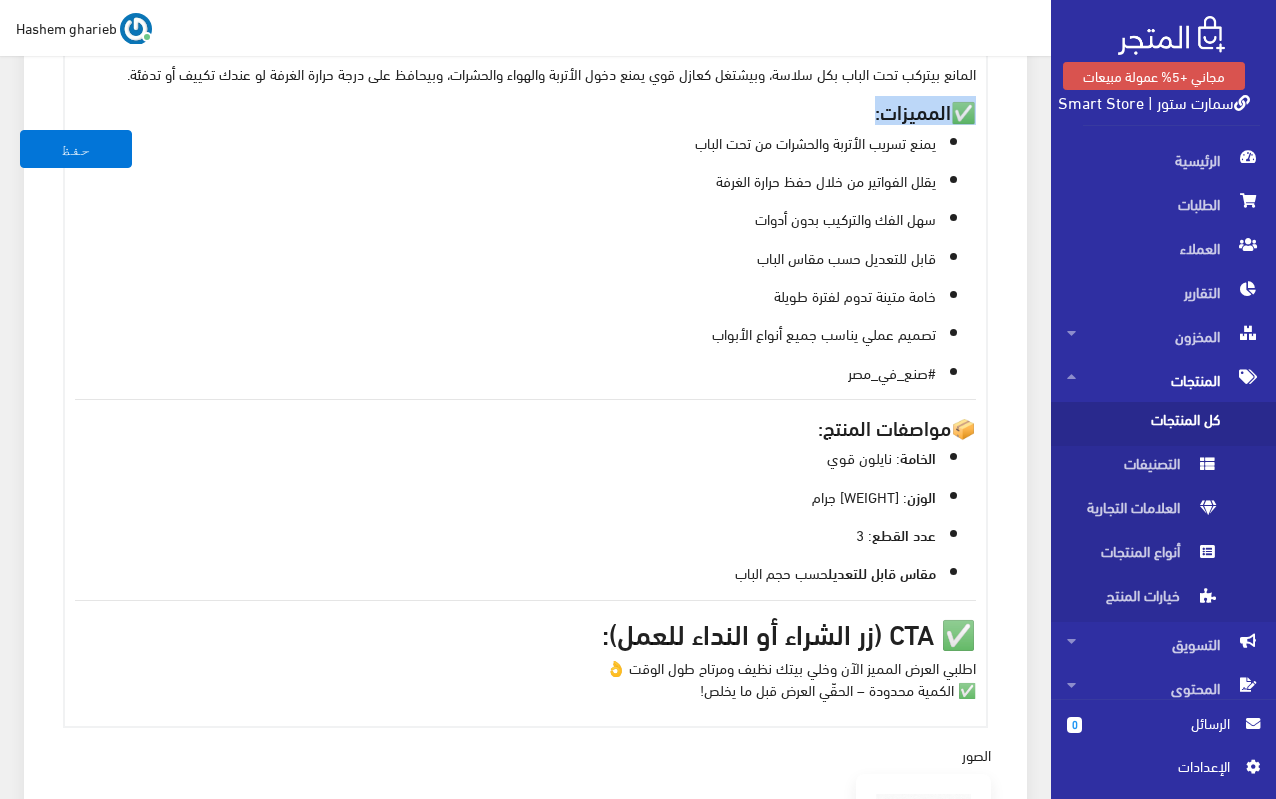 scroll, scrollTop: 987, scrollLeft: 0, axis: vertical 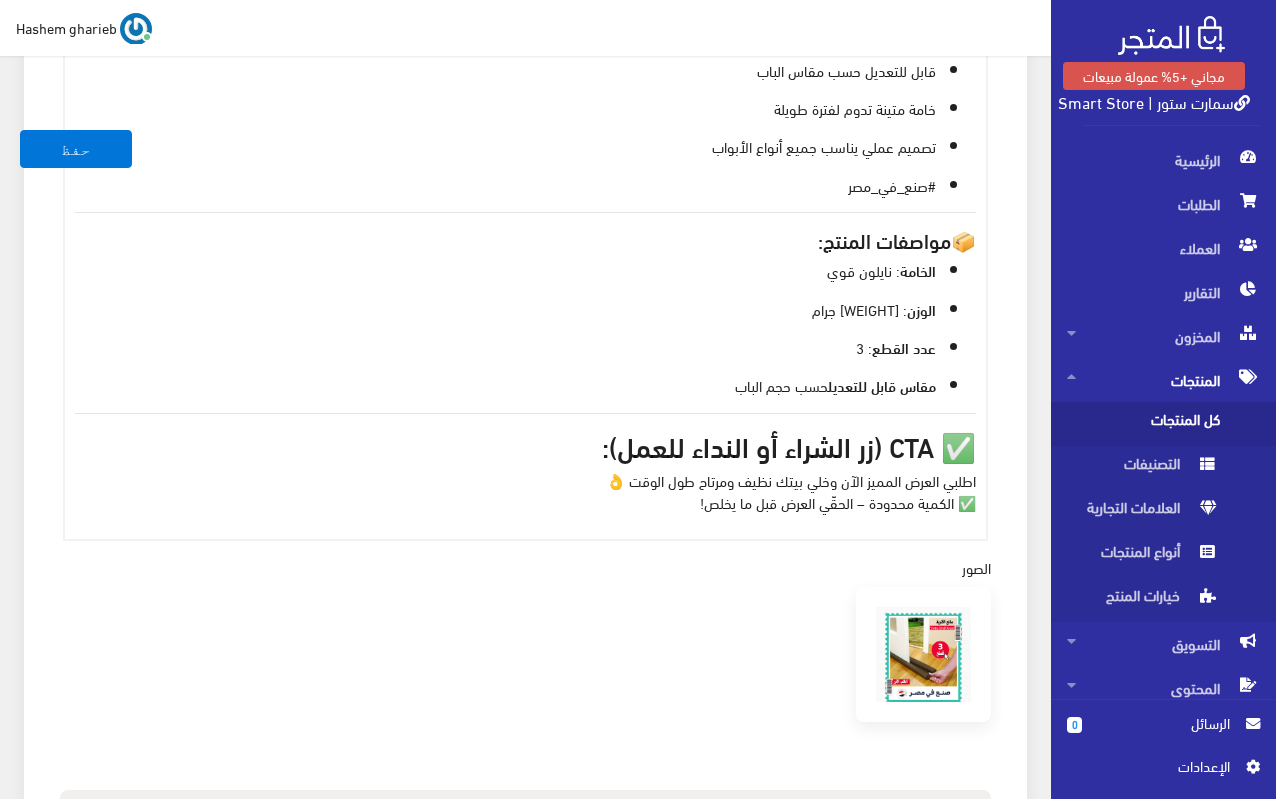 click on "✅ CTA (زر الشراء أو النداء للعمل):" at bounding box center [525, 445] 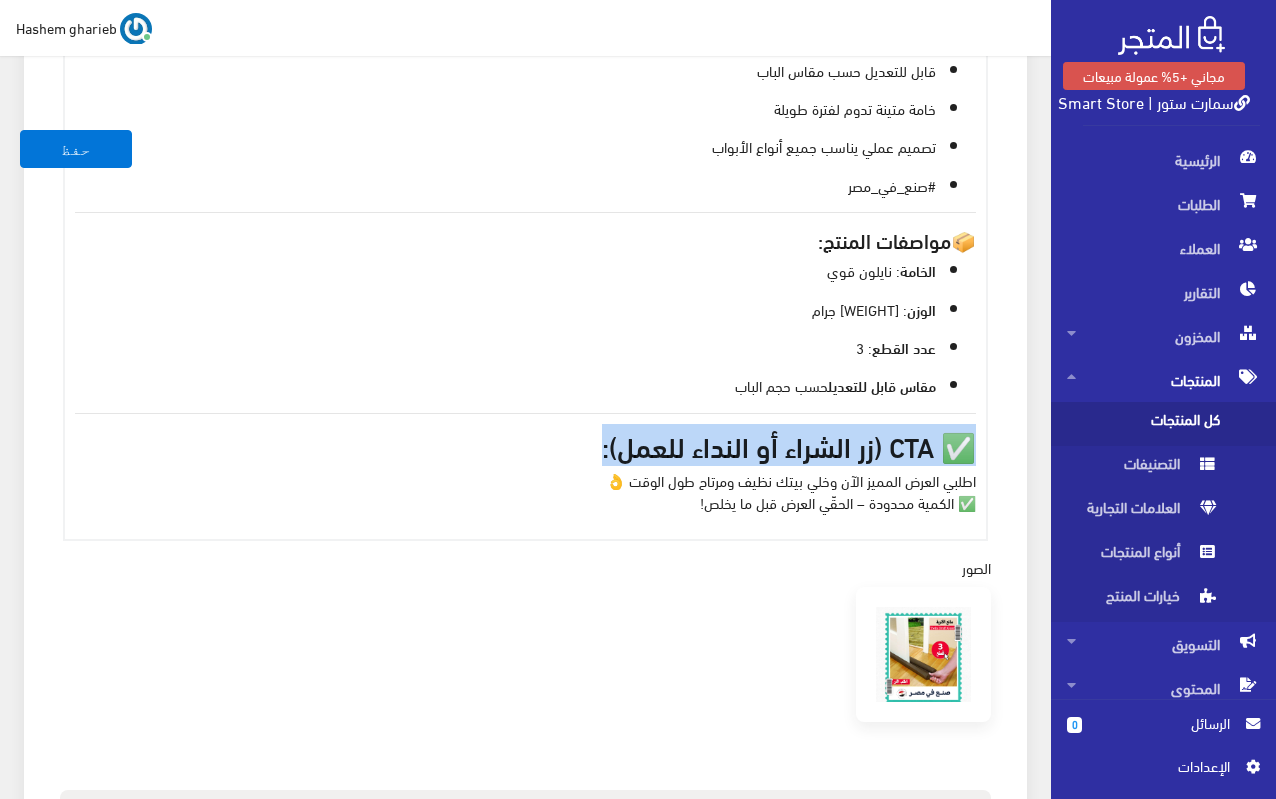 drag, startPoint x: 590, startPoint y: 444, endPoint x: 993, endPoint y: 444, distance: 403 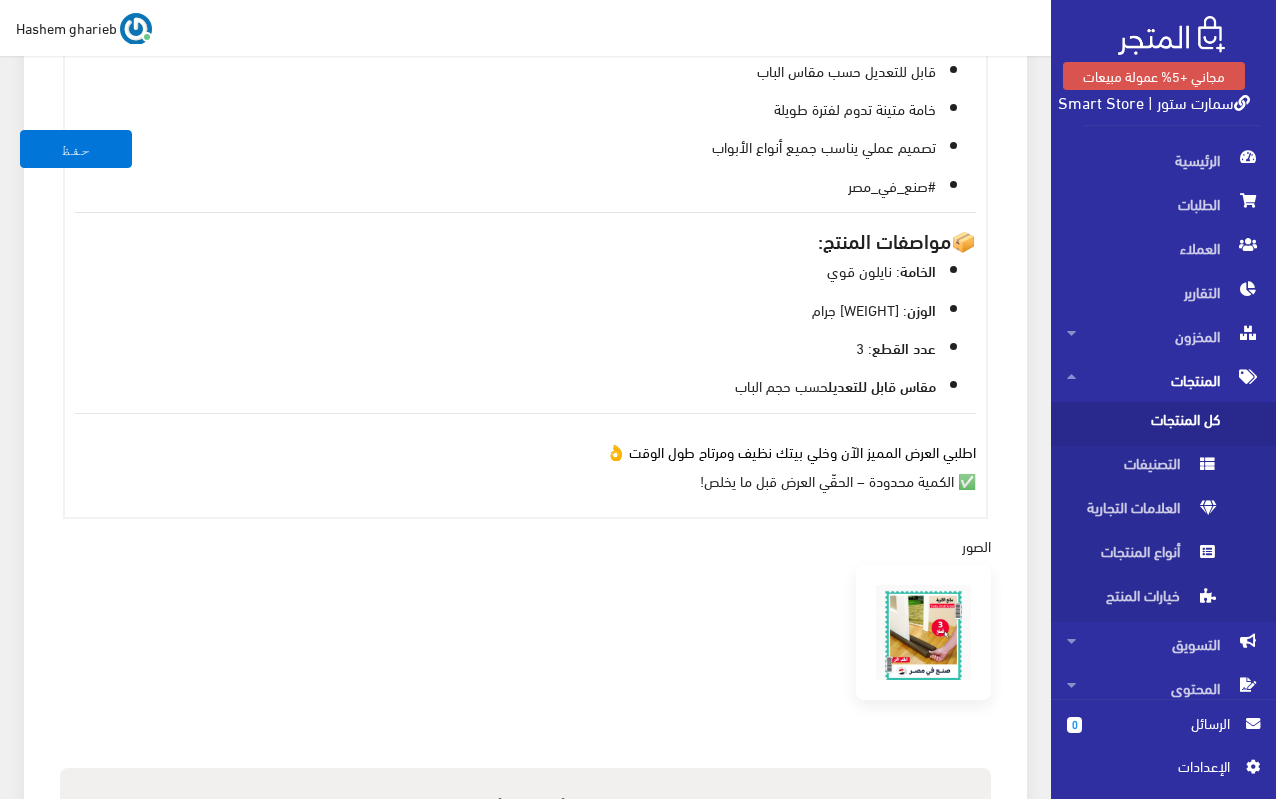 click on "احمي بيتك من الأتربة والحشرات بكل سهولة مع  عرض 3 قطع مانع الأتربة Twin Draft Guard  – الحل العملي للحفاظ على نظافة الغرف وراحة البيت!
المانع بيتركب تحت الباب بكل سلاسة، وبيشتغل كعازل قوي يمنع دخول الأتربة والهواء والحشرات، وبيحافظ على درجة حرارة الغرفة لو عندك تكييف أو تدفئة.
✅  المميزات :
يمنع تسريب الأتربة والحشرات من تحت الباب
يقلل الفواتير من خلال حفظ حرارة الغرفة
سهل الفك والتركيب بدون أدوات
قابل للتعديل حسب مقاس الباب
خامة متينة تدوم لفترة طويلة
تصميم عملي يناسب جميع أنواع الأبواب
#صنع_في_مصر
📦  مواصفات المنتج :
الخامة
الوزن" at bounding box center (525, 165) 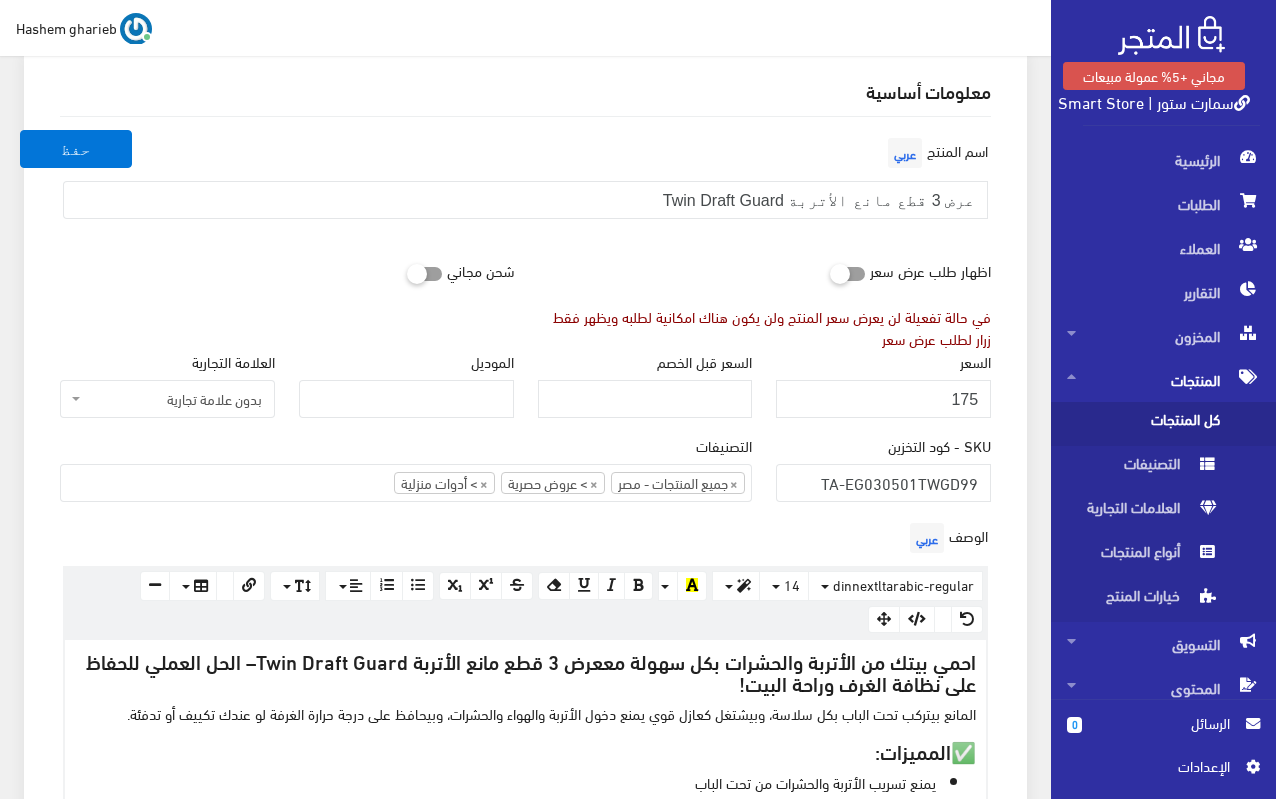 scroll, scrollTop: 187, scrollLeft: 0, axis: vertical 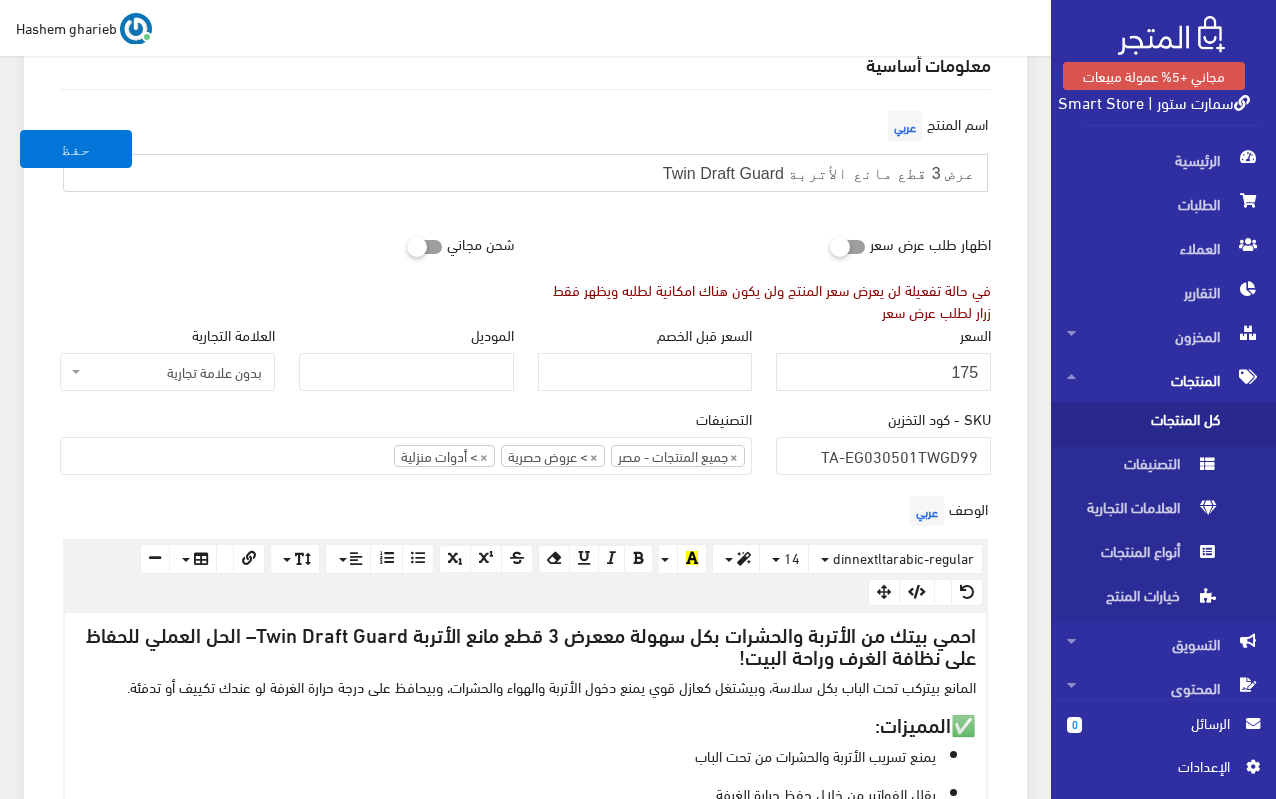 click on "عرض 3 قطع مانع الأتربة Twin Draft Guard" at bounding box center (525, 173) 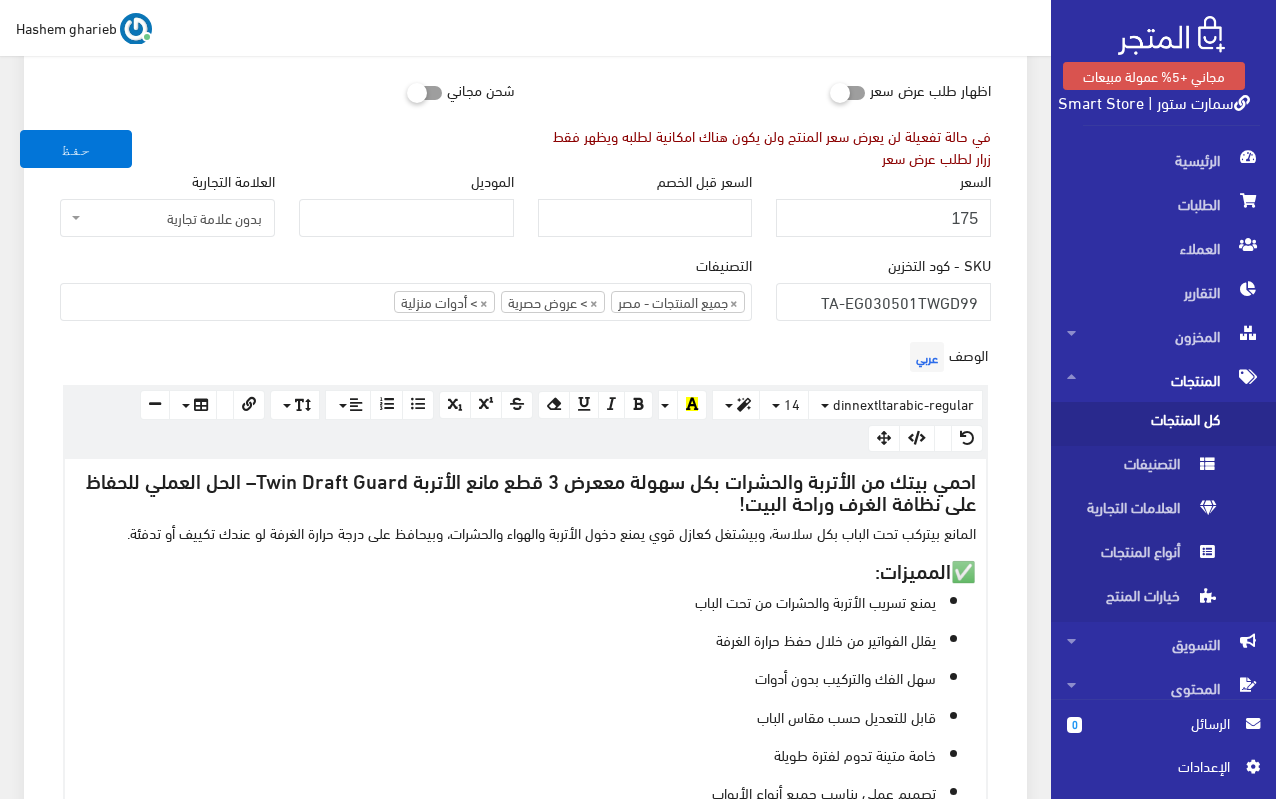 scroll, scrollTop: 287, scrollLeft: 0, axis: vertical 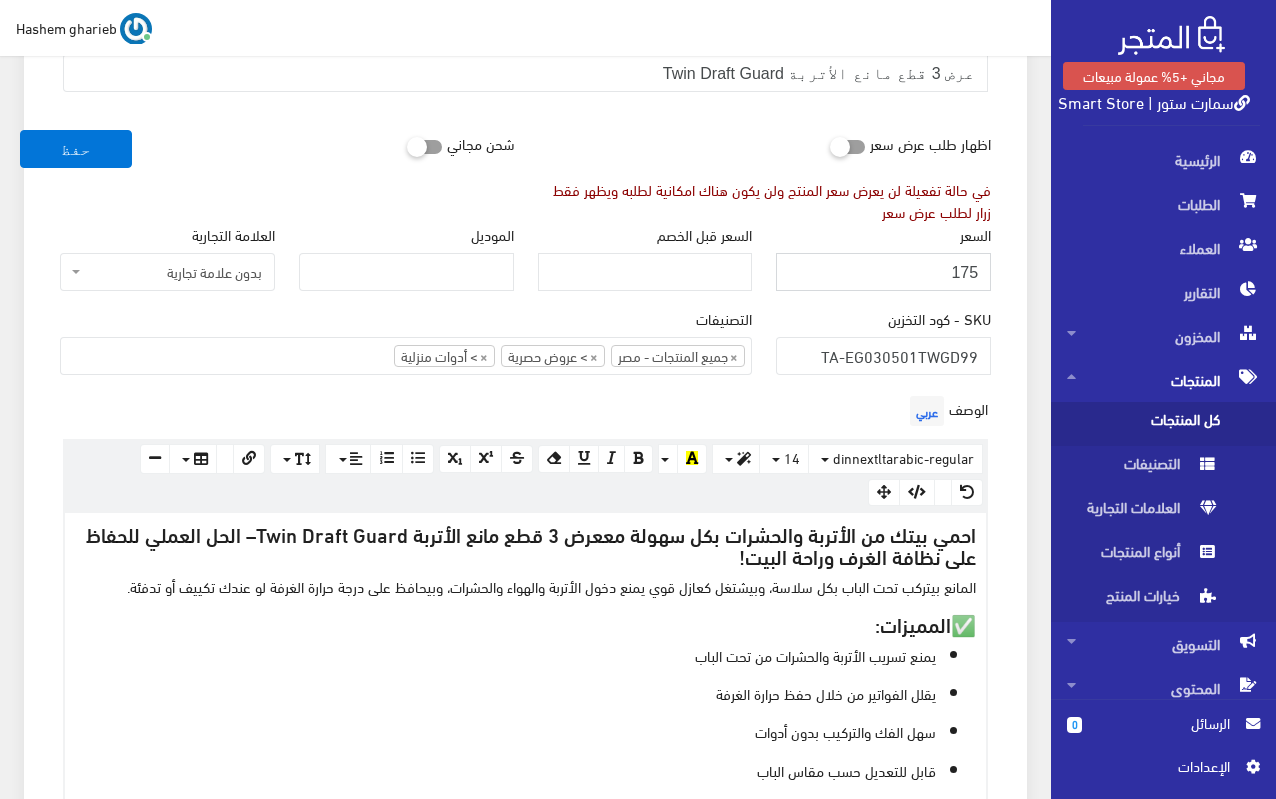 drag, startPoint x: 899, startPoint y: 274, endPoint x: 1008, endPoint y: 269, distance: 109.11462 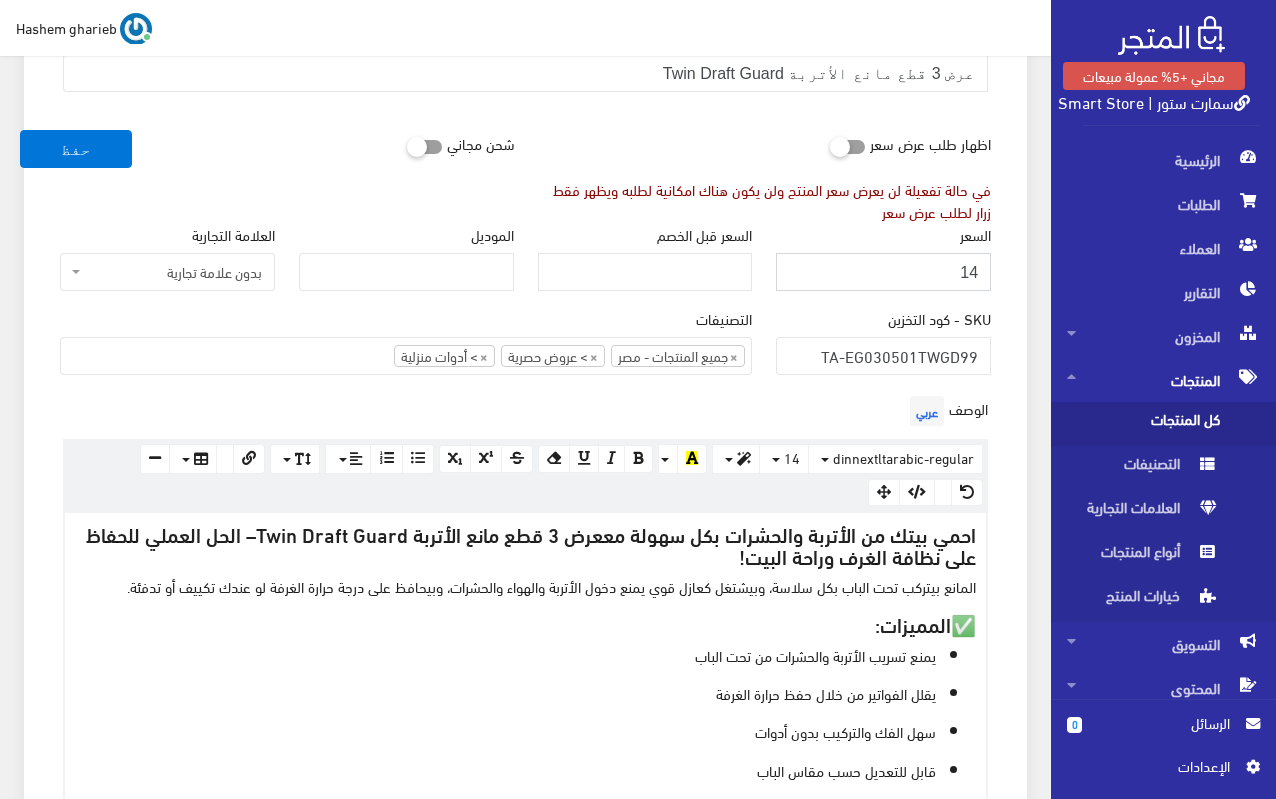 type on "1" 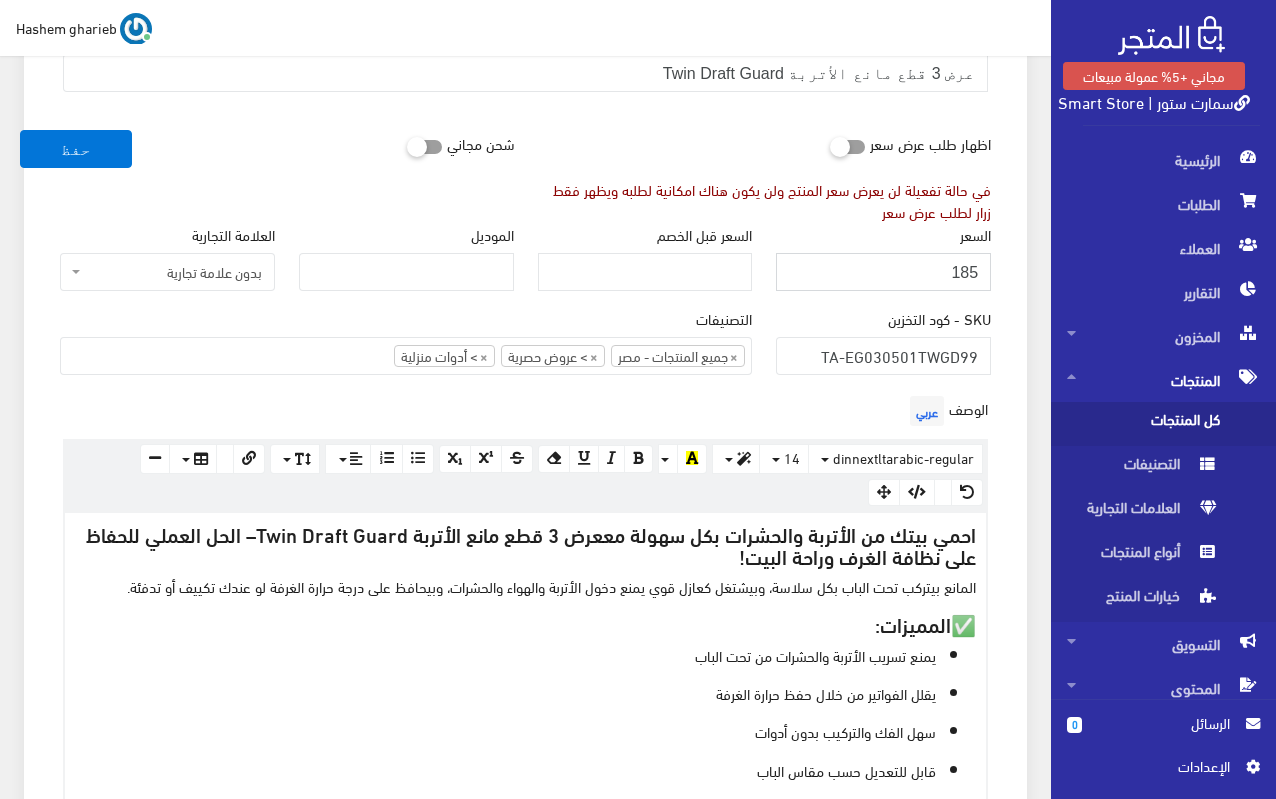 type on "185" 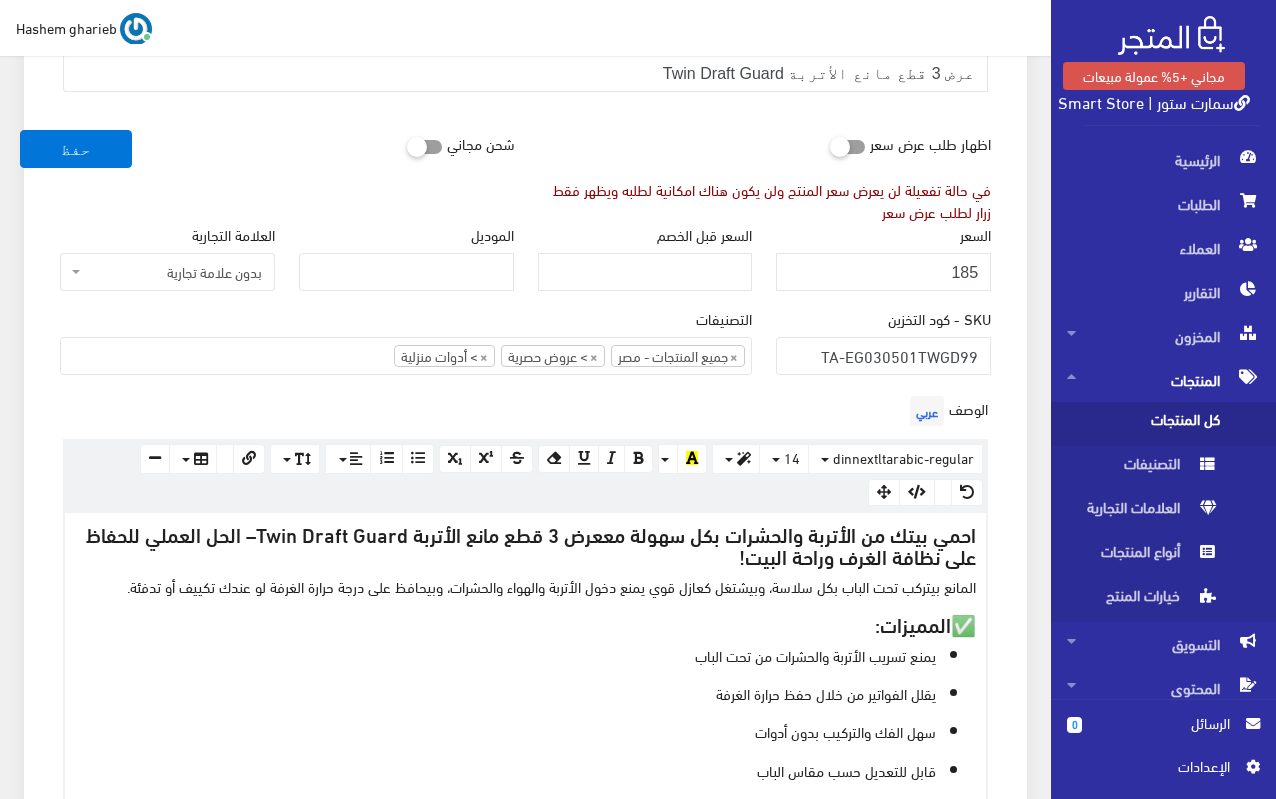 click on "SKU - كود التخزين
TA-EG030501TWGD99" at bounding box center (883, 349) 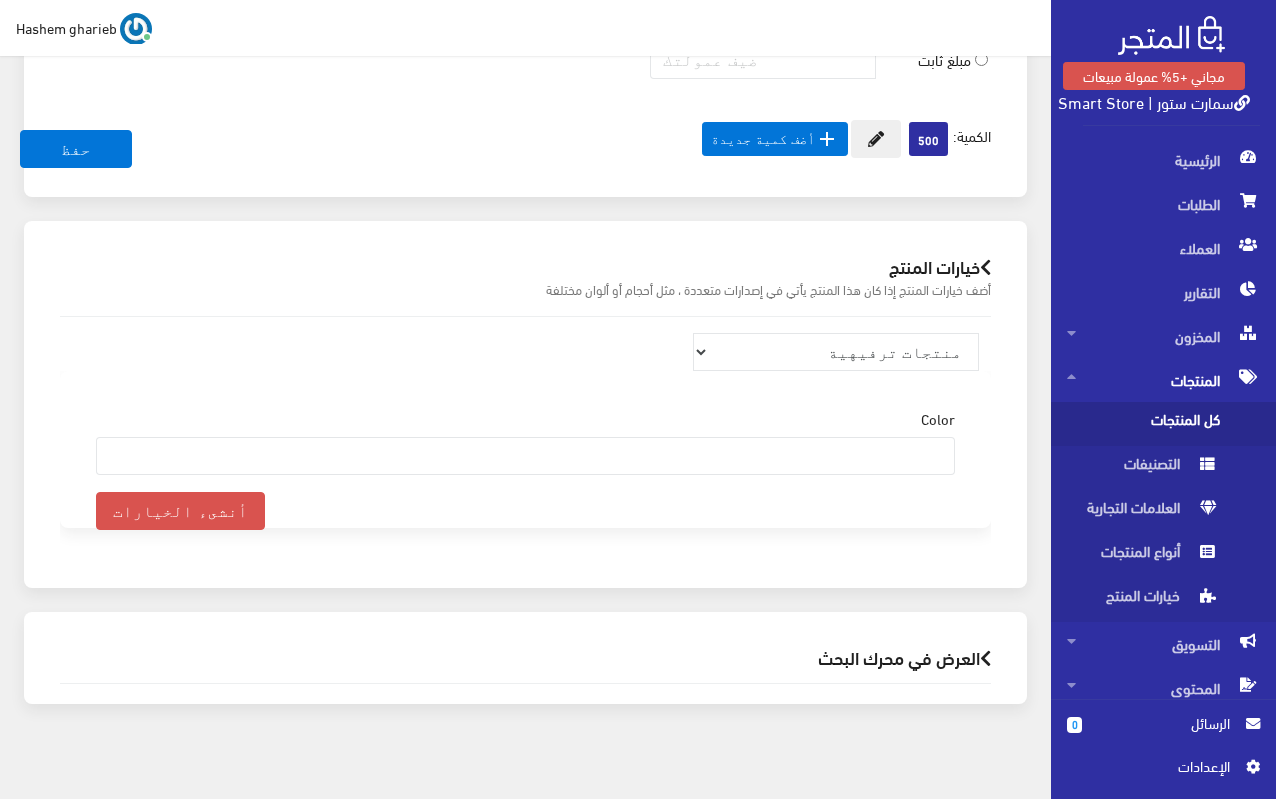 scroll, scrollTop: 2059, scrollLeft: 0, axis: vertical 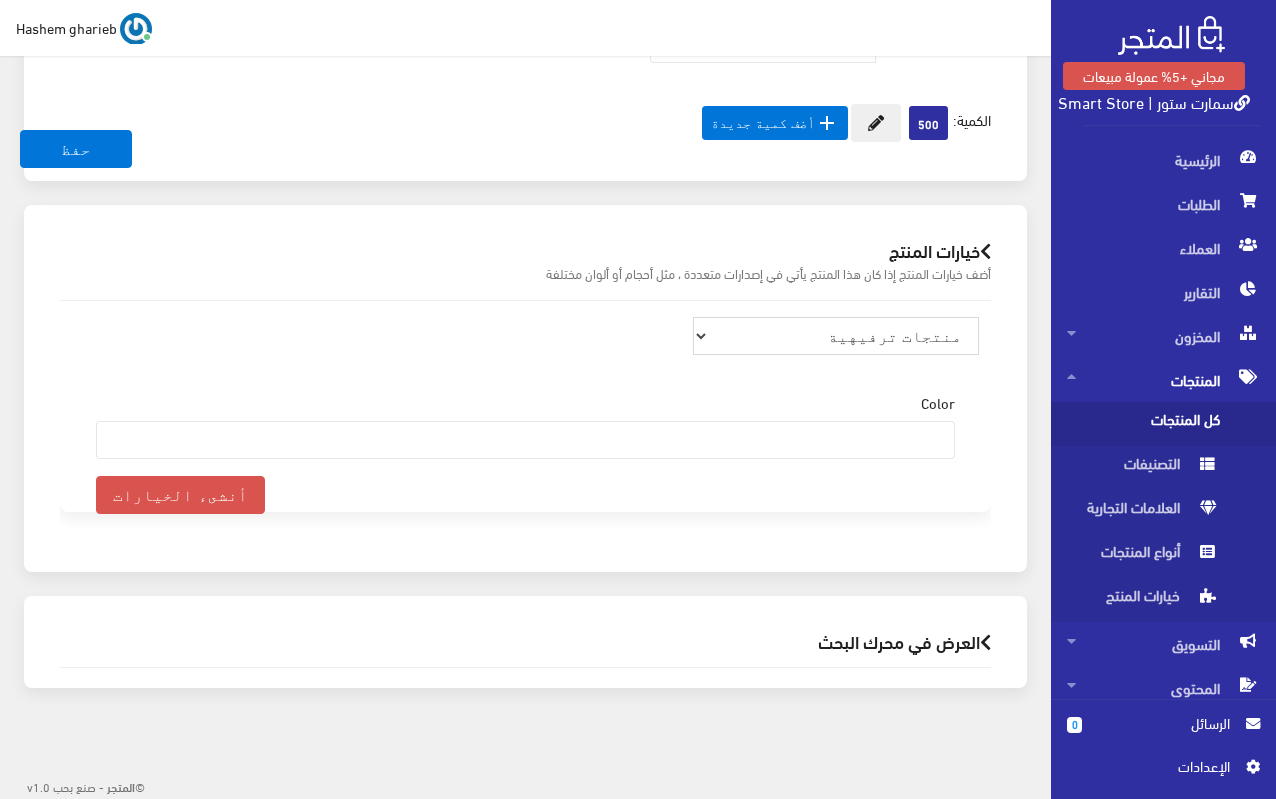 click on "منتجات ترفيهية
الكترونيات
اكسسوارات الهواتف
الصحة والجمال
تحف ومقتنيات
موضة وأزياء
مستلزمات السيارات
إضاءة وديكور
المنزل والمطبخ
الطاقة الشمسية
مستلزمات أطفال منتجات رياضية" at bounding box center [836, 336] 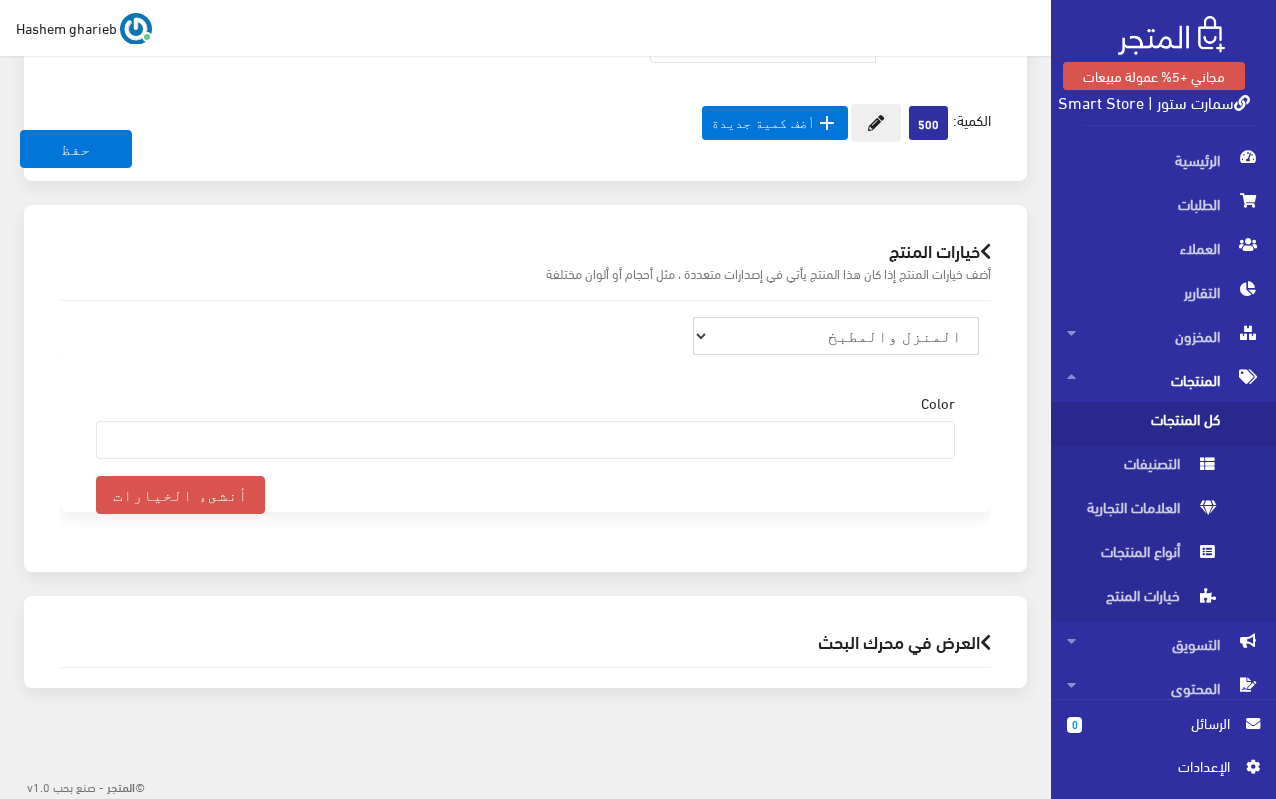 click on "منتجات ترفيهية
الكترونيات
اكسسوارات الهواتف
الصحة والجمال
تحف ومقتنيات
موضة وأزياء
مستلزمات السيارات
إضاءة وديكور
المنزل والمطبخ
الطاقة الشمسية
مستلزمات أطفال منتجات رياضية" at bounding box center [836, 336] 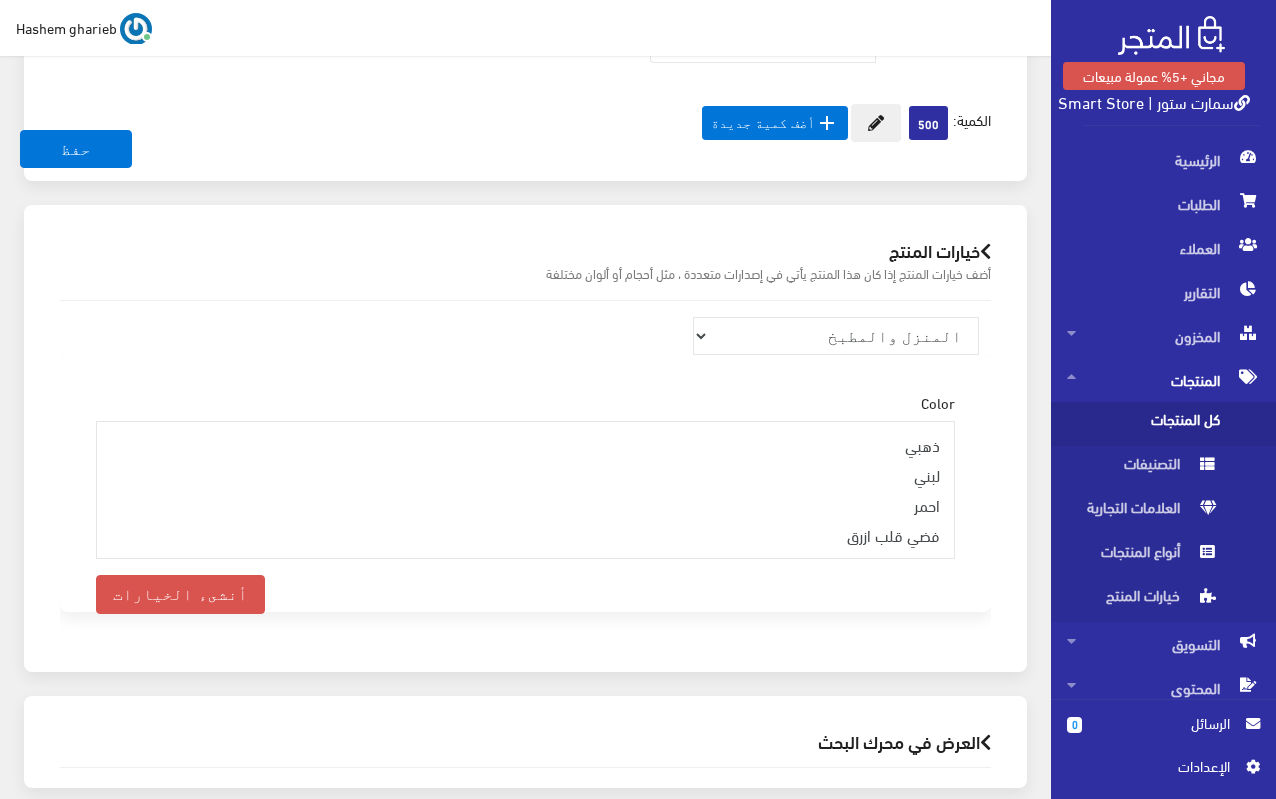 click on "خيارات المنتج
أضف خيارات المنتج إذا كان هذا المنتج يأتي في إصدارات متعددة ، مثل أحجام أو ألوان مختلفة
منتجات ترفيهية
الكترونيات
اكسسوارات الهواتف
الصحة والجمال
تحف ومقتنيات
موضة وأزياء مستلزمات السيارات إضاءة وديكور" at bounding box center (525, 438) 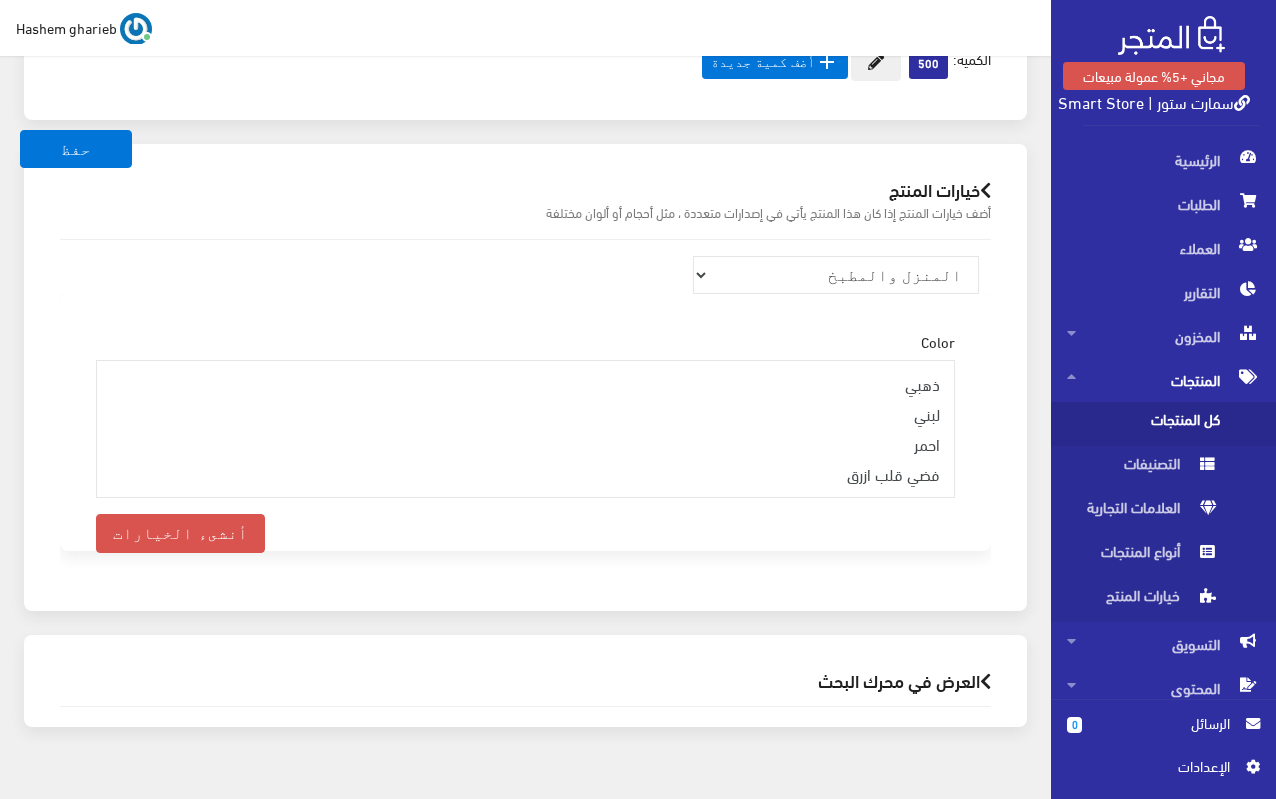 scroll, scrollTop: 2135, scrollLeft: 0, axis: vertical 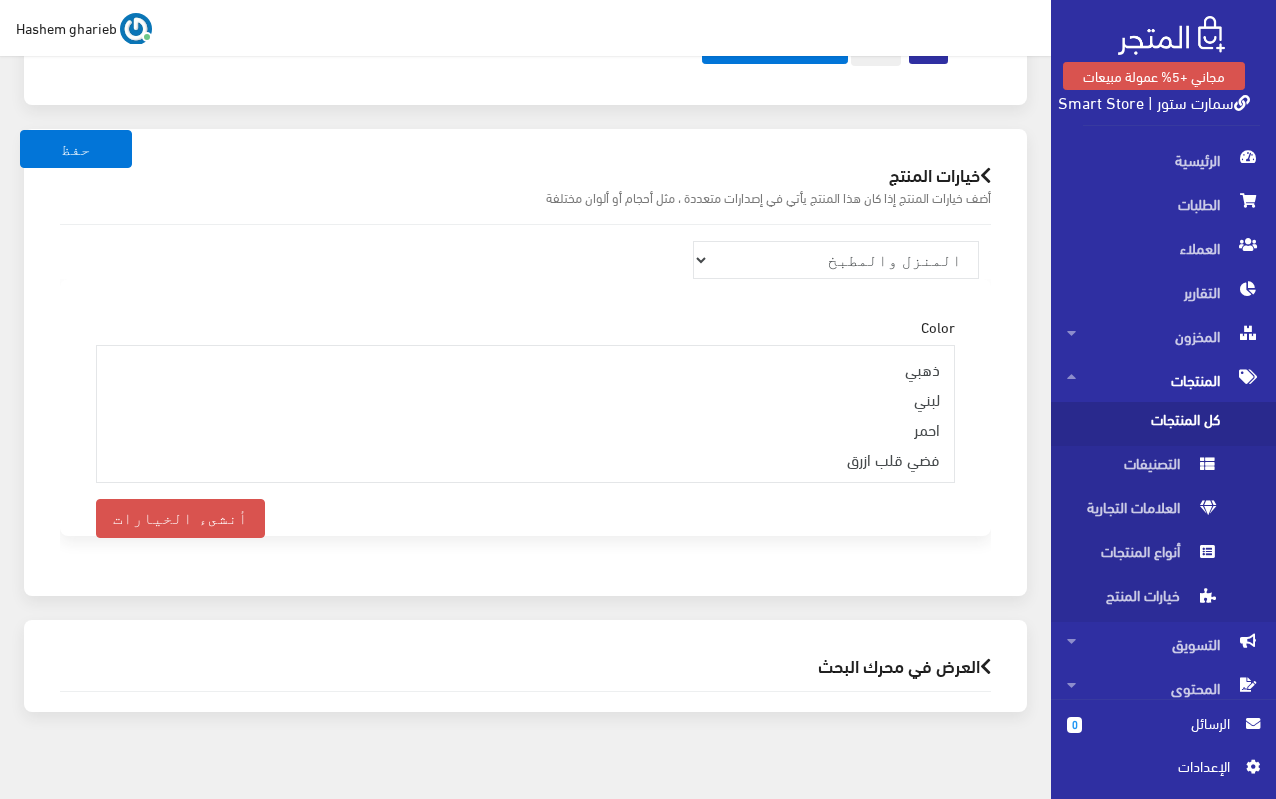click on "العرض في محرك البحث" at bounding box center [525, 665] 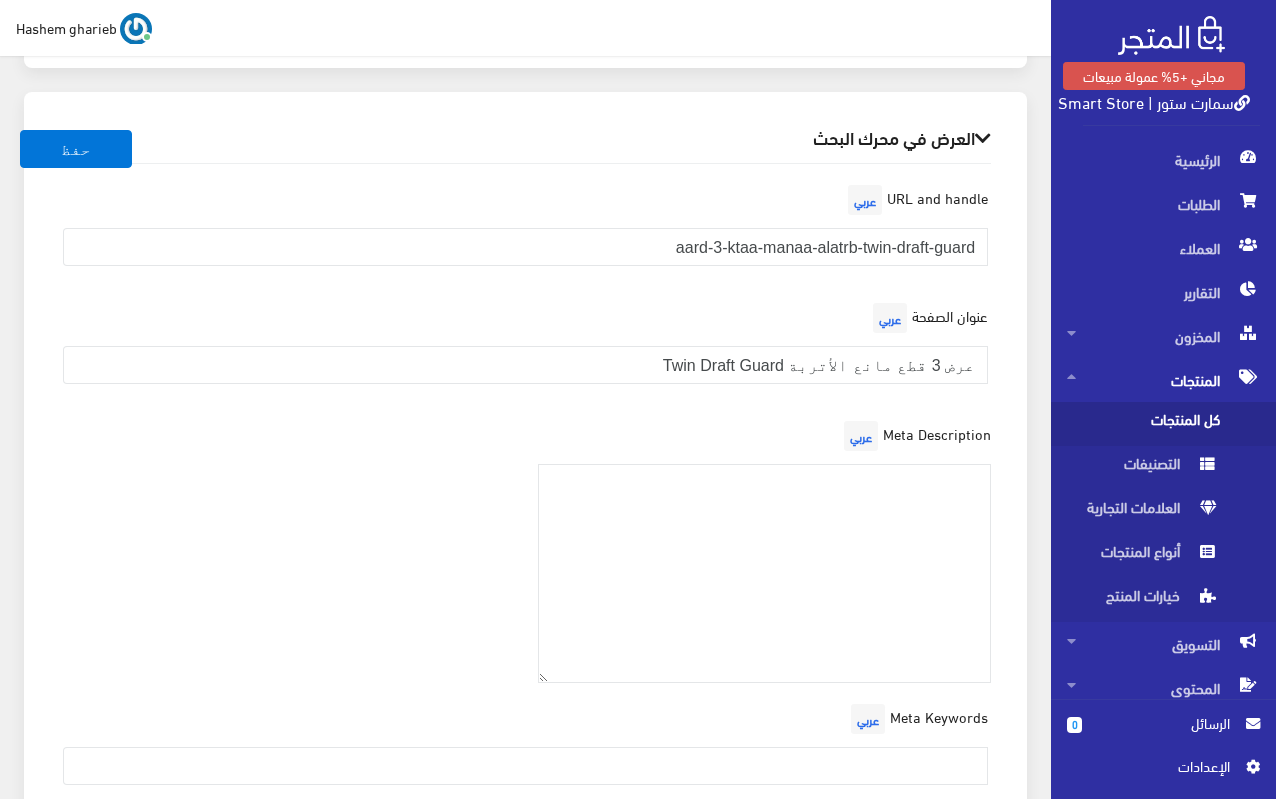 scroll, scrollTop: 2735, scrollLeft: 0, axis: vertical 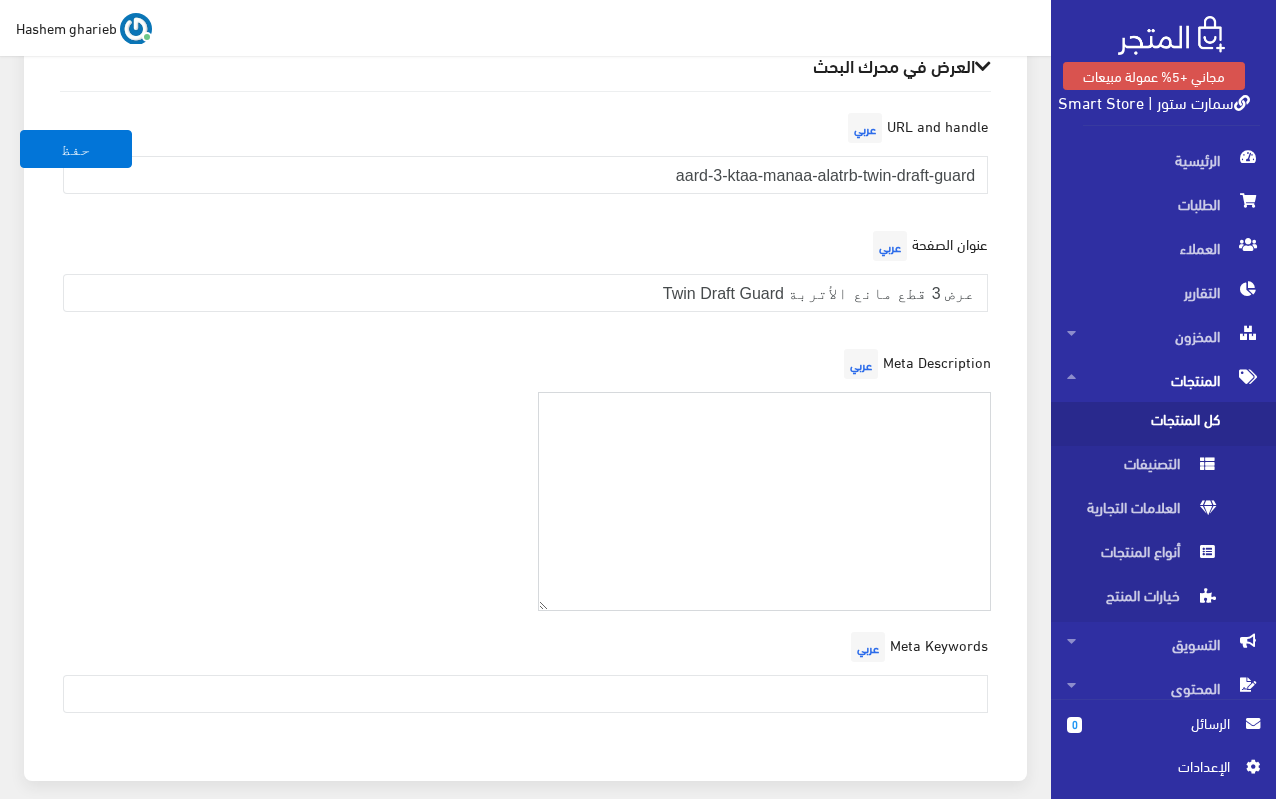 click at bounding box center [765, 501] 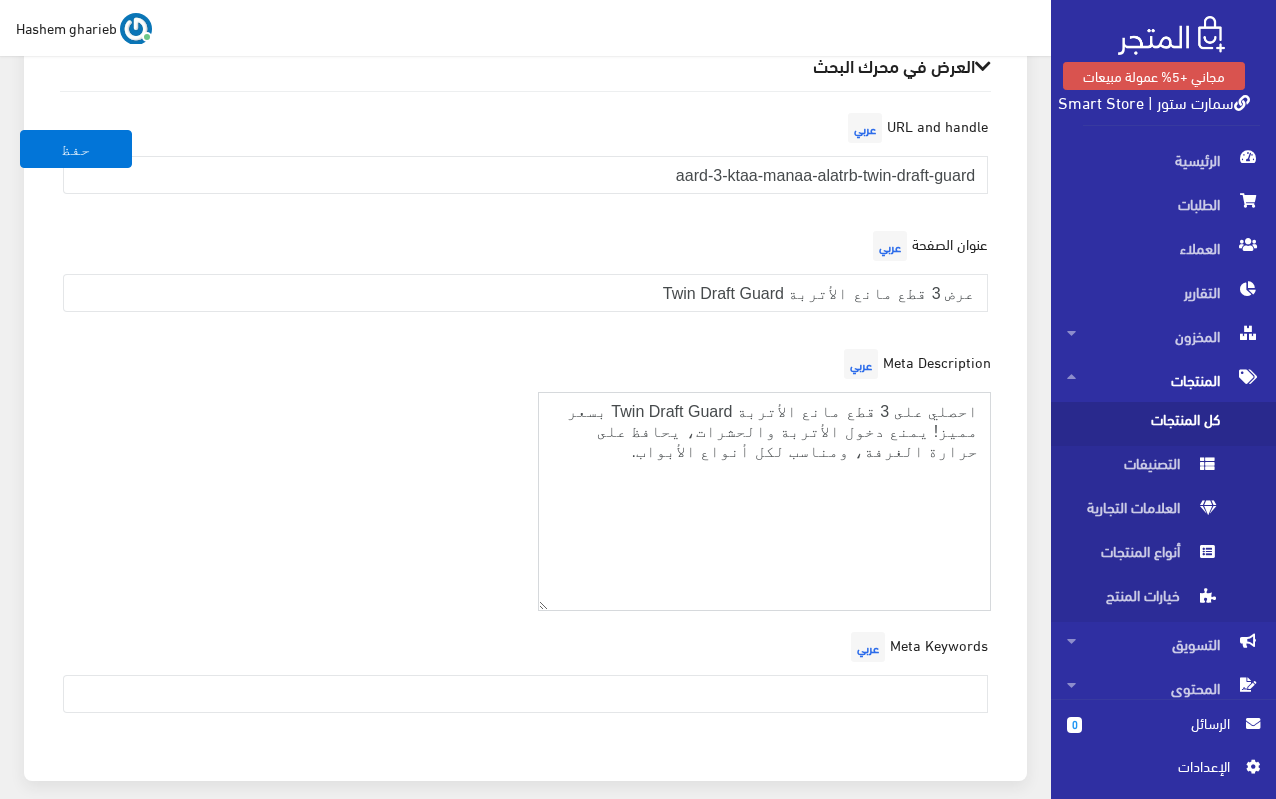 type on "احصلي على 3 قطع مانع الأتربة Twin Draft Guard بسعر مميز! يمنع دخول الأتربة والحشرات، يحافظ على حرارة الغرفة، ومناسب لكل أنواع الأبواب." 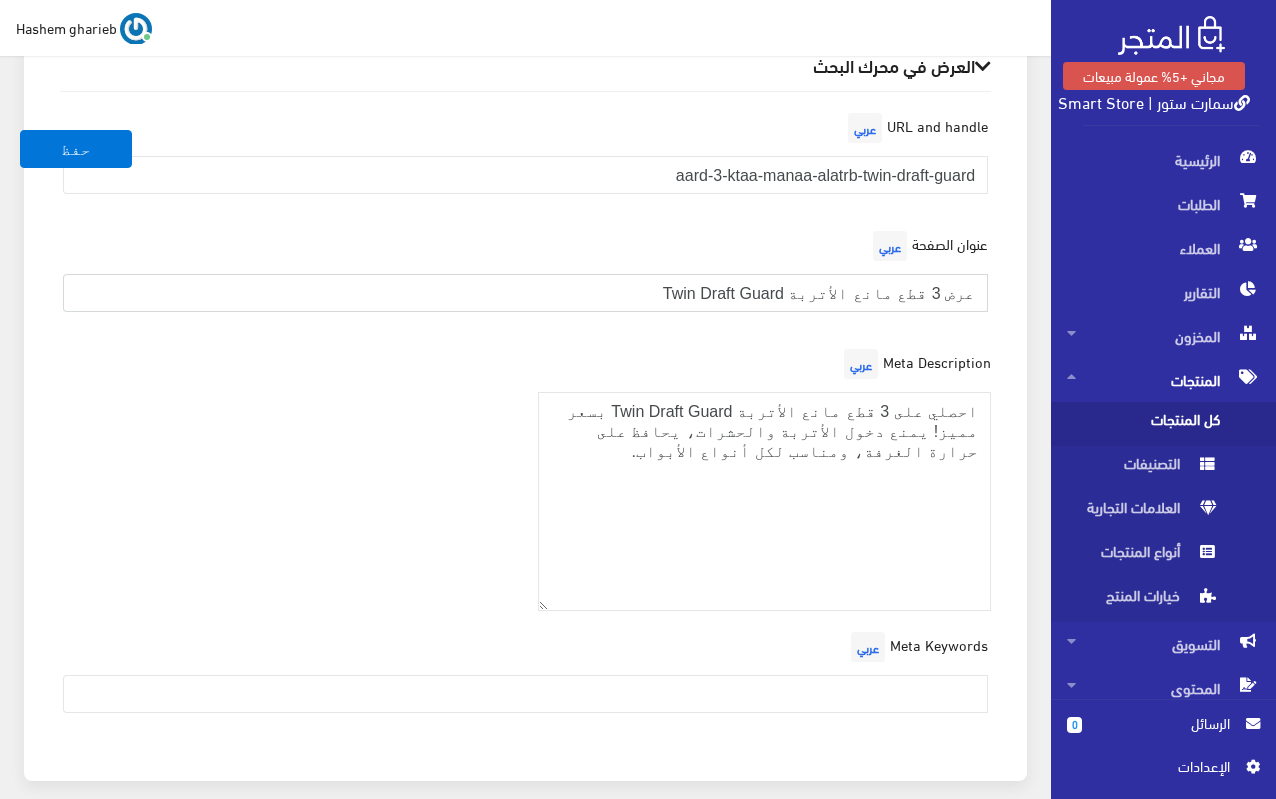 drag, startPoint x: 630, startPoint y: 267, endPoint x: 1020, endPoint y: 248, distance: 390.46255 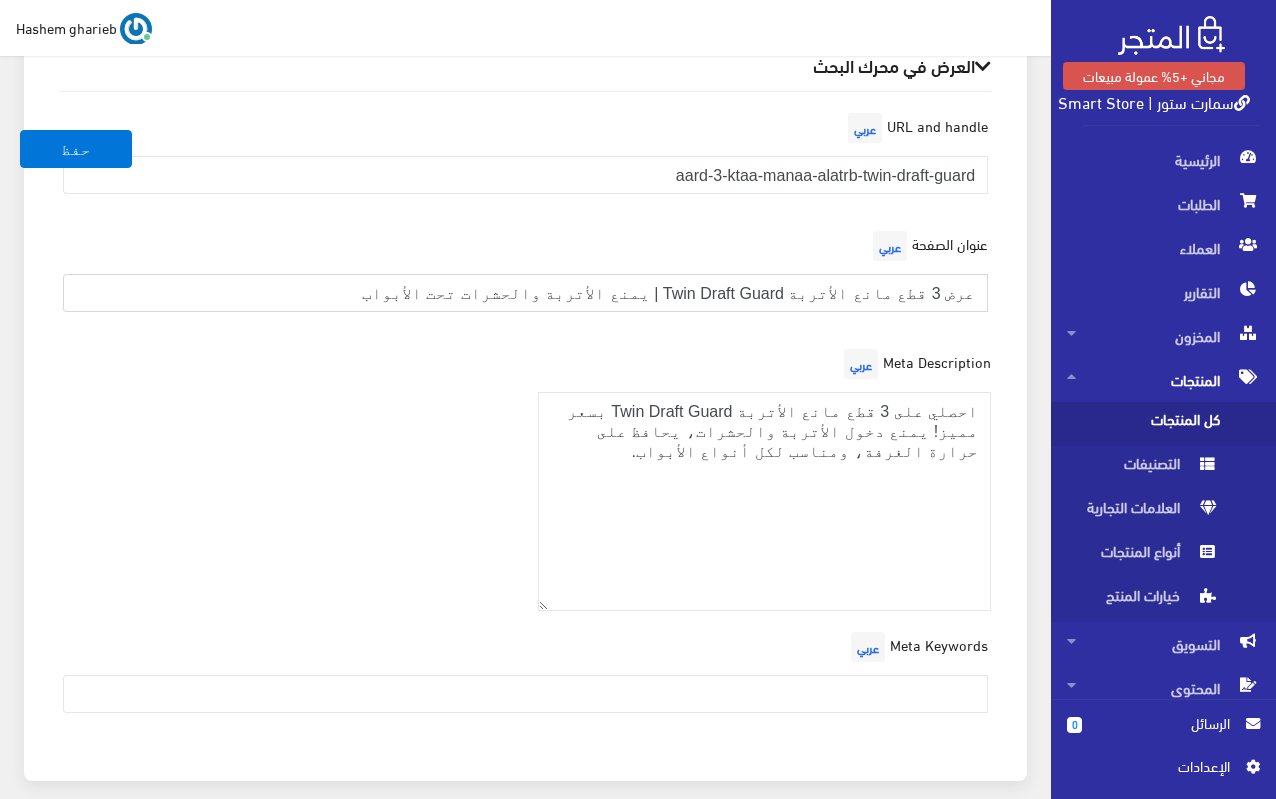 drag, startPoint x: 817, startPoint y: 262, endPoint x: 995, endPoint y: 266, distance: 178.04494 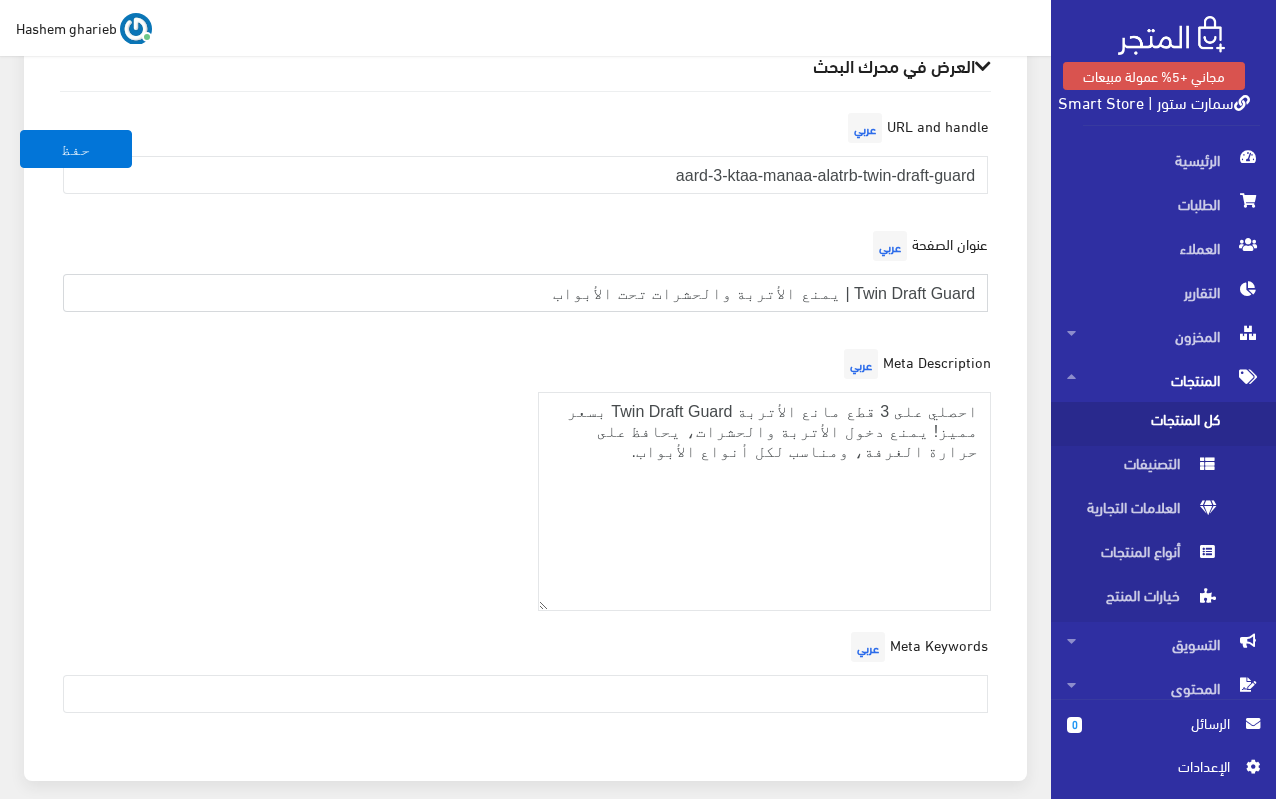 drag, startPoint x: 522, startPoint y: 270, endPoint x: 1005, endPoint y: 265, distance: 483.02588 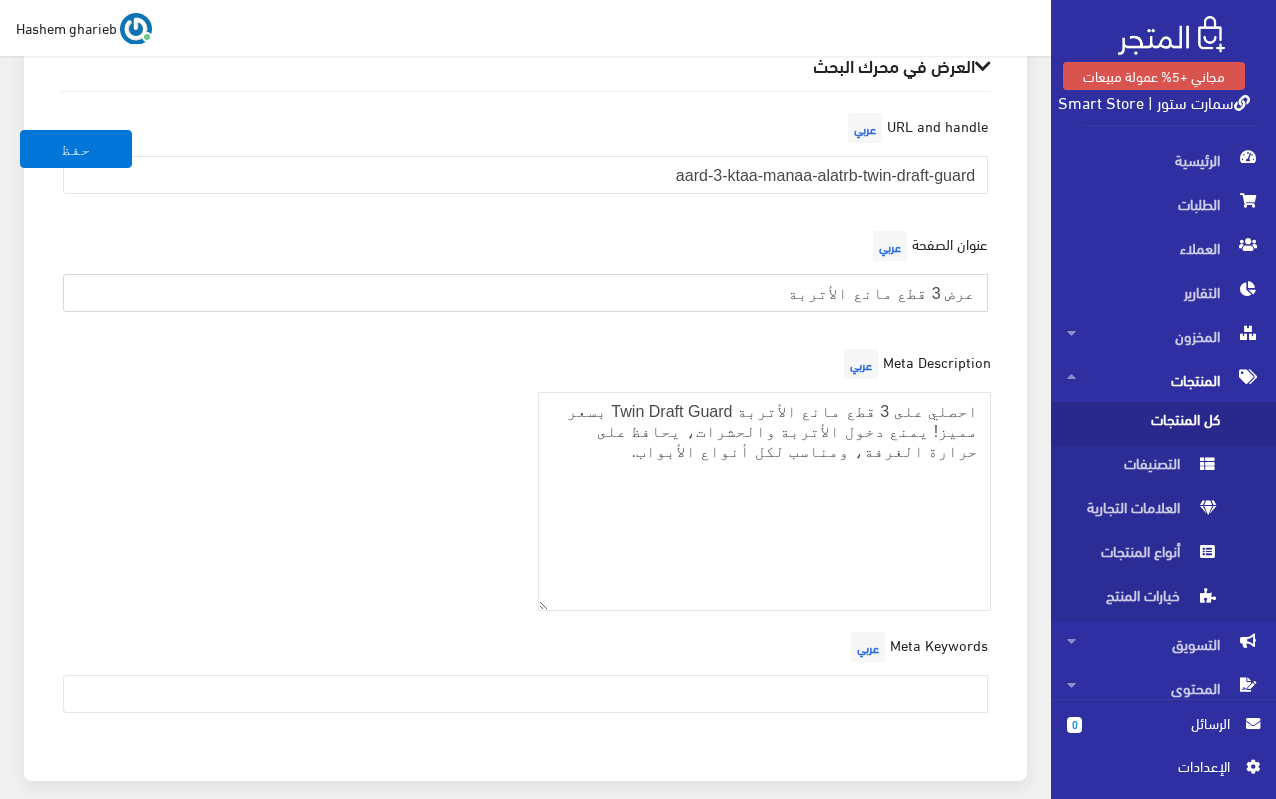 paste on "Twin Draft Guard | يمنع الأتربة والحشرات تحت الأبواب" 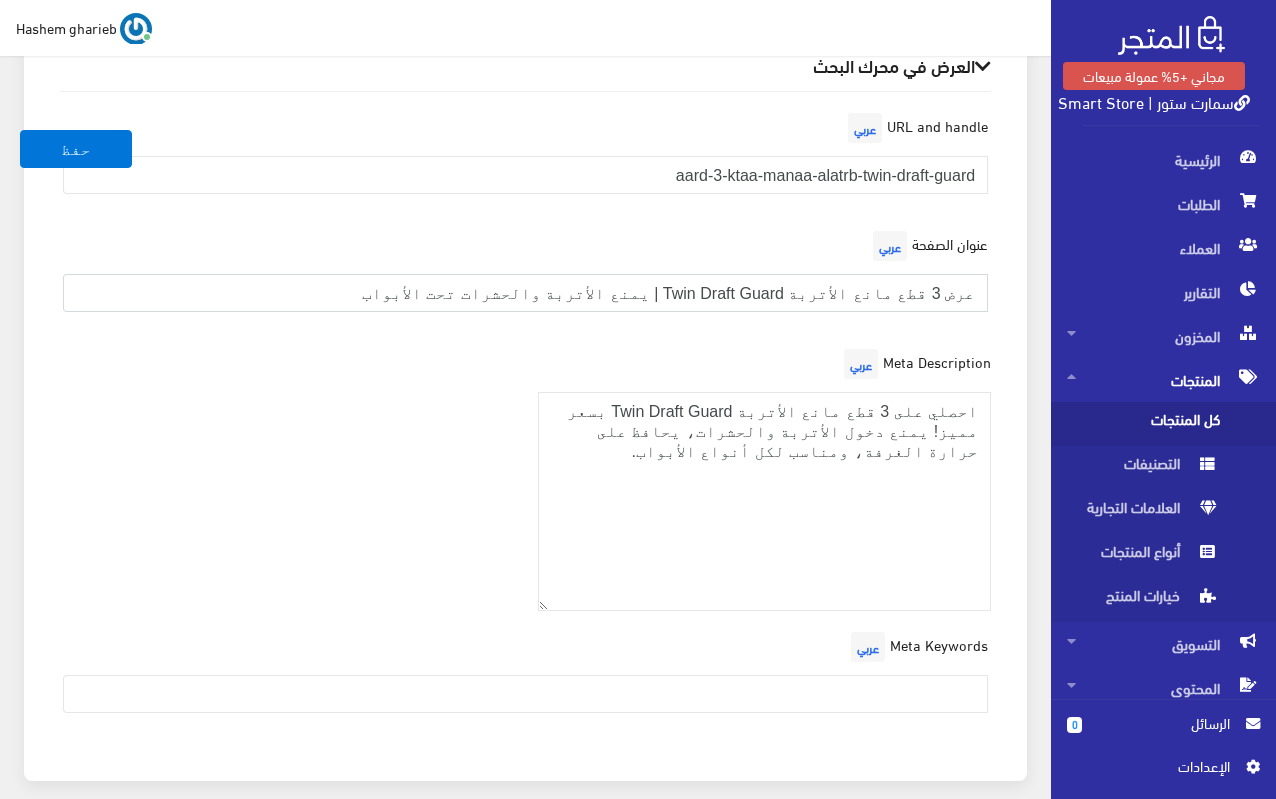 drag, startPoint x: 816, startPoint y: 265, endPoint x: 988, endPoint y: 279, distance: 172.56883 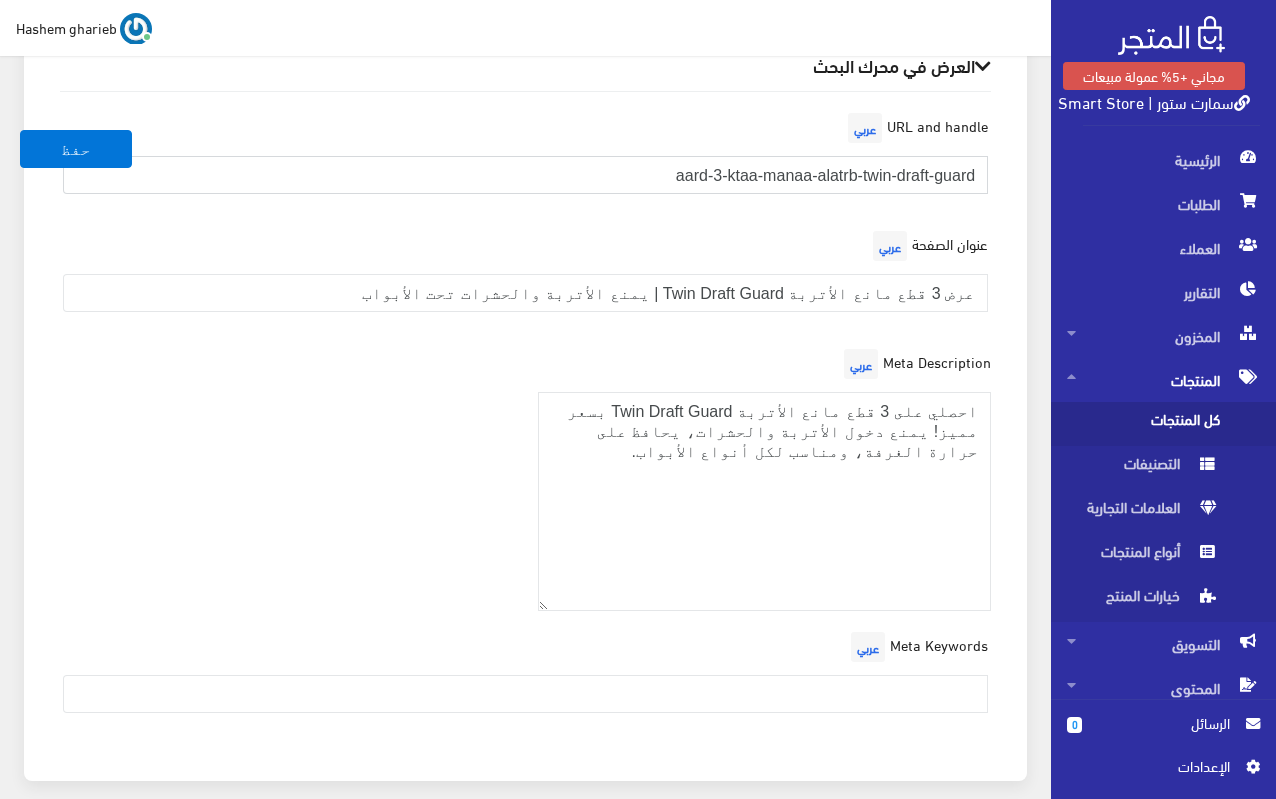 drag, startPoint x: 602, startPoint y: 152, endPoint x: 1006, endPoint y: 160, distance: 404.0792 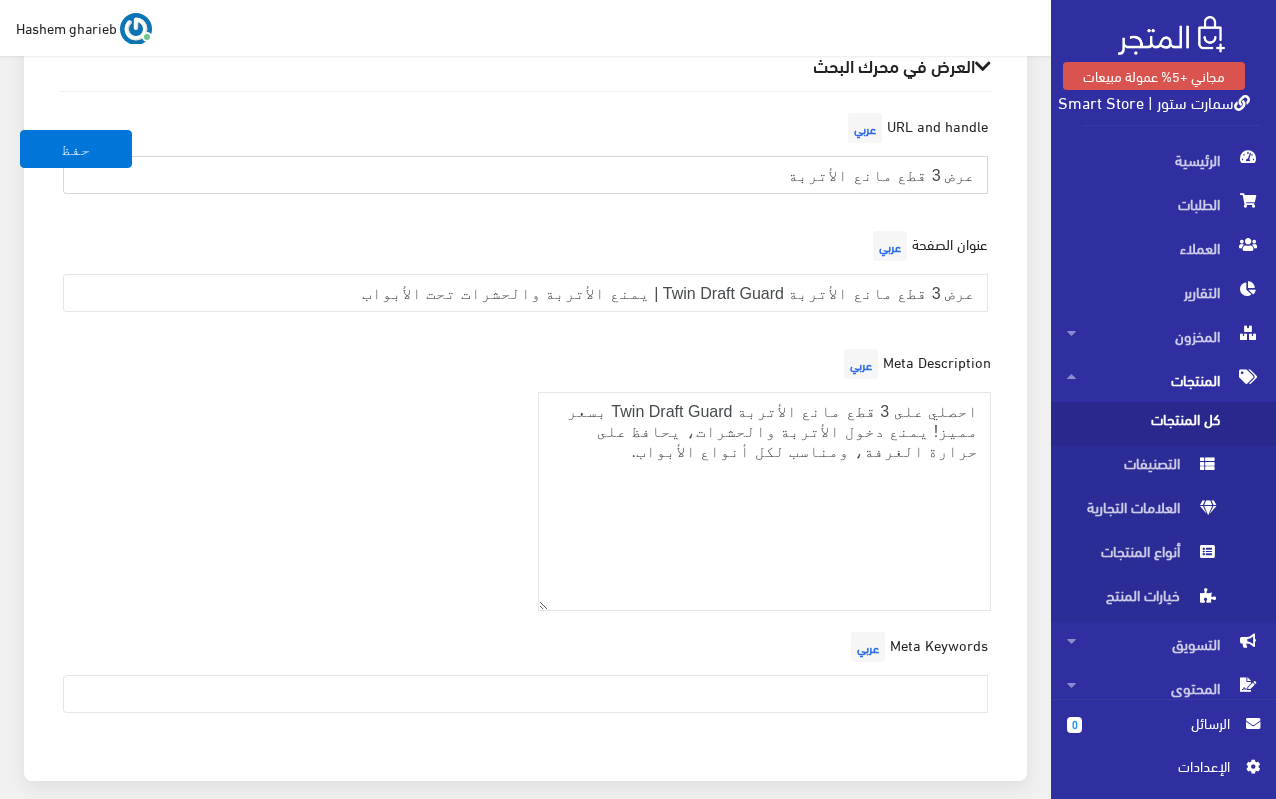 click on "عرض 3 قطع مانع الأتربة" at bounding box center [525, 175] 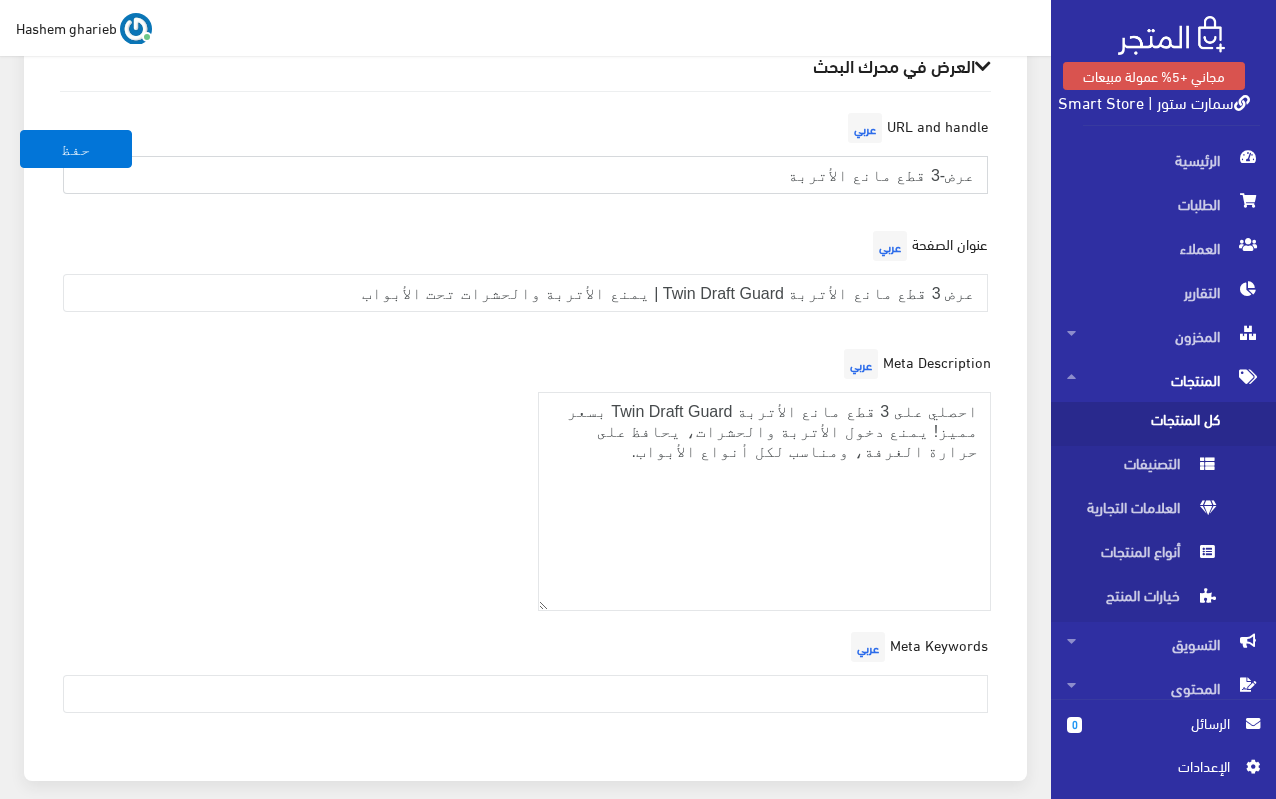 click on "عرض-3 قطع مانع الأتربة" at bounding box center (525, 175) 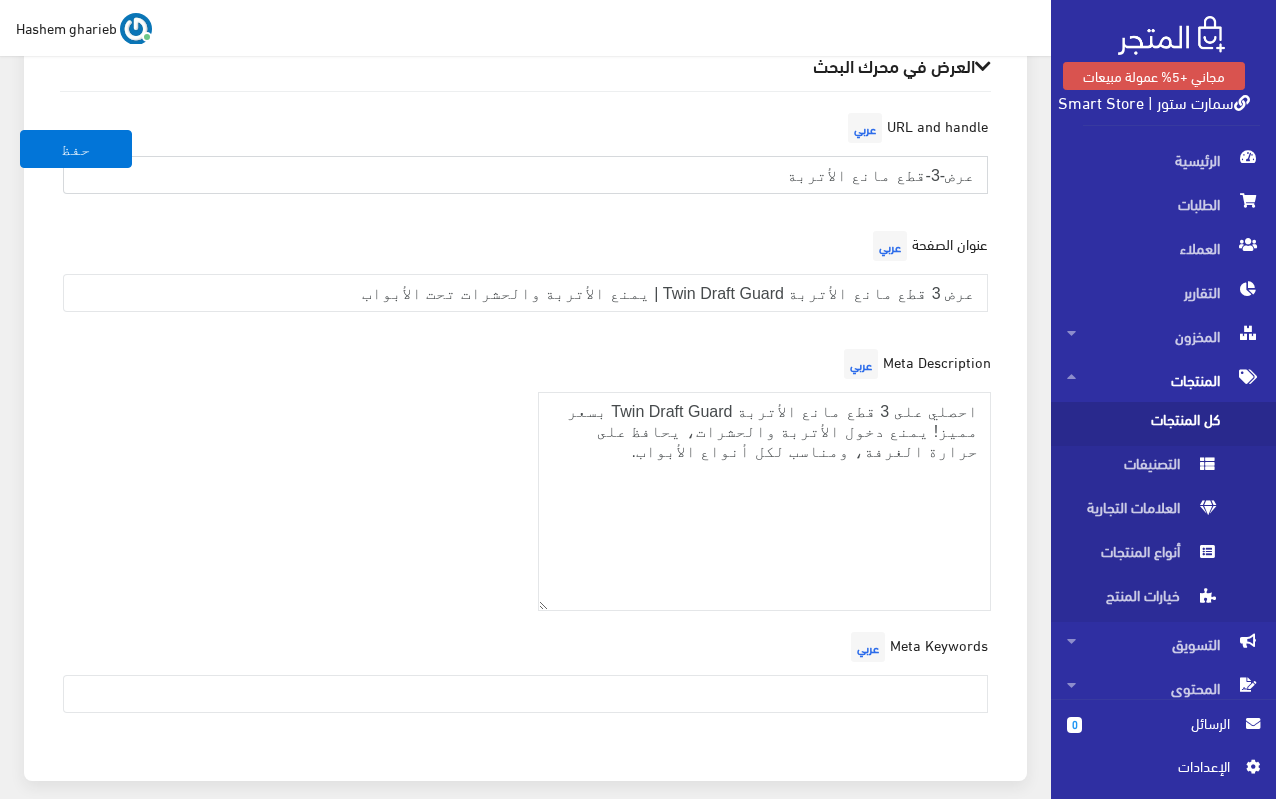 click on "عرض-3-قطع مانع الأتربة" at bounding box center (525, 175) 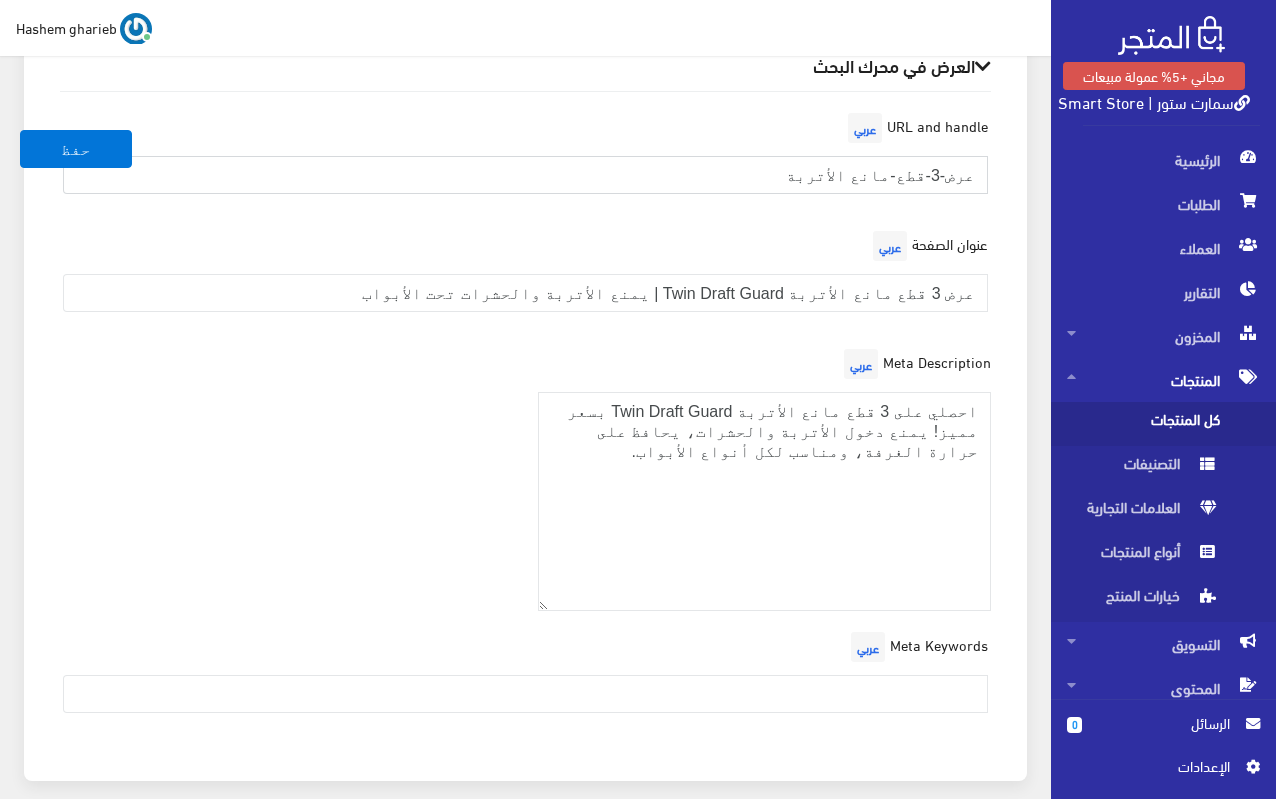 click on "عرض-3-قطع-مانع الأتربة" at bounding box center [525, 175] 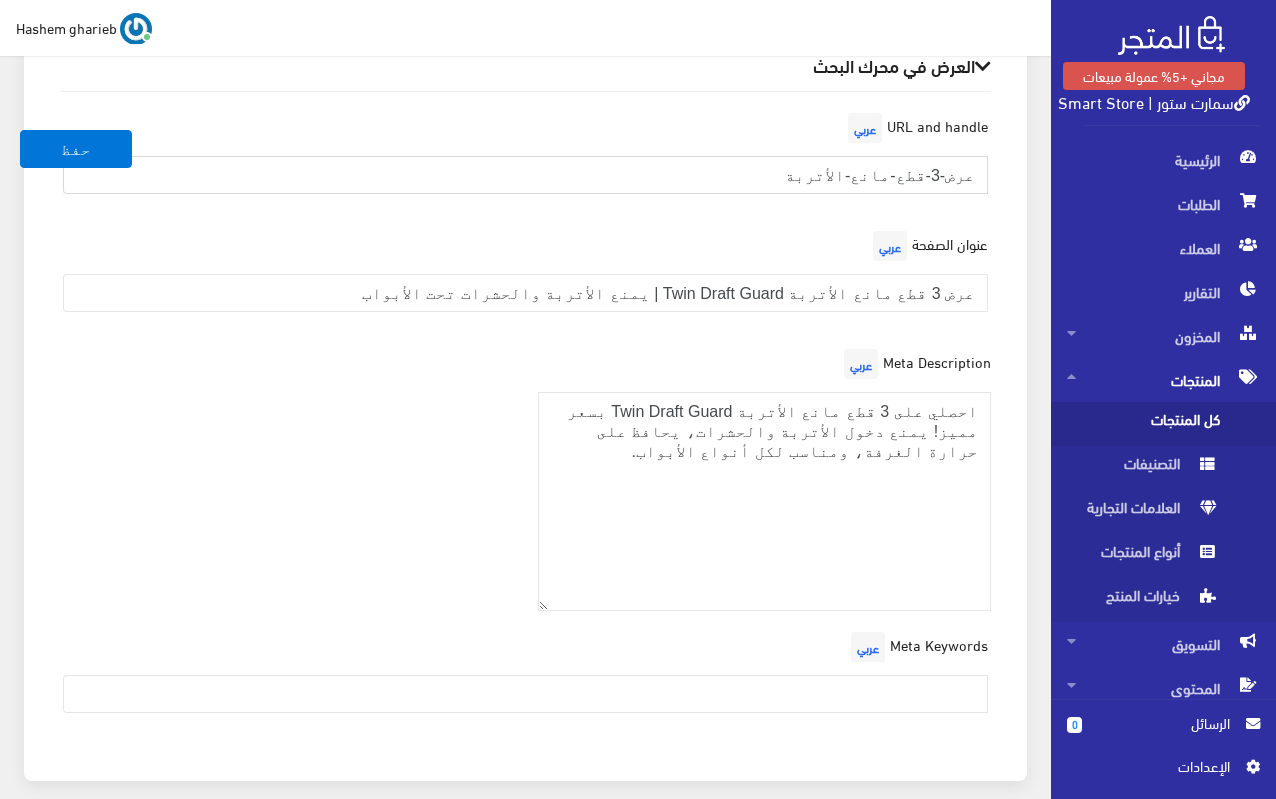 type on "عرض-3-قطع-مانع-الأتربة" 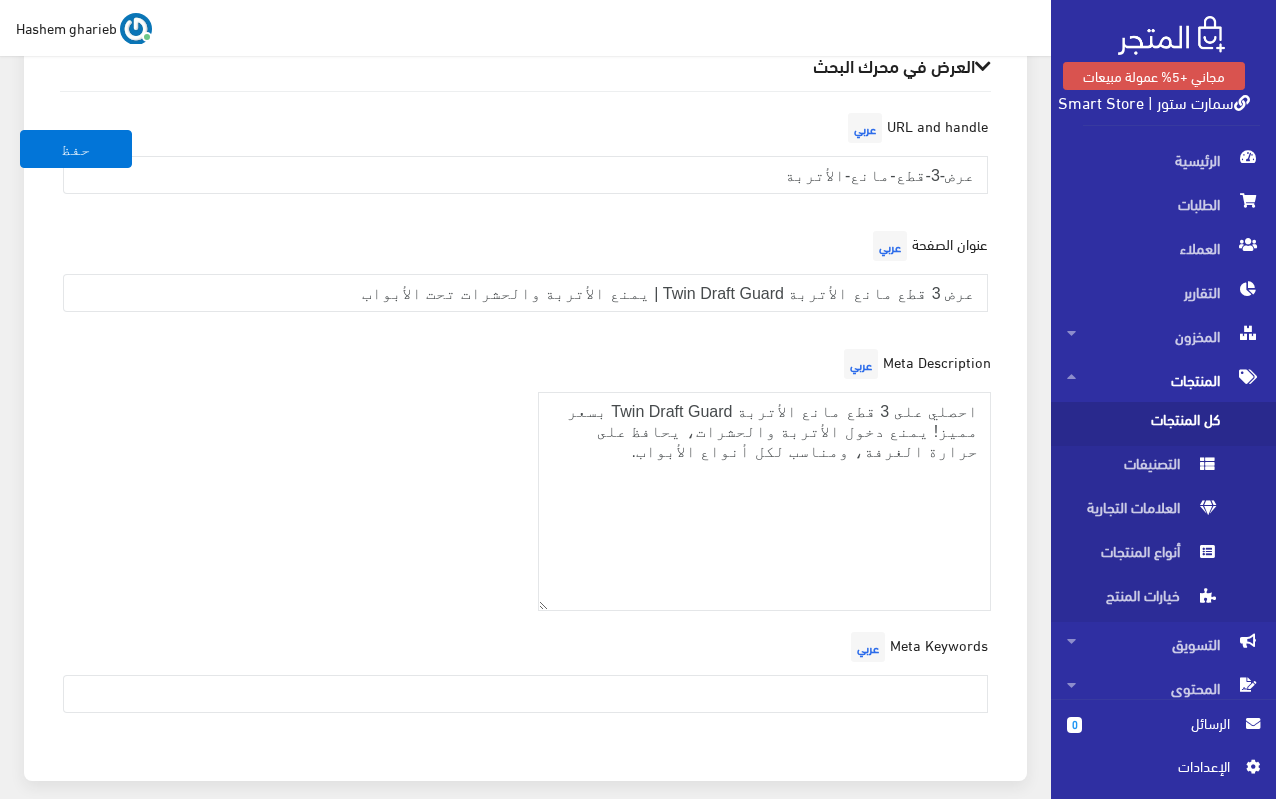 click on "العرض في محرك البحث
URL and handle  عربي
عرض-3-قطع-مانع-الأتربة
عنوان الصفحة  عربي
عرض 3 قطع مانع الأتربة Twin Draft Guard | يمنع الأتربة والحشرات تحت الأبواب
Meta Description  عربي
Meta Keywords  عربي" at bounding box center (525, 400) 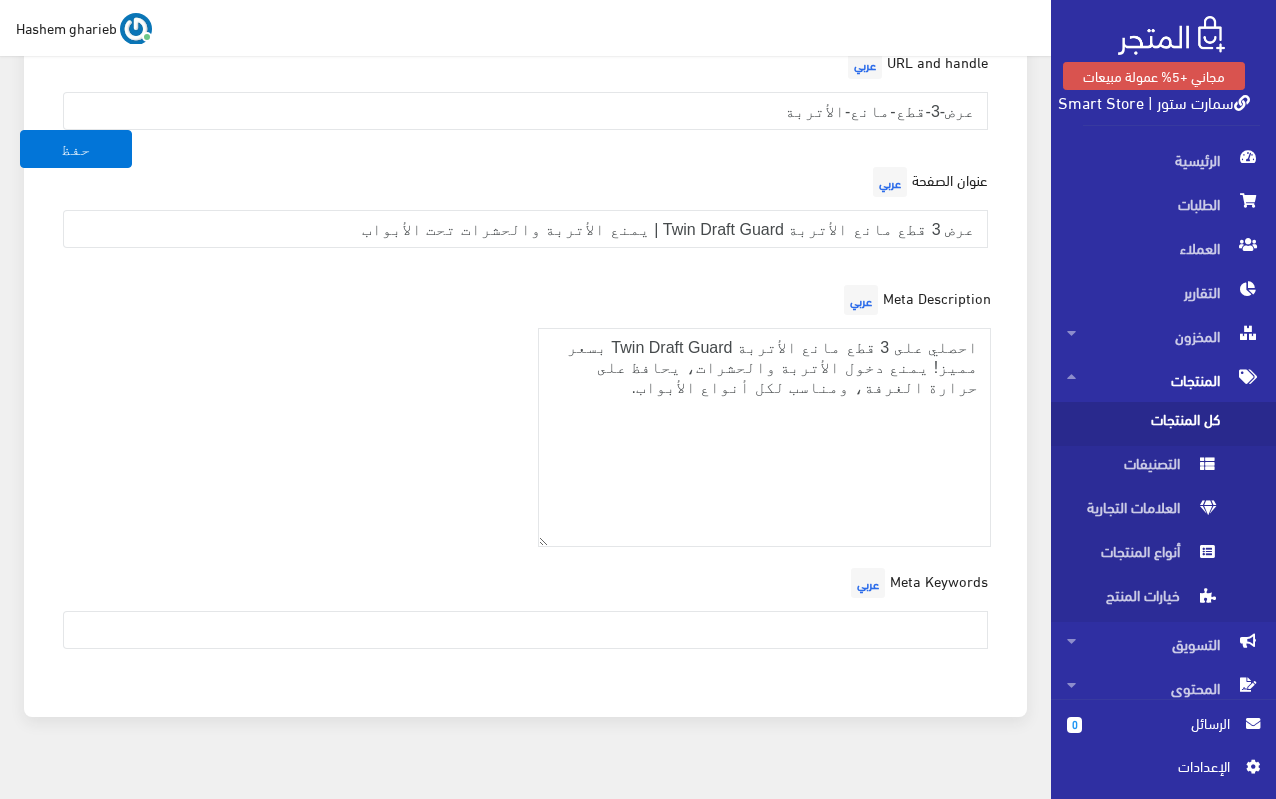 scroll, scrollTop: 2804, scrollLeft: 0, axis: vertical 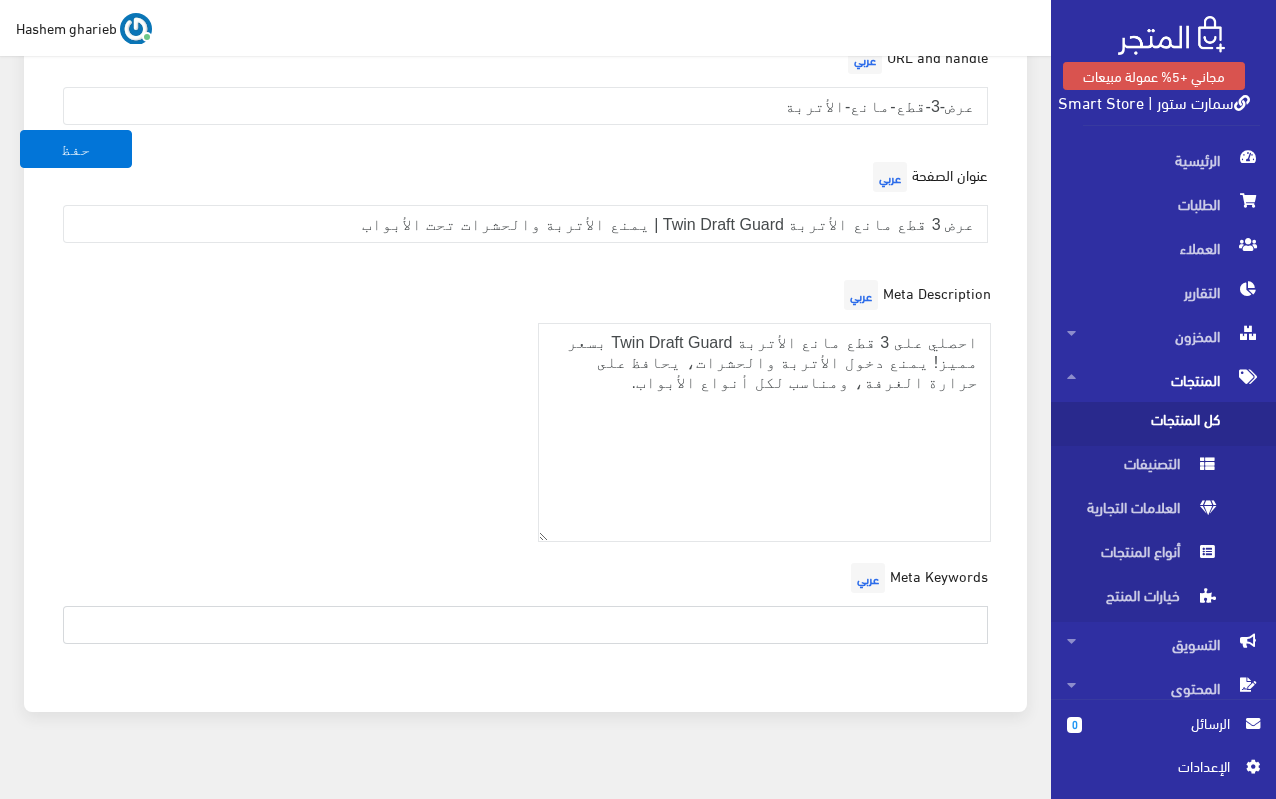 click at bounding box center (525, 625) 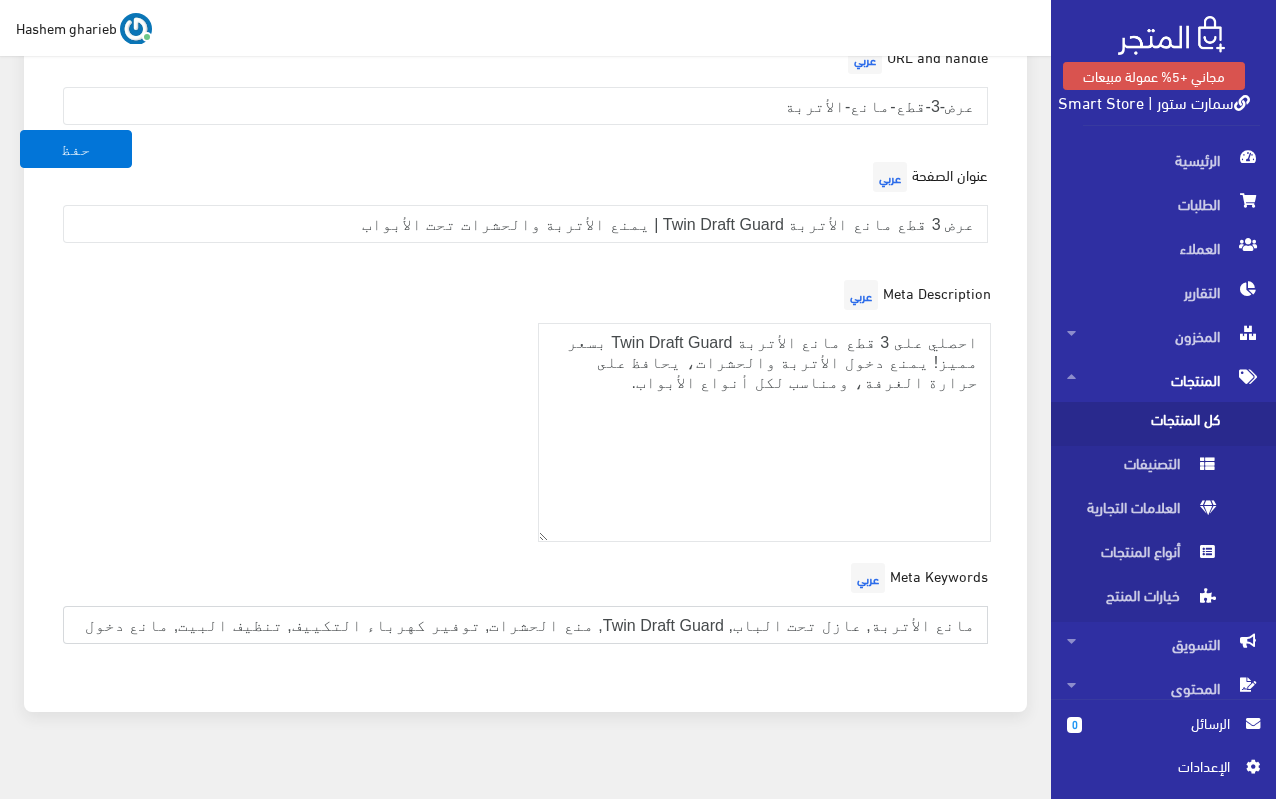 scroll, scrollTop: 0, scrollLeft: -29, axis: horizontal 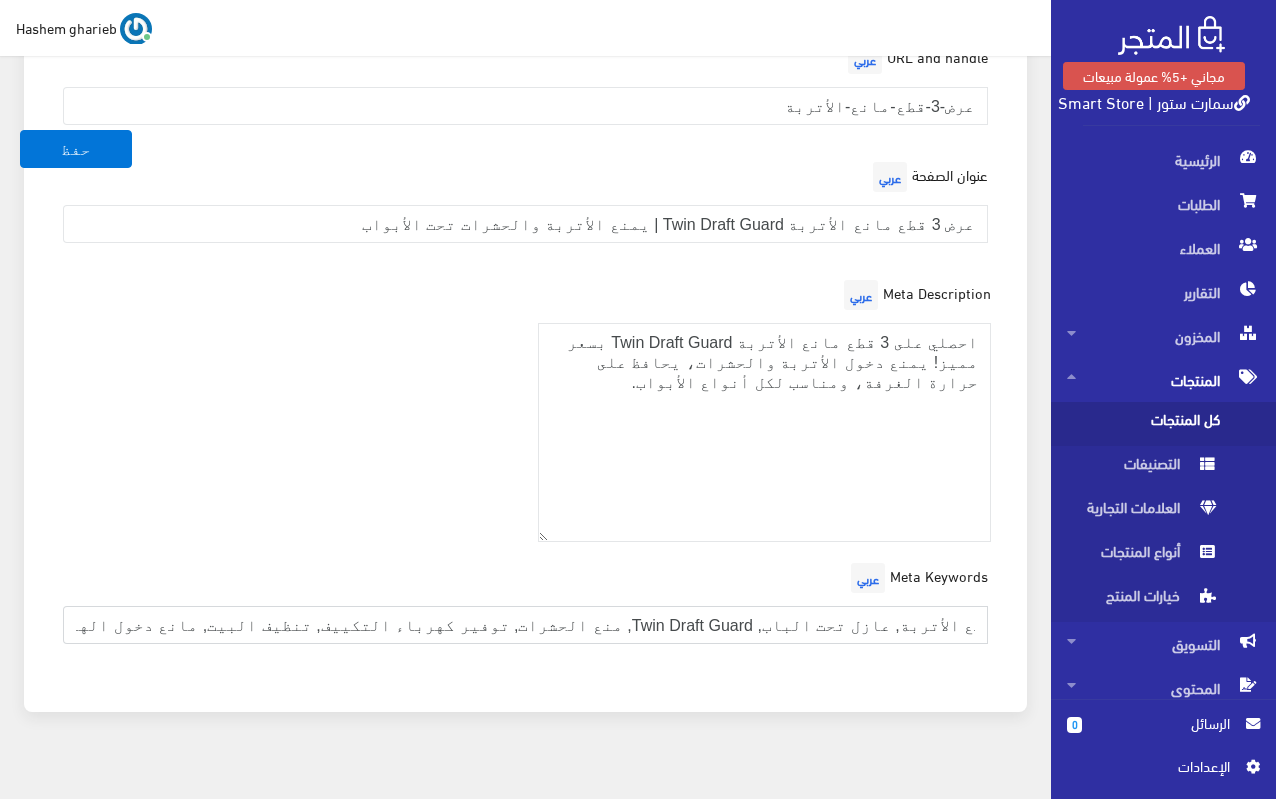 type on "مانع الأتربة, عازل تحت الباب, Twin Draft Guard, منع الحشرات, توفير كهرباء التكييف, تنظيف البيت, مانع دخول الهواء, نايلون عازل, تنظيف الغرف" 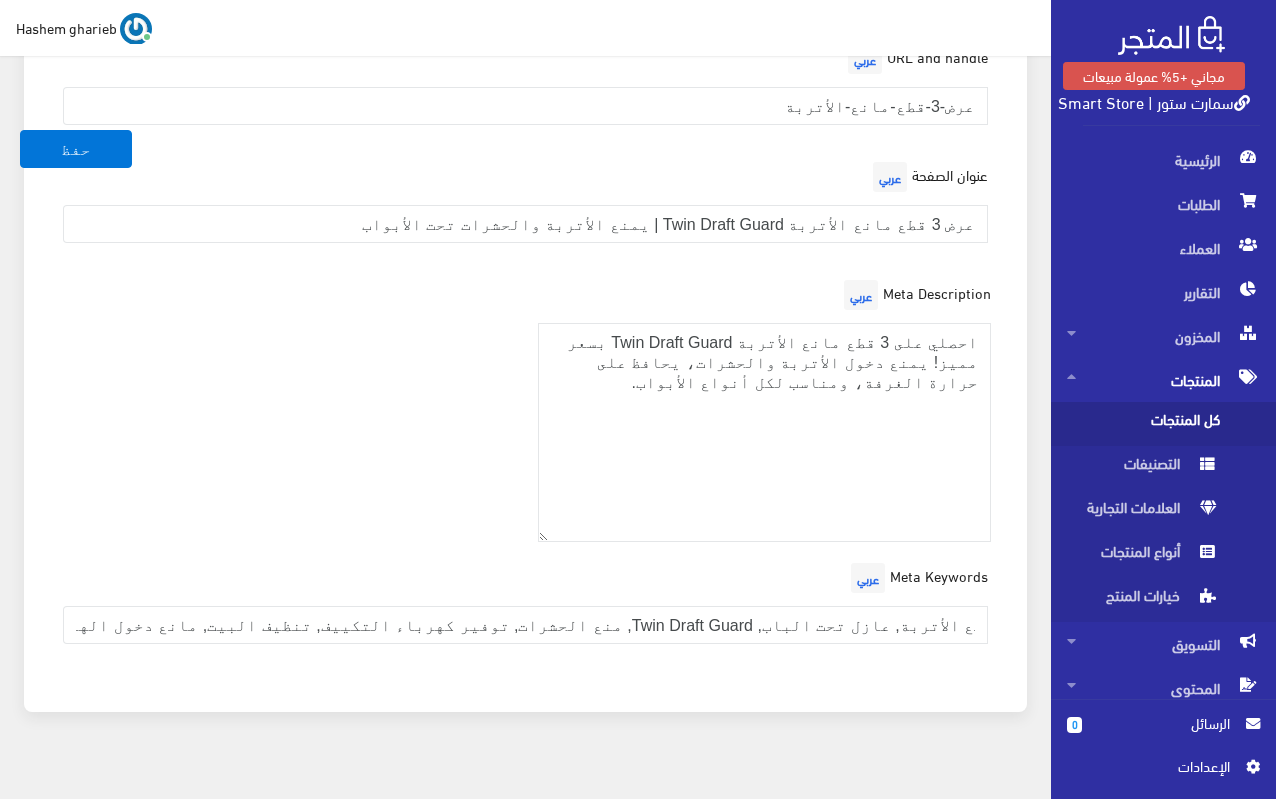 click on "Meta Description  عربي
احصلي على 3 قطع مانع الأتربة Twin Draft Guard بسعر مميز! يمنع دخول الأتربة والحشرات، يحافظ على حرارة الغرفة، ومناسب لكل أنواع الأبواب." at bounding box center (525, 416) 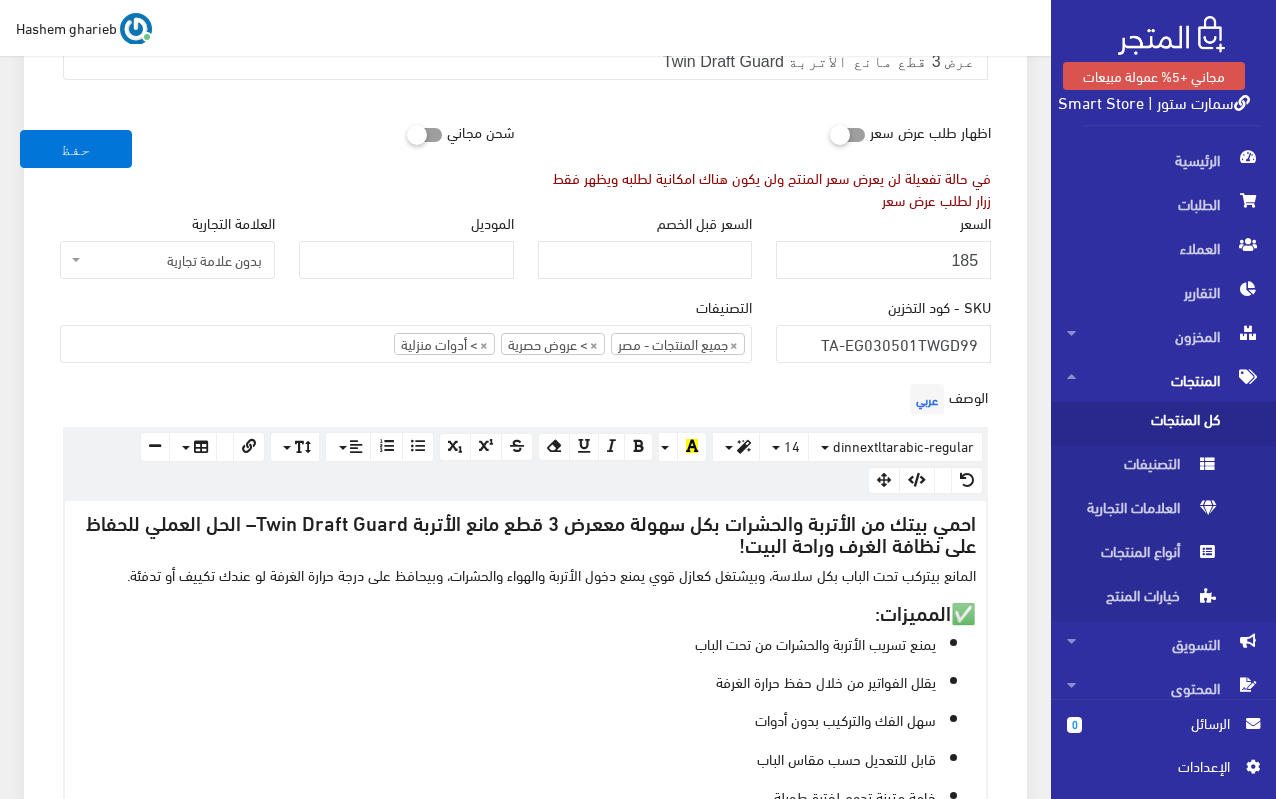 scroll, scrollTop: 104, scrollLeft: 0, axis: vertical 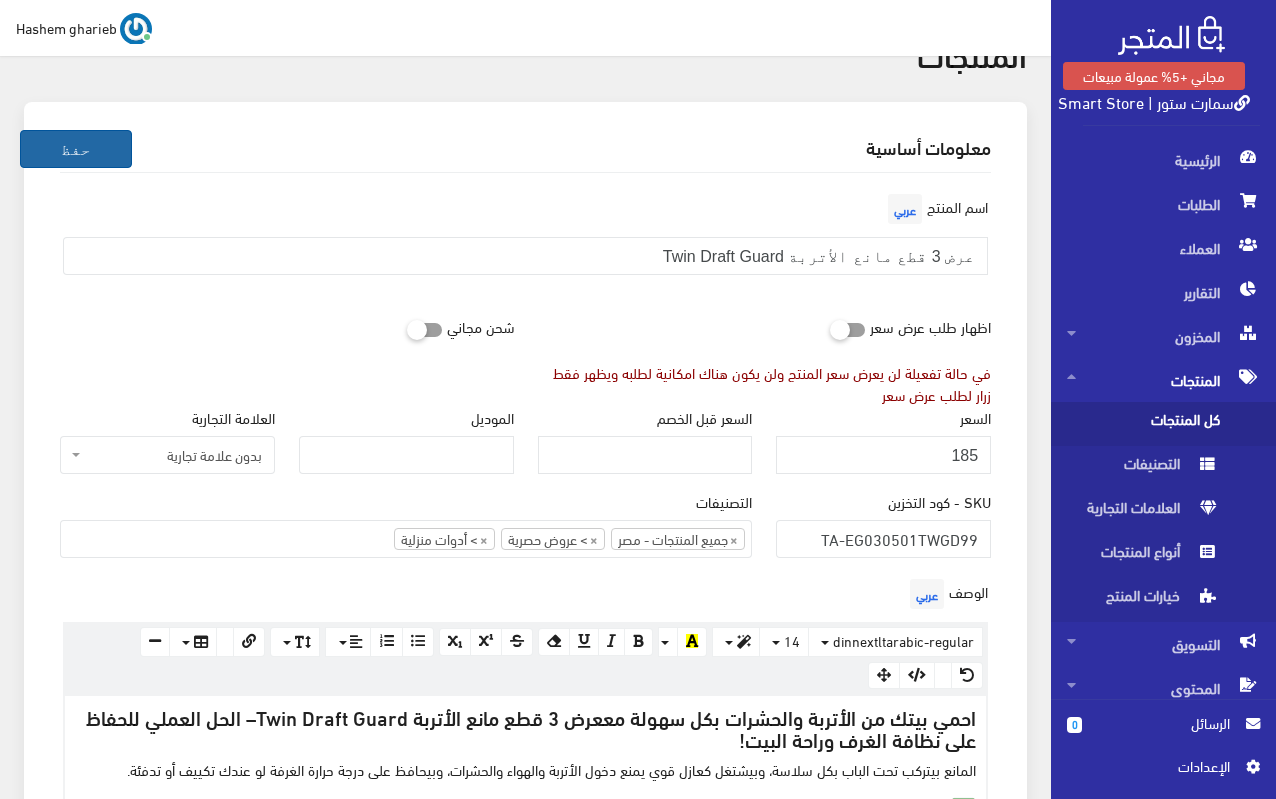 click on "حفظ" at bounding box center (76, 149) 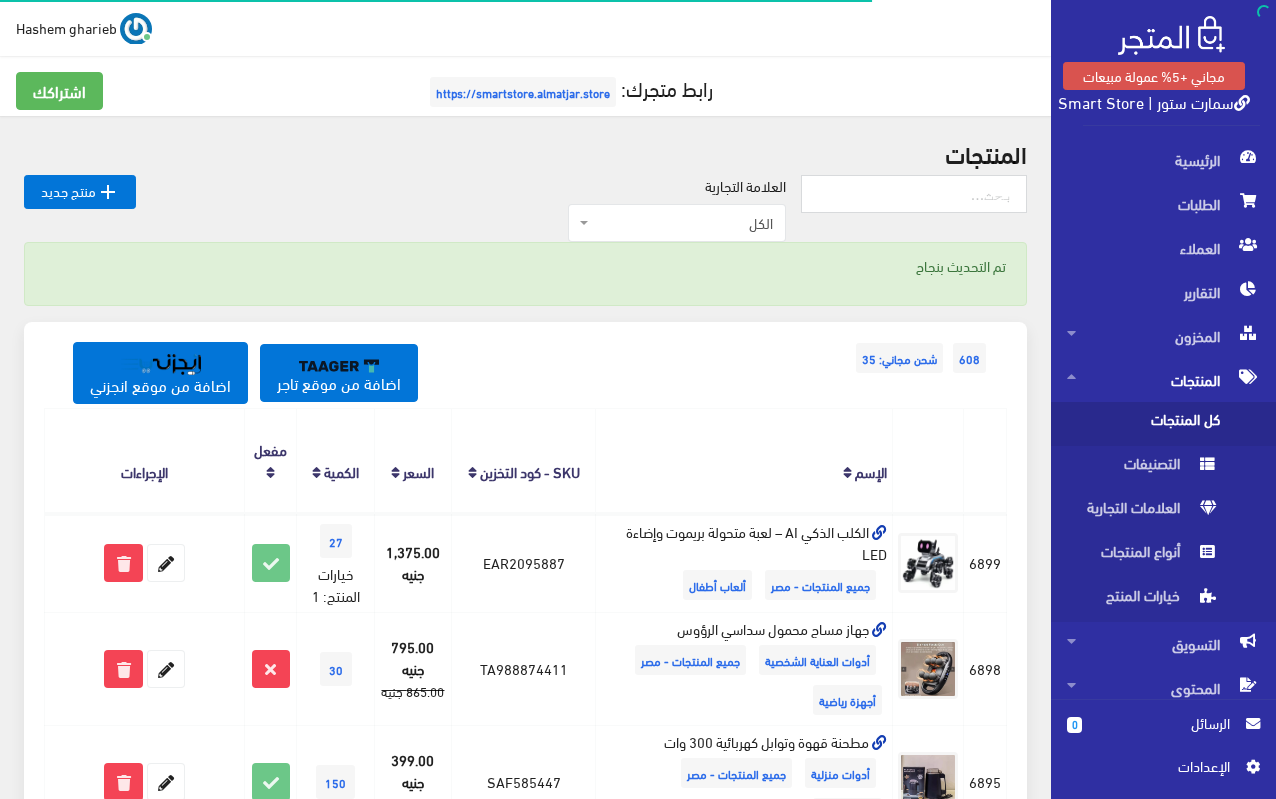scroll, scrollTop: 0, scrollLeft: 0, axis: both 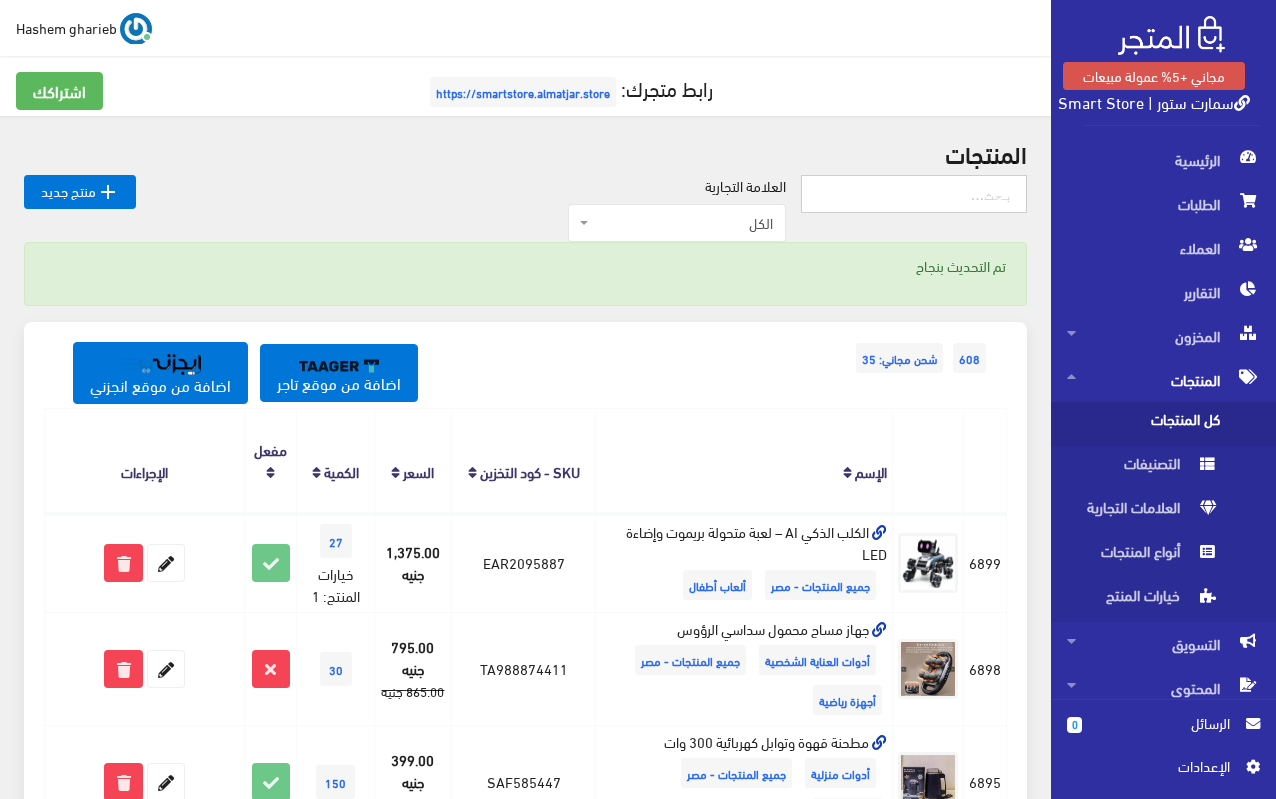 click at bounding box center (914, 194) 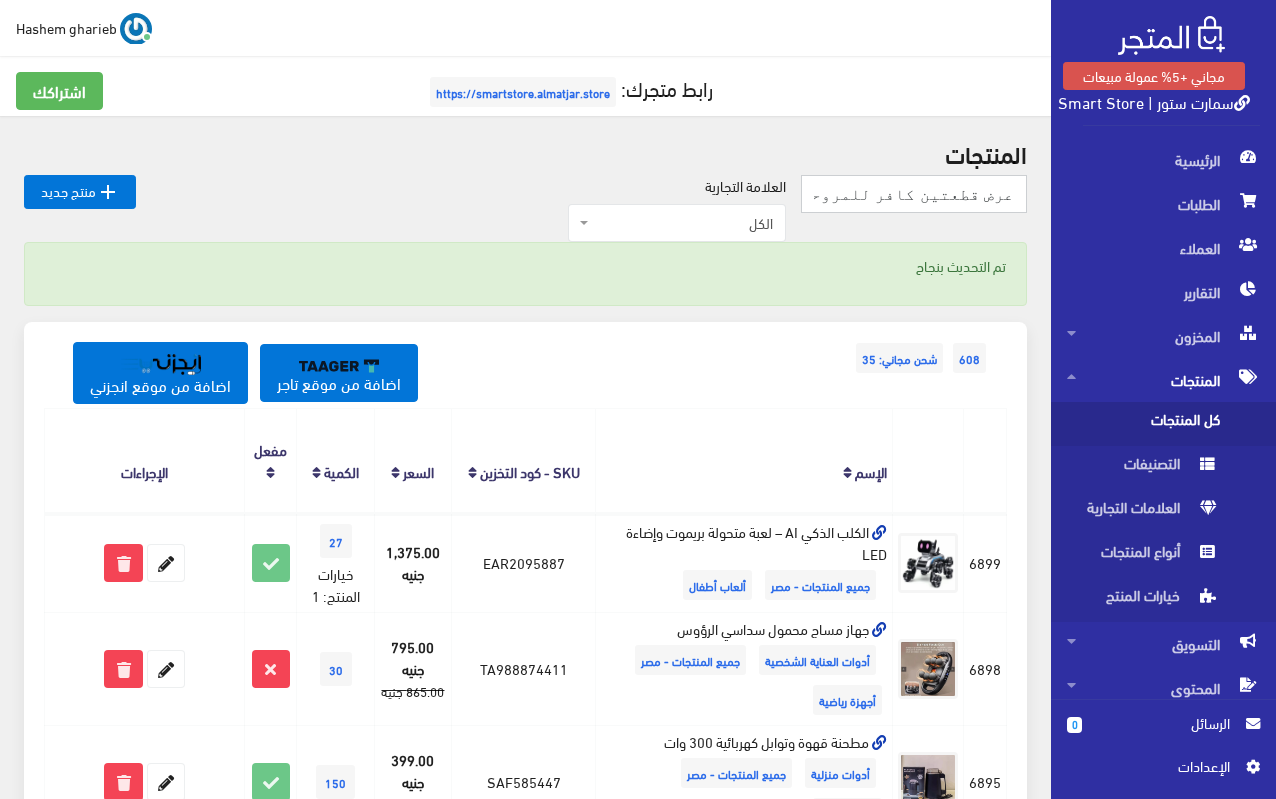 scroll, scrollTop: 0, scrollLeft: -69, axis: horizontal 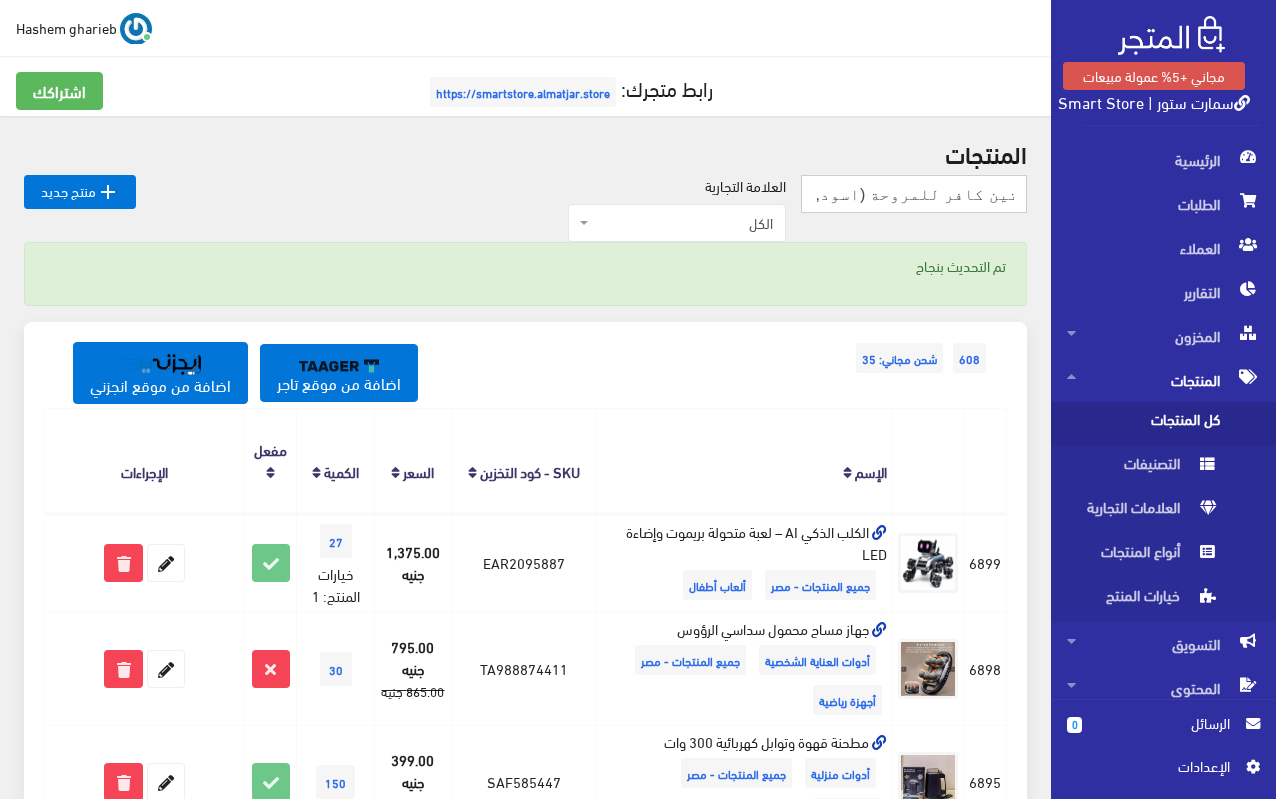 type on "عرض قطعتين كافر للمروحة (اسود,بيج)" 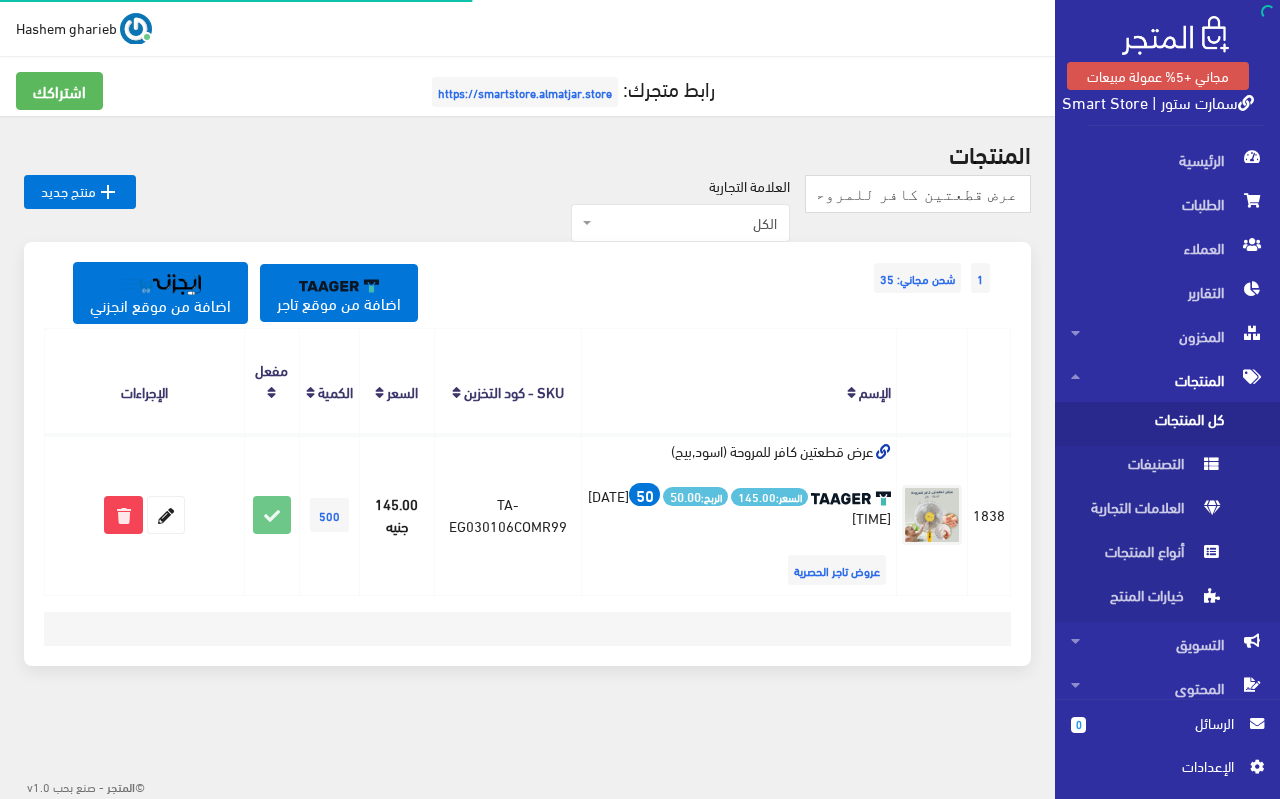 scroll, scrollTop: 0, scrollLeft: 0, axis: both 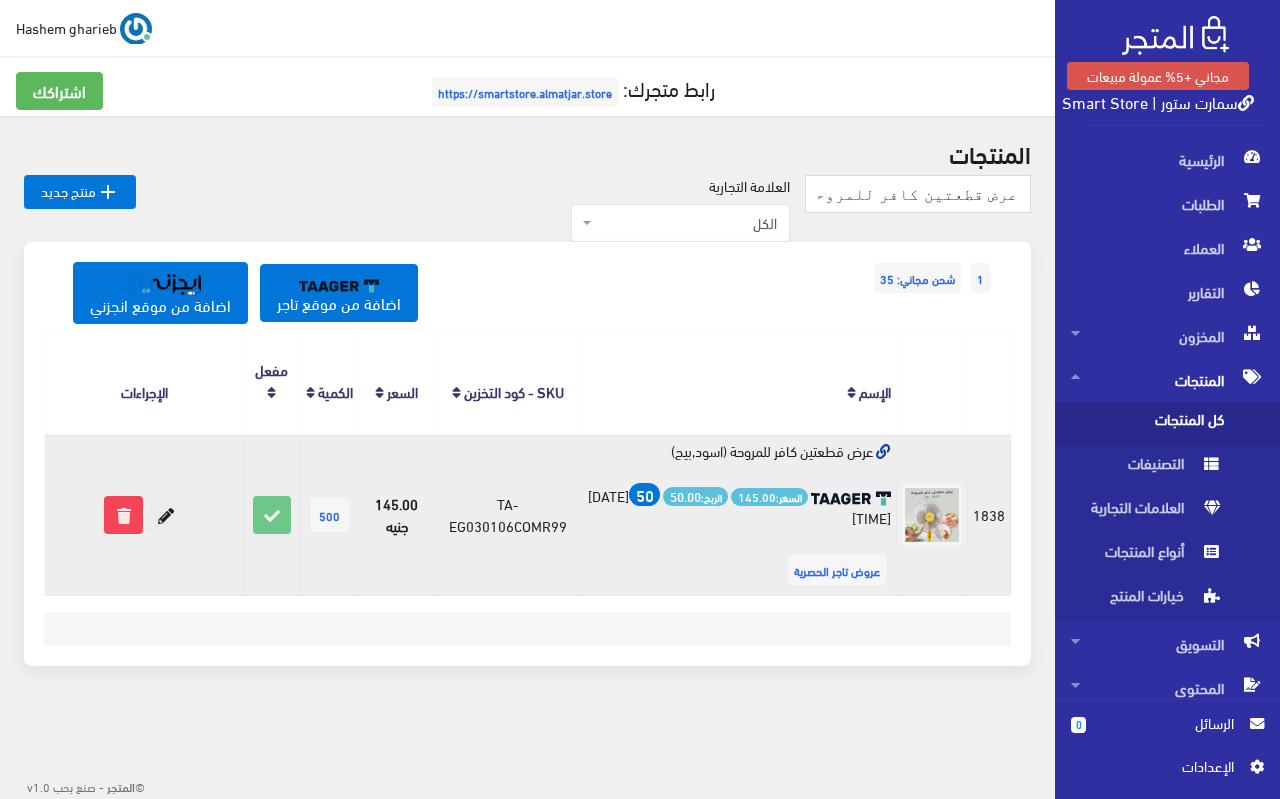 click at bounding box center [166, 515] 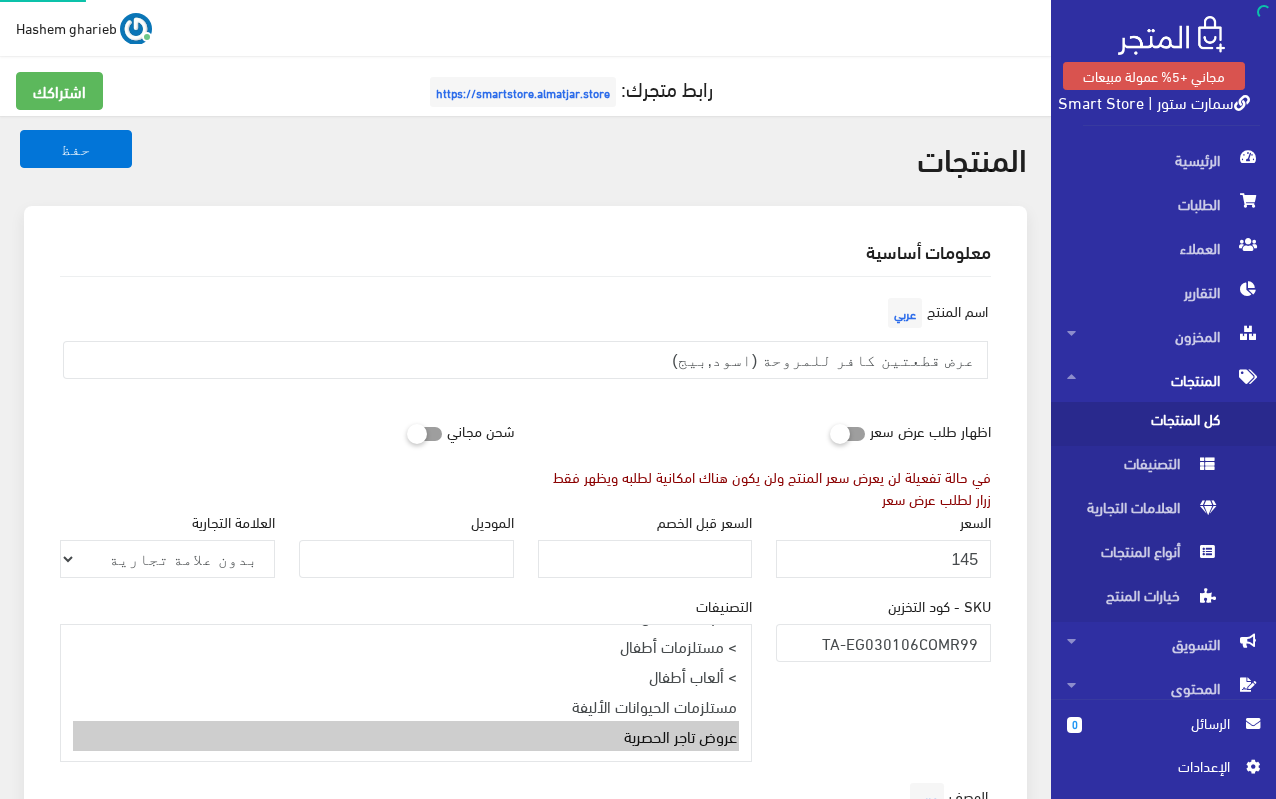 select 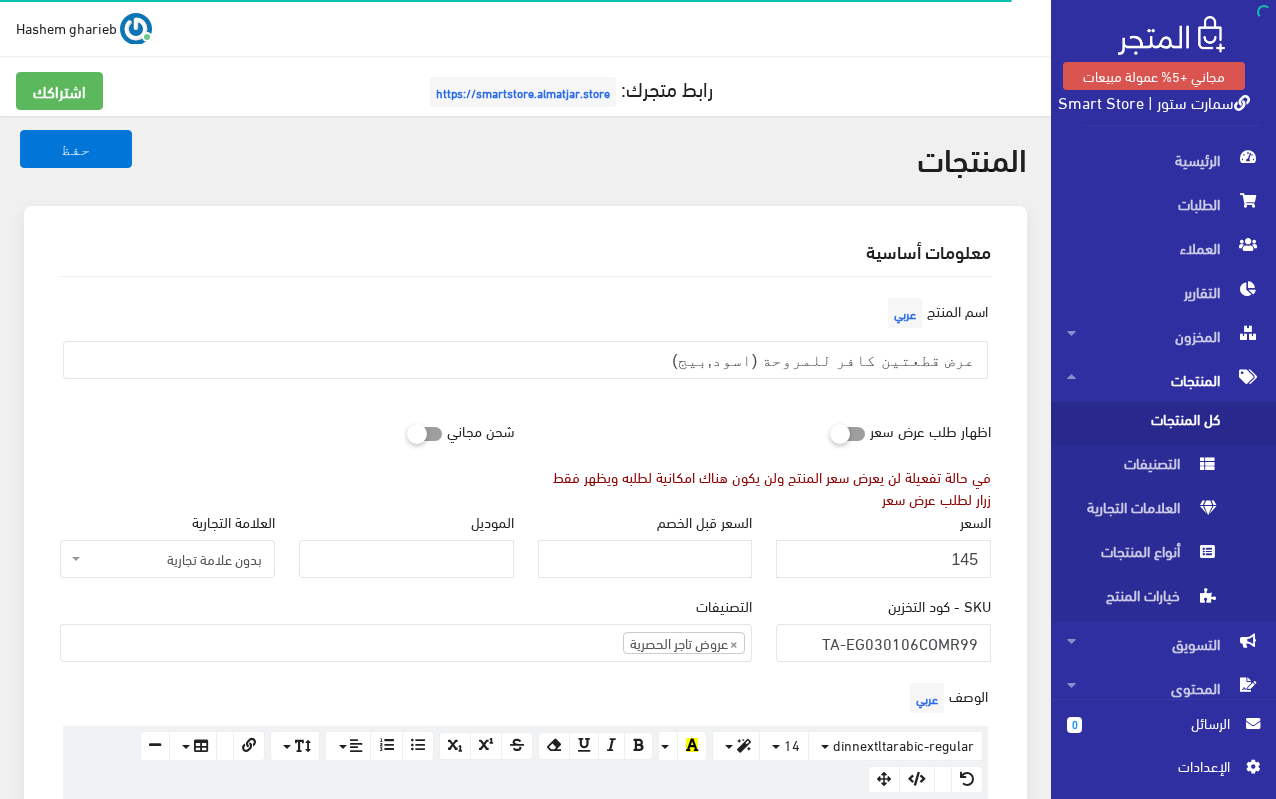 scroll, scrollTop: 300, scrollLeft: 0, axis: vertical 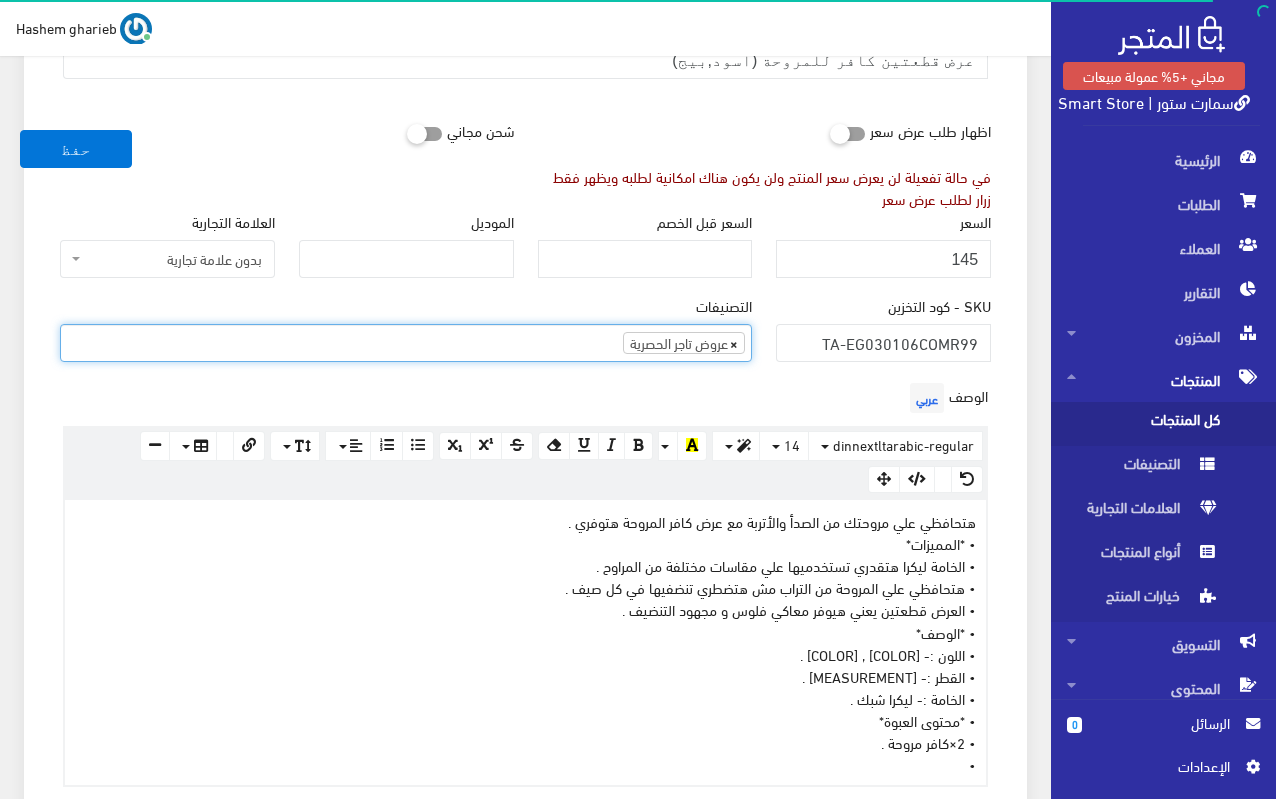 click on "×" at bounding box center [734, 343] 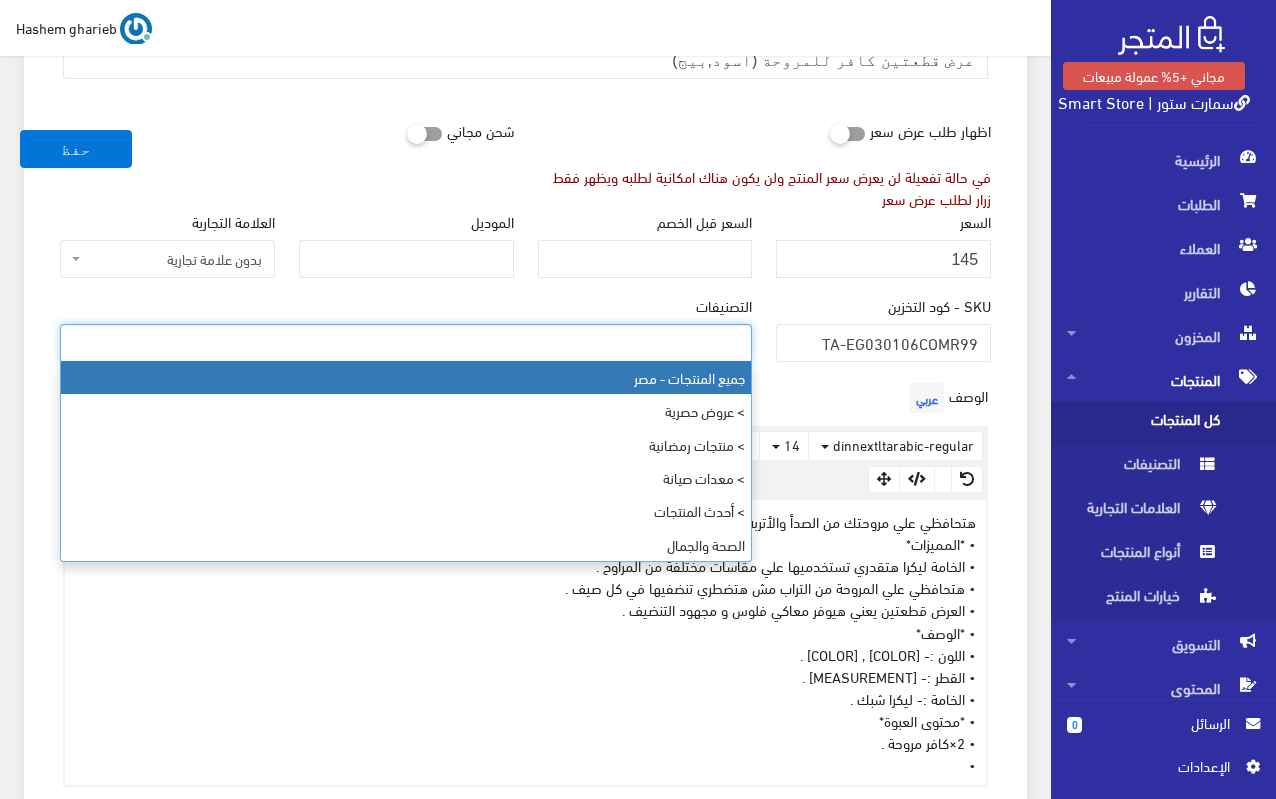 select on "403" 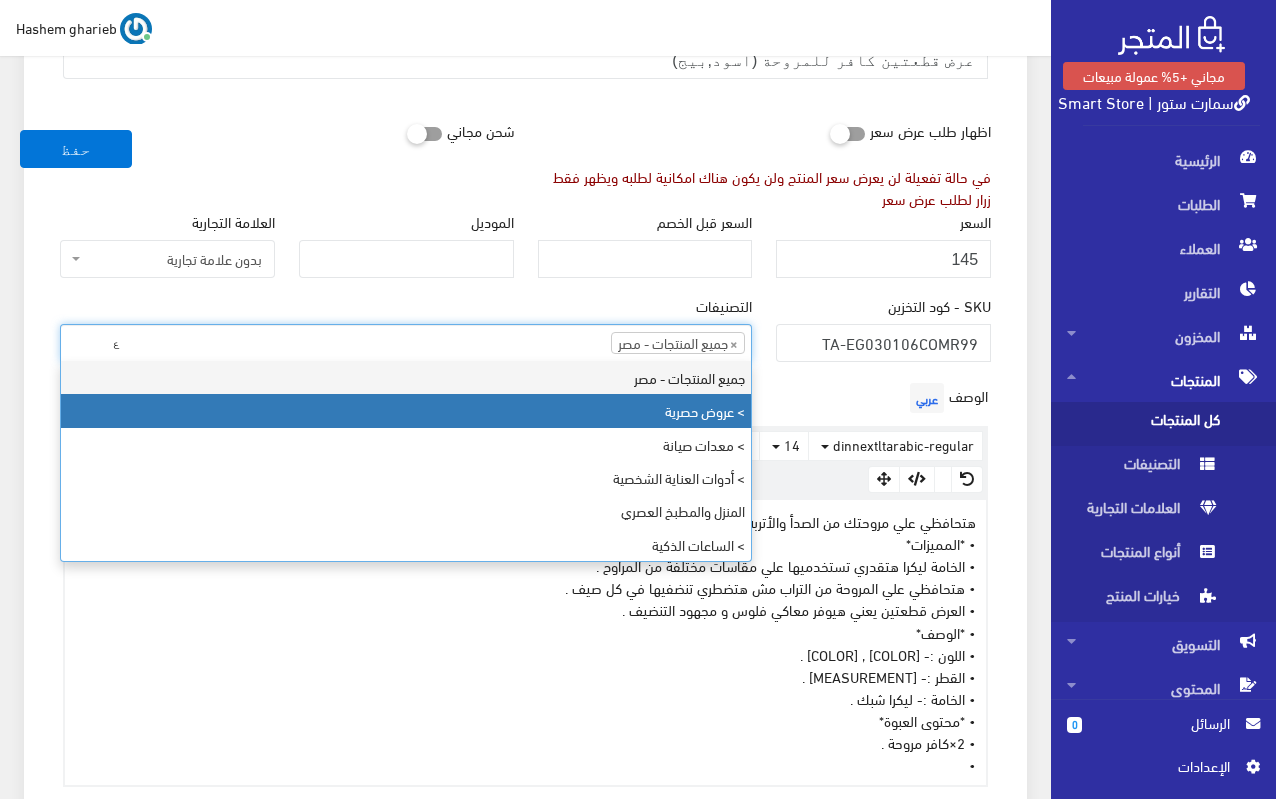 type on "ع" 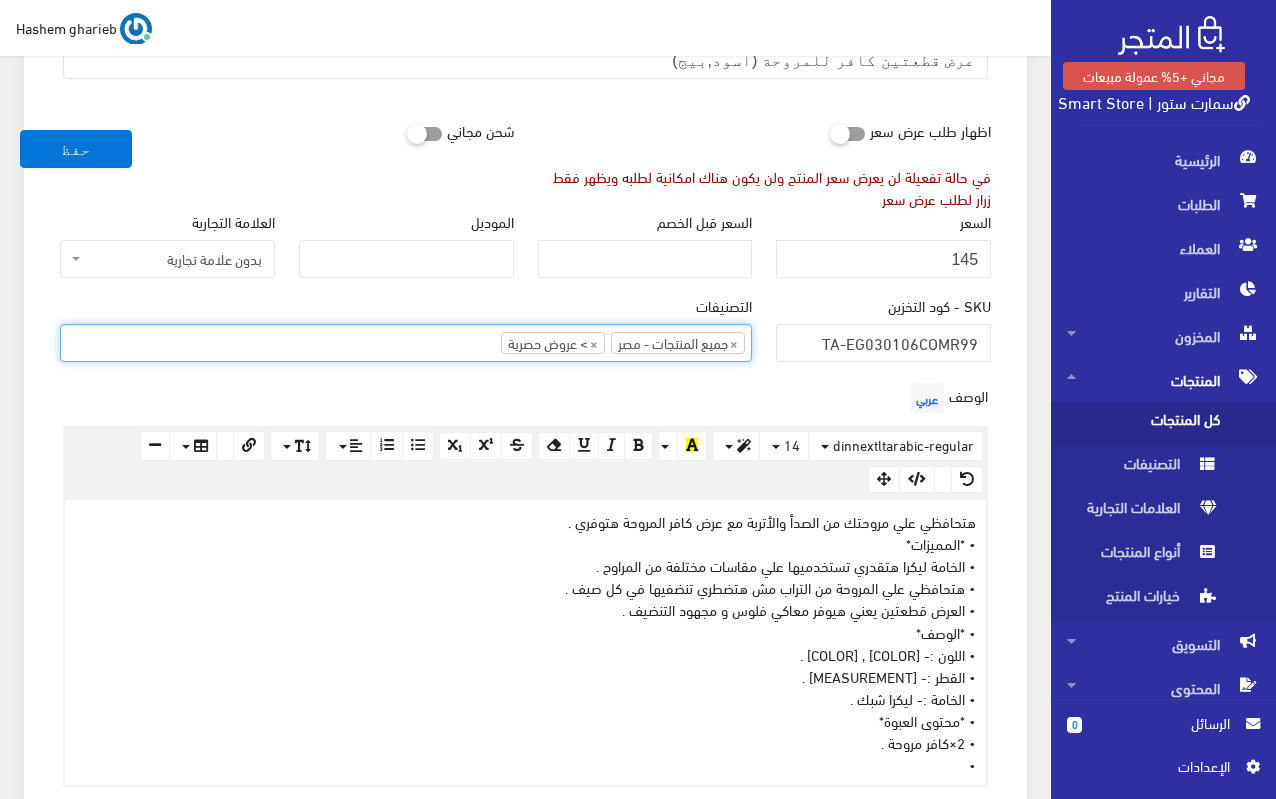 click on "× جميع المنتجات - مصر ×    > عروض حصرية" at bounding box center (406, 341) 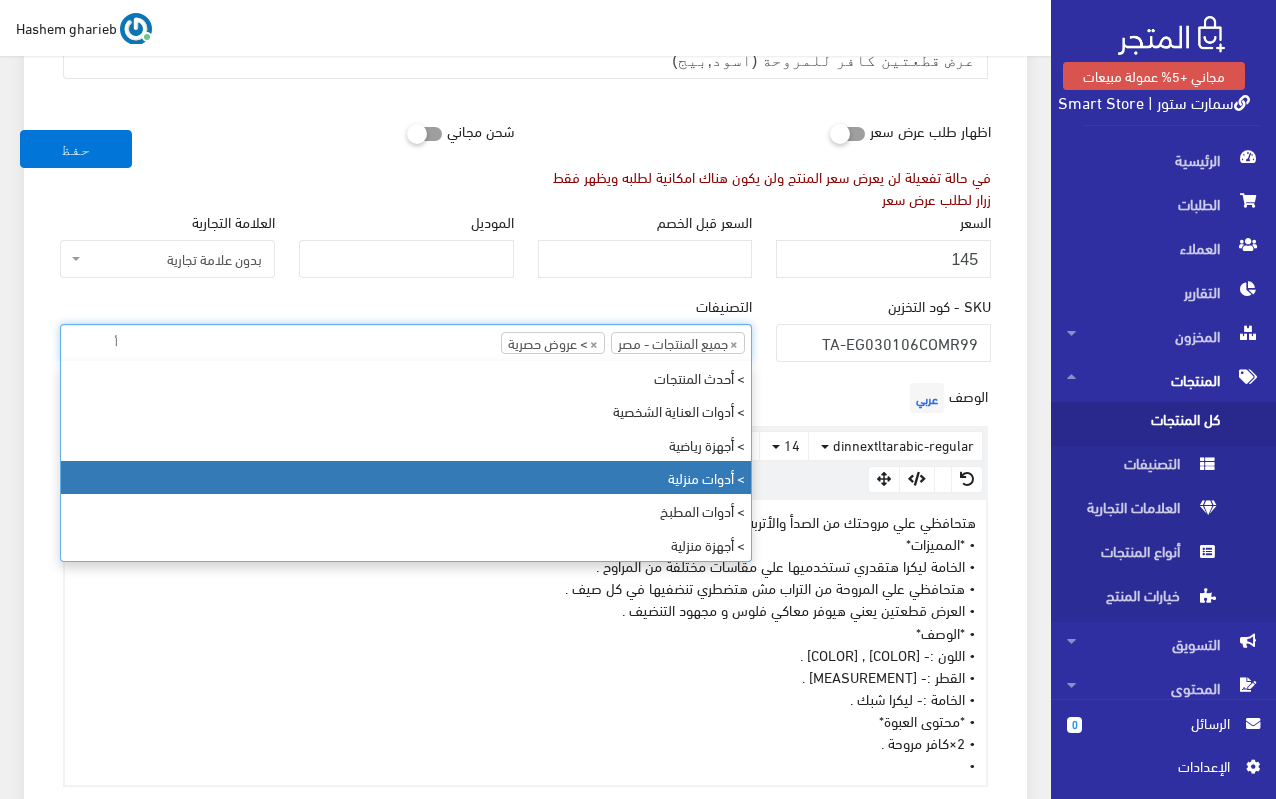 type on "أ" 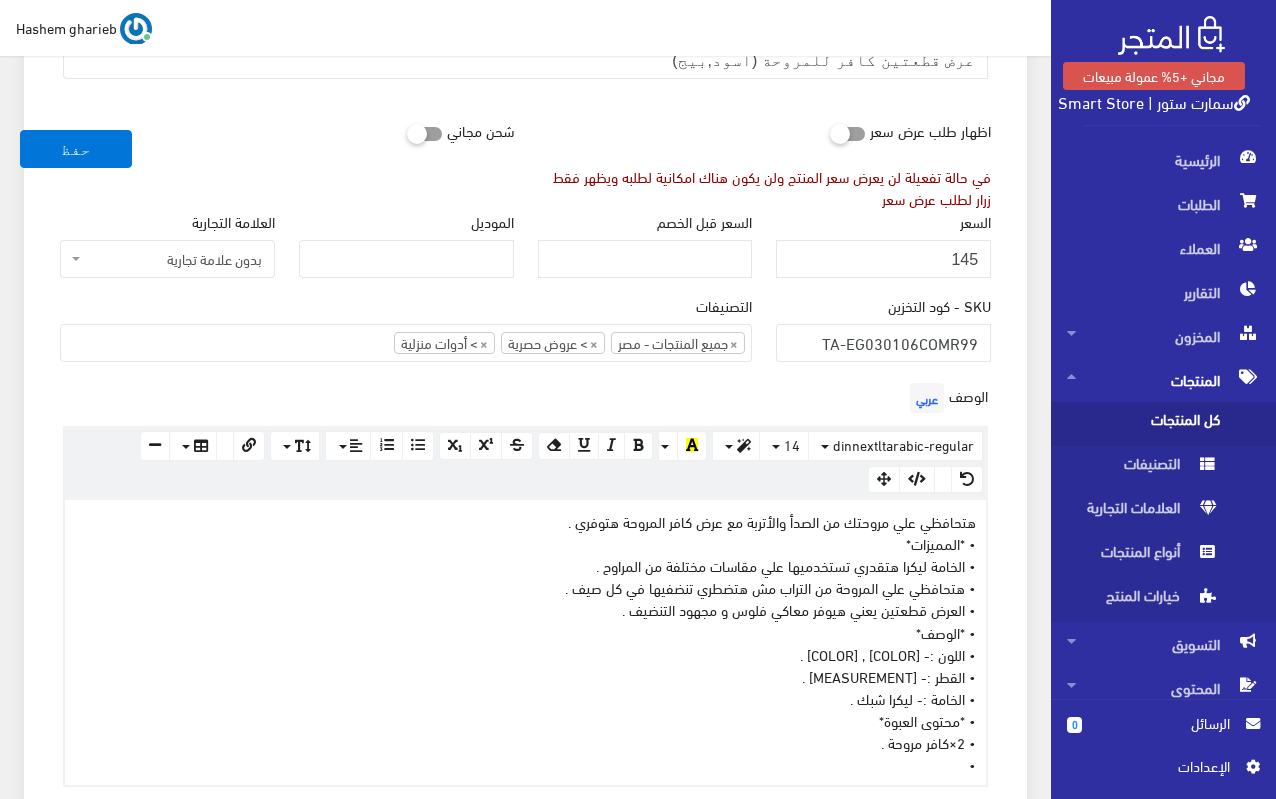 click on "معلومات أساسية
اسم المنتج  عربي
عرض قطعتين كافر للمروحة (اسود,بيج)
اظهار طلب عرض سعر
في حالة تفعيلة لن يعرض سعر المنتج ولن يكون هناك امكانية لطلبه ويظهر فقط زرار لطلب عرض سعر" at bounding box center (525, 713) 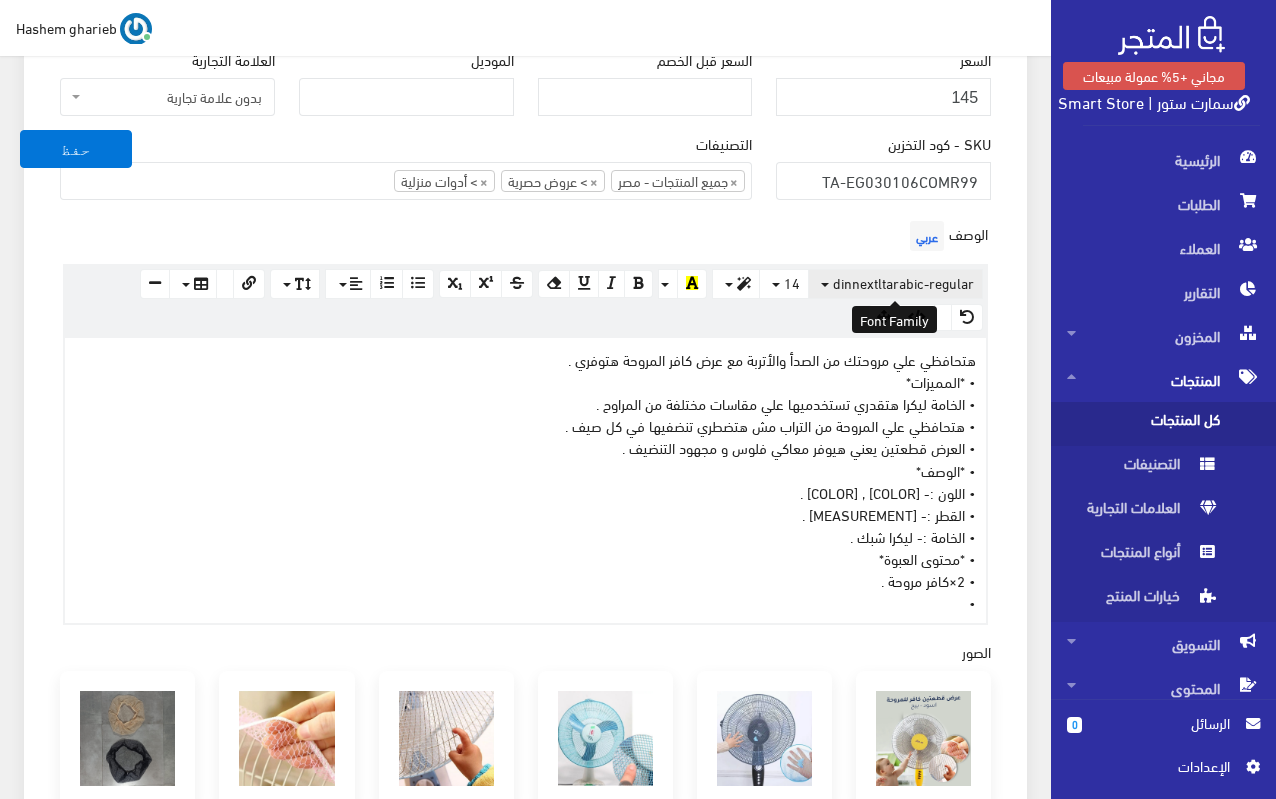 scroll, scrollTop: 600, scrollLeft: 0, axis: vertical 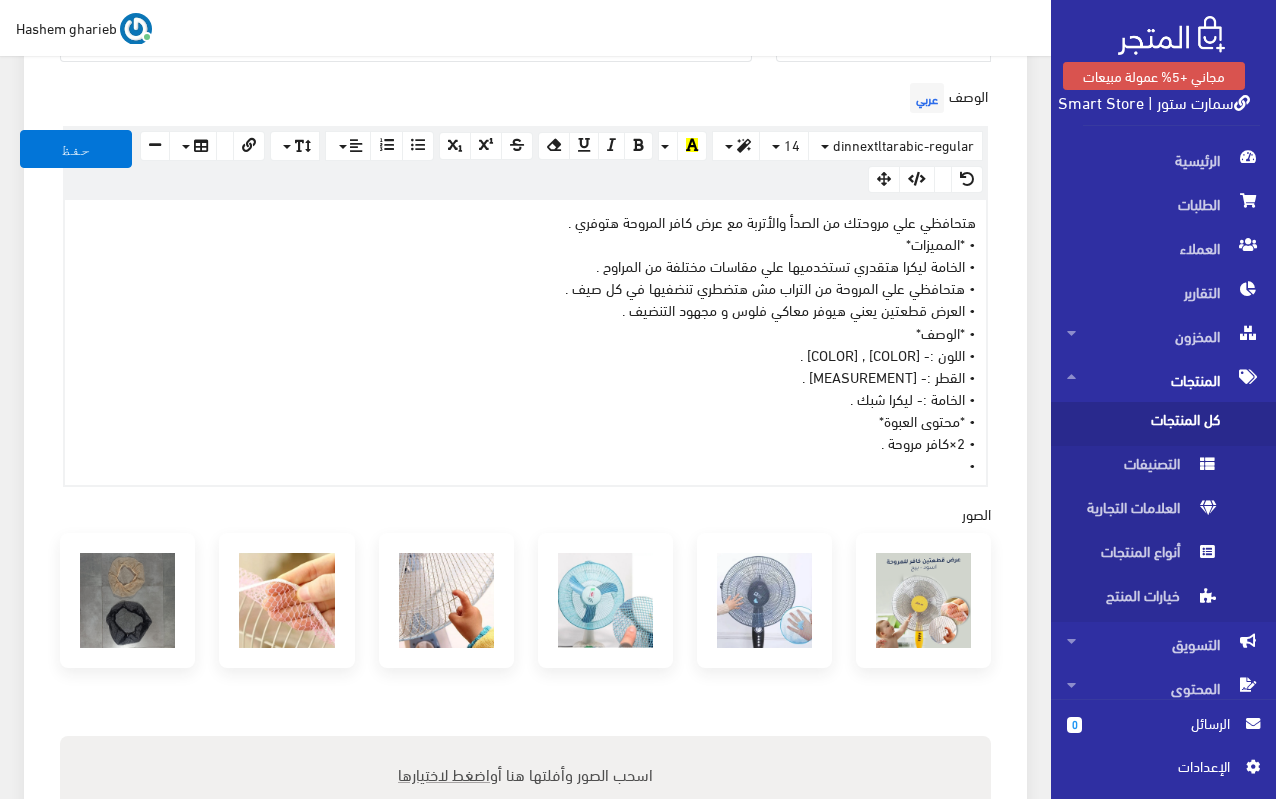 drag, startPoint x: 967, startPoint y: 469, endPoint x: 997, endPoint y: 459, distance: 31.622776 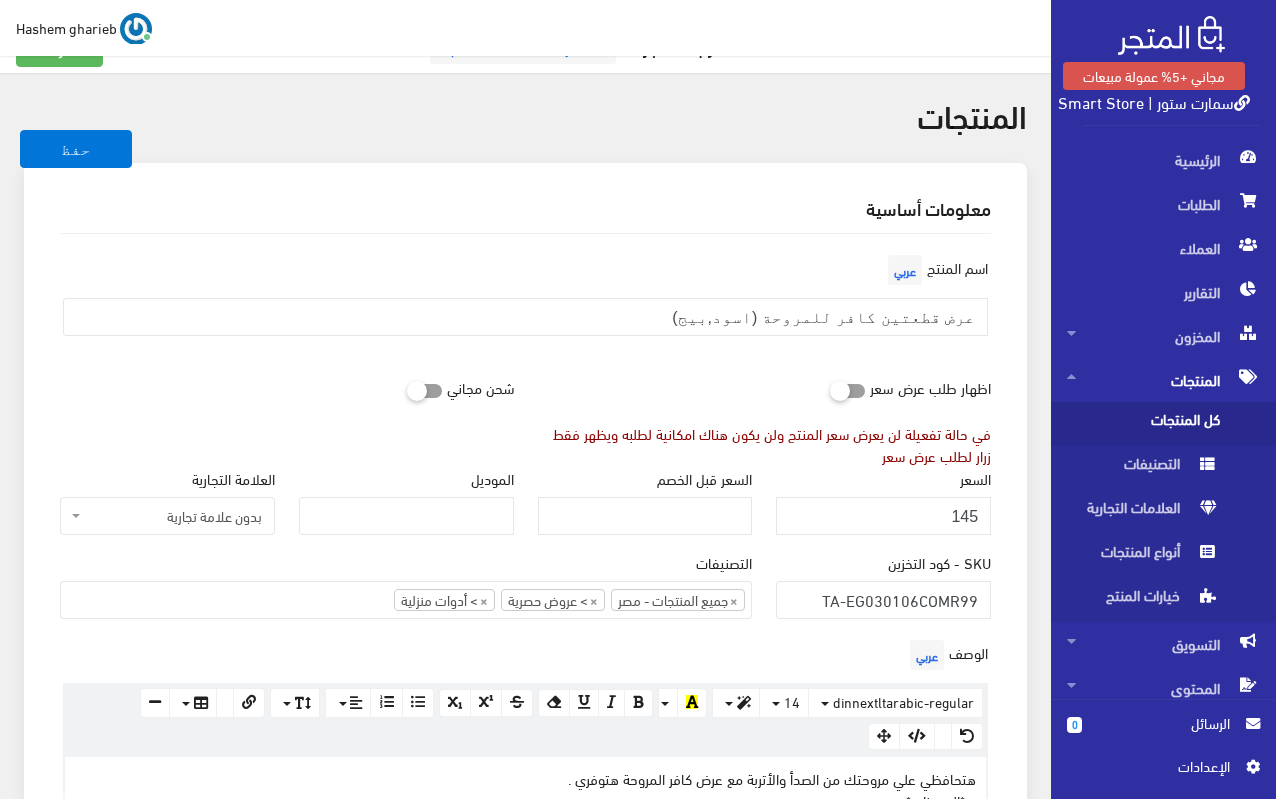 scroll, scrollTop: 0, scrollLeft: 0, axis: both 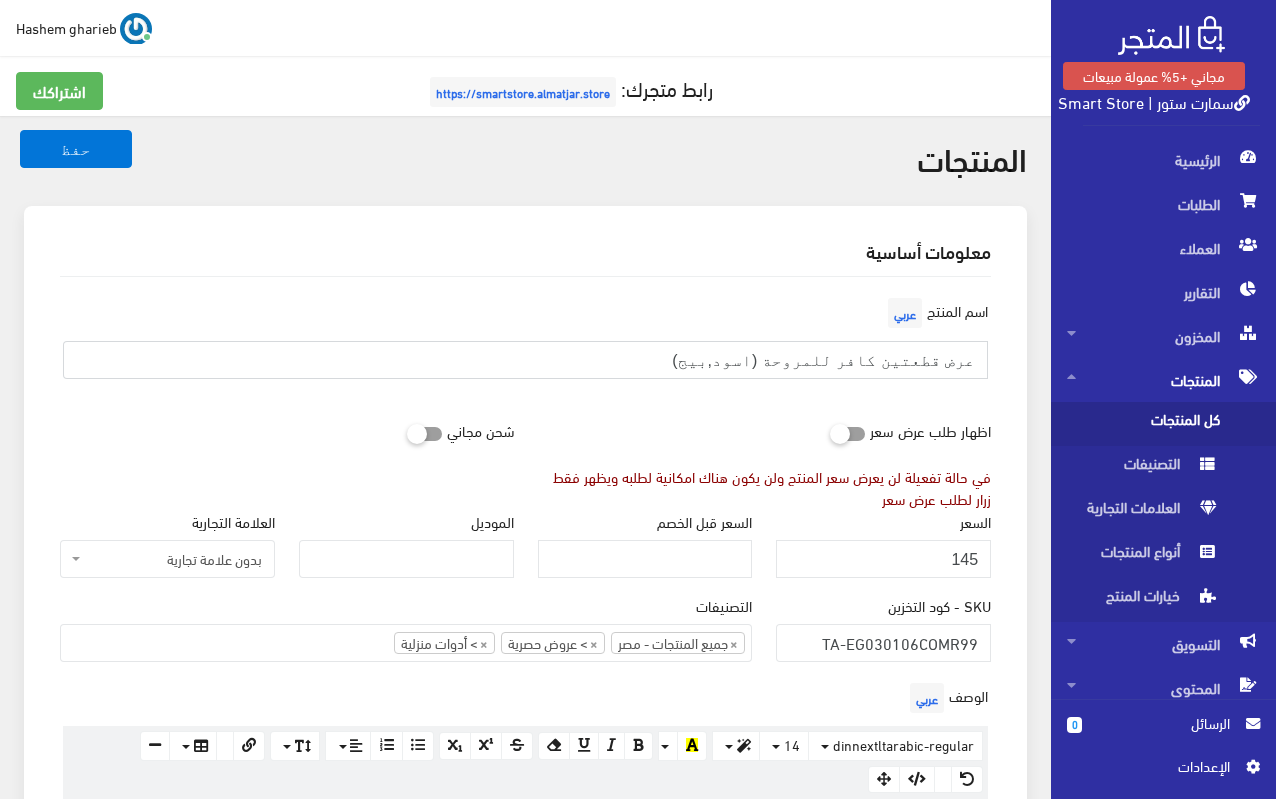 drag, startPoint x: 709, startPoint y: 362, endPoint x: 996, endPoint y: 356, distance: 287.0627 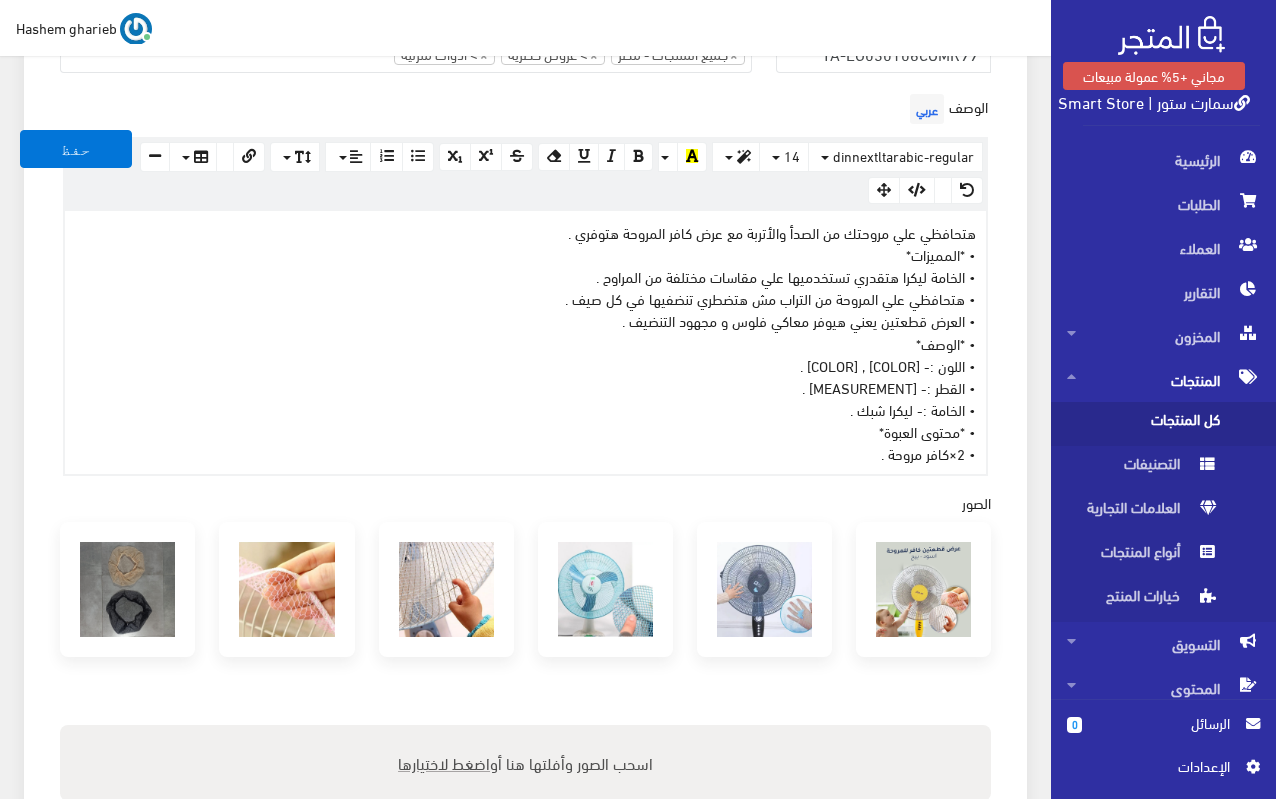 scroll, scrollTop: 600, scrollLeft: 0, axis: vertical 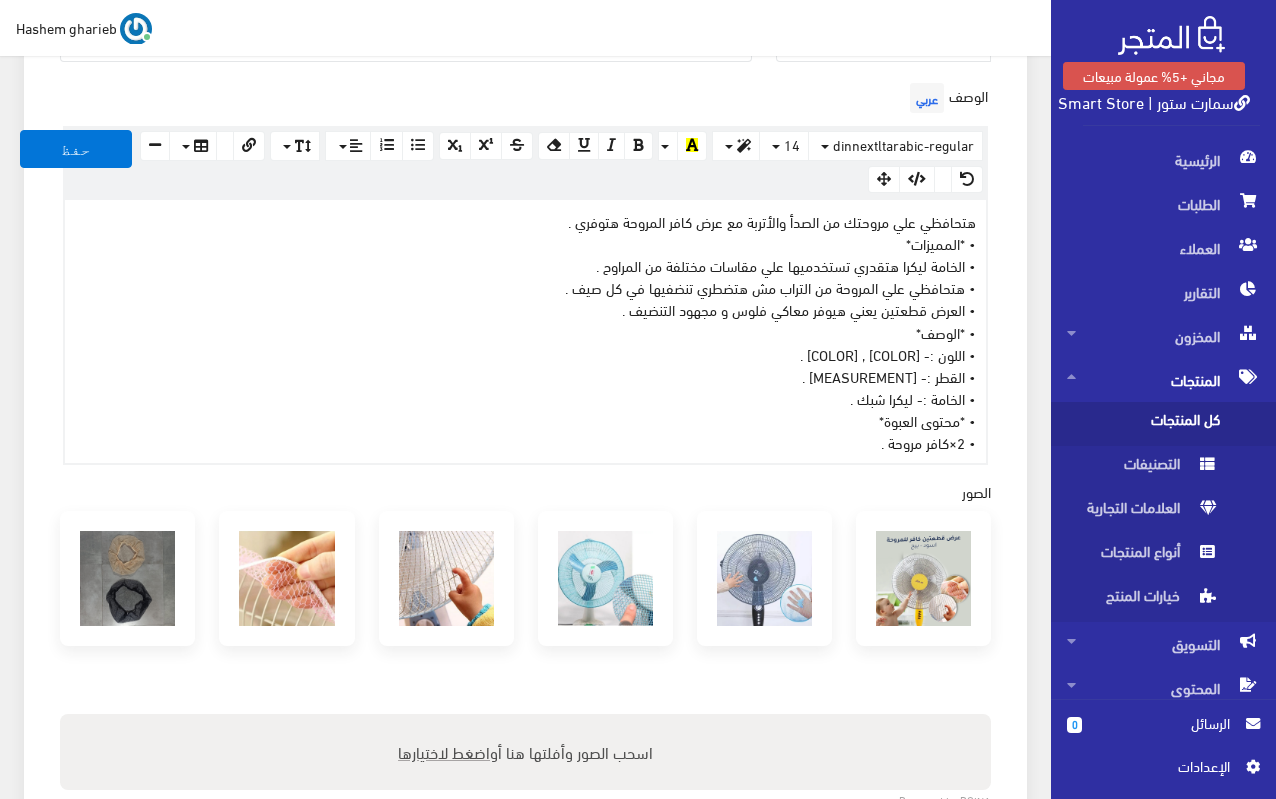 click on "هتحافظي علي مروحتك من الصدأ والأتربة مع عرض كافر المروحة هتوفري . • *المميزات*
• الخامة ليكرا هتقدري تستخدميها علي مقاسات مختلفة من المراوح .
• هتحافظي علي المروحة من التراب مش هتضطري تنضفيها في كل صيف .
• العرض قطعتين يعني هيوفر معاكي فلوس و مجهود التنضيف .
• *الوصف*
• اللون :- أسود , بيج .
• القطر :- 52 سم .
• الخامة :- ليكرا شبك .
• *محتوى العبوة*
• 2×كافر مروحة ." at bounding box center (525, 331) 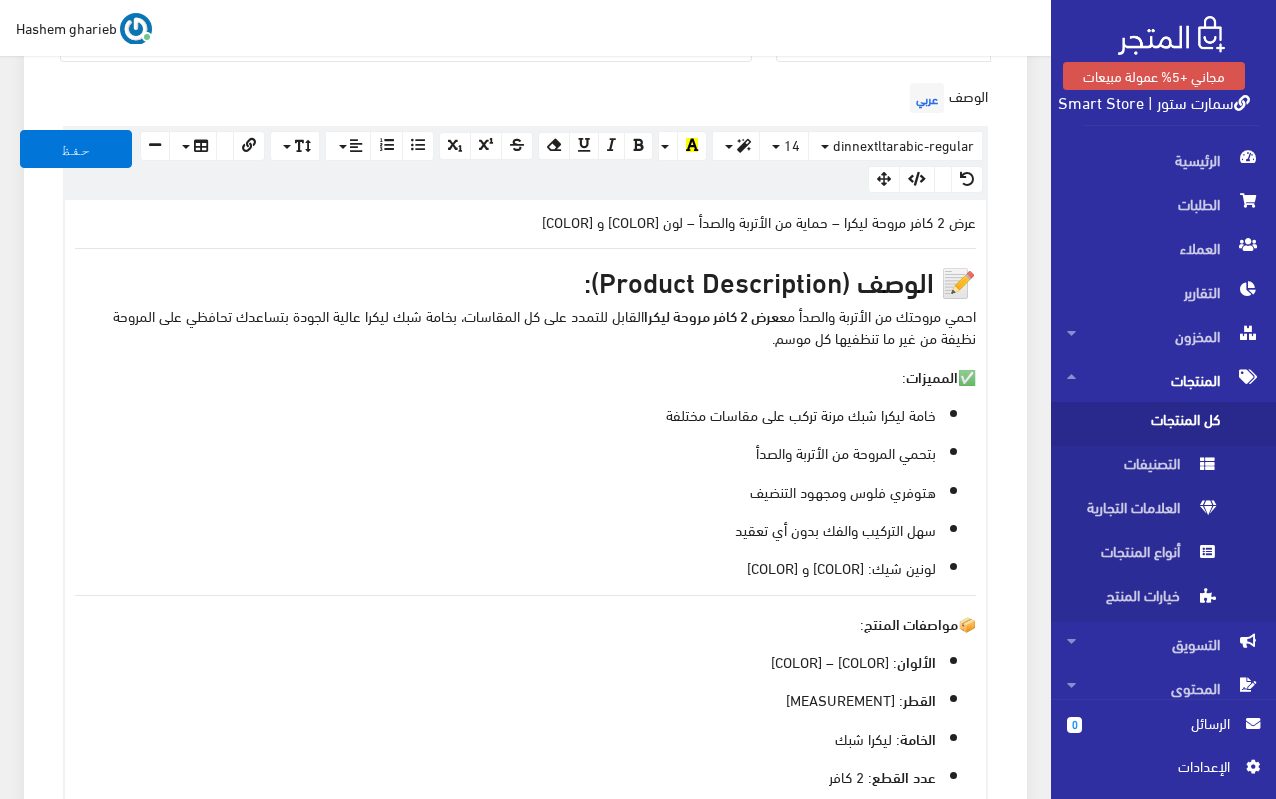 scroll, scrollTop: 687, scrollLeft: 0, axis: vertical 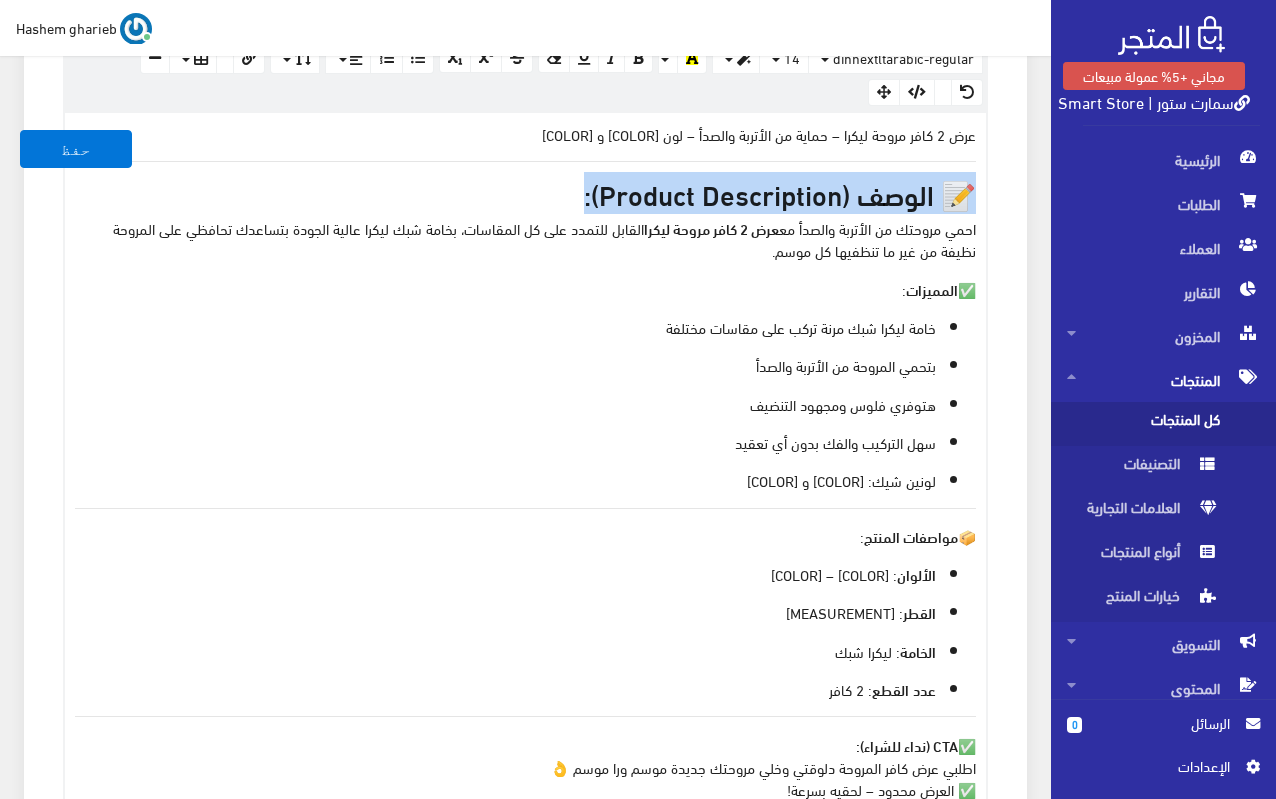 drag, startPoint x: 615, startPoint y: 191, endPoint x: 992, endPoint y: 203, distance: 377.19092 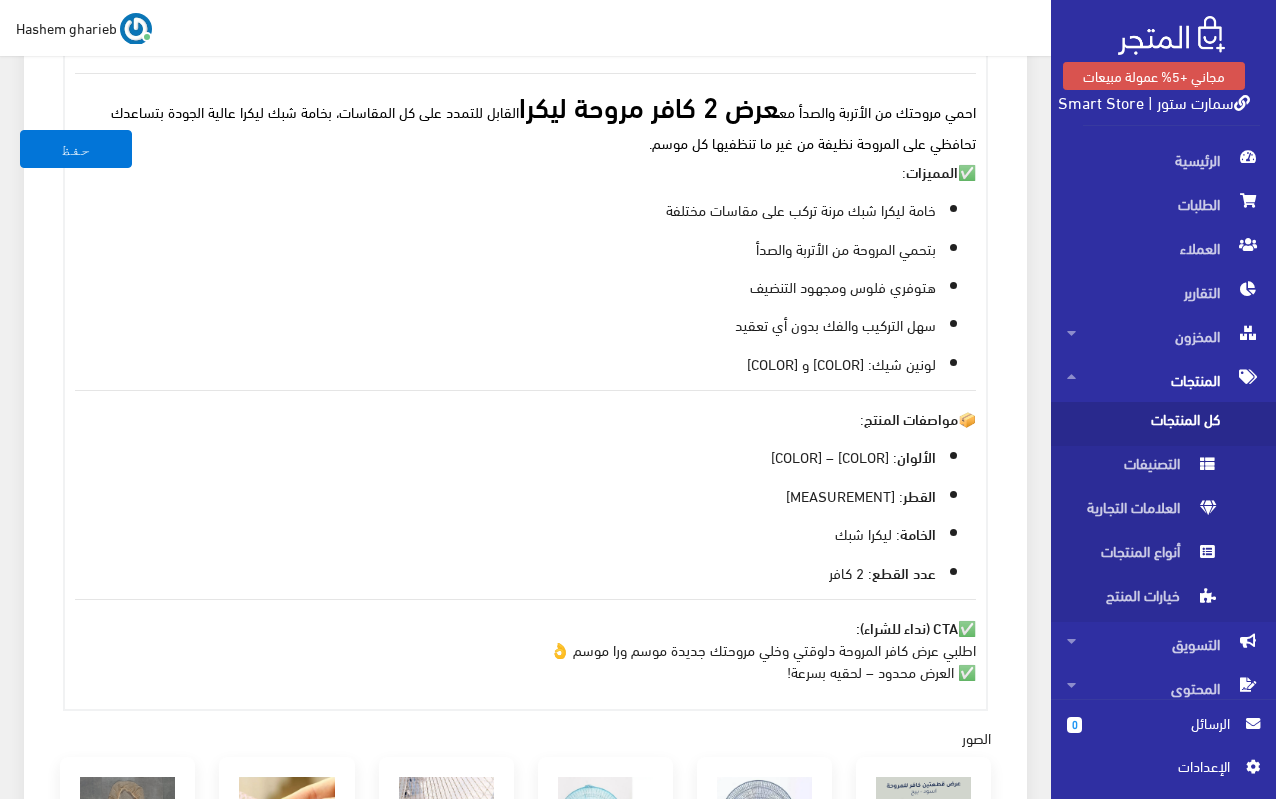 scroll, scrollTop: 787, scrollLeft: 0, axis: vertical 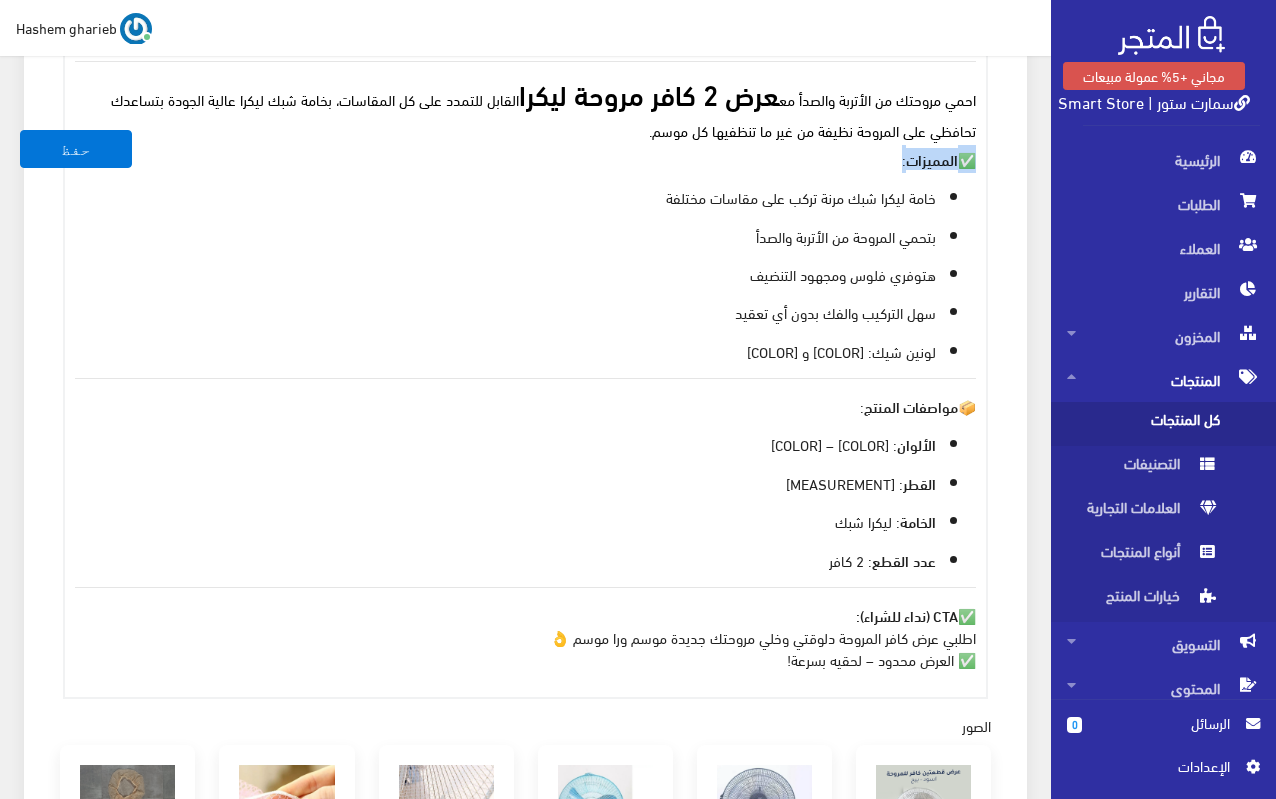 drag, startPoint x: 842, startPoint y: 159, endPoint x: 1018, endPoint y: 160, distance: 176.00284 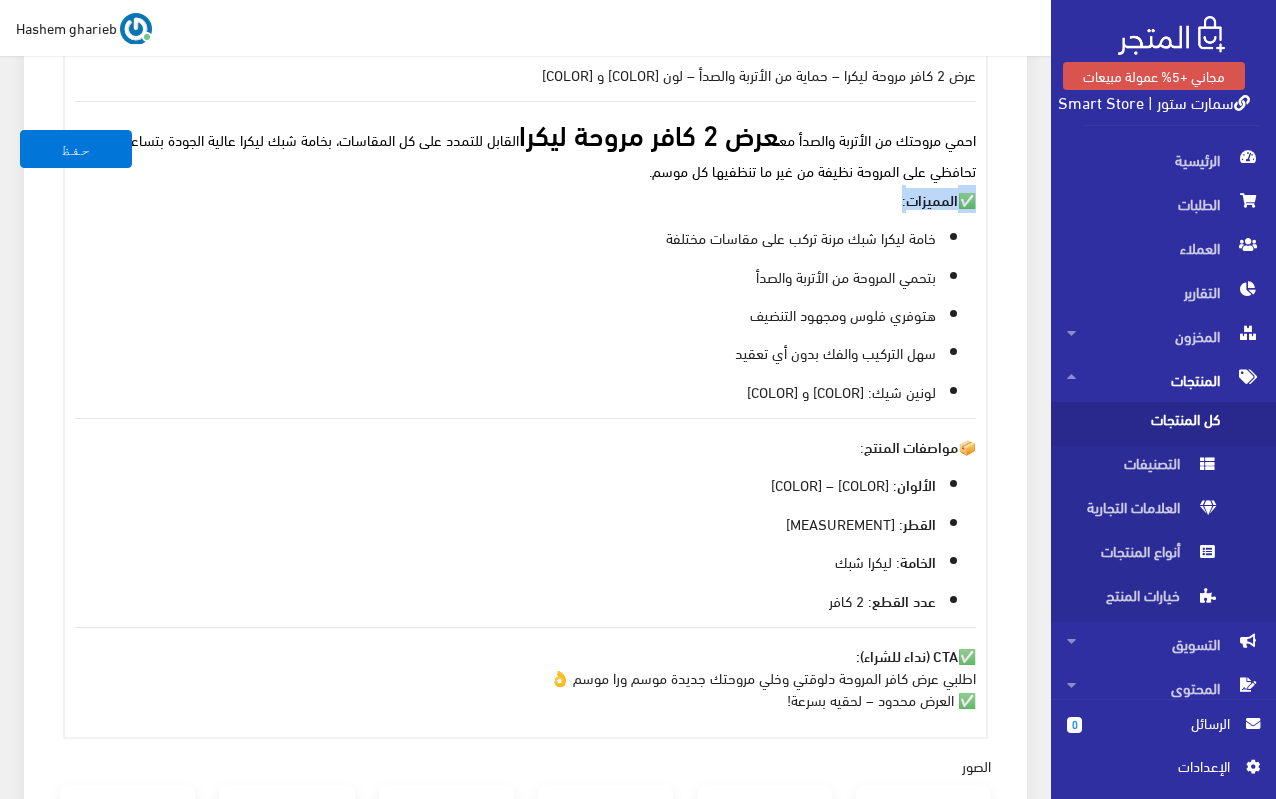 scroll, scrollTop: 587, scrollLeft: 0, axis: vertical 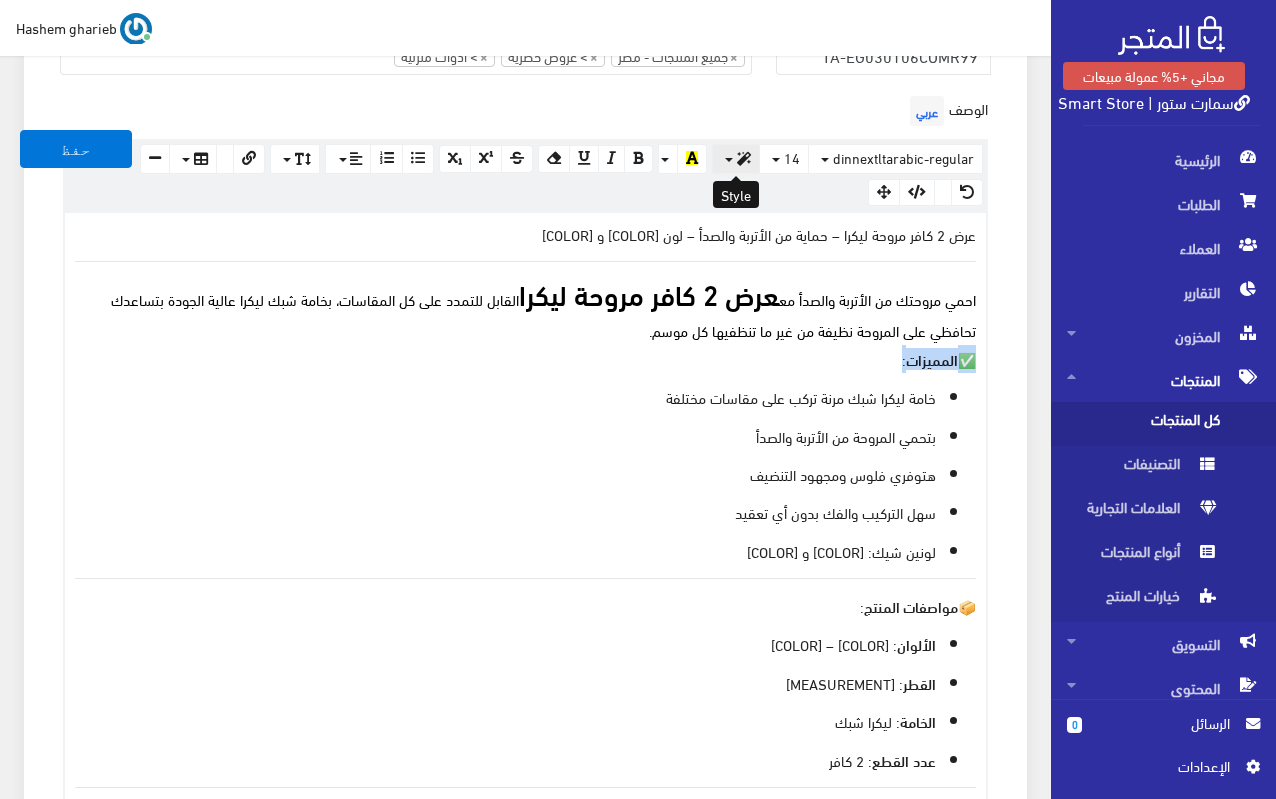 click at bounding box center [744, 159] 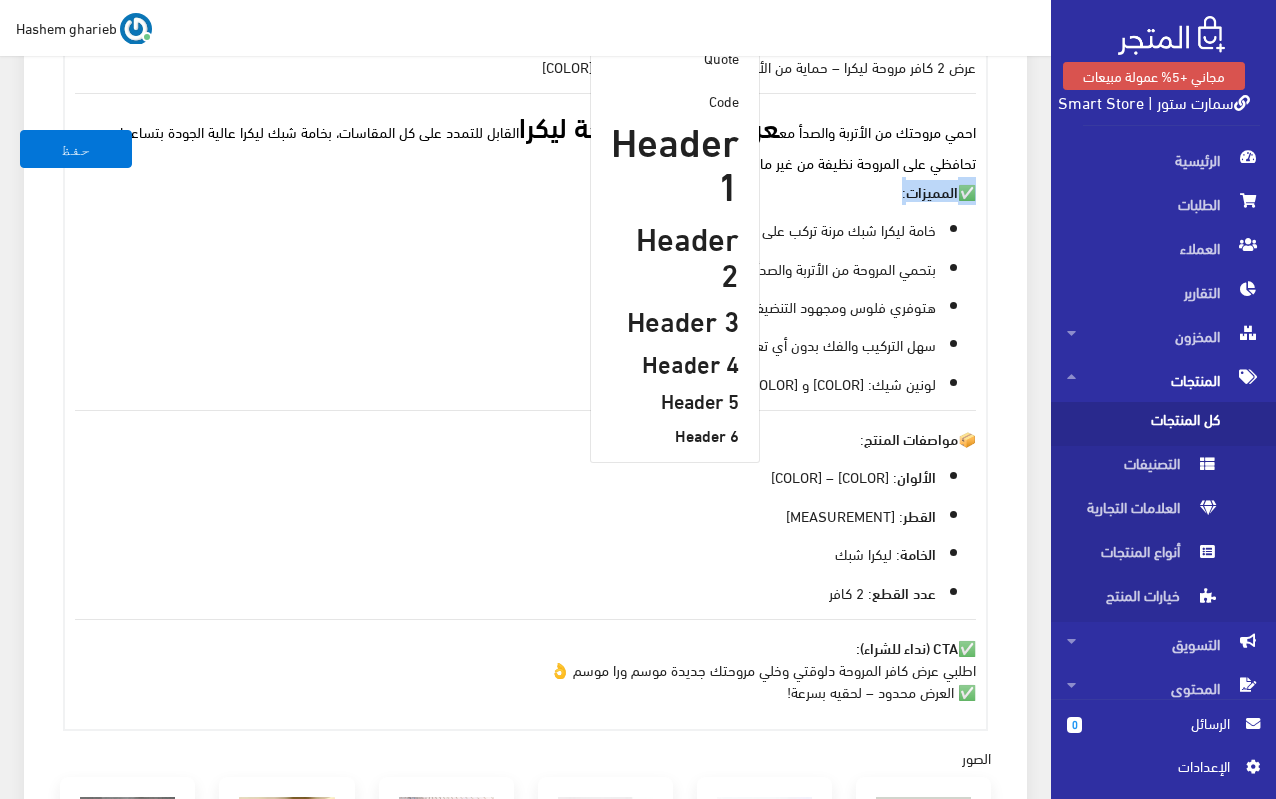 scroll, scrollTop: 787, scrollLeft: 0, axis: vertical 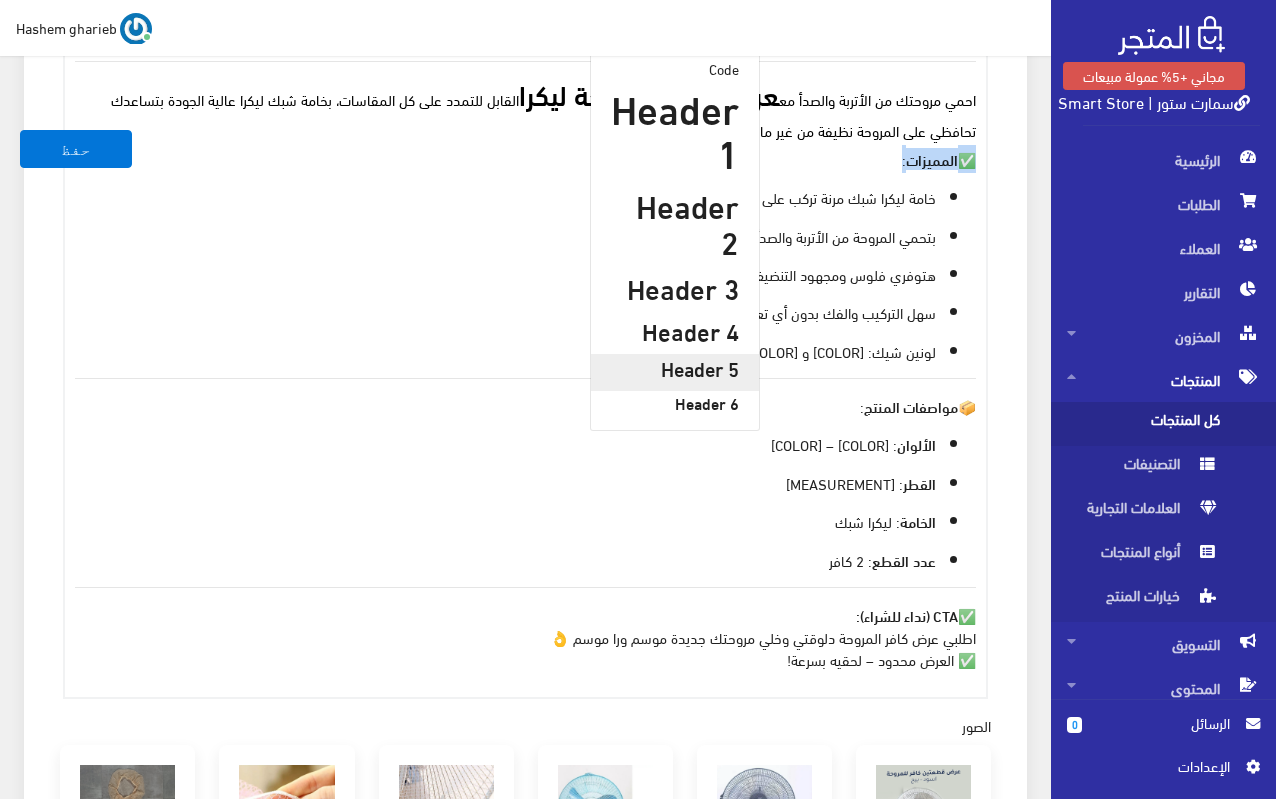 click on "Header 5" at bounding box center [675, 368] 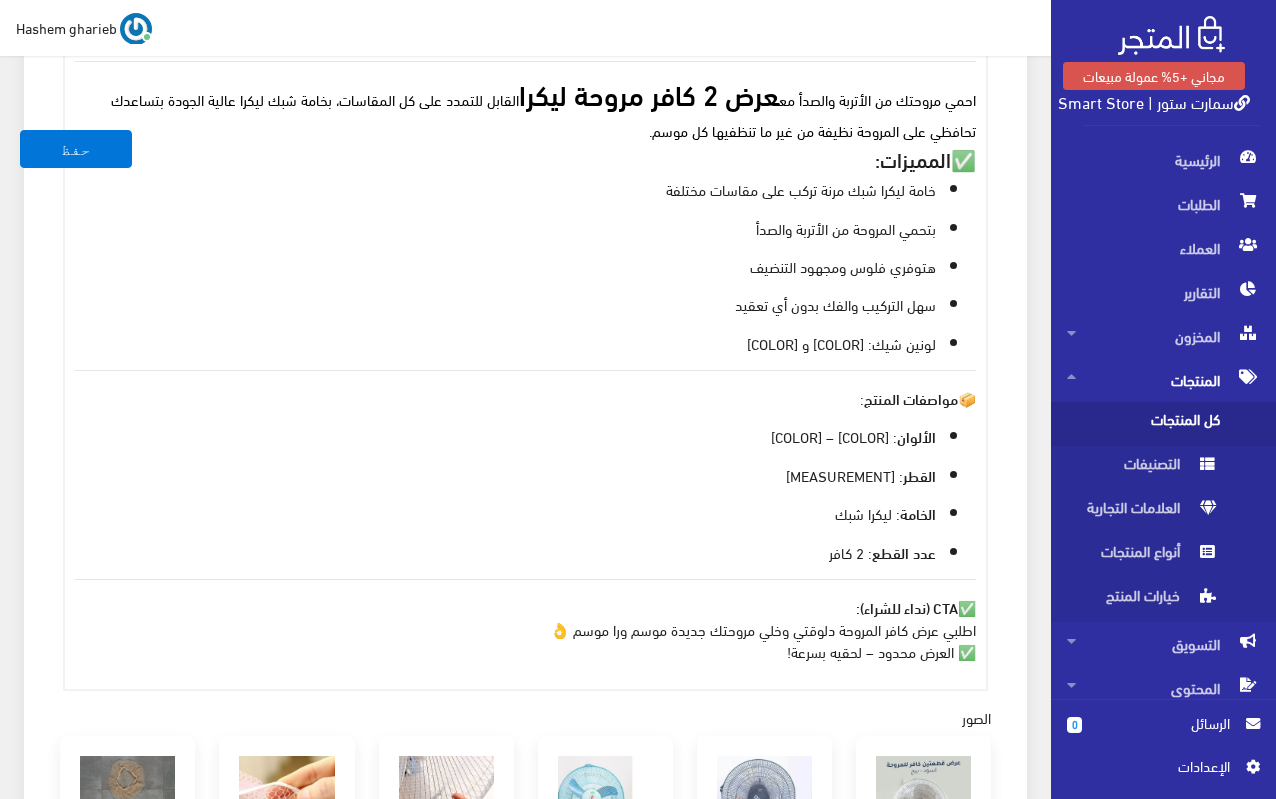 click on "📦  مواصفات المنتج :" at bounding box center (525, 398) 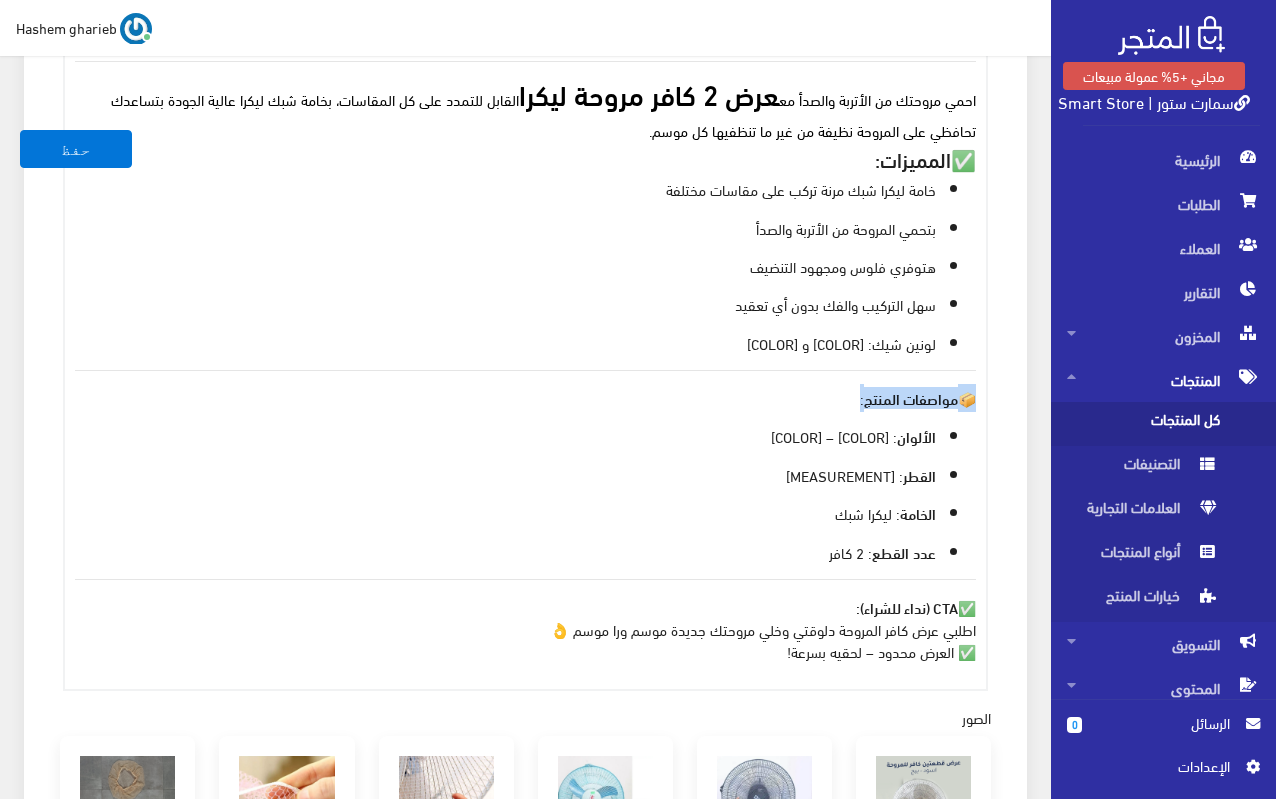 click on "📦  مواصفات المنتج :" at bounding box center [525, 398] 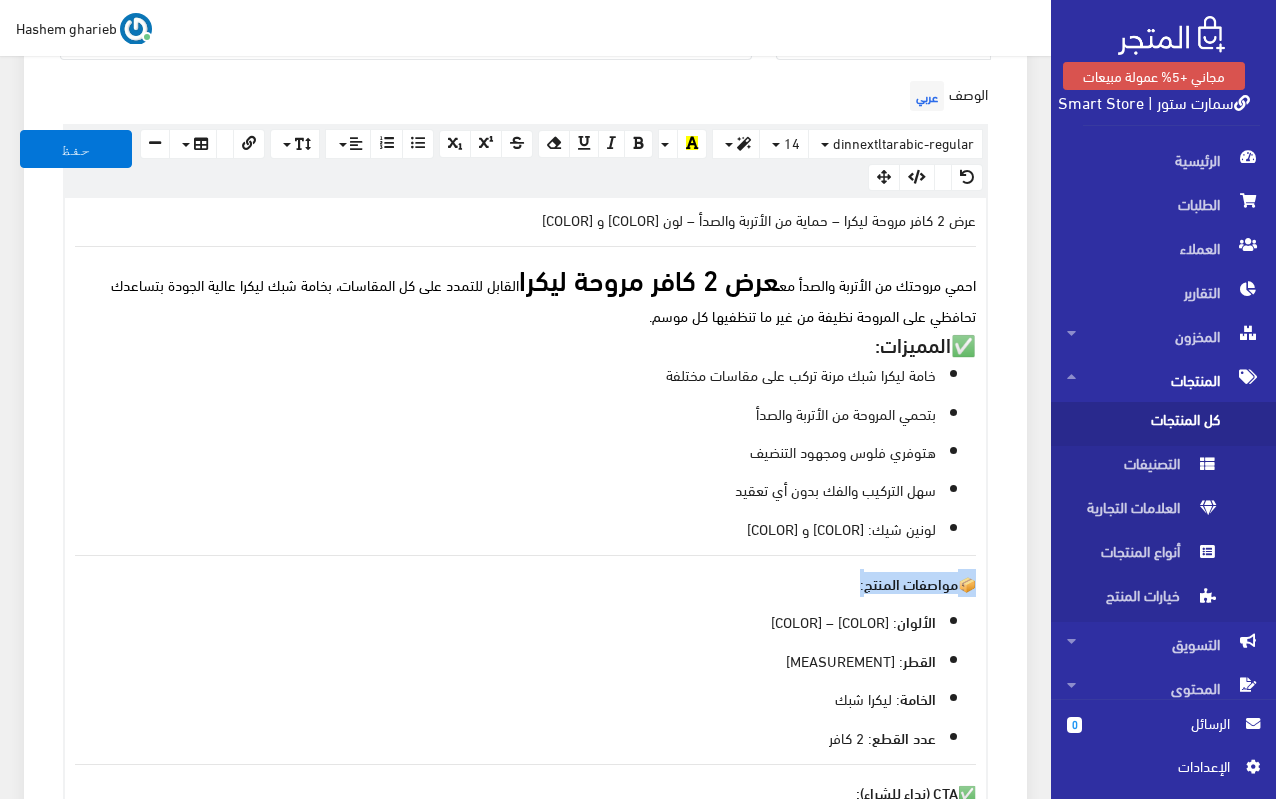 scroll, scrollTop: 587, scrollLeft: 0, axis: vertical 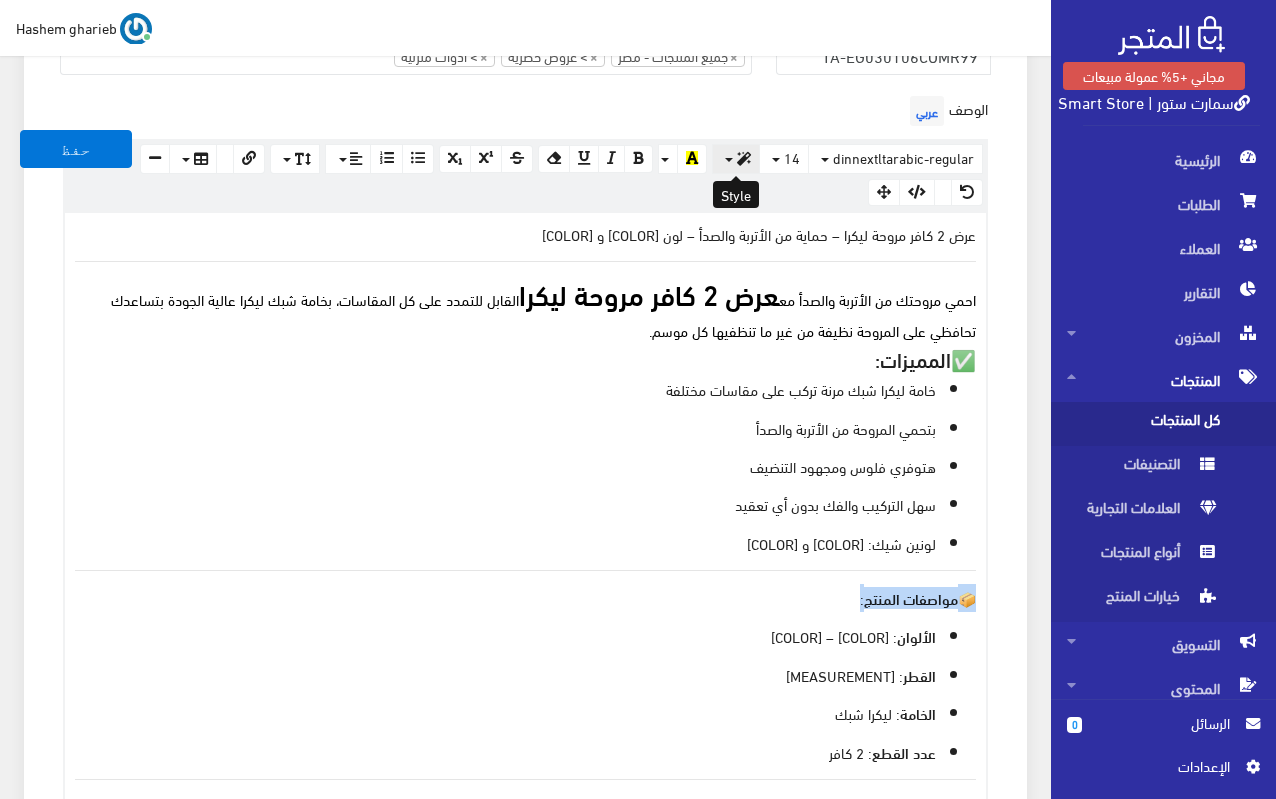 click at bounding box center [736, 159] 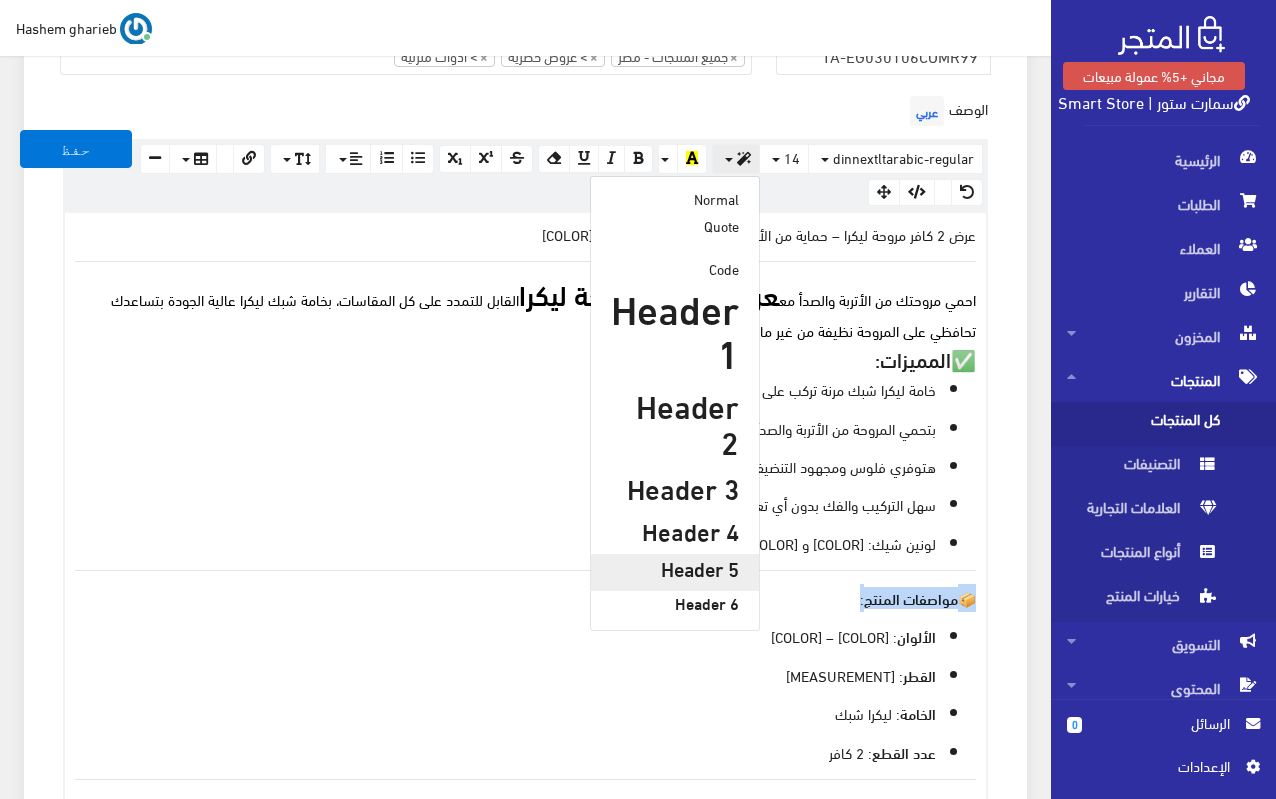 click on "Header 5" at bounding box center (675, 568) 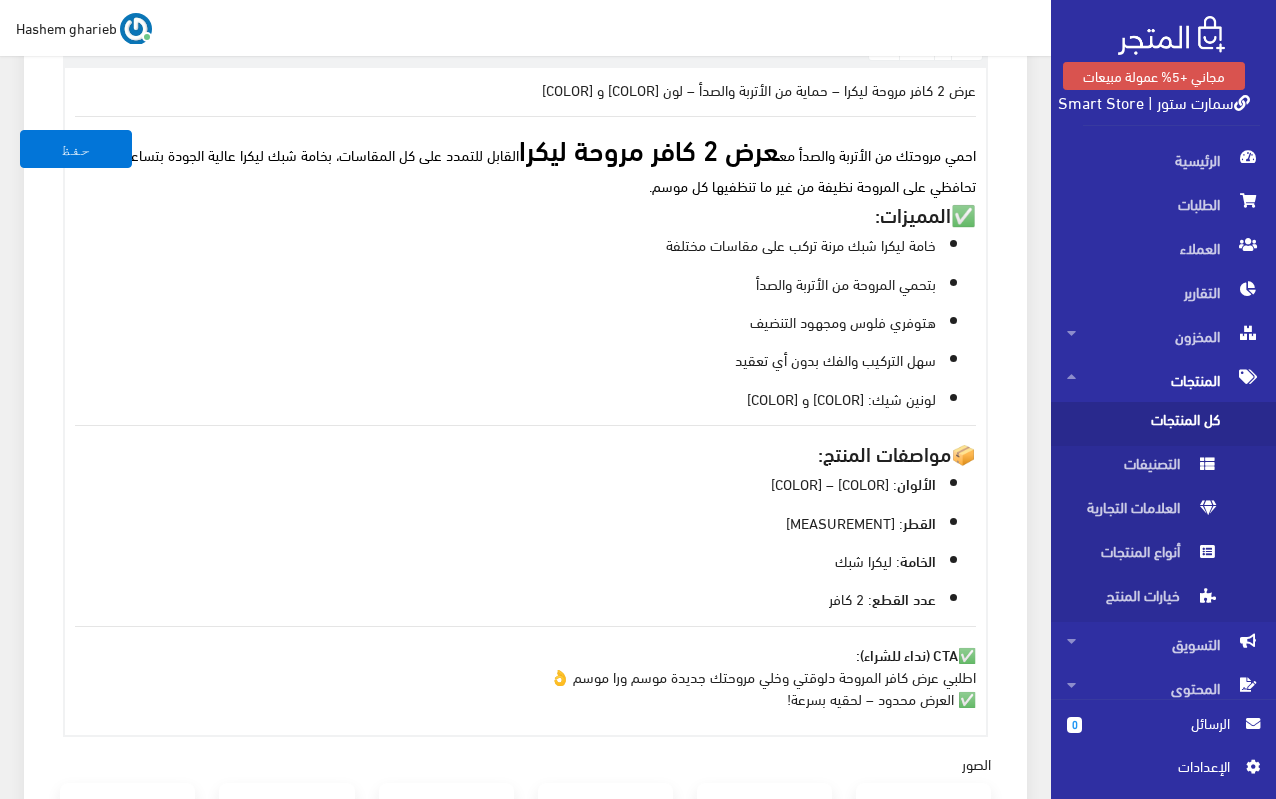 scroll, scrollTop: 887, scrollLeft: 0, axis: vertical 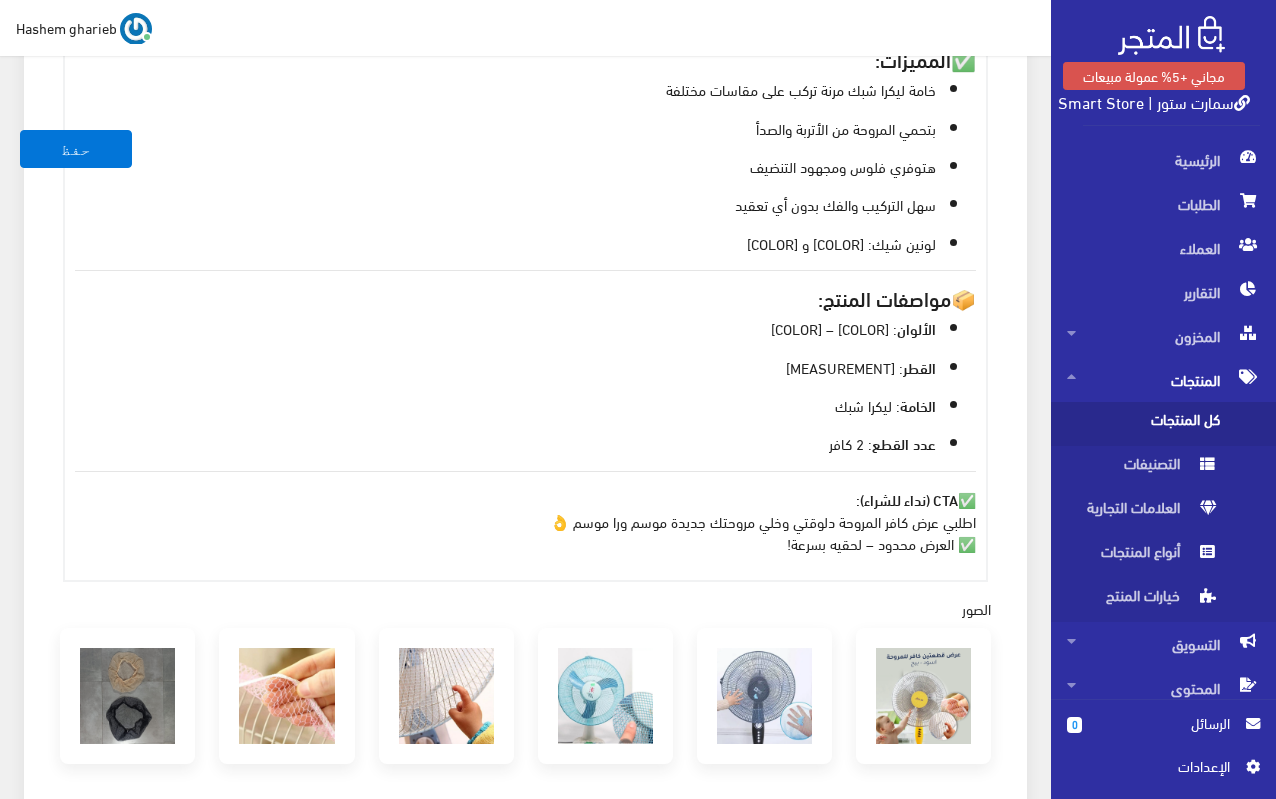 click on "الألوان : أسود – بيج
القطر : 52 سم
الخامة : ليكرا شبك
عدد القطع : 2 كافر" at bounding box center [525, 386] 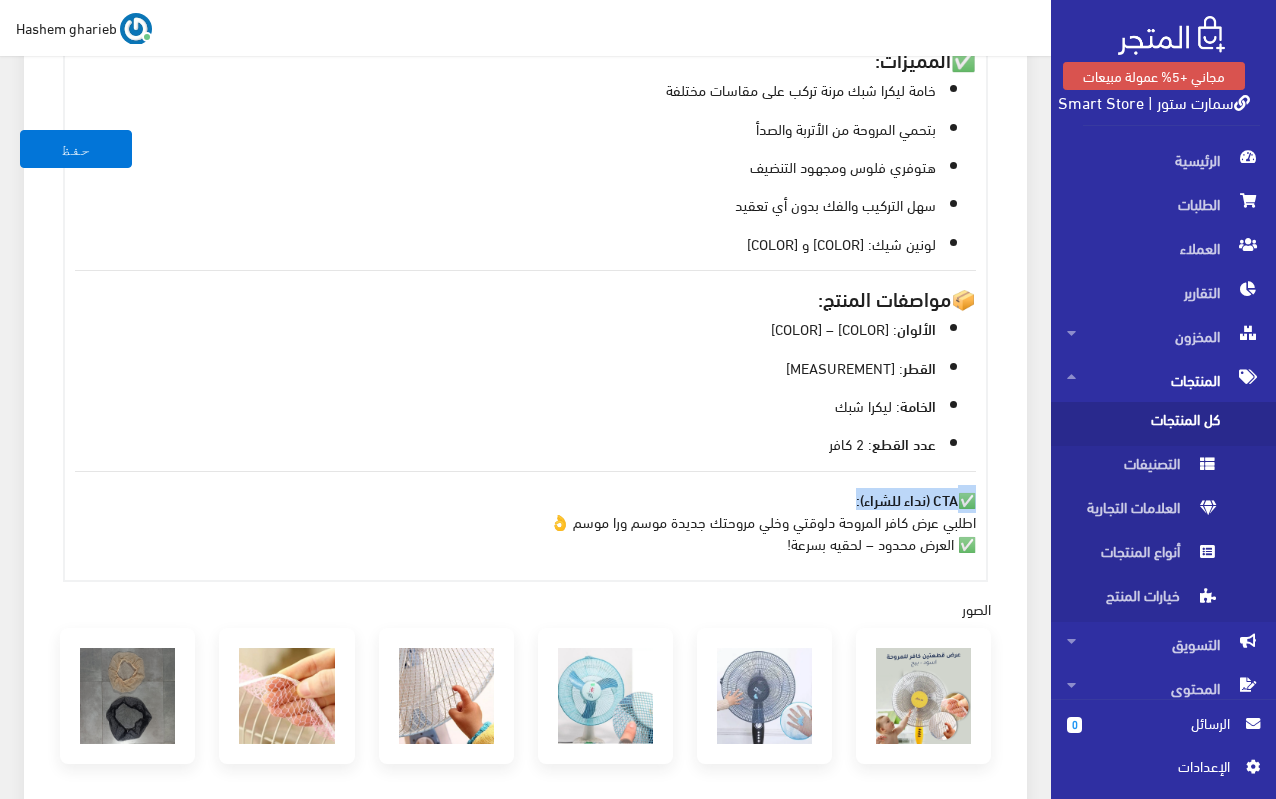 drag, startPoint x: 830, startPoint y: 495, endPoint x: 986, endPoint y: 495, distance: 156 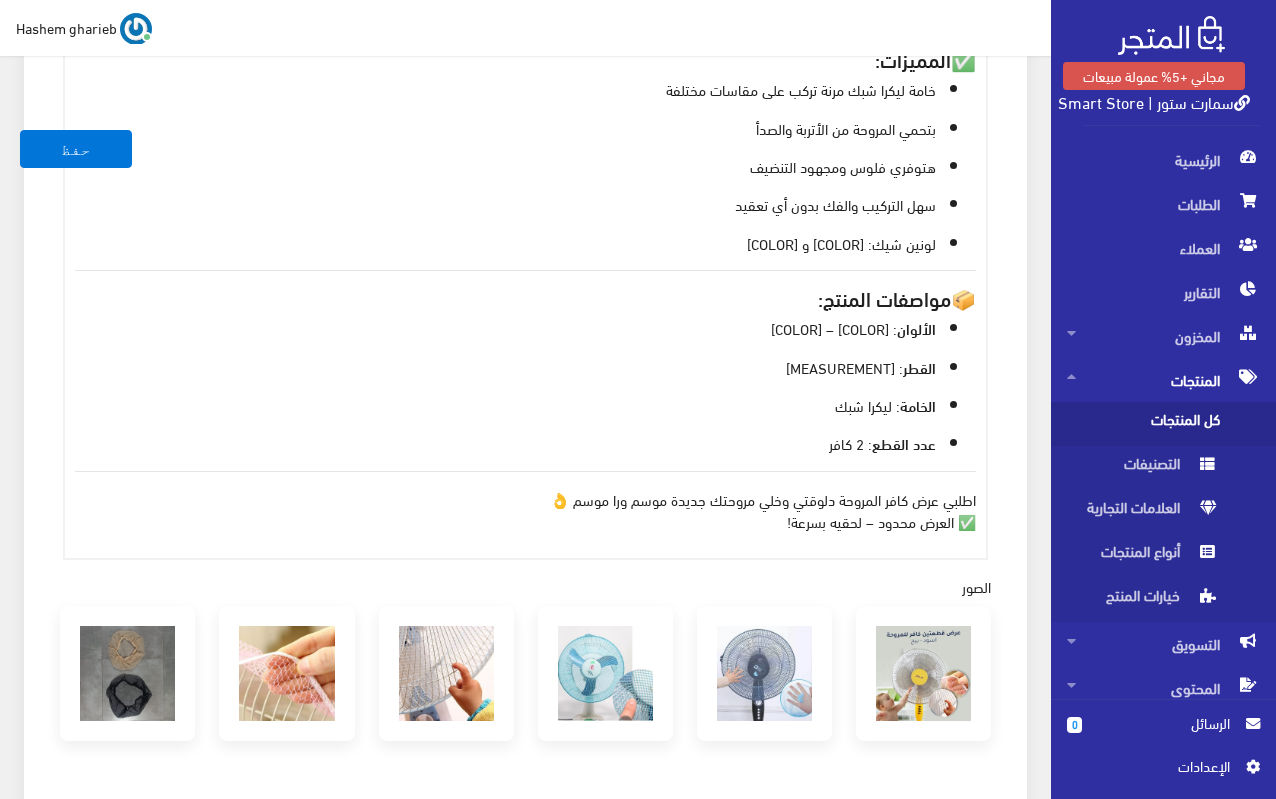 click on "اطلبي عرض كافر المروحة دلوقتي وخلي مروحتك جديدة موسم ورا موسم 👌
✅ العرض محدود – لحقيه بسرعة!" at bounding box center (525, 510) 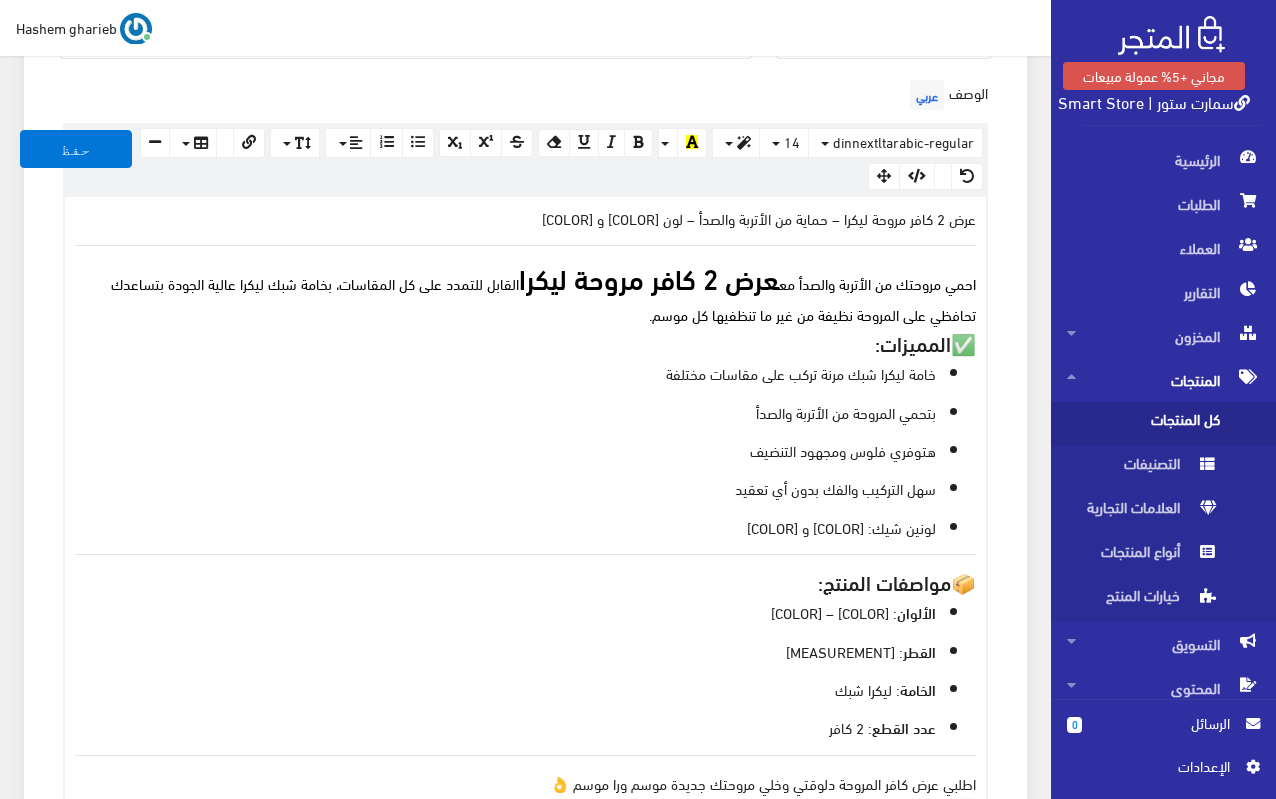 scroll, scrollTop: 387, scrollLeft: 0, axis: vertical 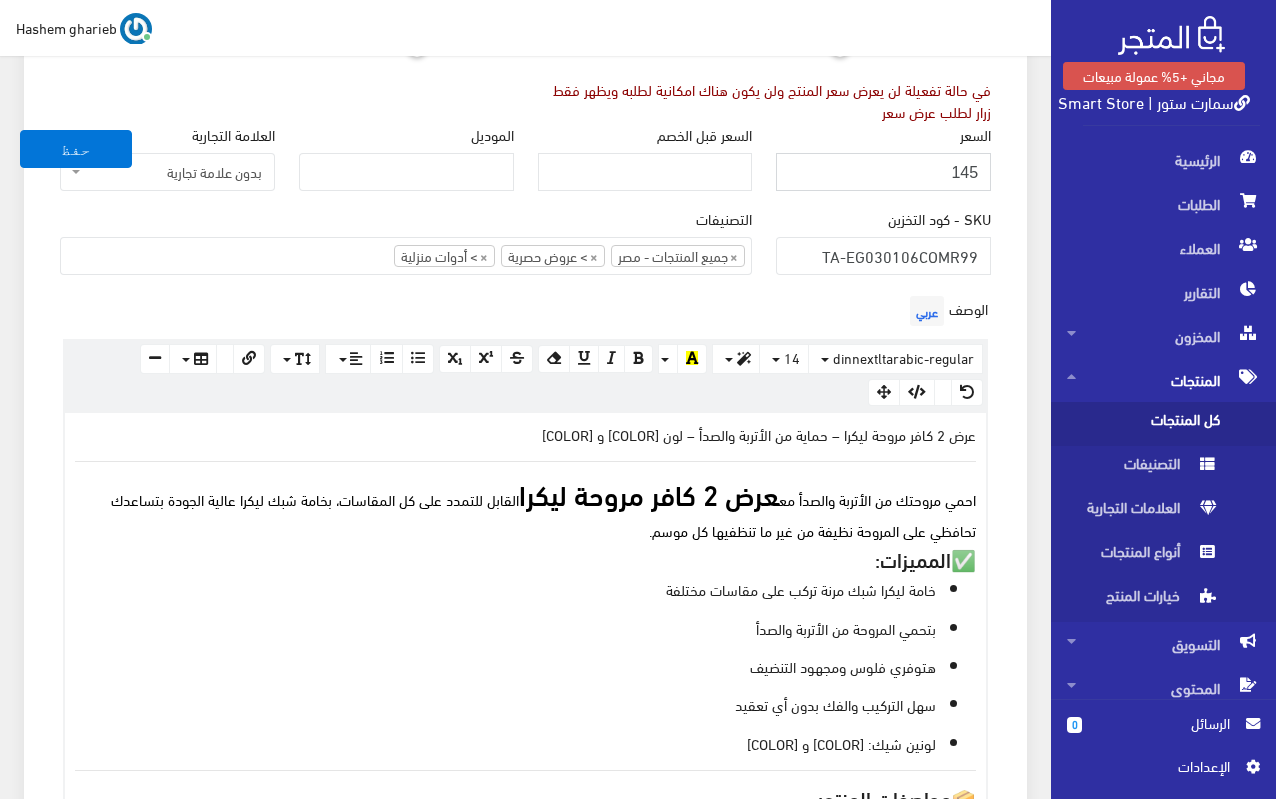 drag, startPoint x: 920, startPoint y: 175, endPoint x: 1009, endPoint y: 175, distance: 89 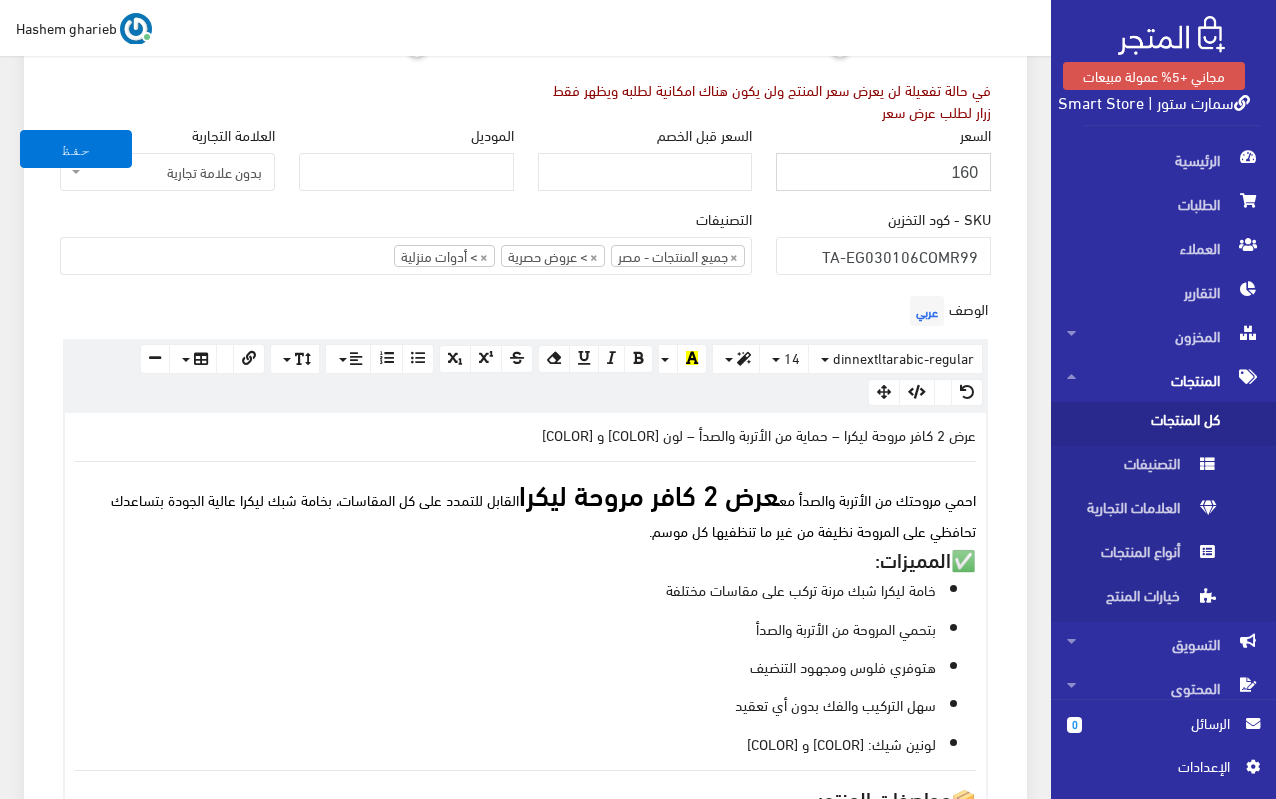 type on "160" 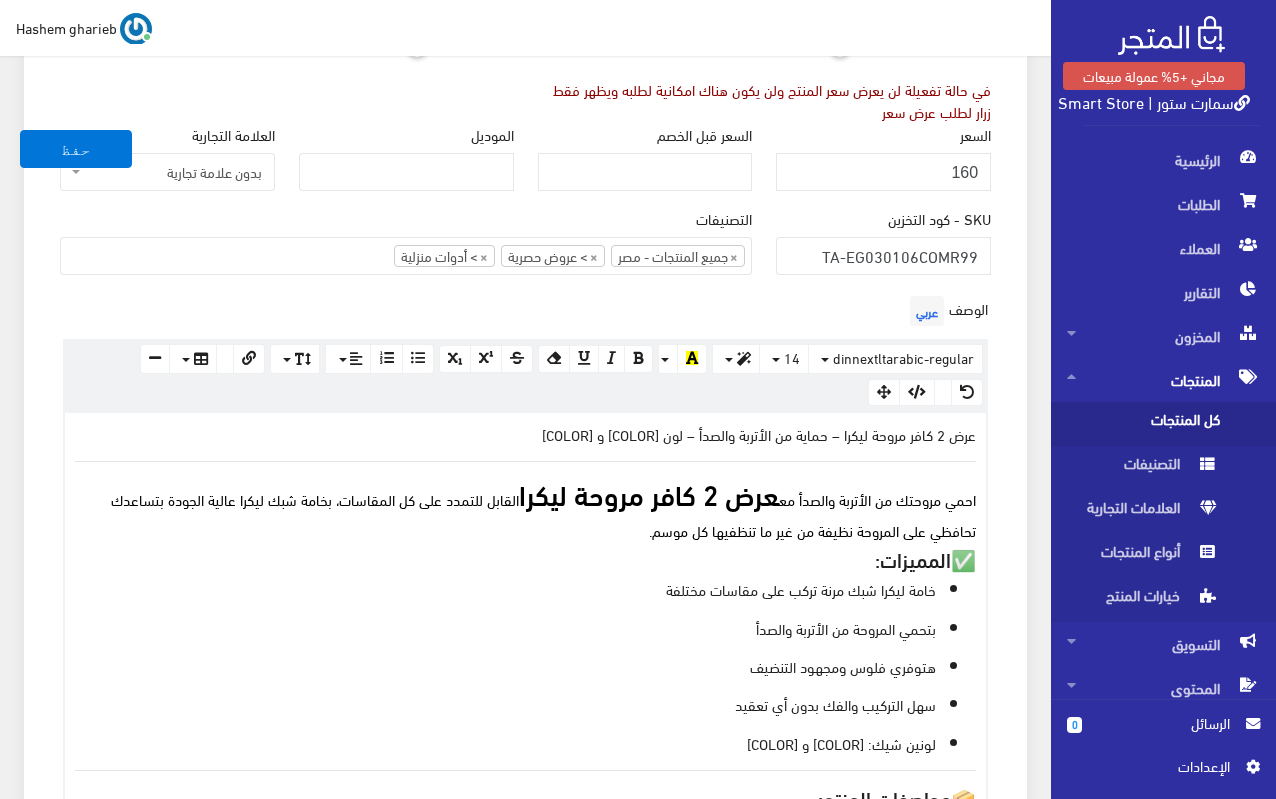 click on "معلومات أساسية
اسم المنتج  عربي
عرض قطعتين كافر للمروحة (اسود,بيج)
اظهار طلب عرض سعر
في حالة تفعيلة لن يعرض سعر المنتج ولن يكون هناك امكانية لطلبه ويظهر فقط زرار لطلب عرض سعر" at bounding box center [525, 806] 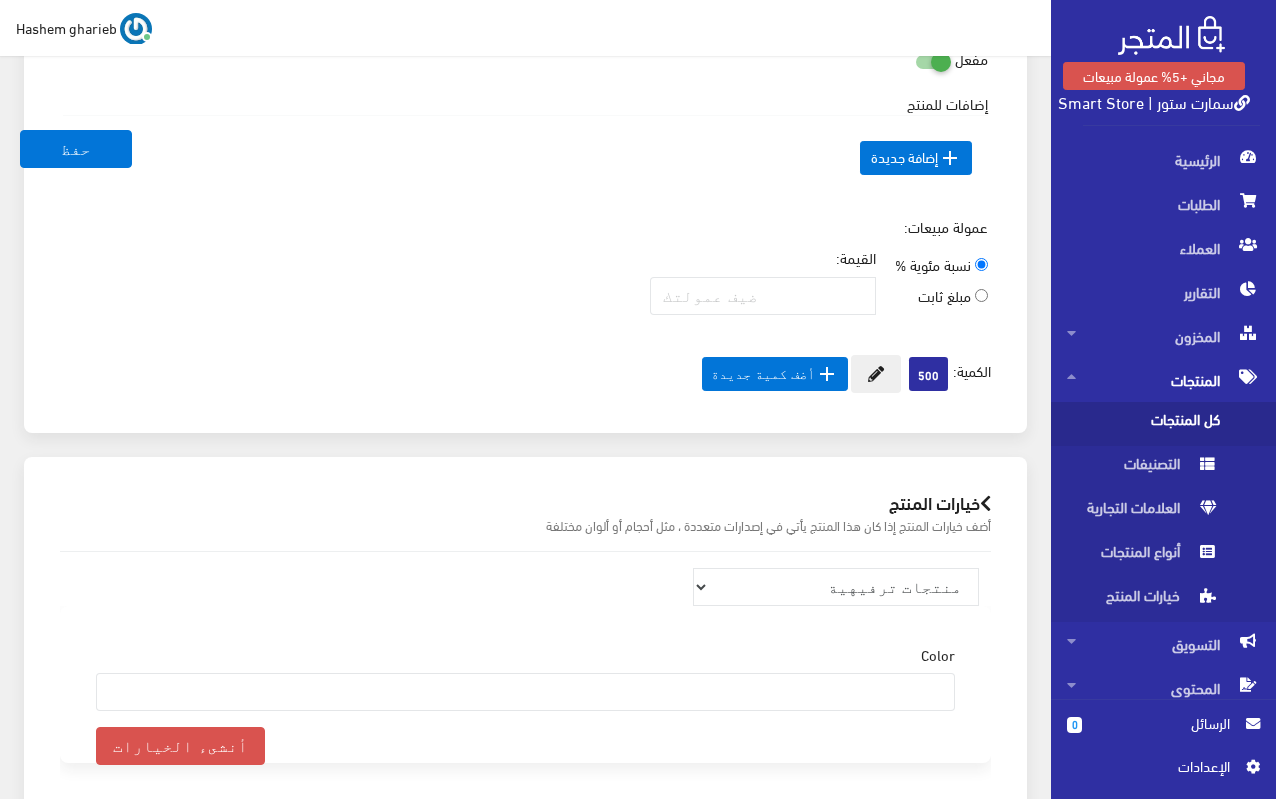 scroll, scrollTop: 1887, scrollLeft: 0, axis: vertical 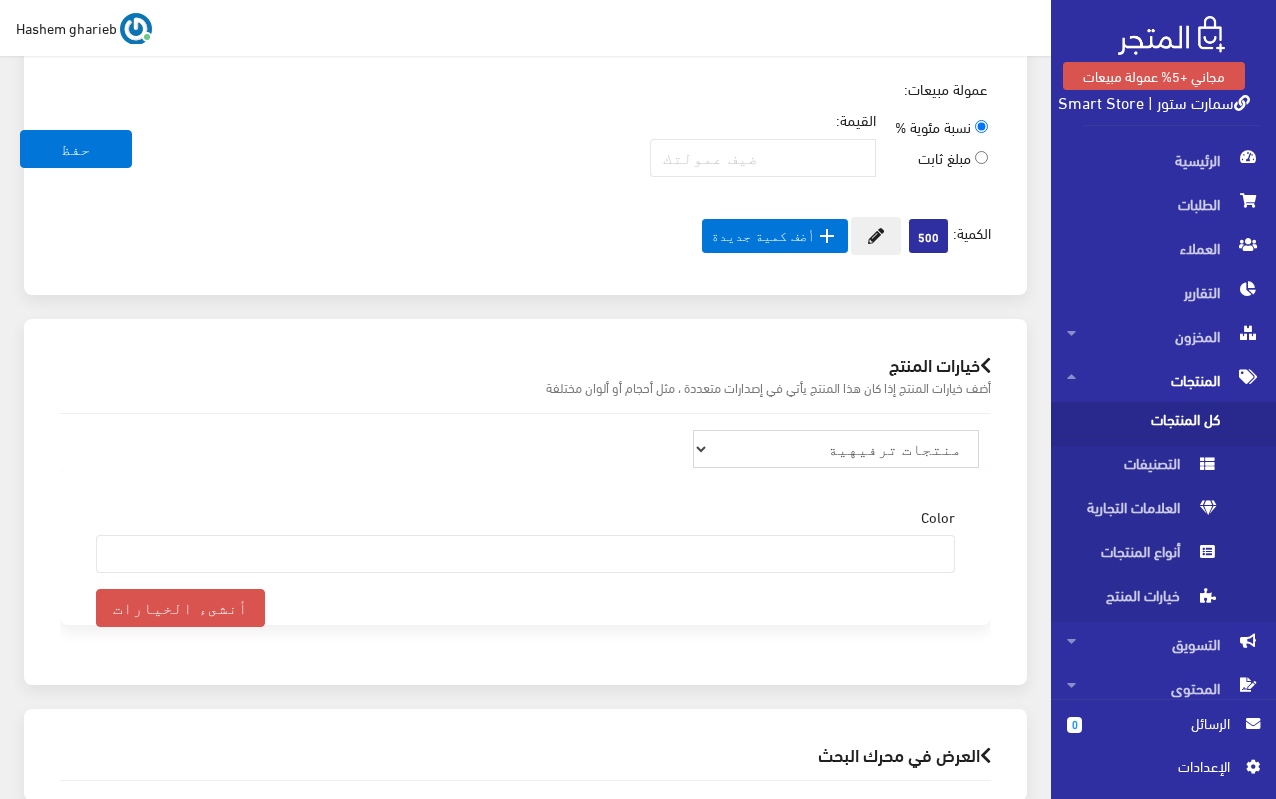 click on "منتجات ترفيهية
الكترونيات
اكسسوارات الهواتف
الصحة والجمال
تحف ومقتنيات
موضة وأزياء
مستلزمات السيارات
إضاءة وديكور
المنزل والمطبخ
الطاقة الشمسية
مستلزمات أطفال منتجات رياضية" at bounding box center [836, 449] 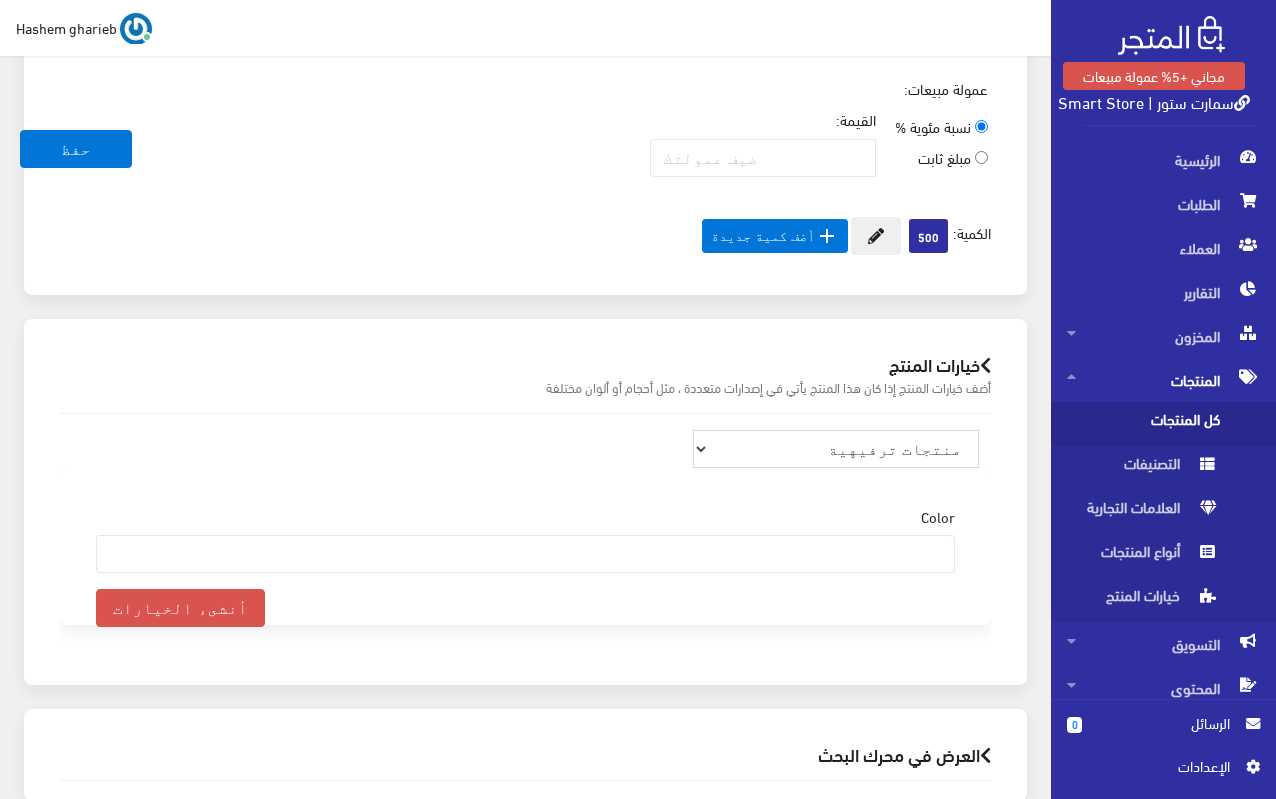 select on "33" 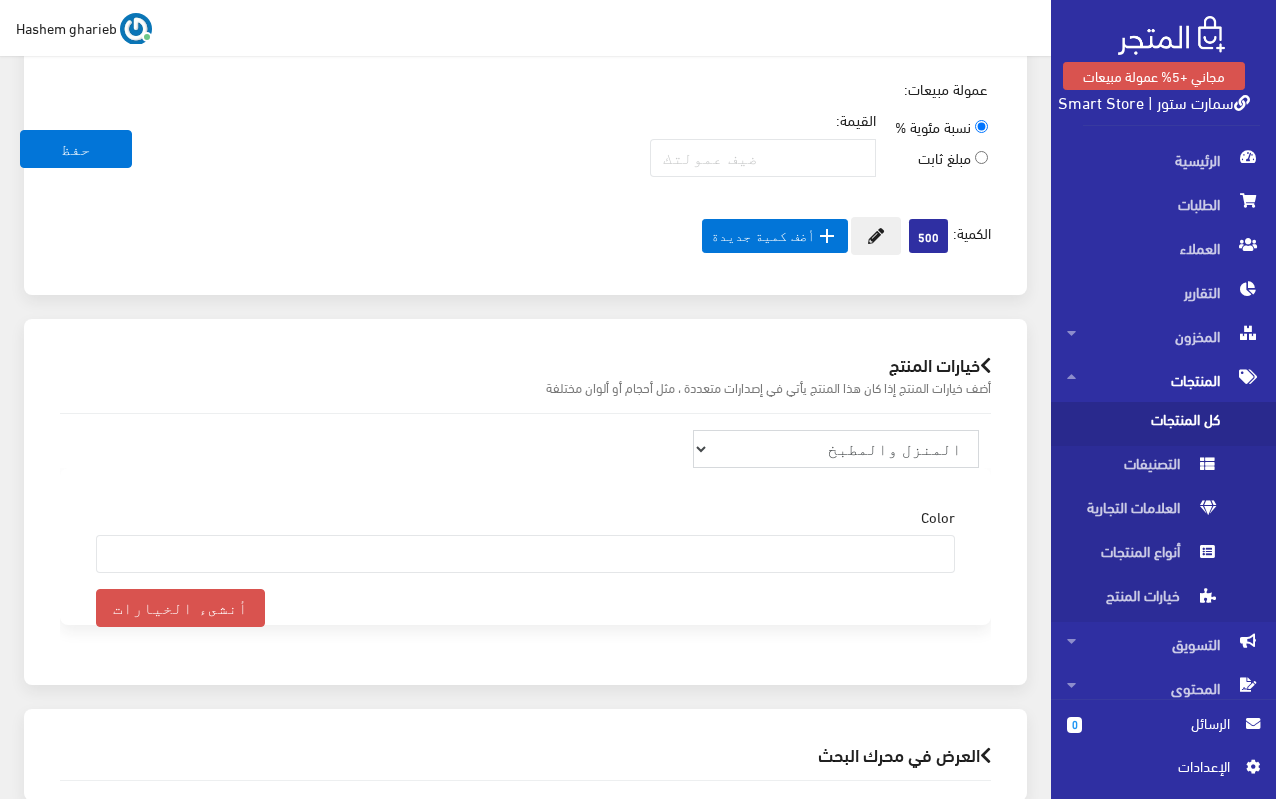 click on "منتجات ترفيهية
الكترونيات
اكسسوارات الهواتف
الصحة والجمال
تحف ومقتنيات
موضة وأزياء
مستلزمات السيارات
إضاءة وديكور
المنزل والمطبخ
الطاقة الشمسية
مستلزمات أطفال منتجات رياضية" at bounding box center [836, 449] 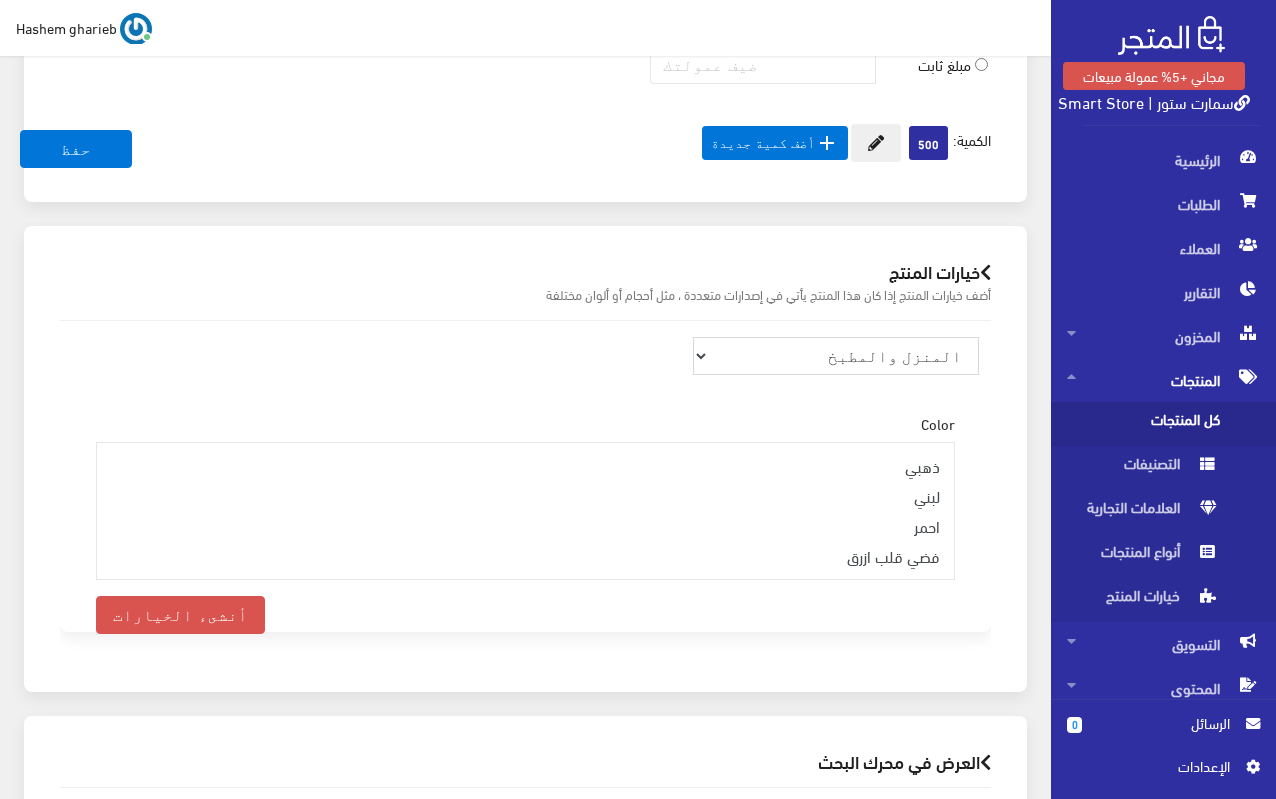 scroll, scrollTop: 2076, scrollLeft: 0, axis: vertical 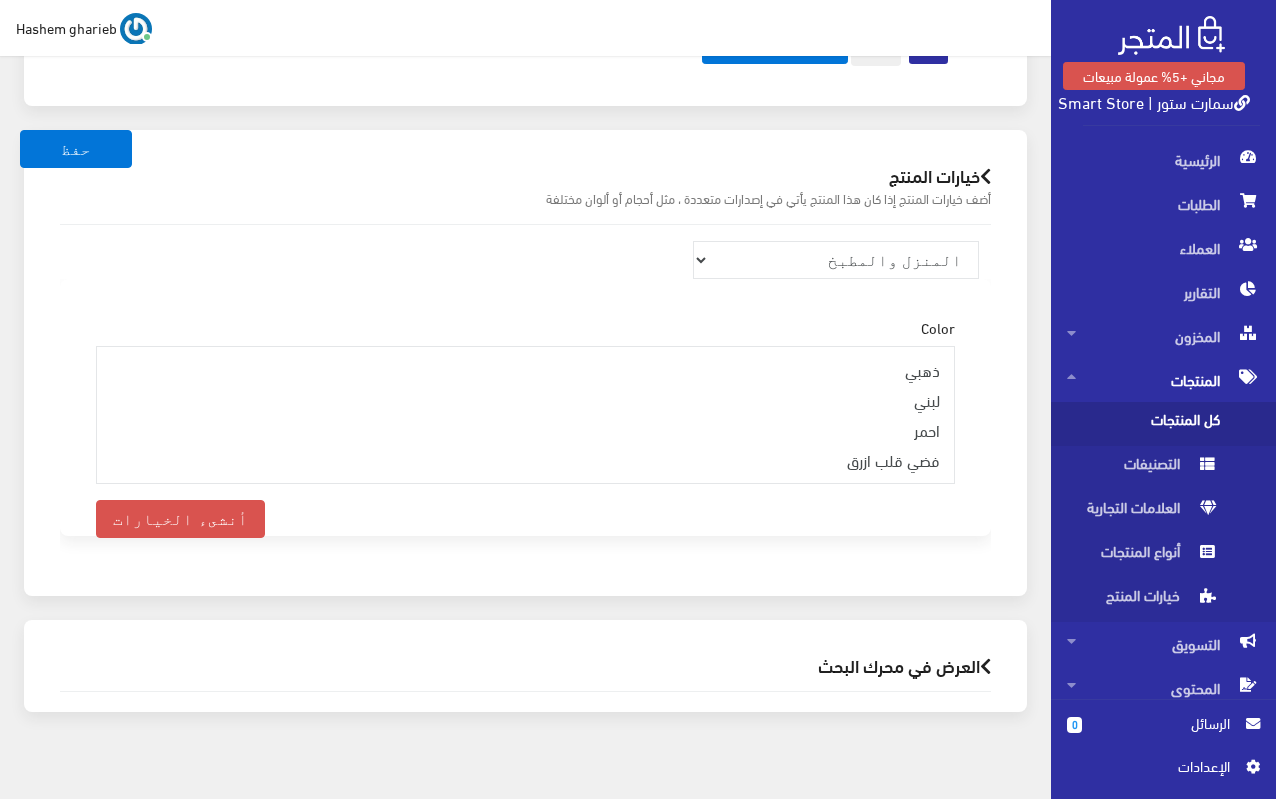click on "العرض في محرك البحث" at bounding box center (525, 665) 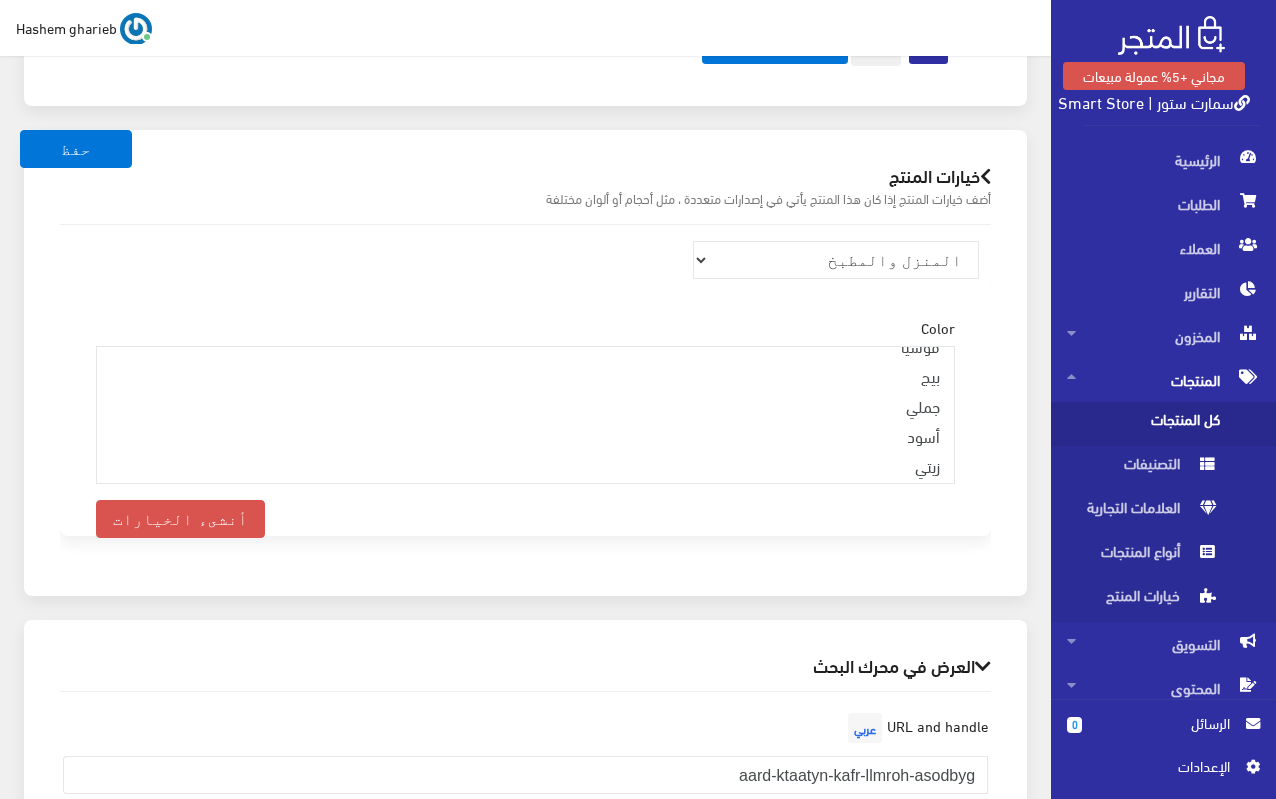 scroll, scrollTop: 600, scrollLeft: 0, axis: vertical 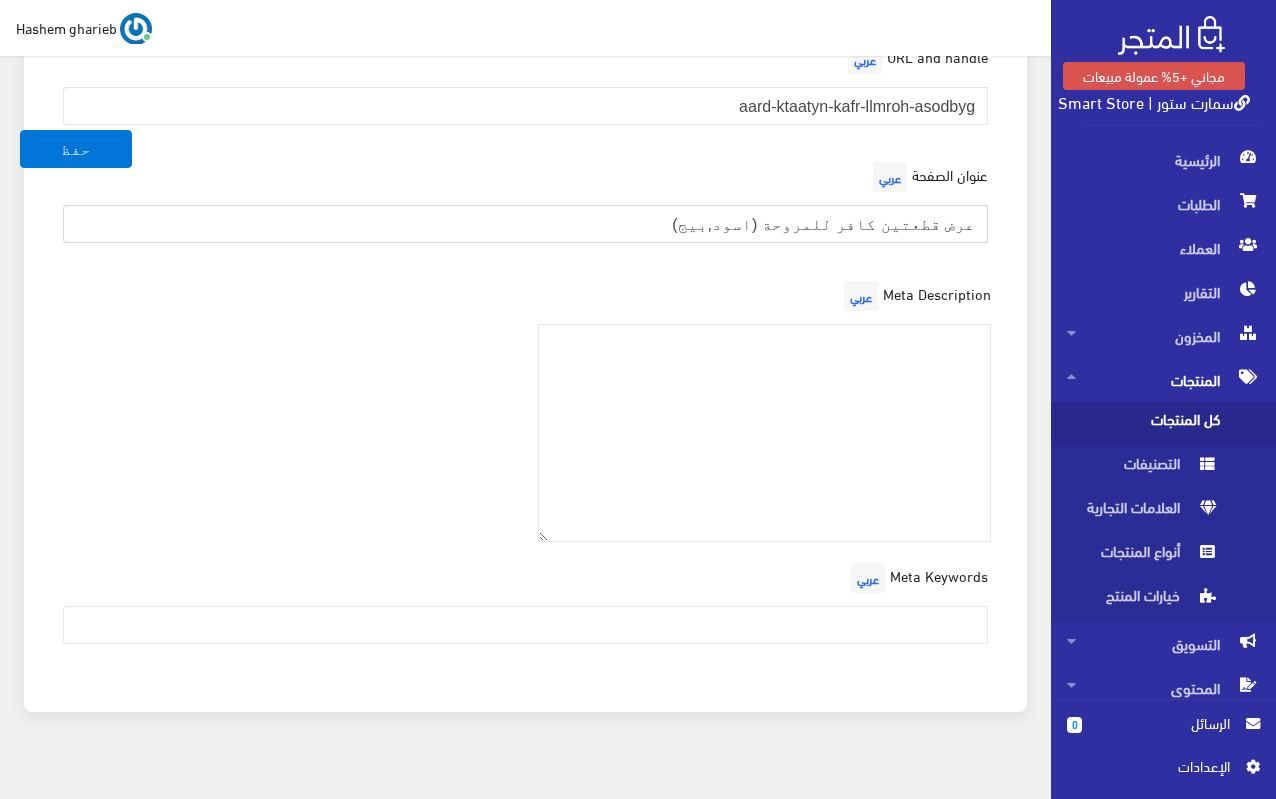 drag, startPoint x: 636, startPoint y: 207, endPoint x: 1032, endPoint y: 199, distance: 396.0808 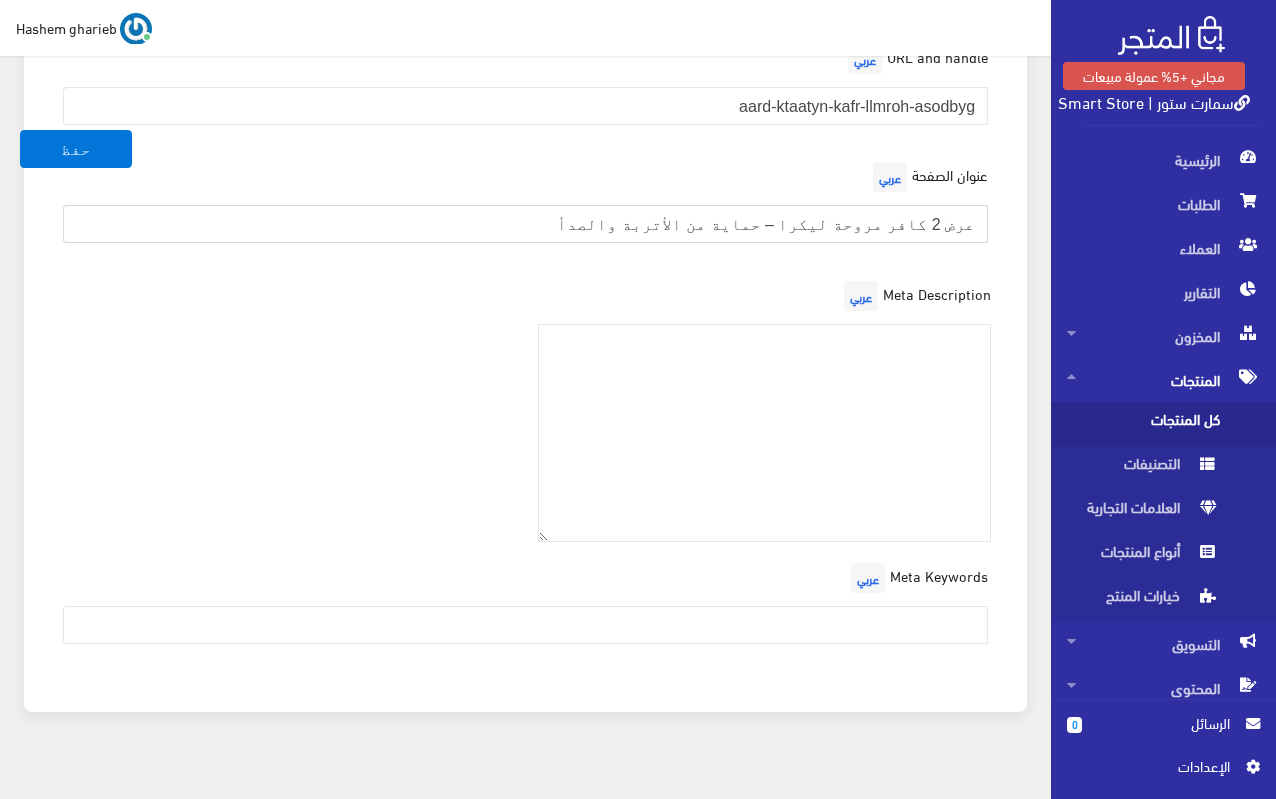 drag, startPoint x: 817, startPoint y: 197, endPoint x: 923, endPoint y: 196, distance: 106.004715 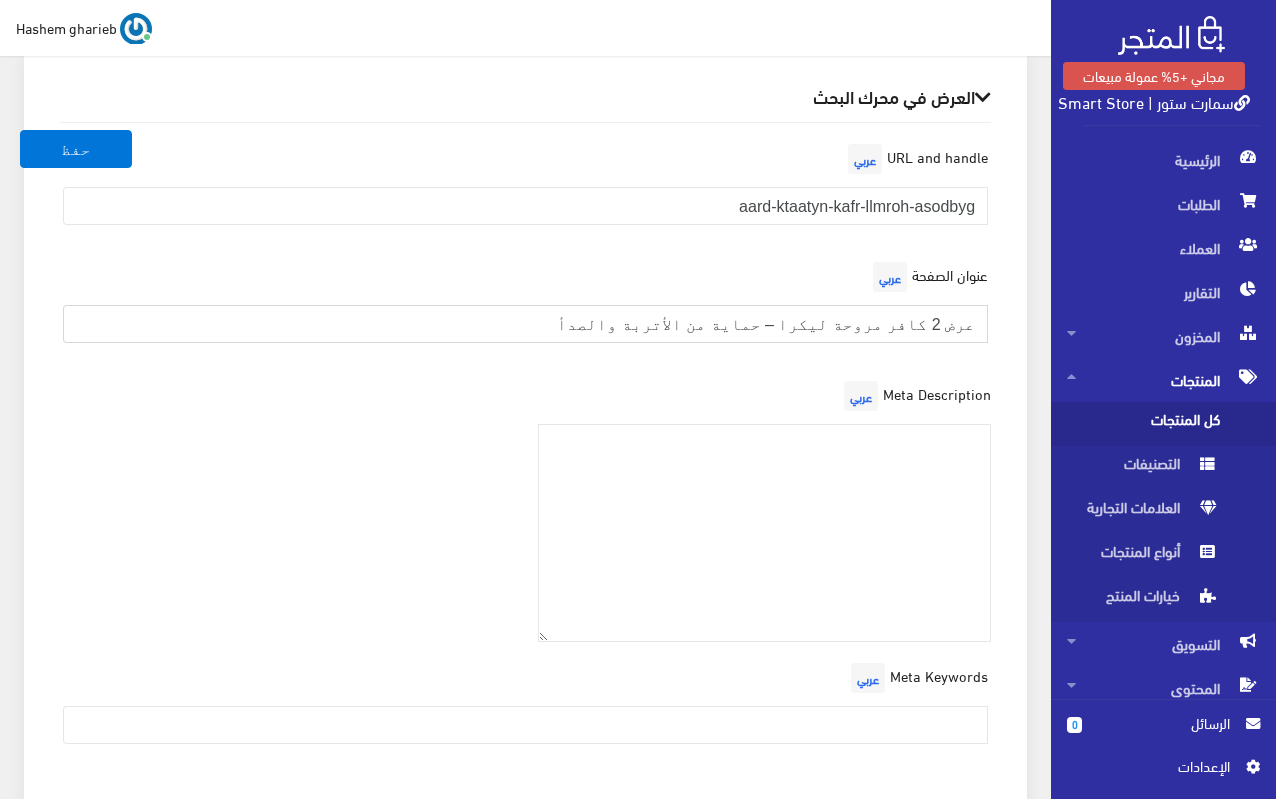 type on "عرض 2 كافر مروحة ليكرا – حماية من الأتربة والصدأ" 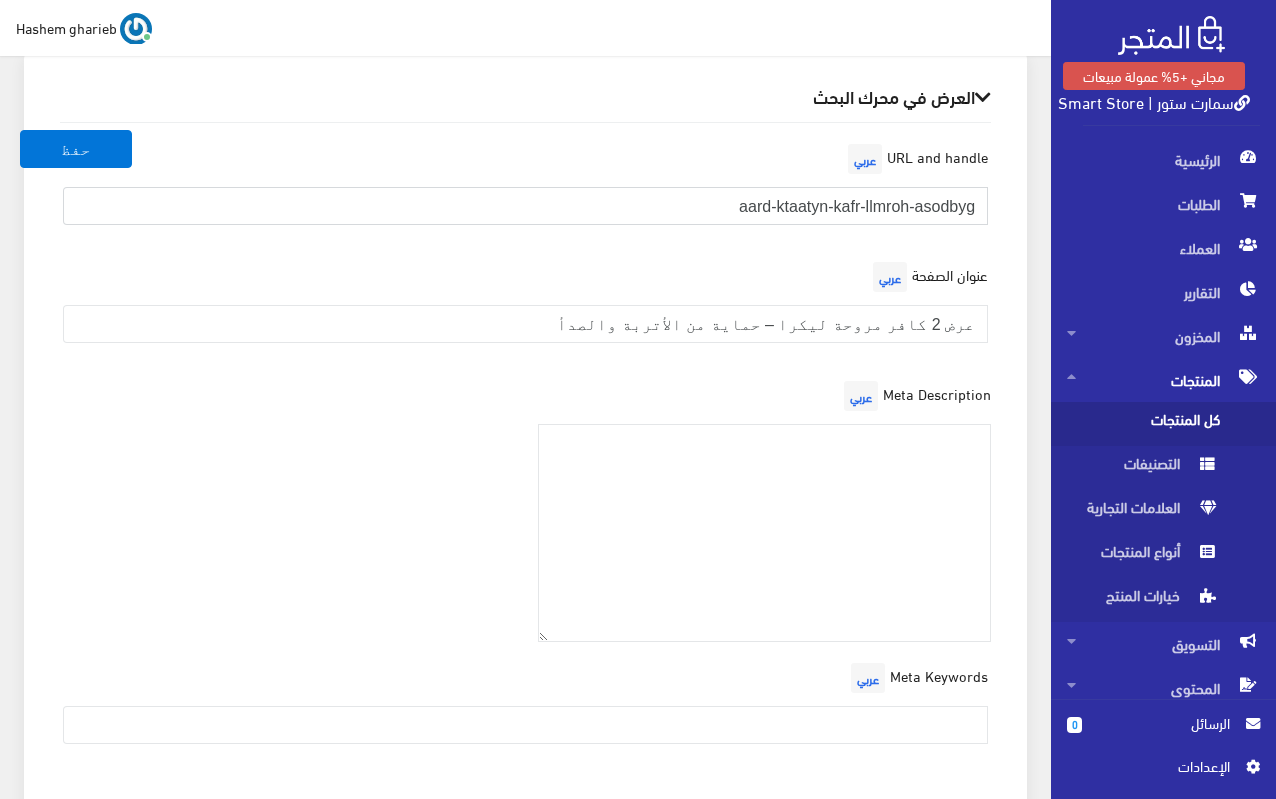 drag, startPoint x: 702, startPoint y: 175, endPoint x: 1000, endPoint y: 185, distance: 298.16772 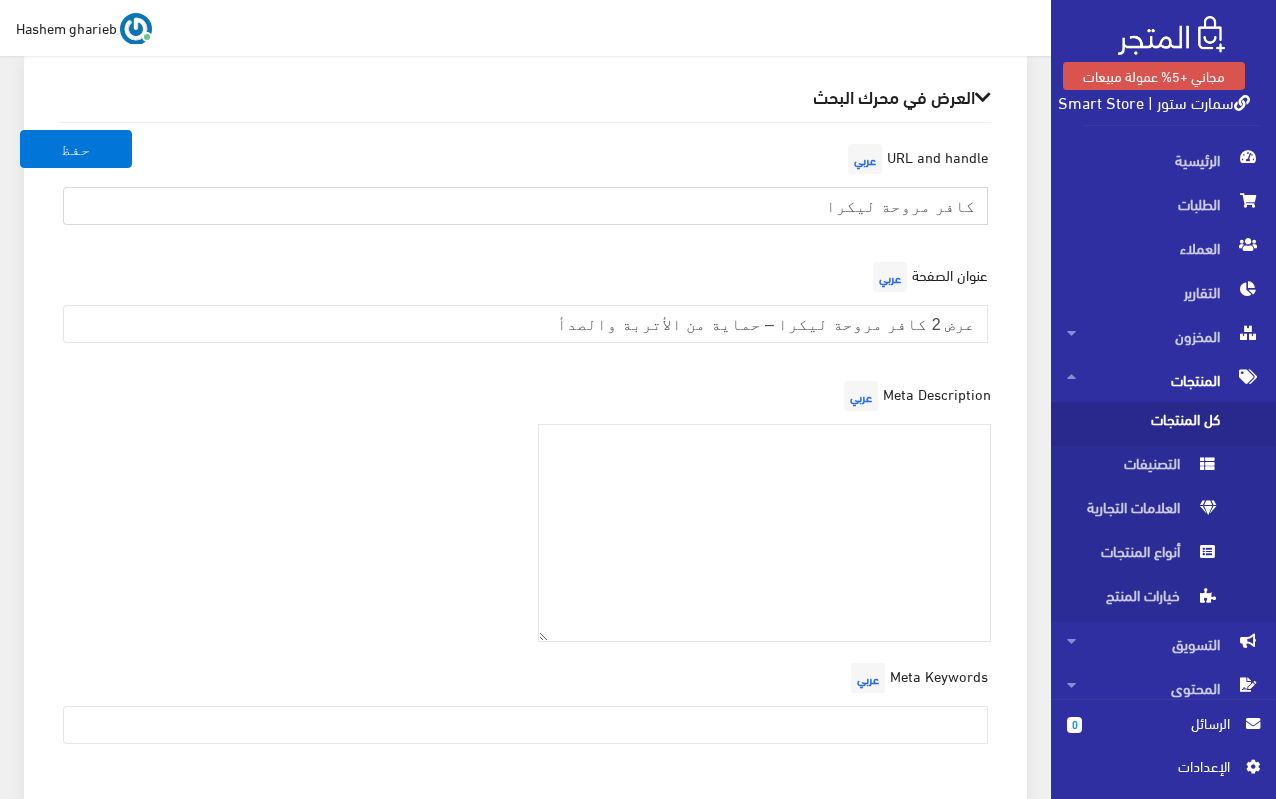 click on "كافر مروحة ليكرا" at bounding box center (525, 206) 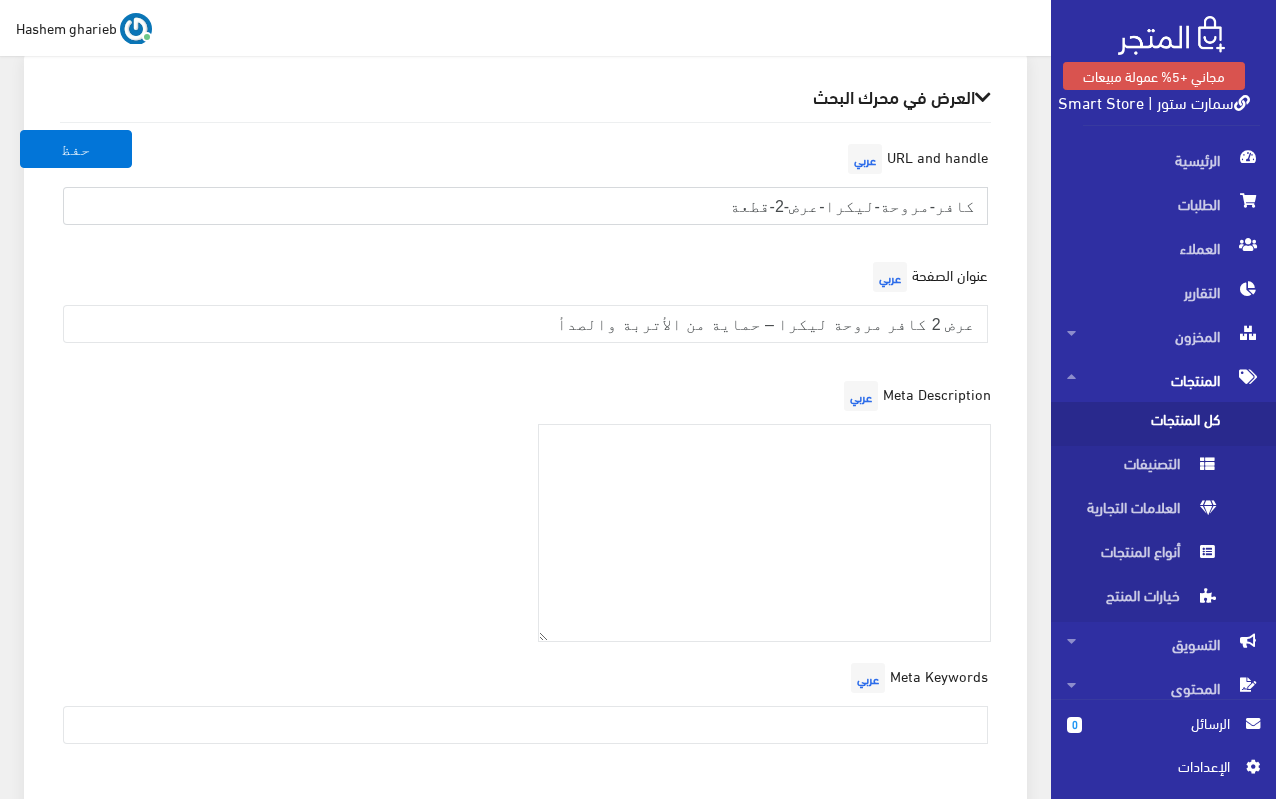 type on "كافر-مروحة-ليكرا-عرض-2-قطعة" 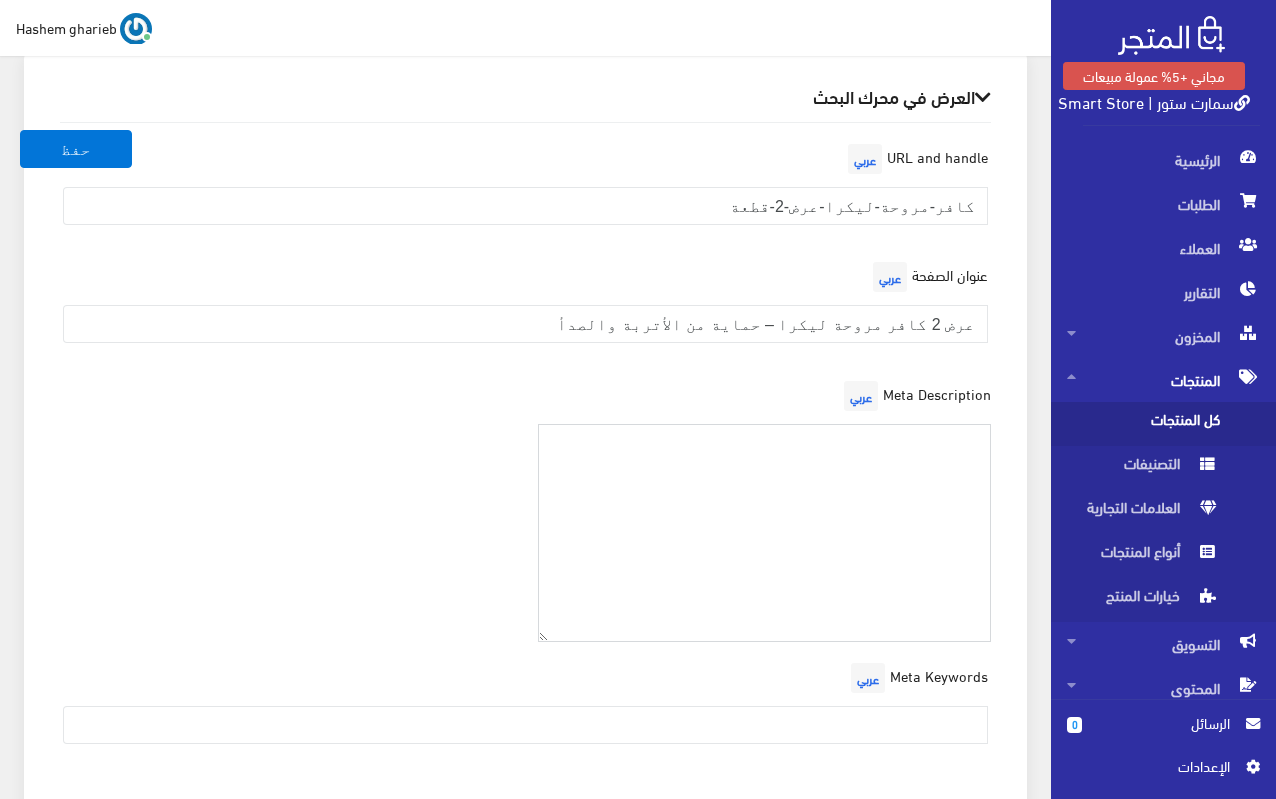 click at bounding box center [765, 533] 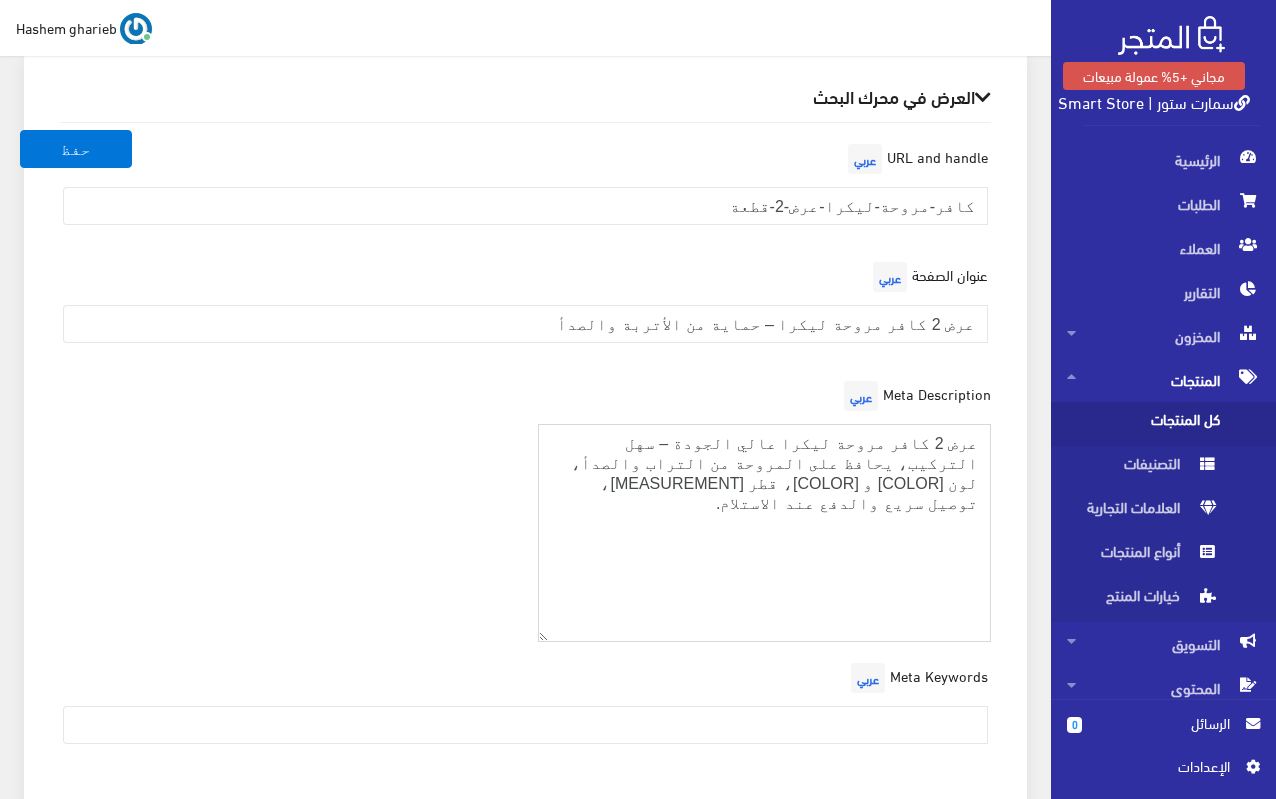 type on "عرض قطعتين كافر مروحة ليكرا عالي الجودة – سهل التركيب، يحافظ على المروحة من التراب والصدأ، لون أسود وبيج، قطر 52 سم، توصيل سريع والدفع عند الاستلام." 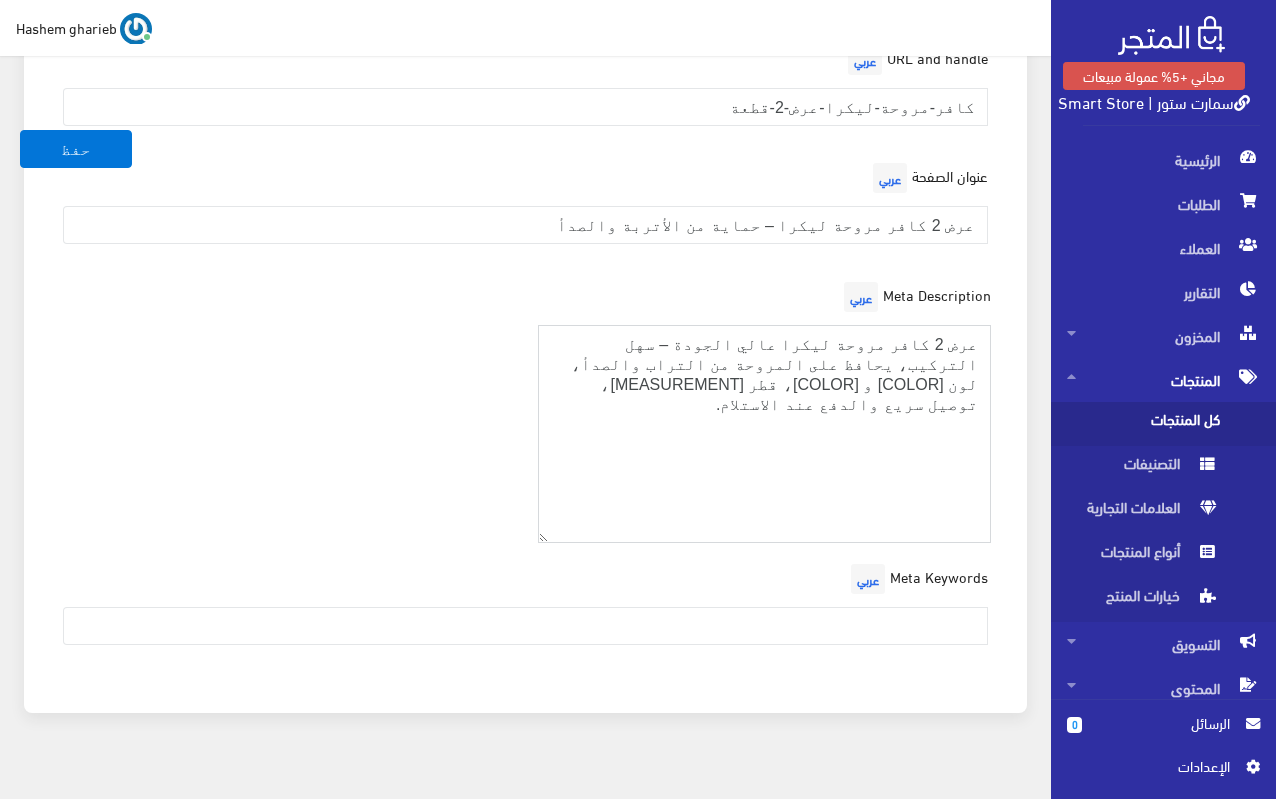 scroll, scrollTop: 2745, scrollLeft: 0, axis: vertical 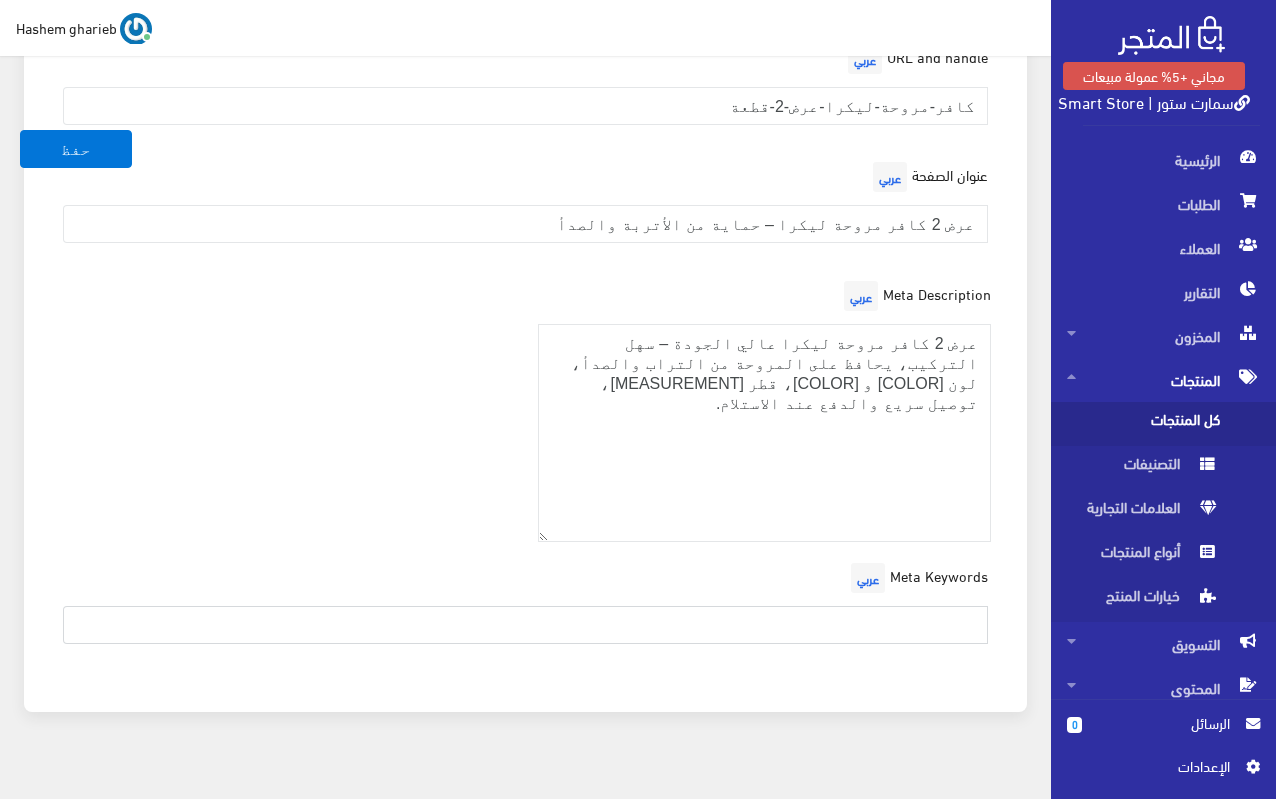 click at bounding box center (525, 625) 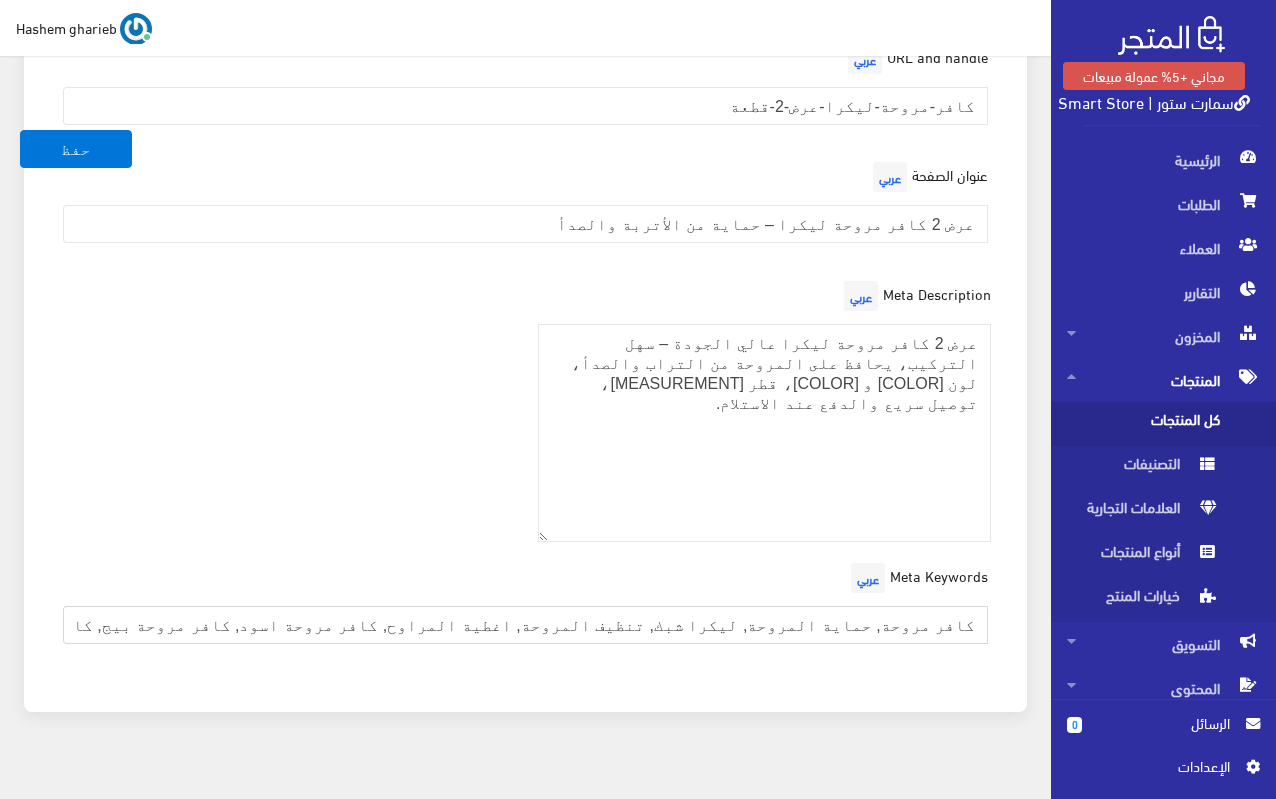 type on "كافر مروحة, حماية المروحة, ليكرا شبك, تنظيف المروحة, اغطية المراوح, كافر مروحة اسود, كافر مروحة بيج, كافر 52 سم" 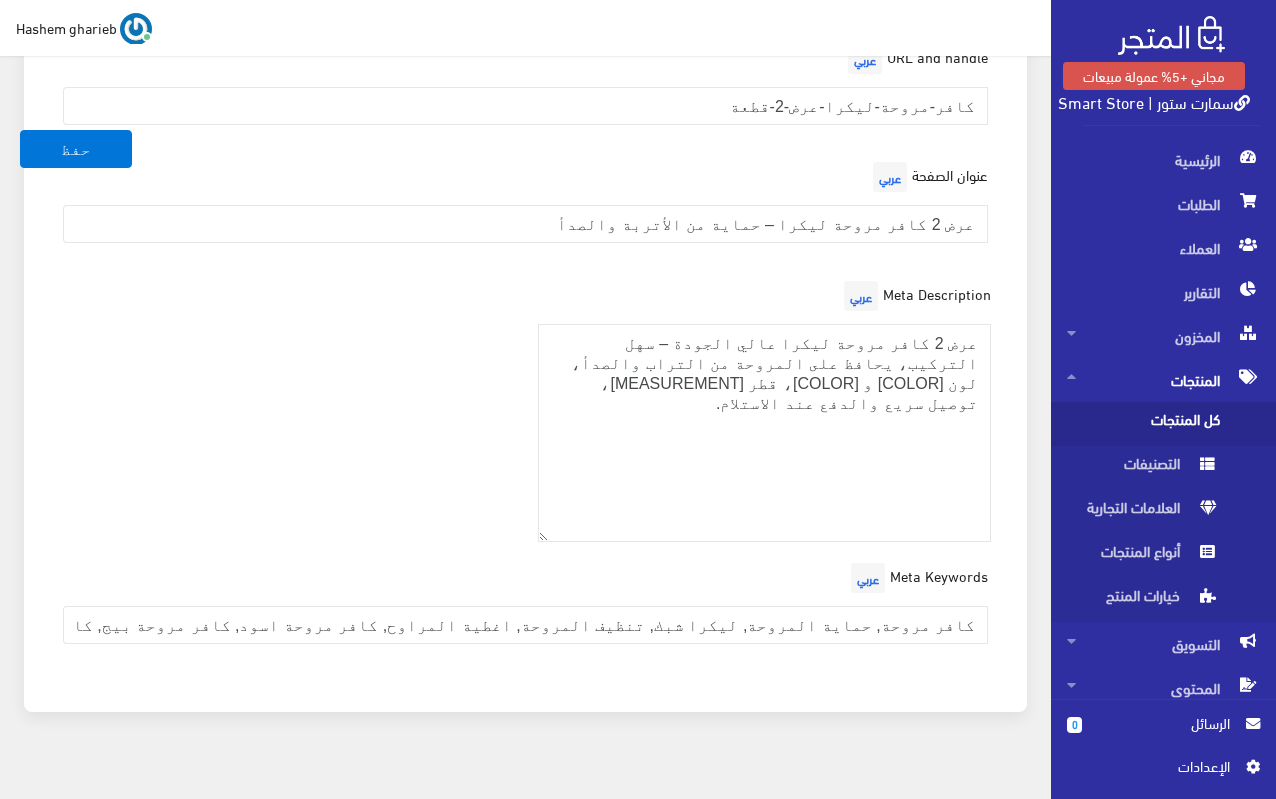 click on "Meta Description  عربي
عرض قطعتين كافر مروحة ليكرا عالي الجودة – سهل التركيب، يحافظ على المروحة من التراب والصدأ، لون أسود وبيج، قطر 52 سم، توصيل سريع والدفع عند الاستلام." at bounding box center (525, 417) 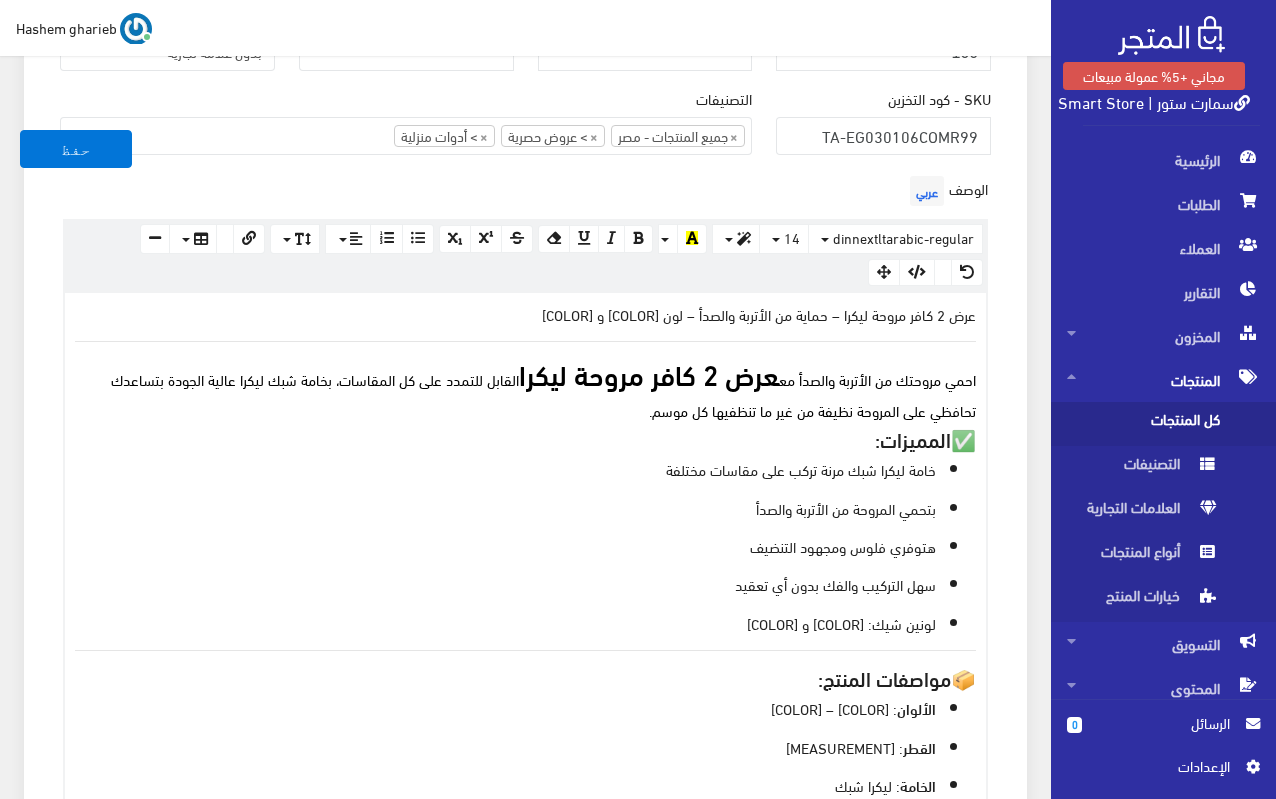 scroll, scrollTop: 445, scrollLeft: 0, axis: vertical 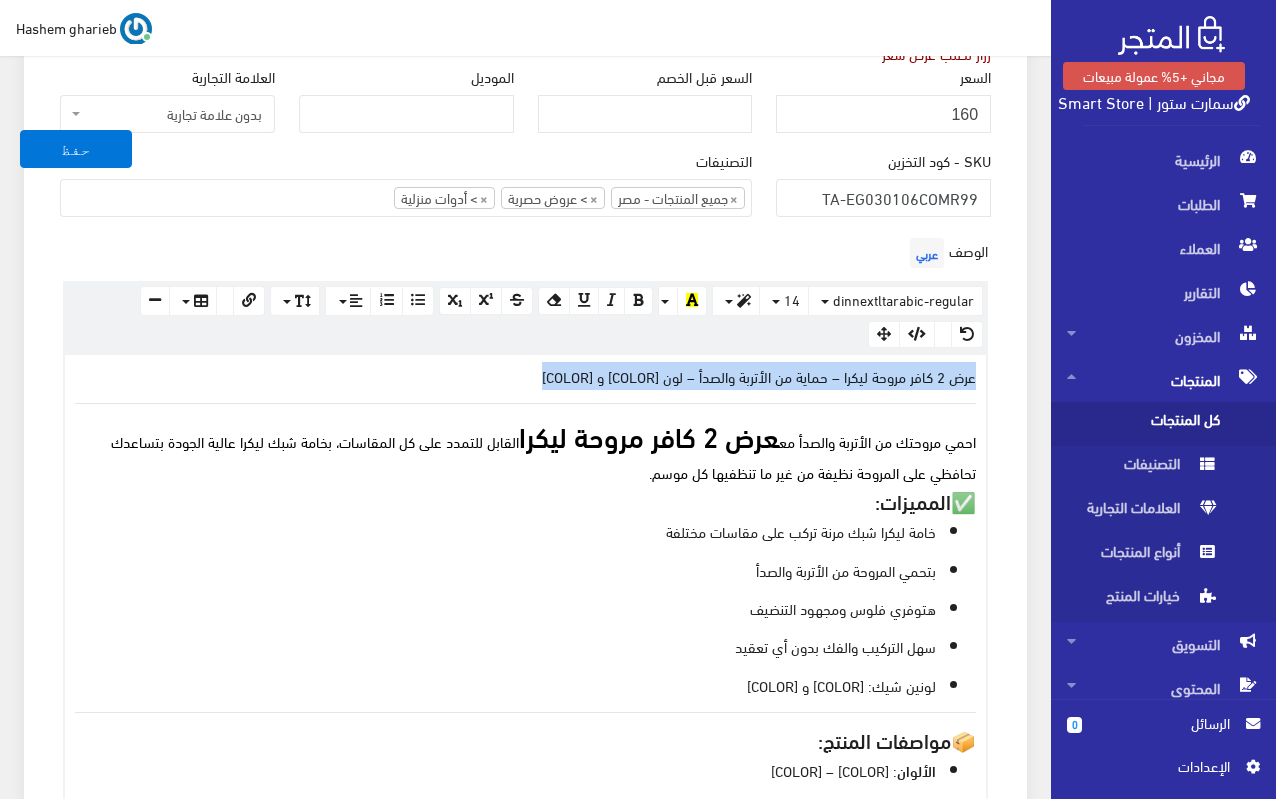 drag, startPoint x: 557, startPoint y: 387, endPoint x: 1022, endPoint y: 374, distance: 465.18167 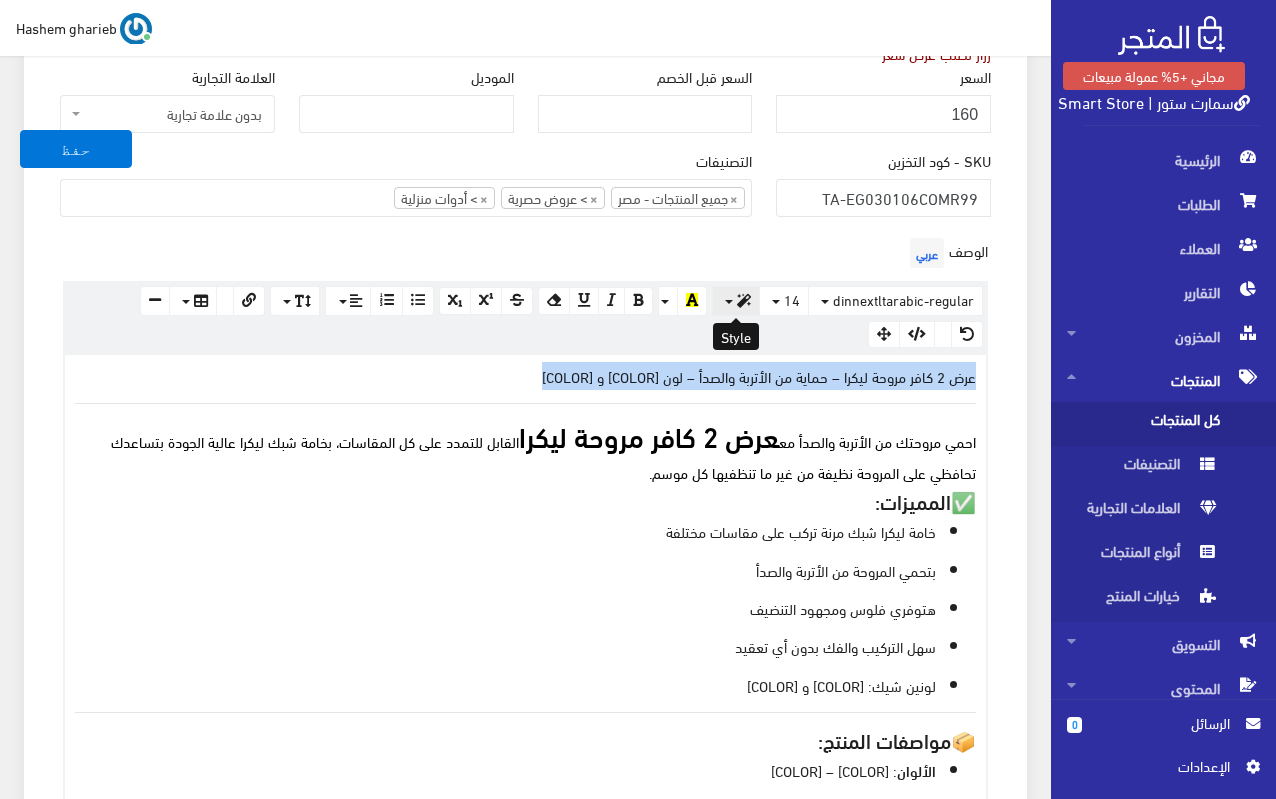 click at bounding box center (744, 301) 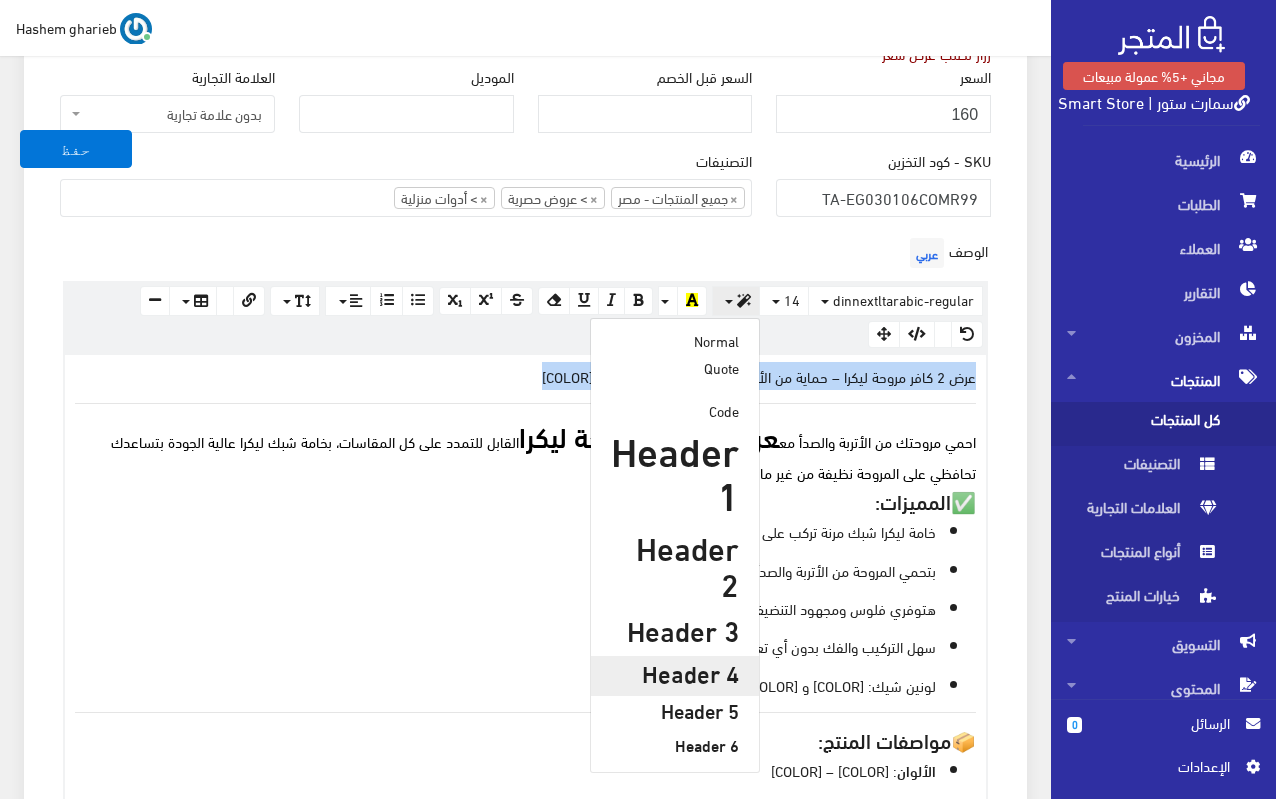 click on "Header 4" at bounding box center (675, 672) 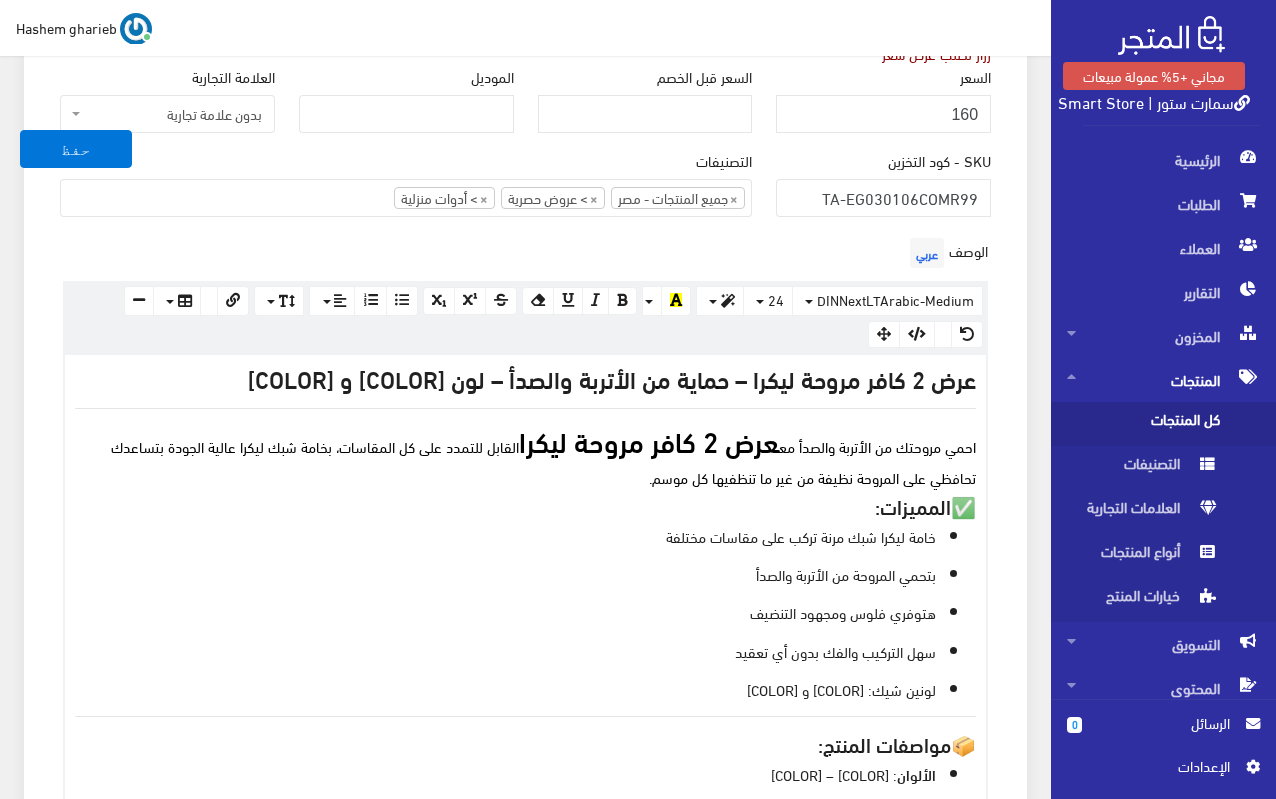 click on "خامة ليكرا شبك مرنة تركب على مقاسات مختلفة
بتحمي المروحة من الأتربة والصدأ
هتوفري فلوس ومجهود التنضيف
سهل التركيب والفك بدون أي تعقيد
لونين شيك: أسود وبيج" at bounding box center (525, 613) 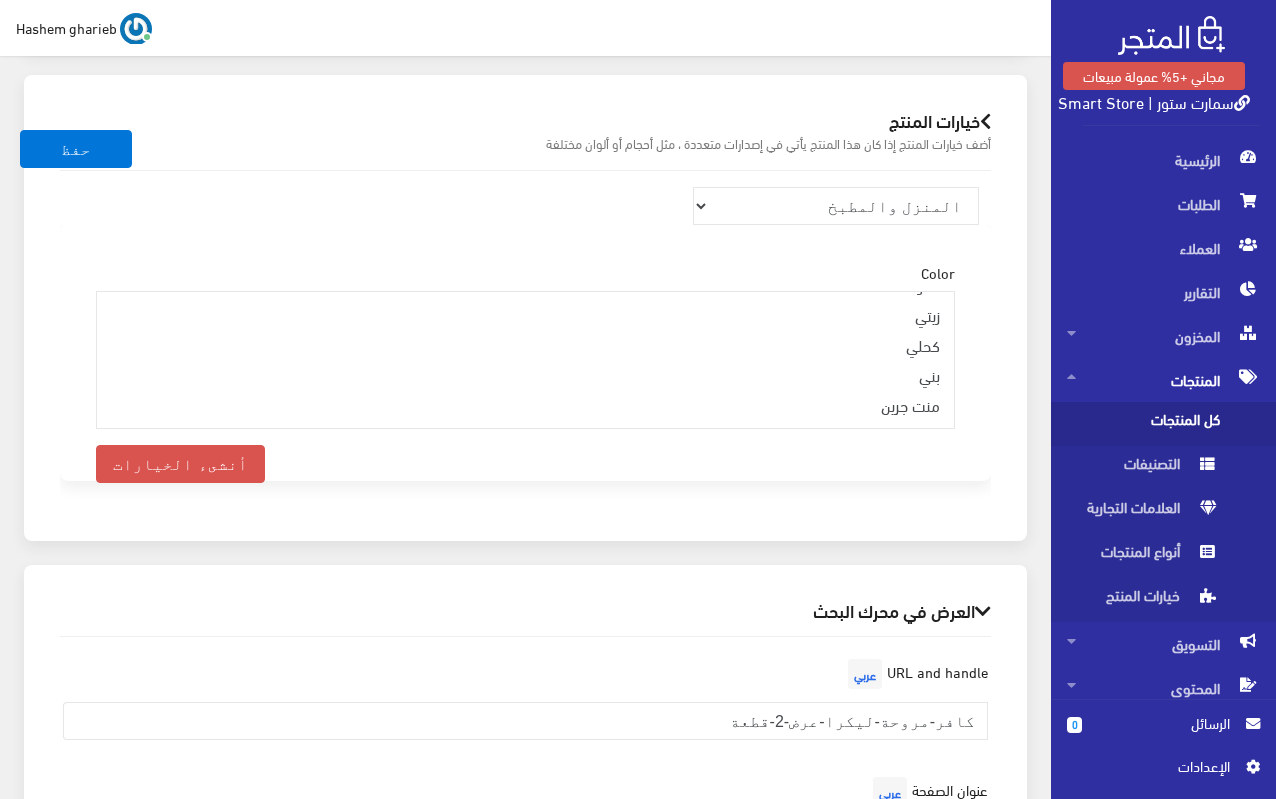scroll, scrollTop: 2645, scrollLeft: 0, axis: vertical 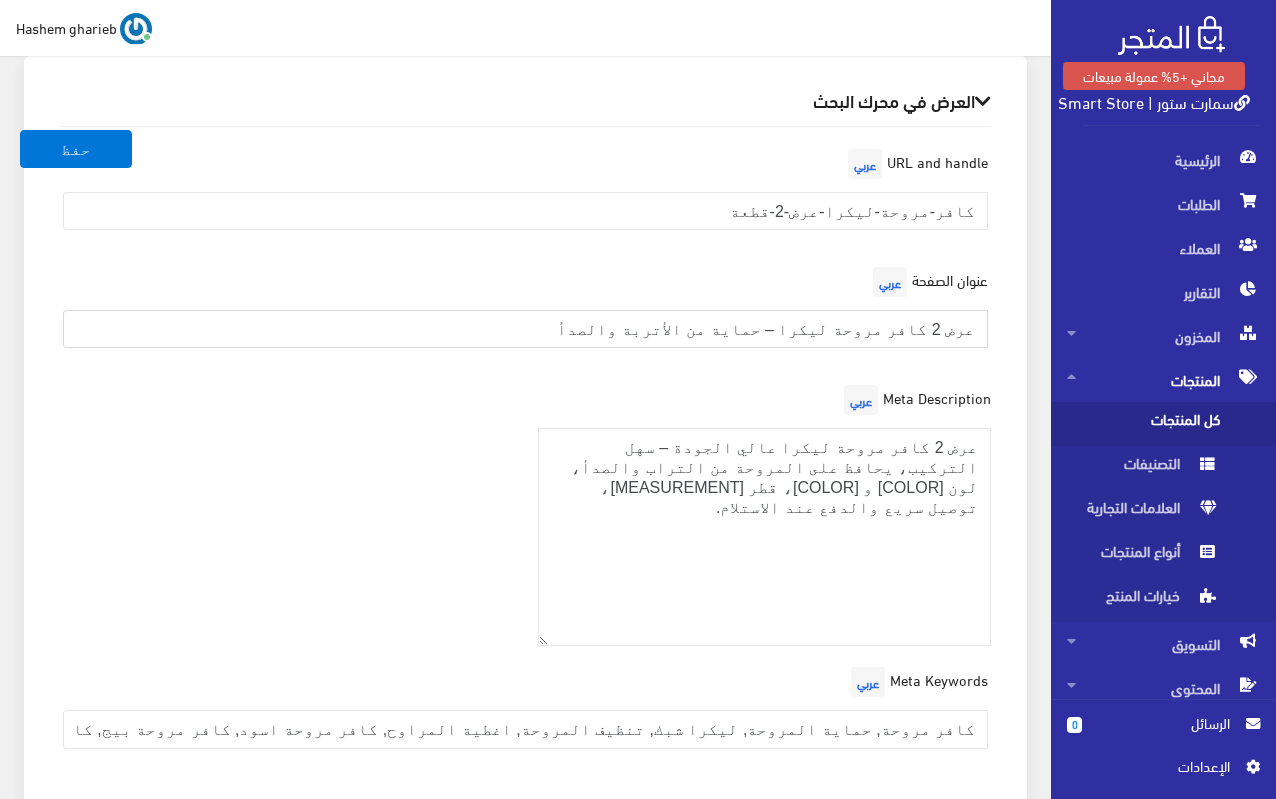 drag, startPoint x: 632, startPoint y: 307, endPoint x: 1035, endPoint y: 308, distance: 403.00125 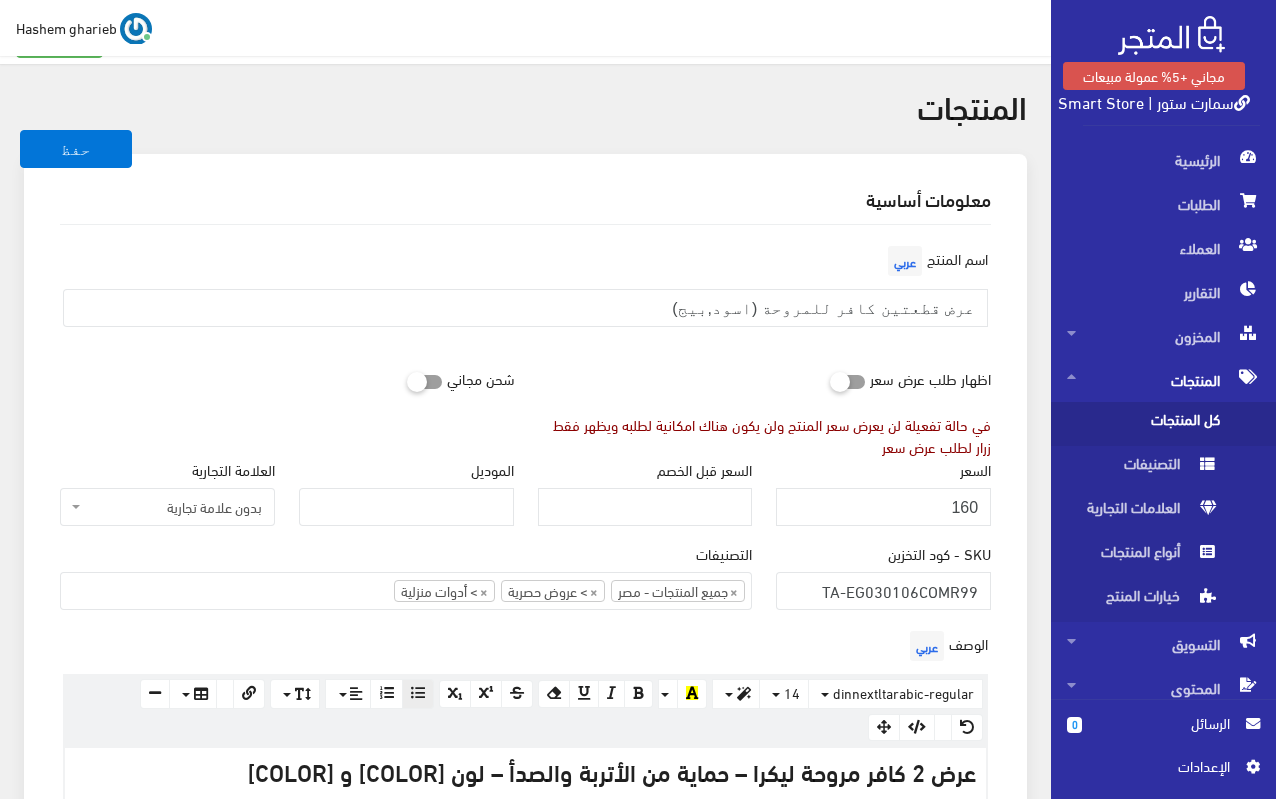 scroll, scrollTop: 45, scrollLeft: 0, axis: vertical 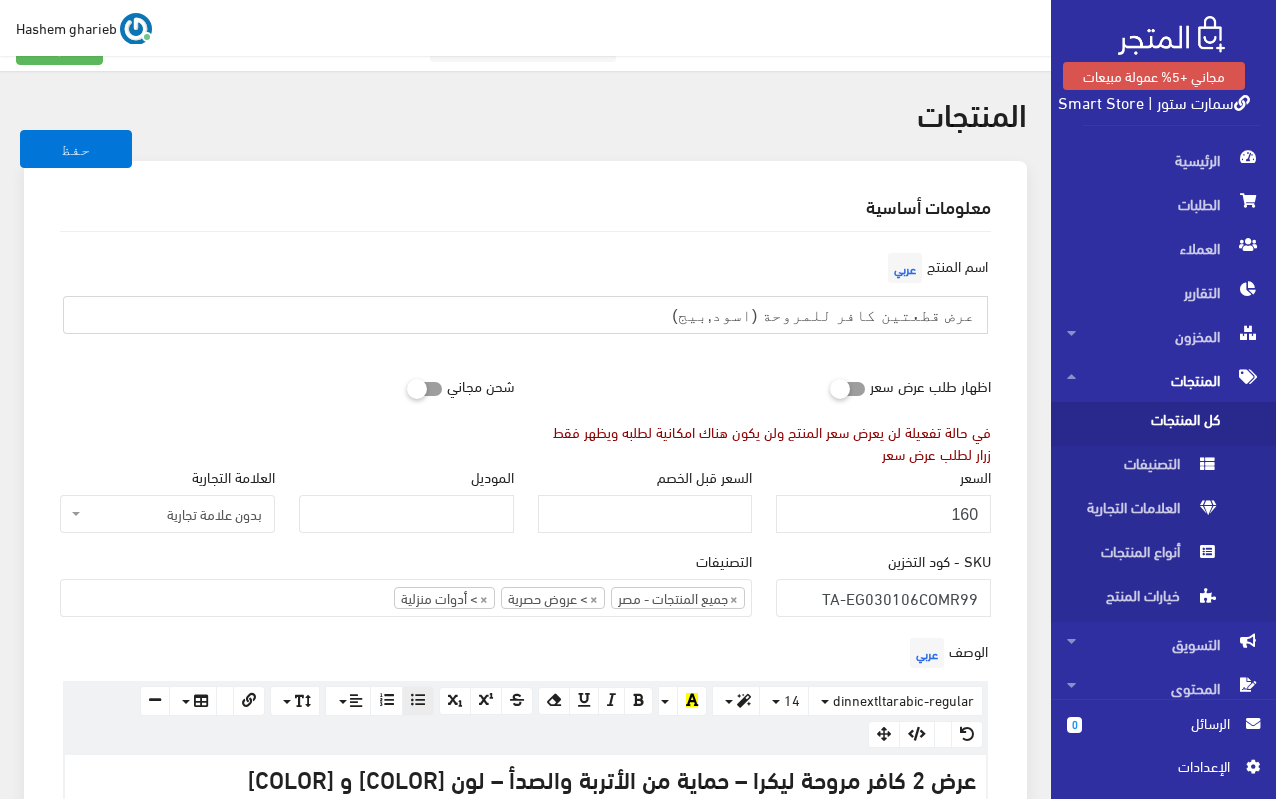 drag, startPoint x: 796, startPoint y: 312, endPoint x: 943, endPoint y: 312, distance: 147 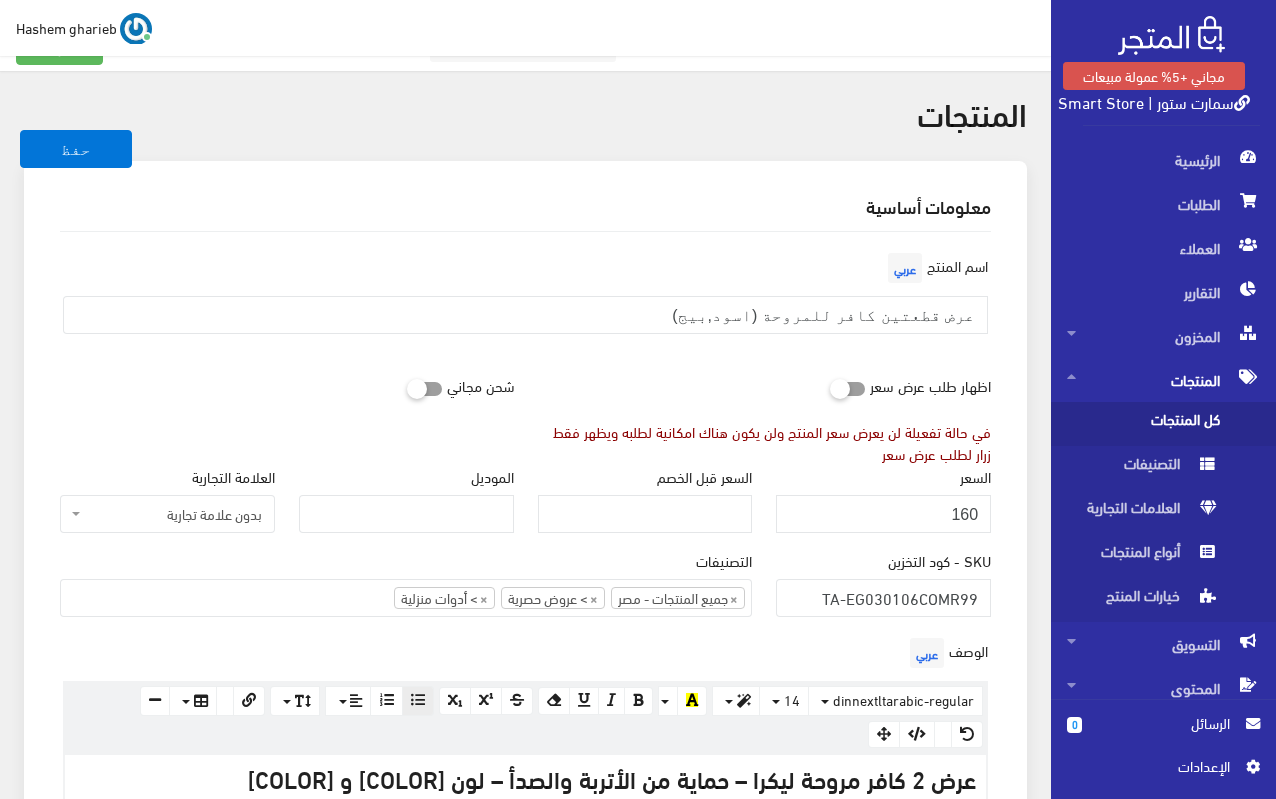 click on "معلومات أساسية
اسم المنتج  عربي
عرض قطعتين كافر للمروحة (اسود,بيج)
اظهار طلب عرض سعر
في حالة تفعيلة لن يعرض سعر المنتج ولن يكون هناك امكانية لطلبه ويظهر فقط زرار لطلب عرض سعر" at bounding box center (525, 1163) 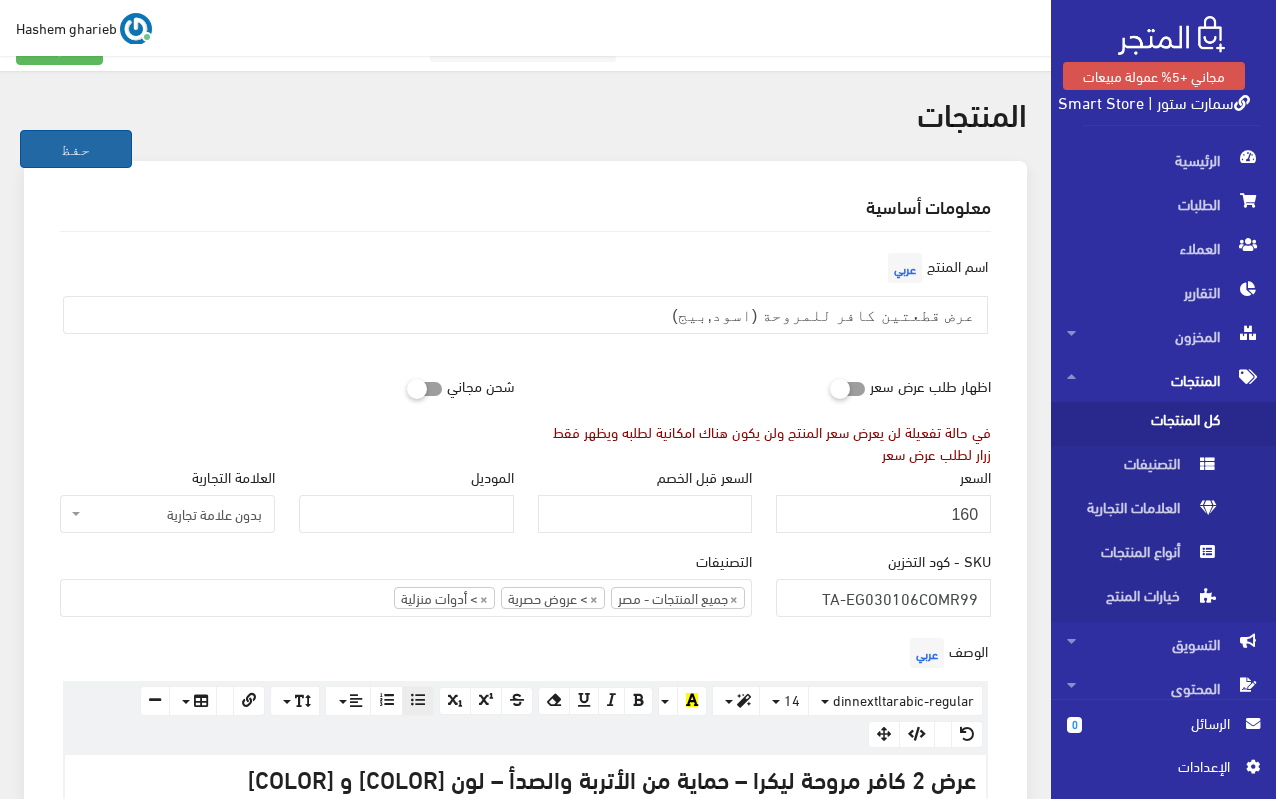 click on "حفظ" at bounding box center (76, 149) 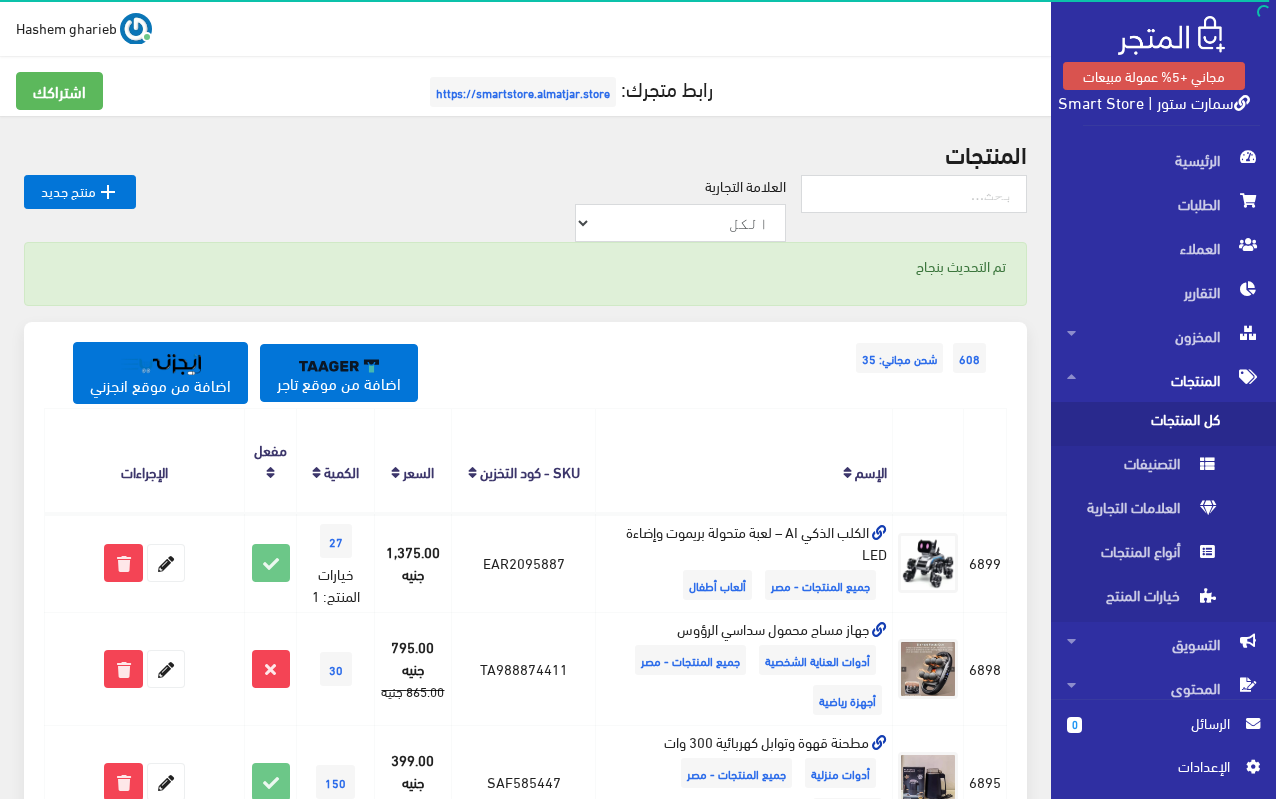 scroll, scrollTop: 0, scrollLeft: 0, axis: both 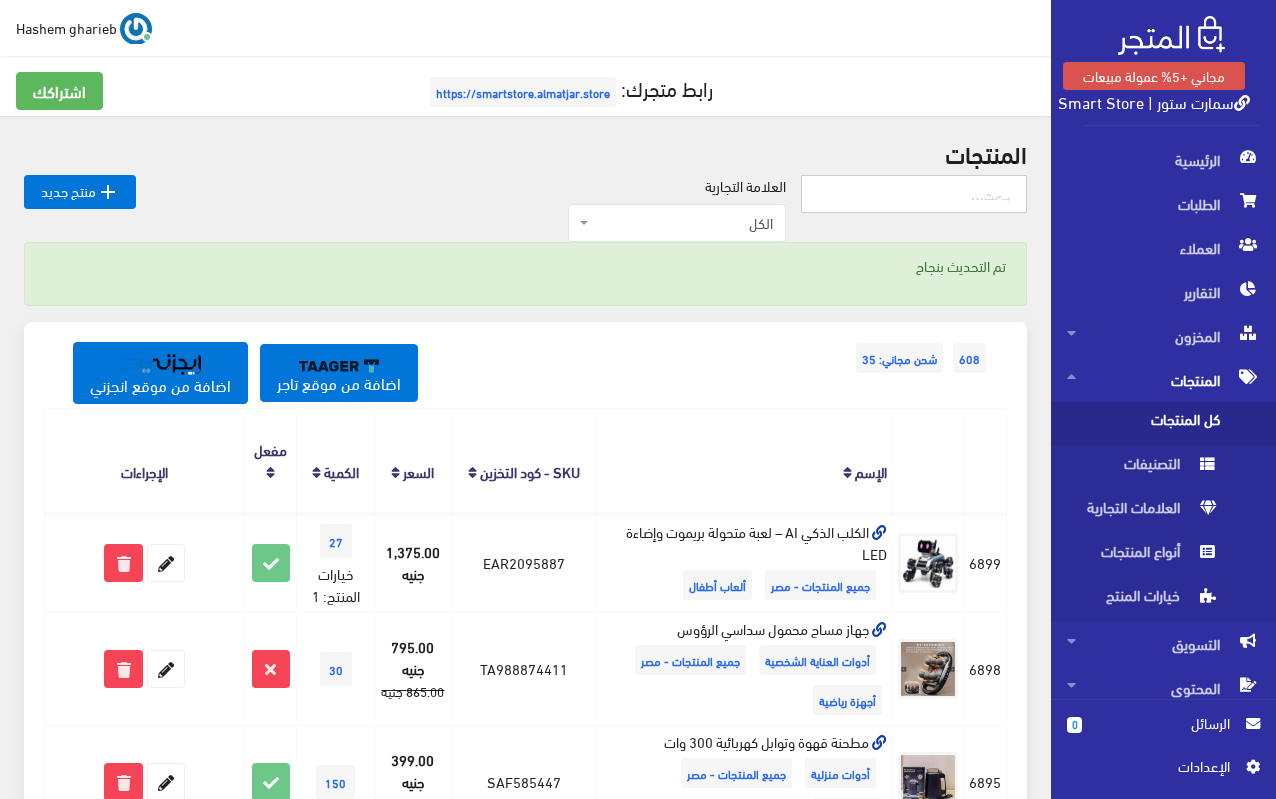 click at bounding box center (914, 194) 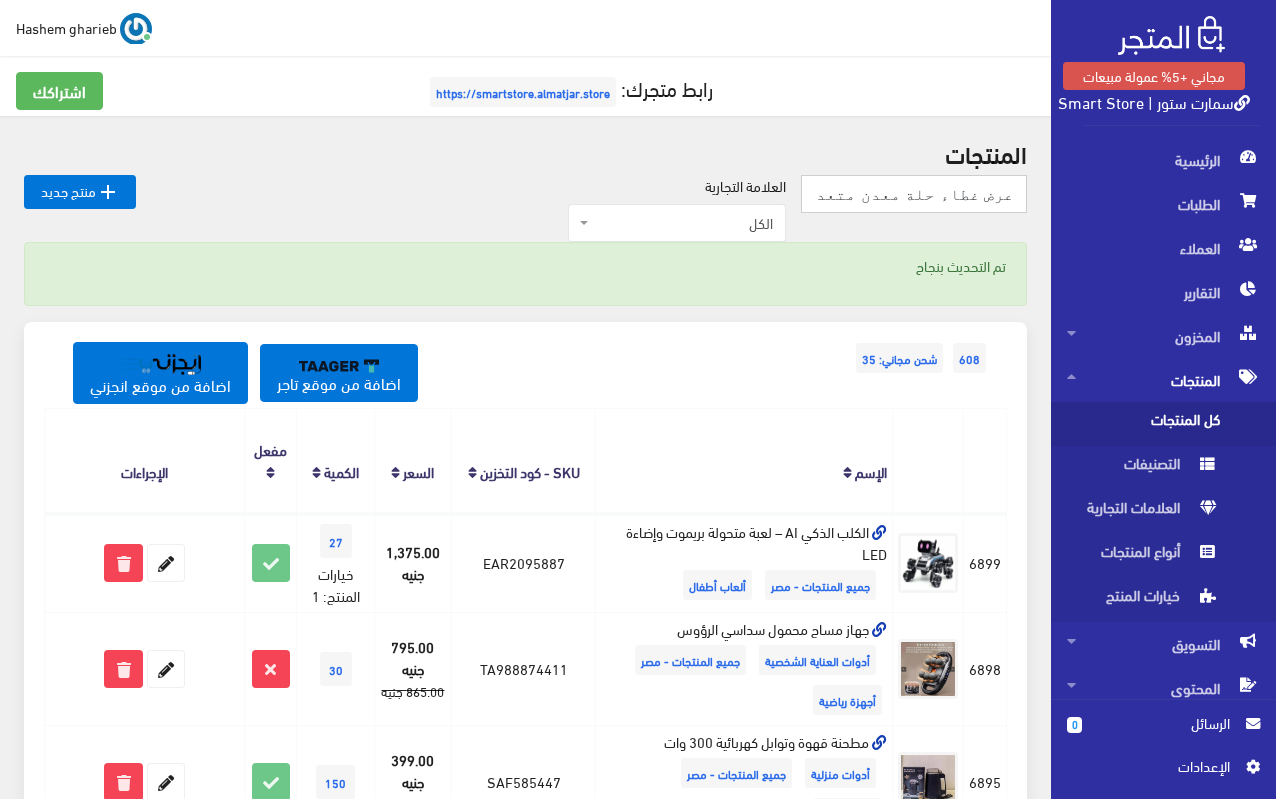 scroll, scrollTop: 0, scrollLeft: -479, axis: horizontal 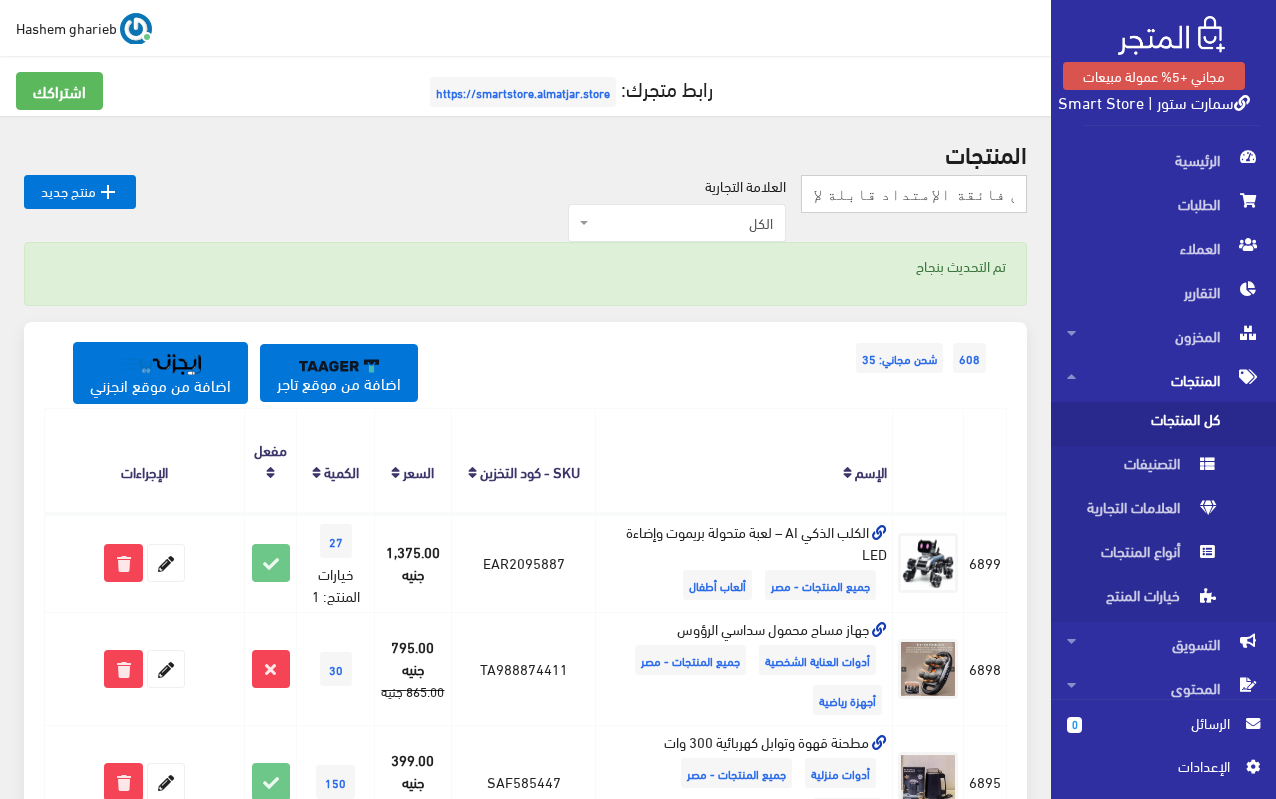 type on "عرض غطاء حلة معدن متعدد المقاسات + 6 قطع أغطية سيليكون فائقة الإمتداد قابلة لإعادة الاستخدام" 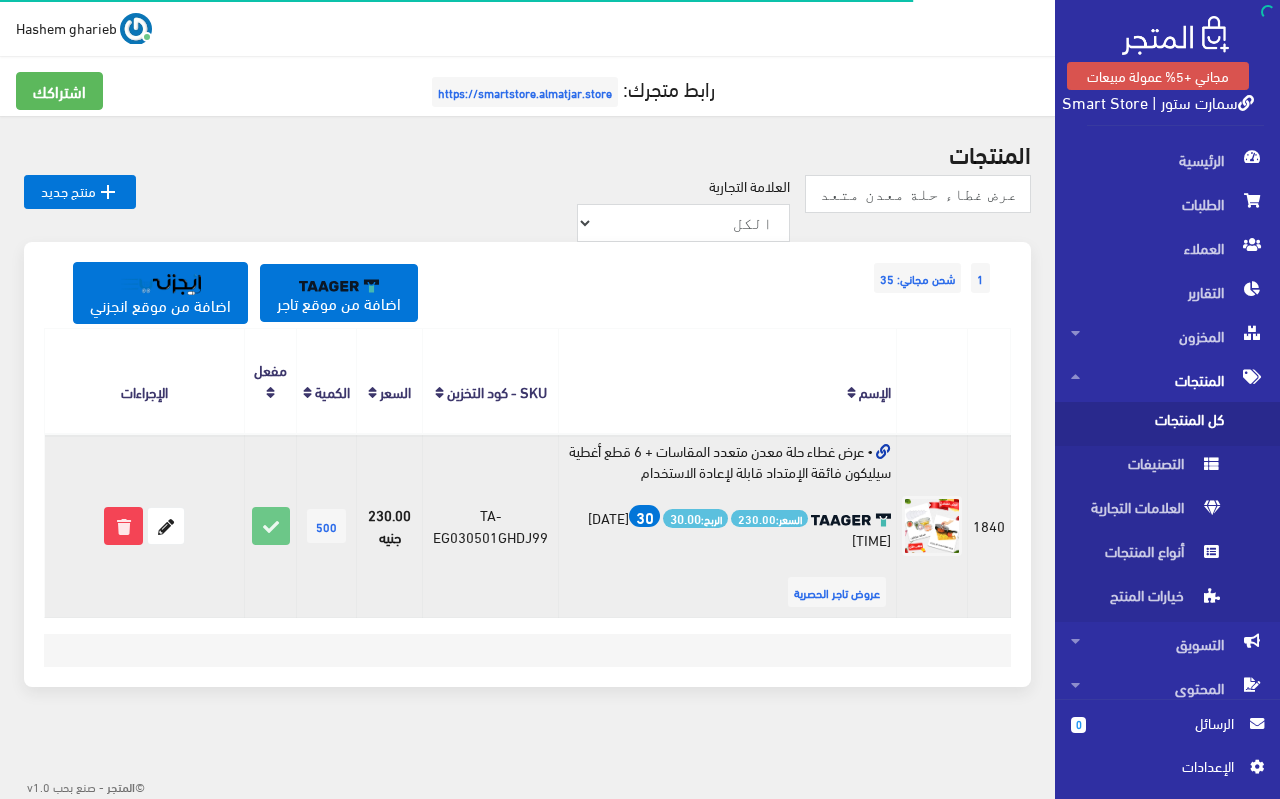 scroll, scrollTop: 0, scrollLeft: 0, axis: both 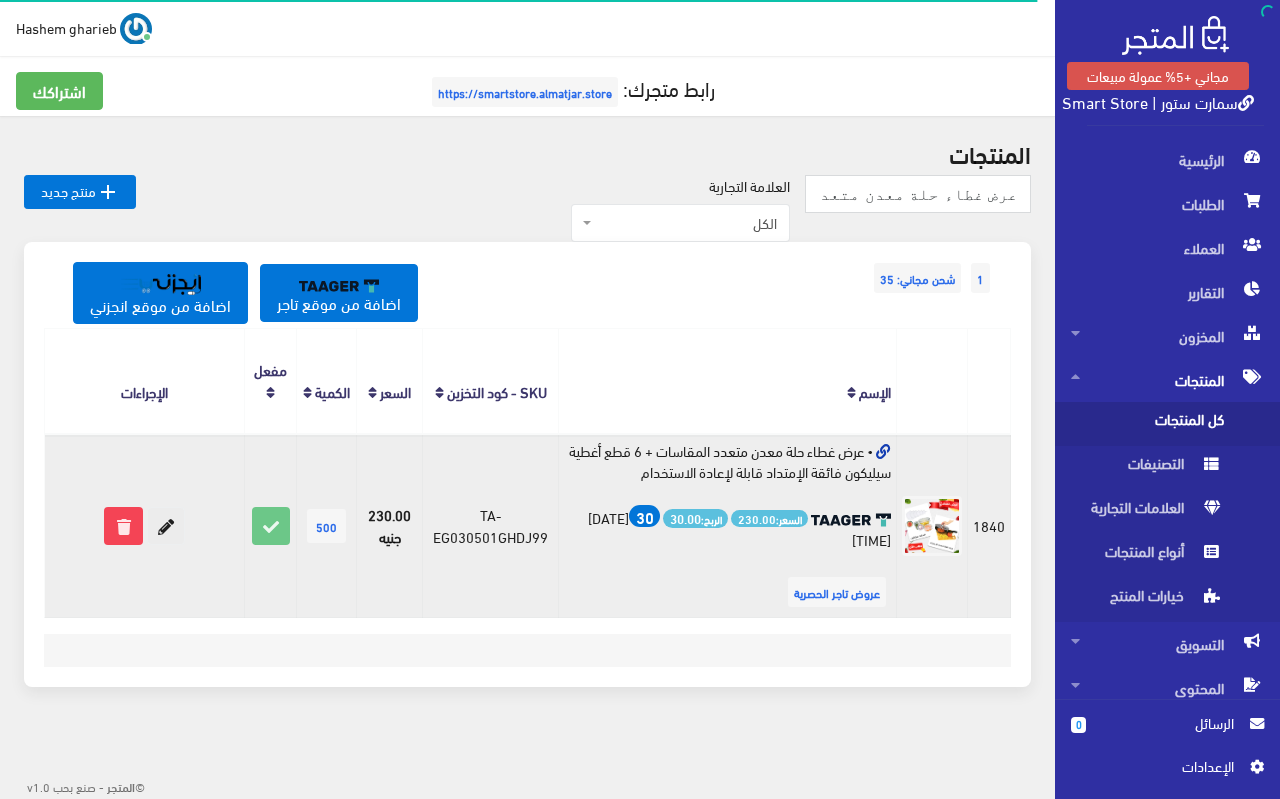 click at bounding box center [166, 526] 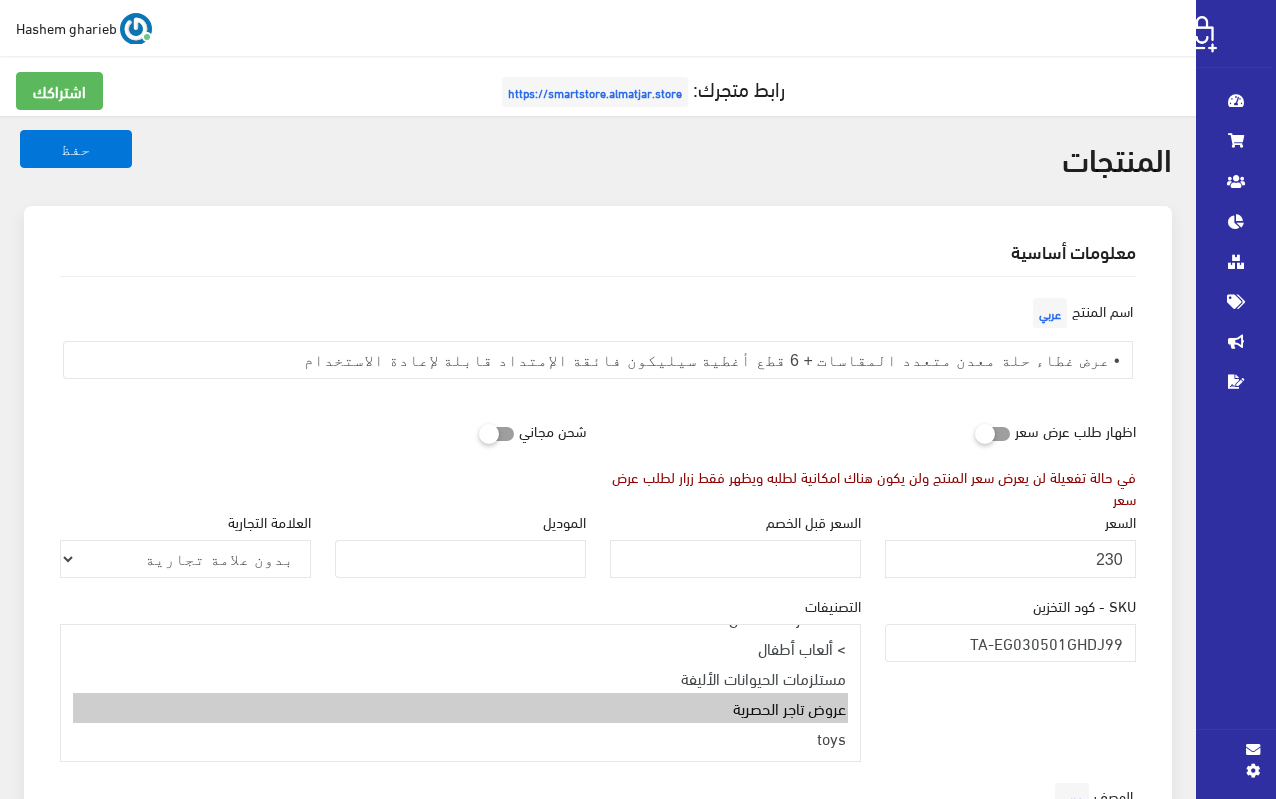 select 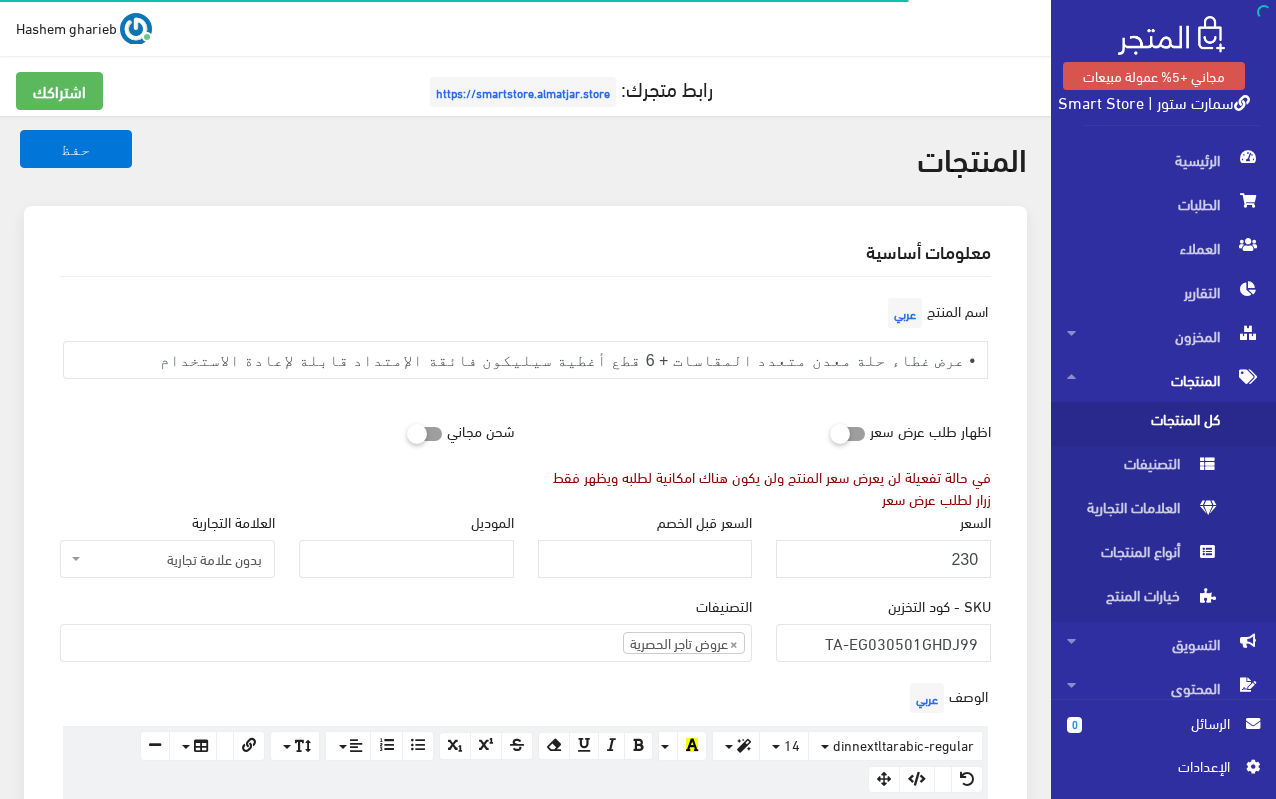 scroll, scrollTop: 636, scrollLeft: 0, axis: vertical 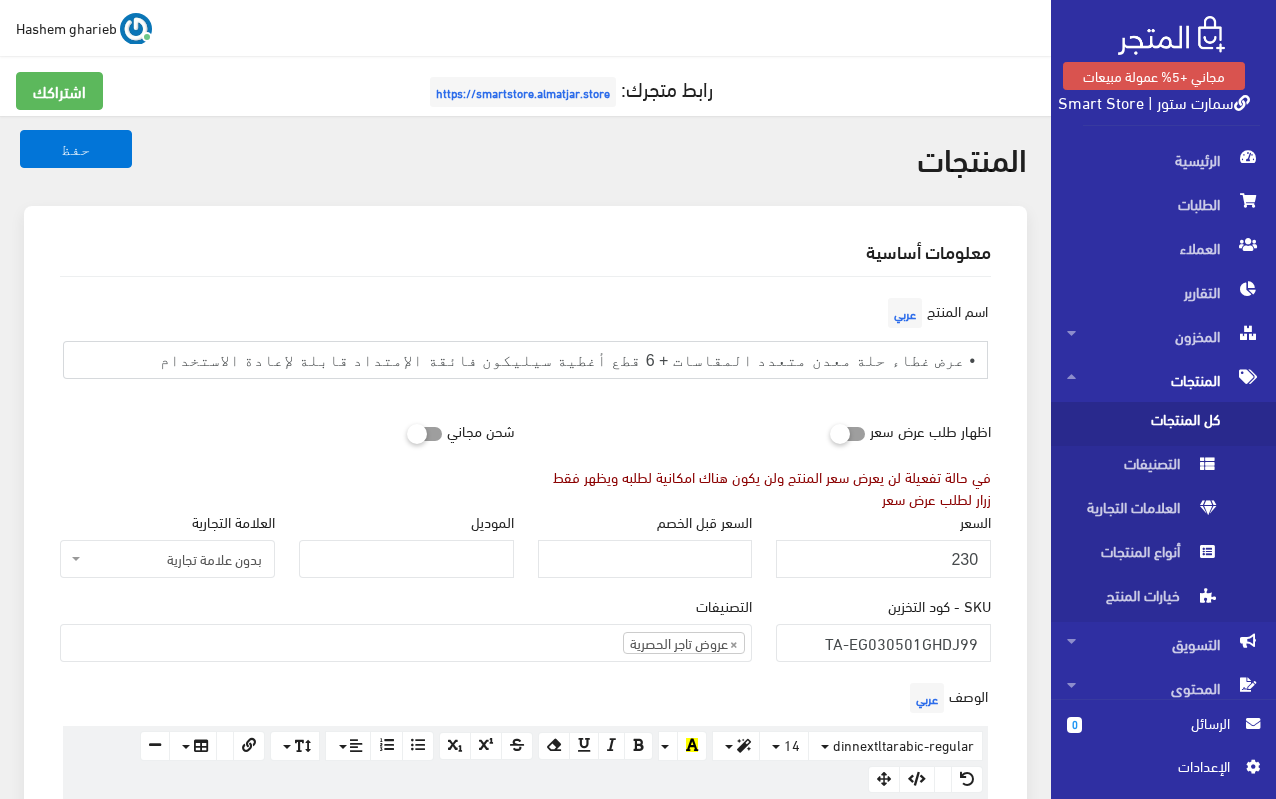 drag, startPoint x: 278, startPoint y: 362, endPoint x: 960, endPoint y: 377, distance: 682.1649 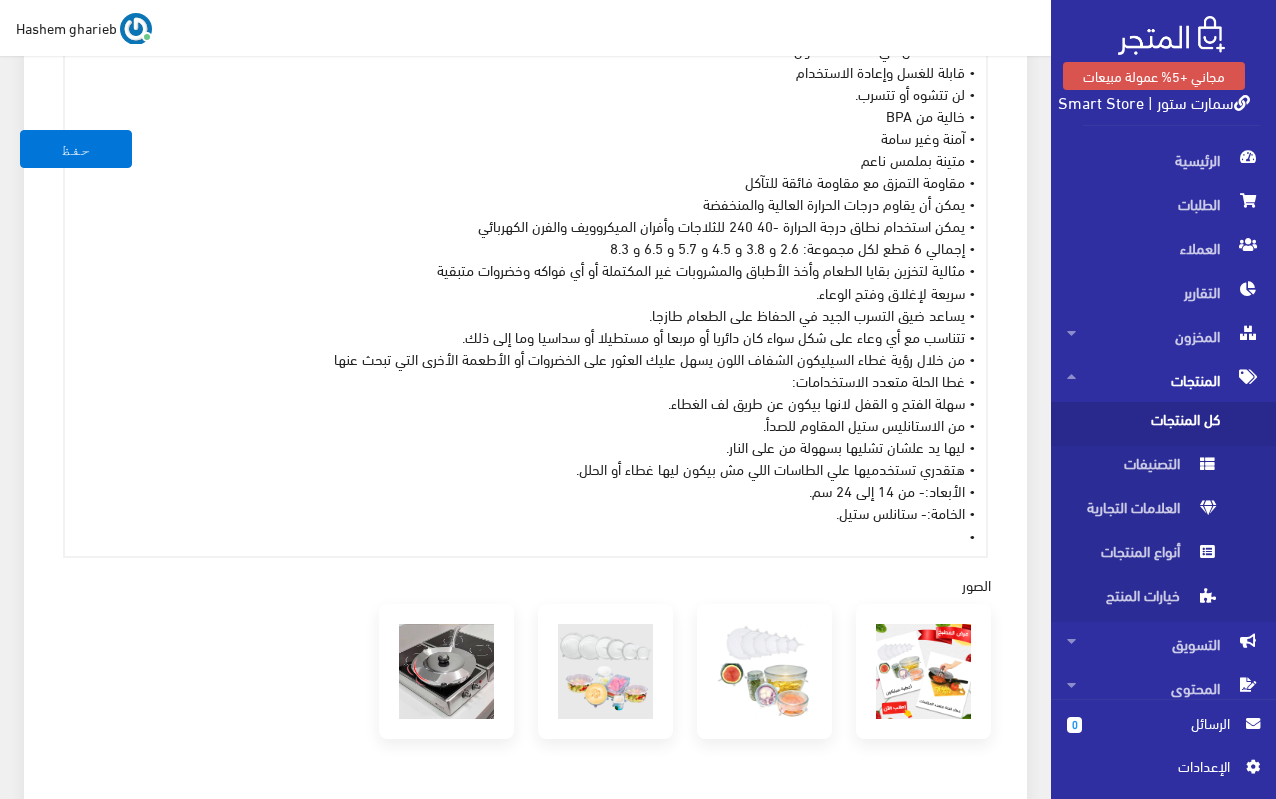 scroll, scrollTop: 900, scrollLeft: 0, axis: vertical 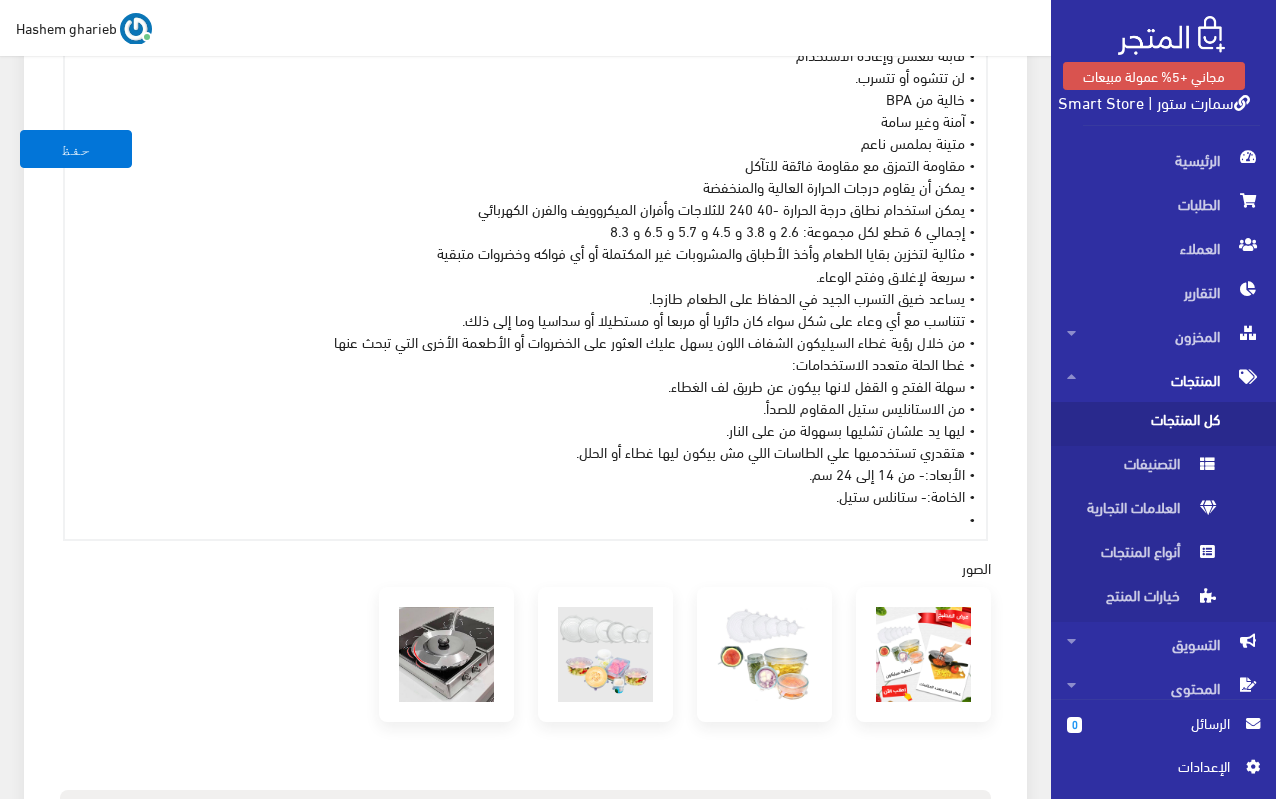 click on "• حافظ على الأكل من انه يبوظ مع عرض أغطية السيليكون وغطا الحلة متعدد الاستخدامات.
• هتقدر تخزن بسهولة كل الأكل اللي انت عامله
• رفايع مطبخك مبيكملش غير بيها
• • أغطية السيليكون:
• آمنة للغسل في غسالة الصحون
• قابلة للغسل وإعادة الاستخدام
• لن تتشوه أو تتسرب.
• خالية من BPA
• آمنة وغير سامة
• متينة بملمس ناعم
• مقاومة التمزق مع مقاومة فائقة للتآكل
• يمكن أن يقاوم درجات الحرارة العالية والمنخفضة
• يمكن استخدام نطاق درجة الحرارة -40 240 للثلاجات وأفران الميكروويف والفرن الكهربائي
• إجمالي 6 قطع لكل مجموعة: 2.6 و 3.8 و 4.5 و 5.7 و 6.5 و 8.3
•" at bounding box center (525, 219) 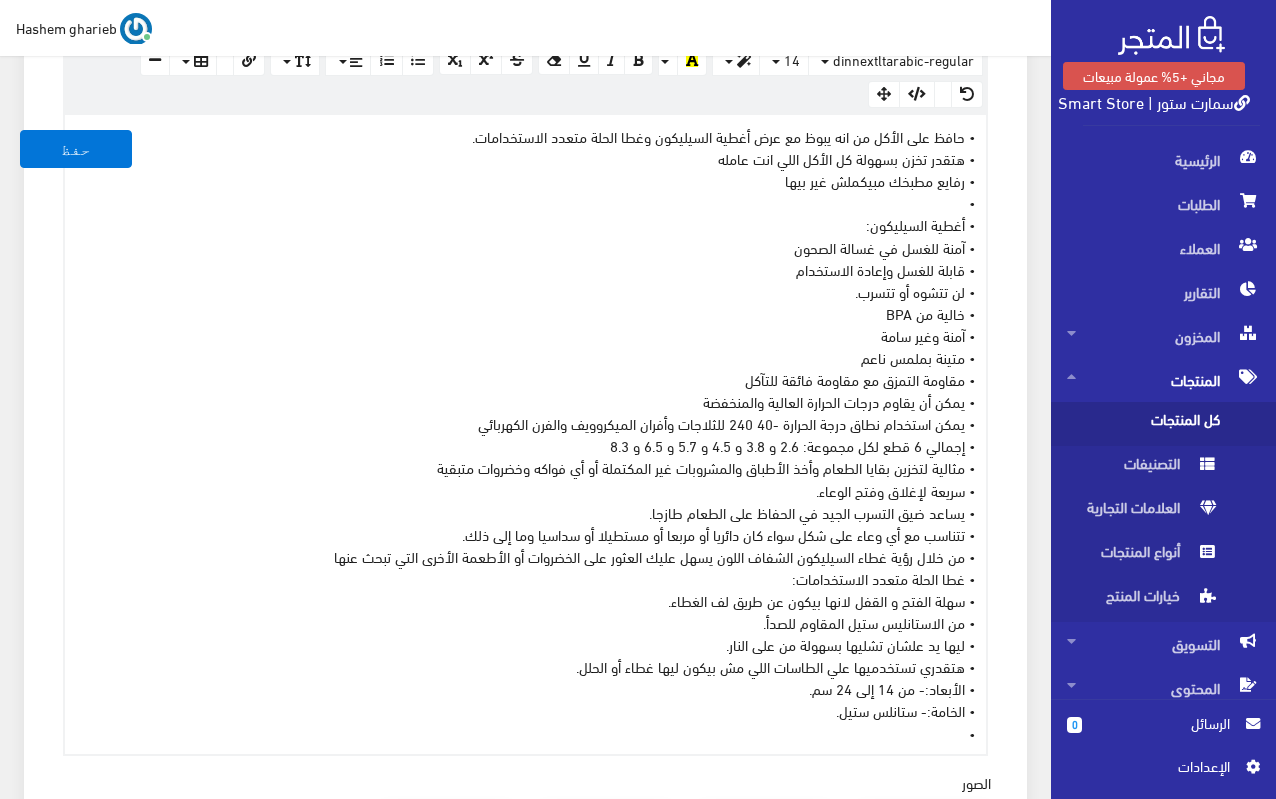 scroll, scrollTop: 200, scrollLeft: 0, axis: vertical 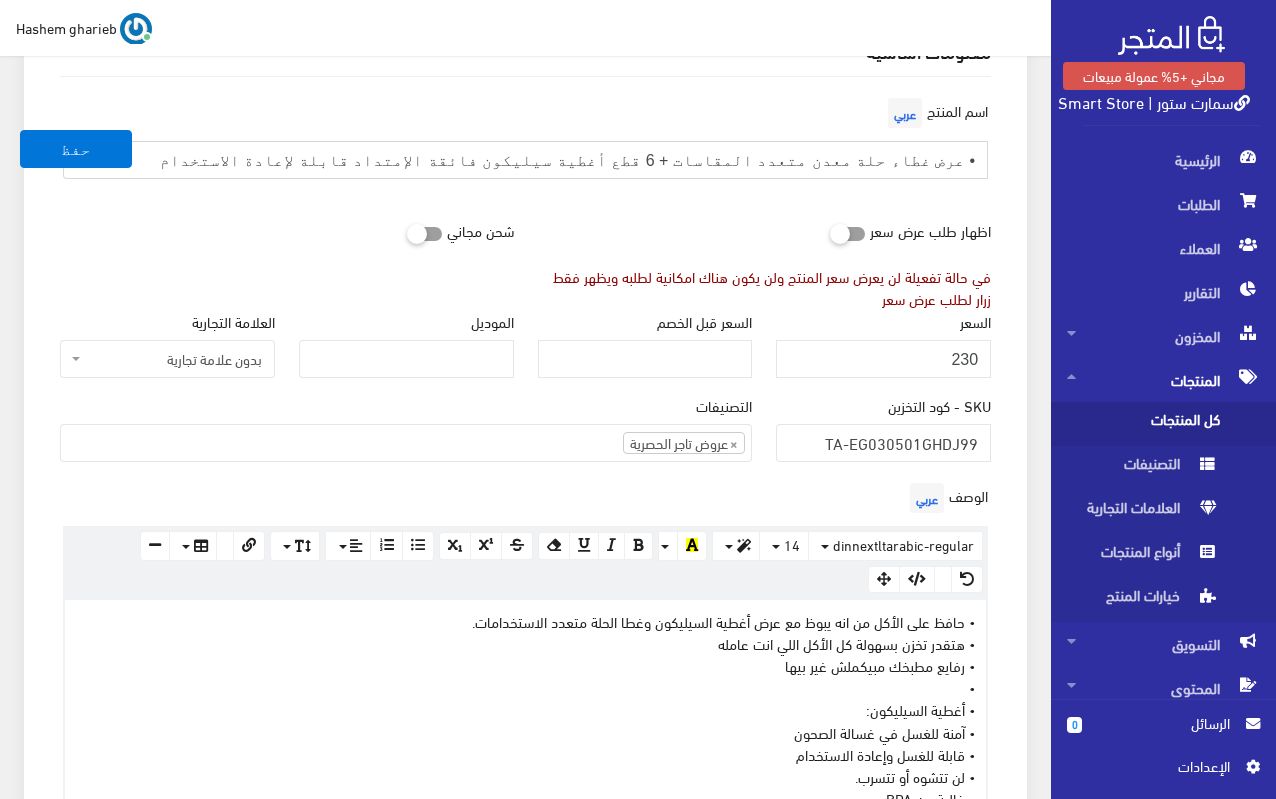 click on "• عرض غطاء حلة معدن متعدد المقاسات + 6 قطع أغطية سيليكون فائقة الإمتداد قابلة لإعادة الاستخدام" at bounding box center [525, 160] 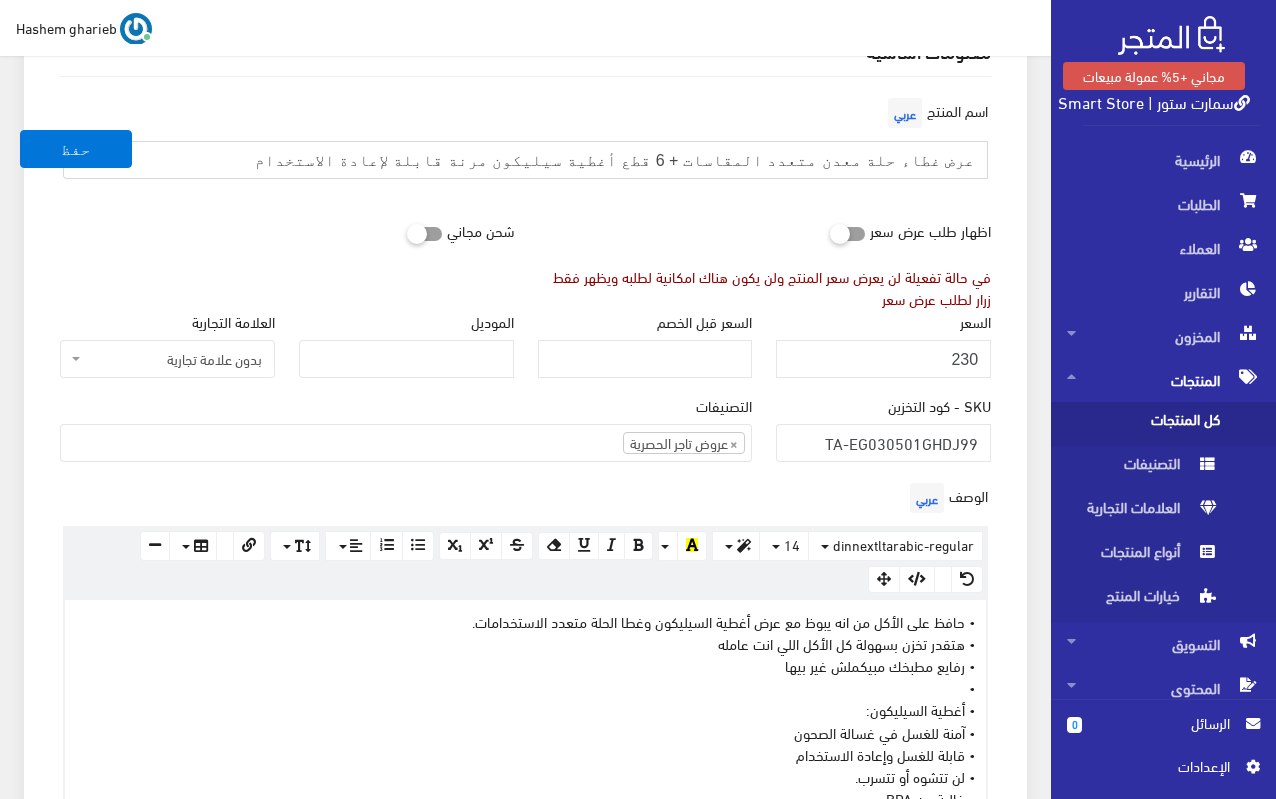 type on "عرض غطاء حلة معدن متعدد المقاسات + 6 قطع أغطية سيليكون مرنة قابلة لإعادة الاستخدام" 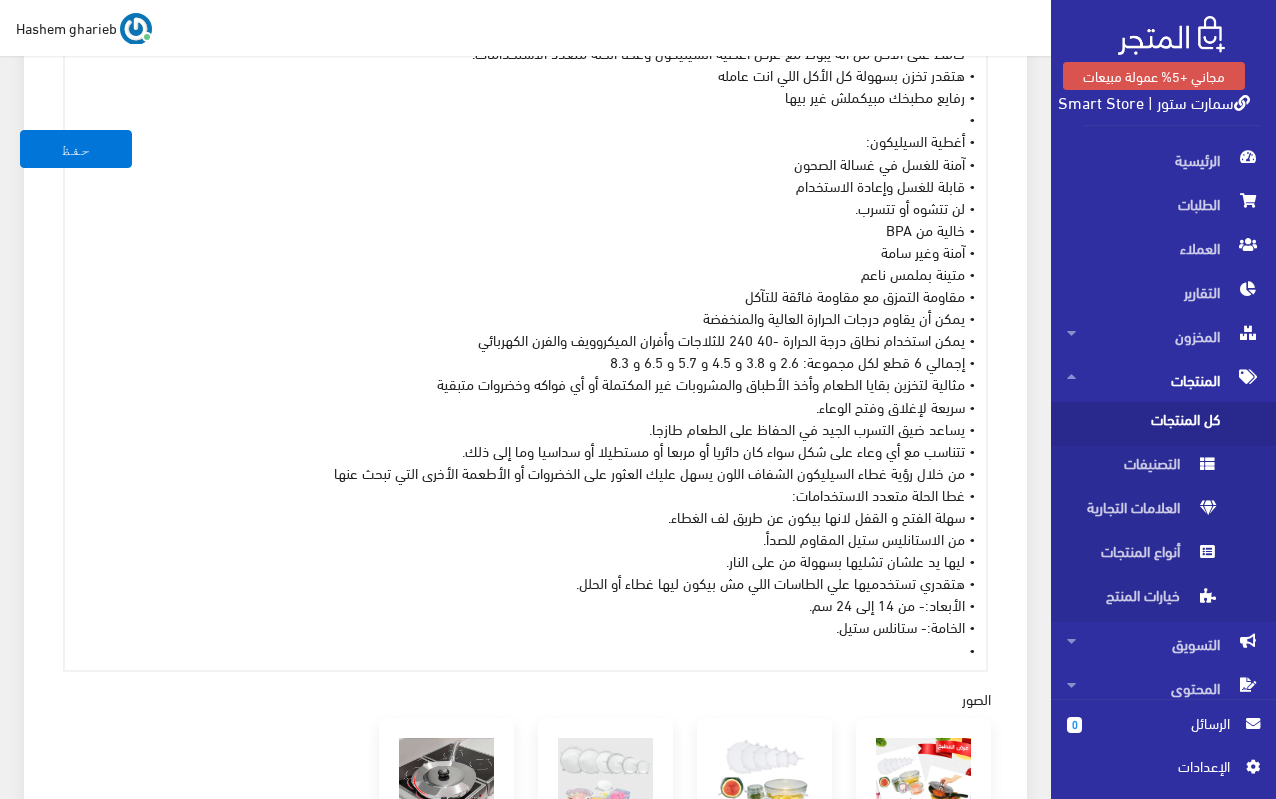 scroll, scrollTop: 900, scrollLeft: 0, axis: vertical 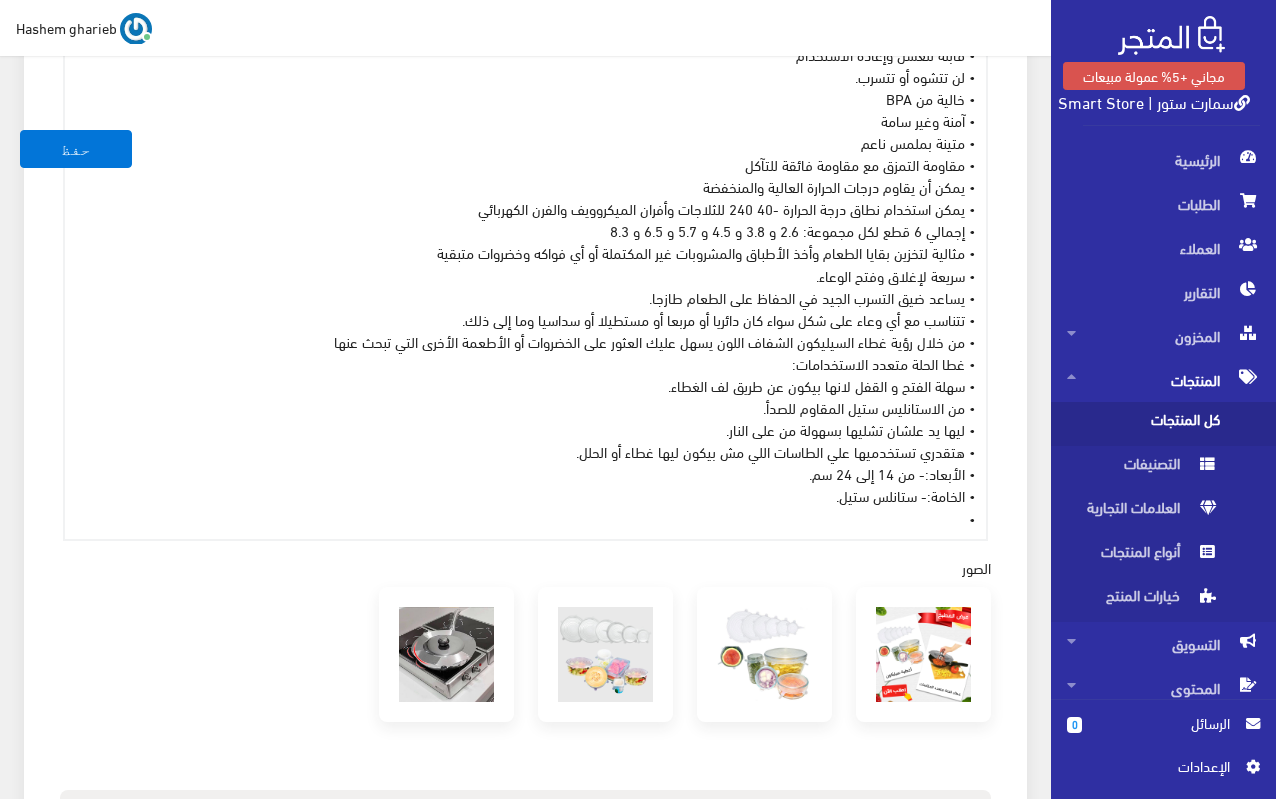click on "• حافظ على الأكل من انه يبوظ مع عرض أغطية السيليكون وغطا الحلة متعدد الاستخدامات.
• هتقدر تخزن بسهولة كل الأكل اللي انت عامله
• رفايع مطبخك مبيكملش غير بيها
• • أغطية السيليكون:
• آمنة للغسل في غسالة الصحون
• قابلة للغسل وإعادة الاستخدام
• لن تتشوه أو تتسرب.
• خالية من BPA
• آمنة وغير سامة
• متينة بملمس ناعم
• مقاومة التمزق مع مقاومة فائقة للتآكل
• يمكن أن يقاوم درجات الحرارة العالية والمنخفضة
• يمكن استخدام نطاق درجة الحرارة -40 240 للثلاجات وأفران الميكروويف والفرن الكهربائي
• إجمالي 6 قطع لكل مجموعة: 2.6 و 3.8 و 4.5 و 5.7 و 6.5 و 8.3
•" at bounding box center (525, 219) 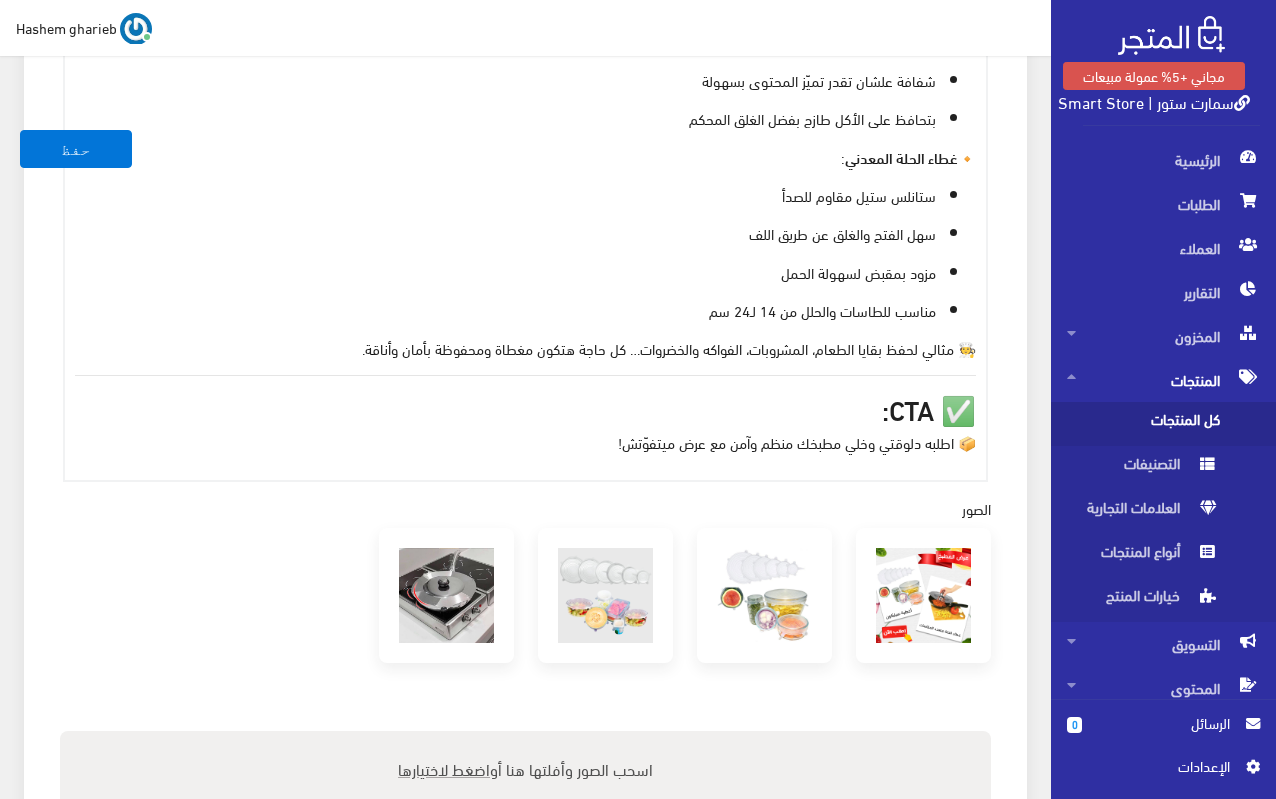 scroll, scrollTop: 1109, scrollLeft: 0, axis: vertical 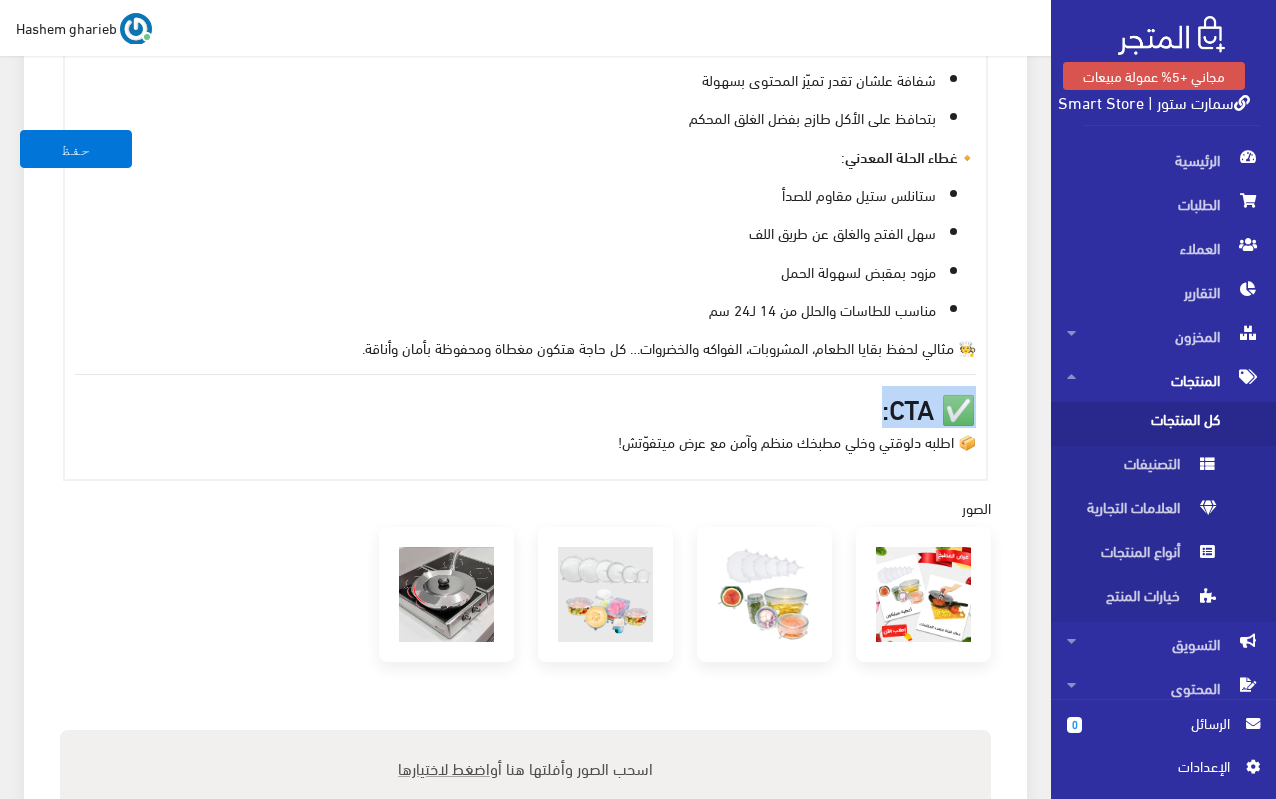 drag, startPoint x: 826, startPoint y: 406, endPoint x: 987, endPoint y: 408, distance: 161.01242 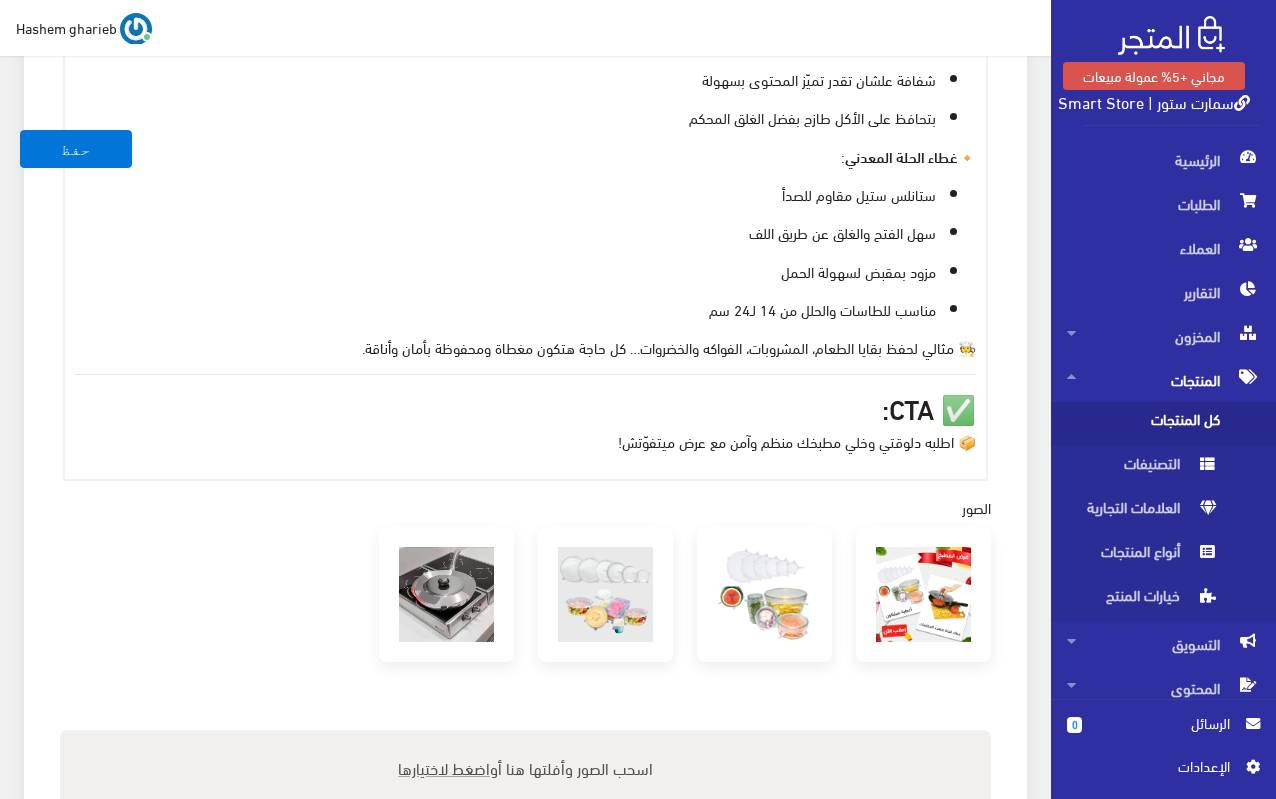 click on "📦 اطلبه دلوقتي وخلي مطبخك منظم وآمن مع عرض ميتفوّتش!" at bounding box center (525, 441) 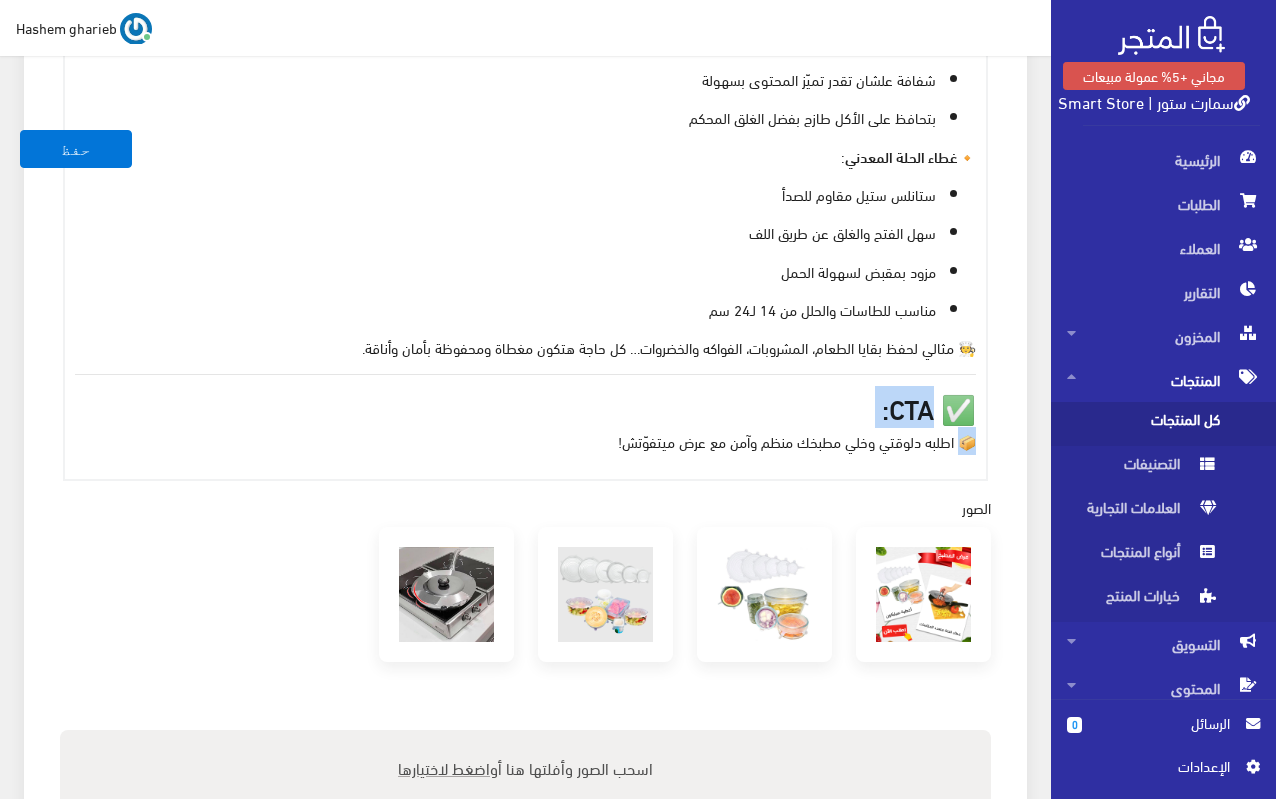 drag, startPoint x: 955, startPoint y: 444, endPoint x: 927, endPoint y: 399, distance: 53 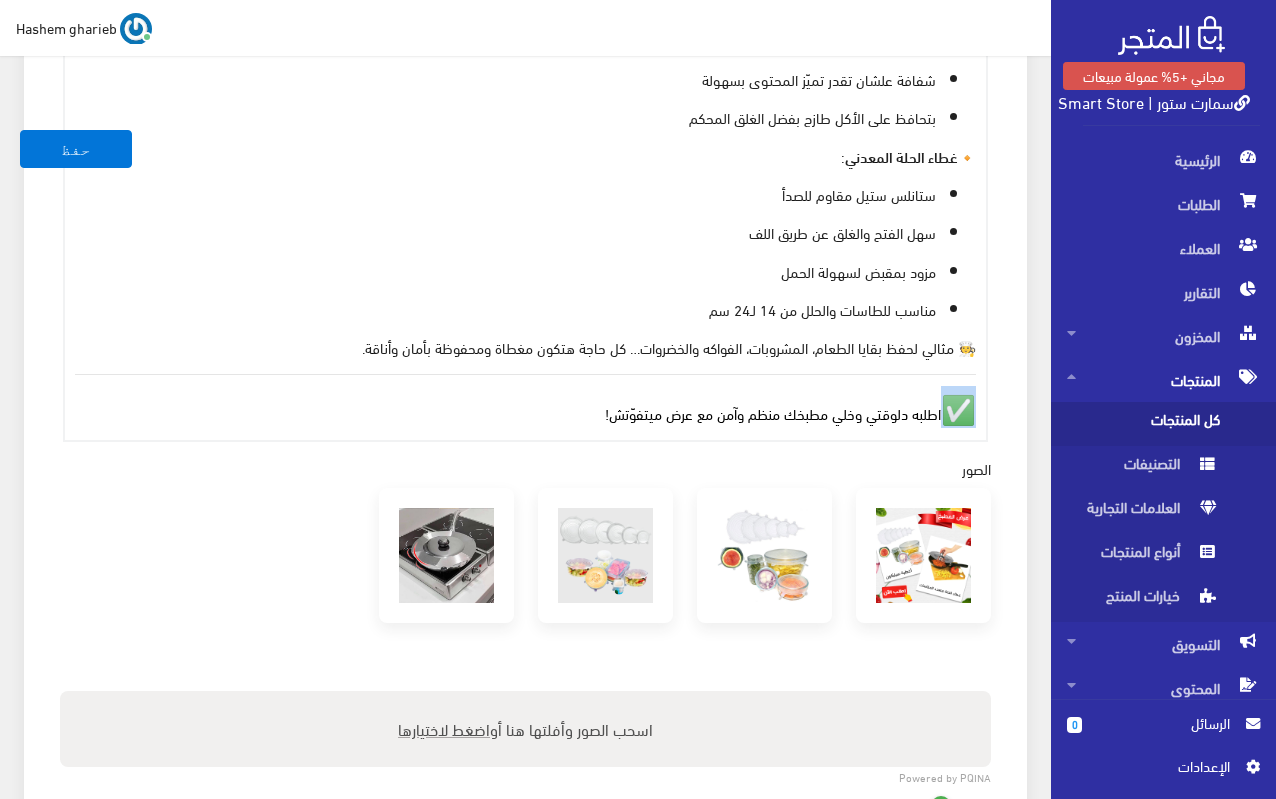 drag, startPoint x: 945, startPoint y: 406, endPoint x: 993, endPoint y: 402, distance: 48.166378 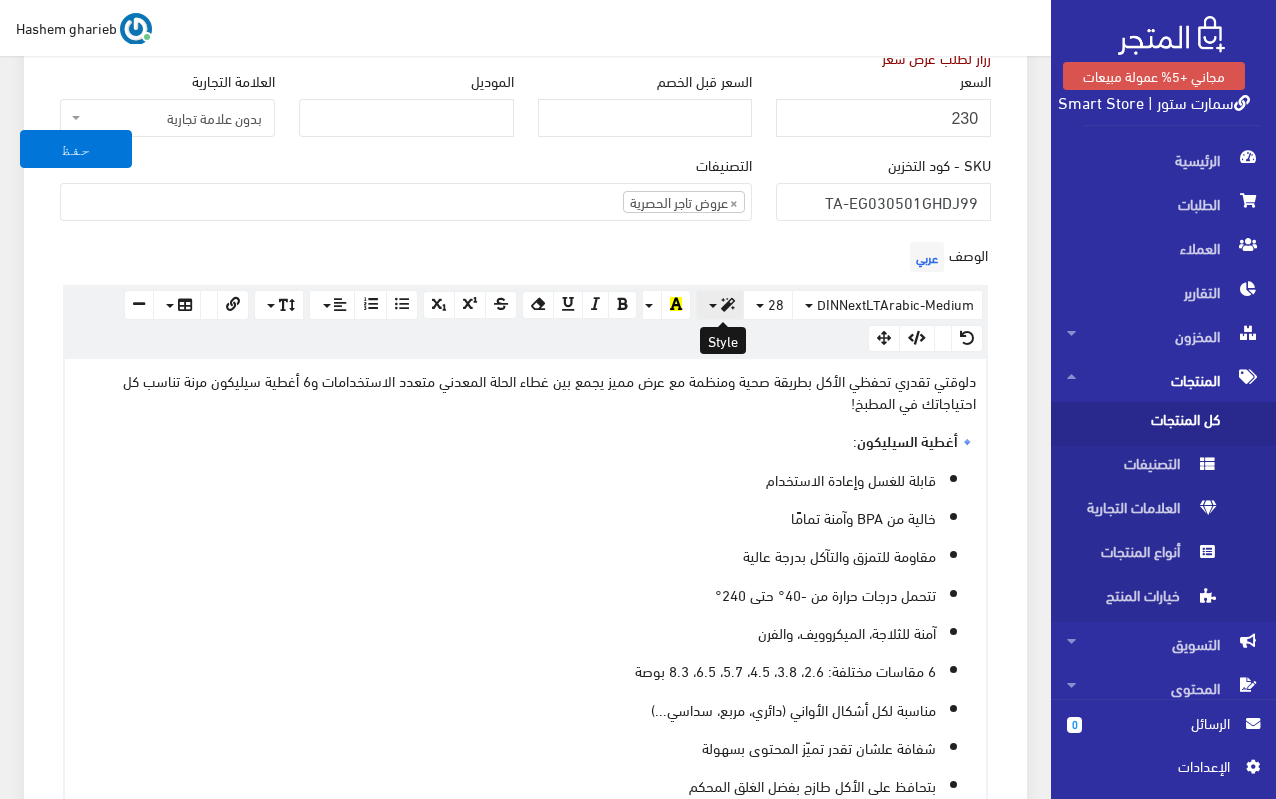 scroll, scrollTop: 409, scrollLeft: 0, axis: vertical 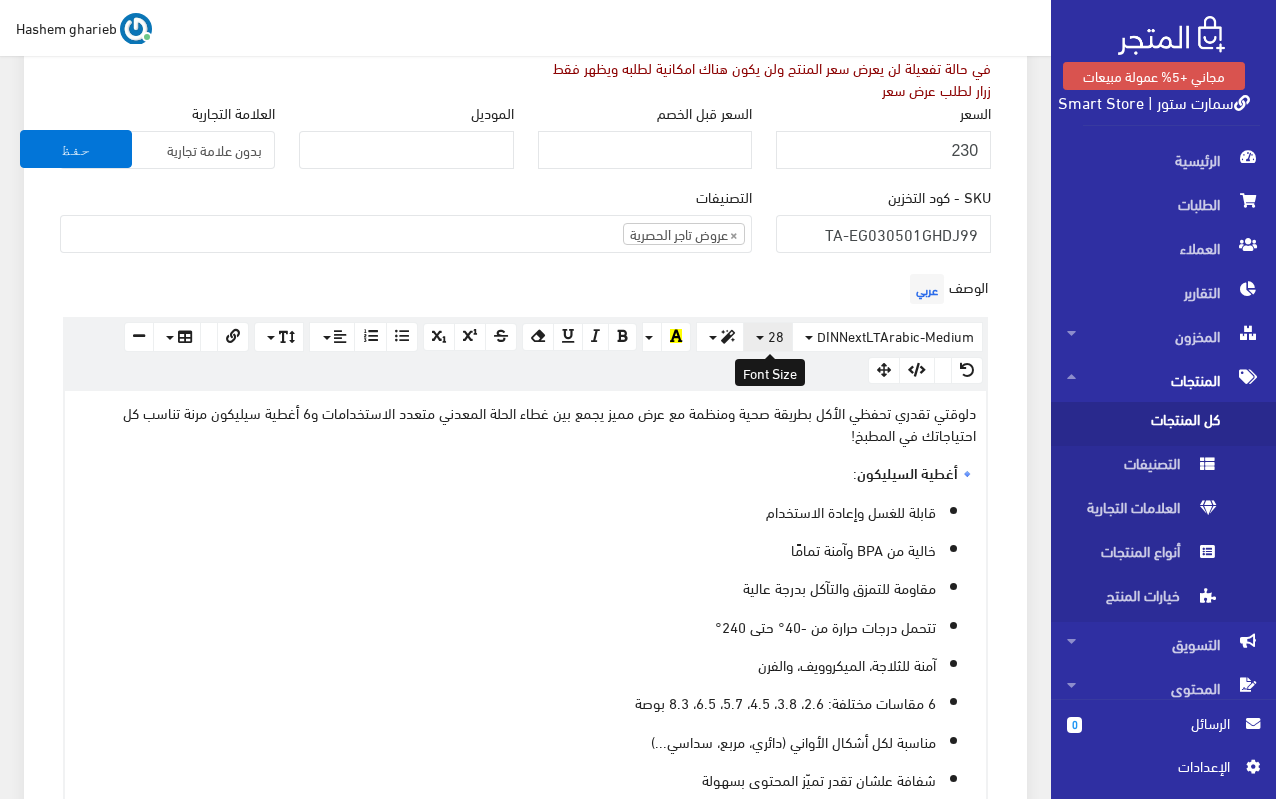 click on "28" at bounding box center [768, 337] 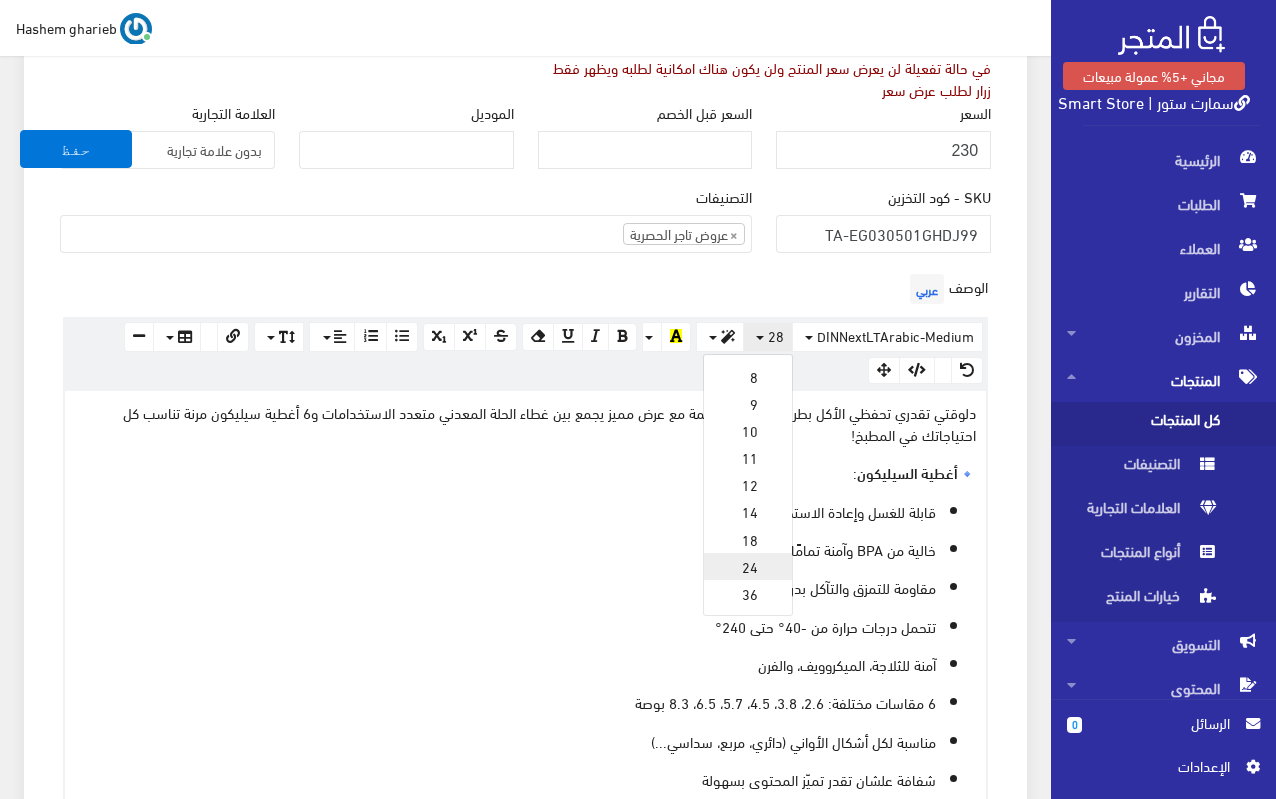 click on "24" at bounding box center [748, 566] 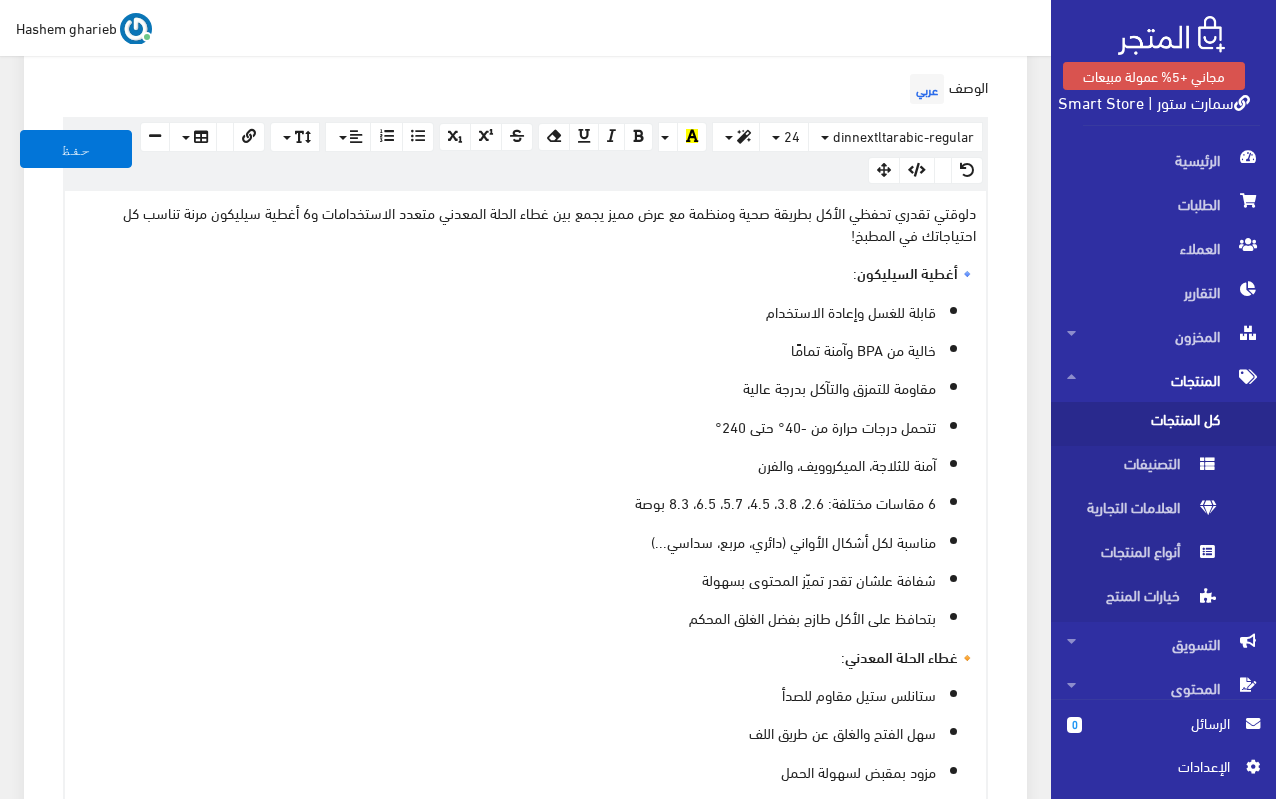 scroll, scrollTop: 1009, scrollLeft: 0, axis: vertical 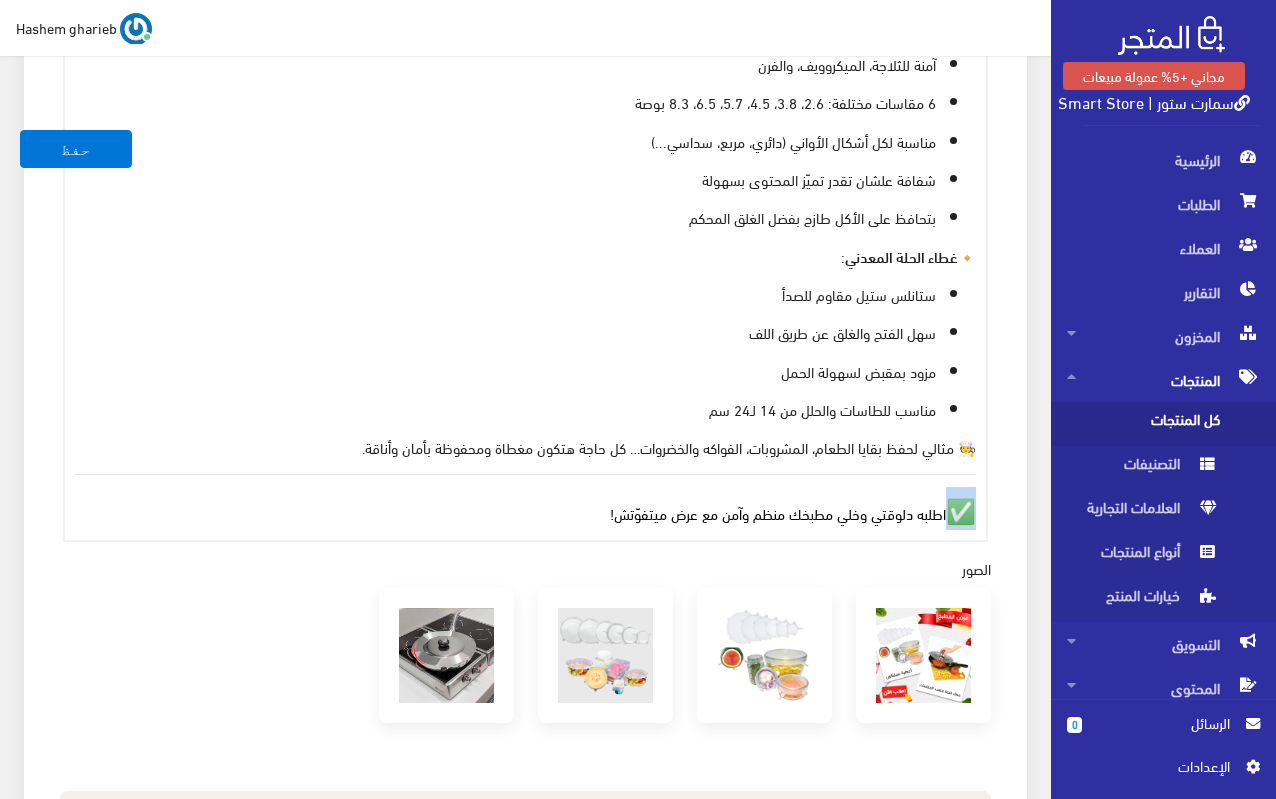 drag, startPoint x: 954, startPoint y: 511, endPoint x: 976, endPoint y: 507, distance: 22.36068 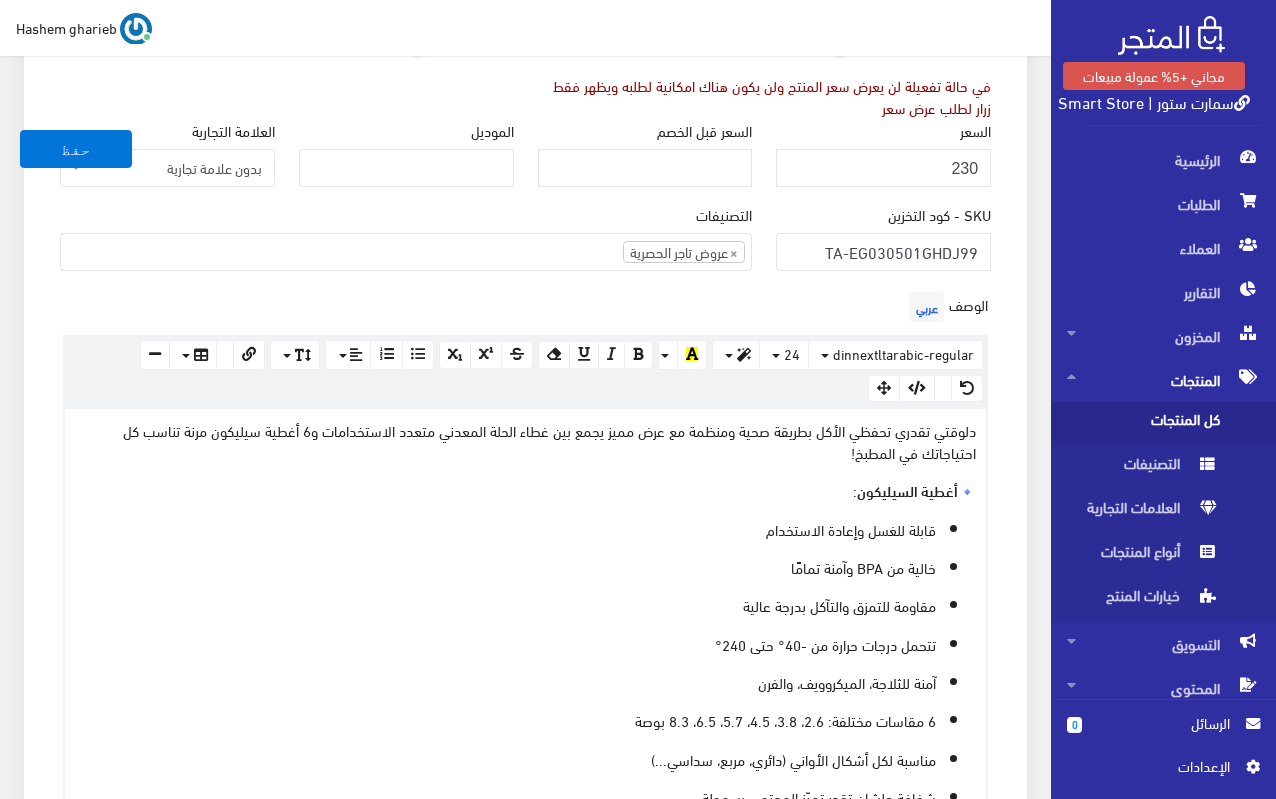 scroll, scrollTop: 409, scrollLeft: 0, axis: vertical 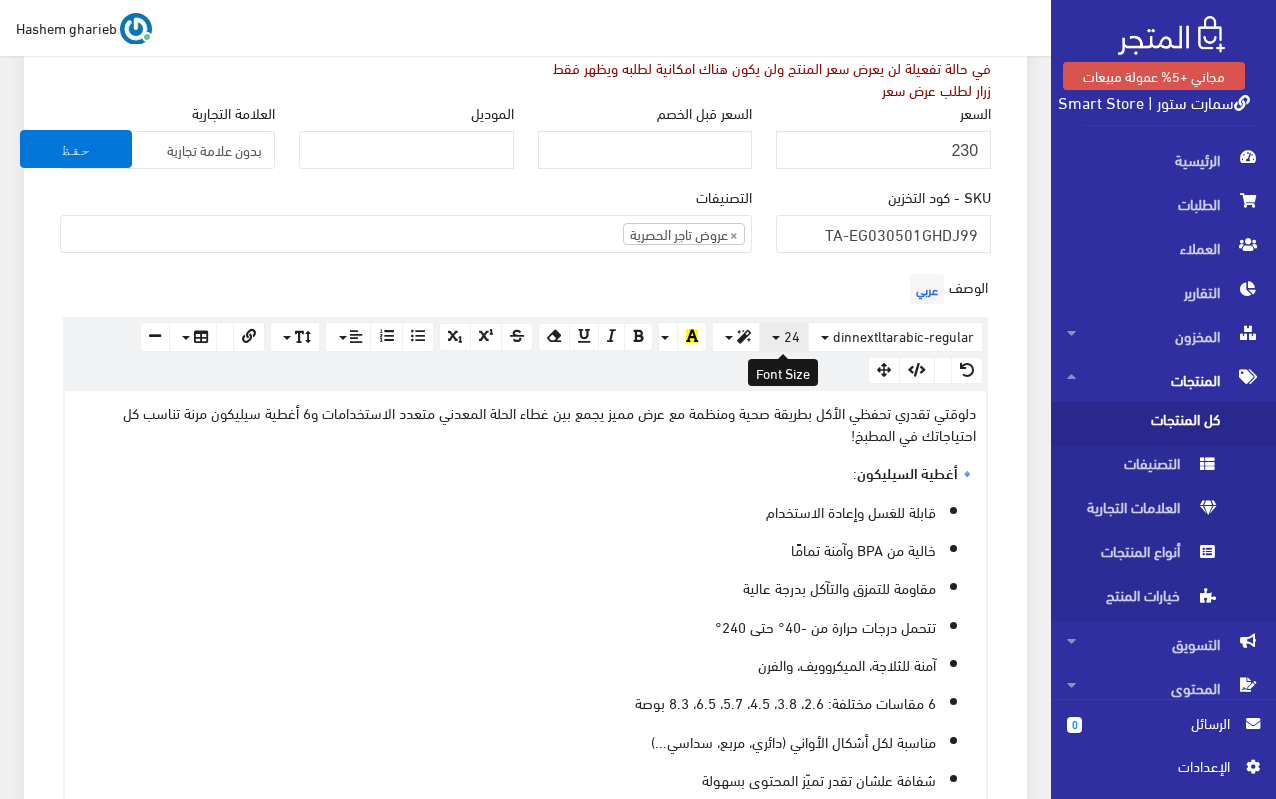 click on "24" at bounding box center [784, 337] 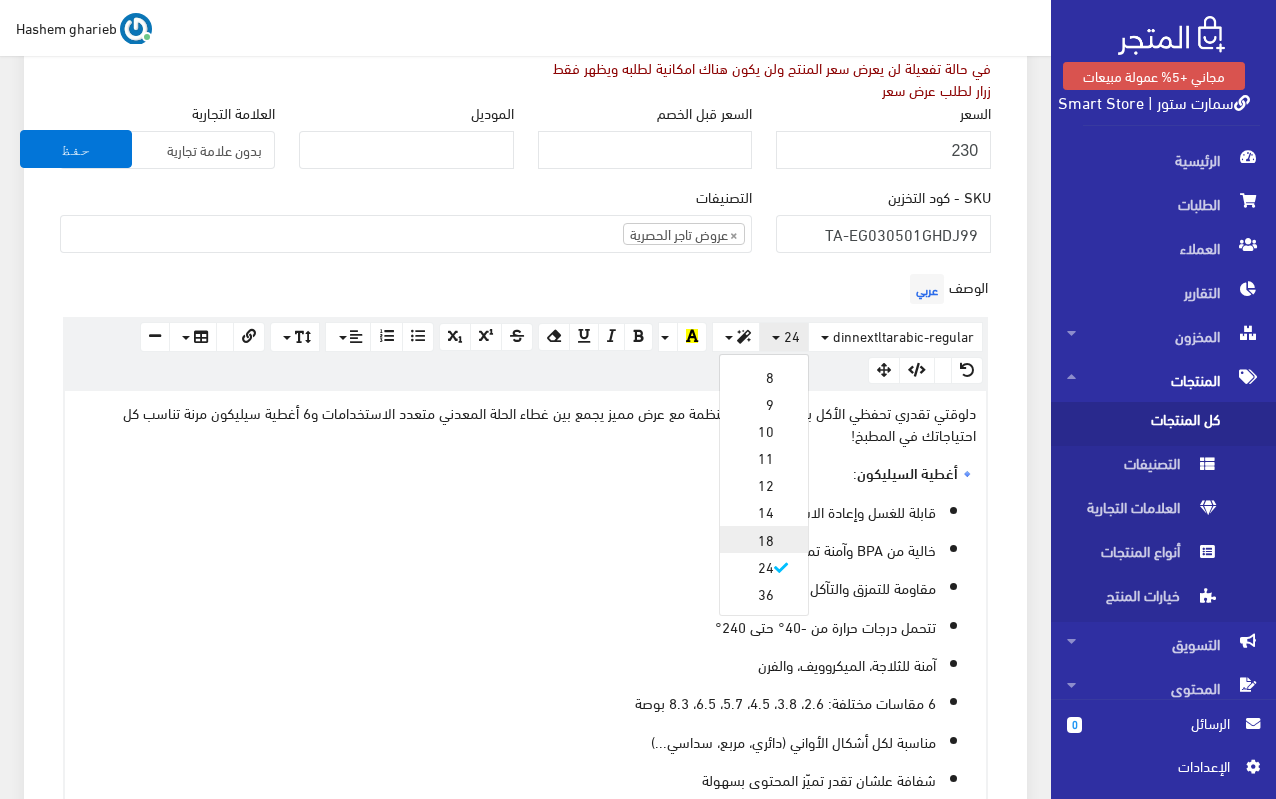 click on "18" at bounding box center [764, 539] 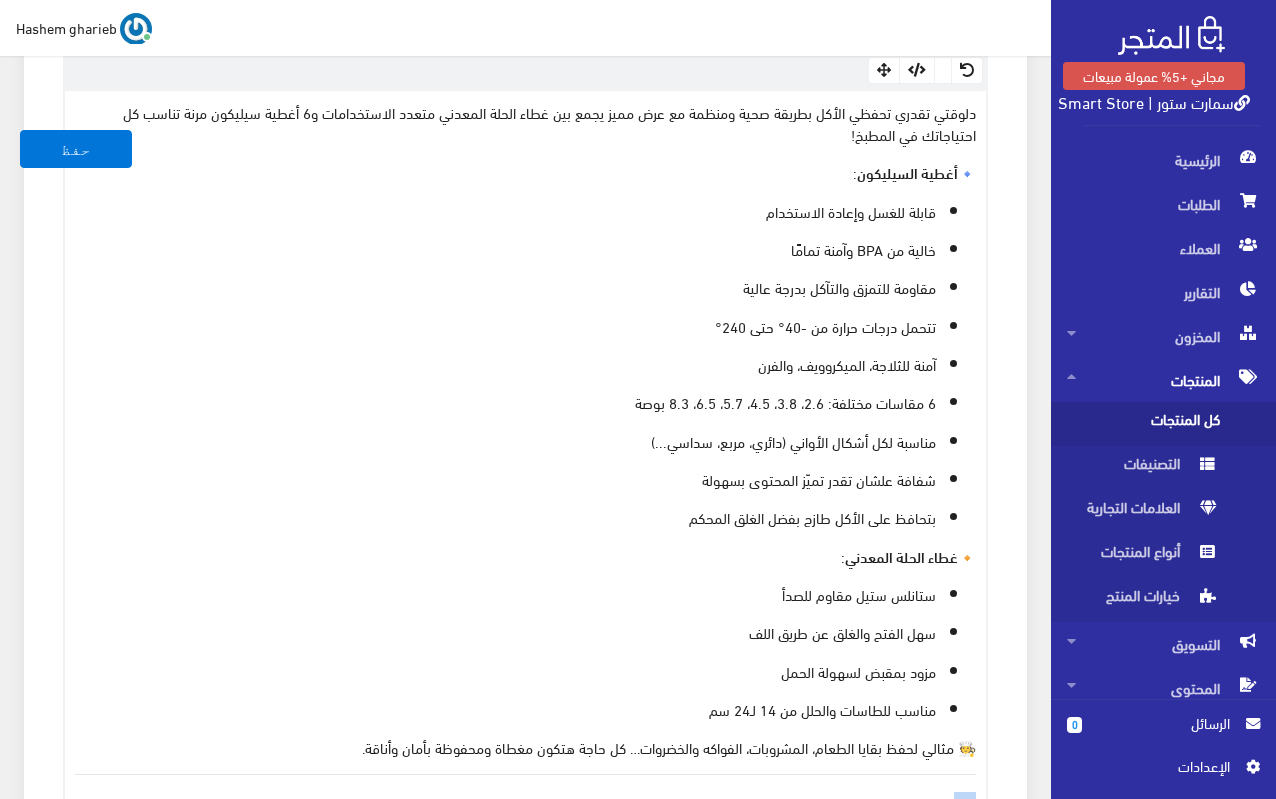 scroll, scrollTop: 609, scrollLeft: 0, axis: vertical 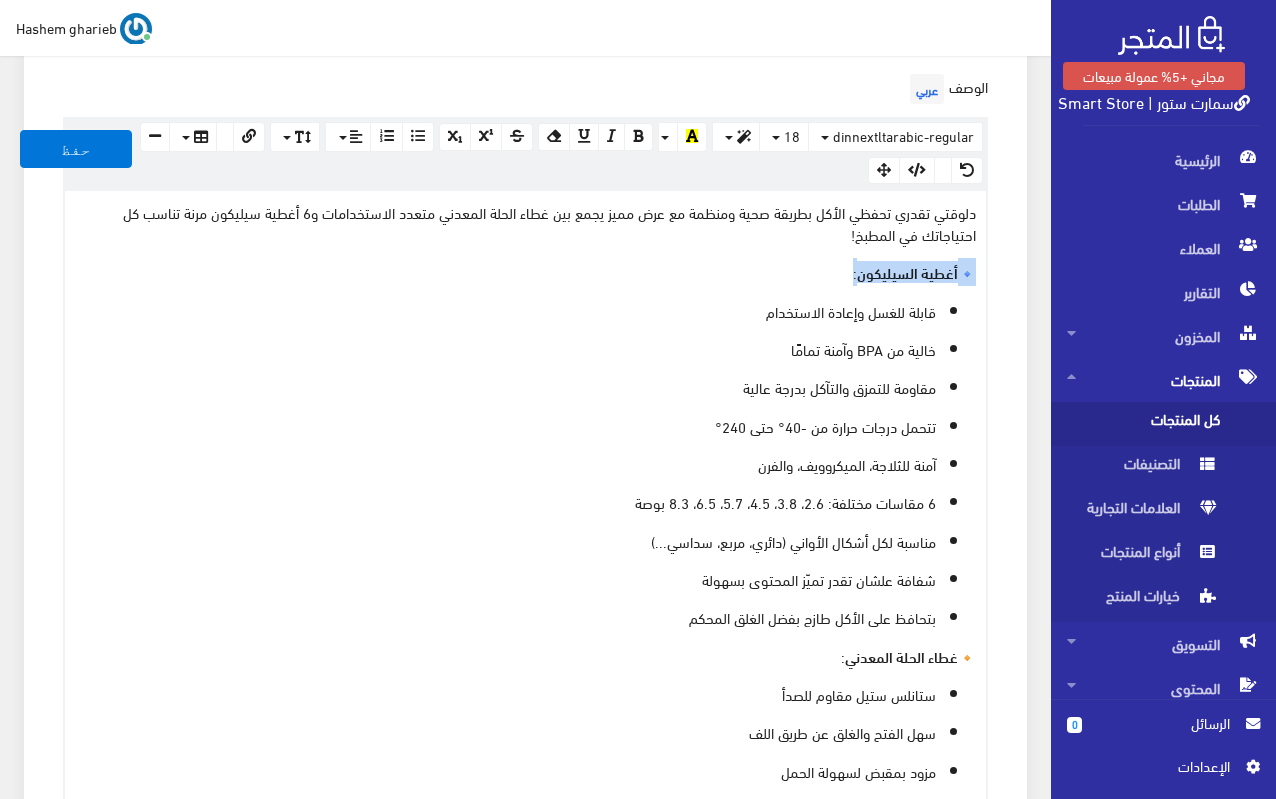 drag, startPoint x: 840, startPoint y: 270, endPoint x: 1013, endPoint y: 275, distance: 173.07224 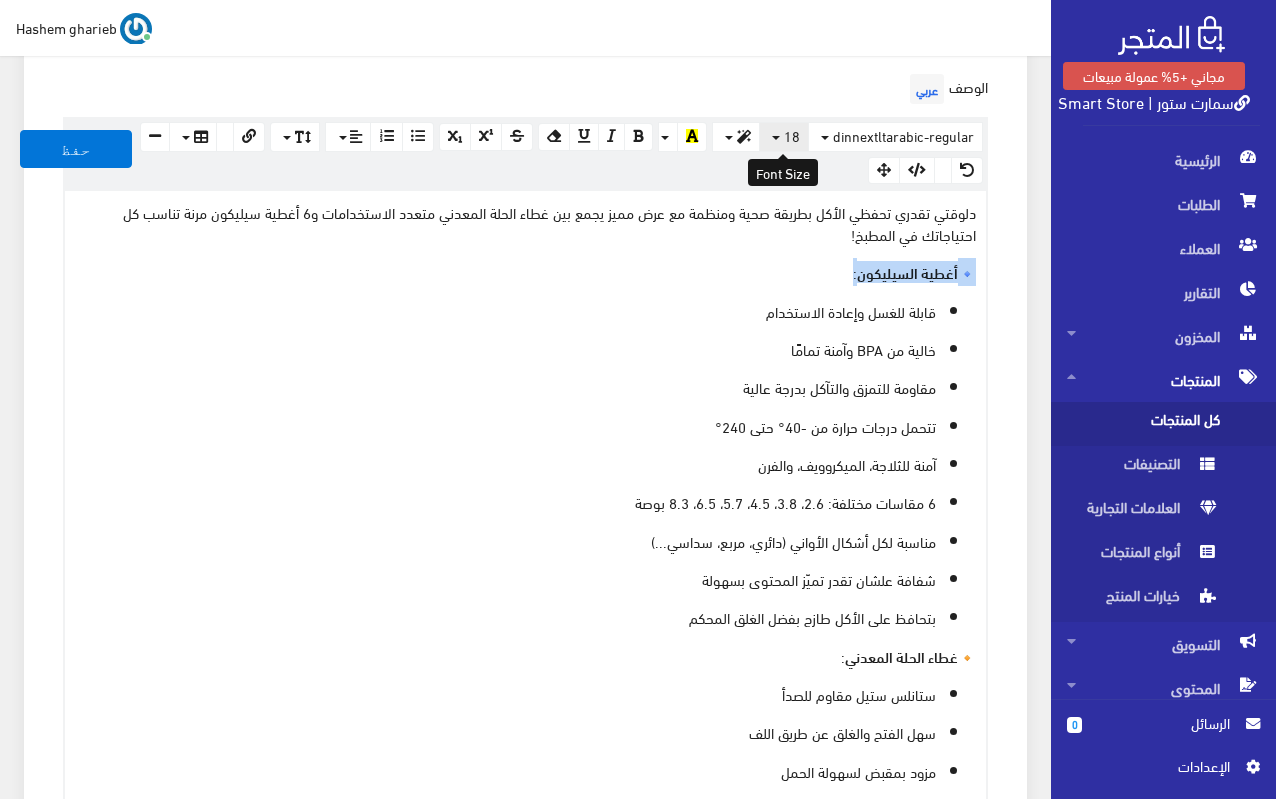 click on "18" at bounding box center (792, 135) 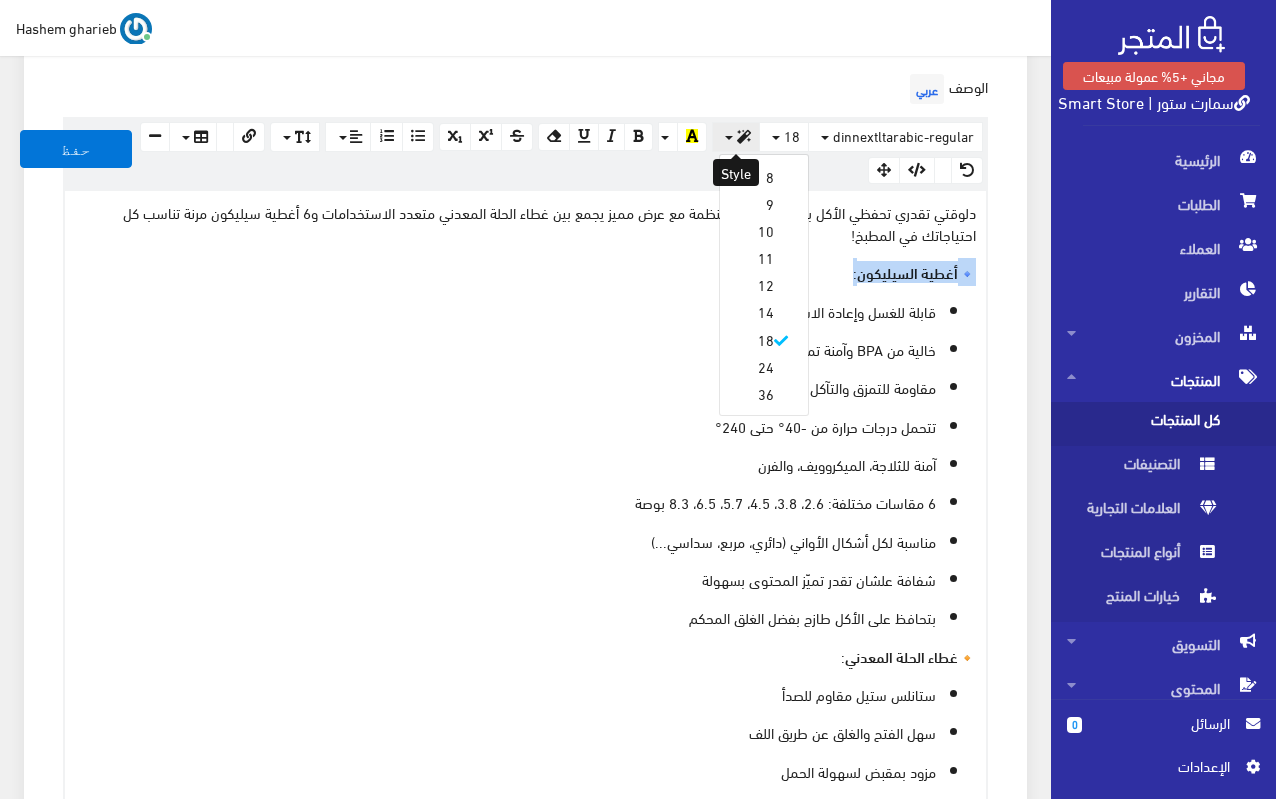 click at bounding box center [736, 137] 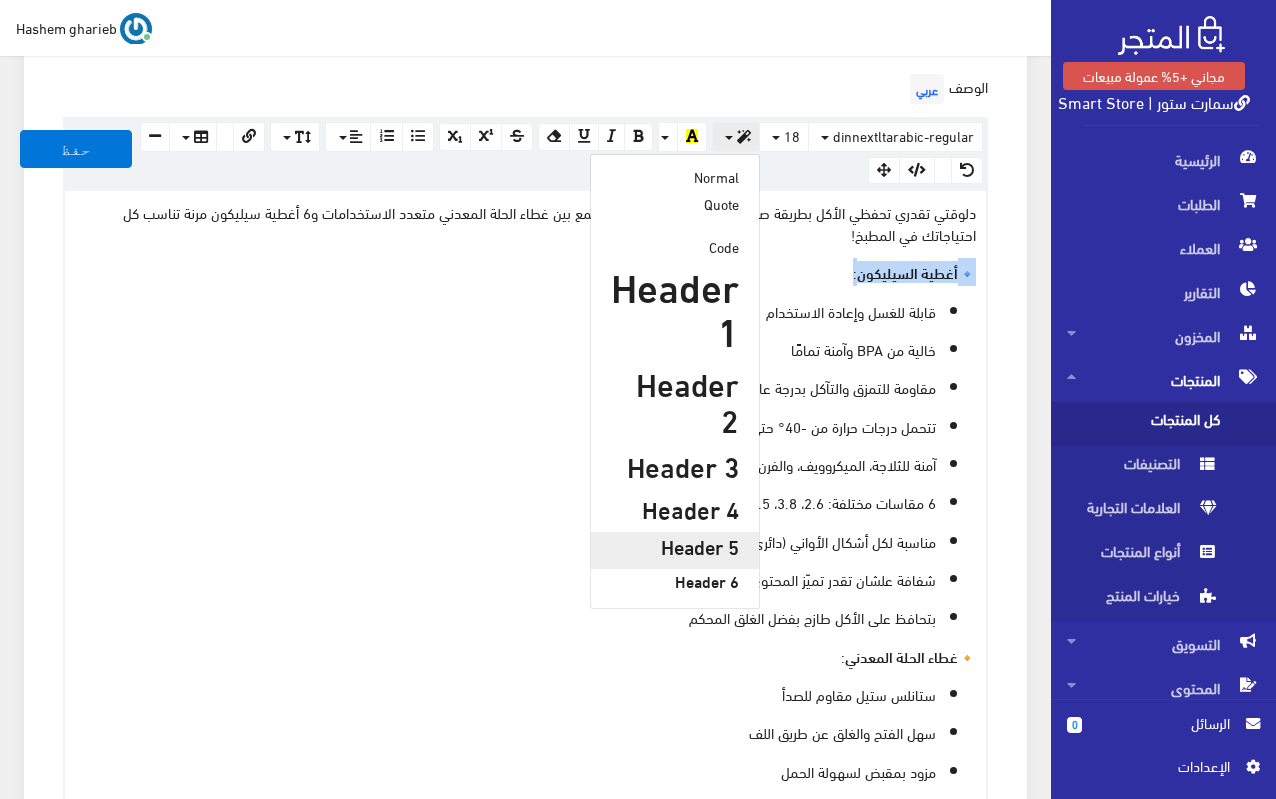 click on "Header 5" at bounding box center (675, 546) 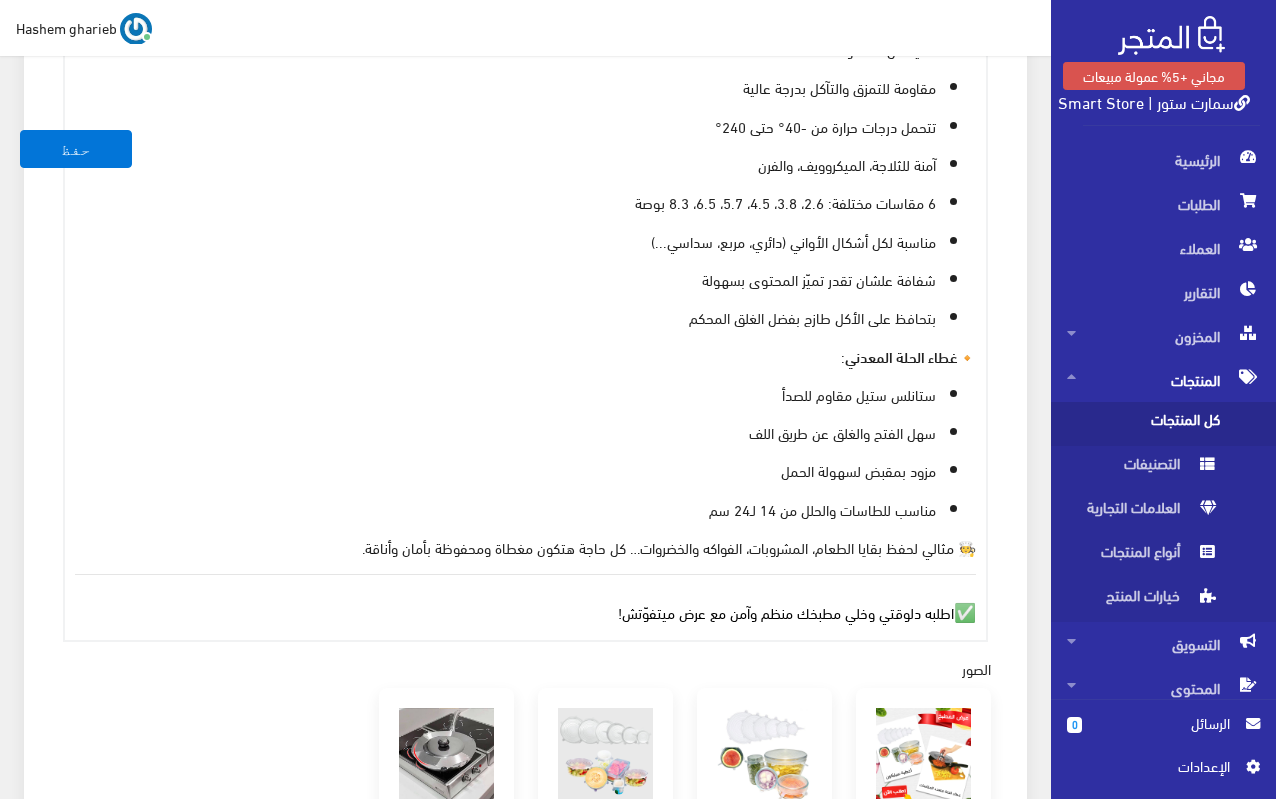 scroll, scrollTop: 709, scrollLeft: 0, axis: vertical 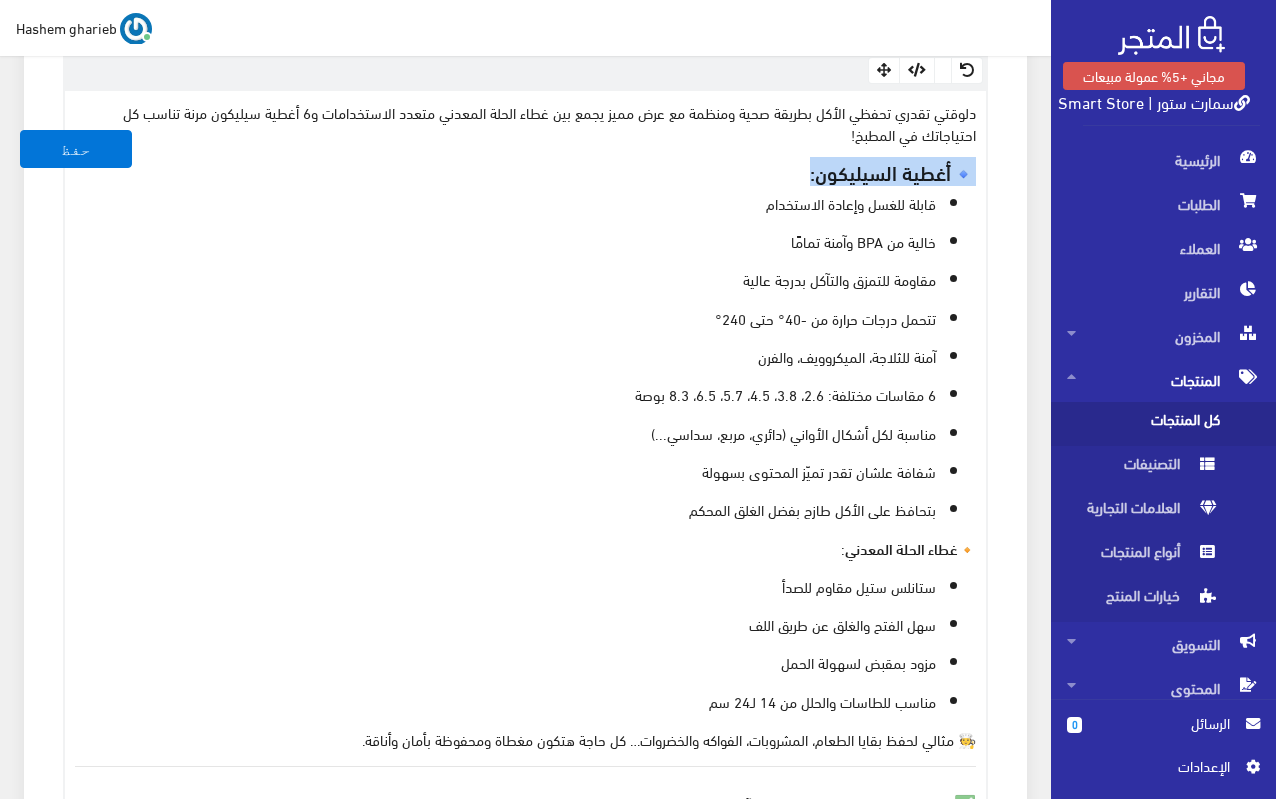 click on "بتحافظ على الأكل طازج بفضل الغلق المحكم" at bounding box center (505, 509) 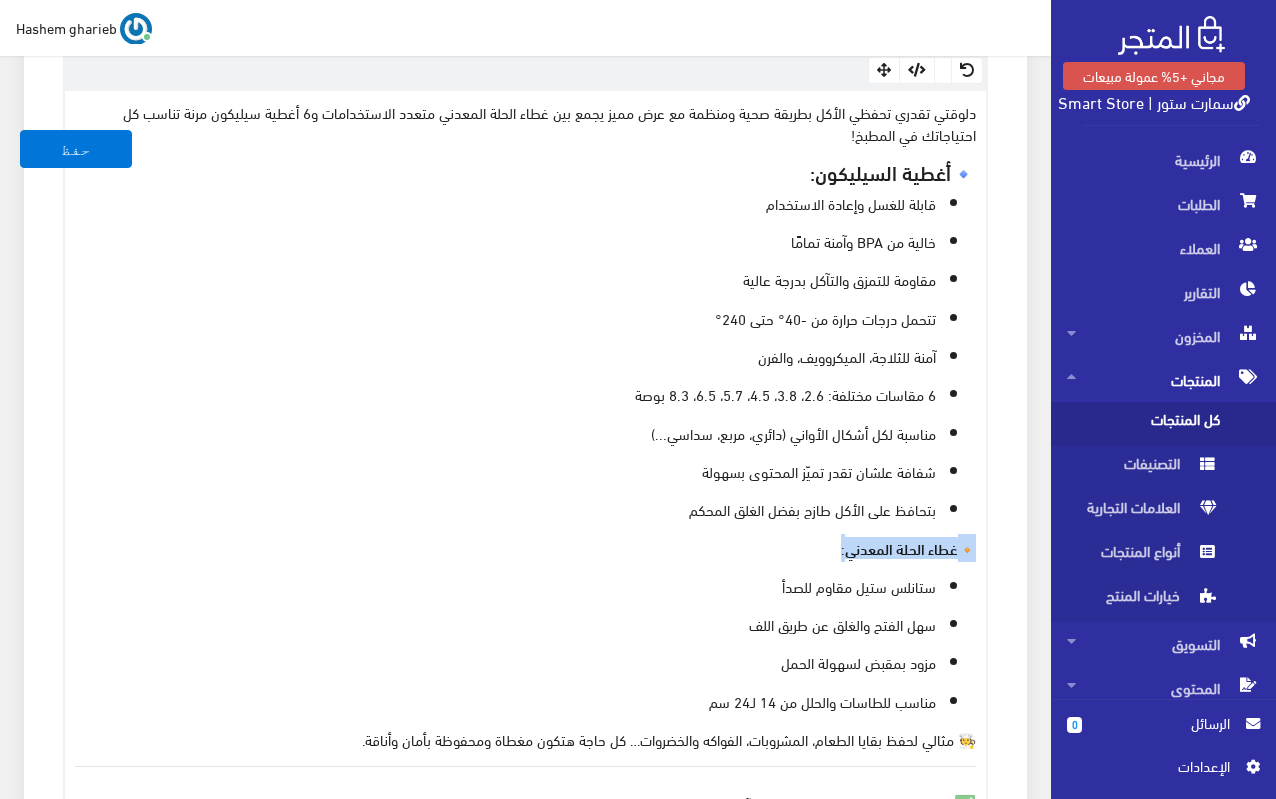 drag, startPoint x: 817, startPoint y: 551, endPoint x: 1001, endPoint y: 557, distance: 184.0978 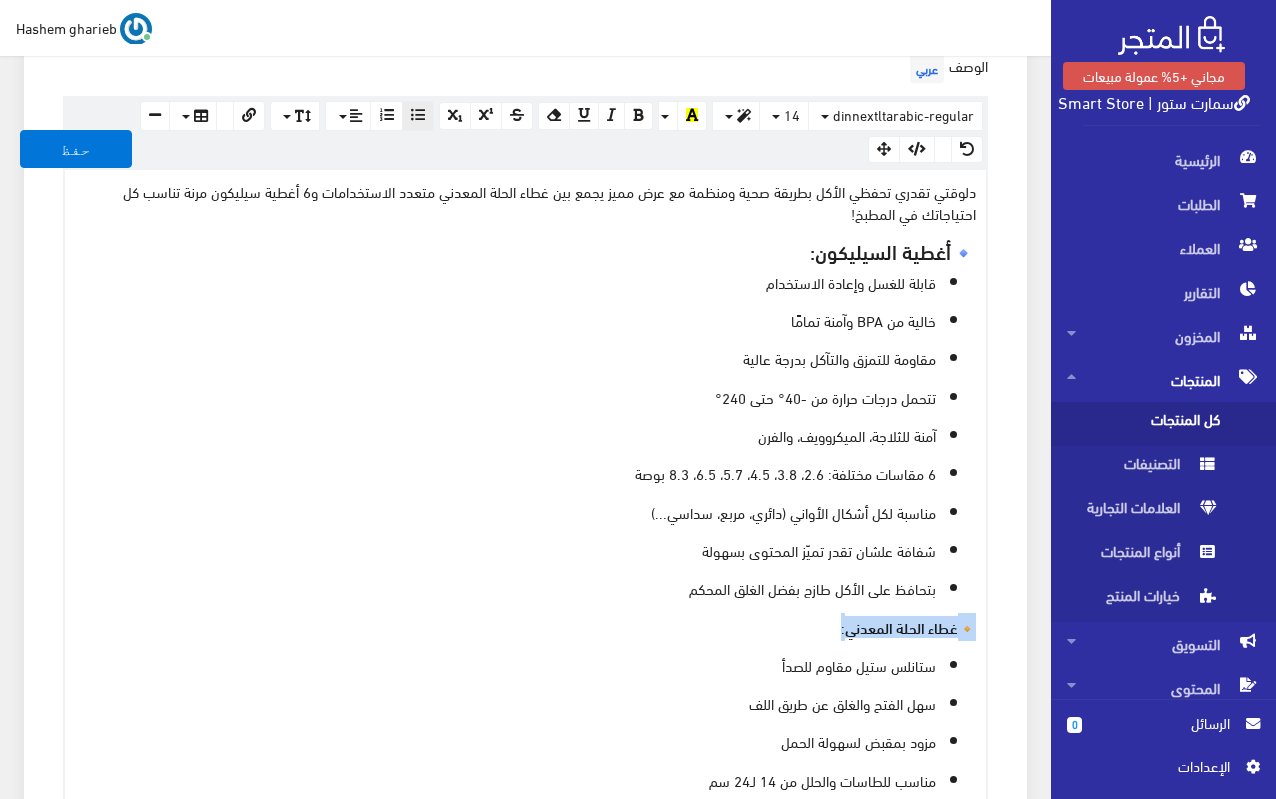 scroll, scrollTop: 609, scrollLeft: 0, axis: vertical 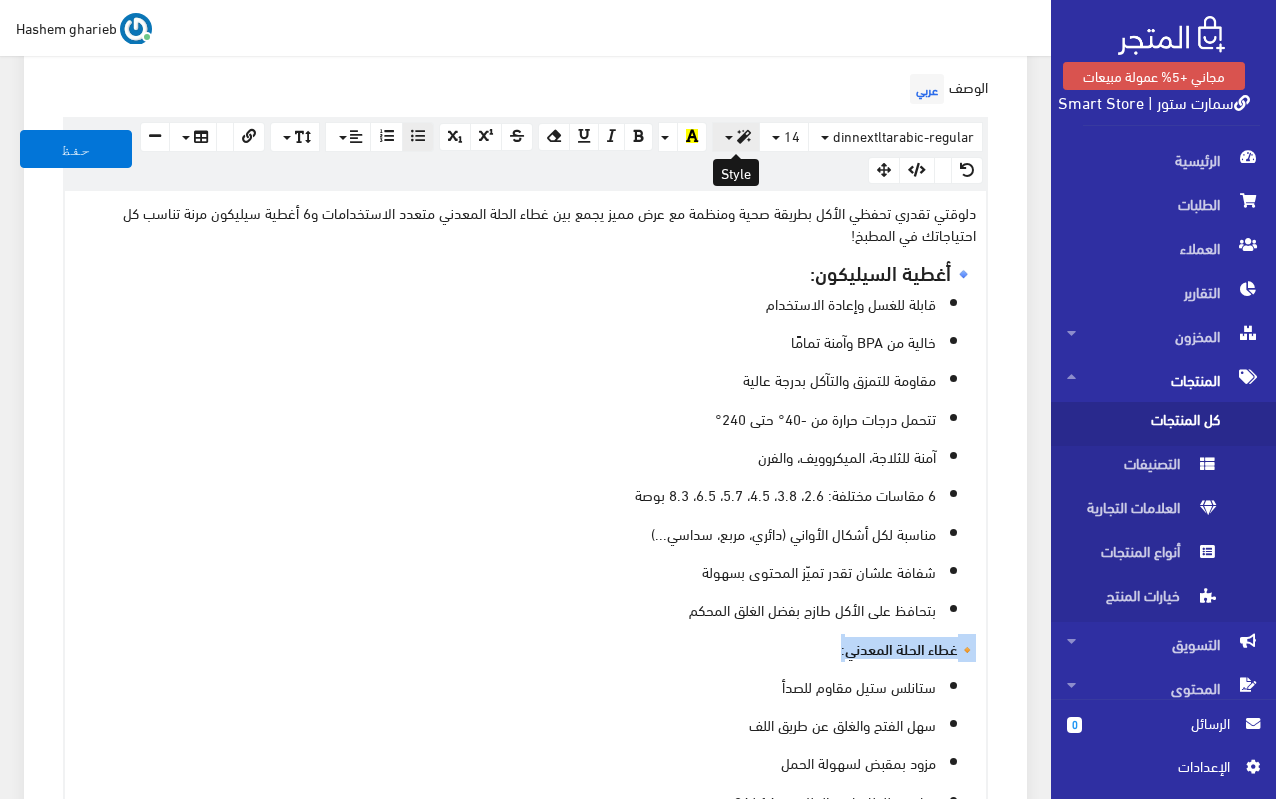 click at bounding box center [736, 137] 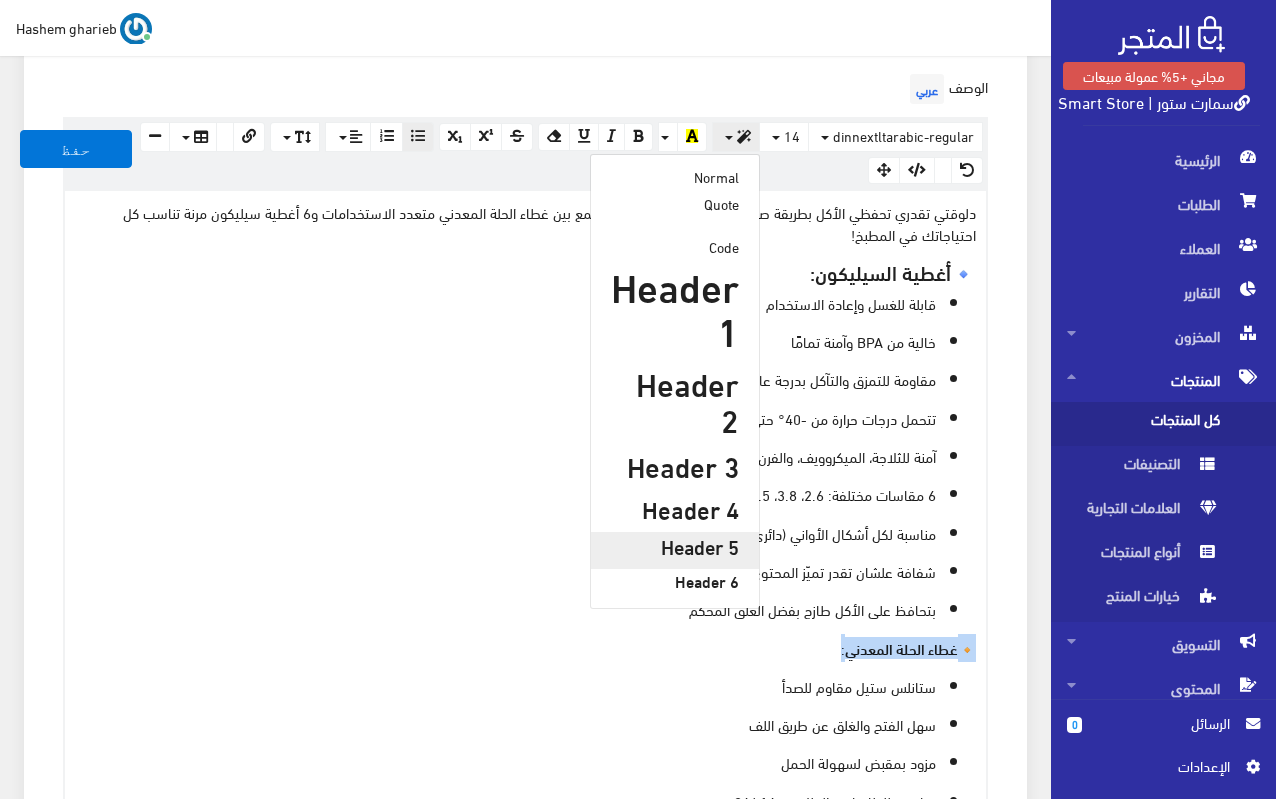 click on "Header 5" at bounding box center [675, 546] 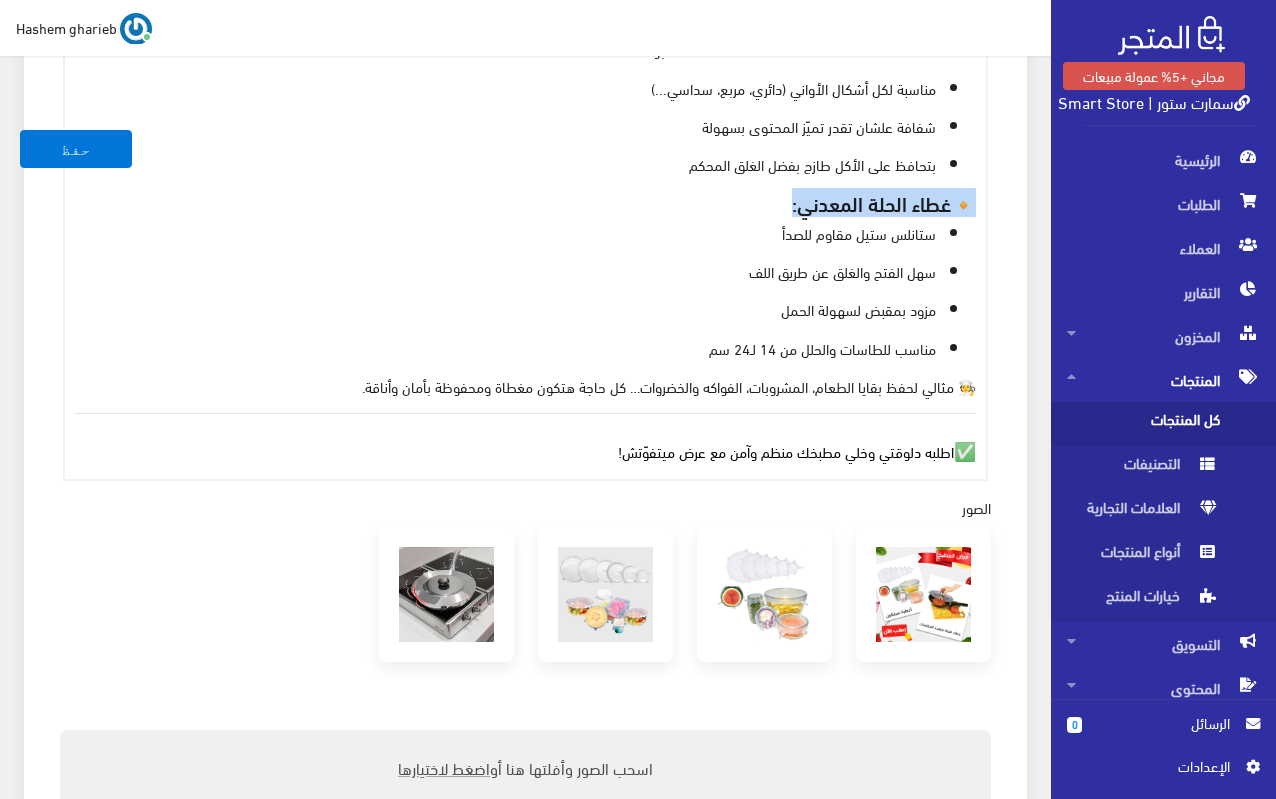 scroll, scrollTop: 1009, scrollLeft: 0, axis: vertical 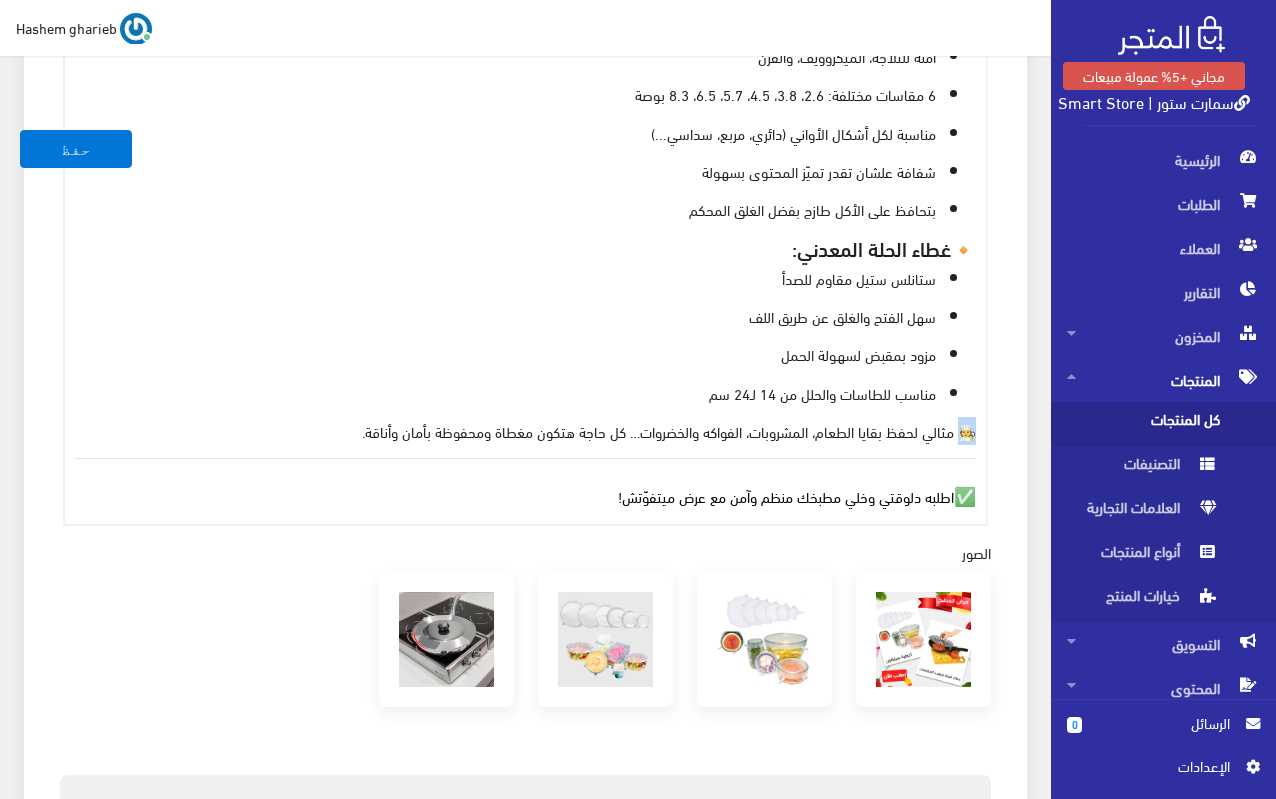 drag, startPoint x: 955, startPoint y: 426, endPoint x: 989, endPoint y: 436, distance: 35.44009 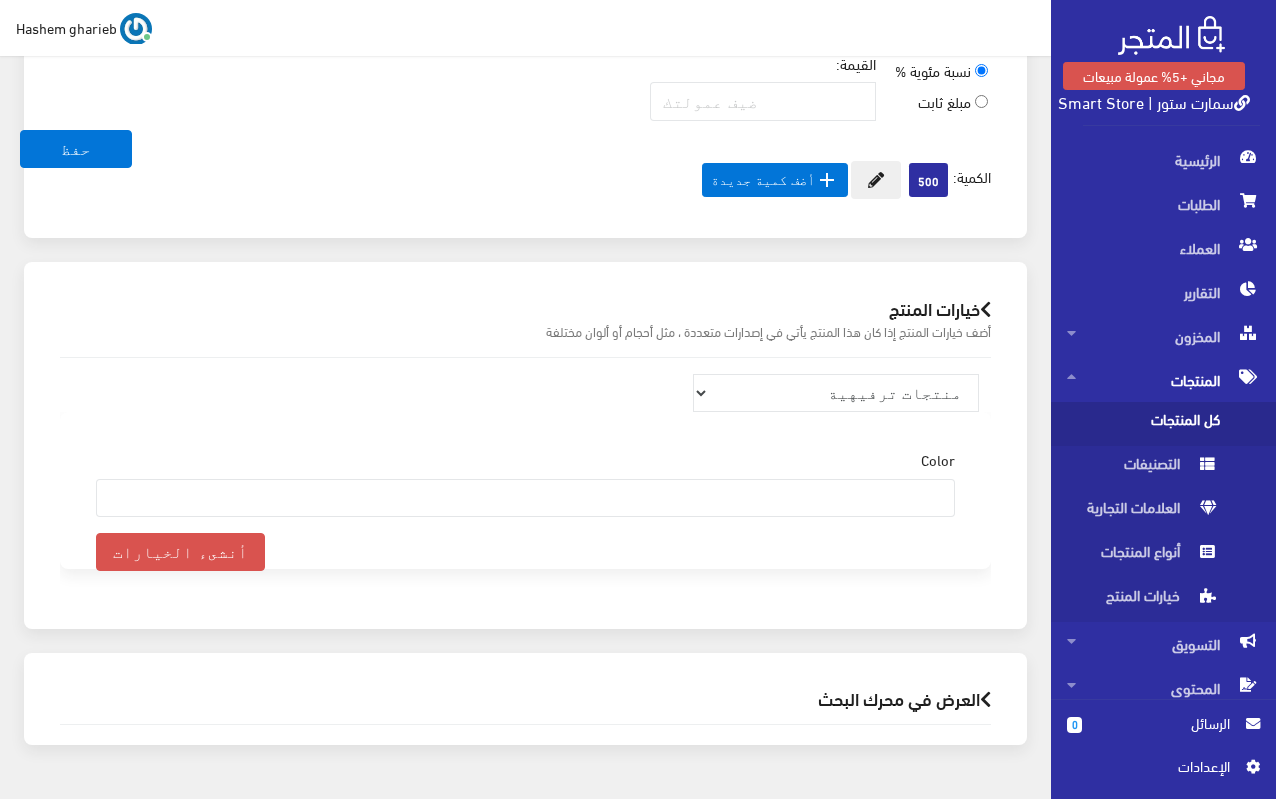 scroll, scrollTop: 2088, scrollLeft: 0, axis: vertical 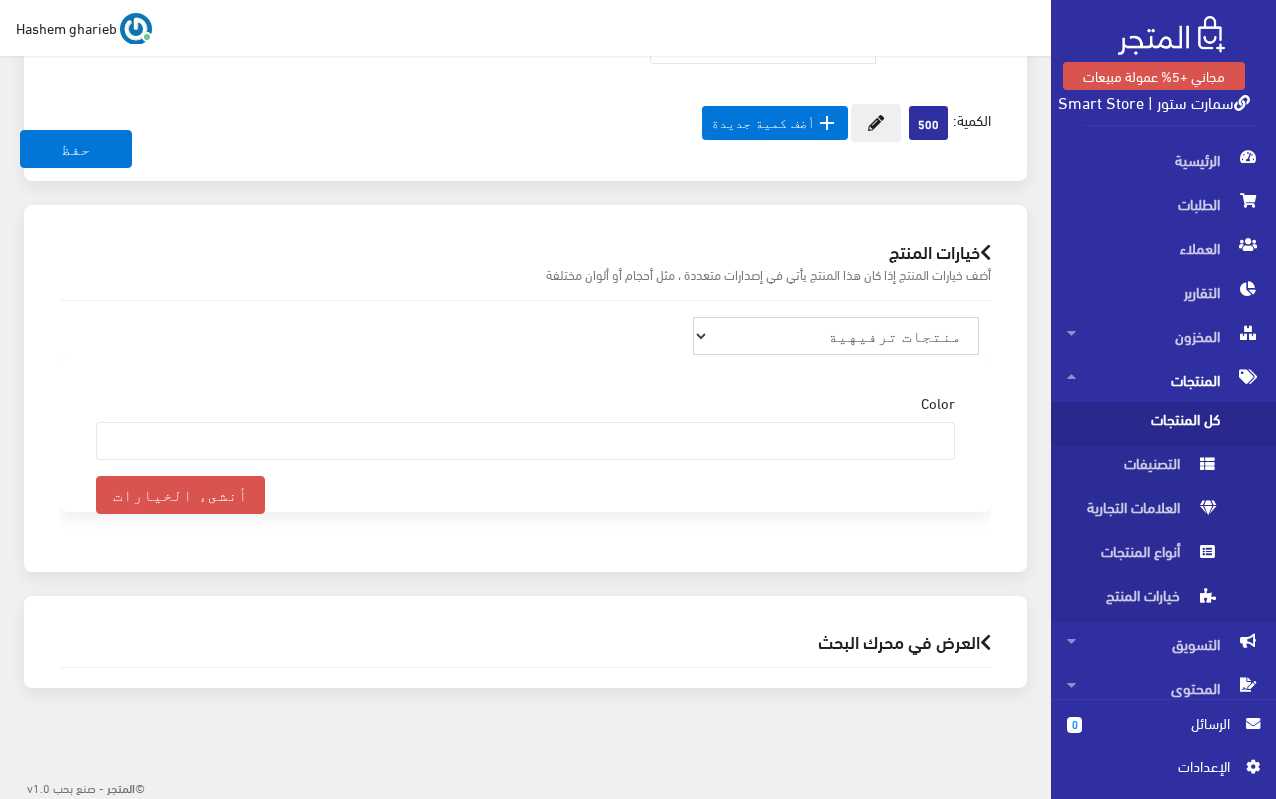 click on "منتجات ترفيهية
الكترونيات
اكسسوارات الهواتف
الصحة والجمال
تحف ومقتنيات
موضة وأزياء
مستلزمات السيارات
إضاءة وديكور
المنزل والمطبخ
الطاقة الشمسية
مستلزمات أطفال منتجات رياضية" at bounding box center [836, 336] 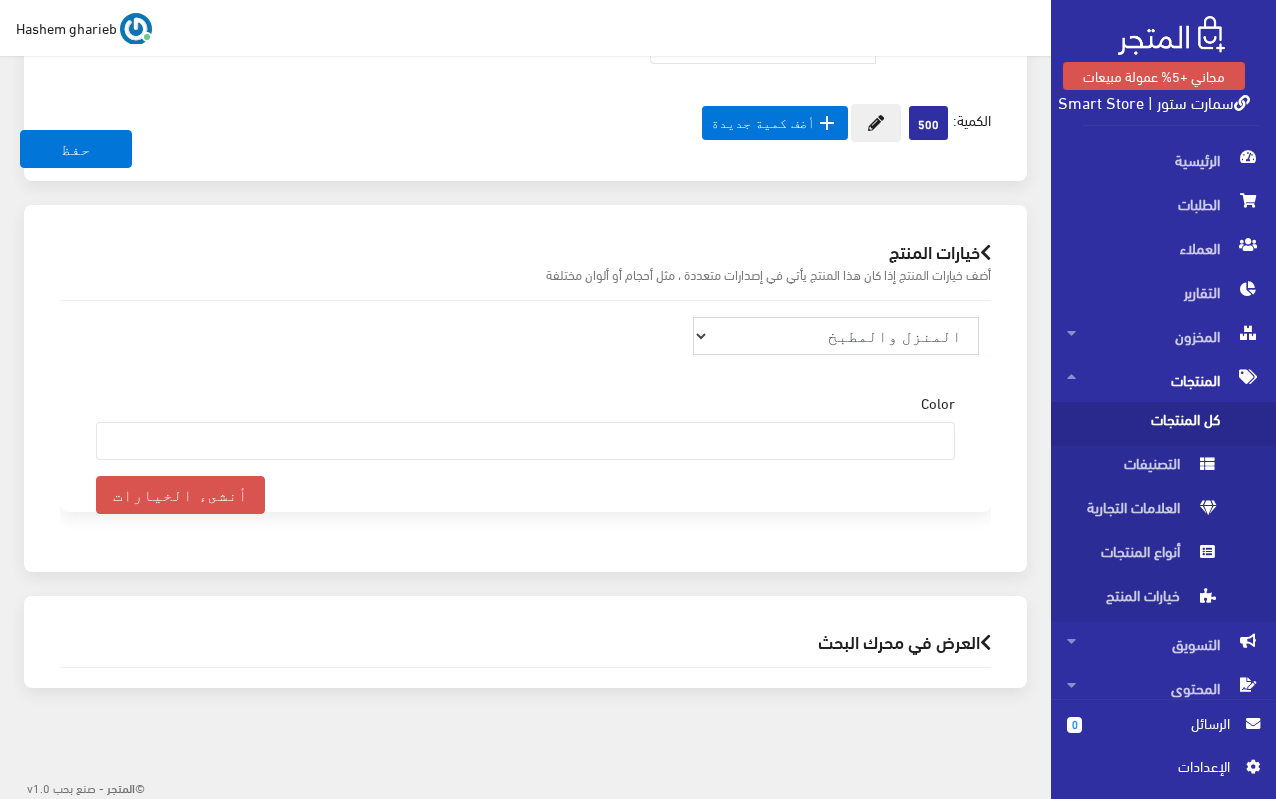 click on "منتجات ترفيهية
الكترونيات
اكسسوارات الهواتف
الصحة والجمال
تحف ومقتنيات
موضة وأزياء
مستلزمات السيارات
إضاءة وديكور
المنزل والمطبخ
الطاقة الشمسية
مستلزمات أطفال منتجات رياضية" at bounding box center [836, 336] 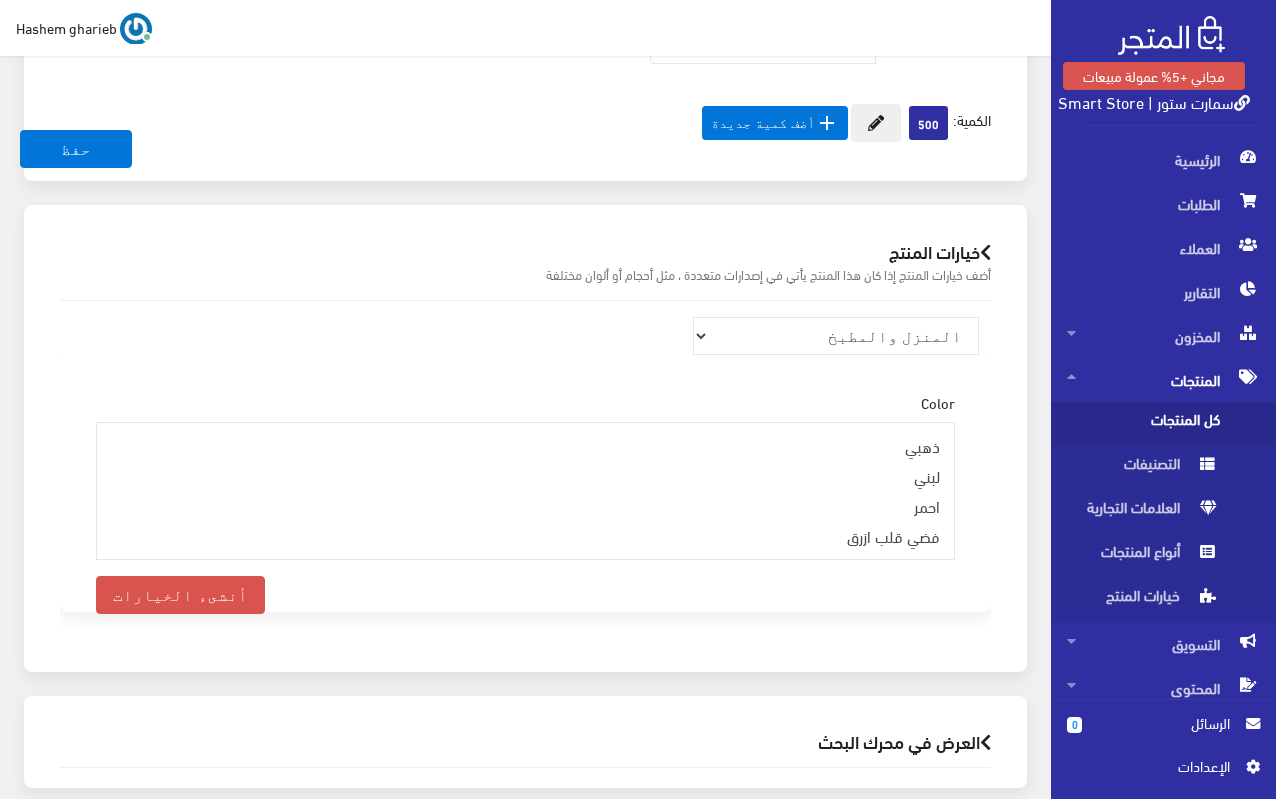 click on "خيارات المنتج
أضف خيارات المنتج إذا كان هذا المنتج يأتي في إصدارات متعددة ، مثل أحجام أو ألوان مختلفة
منتجات ترفيهية
الكترونيات
اكسسوارات الهواتف
الصحة والجمال
تحف ومقتنيات
موضة وأزياء مستلزمات السيارات إضاءة وديكور" at bounding box center [525, 438] 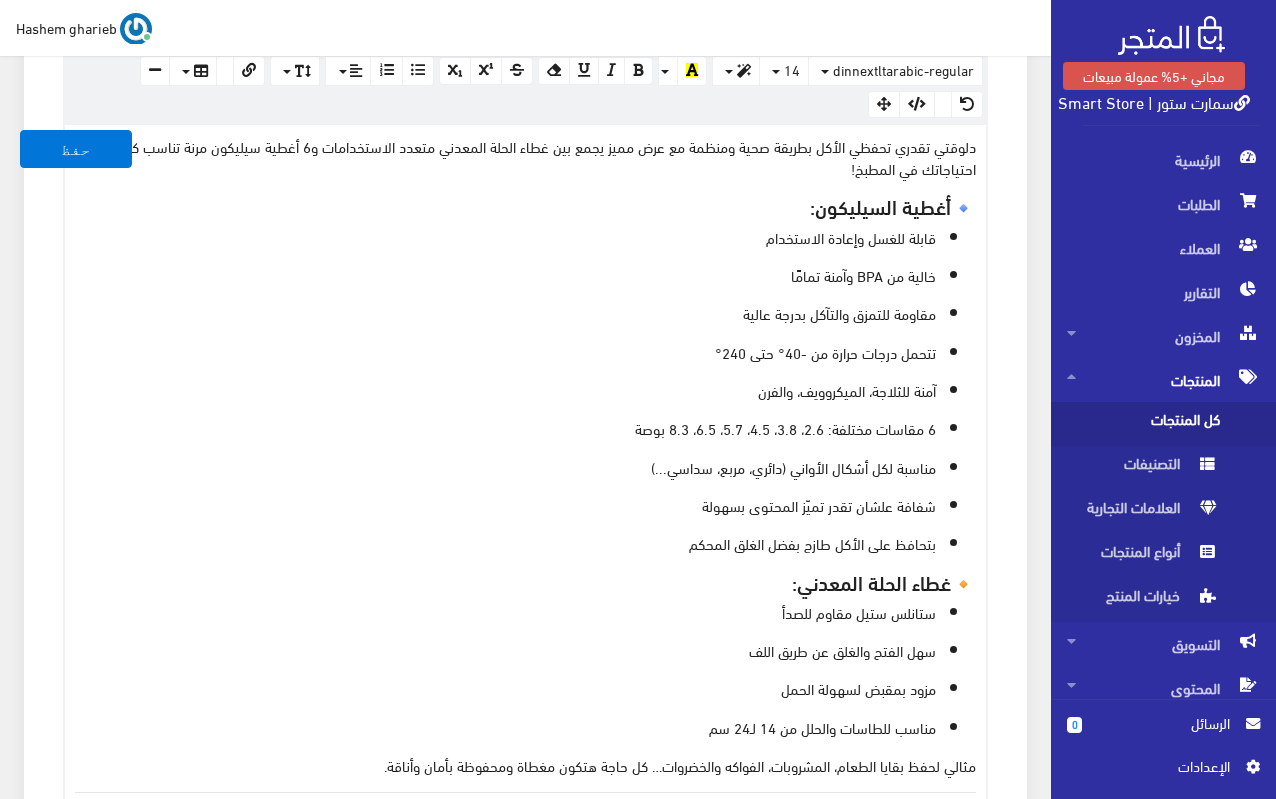 scroll, scrollTop: 688, scrollLeft: 0, axis: vertical 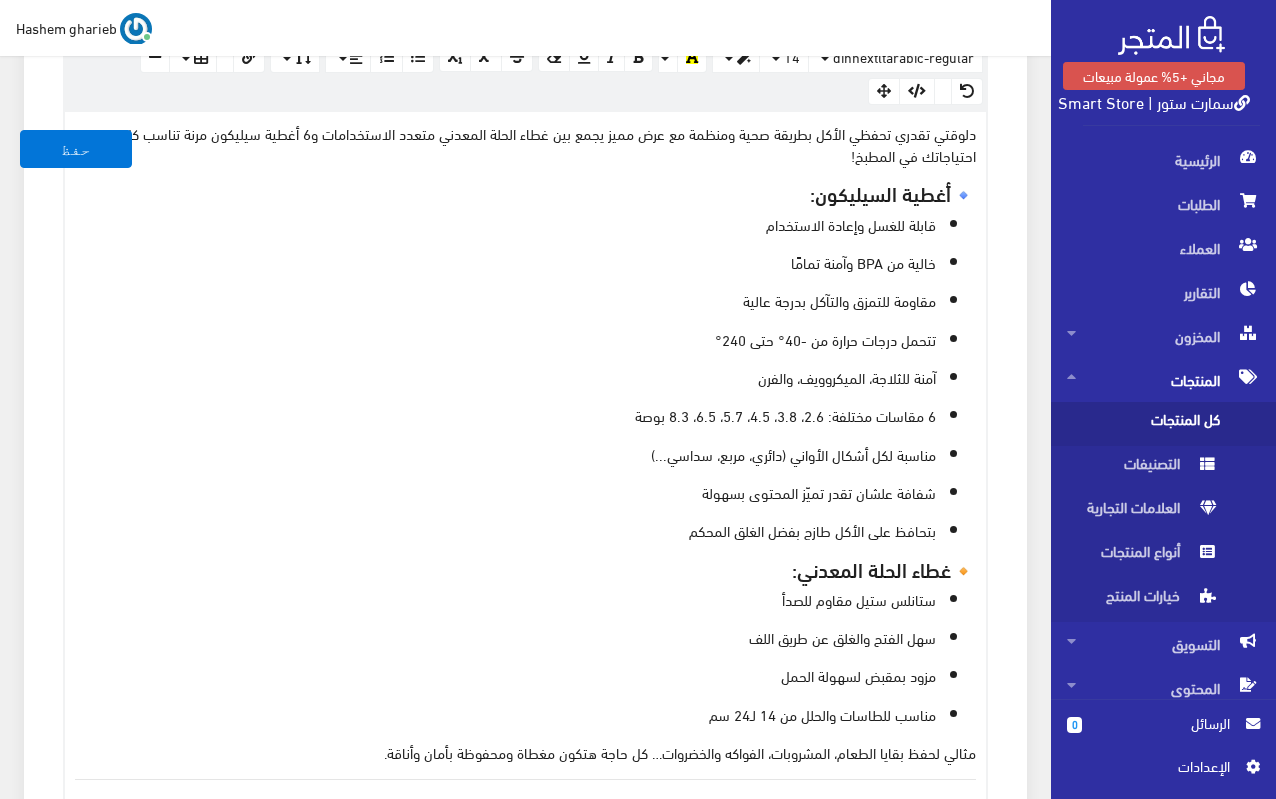 click on "دلوقتي تقدري تحفظي الأكل بطريقة صحية ومنظمة مع عرض مميز يجمع بين غطاء الحلة المعدني متعدد الاستخدامات و6 أغطية سيليكون مرنة تناسب كل احتياجاتك في المطبخ!" at bounding box center [525, 144] 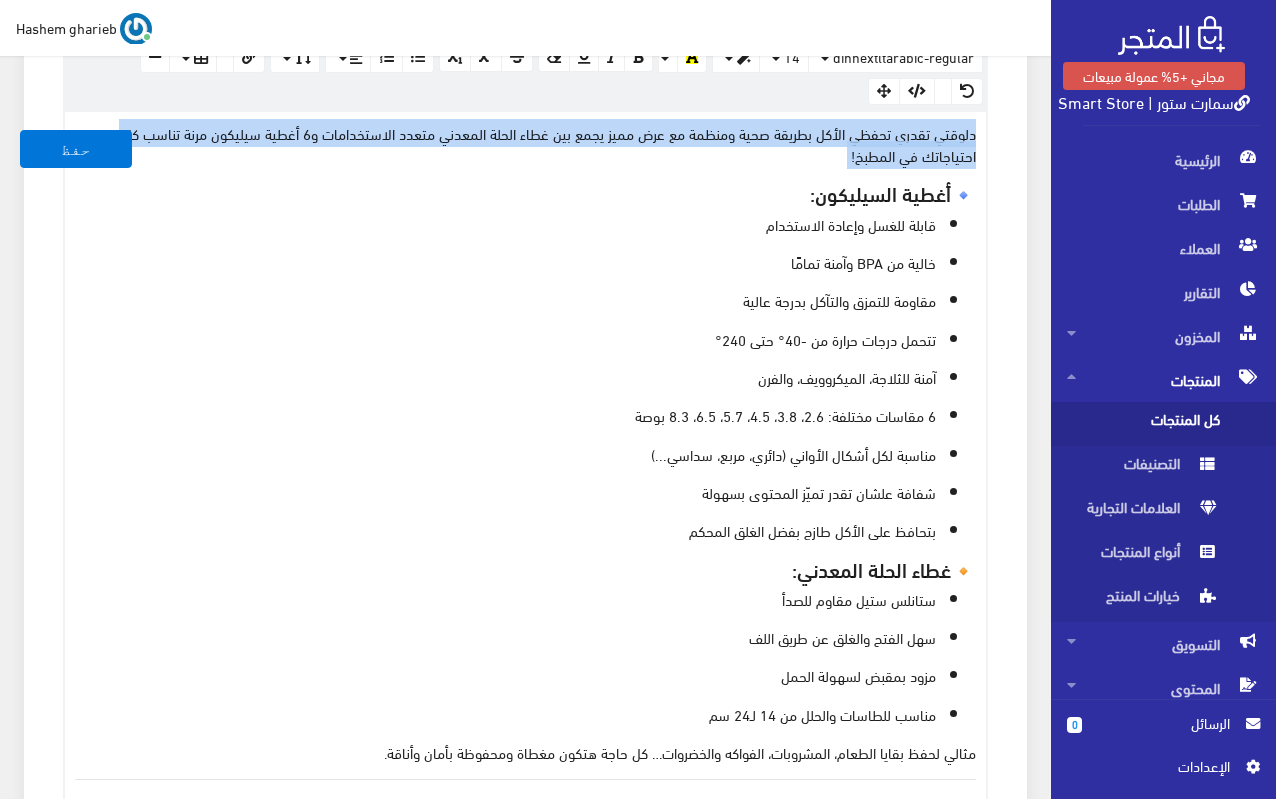 click on "دلوقتي تقدري تحفظي الأكل بطريقة صحية ومنظمة مع عرض مميز يجمع بين غطاء الحلة المعدني متعدد الاستخدامات و6 أغطية سيليكون مرنة تناسب كل احتياجاتك في المطبخ!" at bounding box center (525, 144) 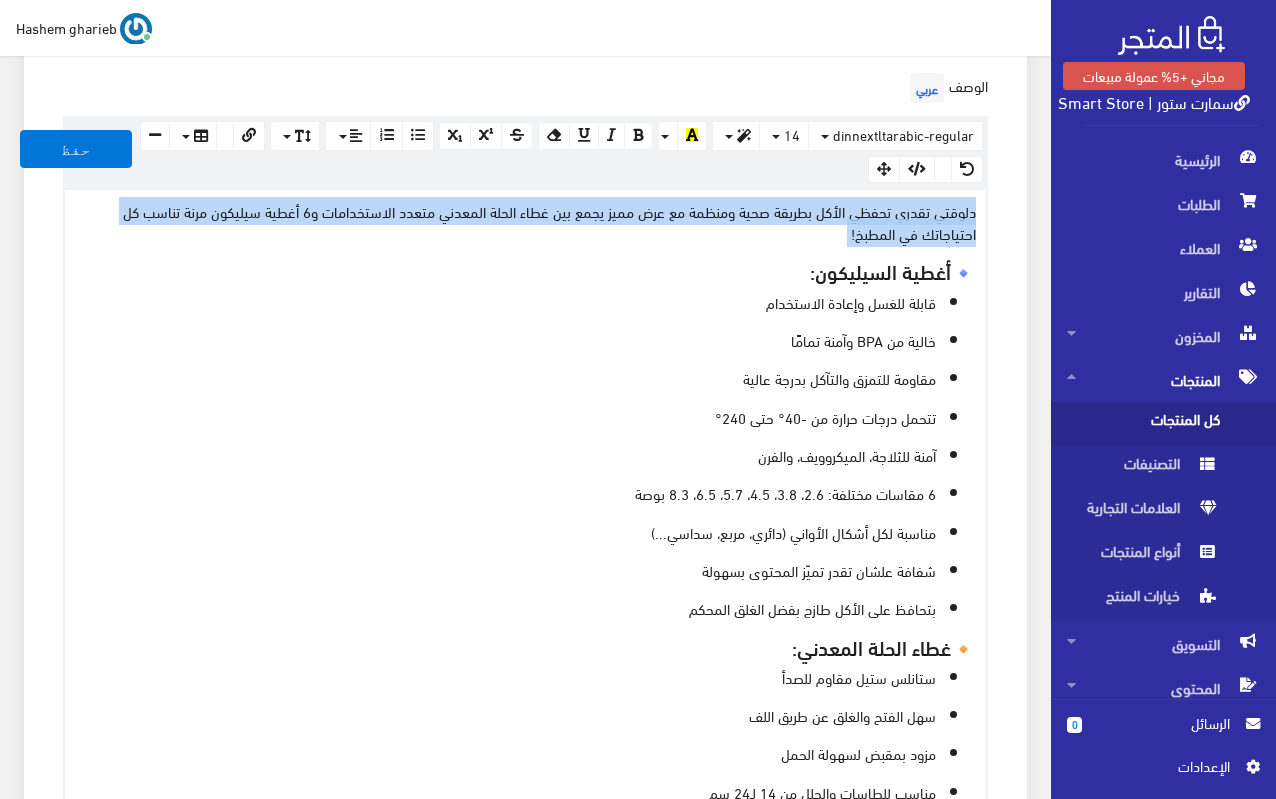 scroll, scrollTop: 588, scrollLeft: 0, axis: vertical 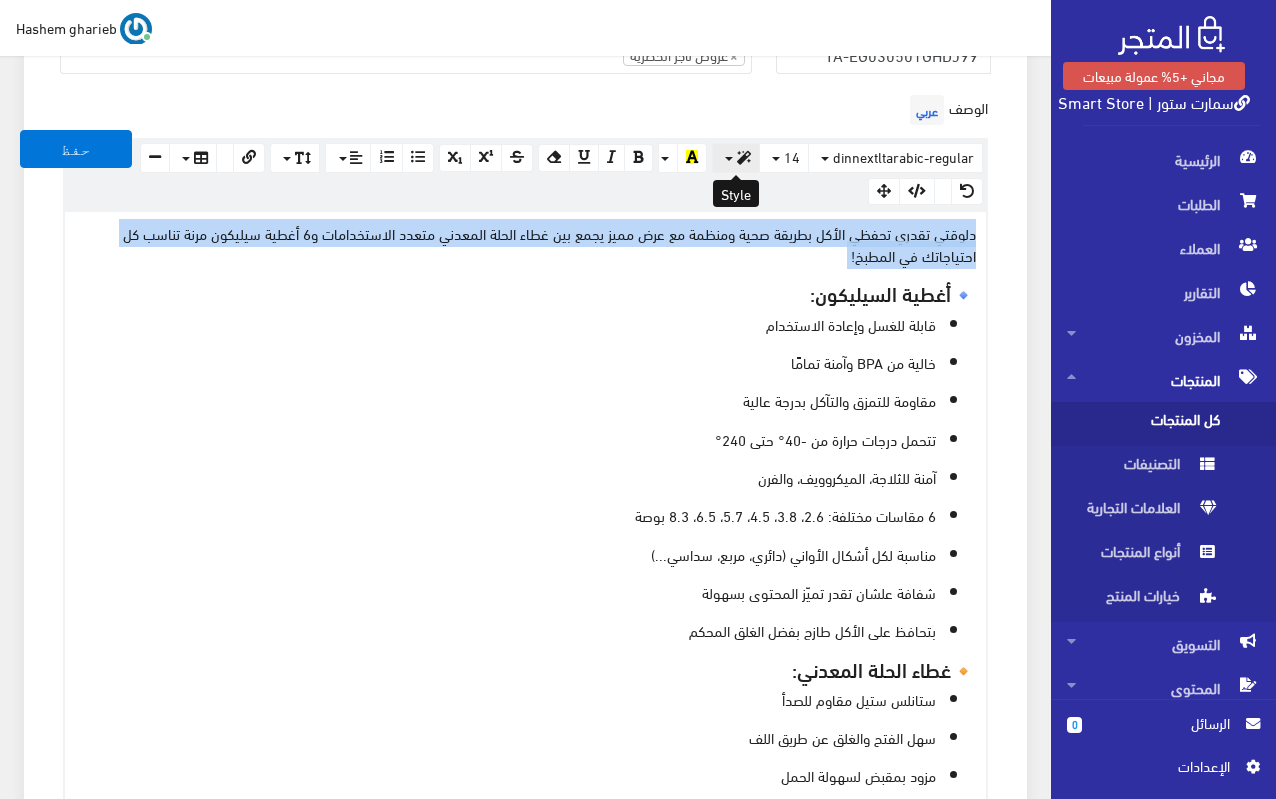 click at bounding box center [736, 158] 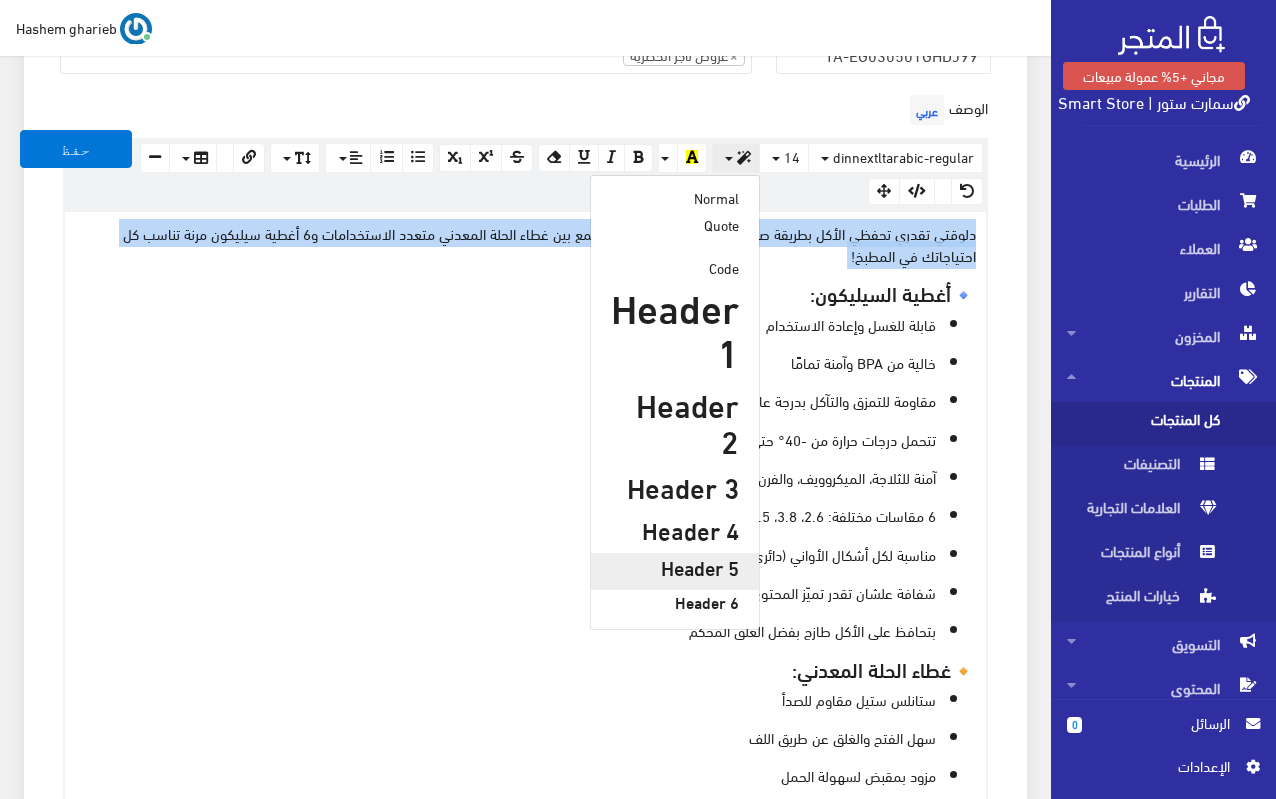 click on "Header 5" at bounding box center (675, 567) 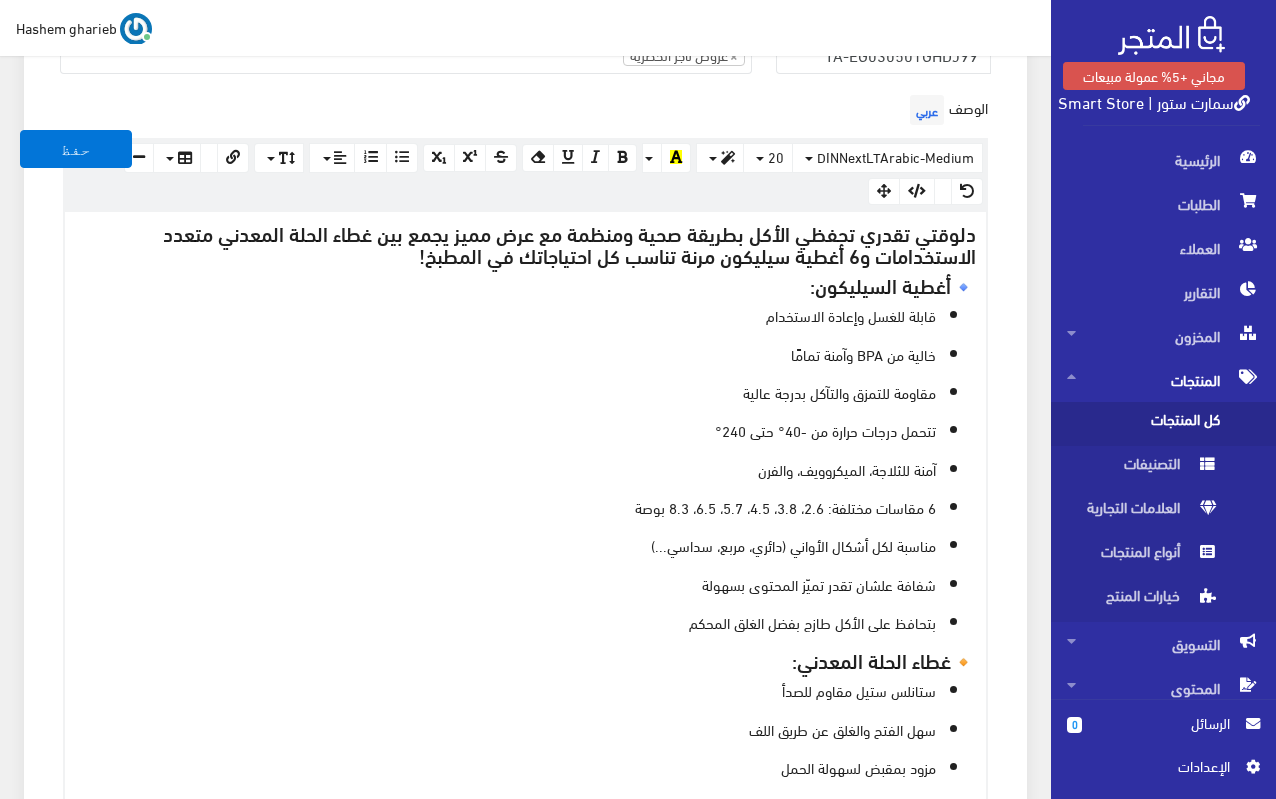 click on "تتحمل درجات حرارة من -40° حتى 240°" at bounding box center (505, 430) 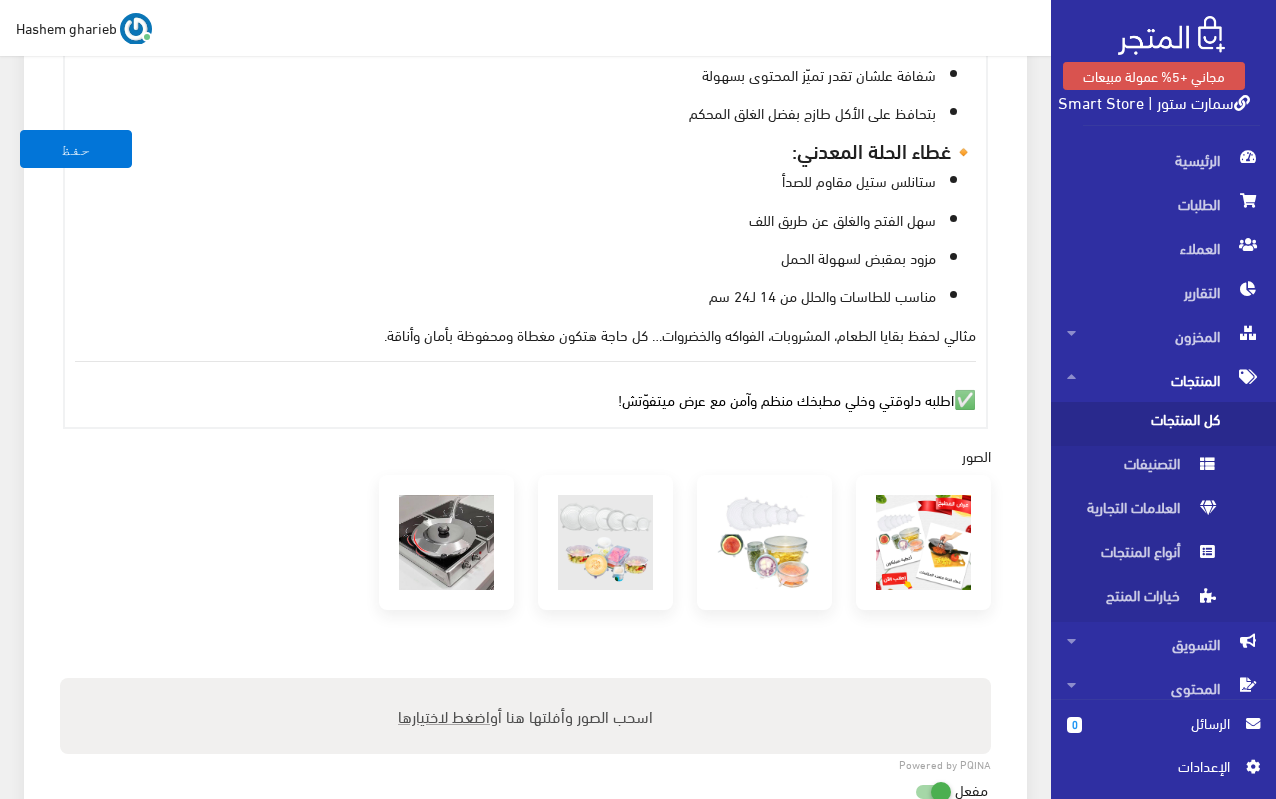 scroll, scrollTop: 1288, scrollLeft: 0, axis: vertical 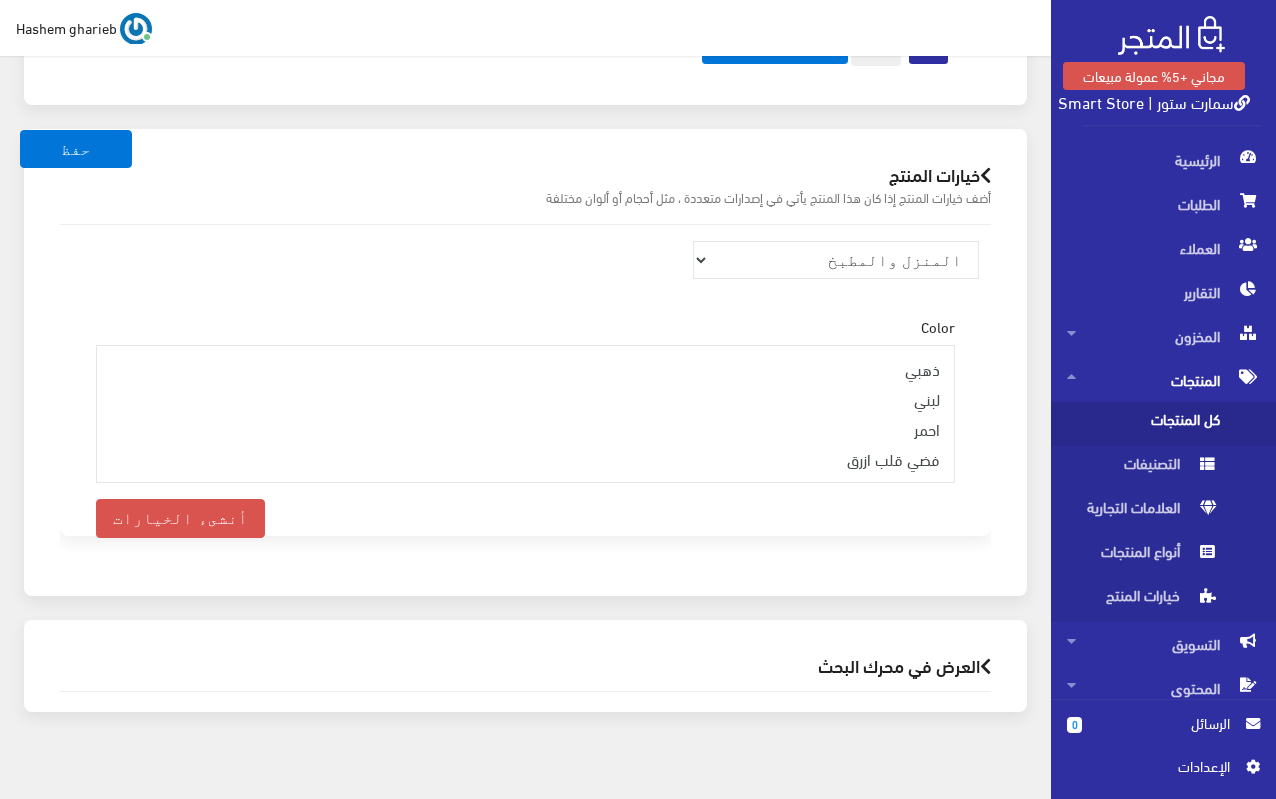 click on "العرض في محرك البحث" at bounding box center [525, 665] 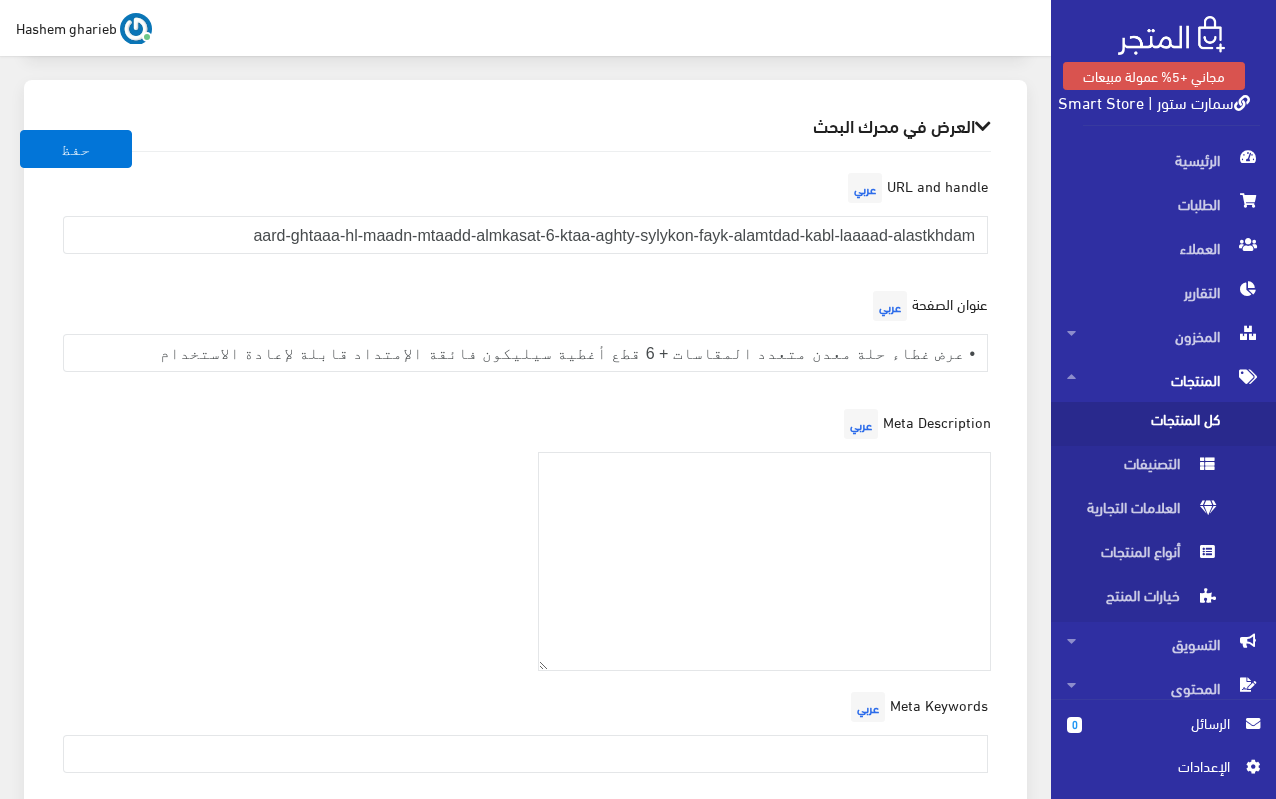 scroll, scrollTop: 2525, scrollLeft: 0, axis: vertical 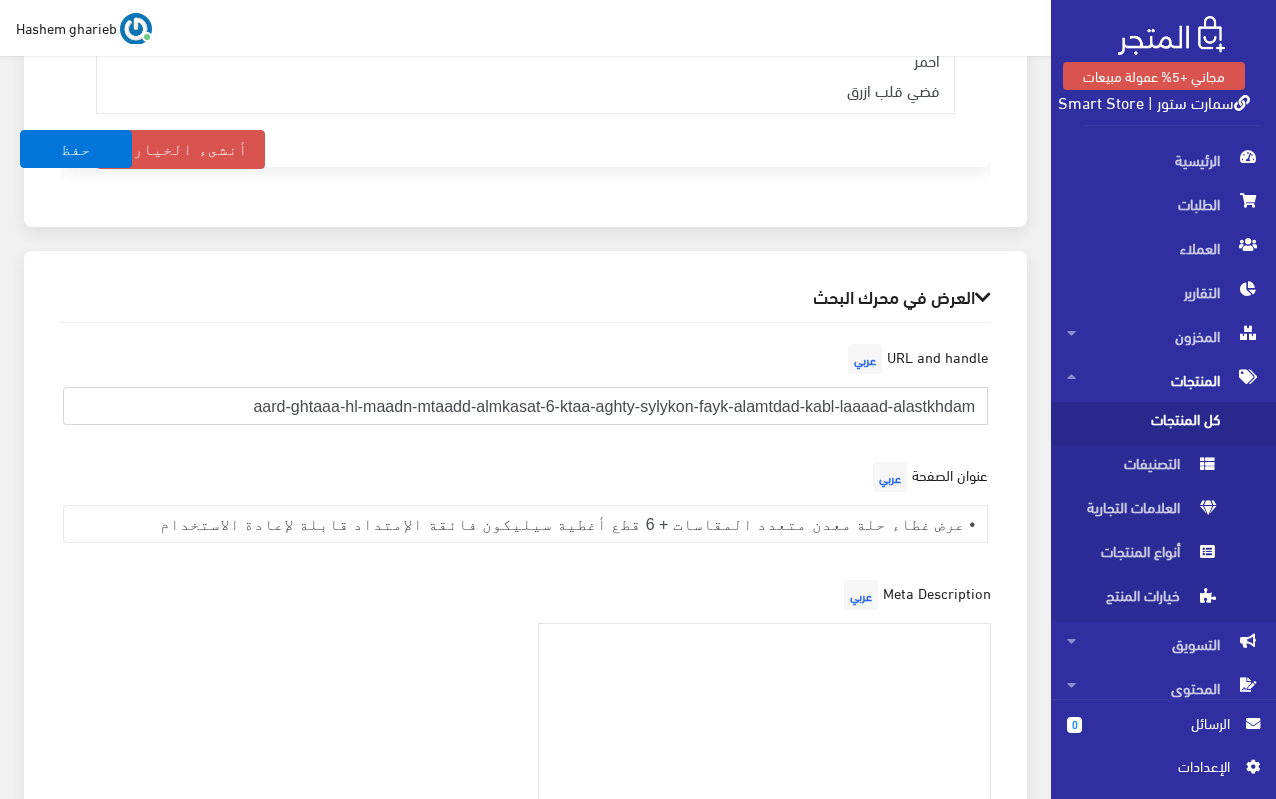 click on "aard-ghtaaa-hl-maadn-mtaadd-almkasat-6-ktaa-aghty-sylykon-fayk-alamtdad-kabl-laaaad-alastkhdam" at bounding box center (525, 406) 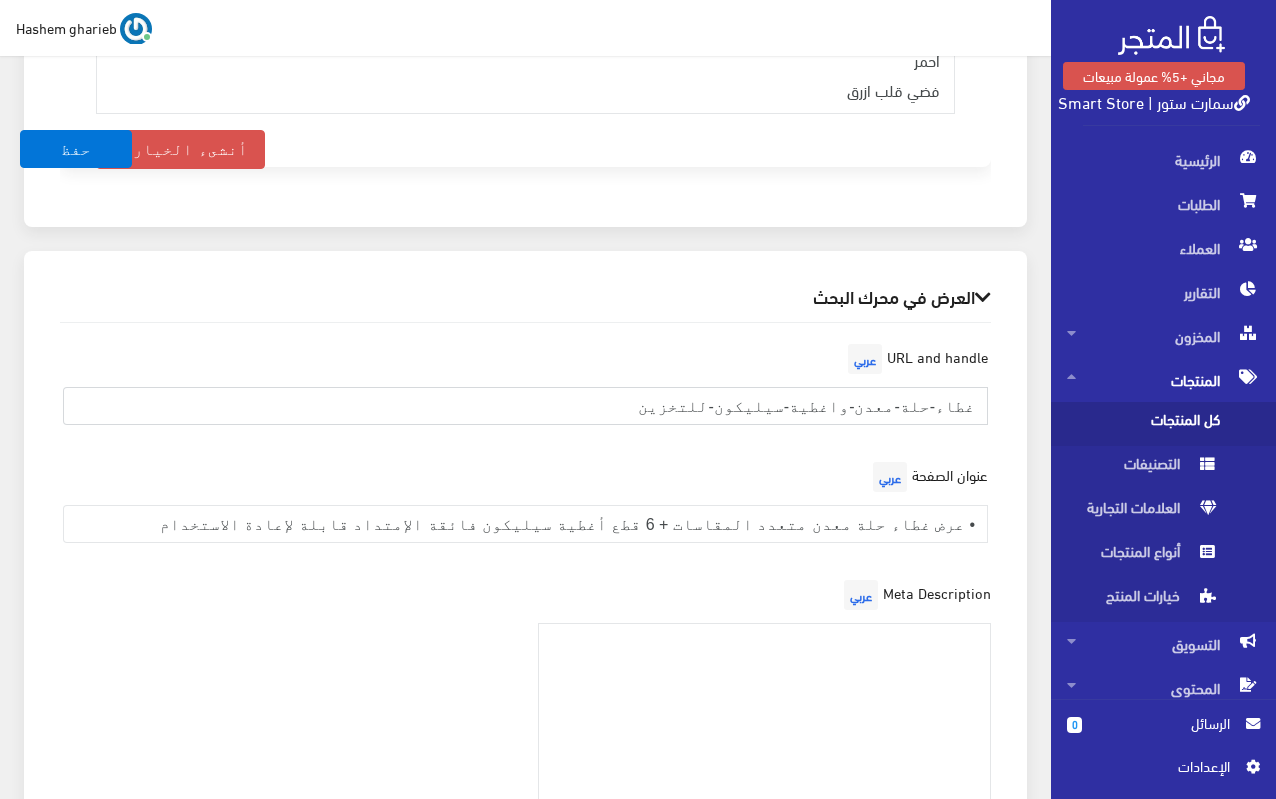 type on "غطاء-حلة-معدن-واغطية-سيليكون-للتخزين" 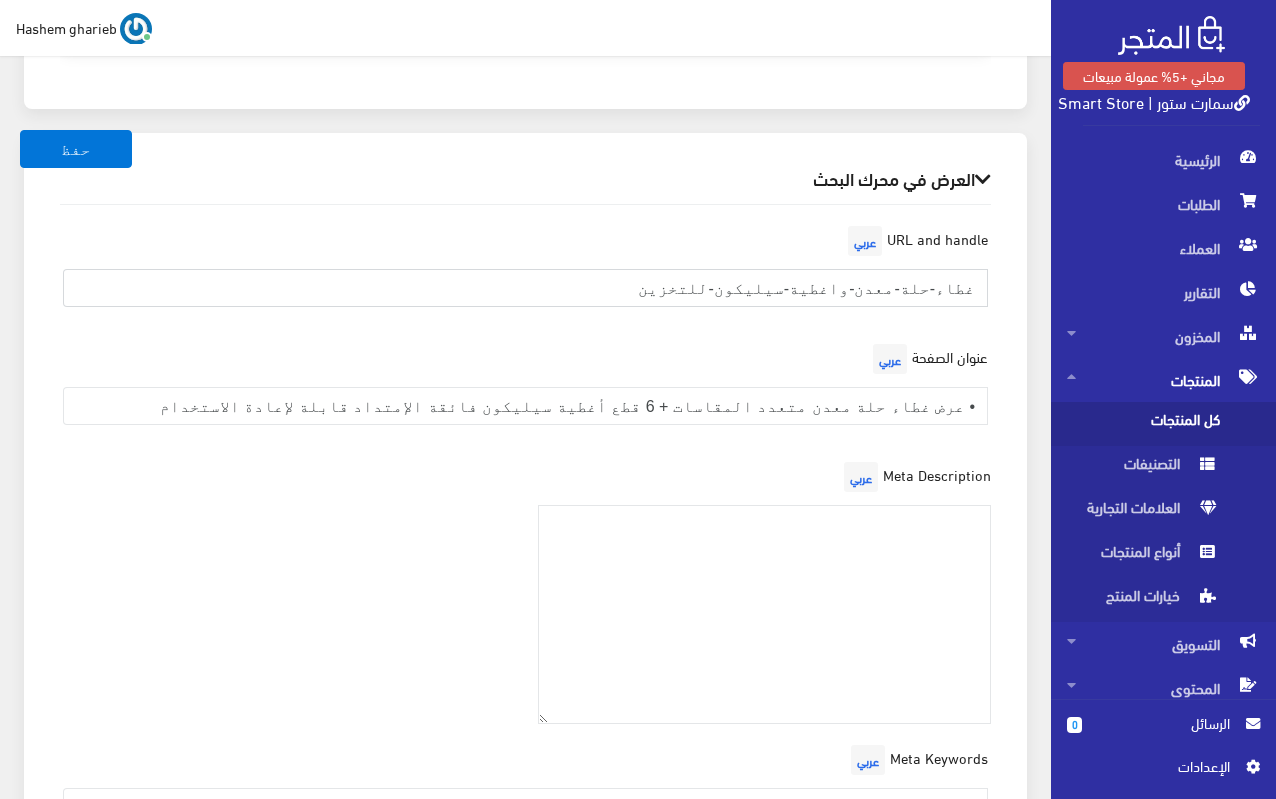 scroll, scrollTop: 2825, scrollLeft: 0, axis: vertical 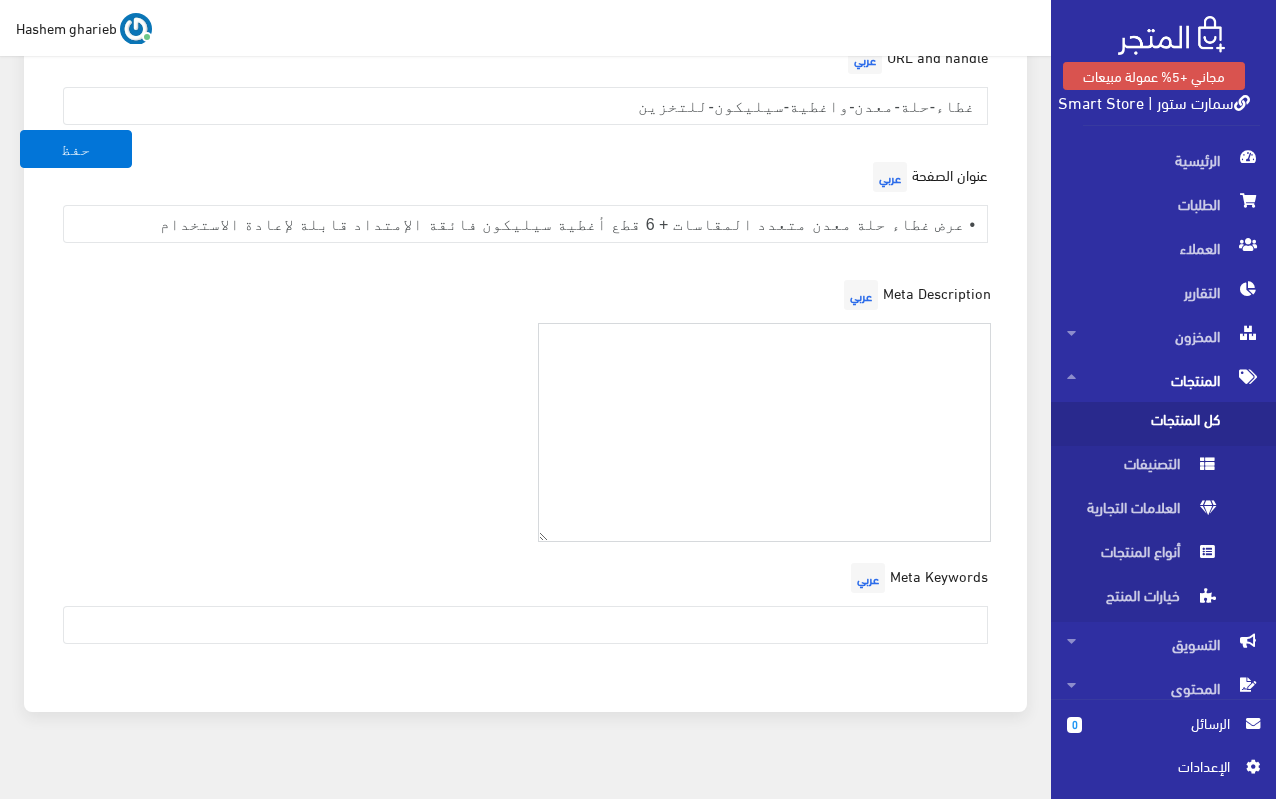 click at bounding box center (765, 432) 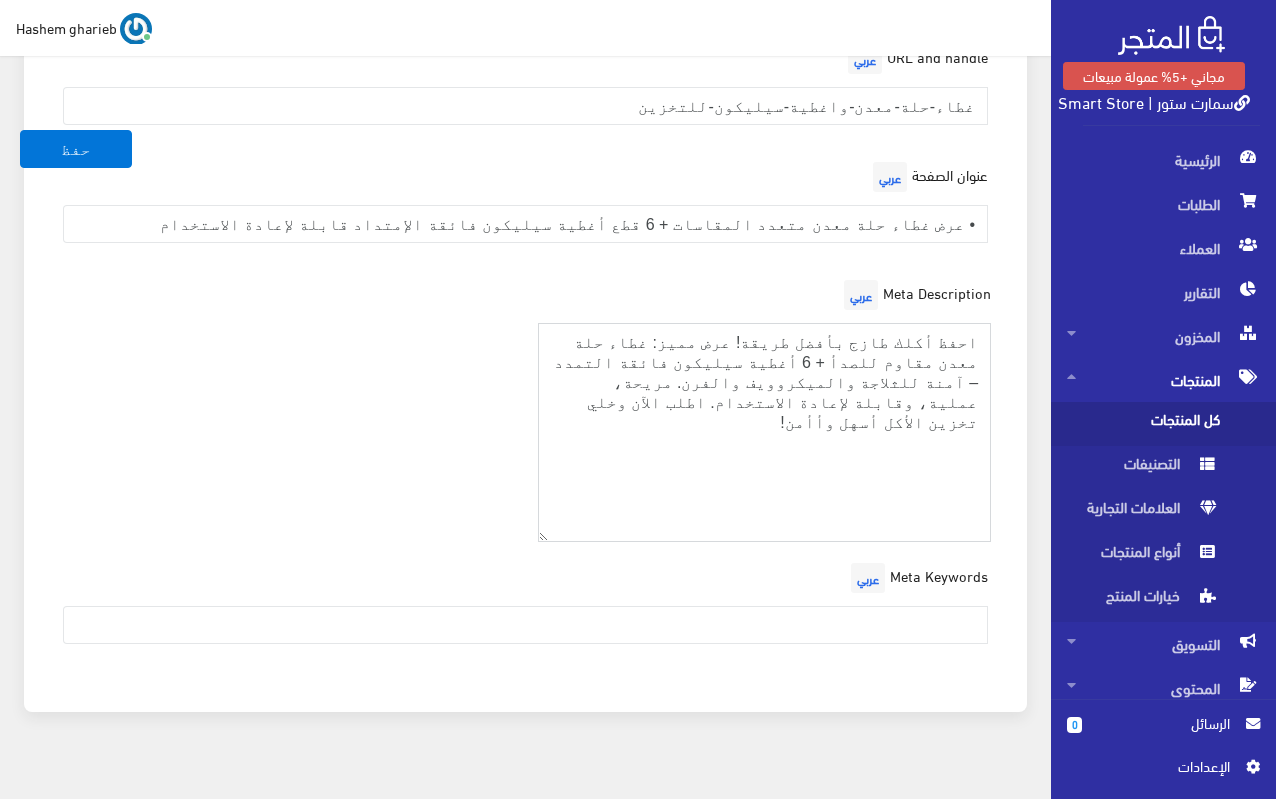 type on "احفظ أكلك طازج بأفضل طريقة! عرض مميز: غطاء حلة معدن مقاوم للصدأ + 6 أغطية سيليكون فائقة التمدد – آمنة للثلاجة والميكروويف والفرن. مريحة، عملية، وقابلة لإعادة الاستخدام. اطلب الآن وخلي تخزين الأكل أسهل وأأمن!" 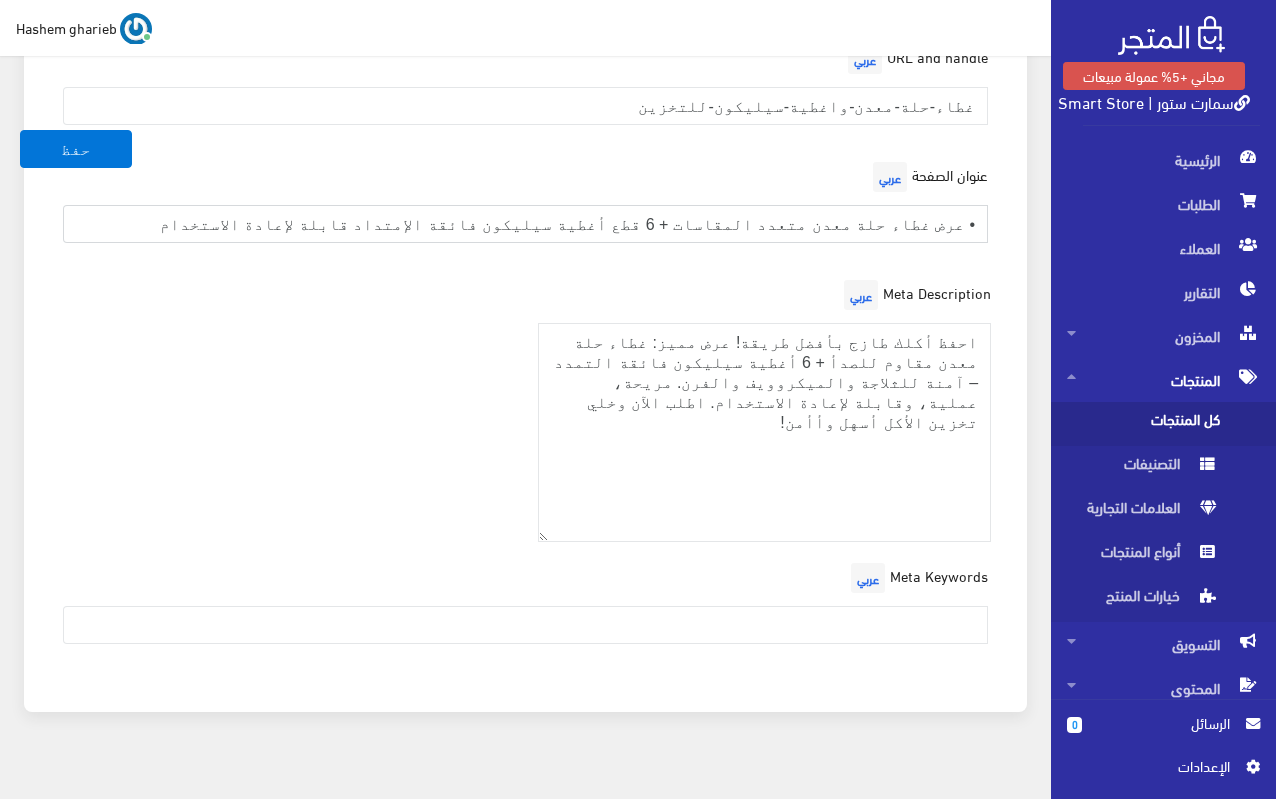 click on "• عرض غطاء حلة معدن متعدد المقاسات + 6 قطع أغطية سيليكون فائقة الإمتداد قابلة لإعادة الاستخدام" at bounding box center [525, 224] 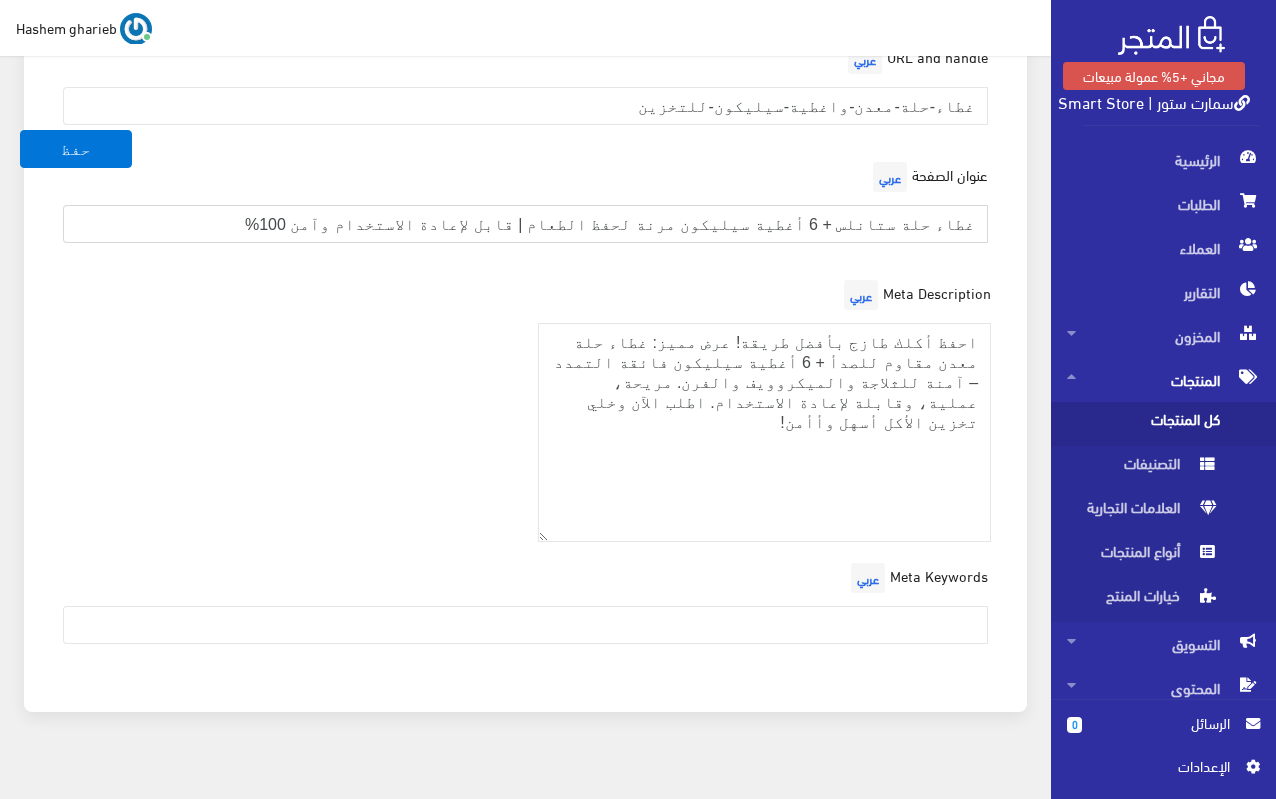 type on "غطاء حلة ستانلس + 6 أغطية سيليكون مرنة لحفظ الطعام | قابل لإعادة الاستخدام وآمن 100%" 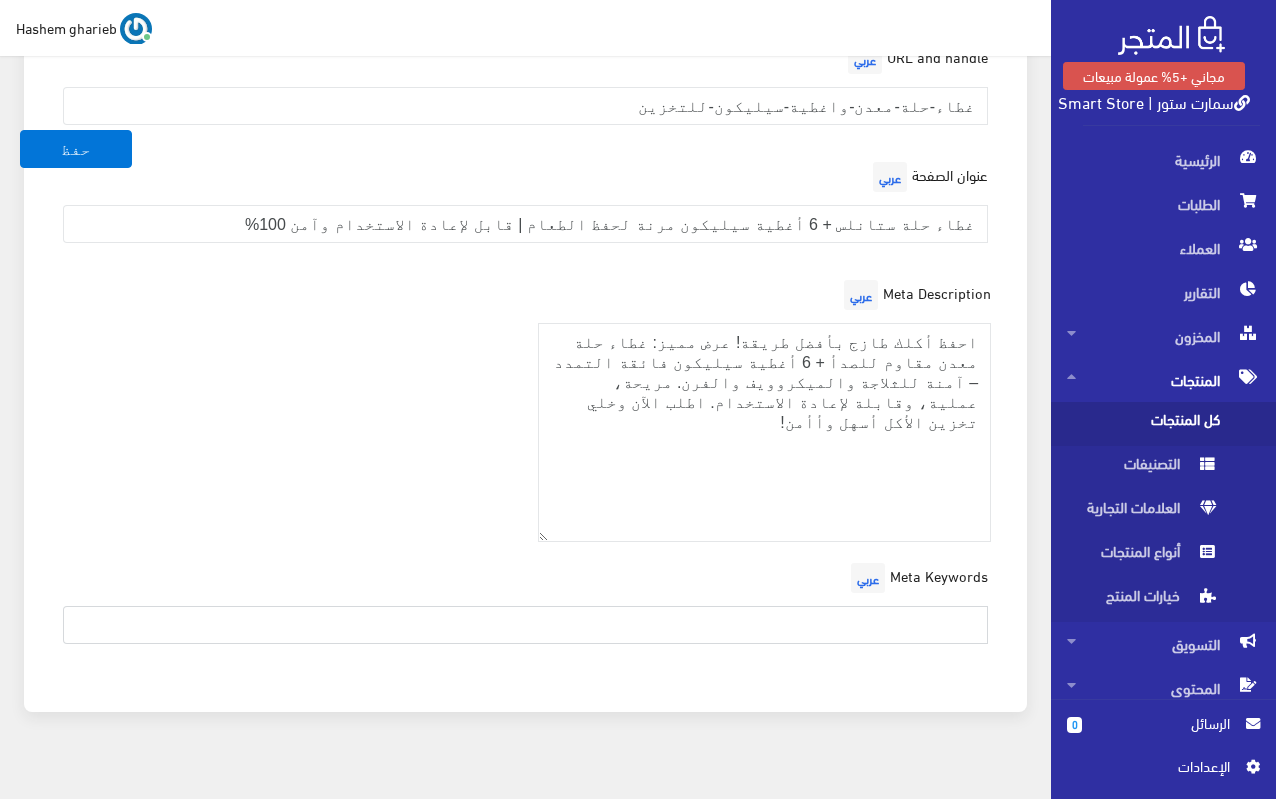 click at bounding box center [525, 625] 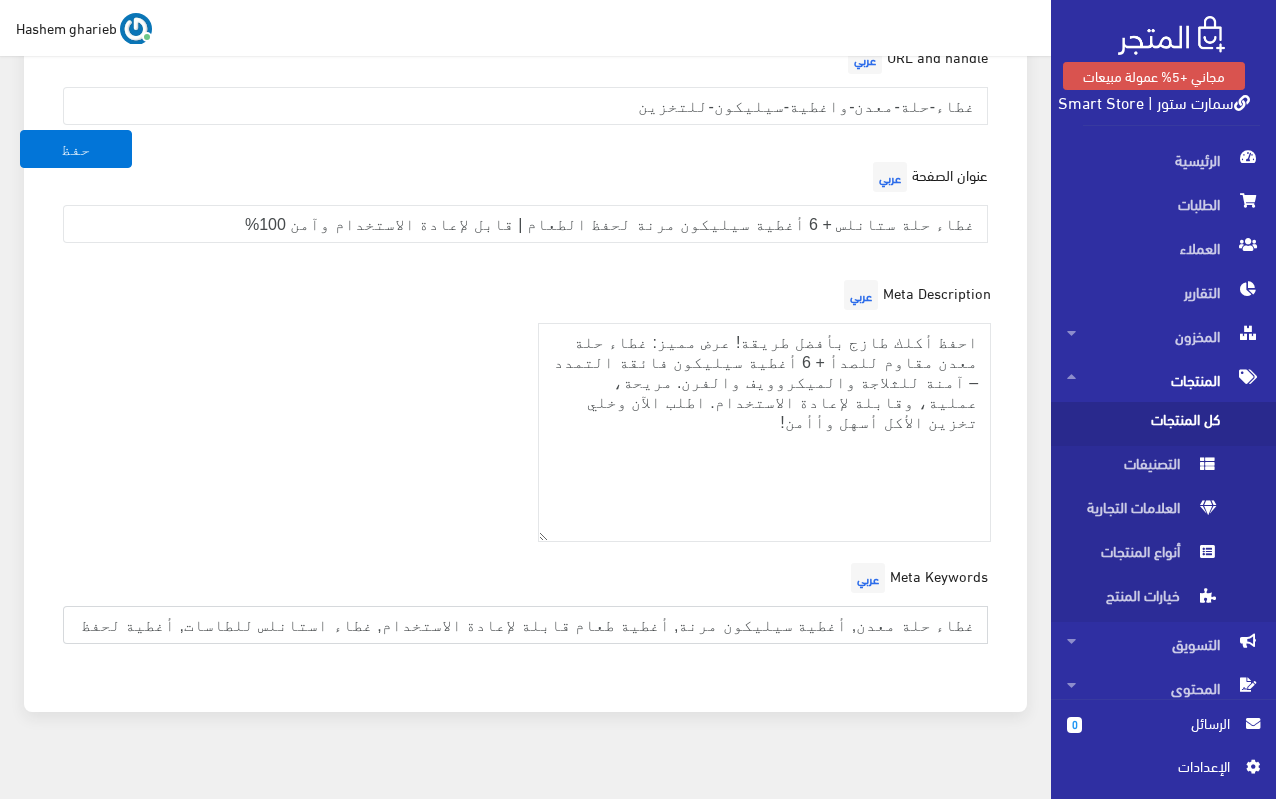 scroll, scrollTop: 0, scrollLeft: -597, axis: horizontal 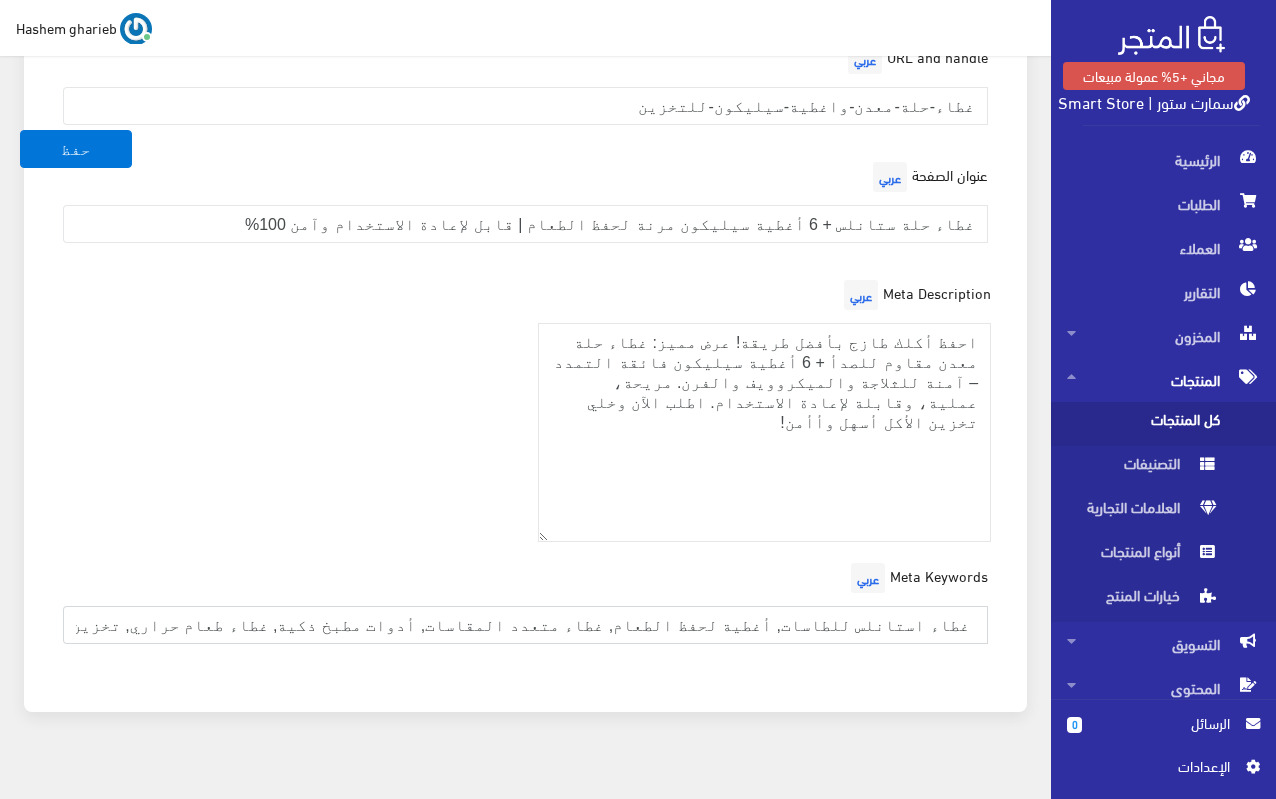 type on "غطاء حلة معدن, أغطية سيليكون مرنة, أغطية طعام قابلة لإعادة الاستخدام, غطاء استانلس للطاسات, أغطية لحفظ الطعام, غطاء متعدد المقاسات, أدوات مطبخ ذكية, غطاء طعام حراري, تخزين الطعام في الثلاجة, سيليكون للميكروويف" 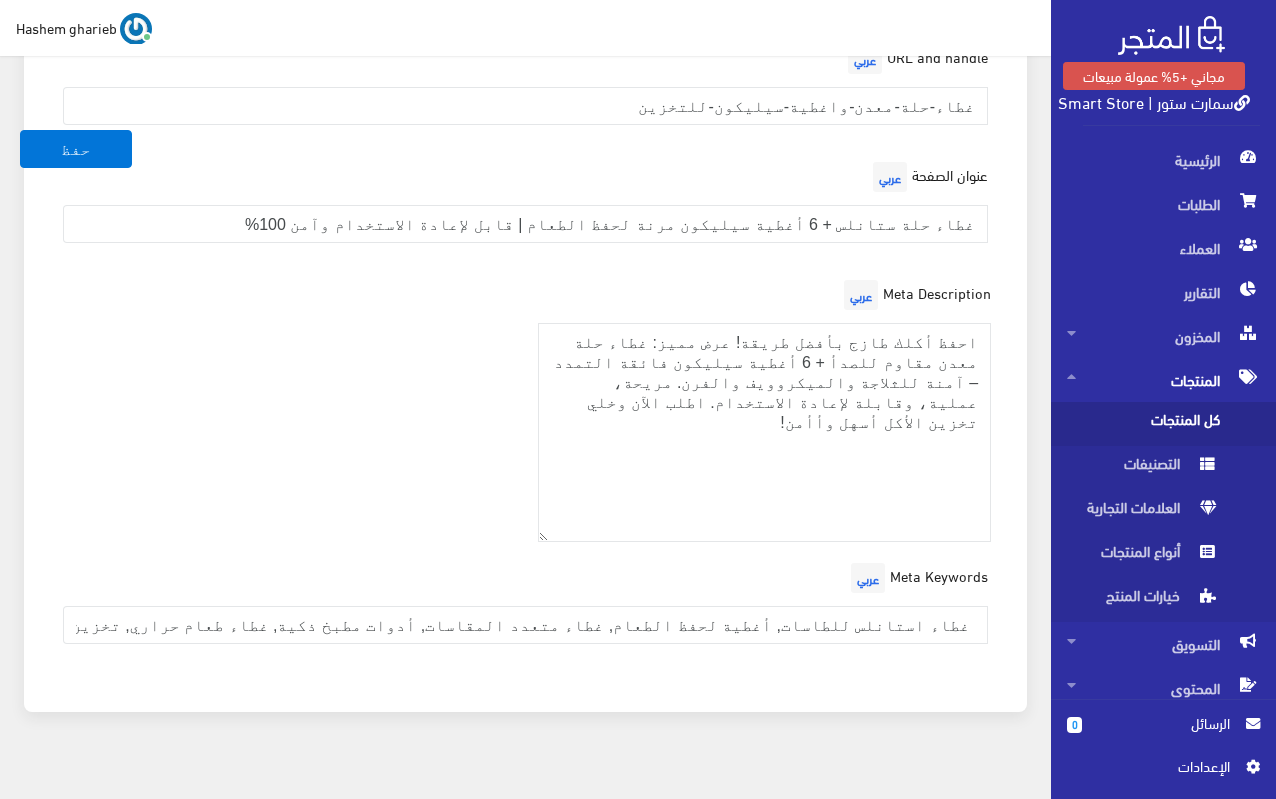 scroll, scrollTop: 0, scrollLeft: 0, axis: both 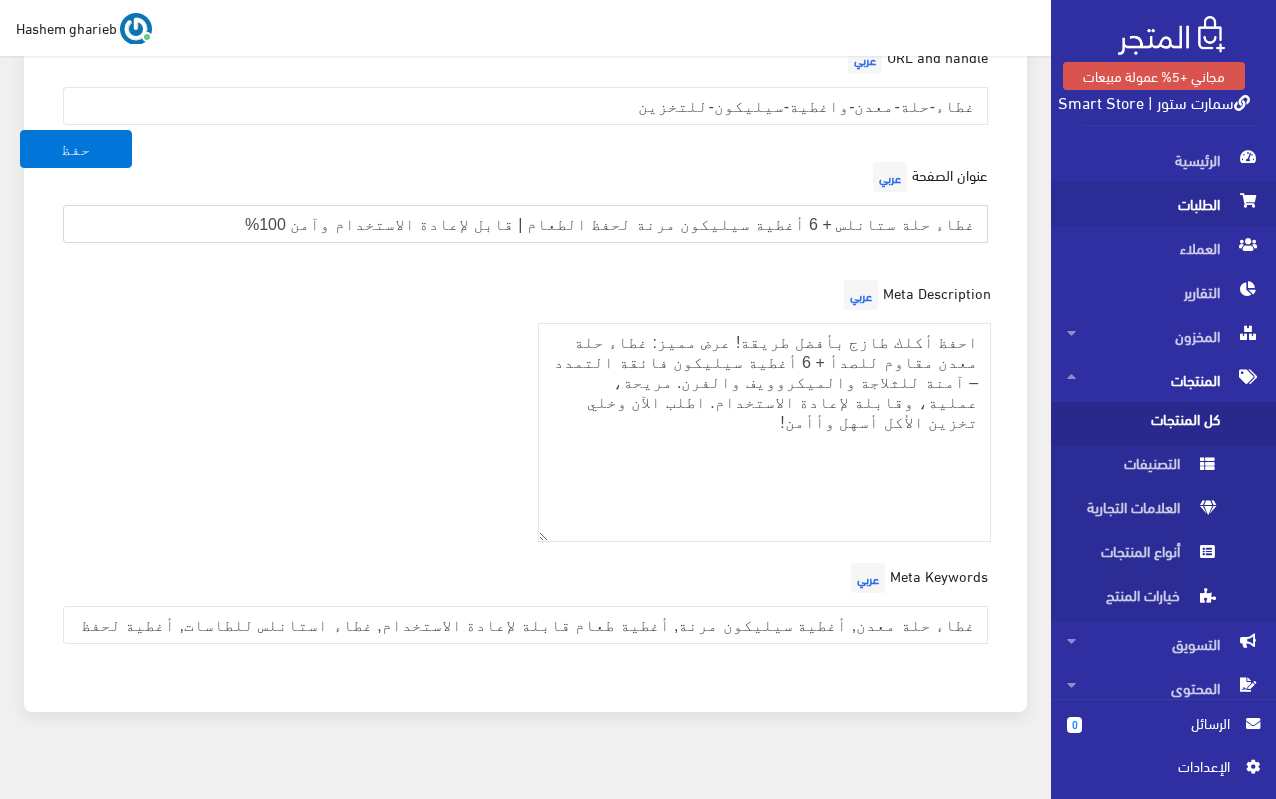 drag, startPoint x: 319, startPoint y: 190, endPoint x: 1097, endPoint y: 192, distance: 778.00256 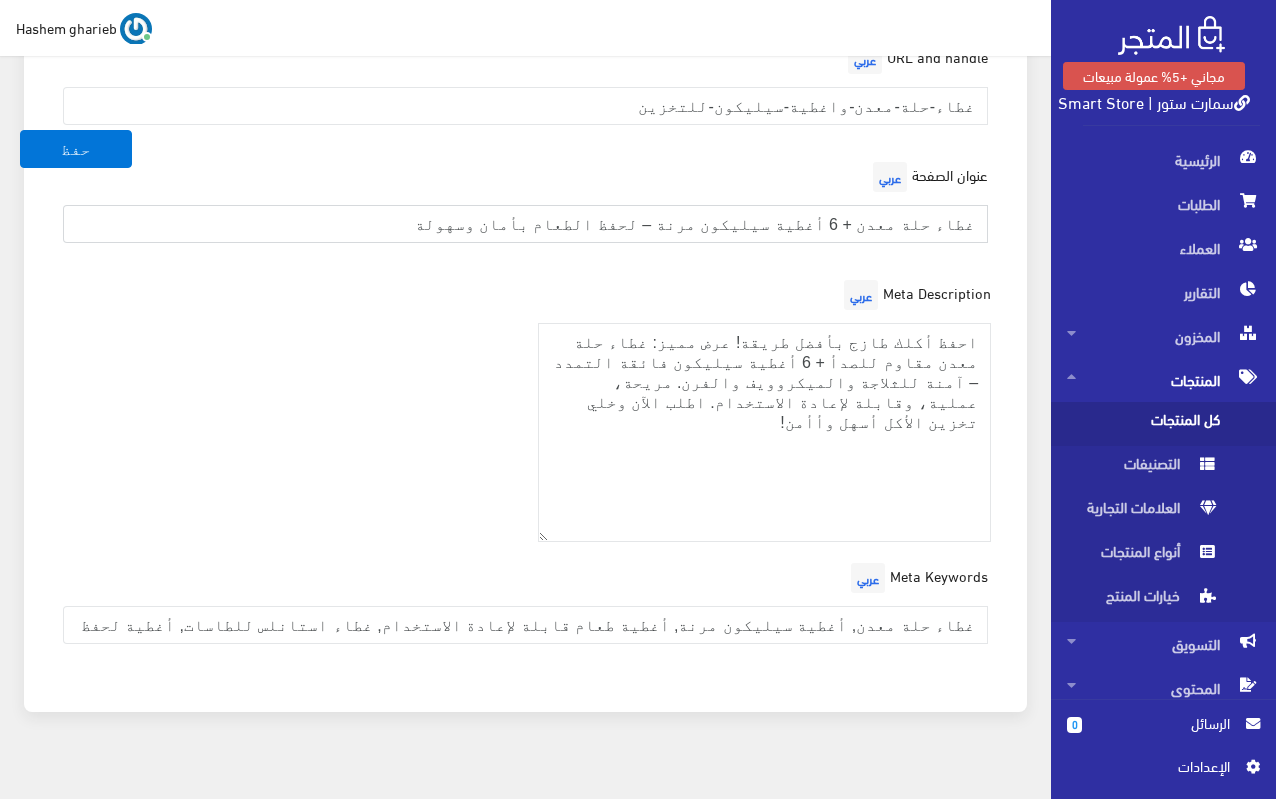 type on "غطاء حلة معدن + 6 أغطية سيليكون مرنة – لحفظ الطعام بأمان وسهولة" 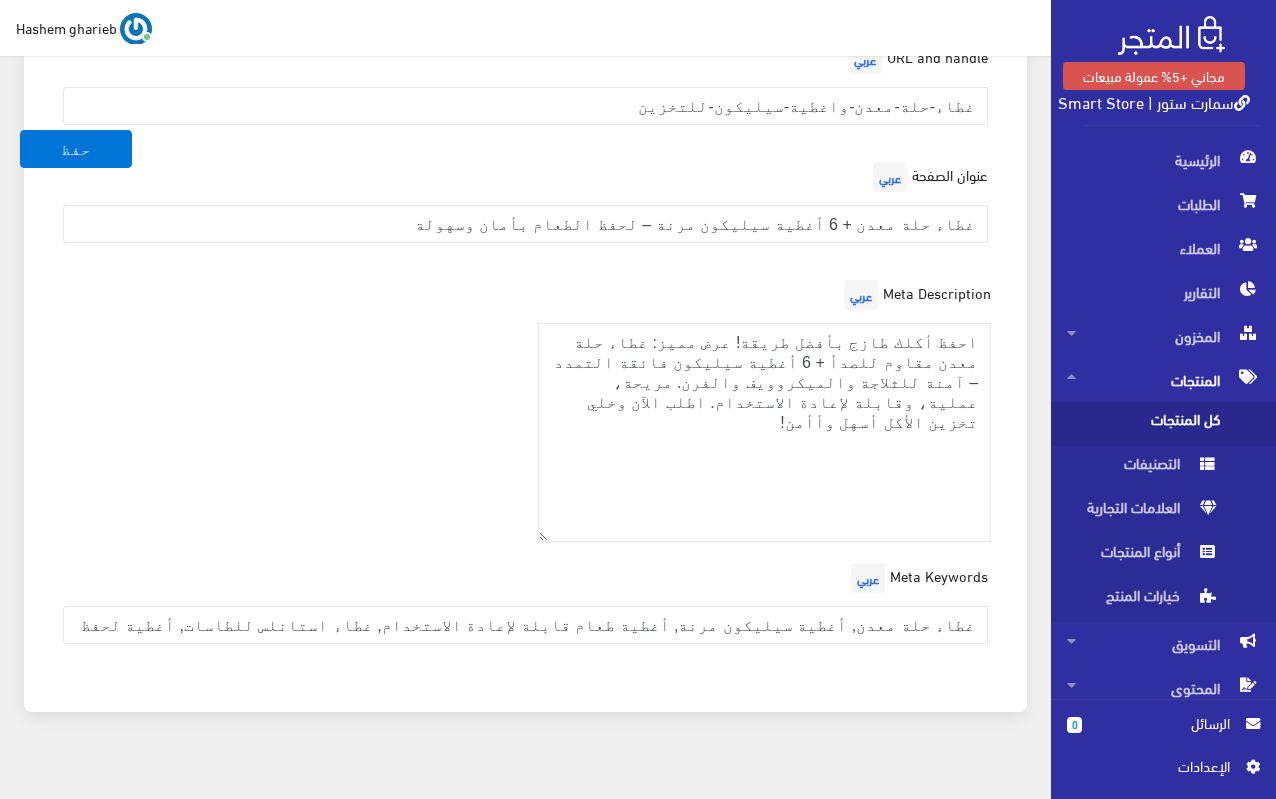 click on "العرض في محرك البحث
URL and handle  عربي
غطاء-حلة-معدن-واغطية-سيليكون-للتخزين
عنوان الصفحة  عربي
غطاء حلة معدن + 6 أغطية سيليكون مرنة – لحفظ الطعام بأمان وسهولة
Meta Description  عربي
Meta Keywords  عربي" at bounding box center (525, 343) 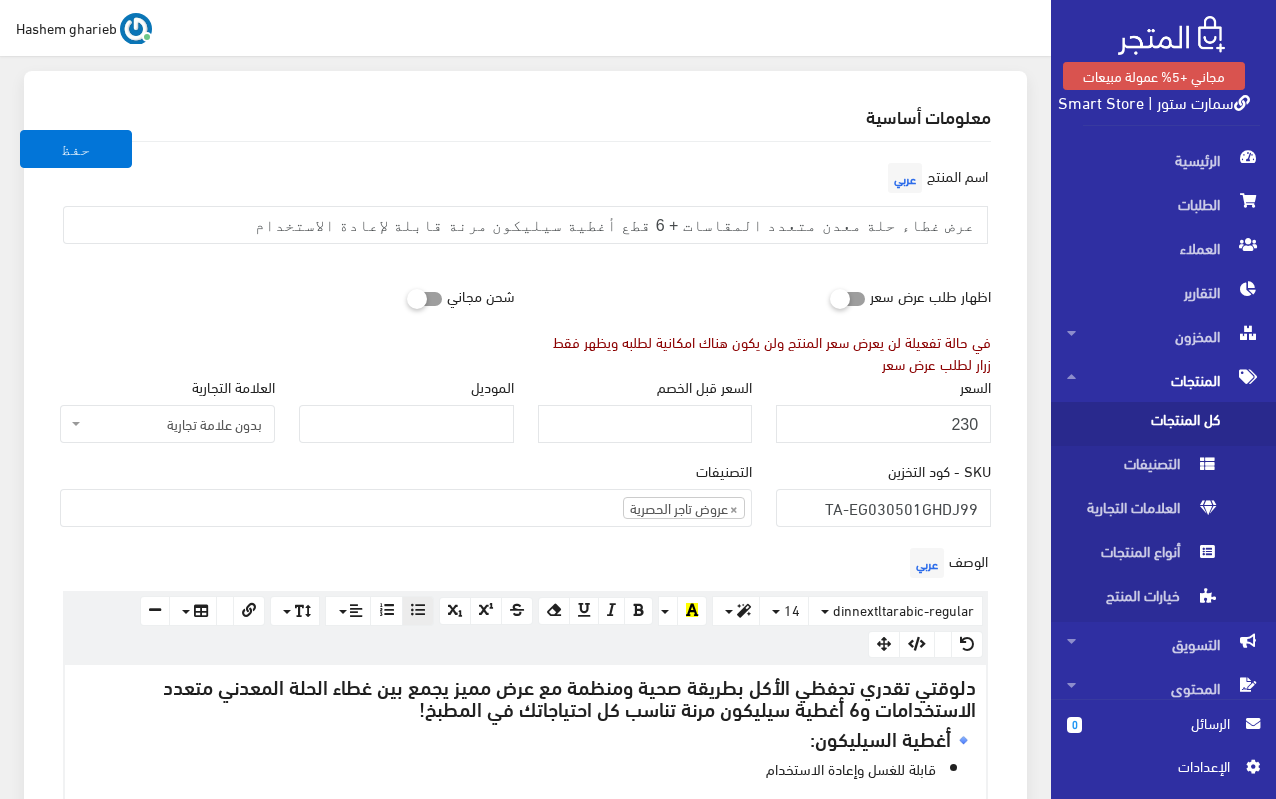 scroll, scrollTop: 125, scrollLeft: 0, axis: vertical 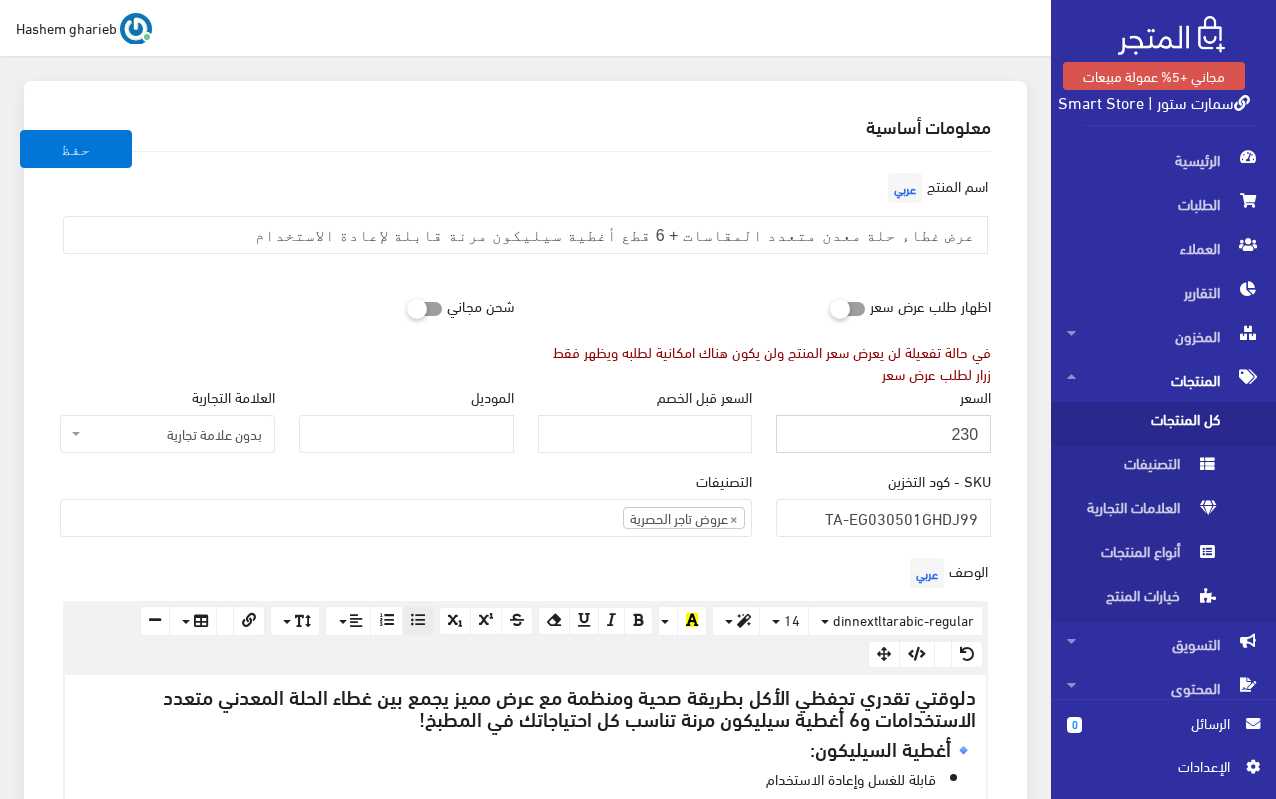 drag, startPoint x: 916, startPoint y: 427, endPoint x: 1016, endPoint y: 427, distance: 100 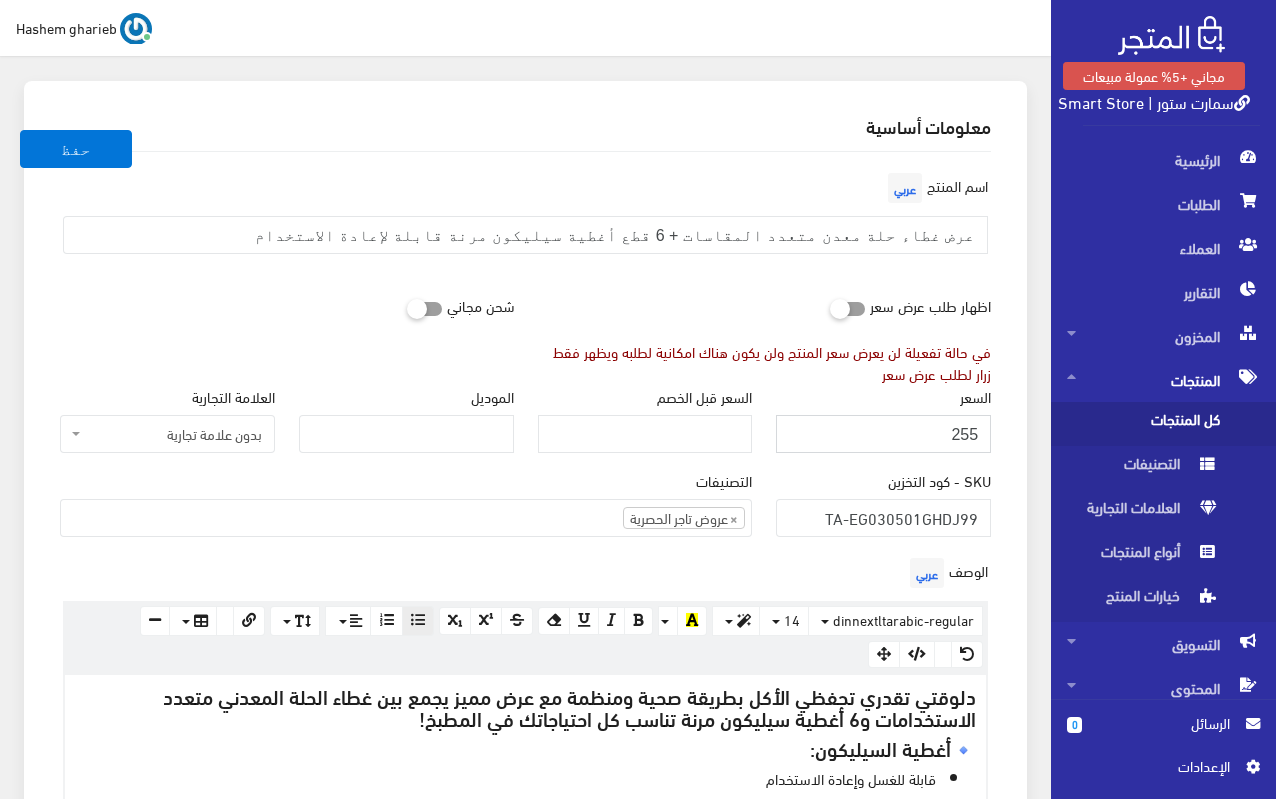 type on "255" 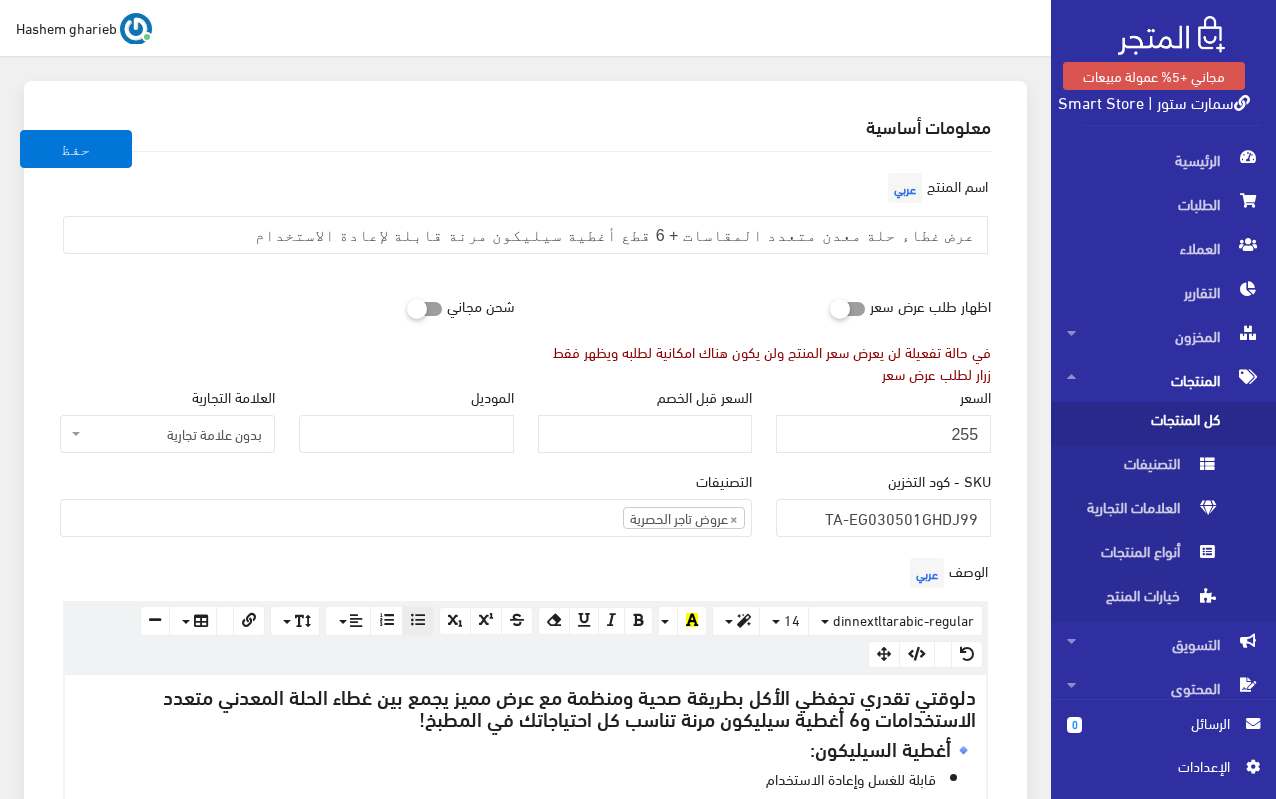 click on "معلومات أساسية
اسم المنتج  عربي
عرض غطاء حلة معدن متعدد المقاسات + 6 قطع أغطية سيليكون مرنة قابلة لإعادة الاستخدام
اظهار طلب عرض سعر
شحن مجاني" at bounding box center (525, 1108) 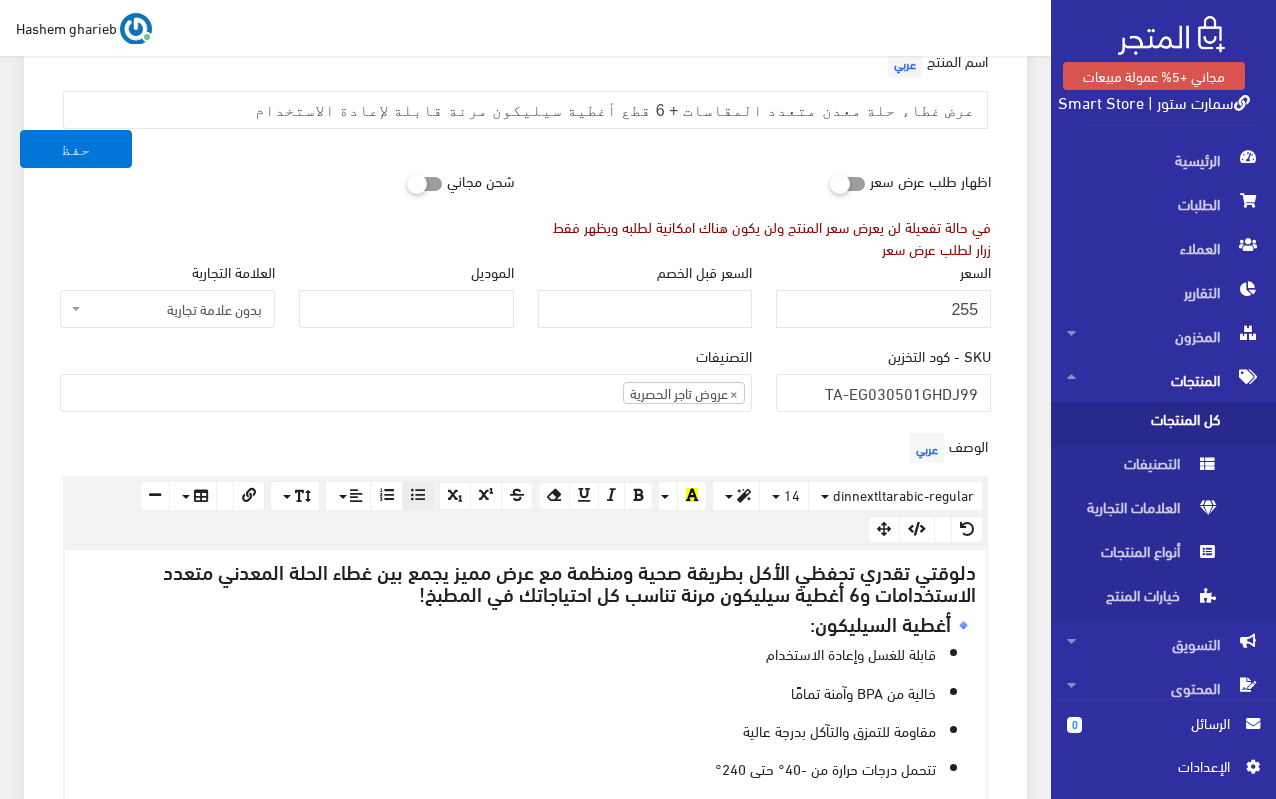 scroll, scrollTop: 425, scrollLeft: 0, axis: vertical 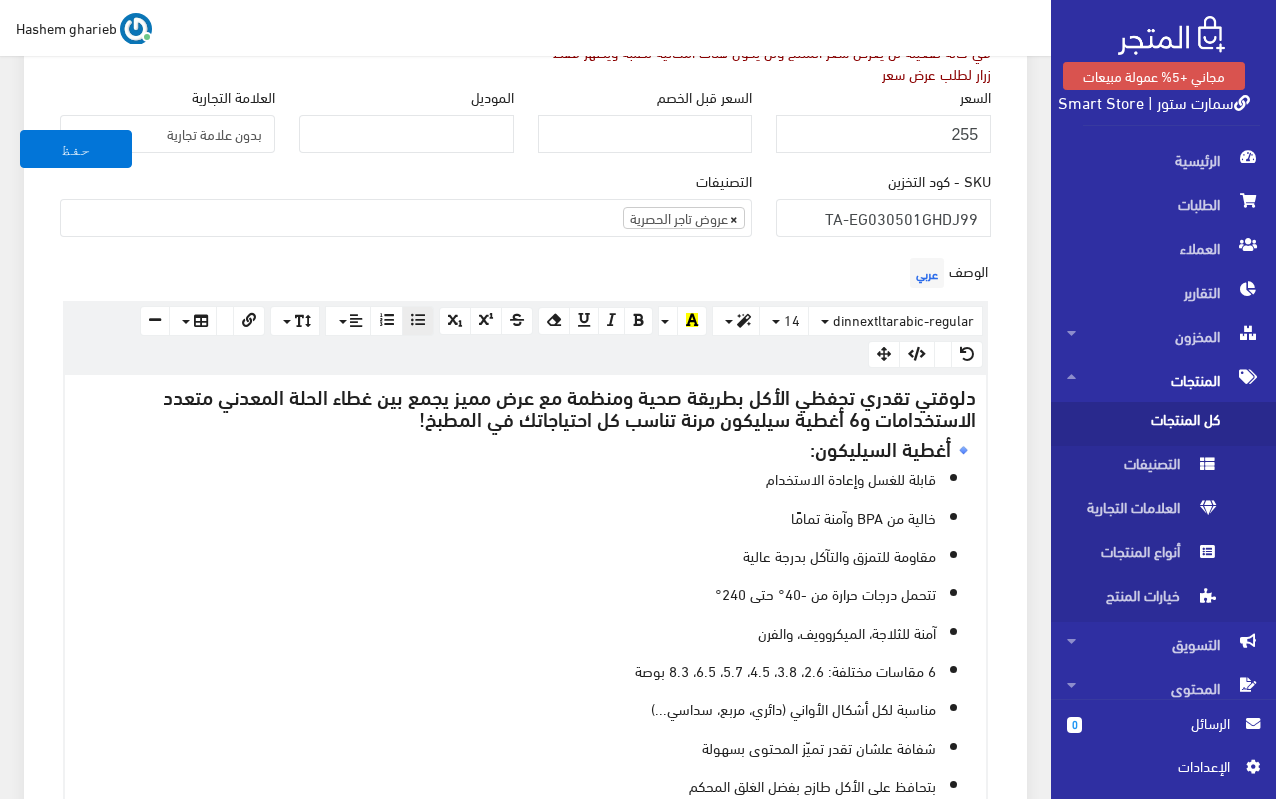 click on "×" at bounding box center (734, 218) 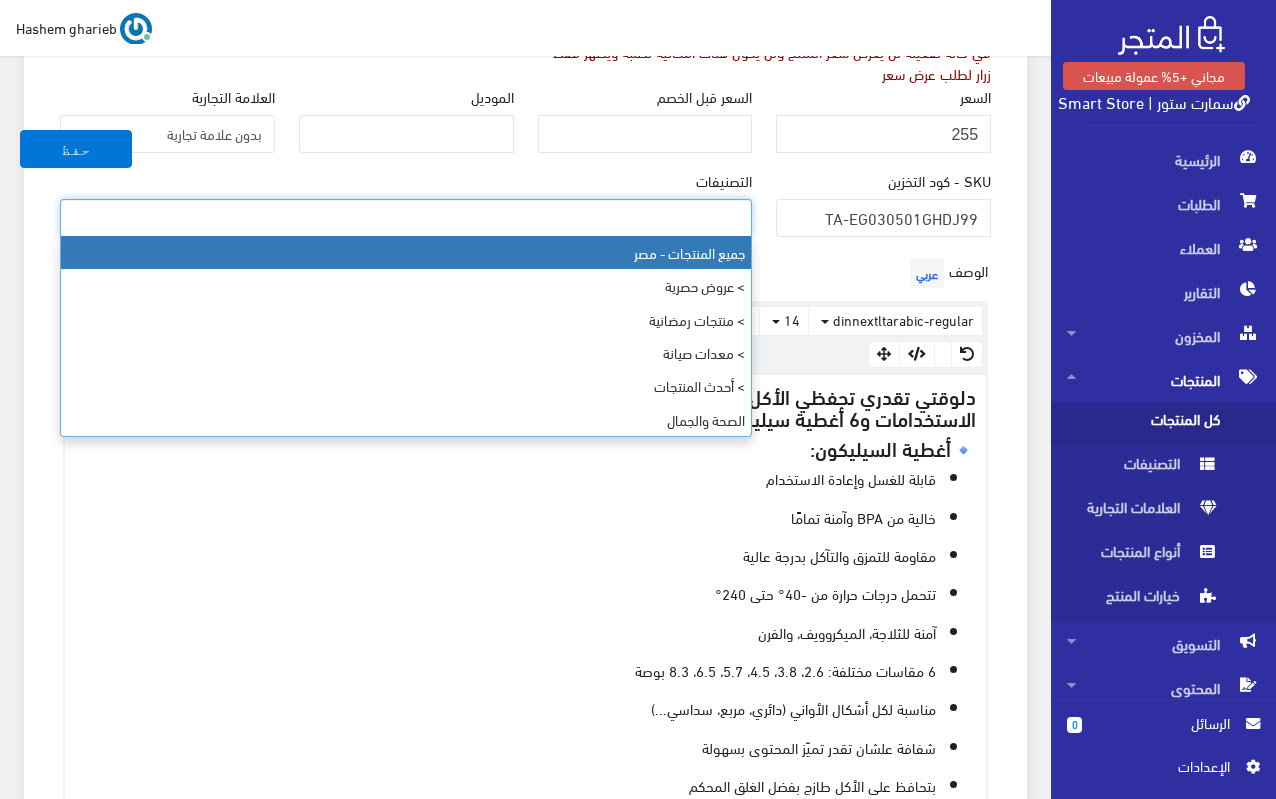 scroll, scrollTop: 720, scrollLeft: 0, axis: vertical 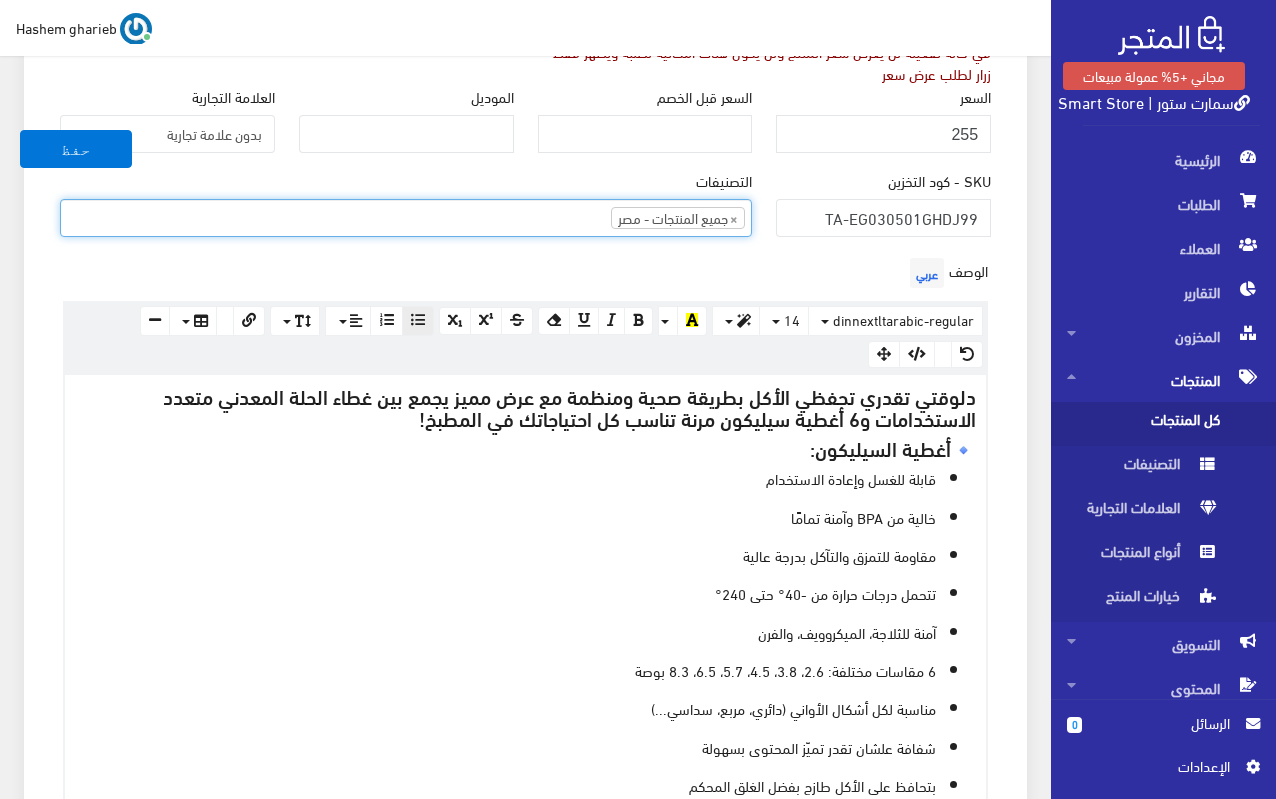 type on "غ" 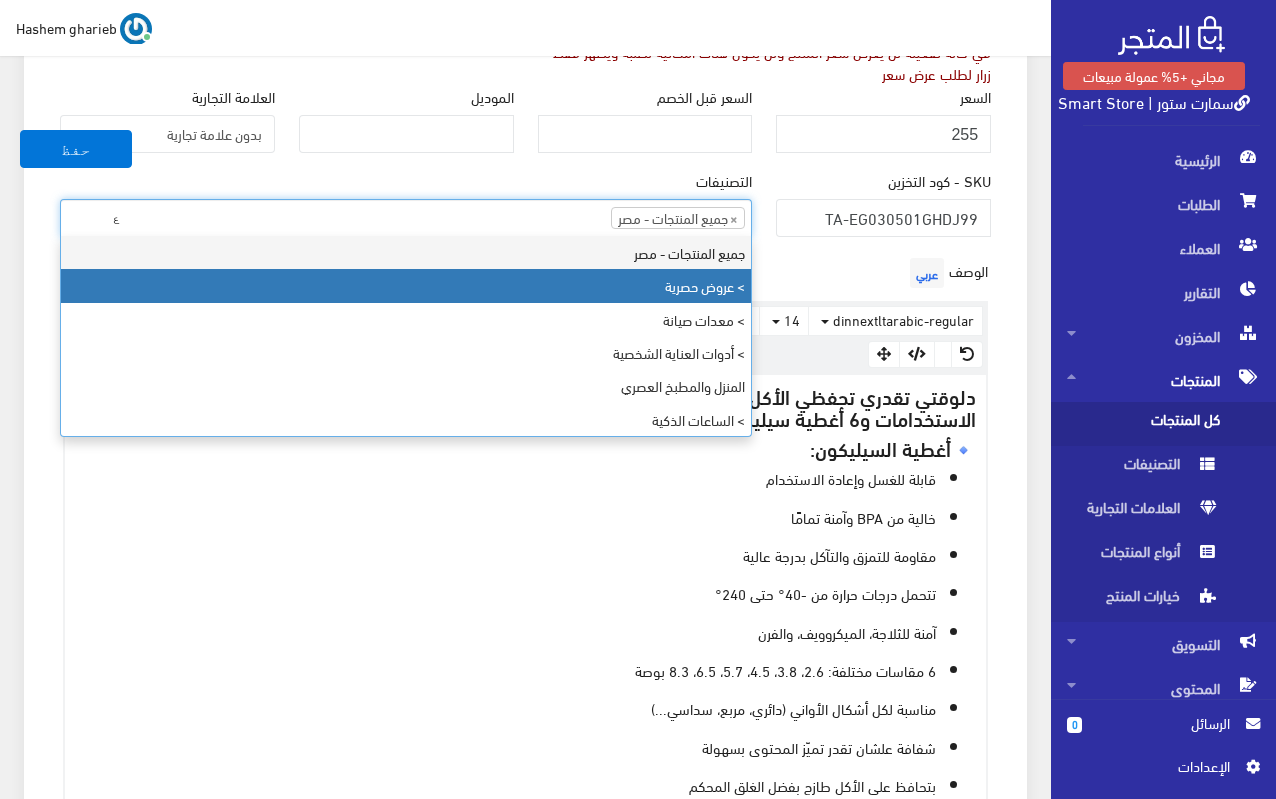 type on "ع" 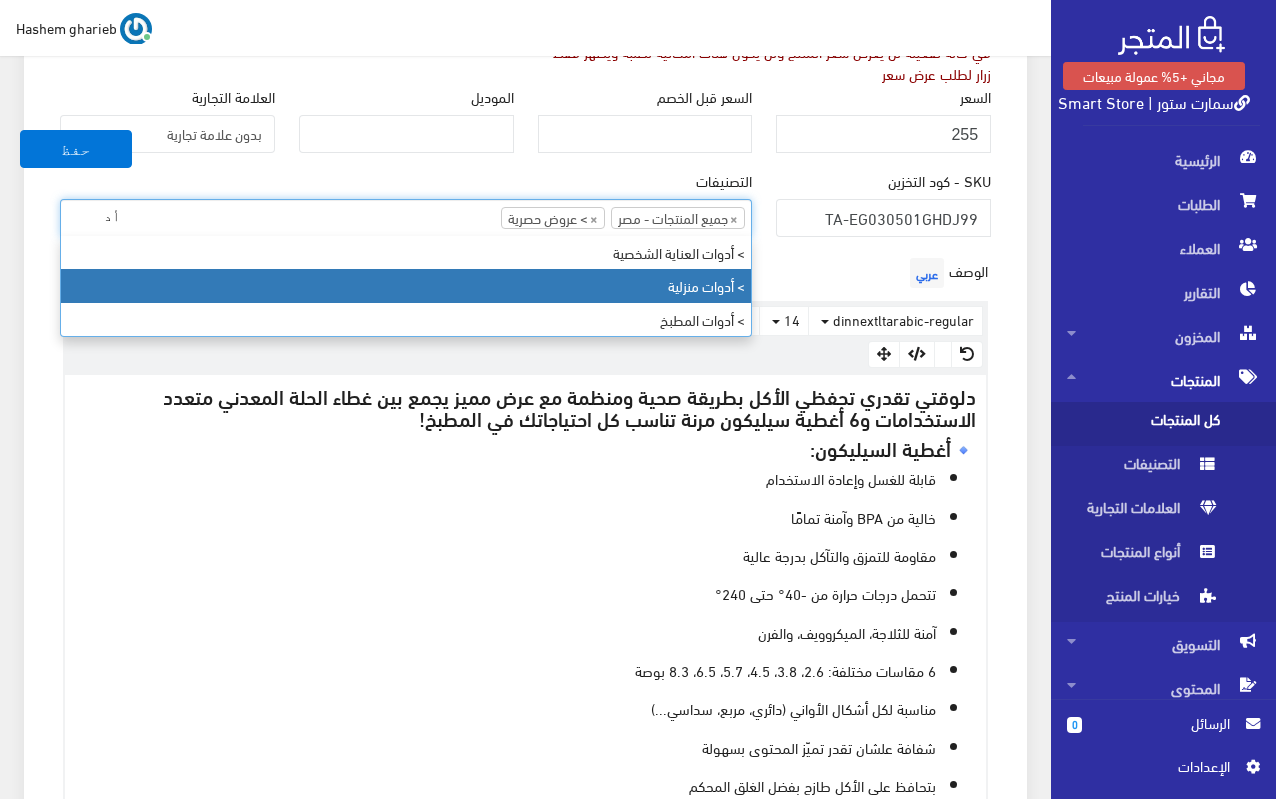 type on "أد" 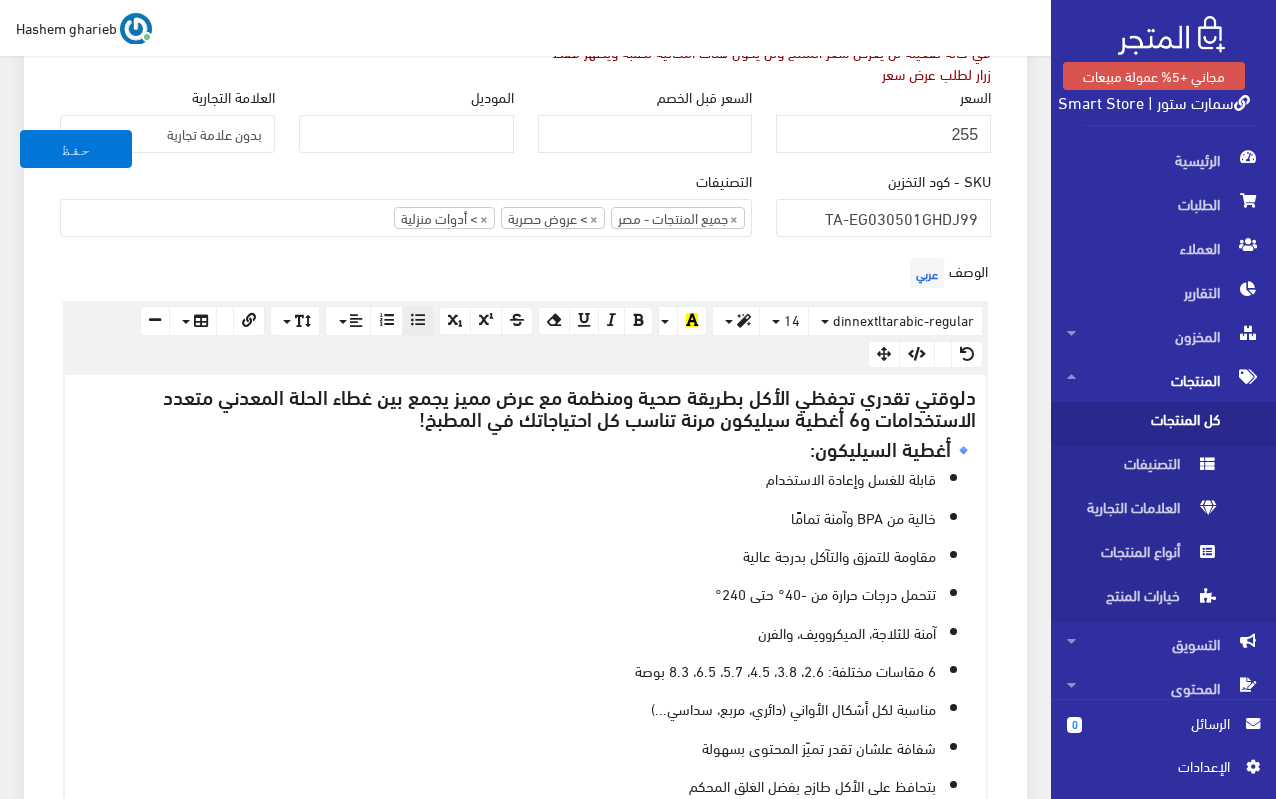 click on "اسم المنتج  عربي
عرض غطاء حلة معدن متعدد المقاسات + 6 قطع أغطية سيليكون مرنة قابلة لإعادة الاستخدام
اظهار طلب عرض سعر
في حالة تفعيلة لن يعرض سعر المنتج ولن يكون هناك امكانية لطلبه ويظهر فقط زرار لطلب عرض سعر" at bounding box center (525, 834) 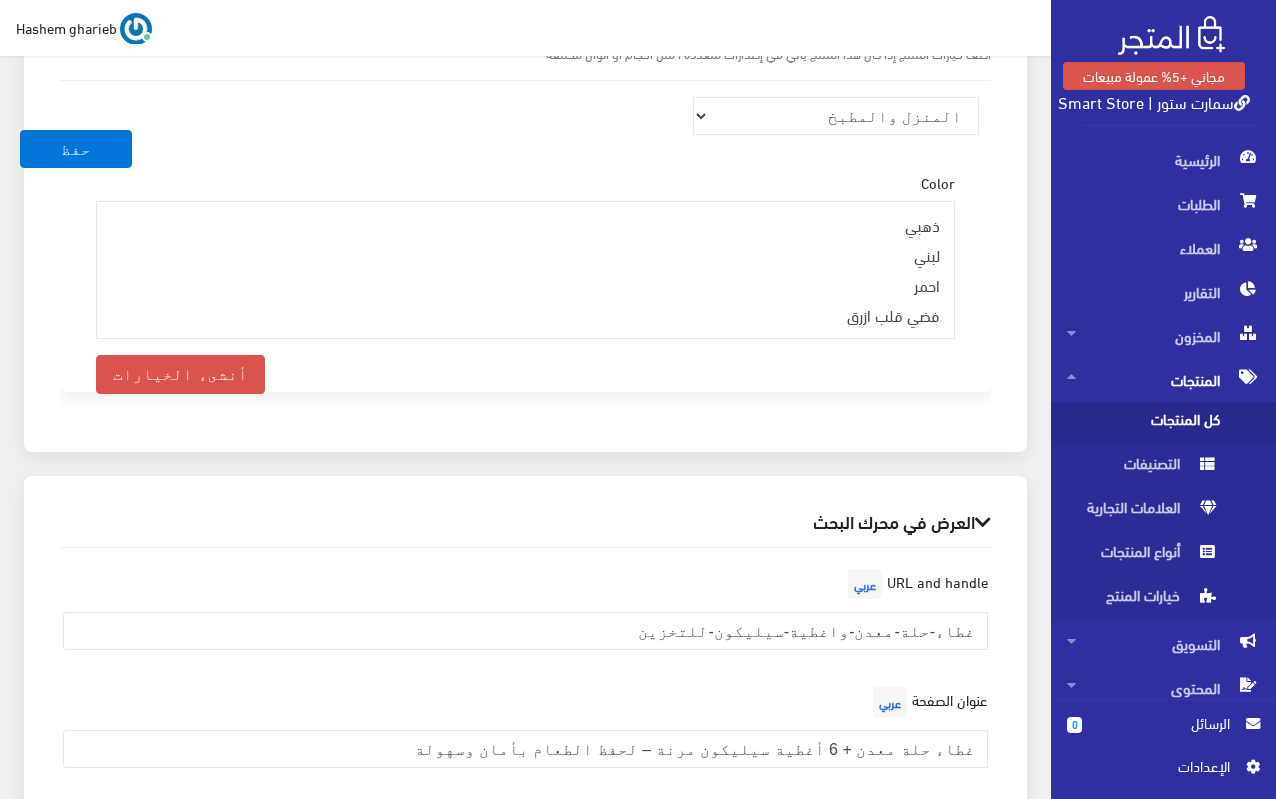 scroll, scrollTop: 2825, scrollLeft: 0, axis: vertical 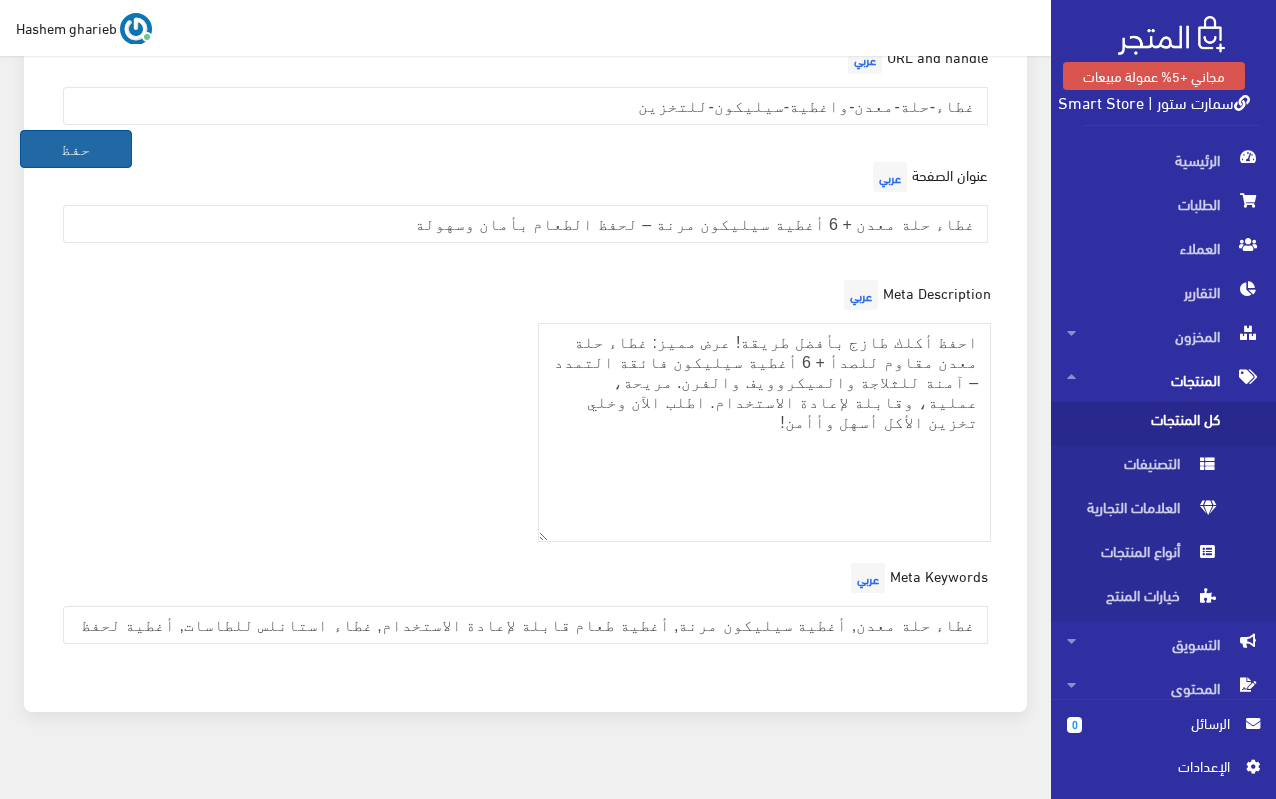 click on "حفظ" at bounding box center (76, 149) 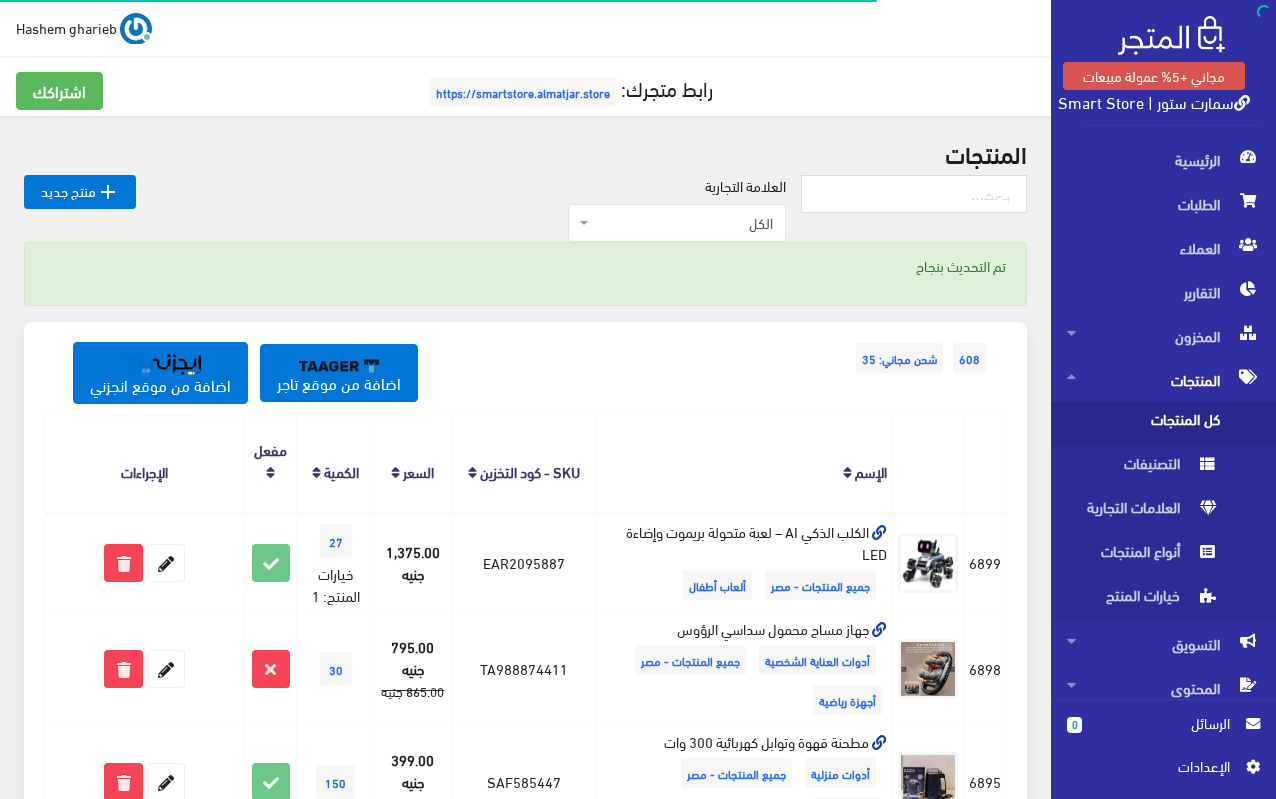 scroll, scrollTop: 0, scrollLeft: 0, axis: both 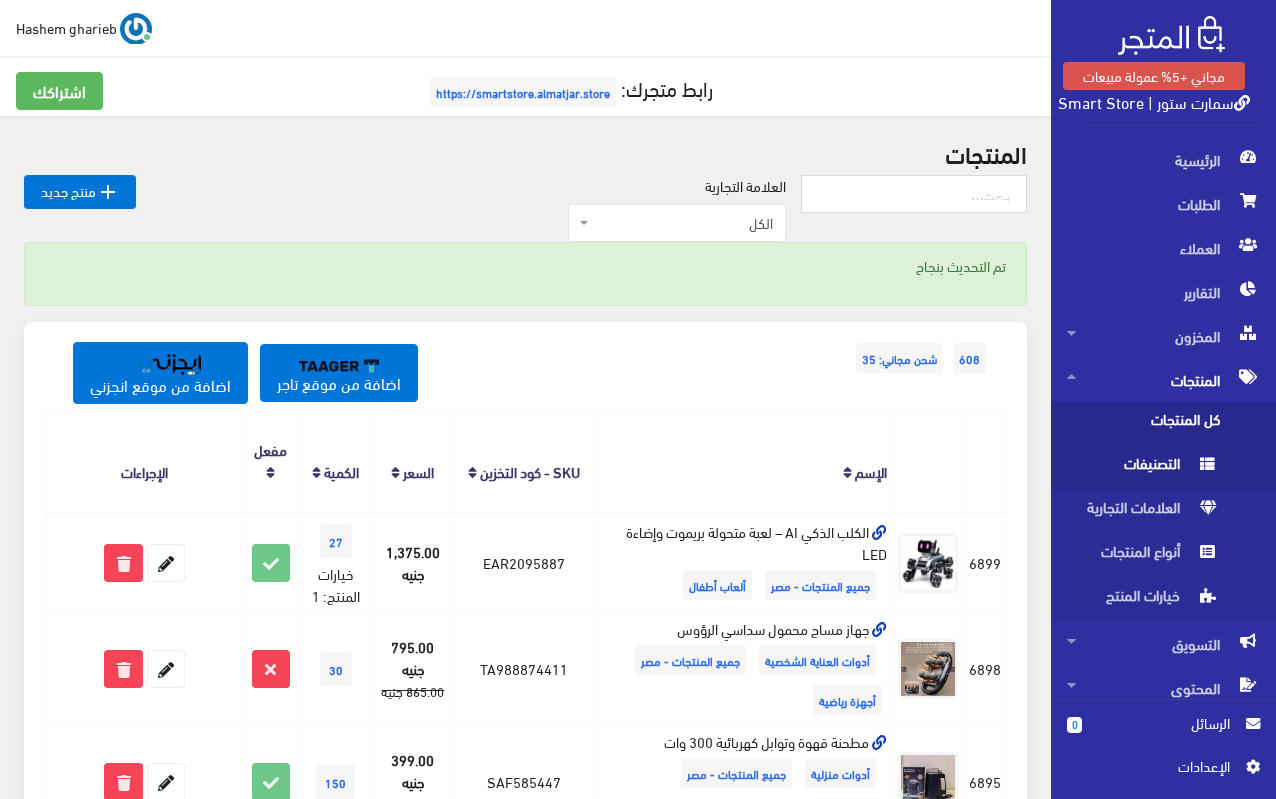 click on "التصنيفات" at bounding box center [1143, 468] 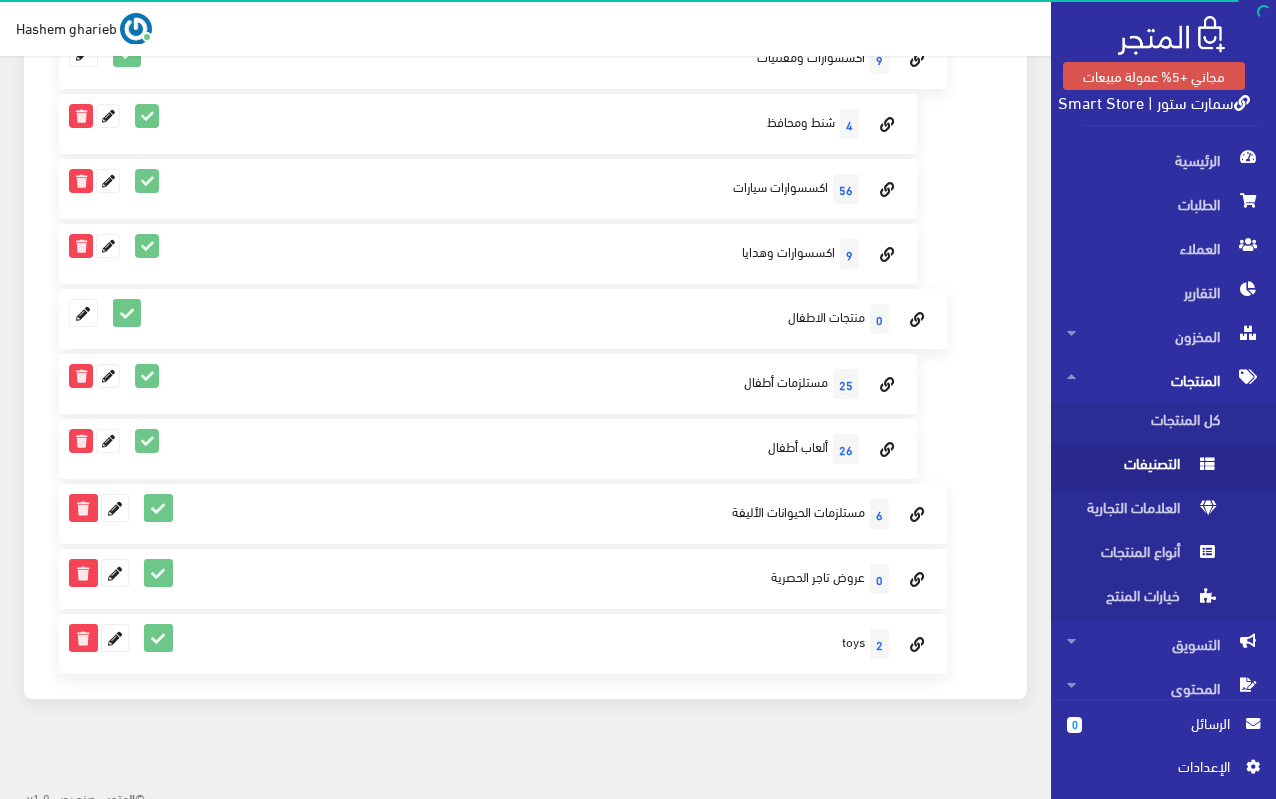 scroll, scrollTop: 1711, scrollLeft: 0, axis: vertical 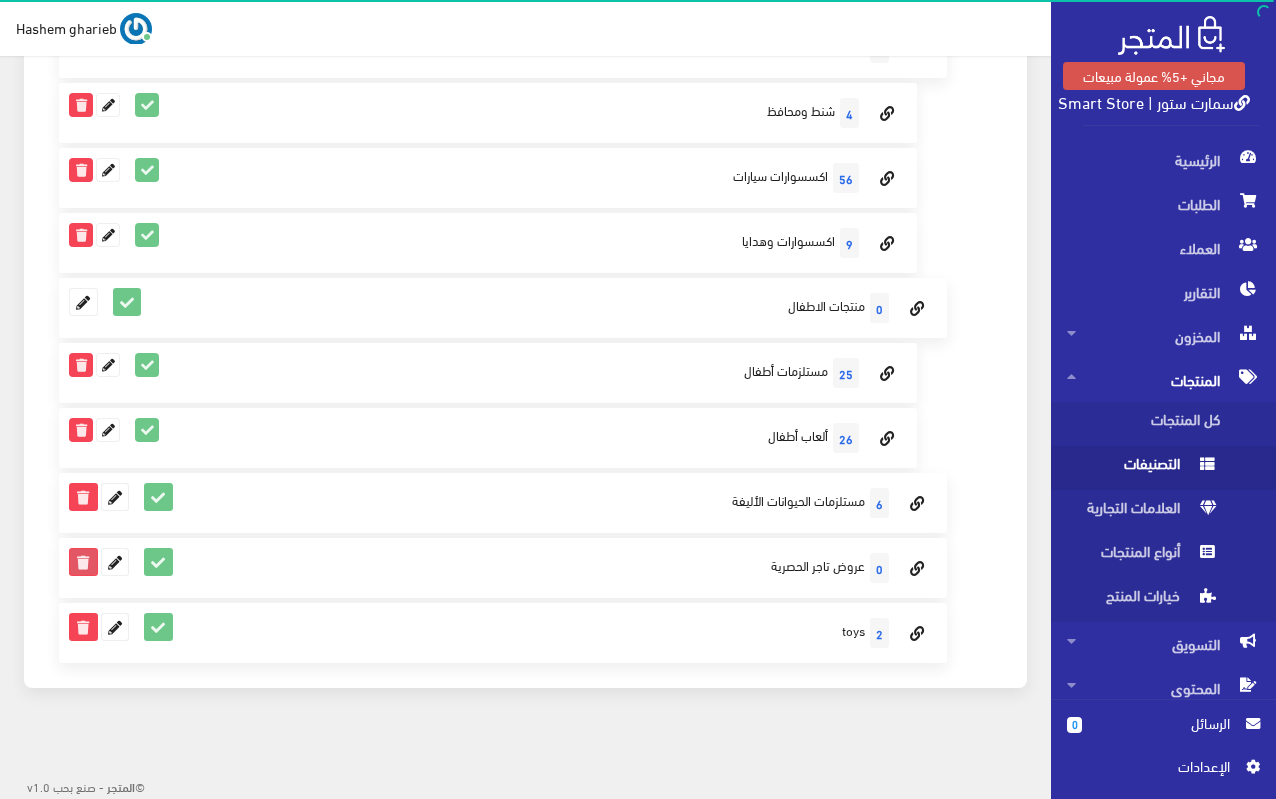 click at bounding box center (83, 562) 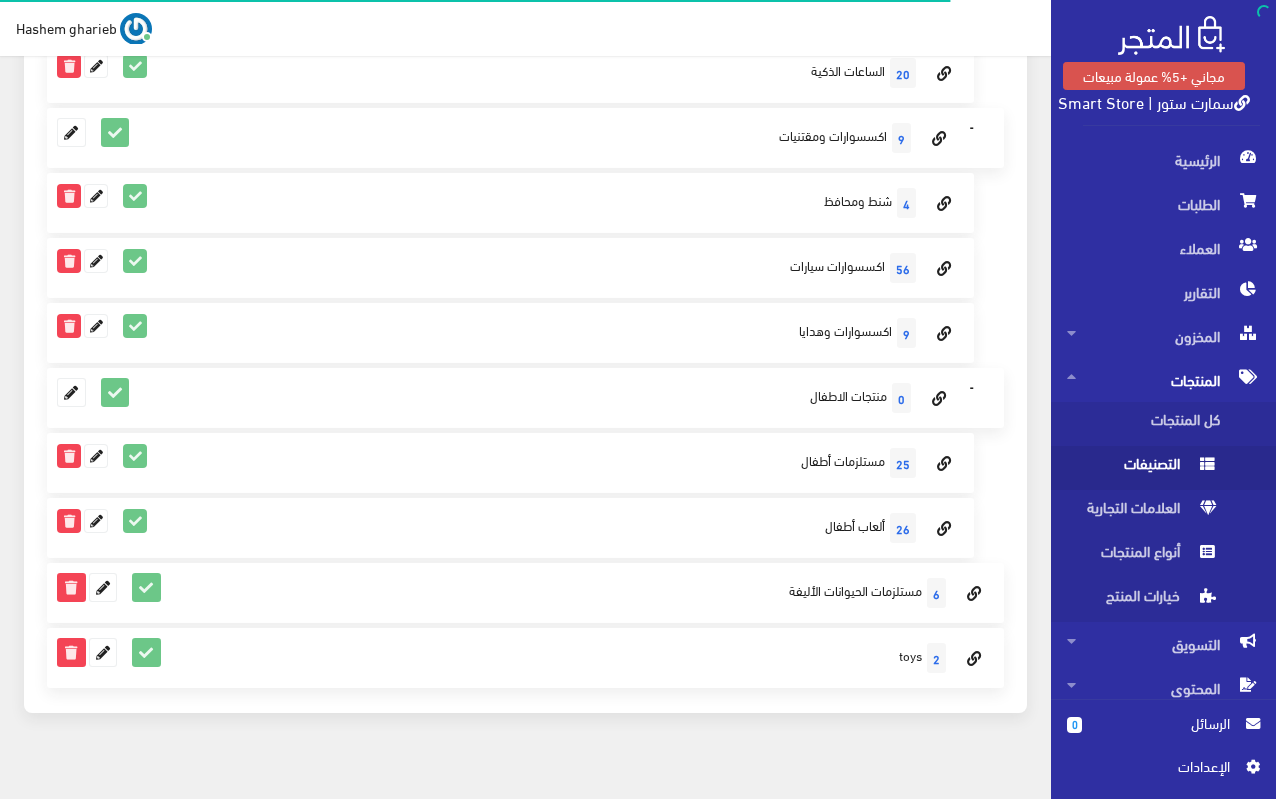 scroll, scrollTop: 1726, scrollLeft: 0, axis: vertical 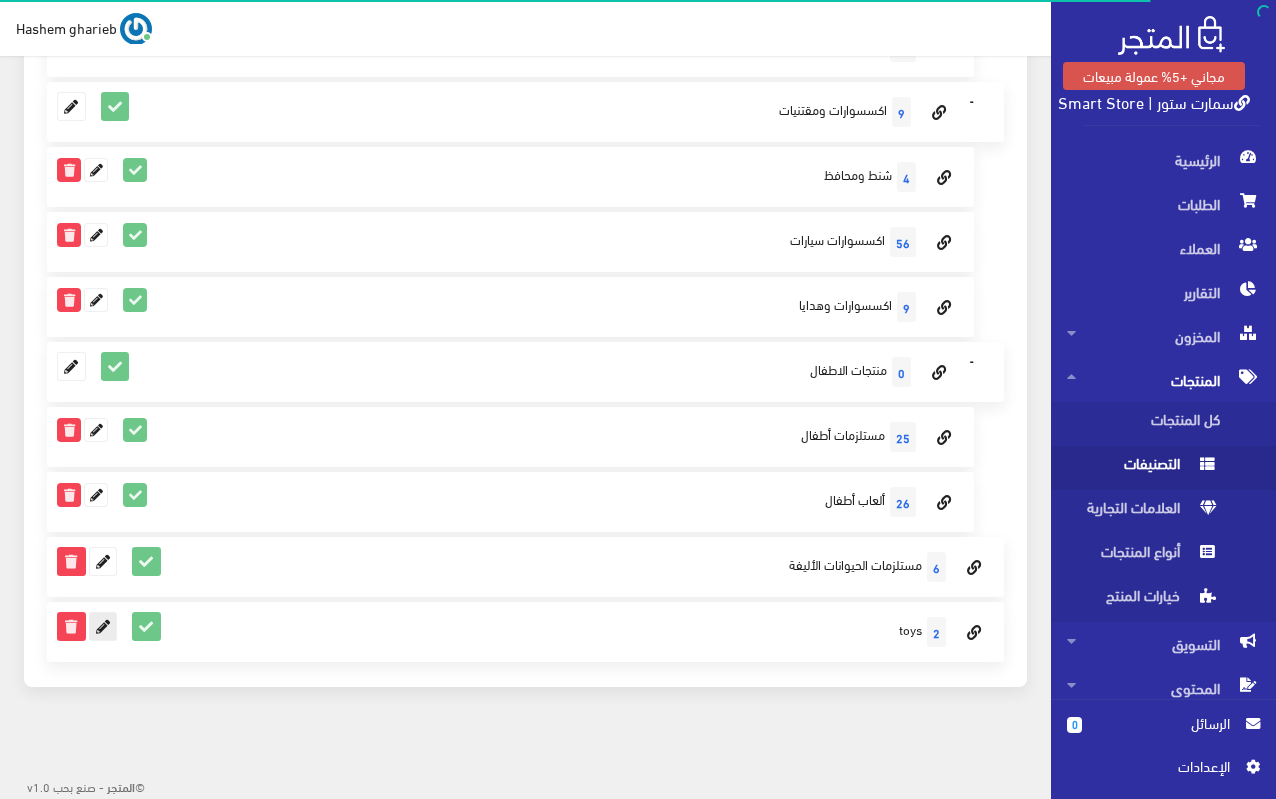click at bounding box center [103, 626] 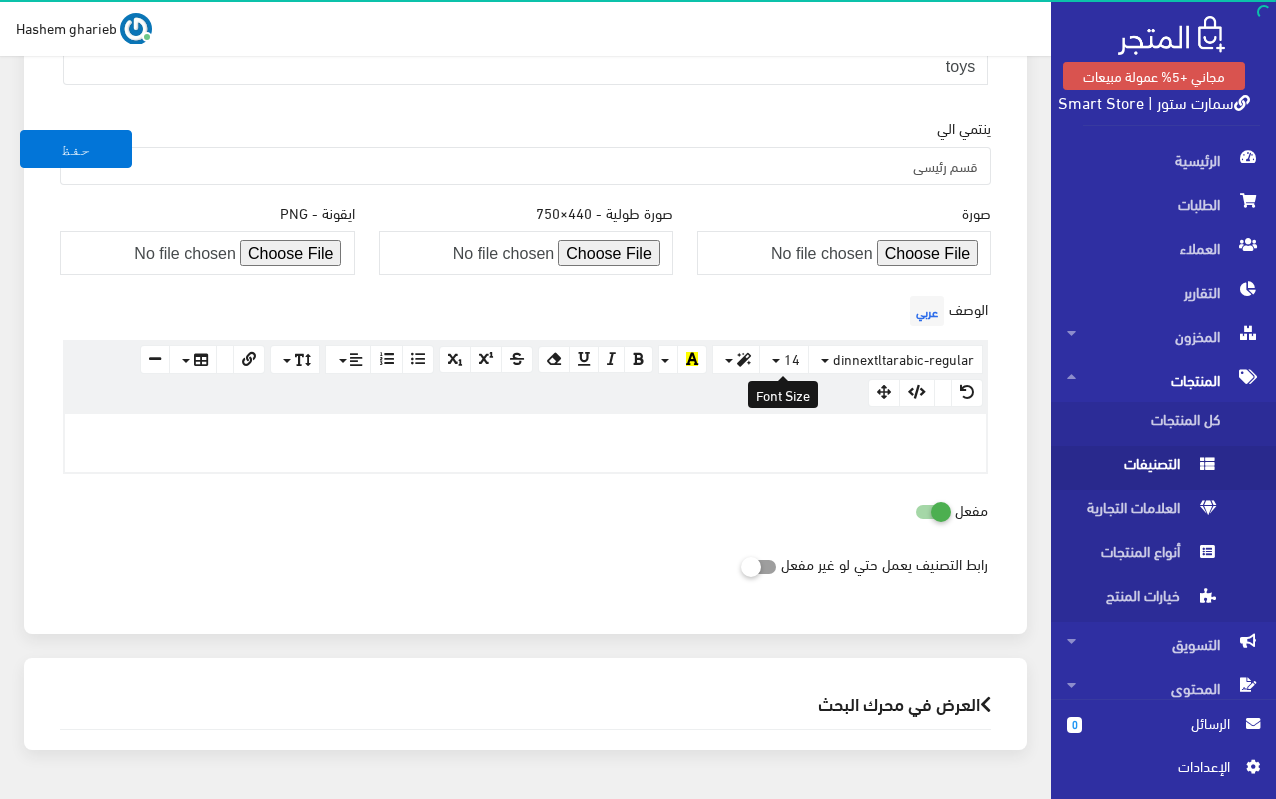 scroll, scrollTop: 362, scrollLeft: 0, axis: vertical 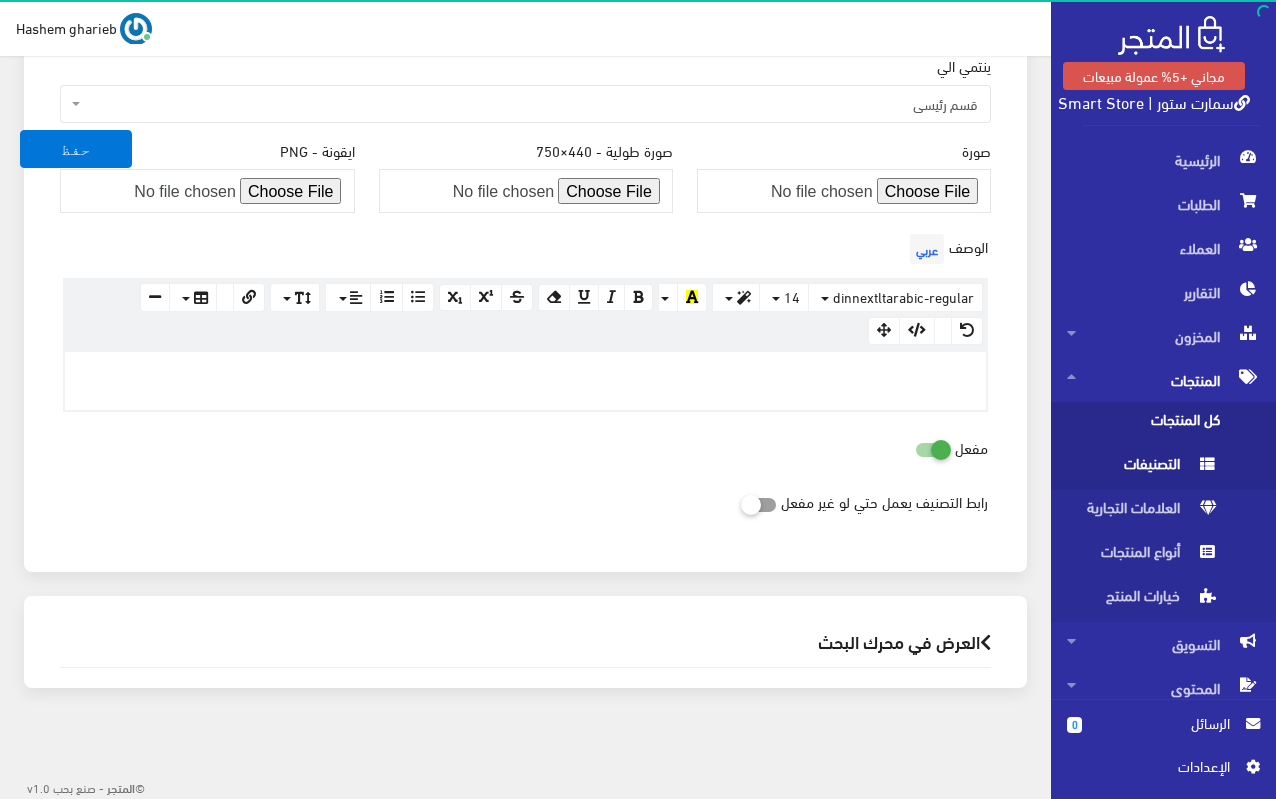 click on "كل المنتجات" at bounding box center [1143, 424] 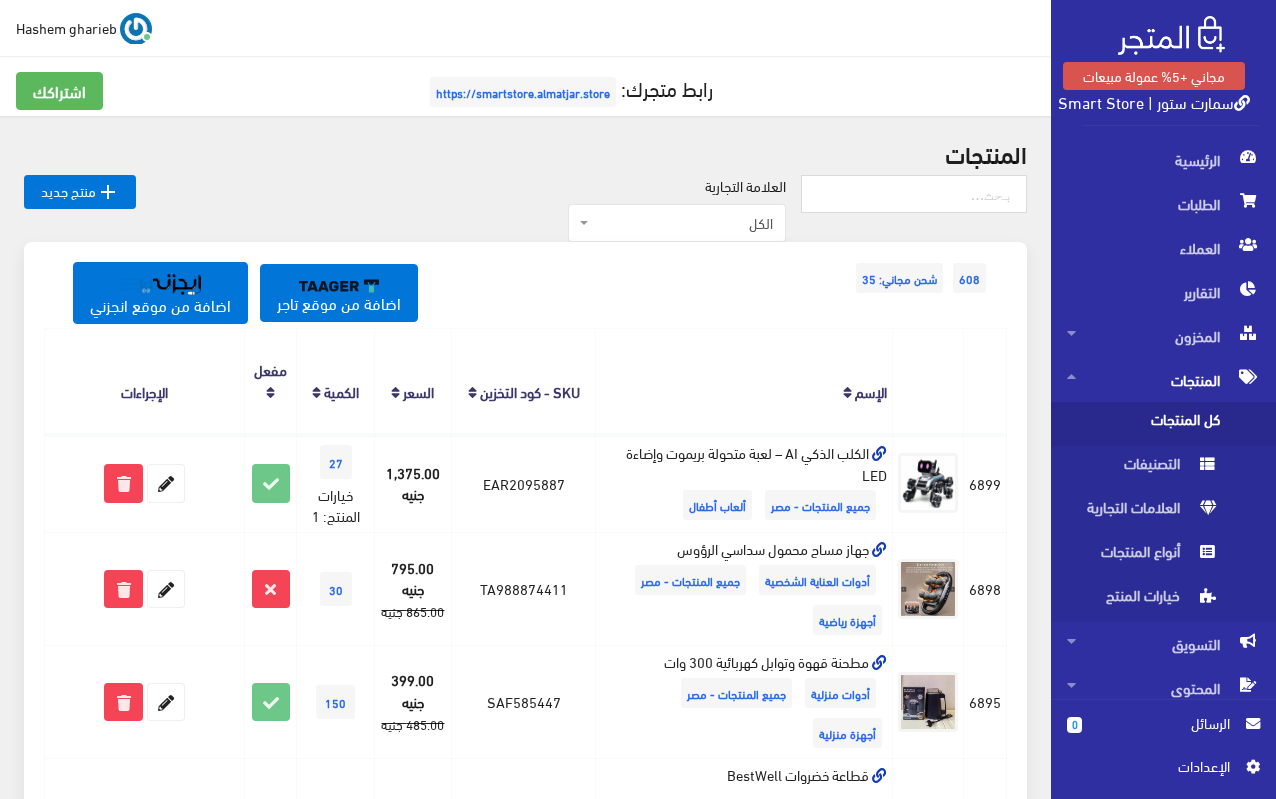 scroll, scrollTop: 900, scrollLeft: 0, axis: vertical 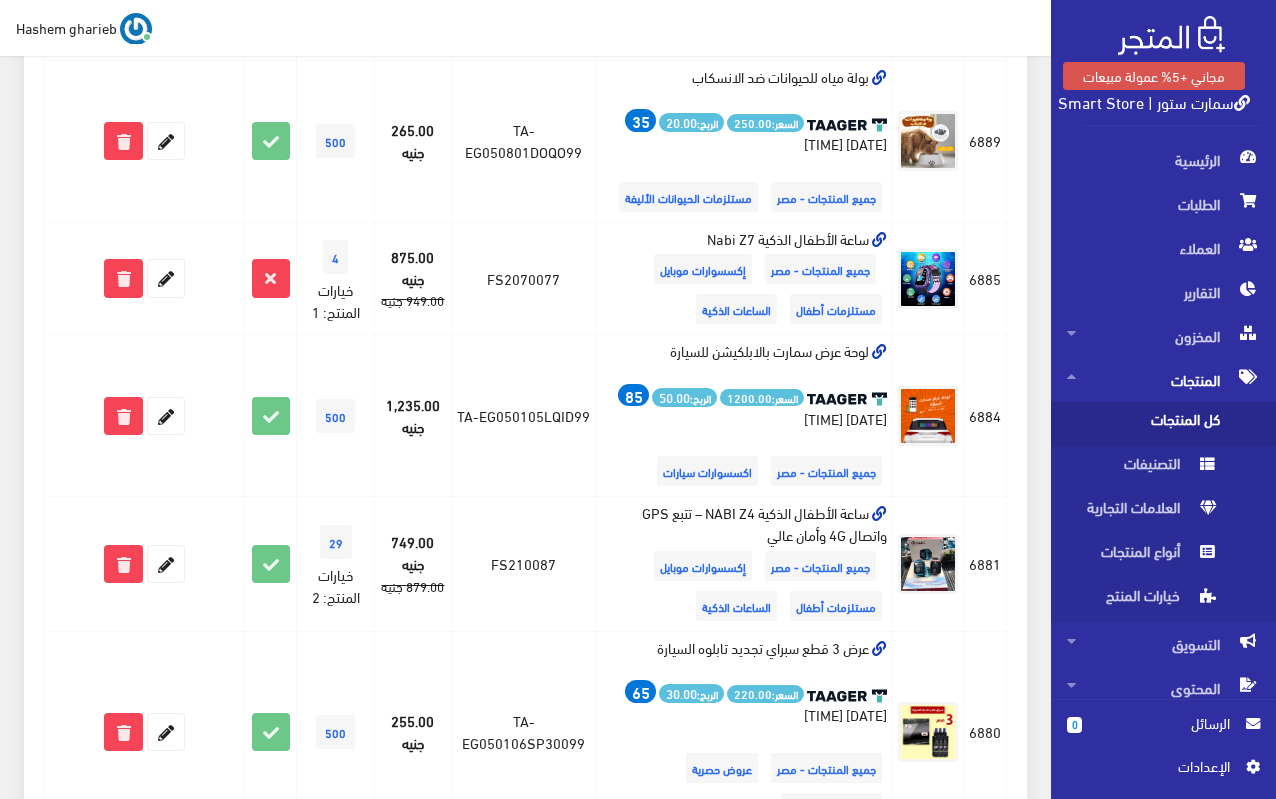 click on "اﻹعدادات" at bounding box center (1156, 766) 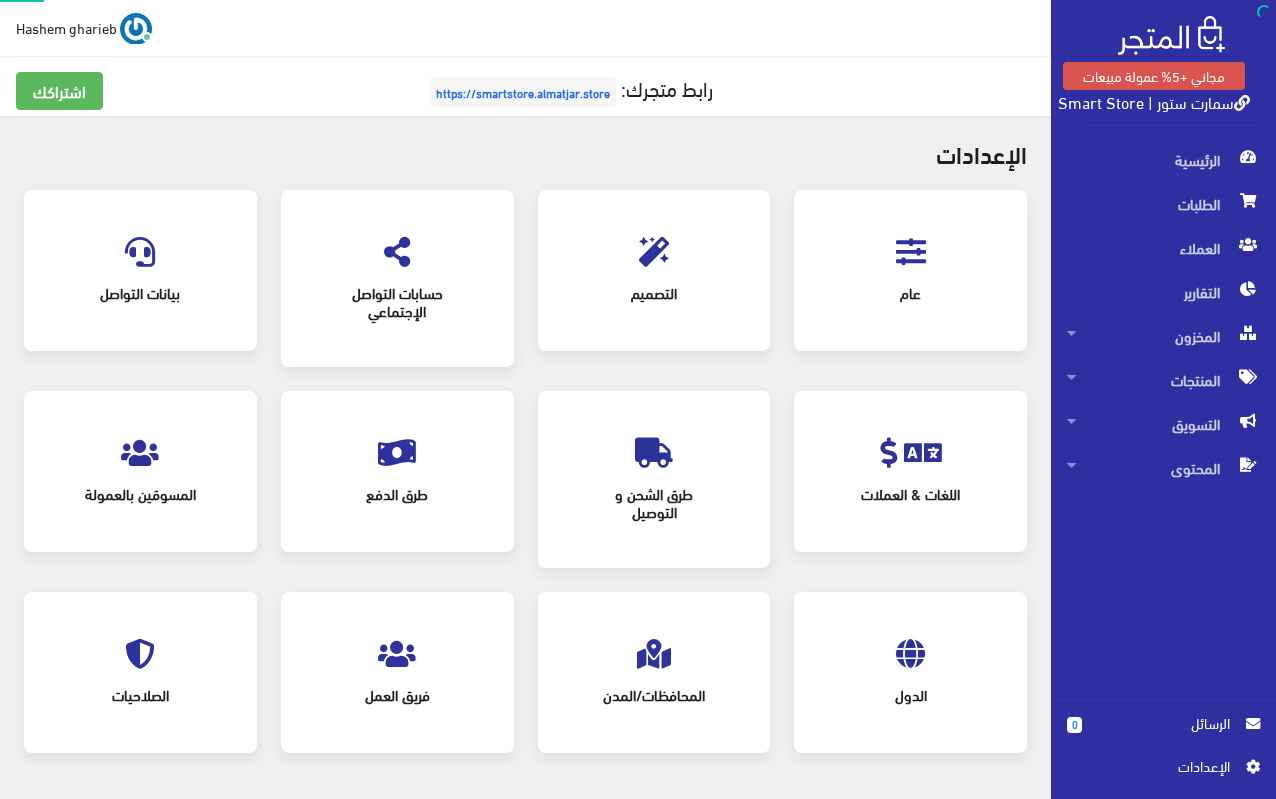scroll, scrollTop: 0, scrollLeft: 0, axis: both 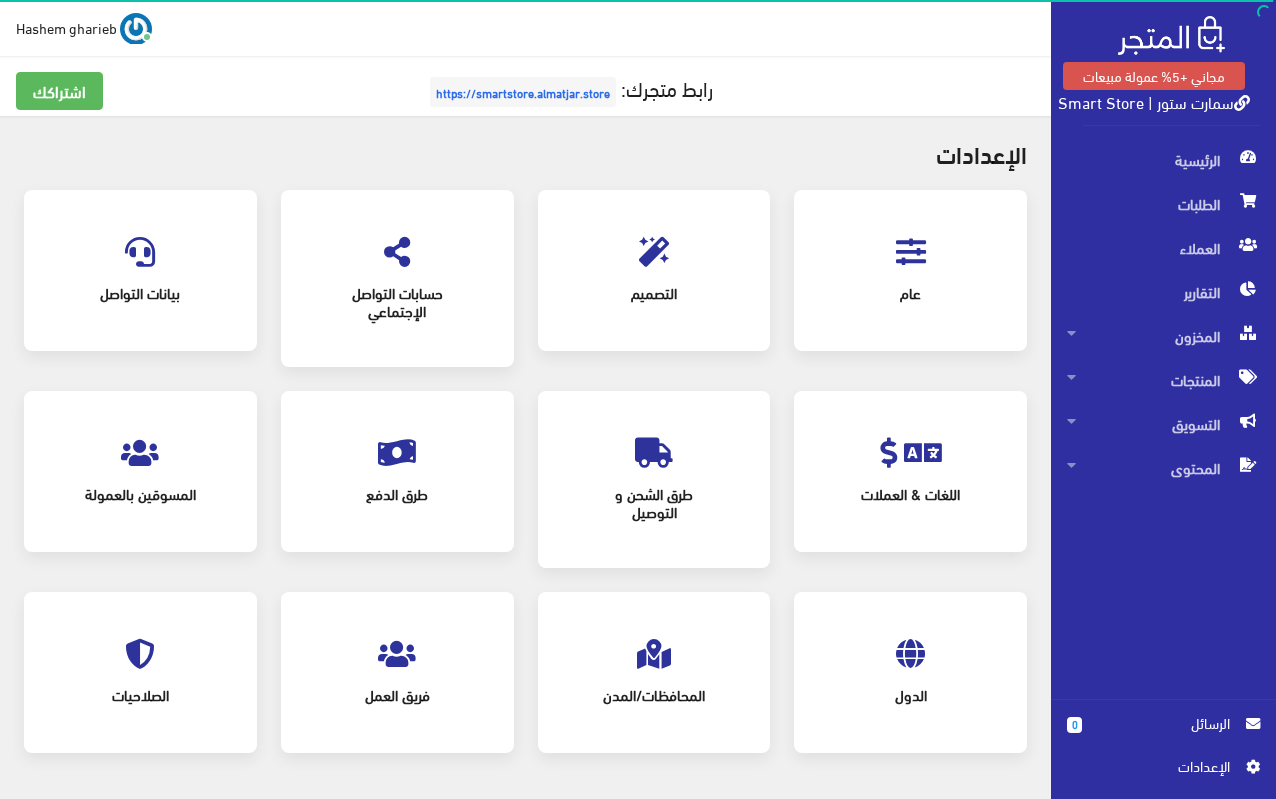 click at bounding box center [911, 252] 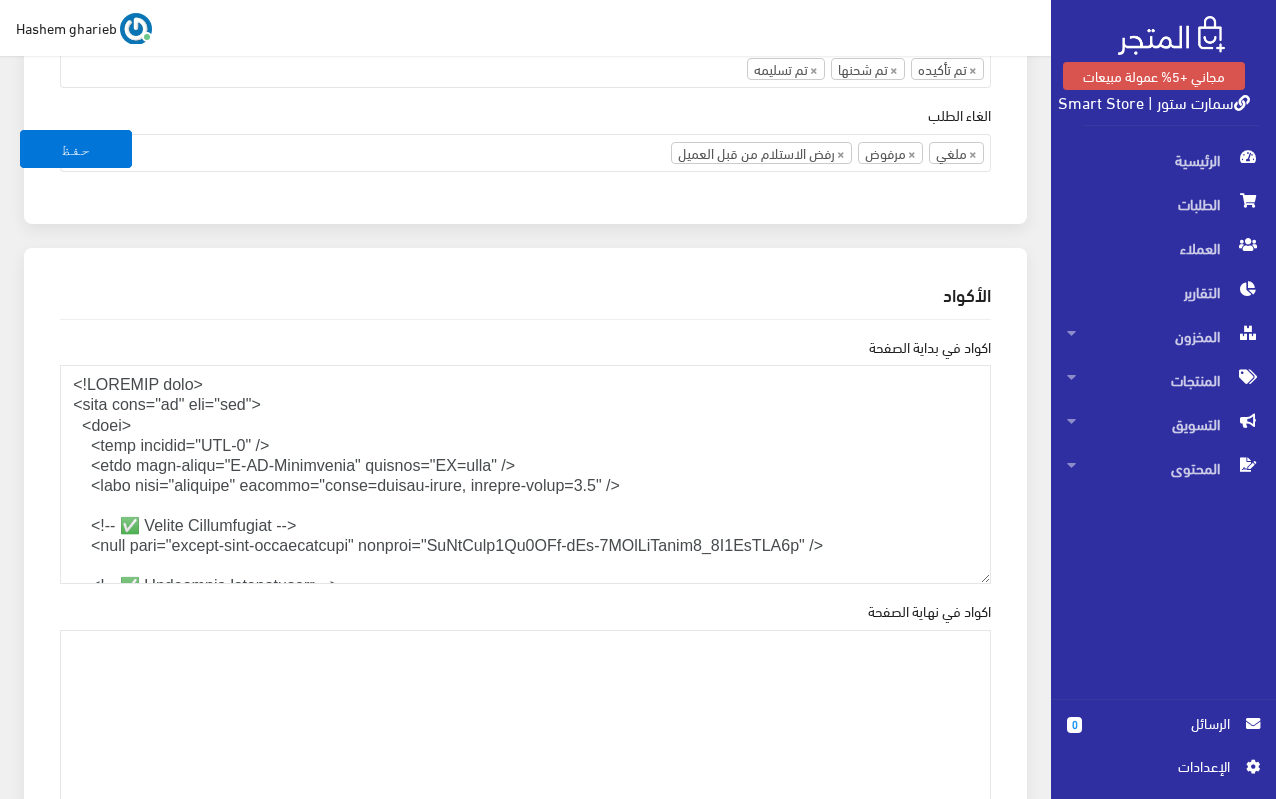 scroll, scrollTop: 2721, scrollLeft: 0, axis: vertical 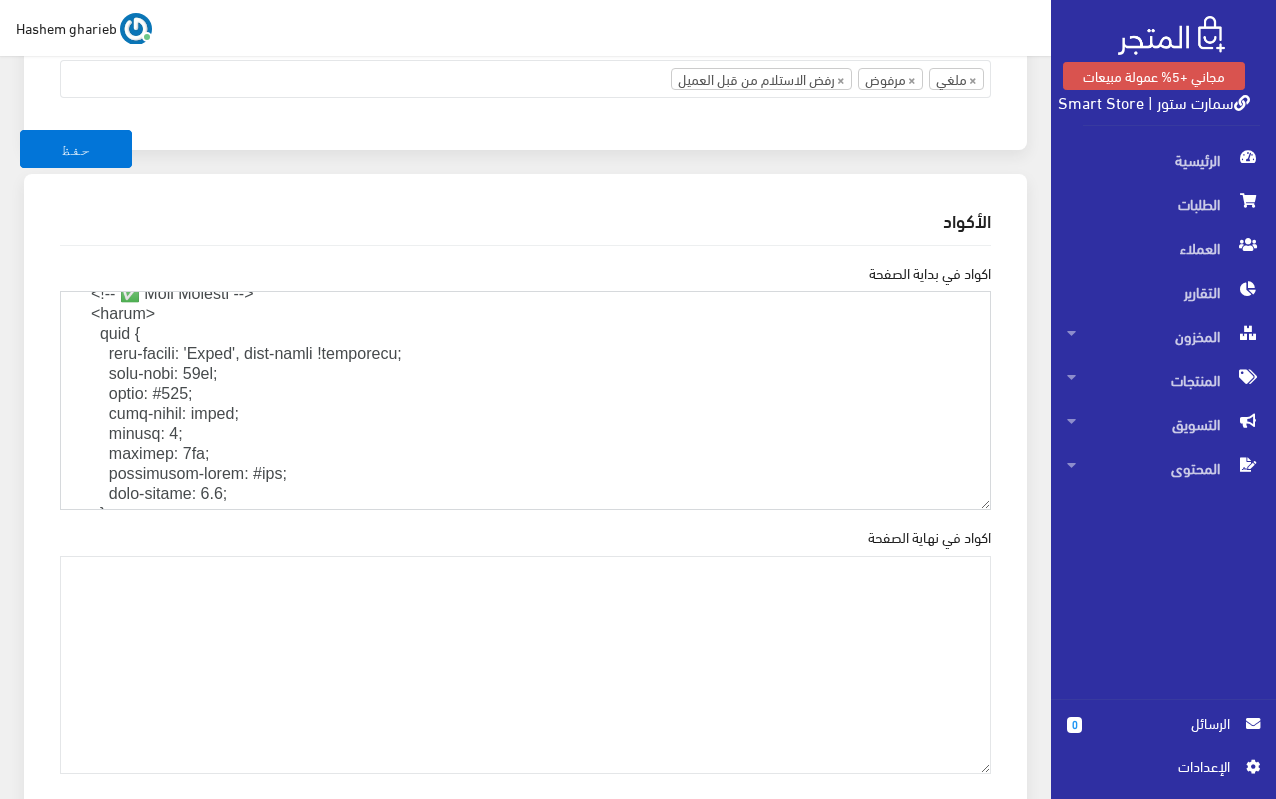 click on "اكواد في بداية الصفحة" at bounding box center [525, 400] 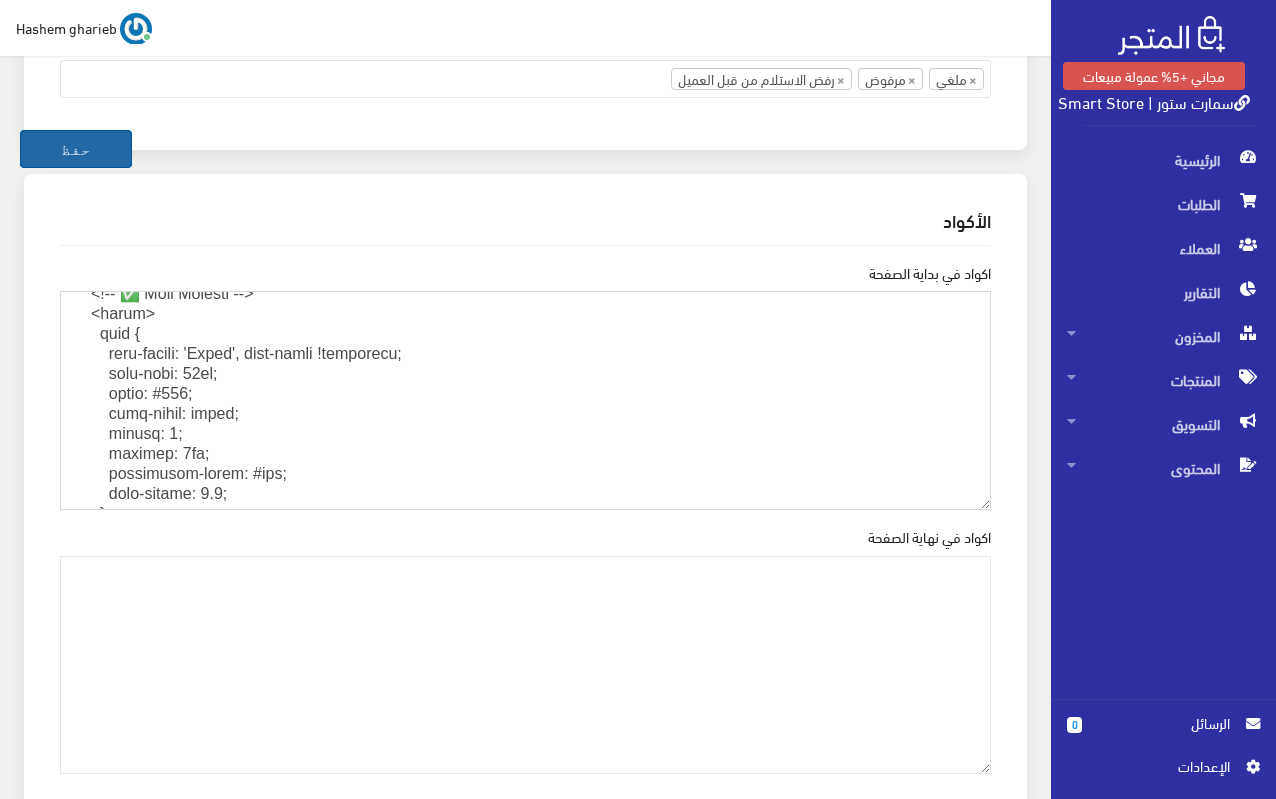 type on "<!LOREMIP dolo>
<sita cons="ad" eli="sed">
<doei>
<temp incidid="UTL-3" />
<etdo magn-aliqu="E-AD-Minimvenia" quisnos="EX=ulla" />
<labo nisi="aliquipe" eacommo="conse=duisau-irure, inrepre-volup=3.4" />
<!-- ✅ Velite Cillumfugiat -->
<null pari="except-sint-occaecatcupi" nonproi="SuNtCulp5Qu2OFf-dEs-3MOlLiTanim3_3I8EsTLA2p" />
<!-- ✅ Undeomnis Istenatuserr -->
<volu accu="d:laudan_totamr" aperiam="4990ea1109i7qua0a61033i5inv953ve" />
<!-- ✅ Quasia Beat Vit (dicta, explic) -->
<nemo enim="ipsamq" volupta="asper, autodi" />
<!-- ✅ FUG Cons Magn -->
<dolor>eosra sequ | nesciu neque porroqu dol 66% - adi numq eiusmo tem incidunt</magna>
<quae etia="minussoluta" nobisel="opti cumq ni imped quop! facere possi 198%، ass repe tempo autemquib، offici debit rer necessi، saepeeveniet، volupt repudia. recus ita earumhic - tene sa dُreّv!" />
<maio alia="perferen" dolorib="asper repe, mini nostrum, exerci ullam, cor susc, labori aliqu, commo, consequatu, quid, ..." 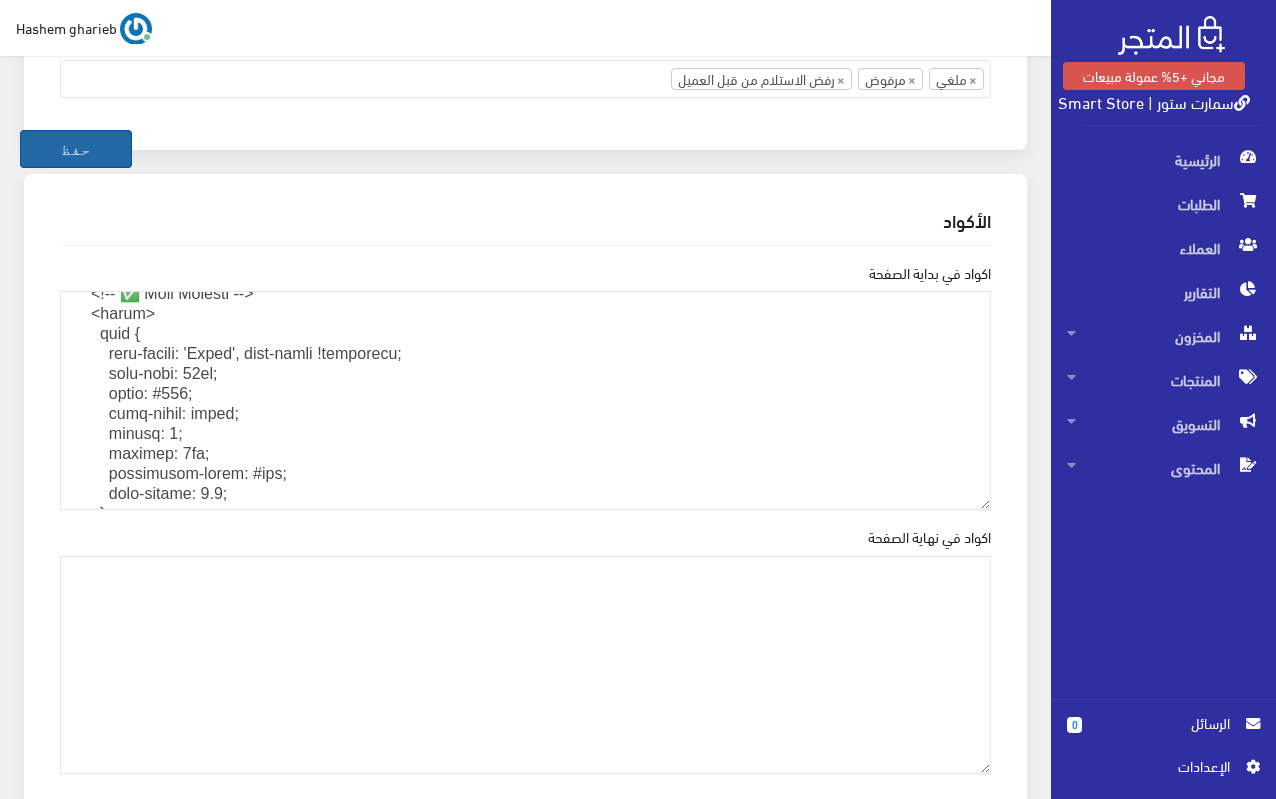 click on "حفظ" at bounding box center (76, 149) 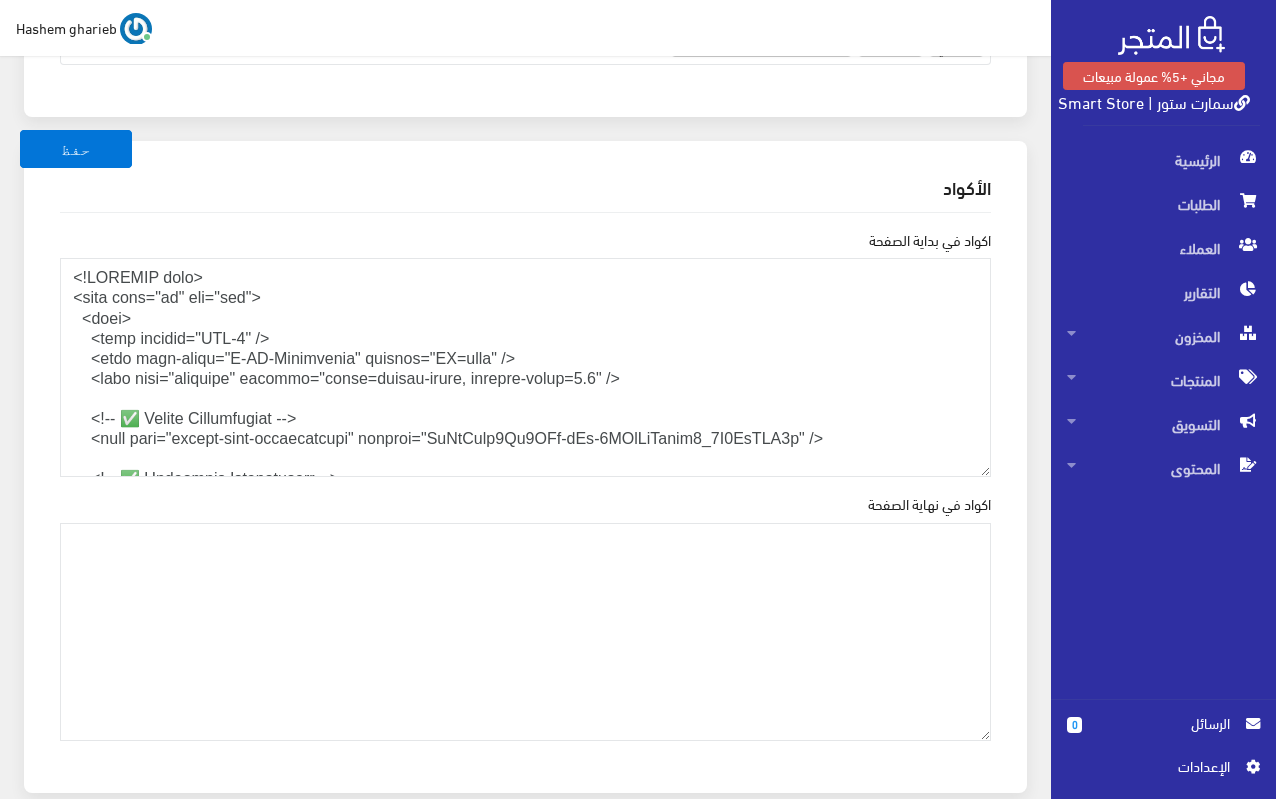 scroll, scrollTop: 2800, scrollLeft: 0, axis: vertical 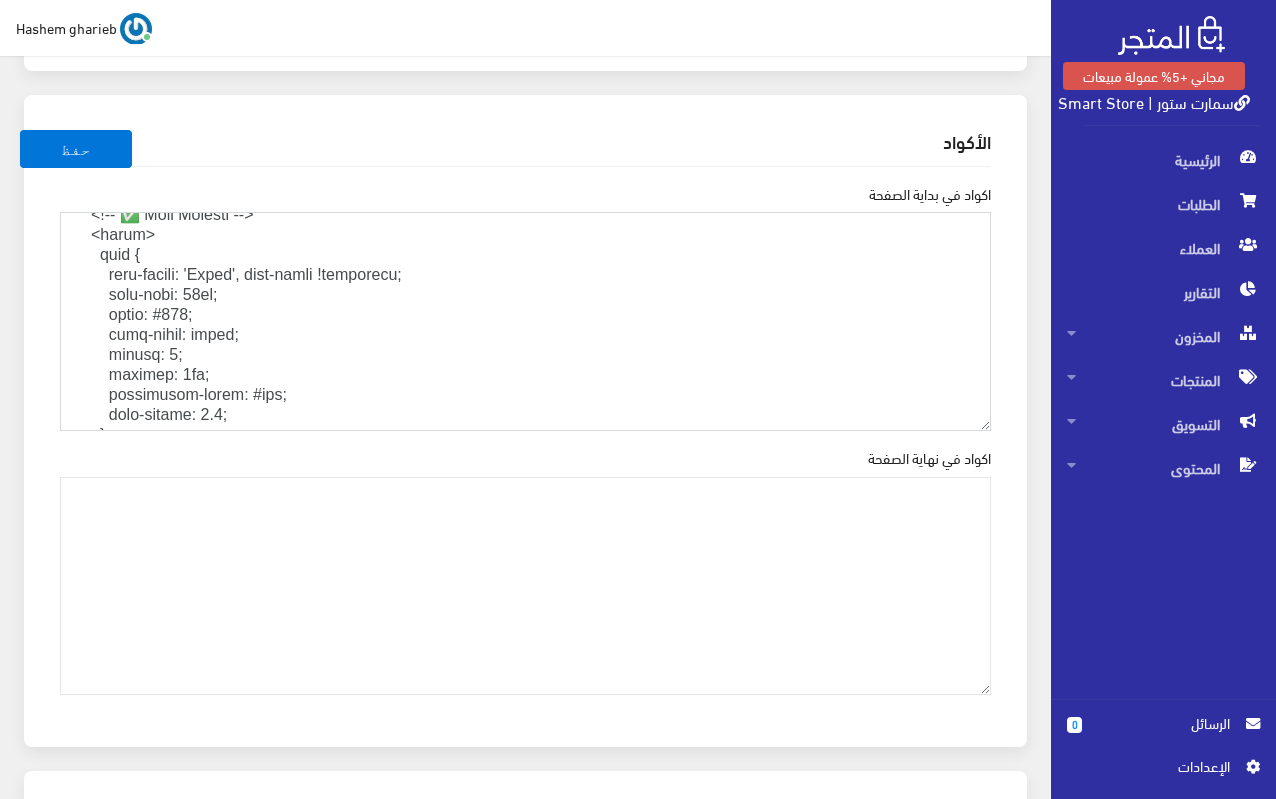 drag, startPoint x: 213, startPoint y: 369, endPoint x: 0, endPoint y: 395, distance: 214.581 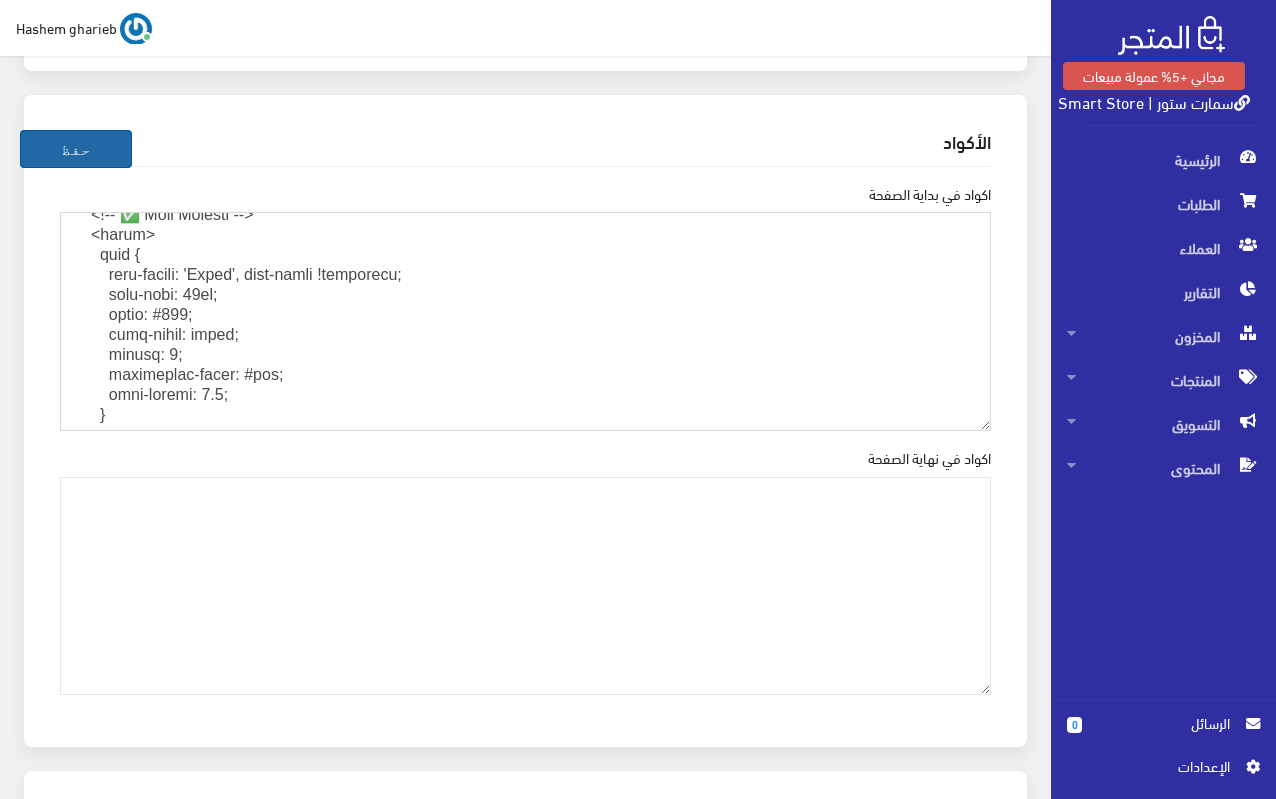 type on "<!LOREMIP dolo>
<sita cons="ad" eli="sed">
<doei>
<temp incidid="UTL-1" />
<etdo magn-aliqu="E-AD-Minimvenia" quisnos="EX=ulla" />
<labo nisi="aliquipe" eacommo="conse=duisau-irure, inrepre-volup=2.8" />
<!-- ✅ Velite Cillumfugiat -->
<null pari="except-sint-occaecatcupi" nonproi="SuNtCulp8Qu8OFf-dEs-7MOlLiTanim1_2I0EsTLA9p" />
<!-- ✅ Undeomnis Istenatuserr -->
<volu accu="d:laudan_totamr" aperiam="0965ea6961i3qua5a48742i6inv107ve" />
<!-- ✅ Quasia Beat Vit (dicta, explic) -->
<nemo enim="ipsamq" volupta="asper, autodi" />
<!-- ✅ FUG Cons Magn -->
<dolor>eosra sequ | nesciu neque porroqu dol 02% - adi numq eiusmo tem incidunt</magna>
<quae etia="minussoluta" nobisel="opti cumq ni imped quop! facere possi 941%، ass repe tempo autemquib، offici debit rer necessi، saepeeveniet، volupt repudia. recus ita earumhic - tene sa dُreّv!" />
<maio alia="perferen" dolorib="asper repe, mini nostrum, exerci ullam, cor susc, labori aliqu, commo, consequatu, quid, ..." 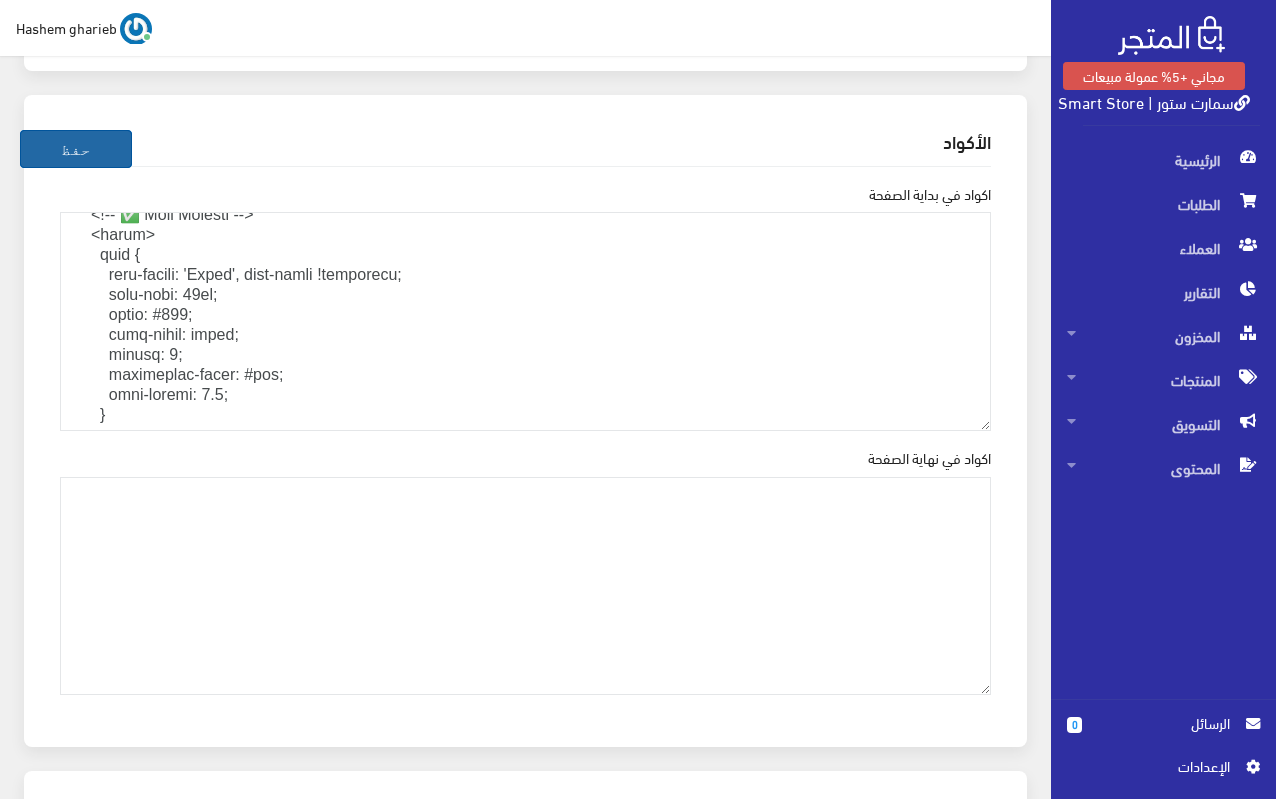 click on "حفظ" at bounding box center [76, 149] 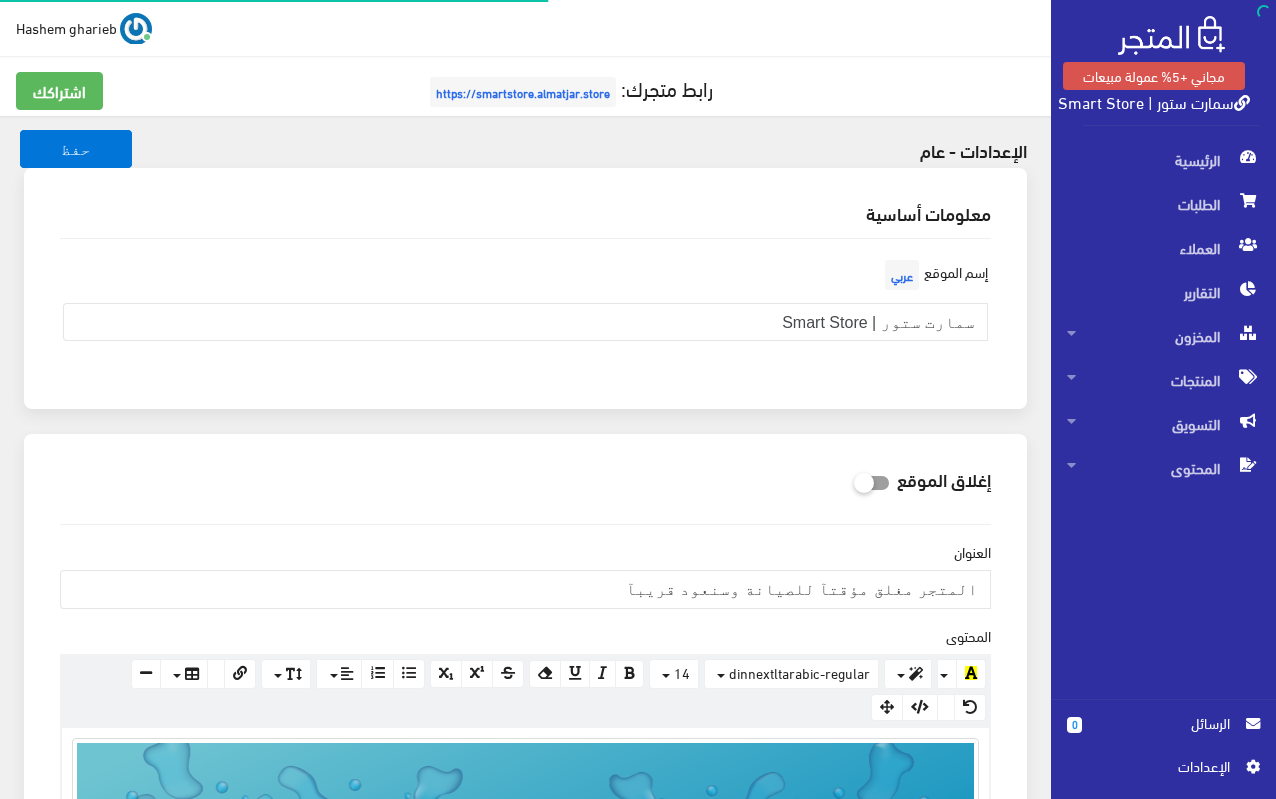 scroll, scrollTop: 0, scrollLeft: 0, axis: both 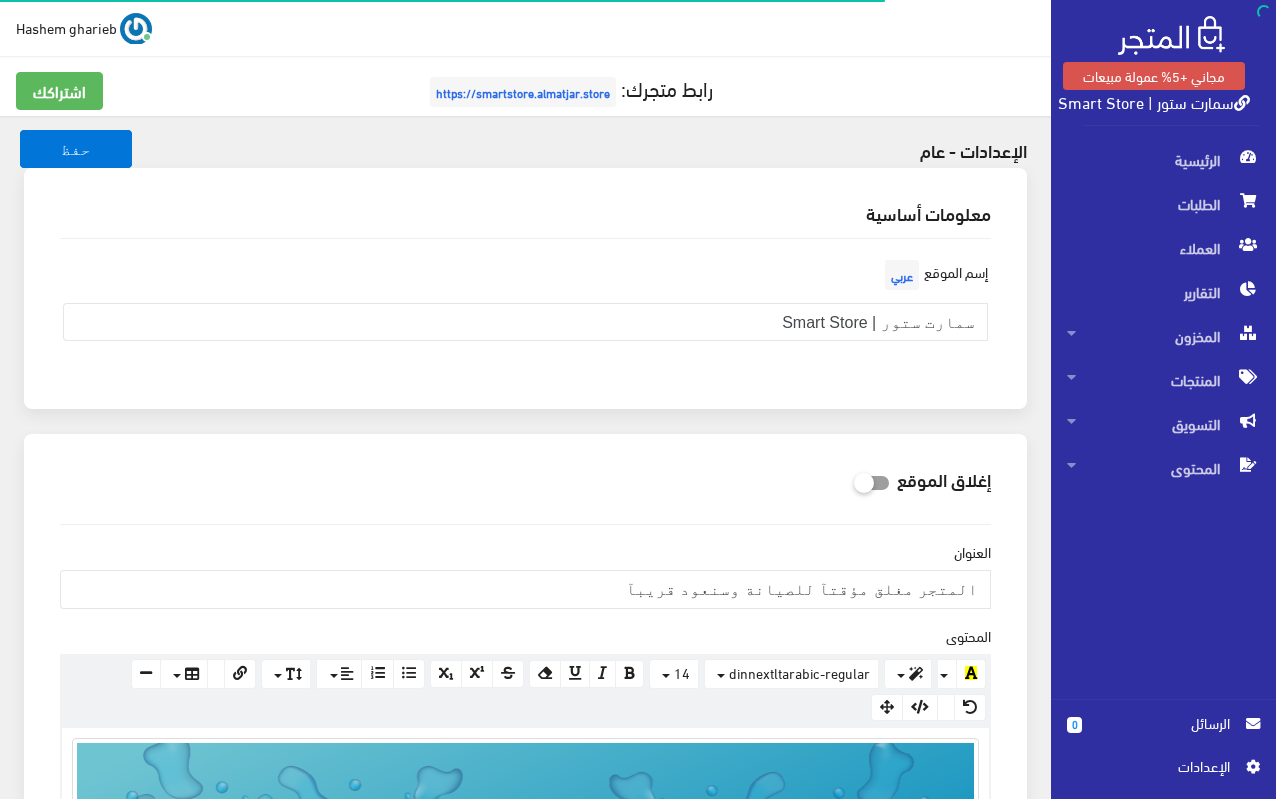 click on "https://smartstore.almatjar.store" at bounding box center [523, 92] 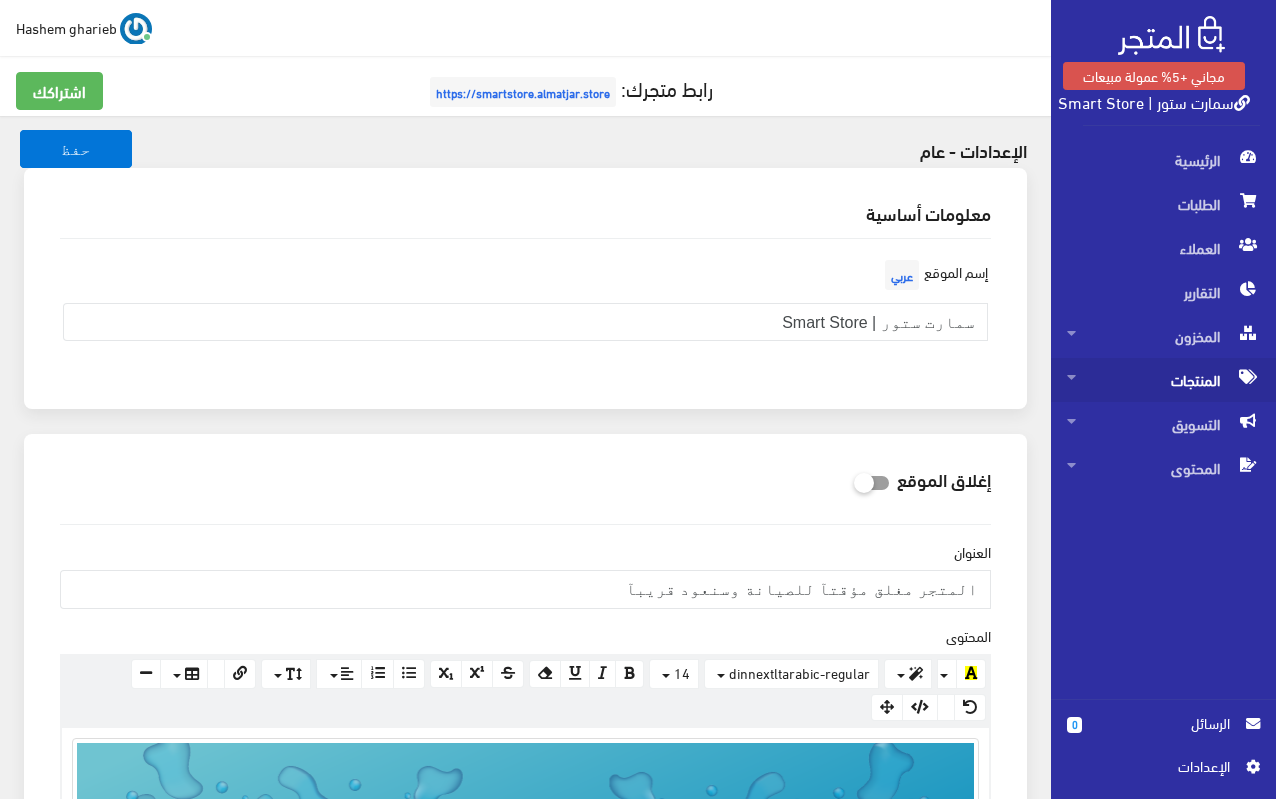 click on "المنتجات" at bounding box center (1163, 380) 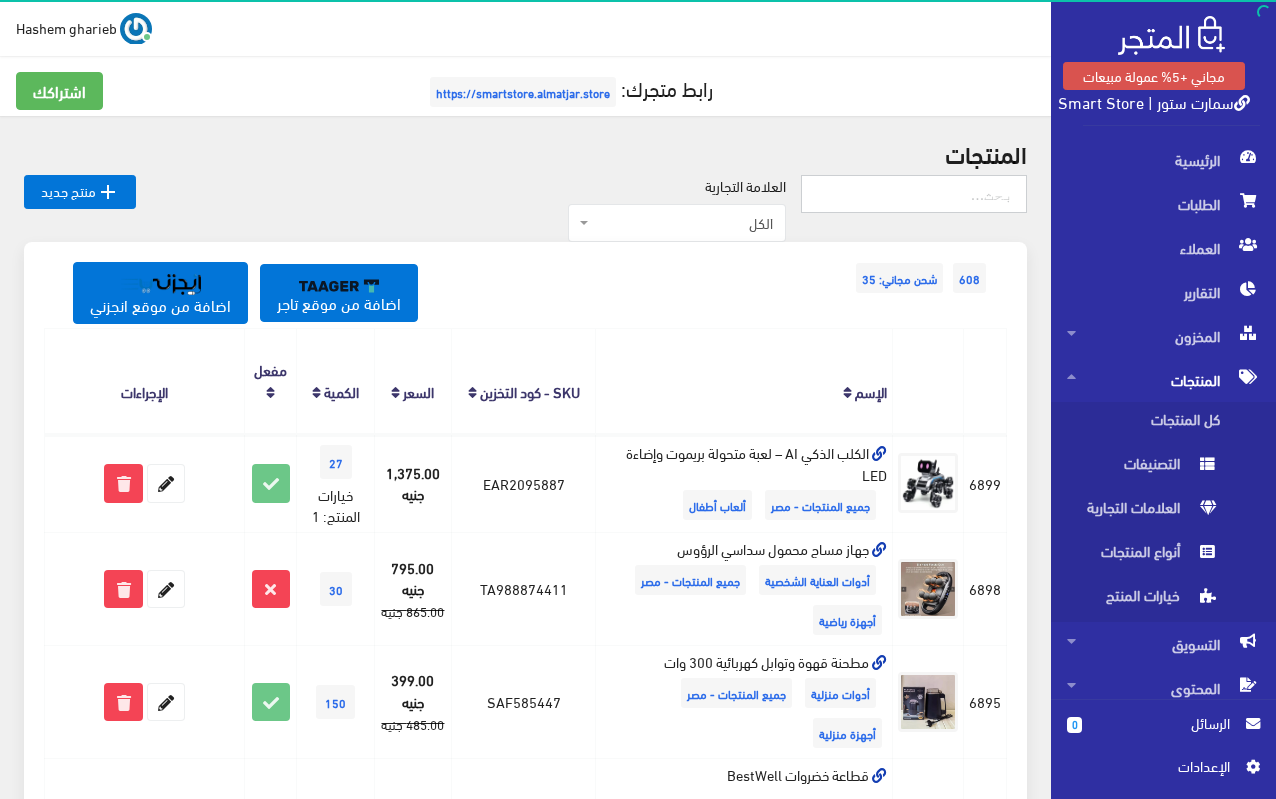 click at bounding box center (914, 194) 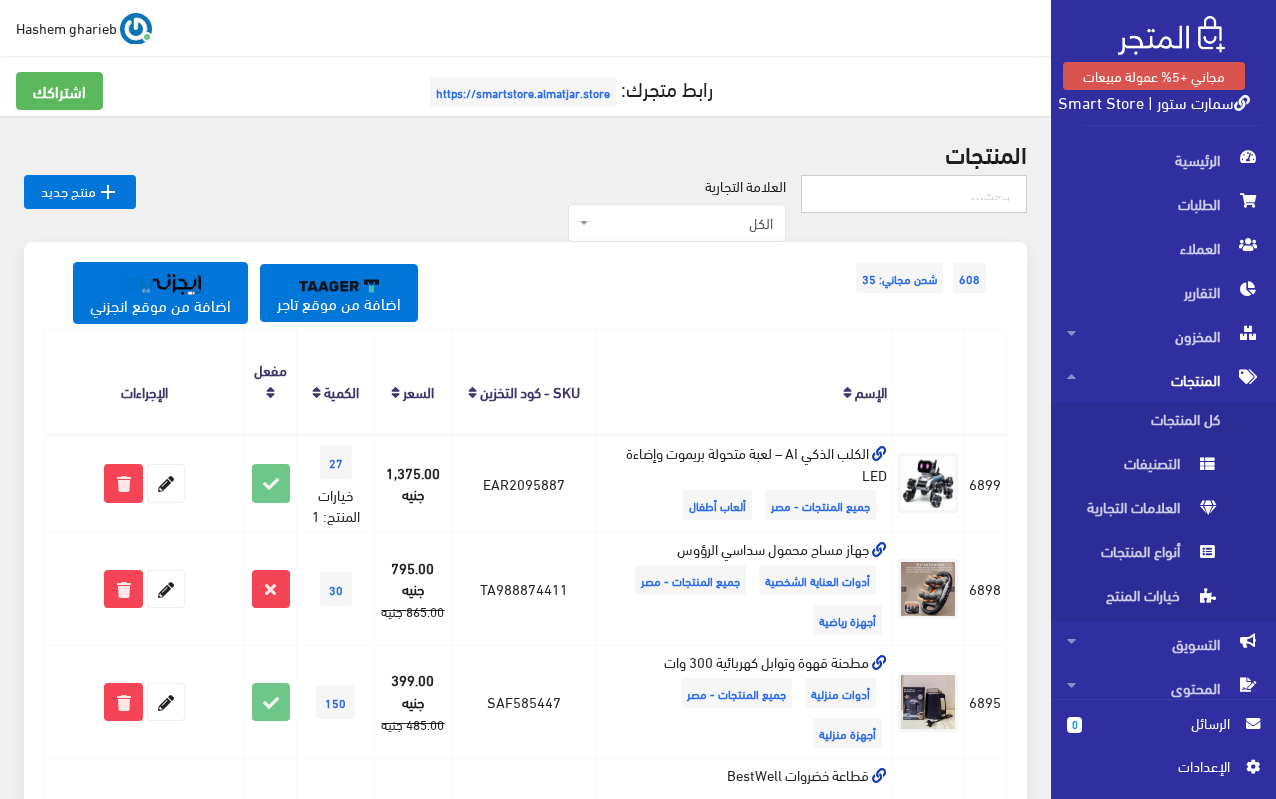 paste on "بابا نويل بجيتار" 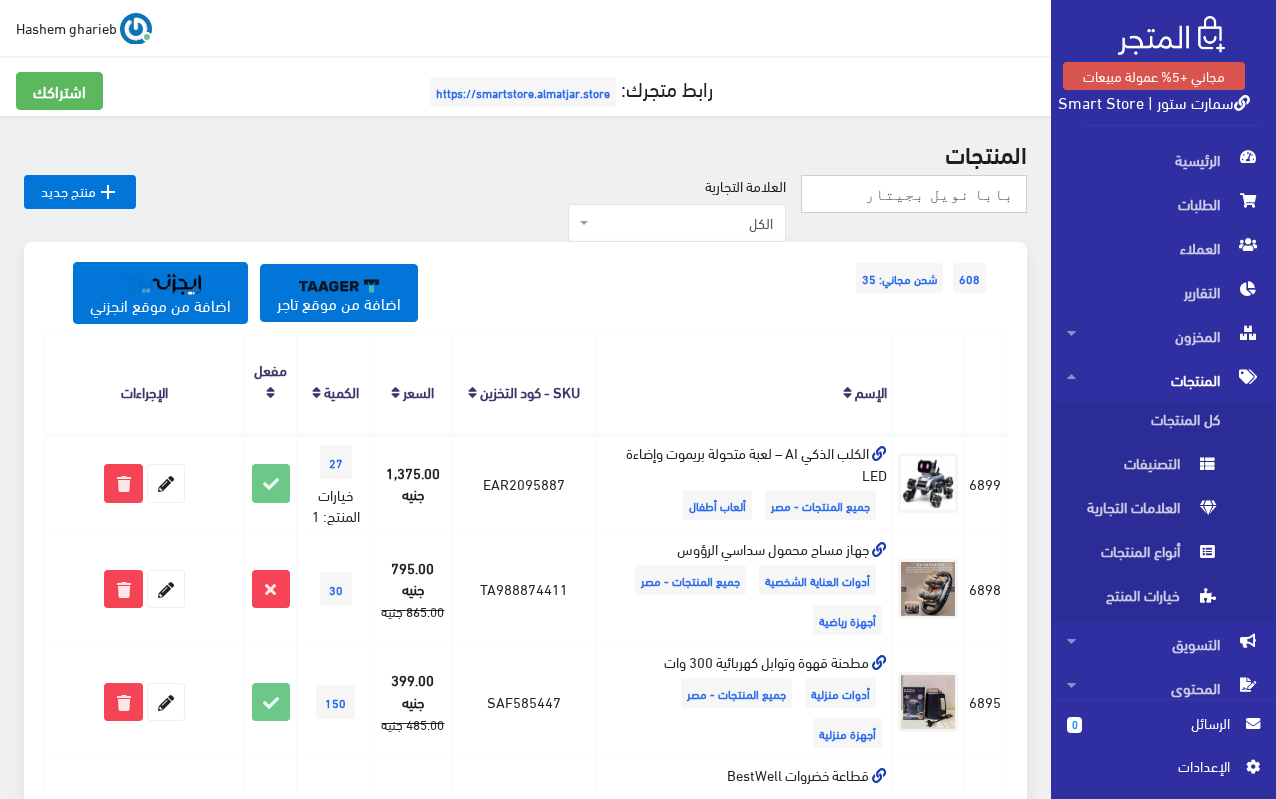 type on "بابا نويل بجيتار" 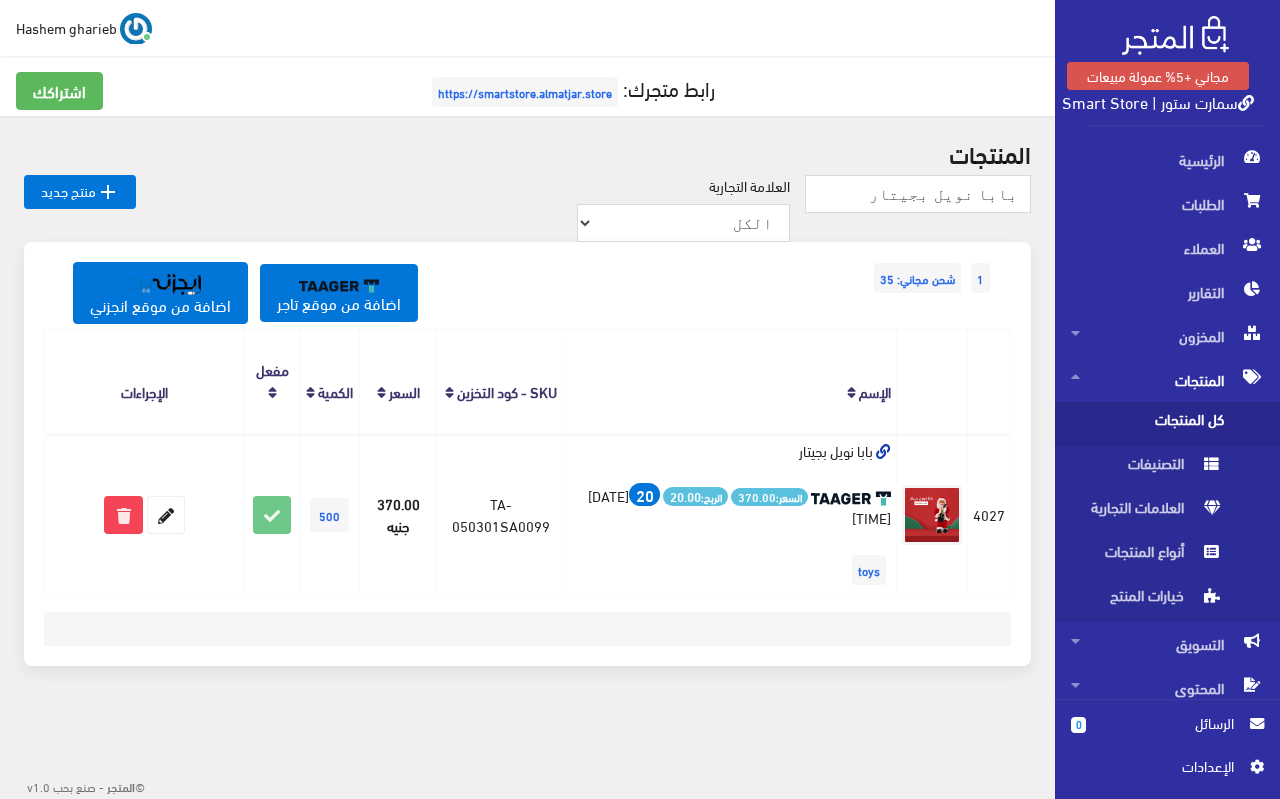 scroll, scrollTop: 0, scrollLeft: 0, axis: both 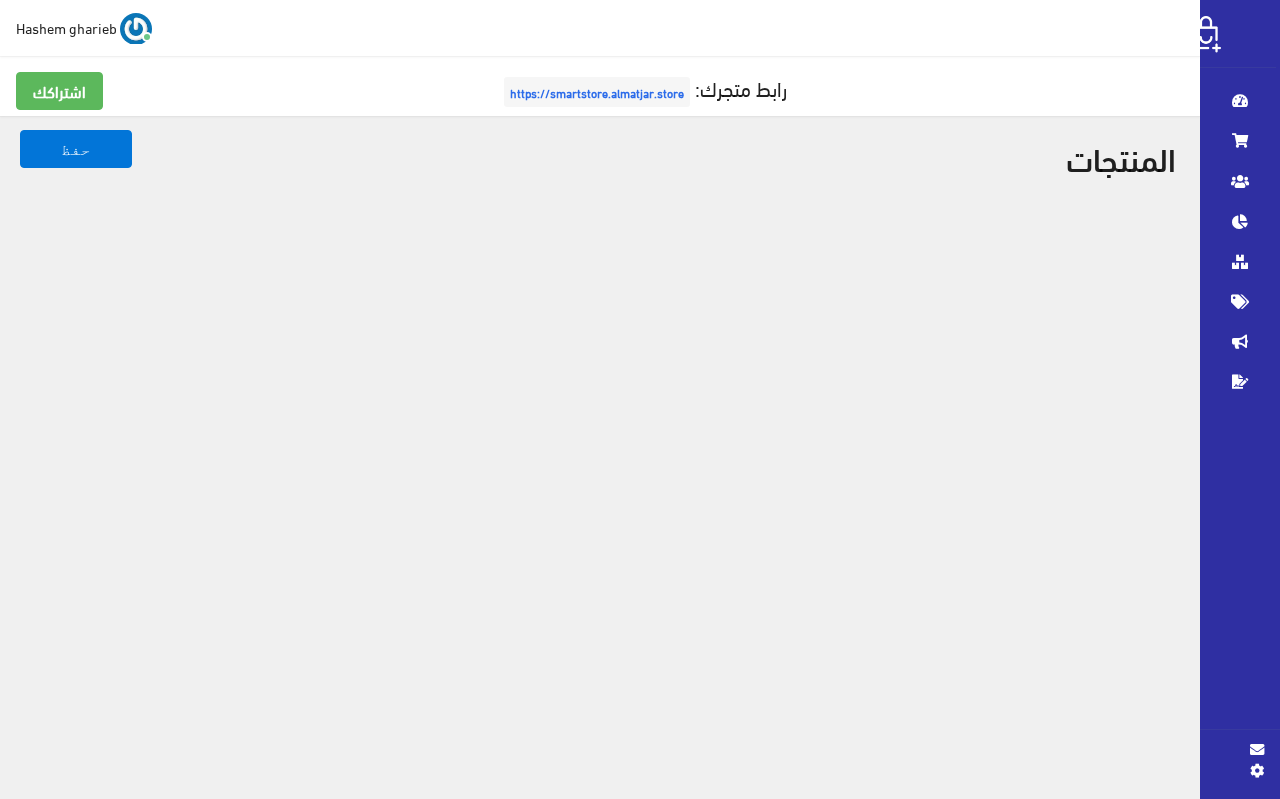 select 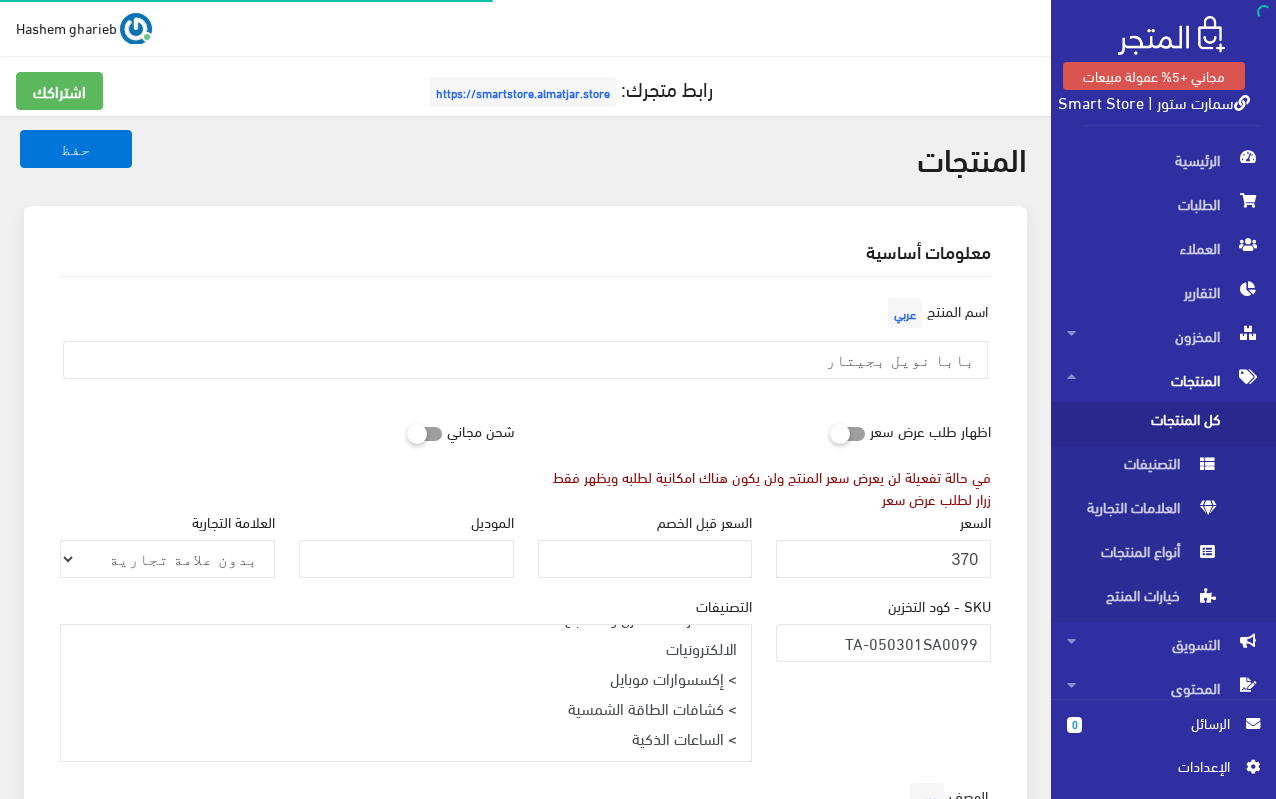 scroll, scrollTop: 636, scrollLeft: 0, axis: vertical 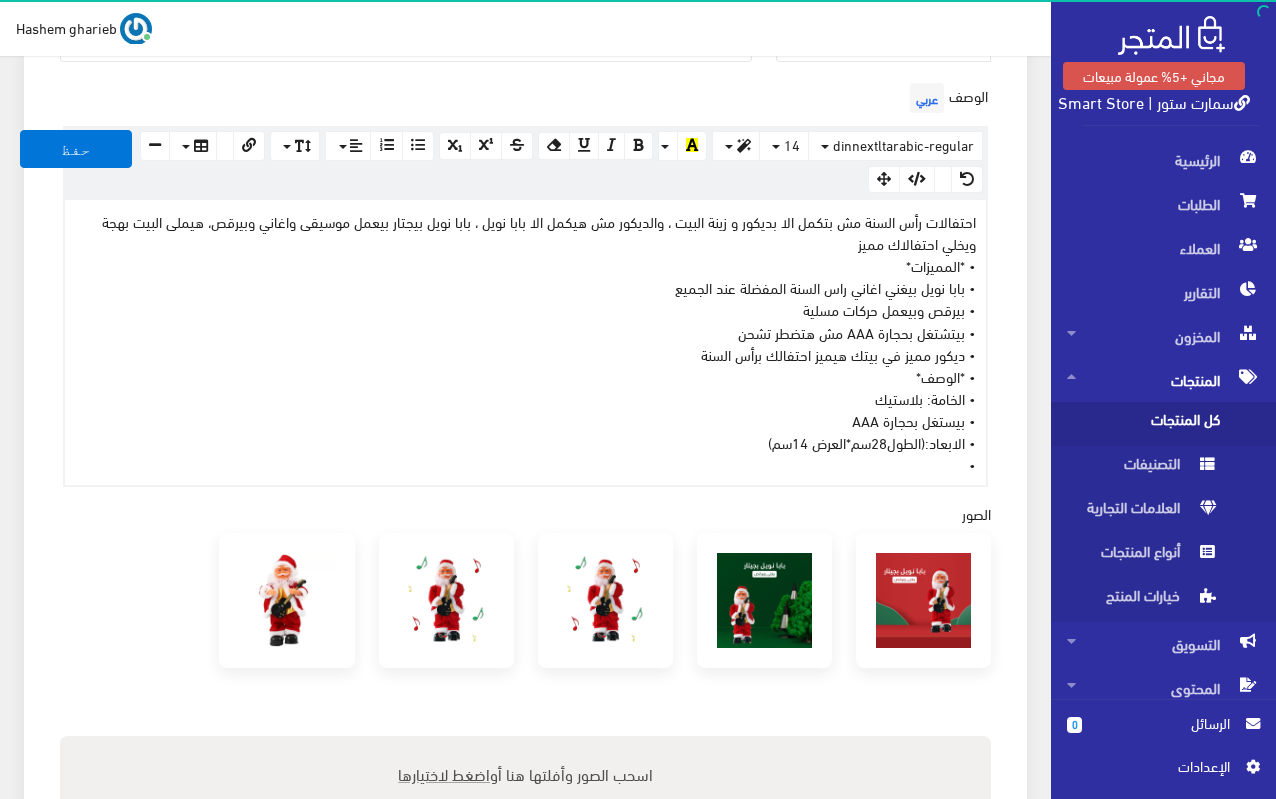 drag, startPoint x: 957, startPoint y: 467, endPoint x: 1015, endPoint y: 451, distance: 60.166435 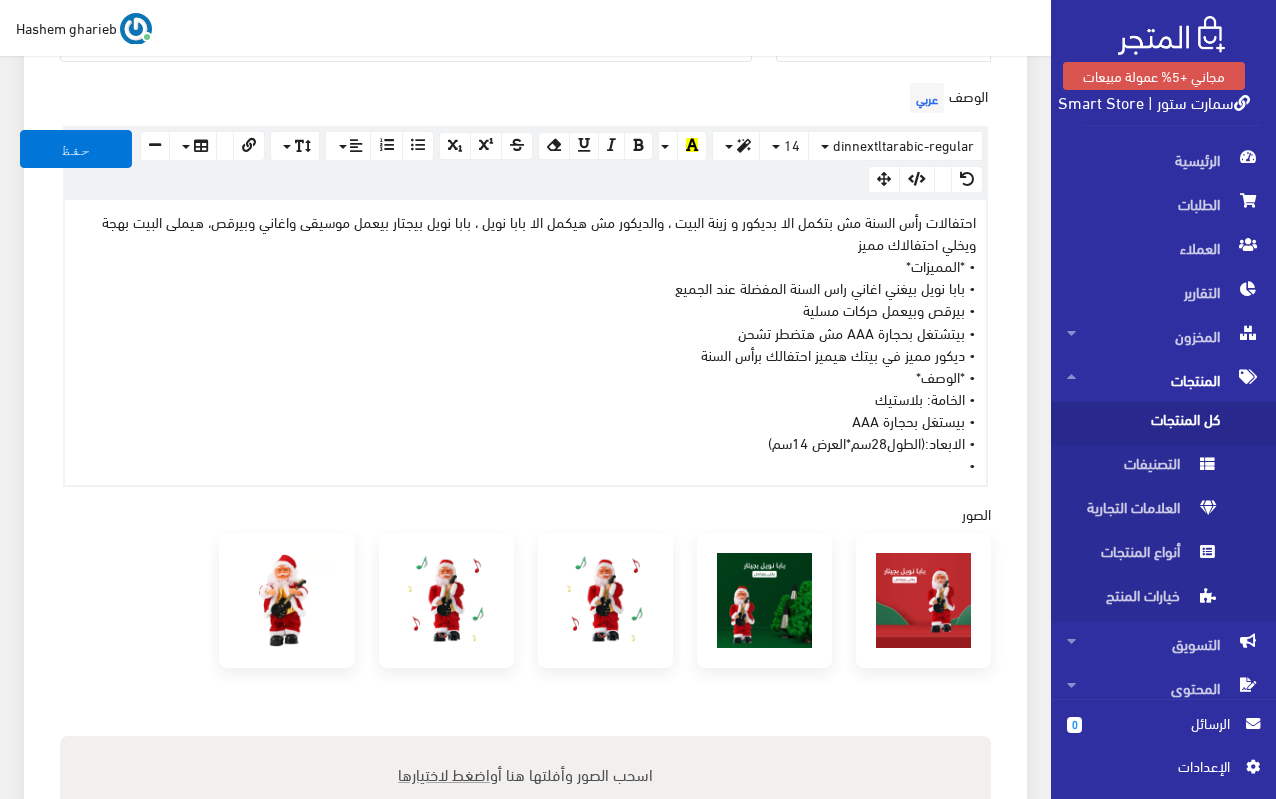 type 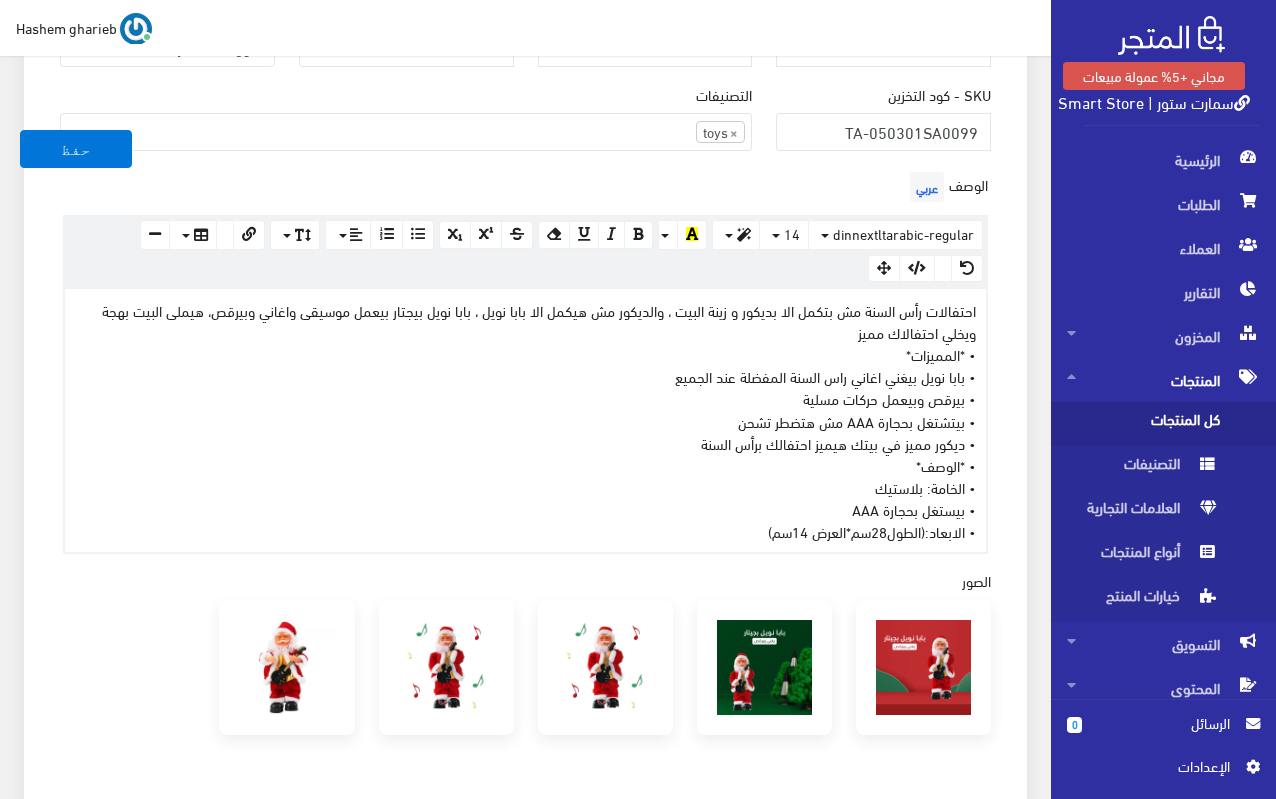 scroll, scrollTop: 500, scrollLeft: 0, axis: vertical 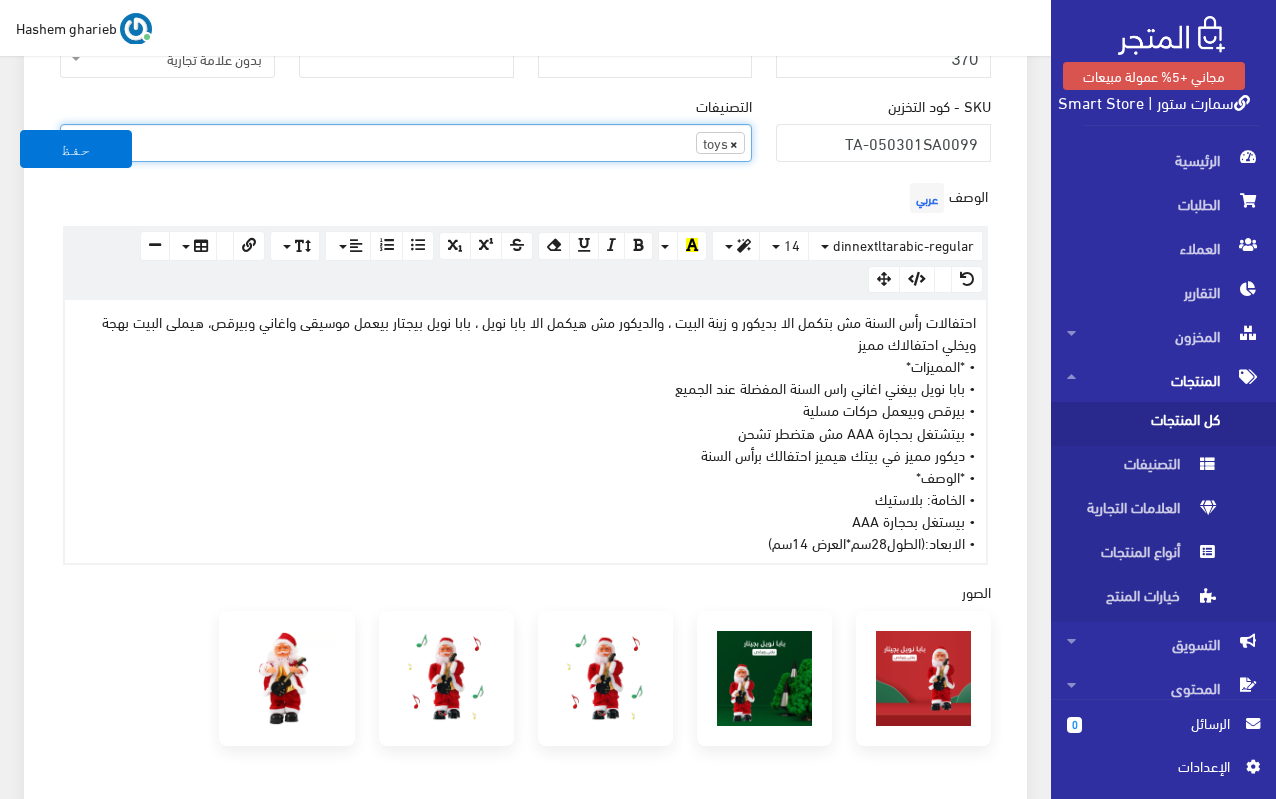 click on "×" at bounding box center [734, 143] 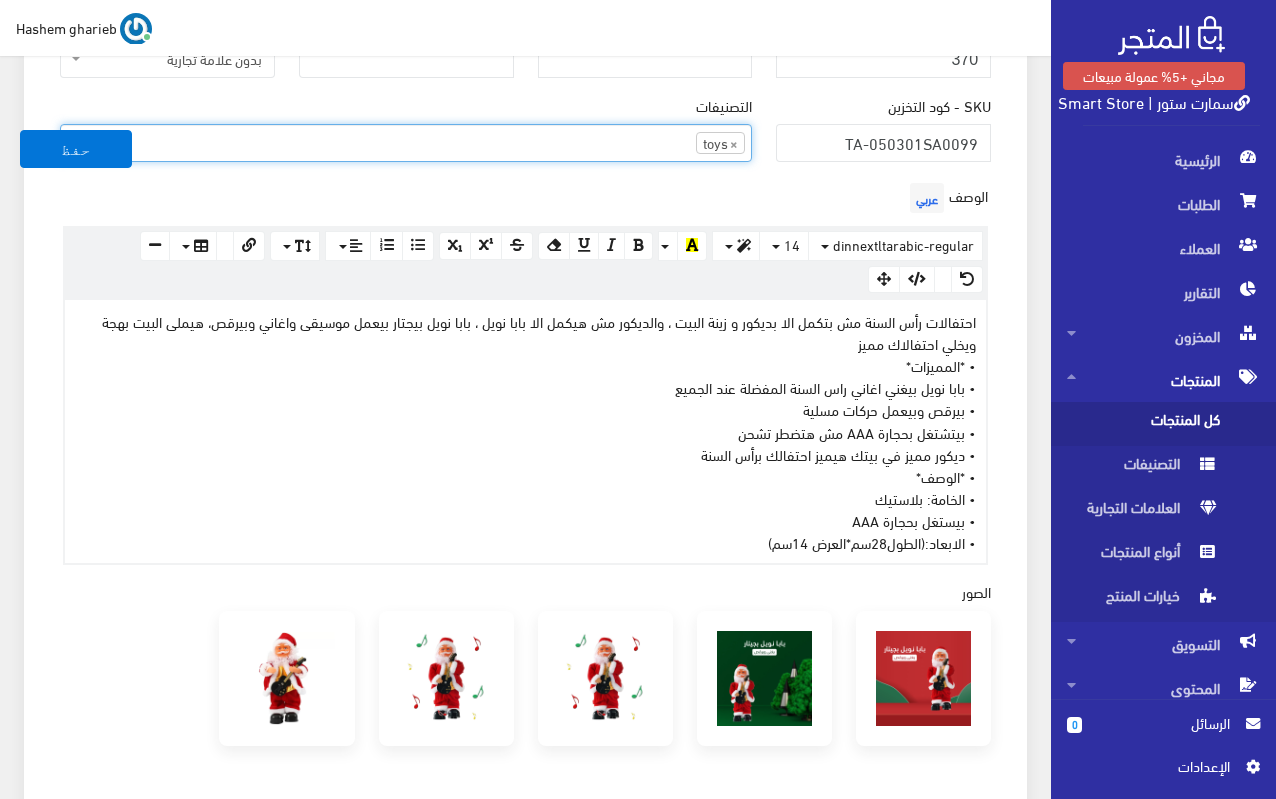 scroll, scrollTop: 720, scrollLeft: 0, axis: vertical 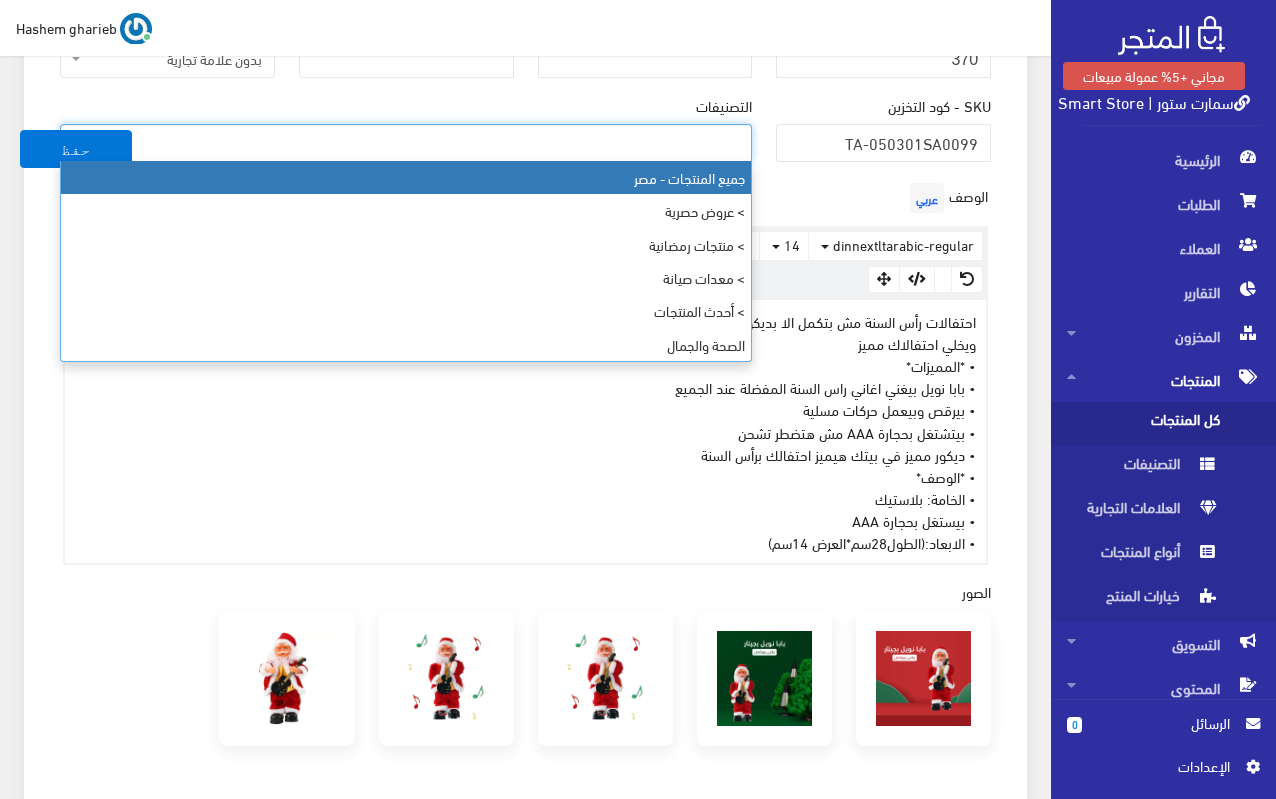 select on "403" 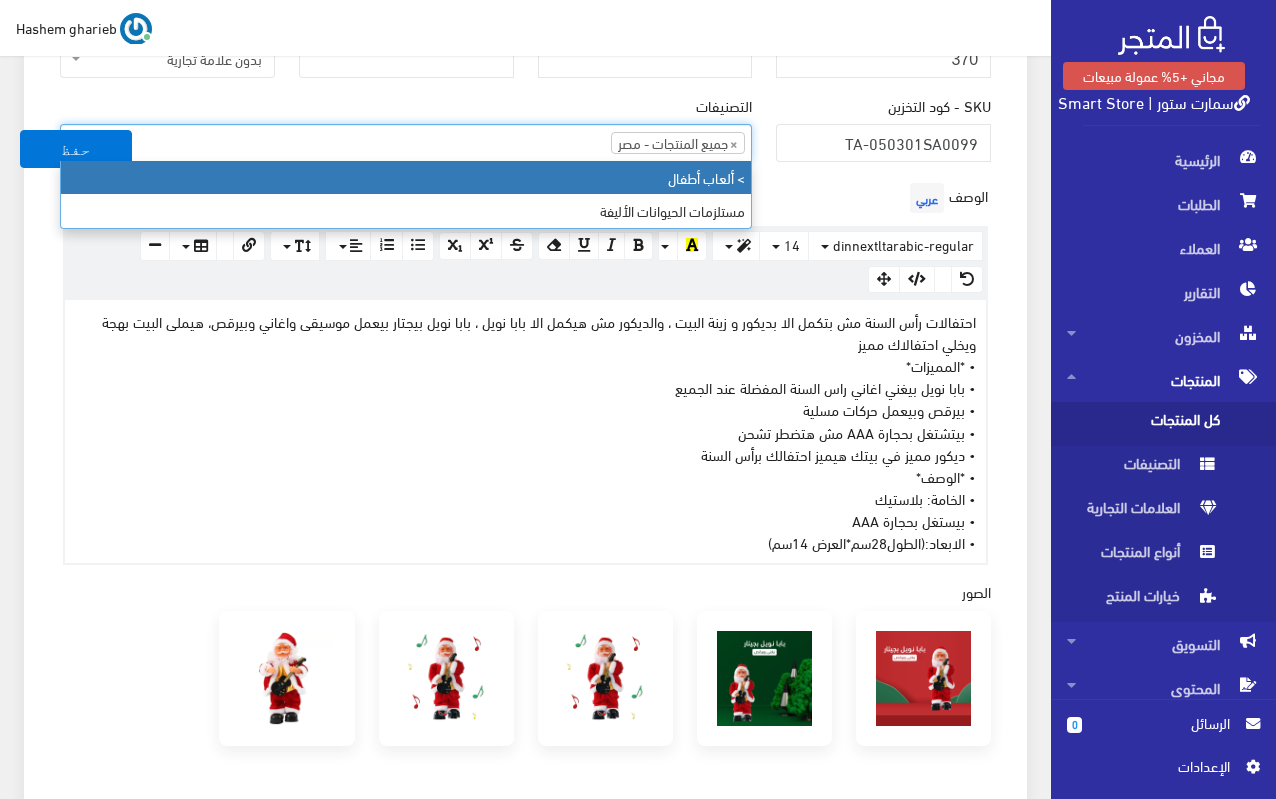 type on "أل" 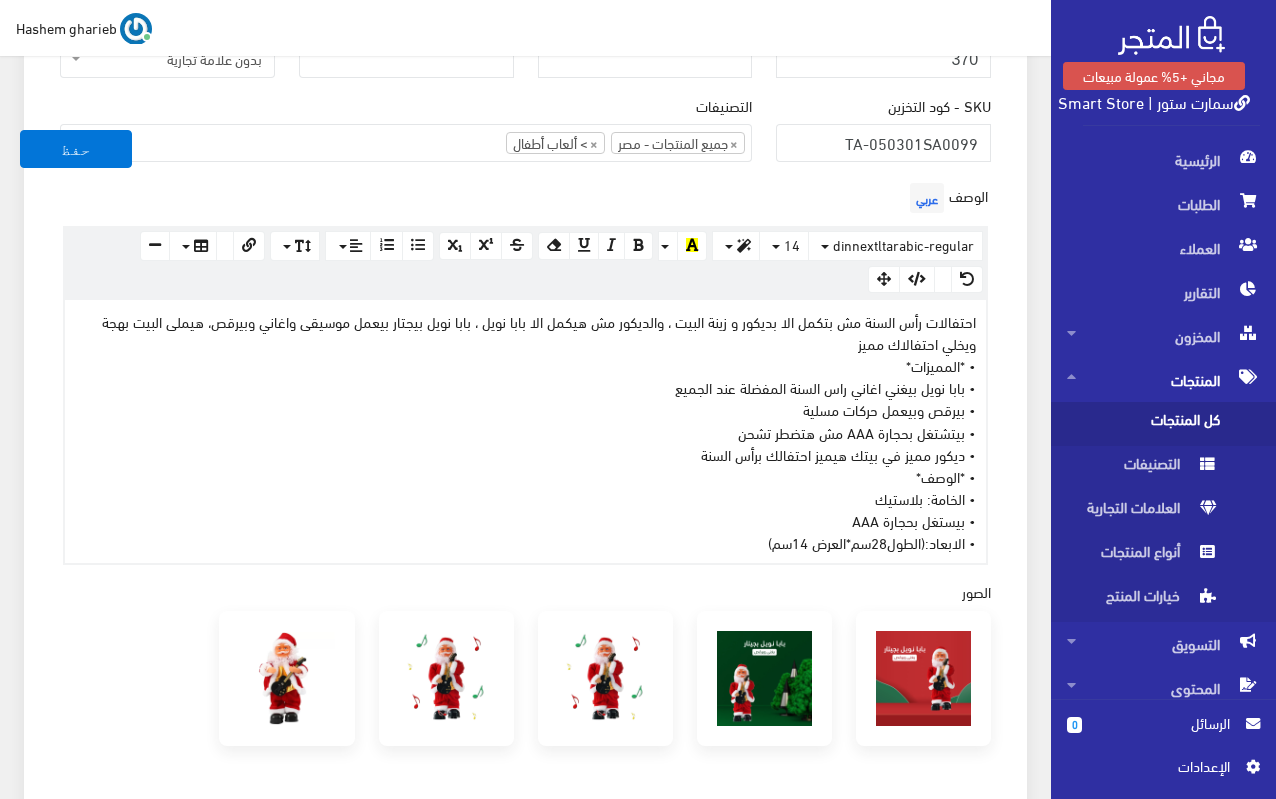 click on "الوصف  عربي
احتفالات رأس السنة مش بتكمل الا بديكور و زينة البيت ، والديكور مش هيكمل الا بابا نويل ، بابا نويل  بيجتار بيعمل موسيقى واغاني وبيرقص، هيملى البيت بهجة ويخلي احتفالاك مميز<br>
• *المميزات*<br>
• بابا نويل بيغني اغاني راس السنة المفضلة عند الجميع<br>
• بيرقص وبيعمل حركات مسلية <br>
• بيتشتغل بحجارة AAA مش هتضطر تشحن<br>
• ديكور مميز في بيتك هيميز احتفالك برأس السنة<br>
• *الوصف*<br>
• الخامة: بلاستيك<br>
• بيستغل بحجارة AAA<br>
• الابعاد:(الطول28سم*العرض 14سم)<br>
•<br /> × Insert Image Select from files Image URL Insert Image × Insert Link Text to display To what URL should this link go? http://  Open in new window" at bounding box center [525, 371] 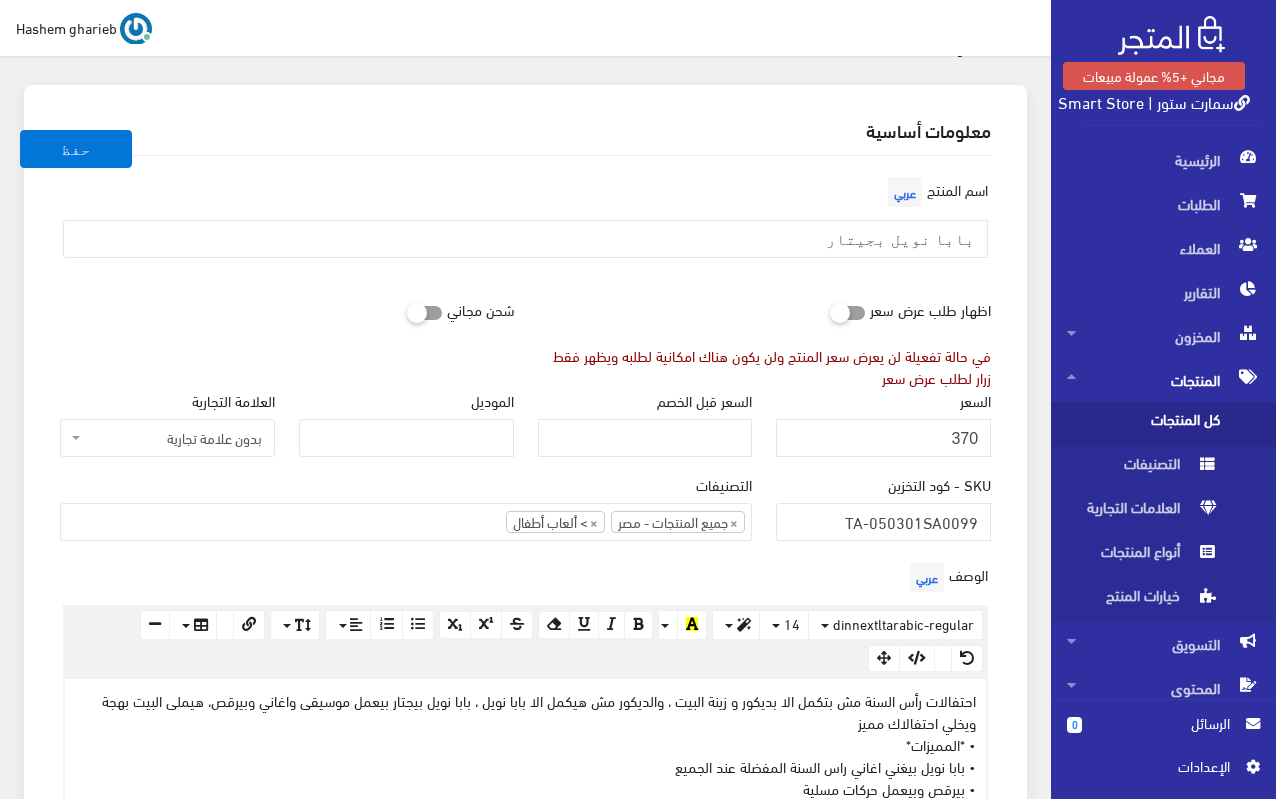 scroll, scrollTop: 200, scrollLeft: 0, axis: vertical 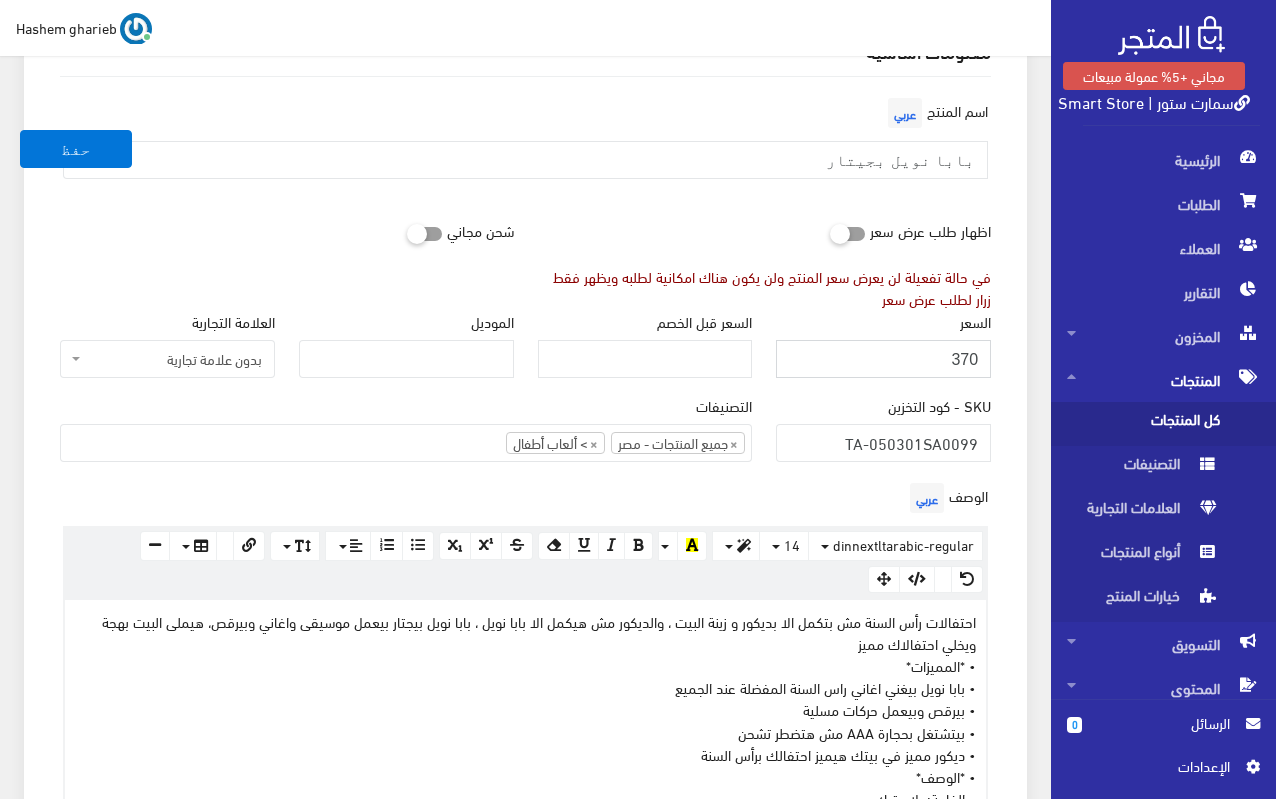 drag, startPoint x: 922, startPoint y: 361, endPoint x: 1013, endPoint y: 354, distance: 91.26884 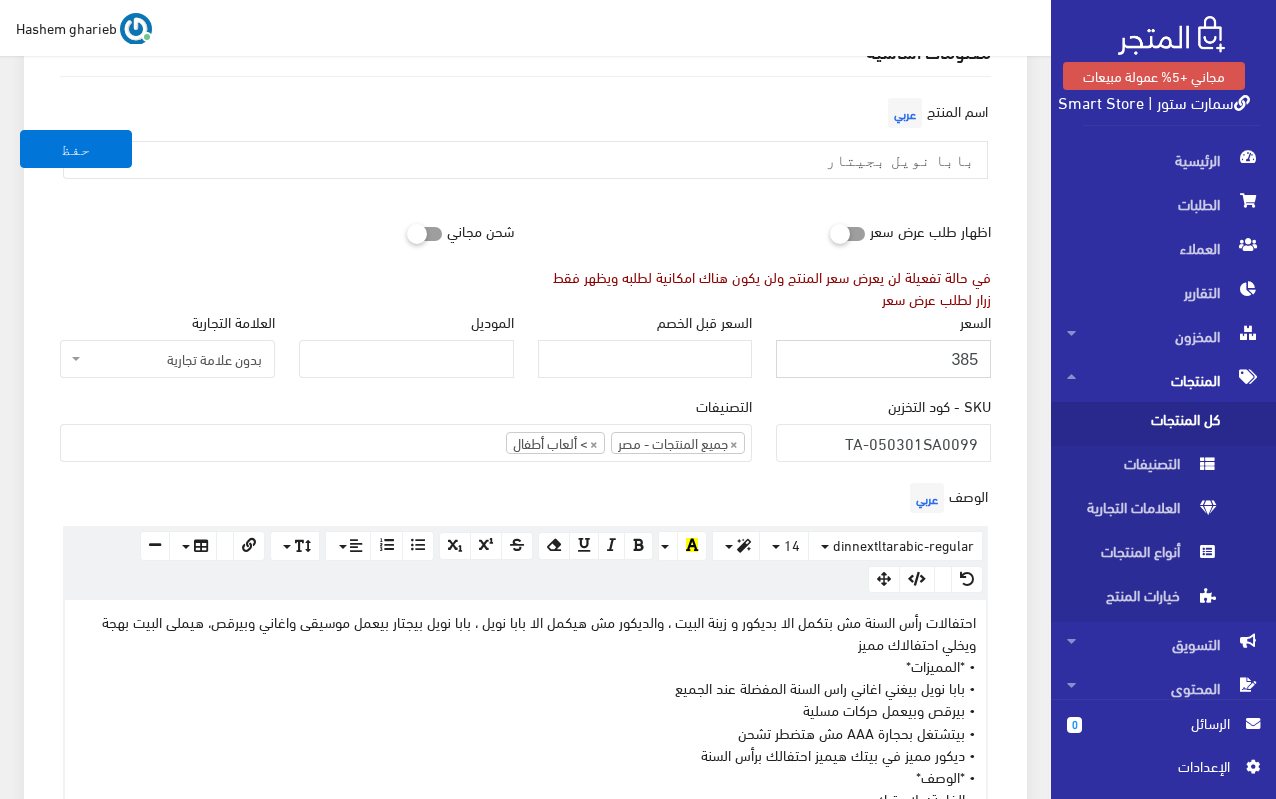 type on "385" 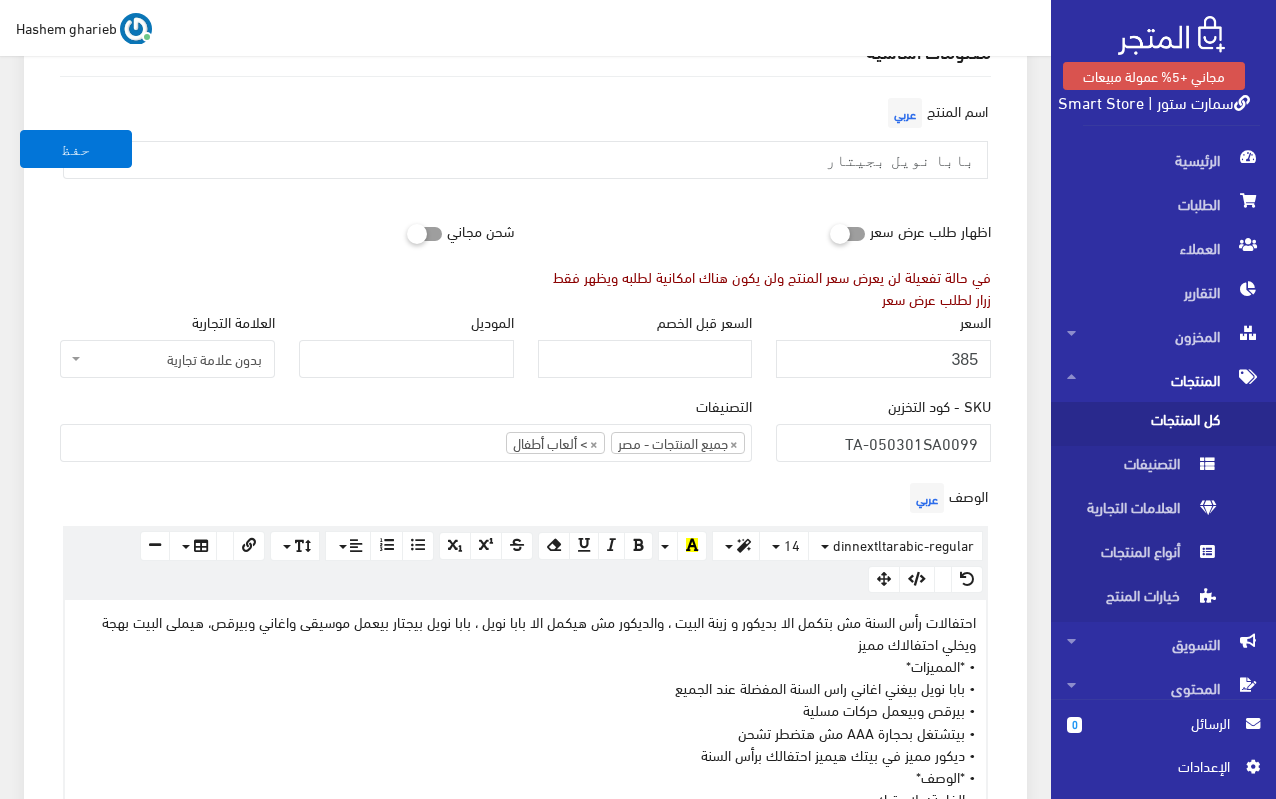 click on "معلومات أساسية
اسم المنتج  عربي
بابا نويل بجيتار
اظهار طلب عرض سعر
في حالة تفعيلة لن يعرض سعر المنتج ولن يكون هناك امكانية لطلبه ويظهر فقط زرار لطلب عرض سعر" at bounding box center (525, 802) 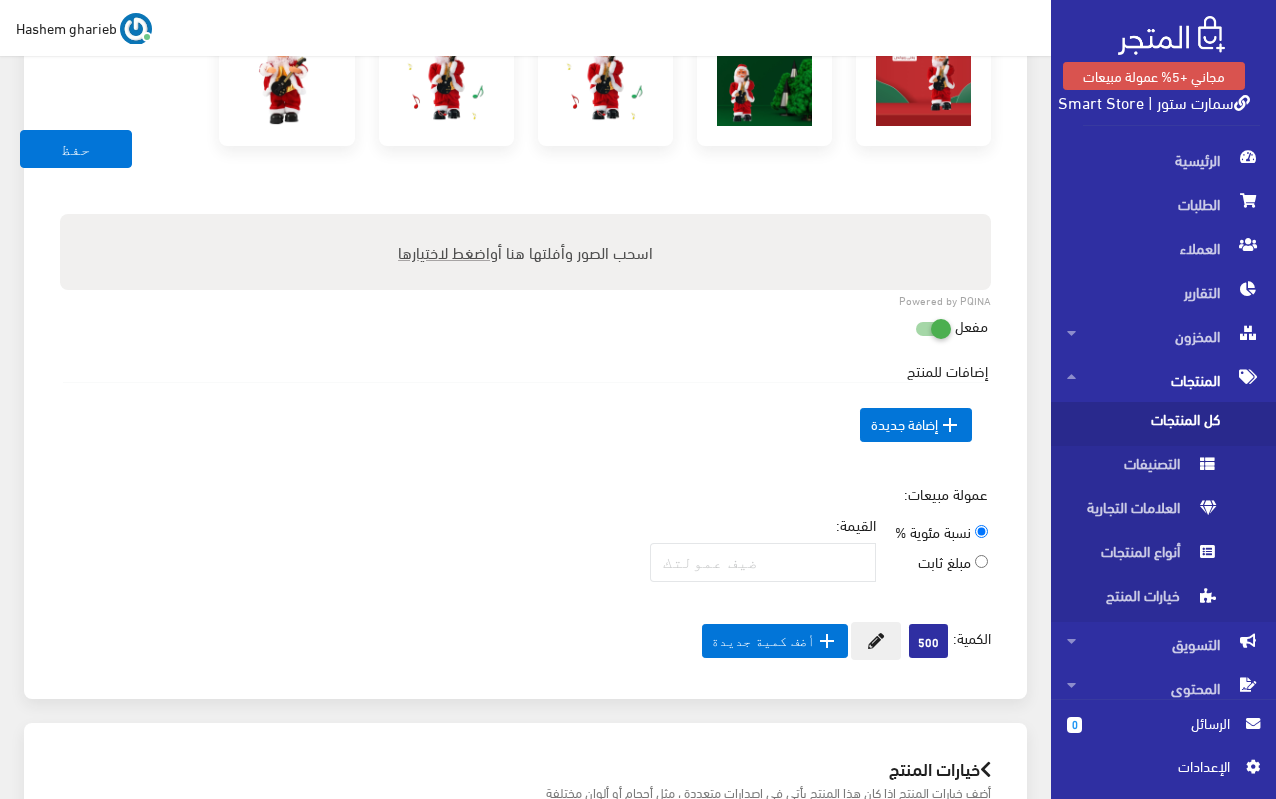 scroll, scrollTop: 1600, scrollLeft: 0, axis: vertical 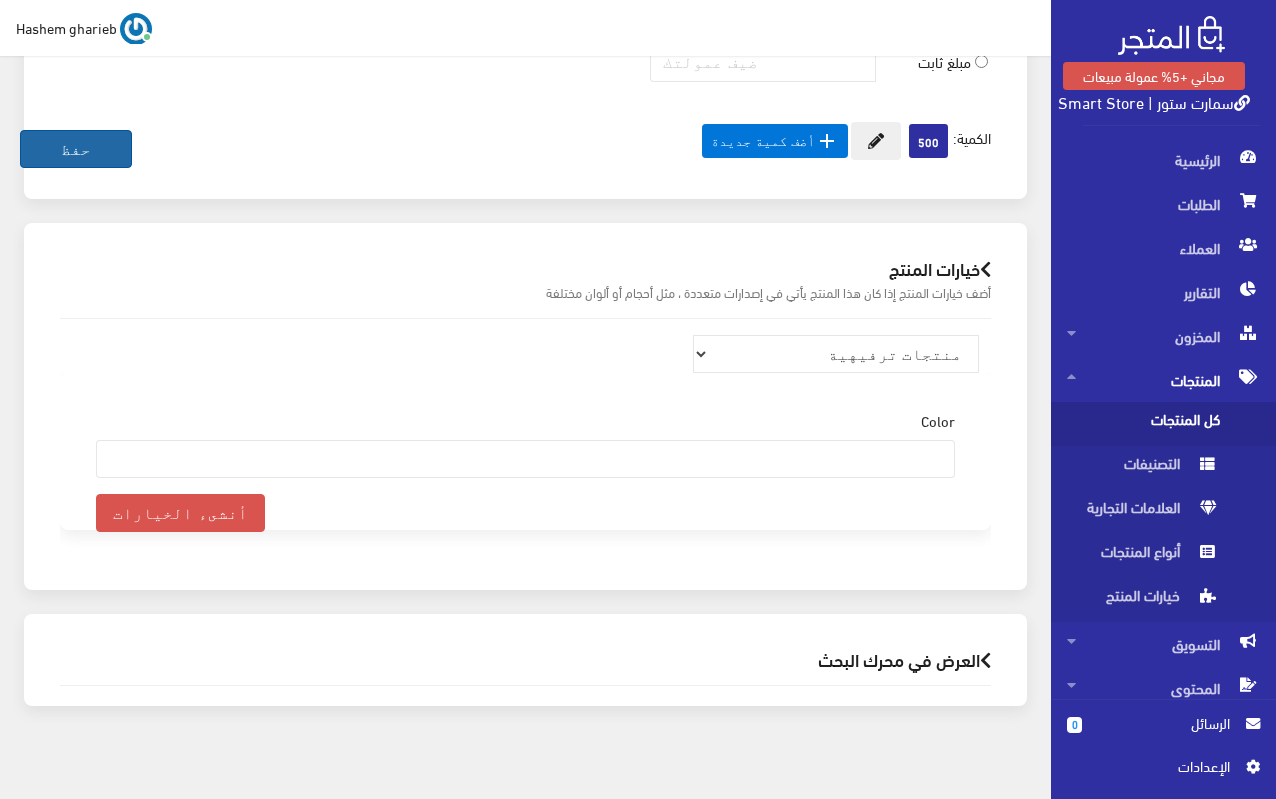 click on "حفظ" at bounding box center (76, 149) 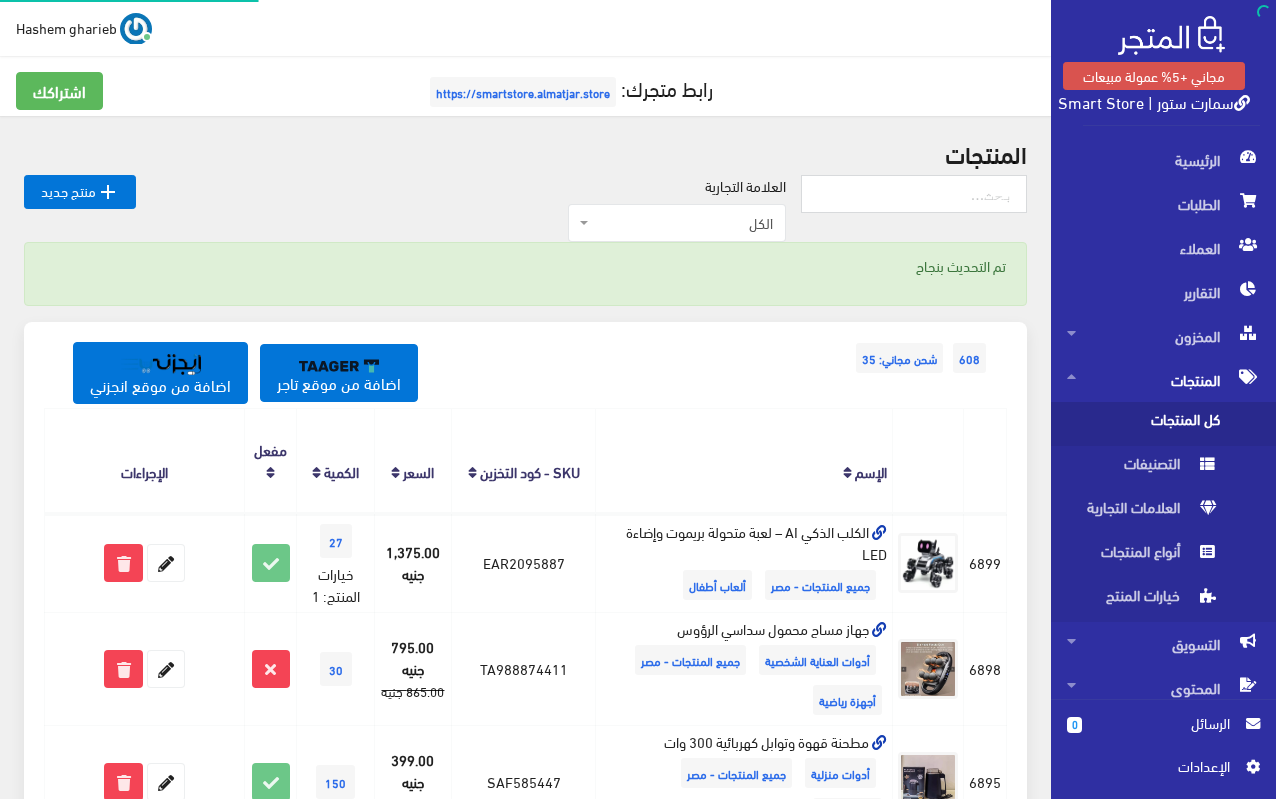 scroll, scrollTop: 0, scrollLeft: 0, axis: both 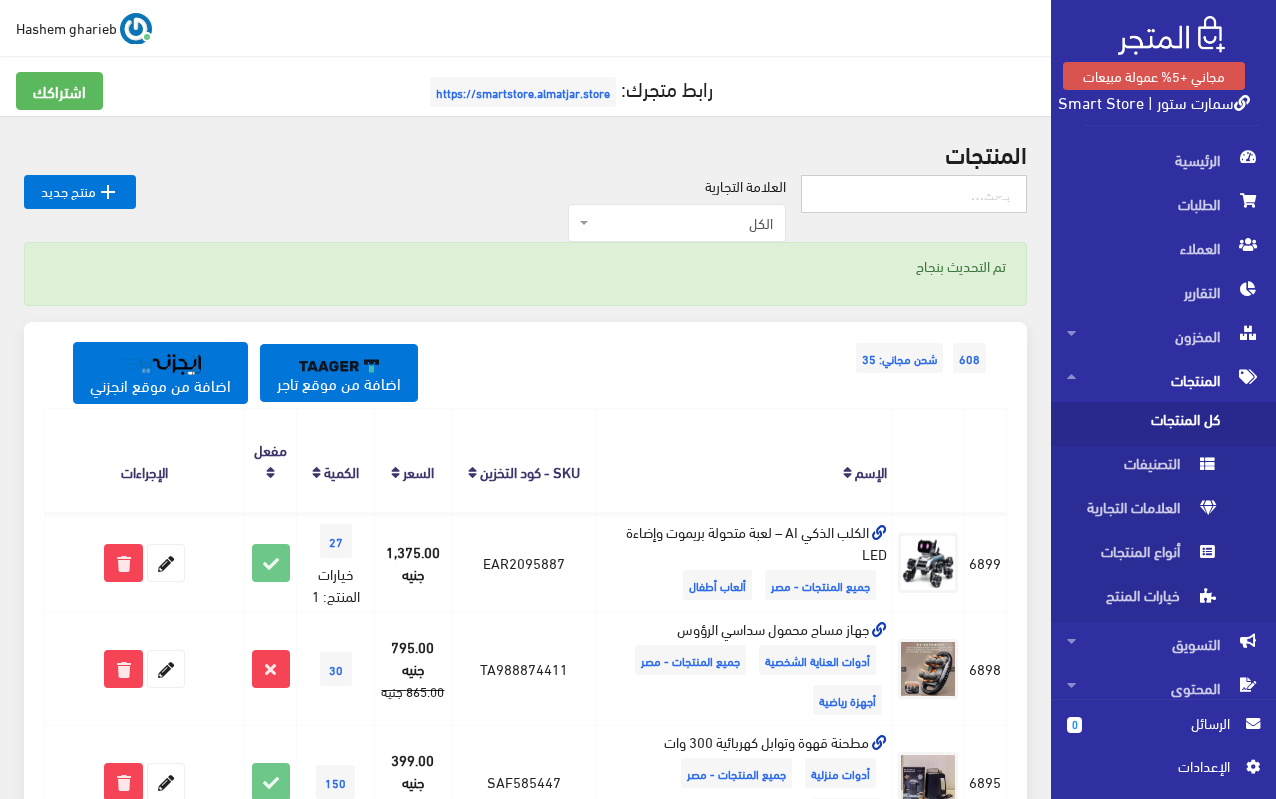 click at bounding box center (914, 194) 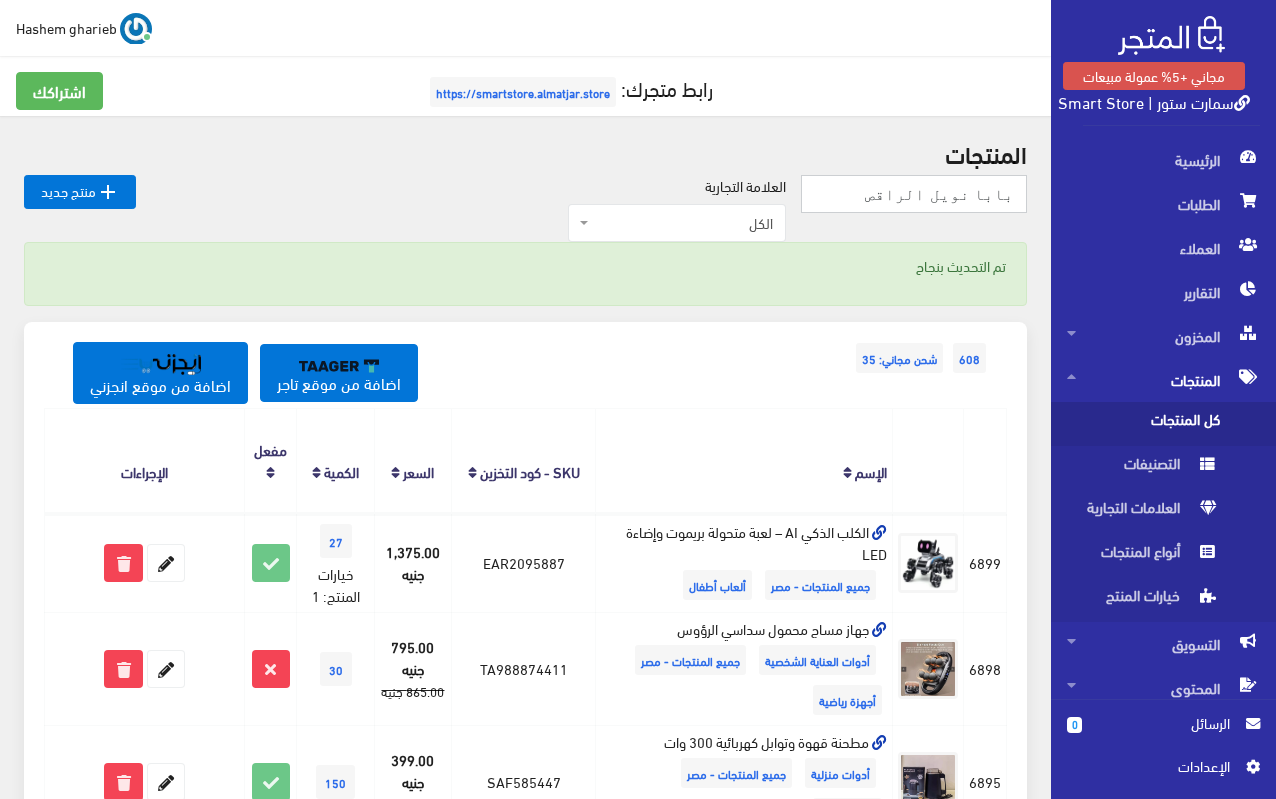 type on "بابا نويل الراقص" 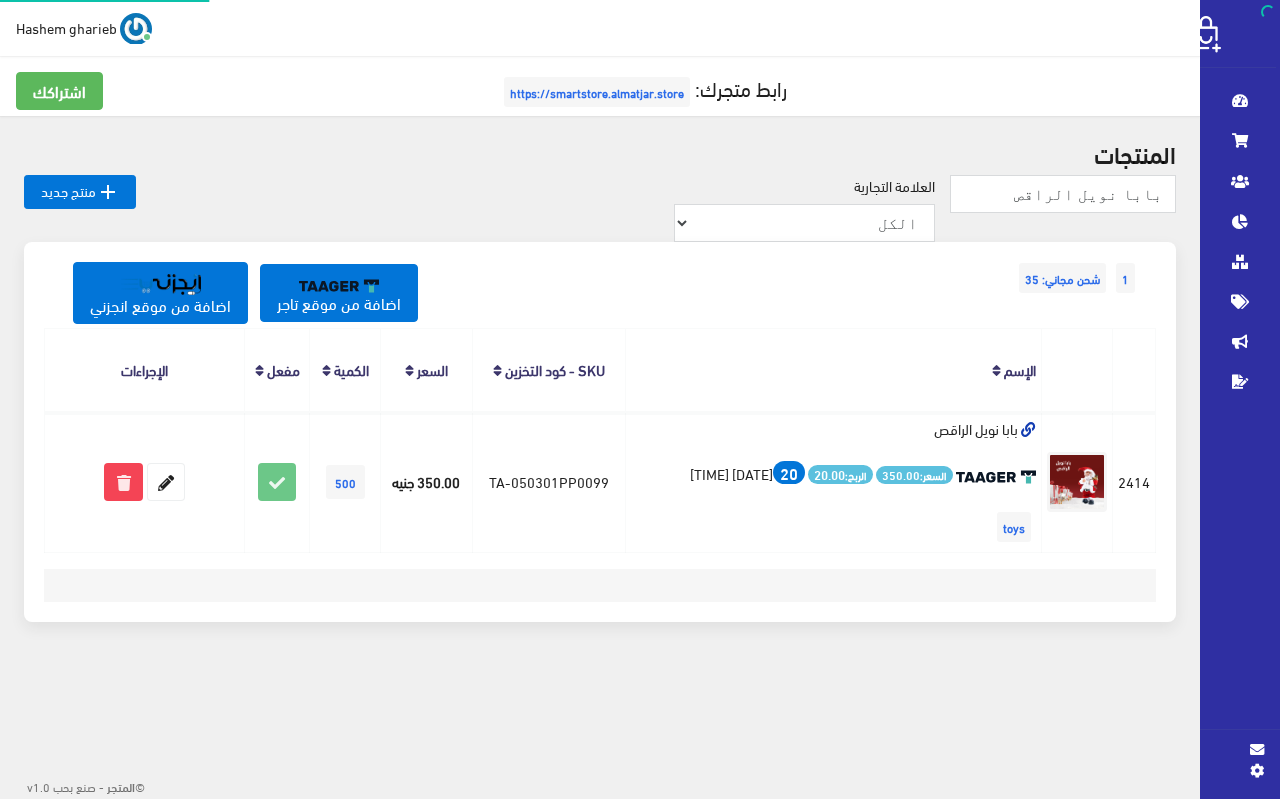 scroll, scrollTop: 0, scrollLeft: 0, axis: both 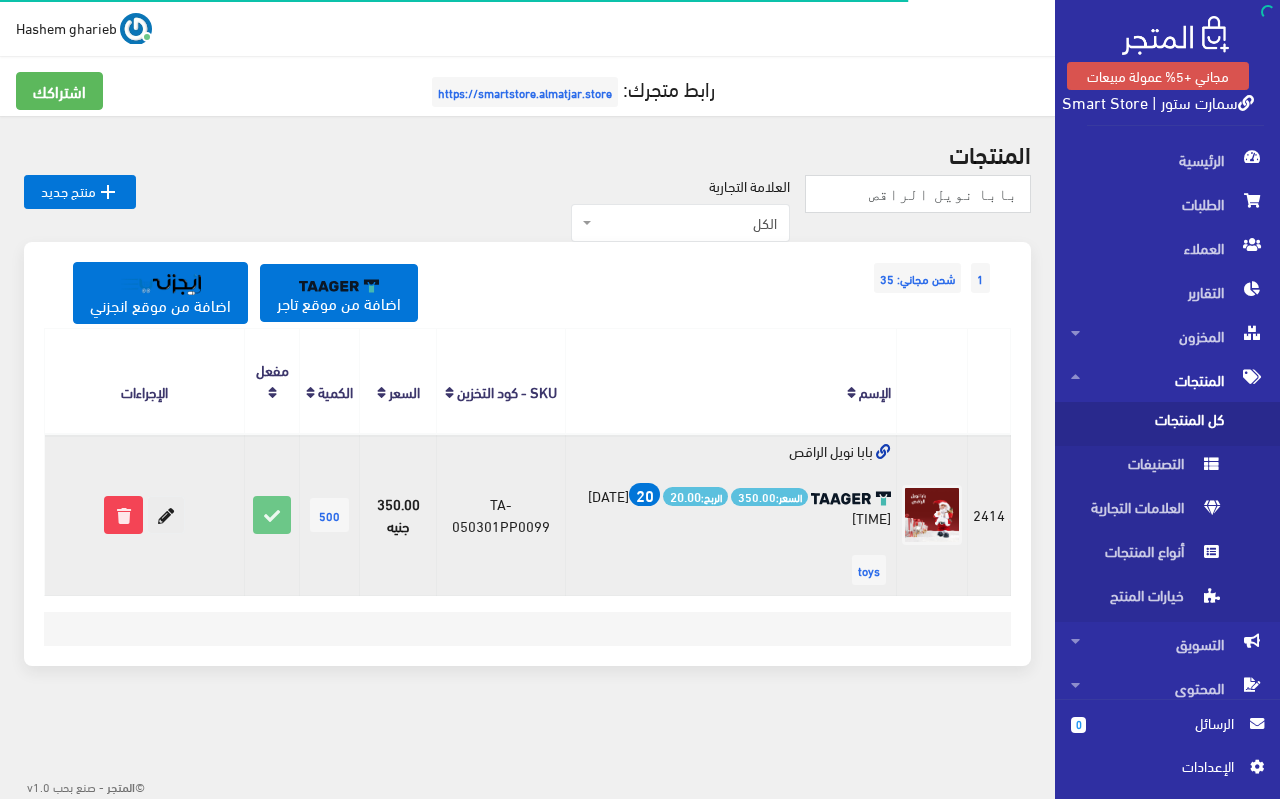 click at bounding box center (166, 515) 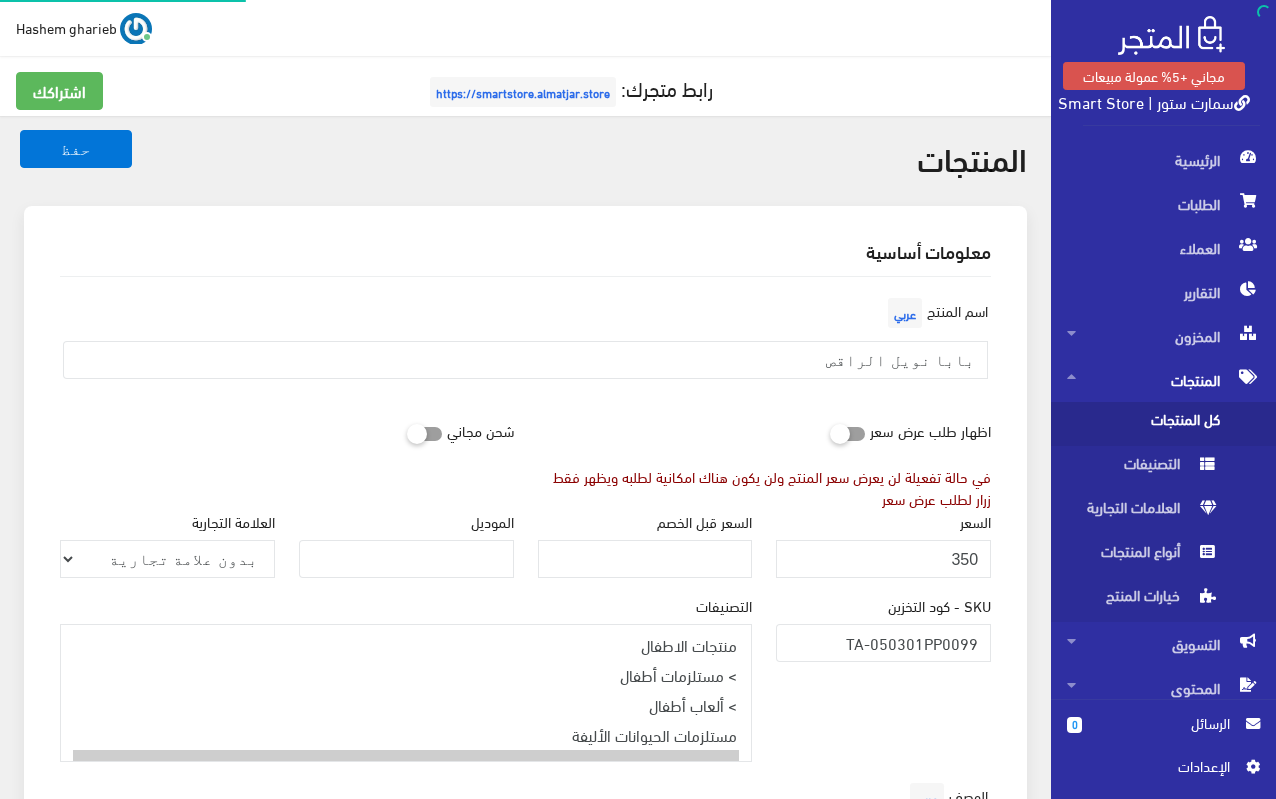 select 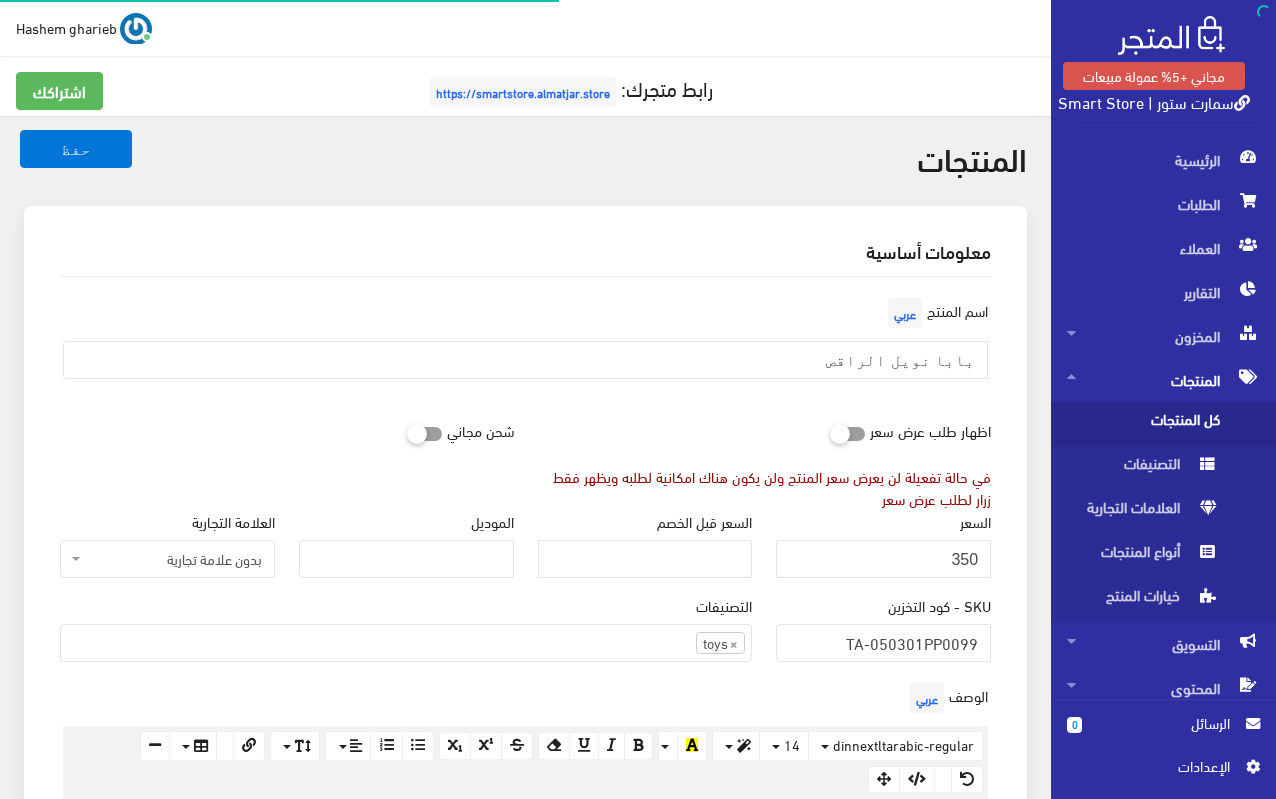 scroll, scrollTop: 400, scrollLeft: 0, axis: vertical 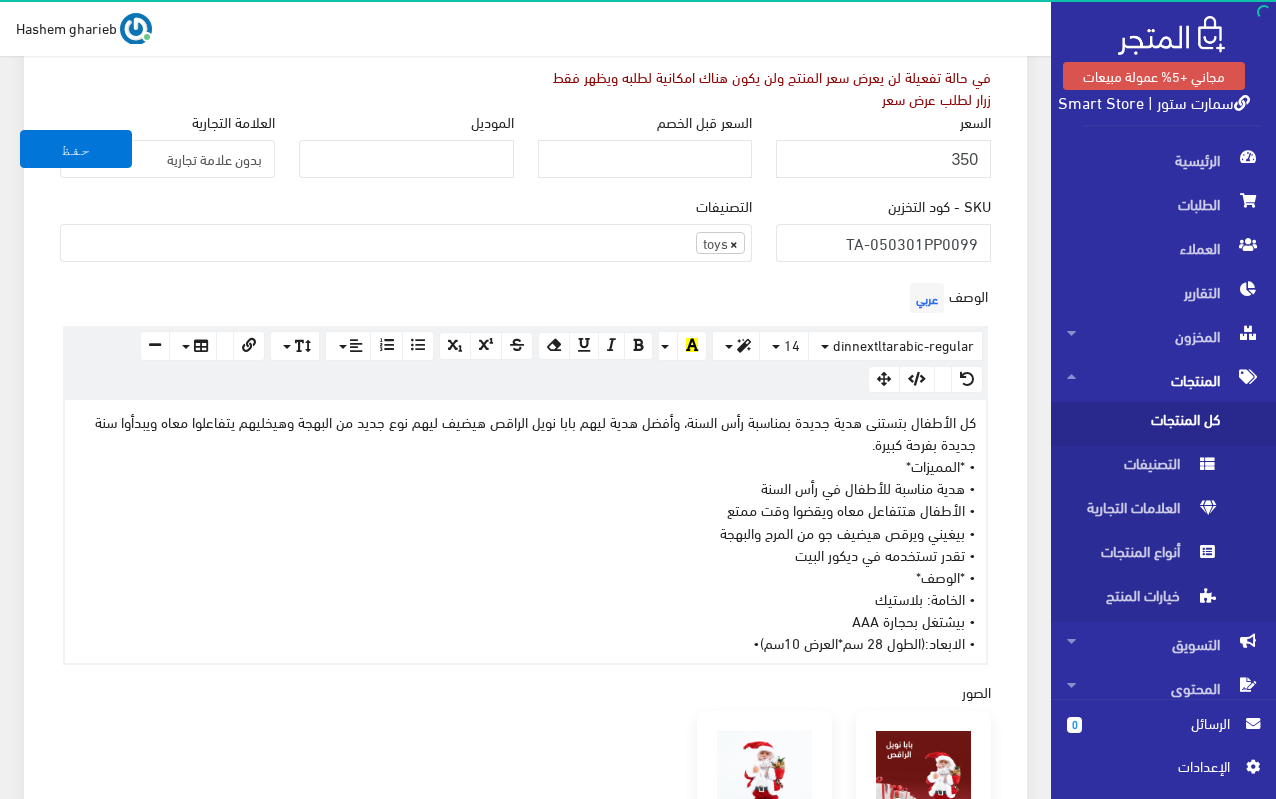 click on "×" at bounding box center [734, 243] 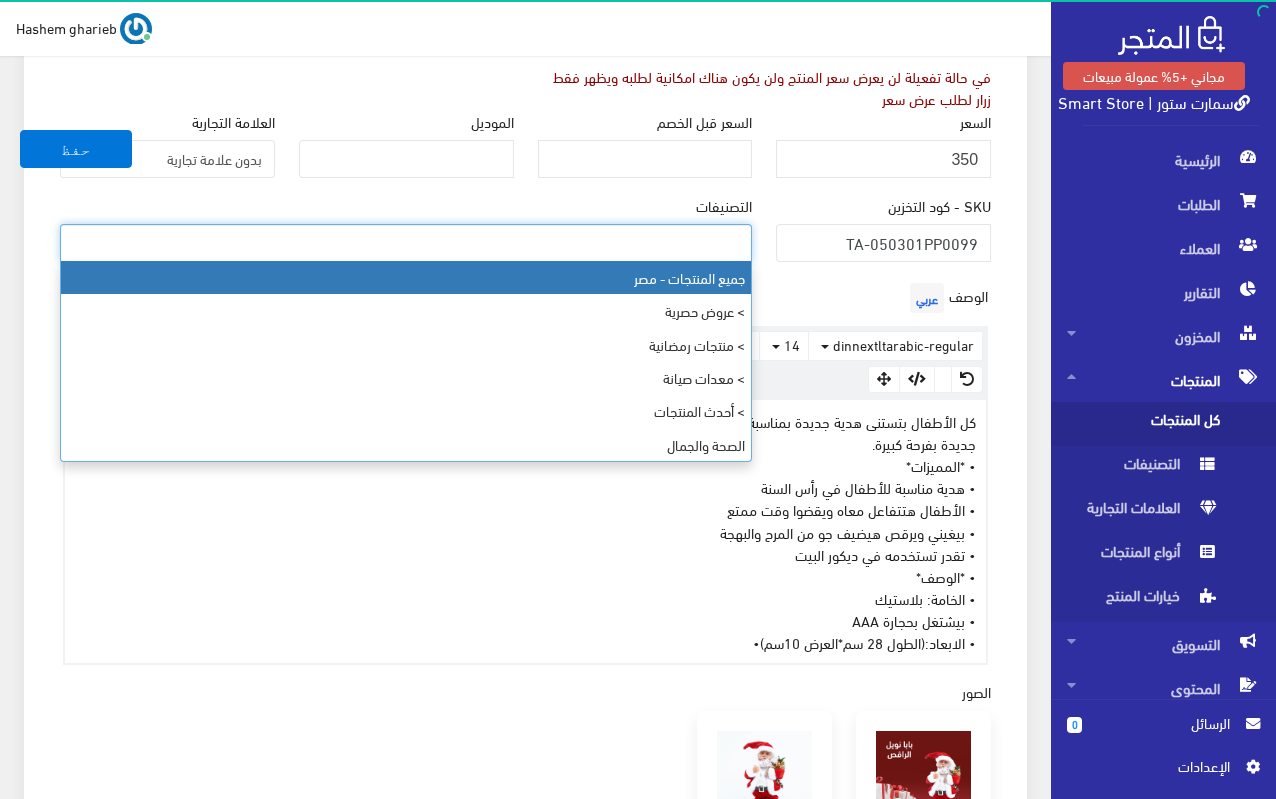 scroll, scrollTop: 720, scrollLeft: 0, axis: vertical 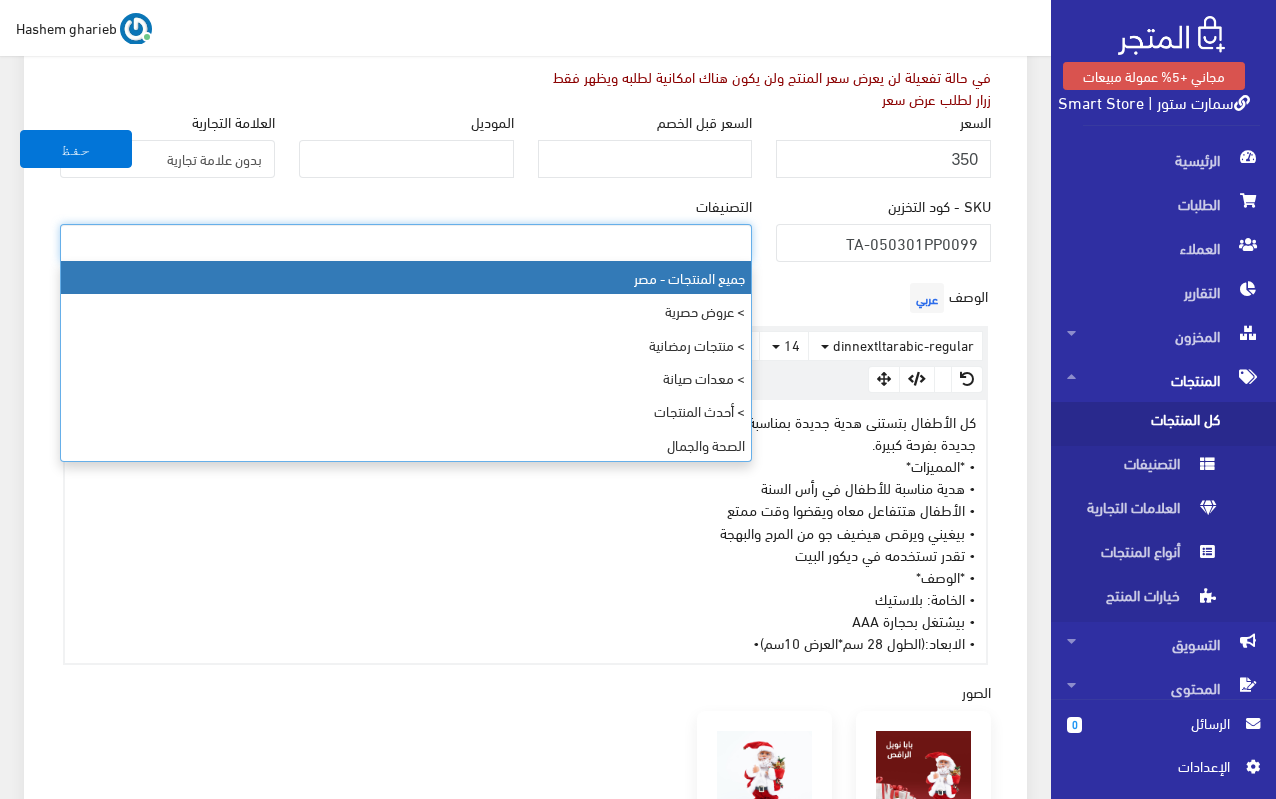 select on "403" 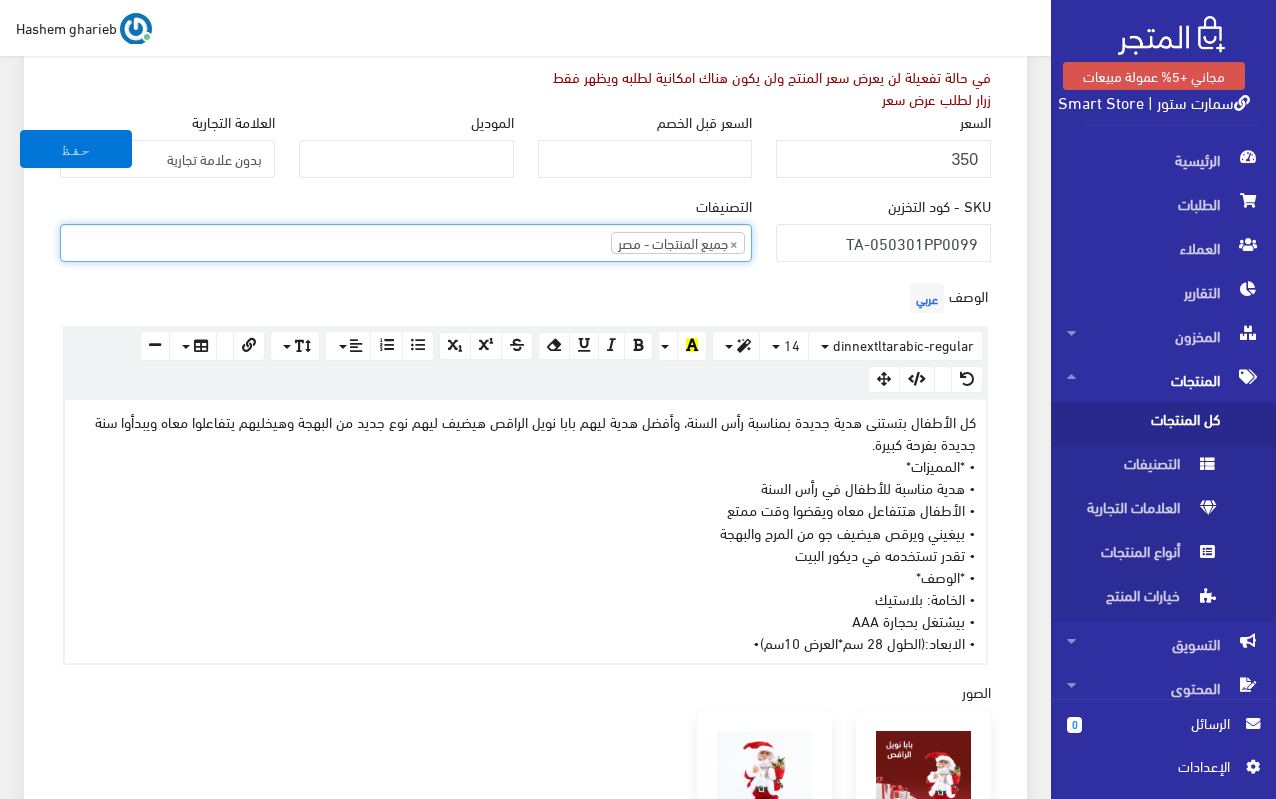 click on "× جميع المنتجات - [COUNTRY]" at bounding box center (406, 241) 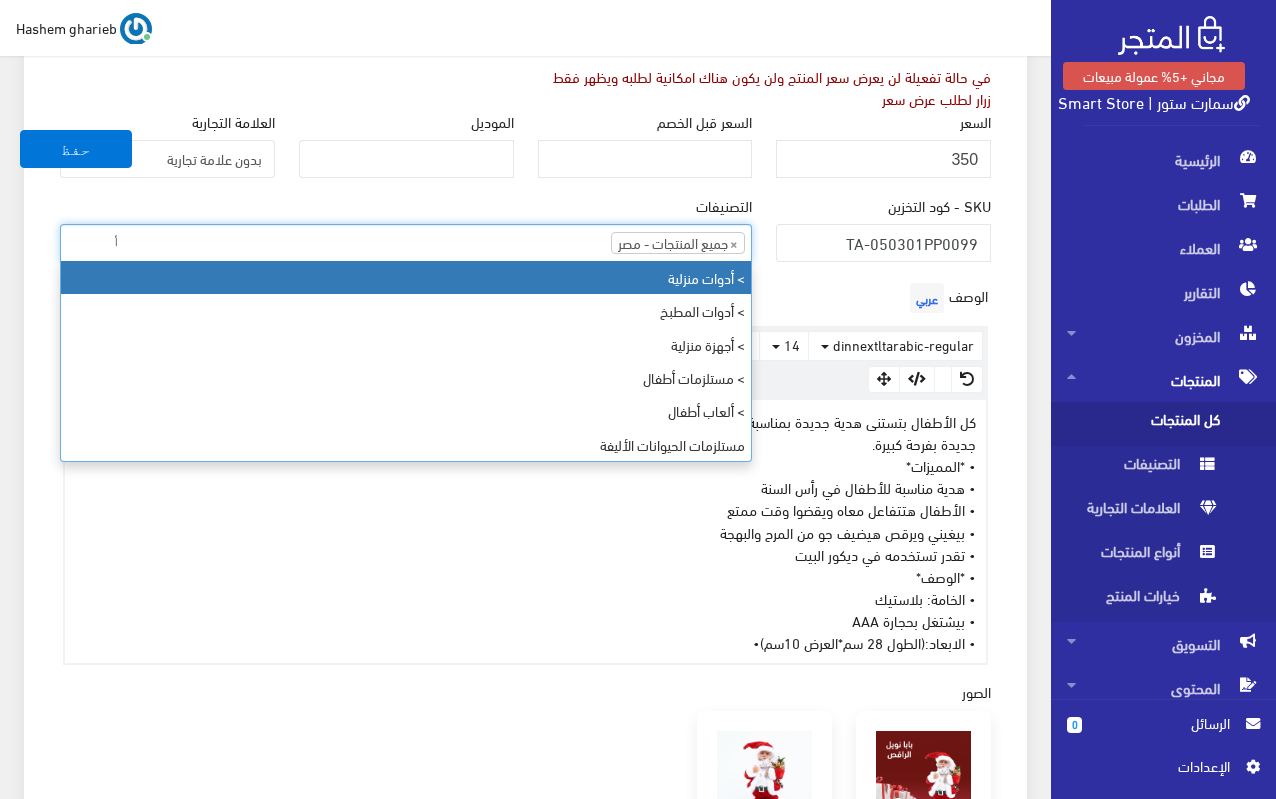 scroll, scrollTop: 0, scrollLeft: 0, axis: both 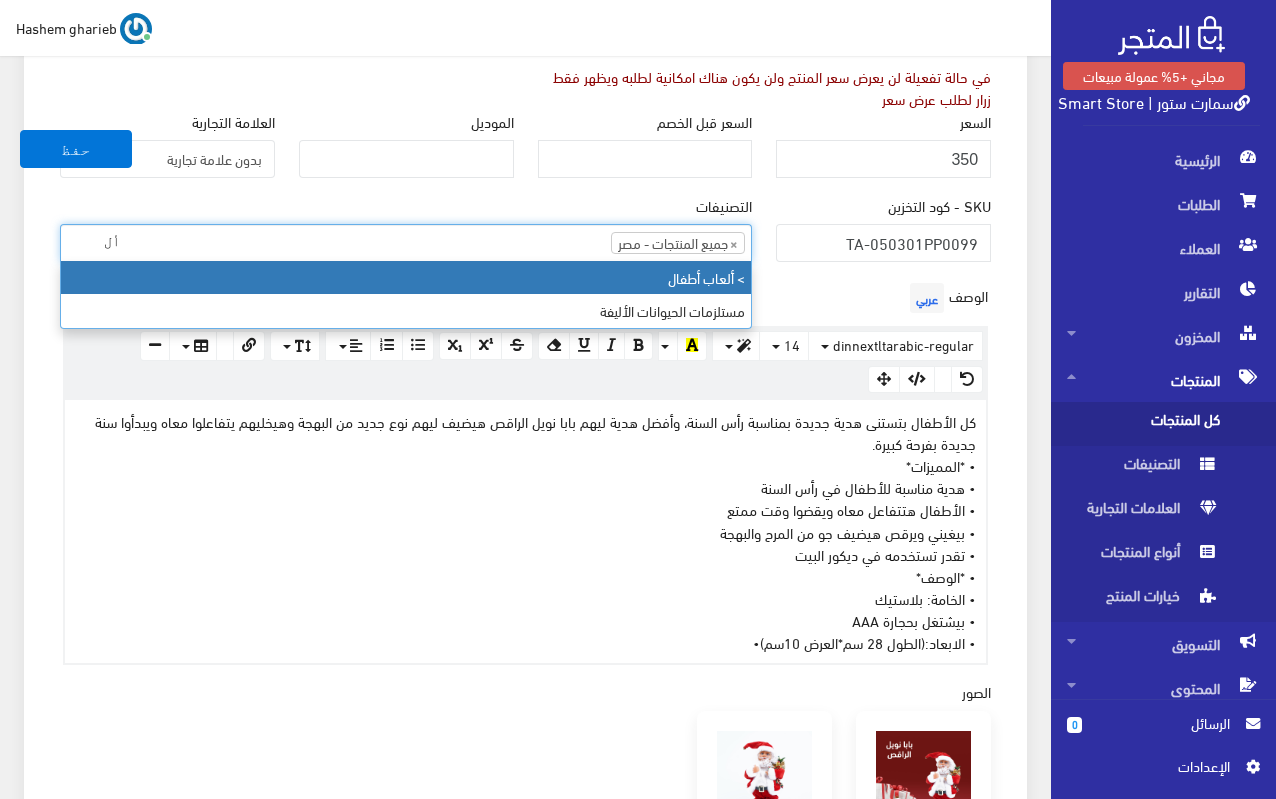type on "أل" 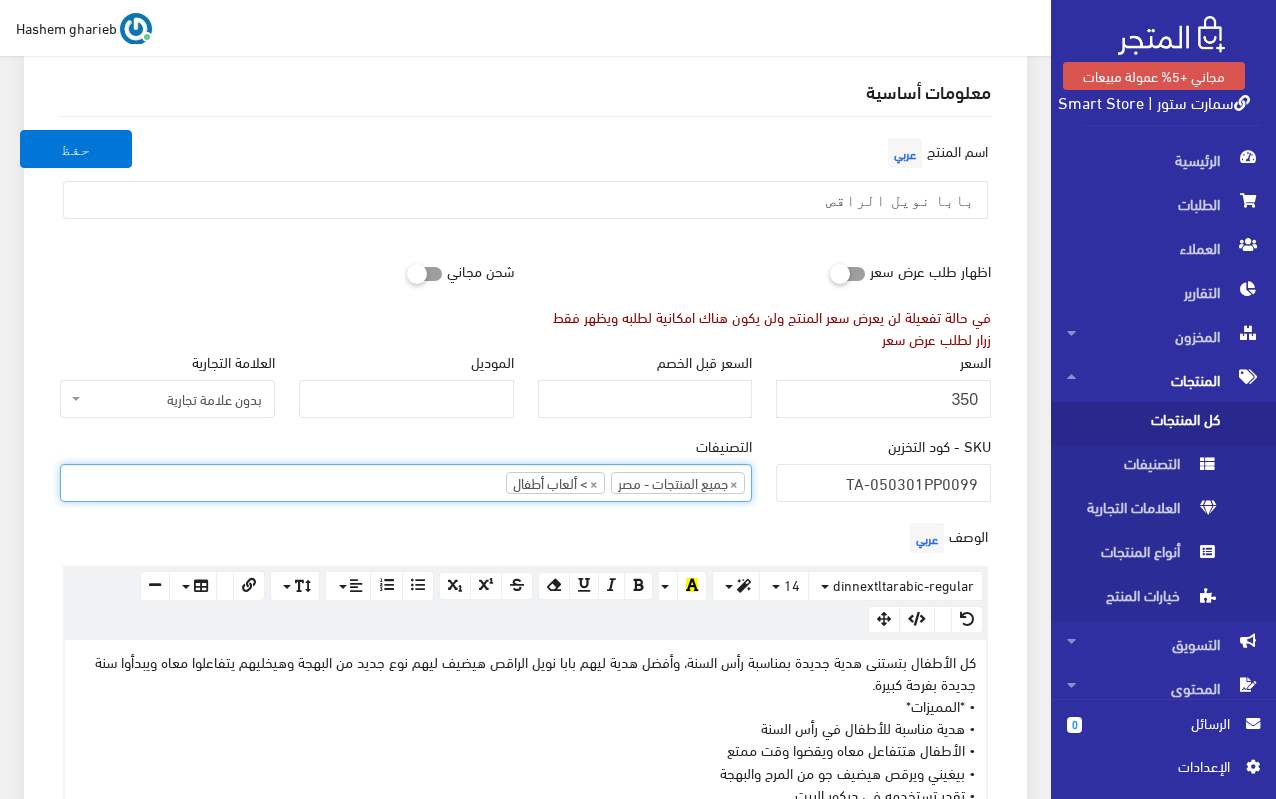 scroll, scrollTop: 0, scrollLeft: 0, axis: both 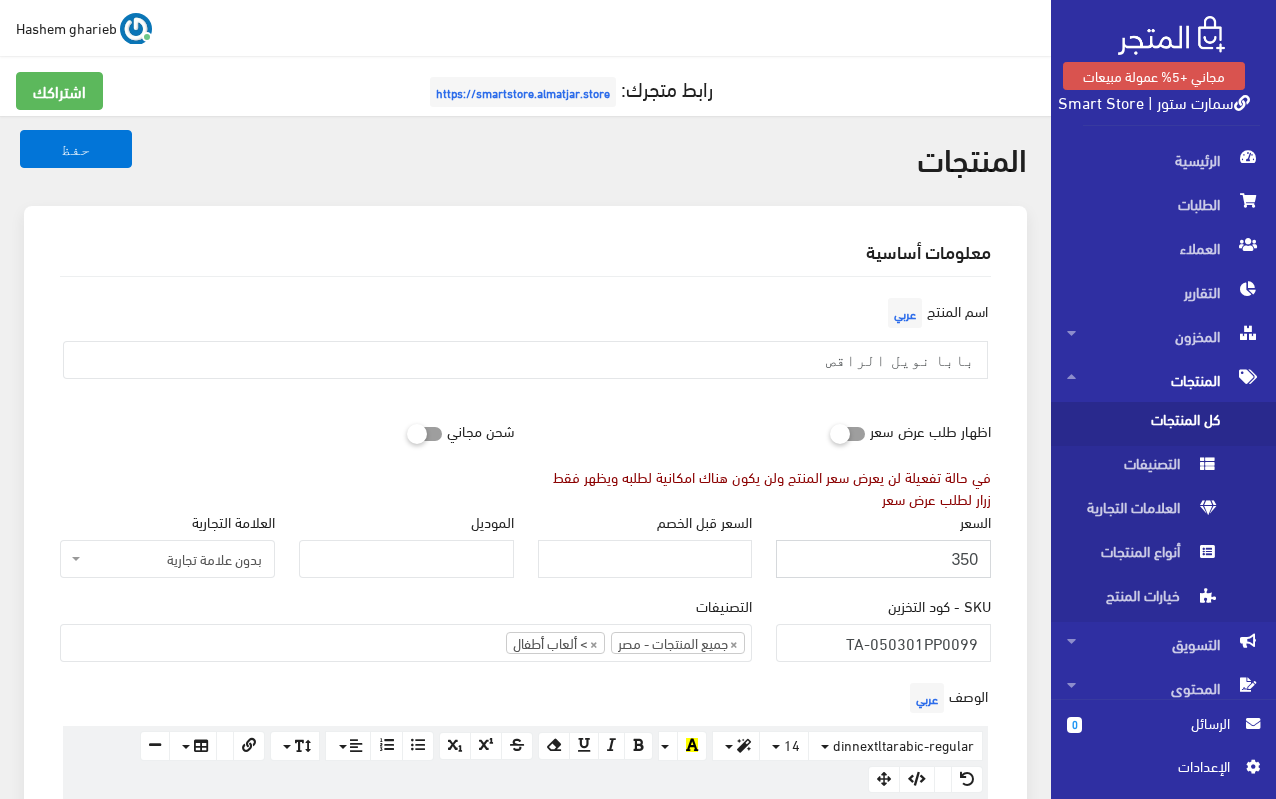 drag, startPoint x: 917, startPoint y: 561, endPoint x: 1012, endPoint y: 558, distance: 95.047356 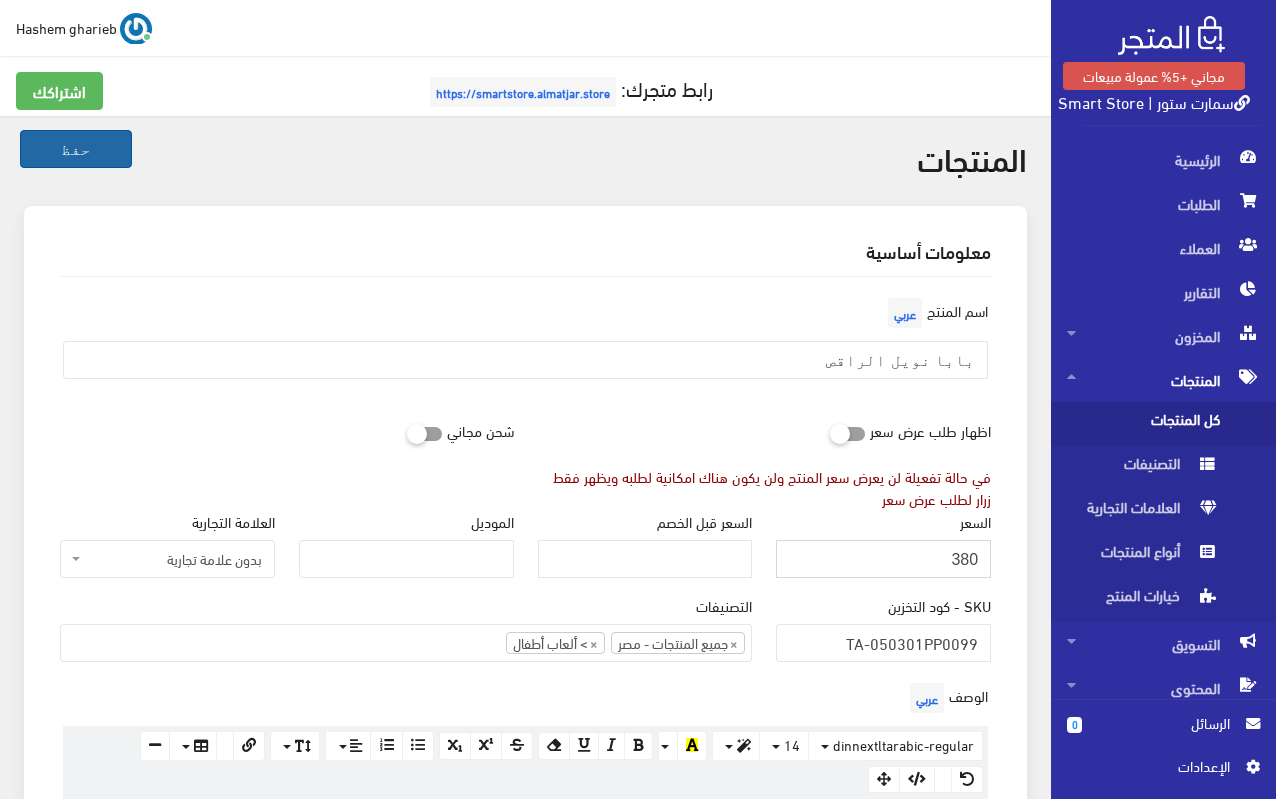 type on "380" 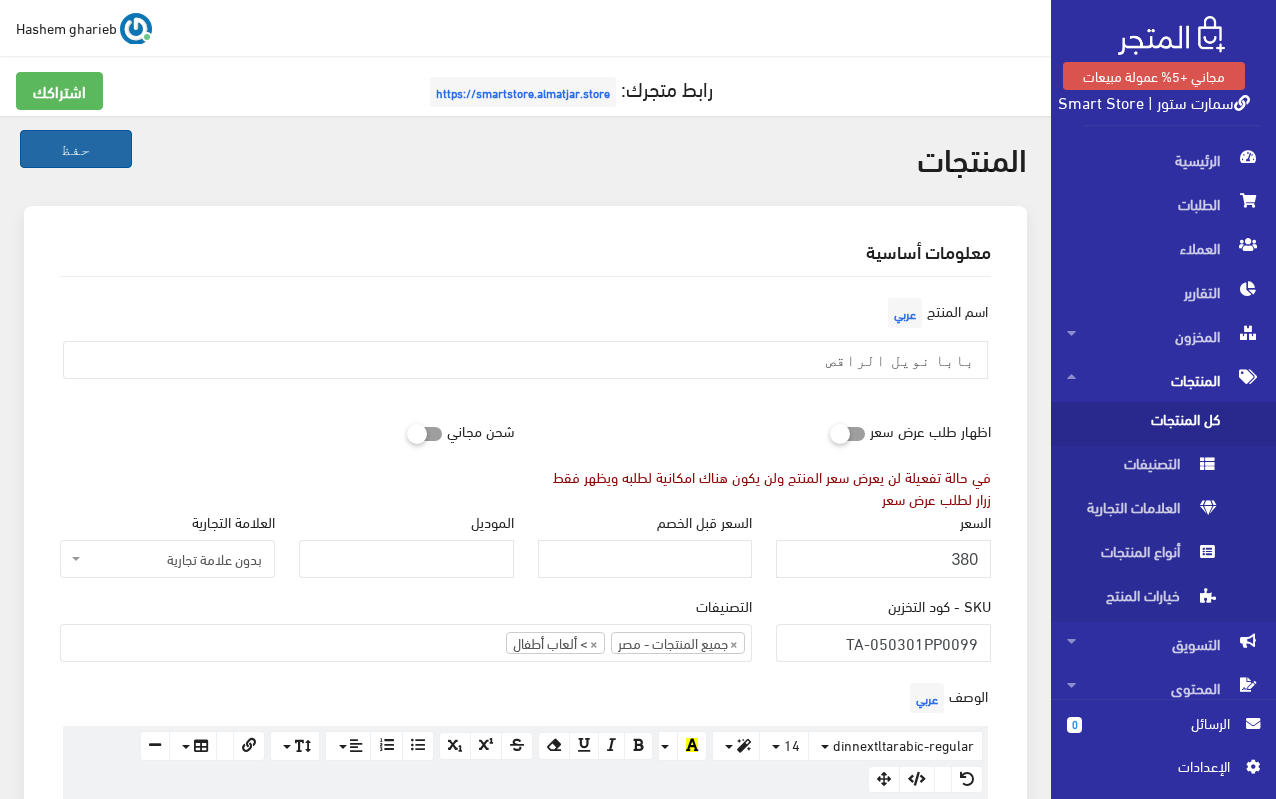 click on "حفظ" at bounding box center (76, 149) 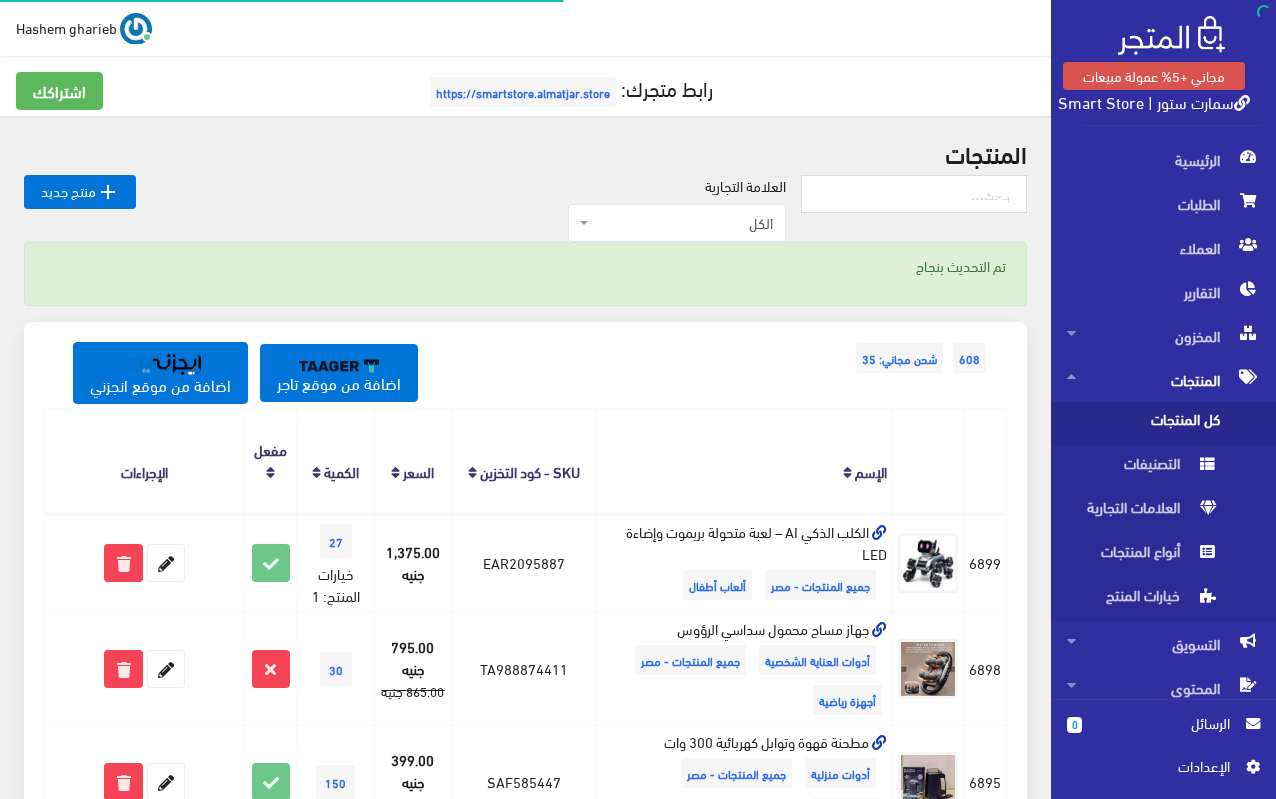 scroll, scrollTop: 0, scrollLeft: 0, axis: both 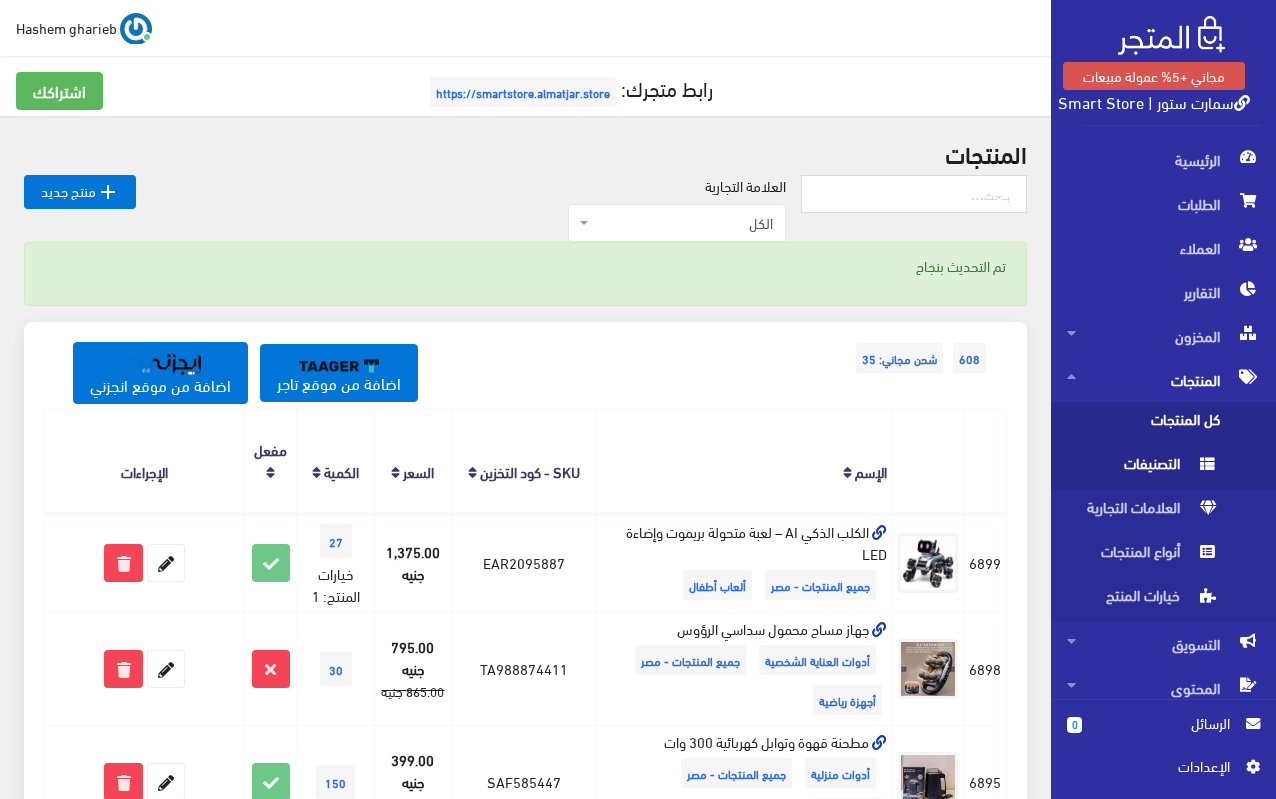 click on "التصنيفات" at bounding box center [1143, 468] 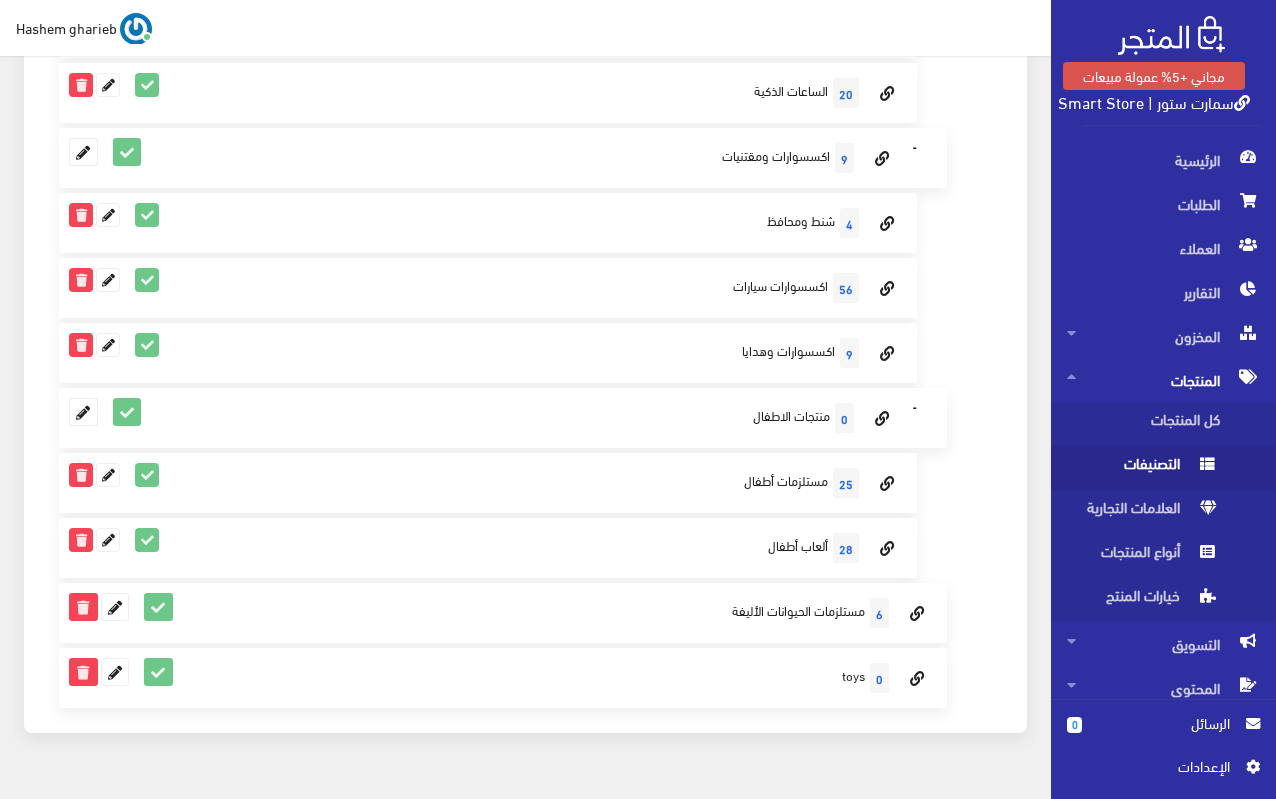scroll, scrollTop: 1646, scrollLeft: 0, axis: vertical 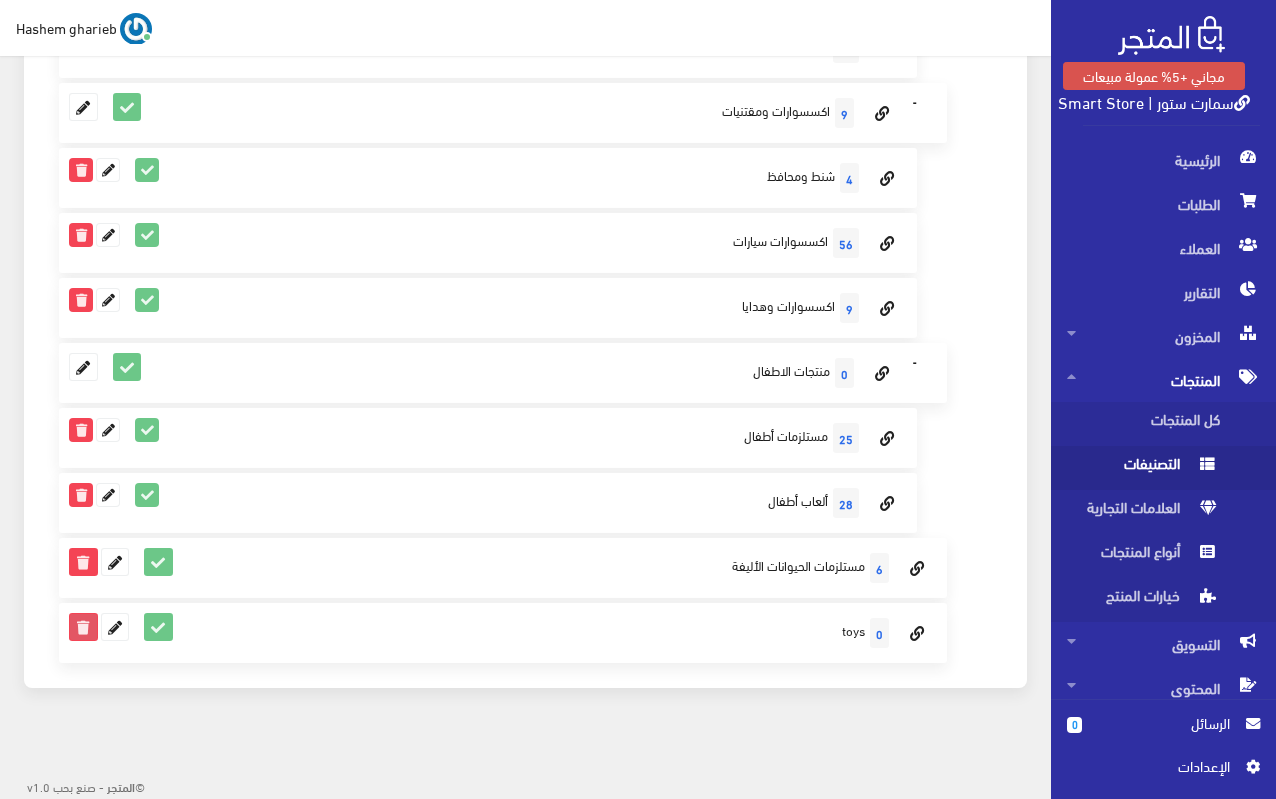click at bounding box center (83, 627) 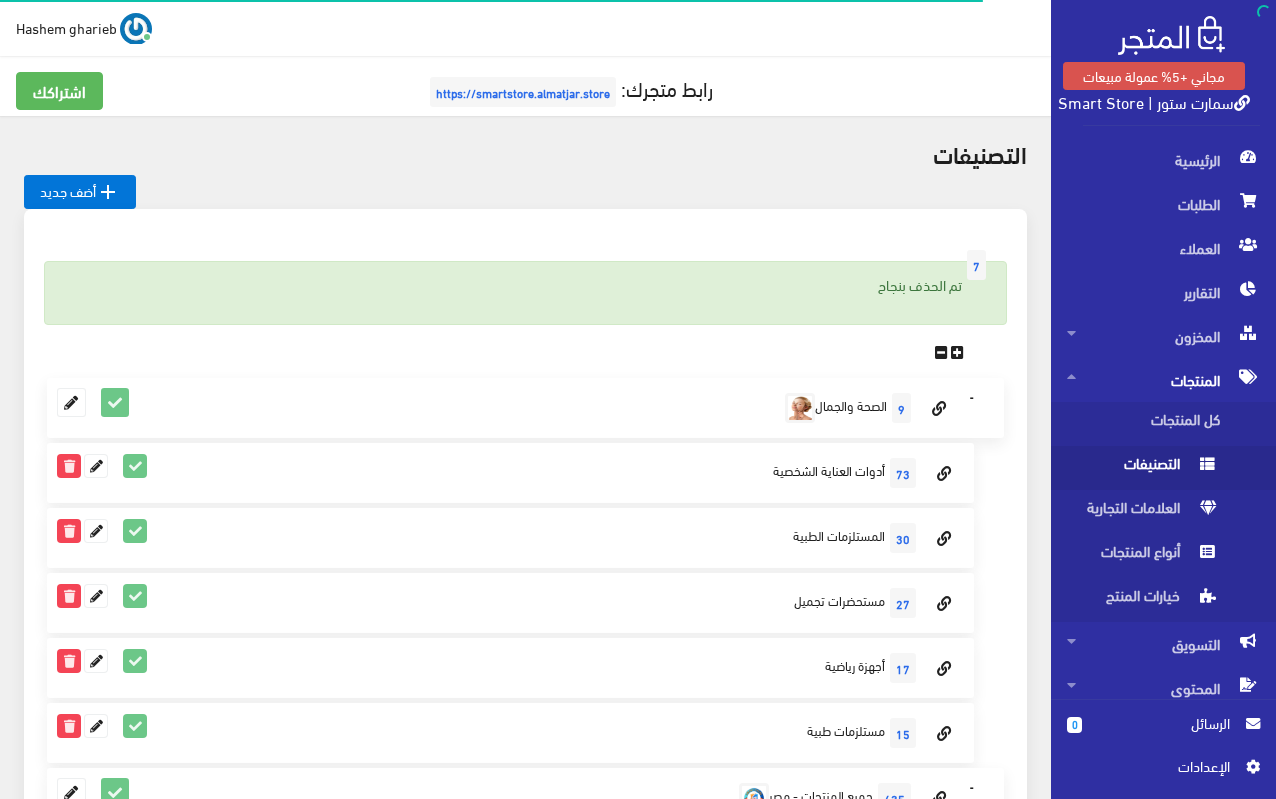 scroll, scrollTop: 0, scrollLeft: 0, axis: both 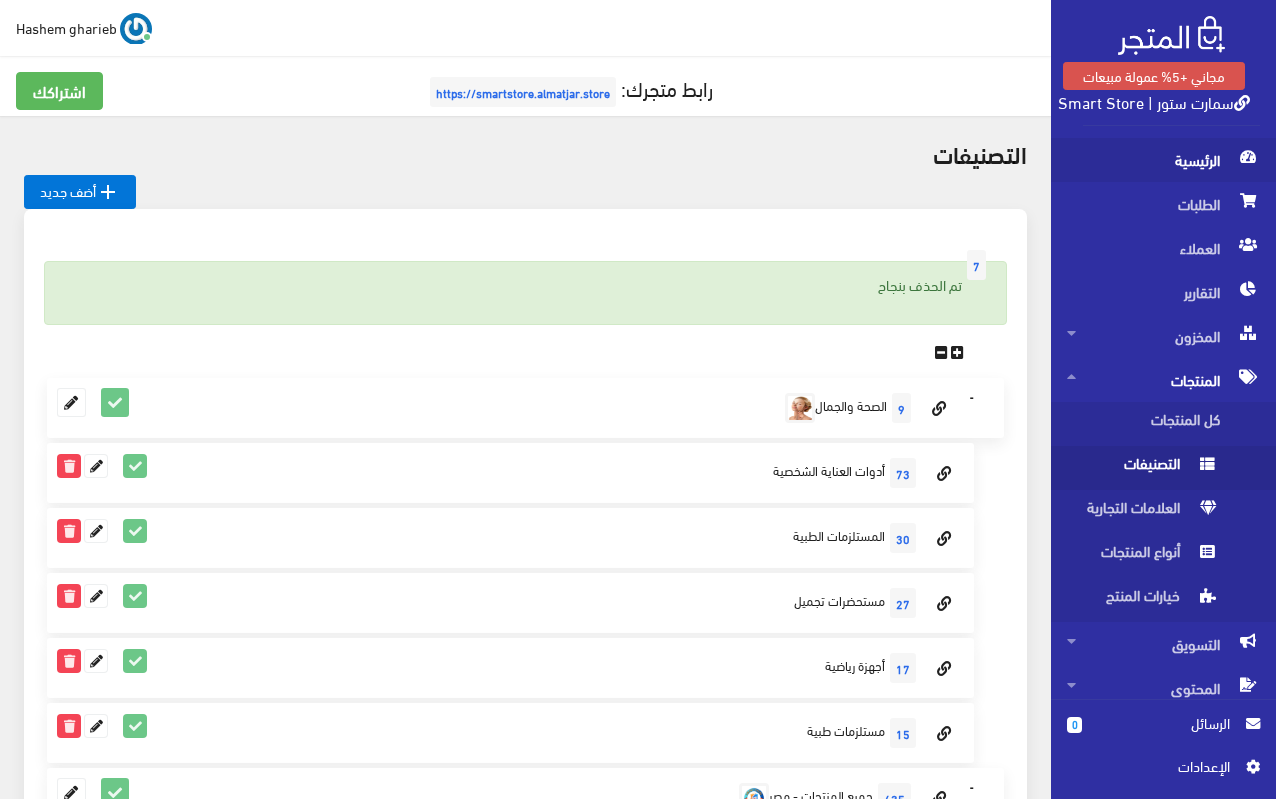 click on "الرئيسية" at bounding box center [1163, 160] 